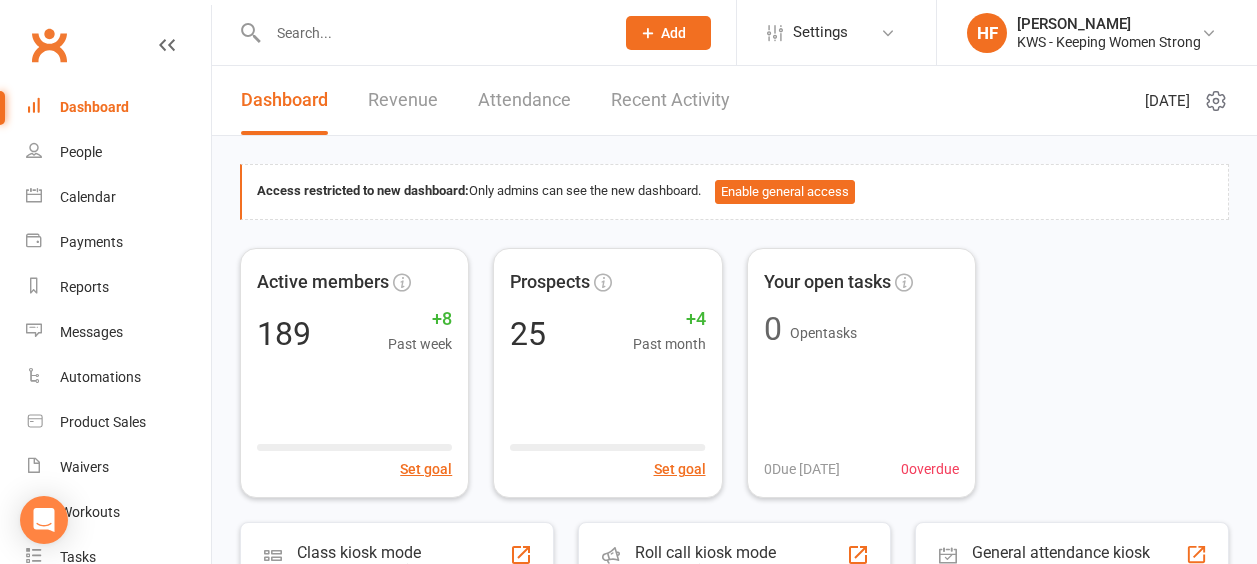 scroll, scrollTop: 0, scrollLeft: 0, axis: both 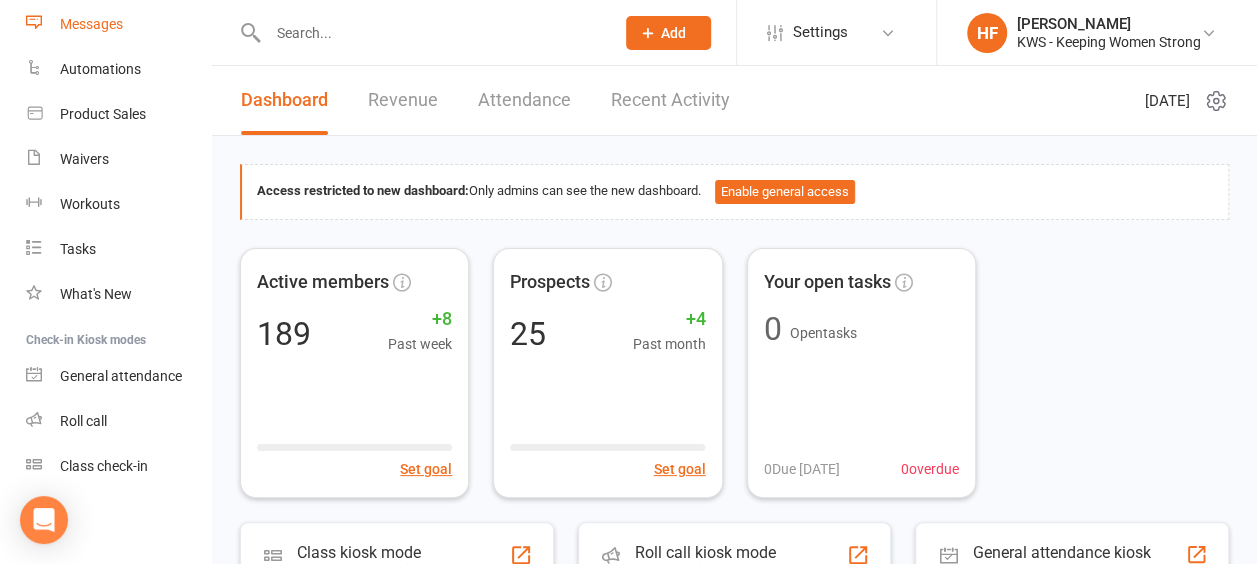 click on "Messages" at bounding box center (91, 24) 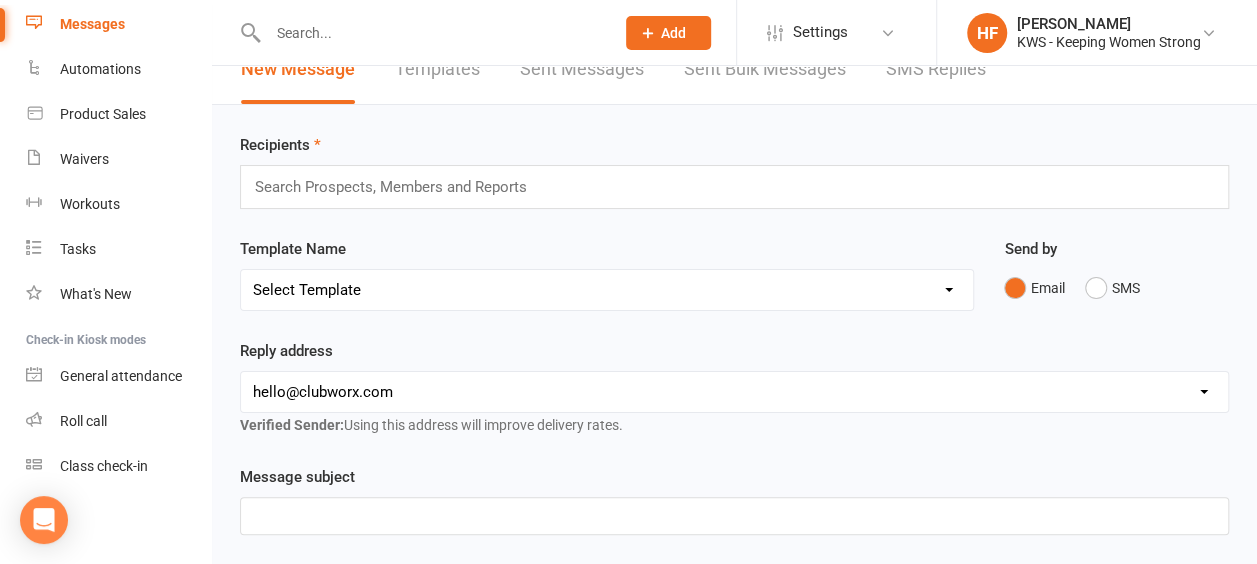 scroll, scrollTop: 0, scrollLeft: 0, axis: both 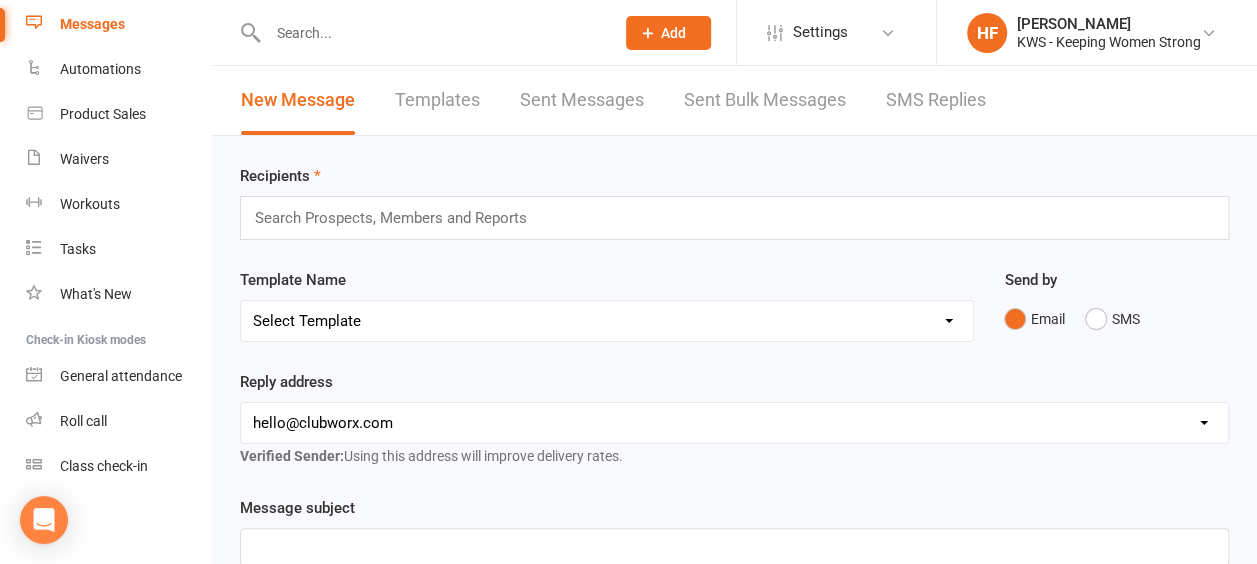 click on "Templates" at bounding box center [437, 100] 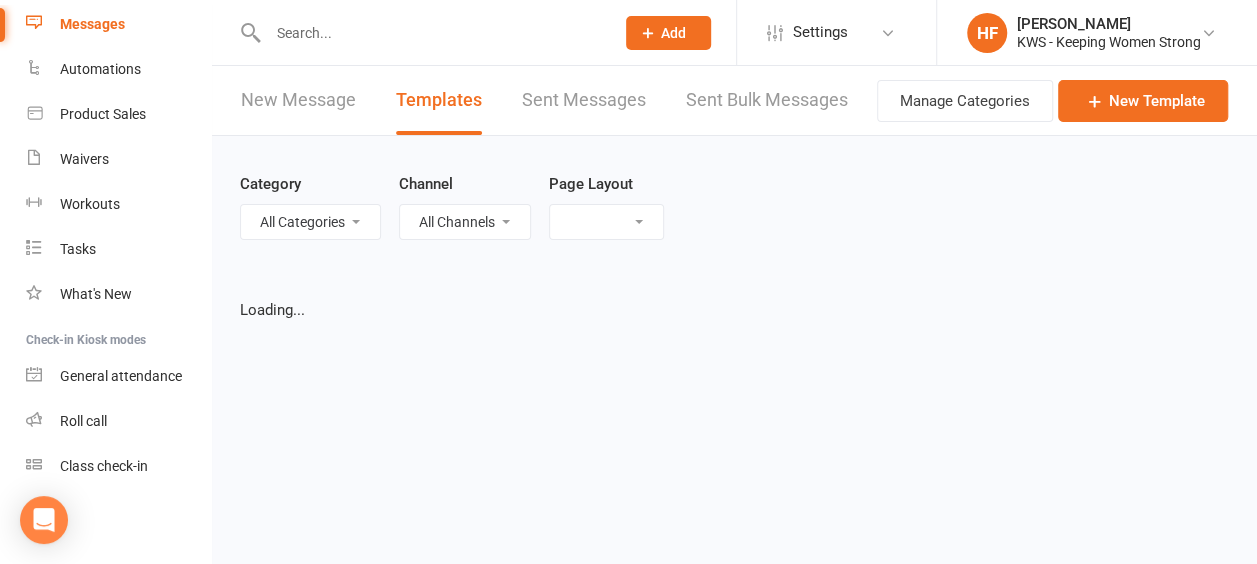 select on "grid" 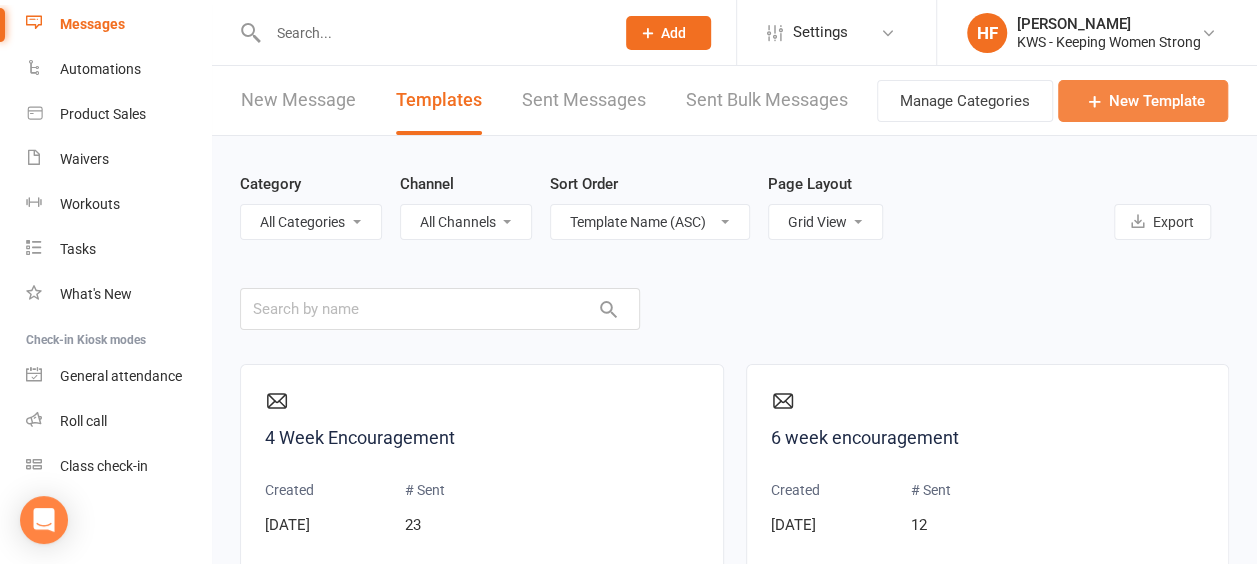 click on "New Template" at bounding box center (1143, 101) 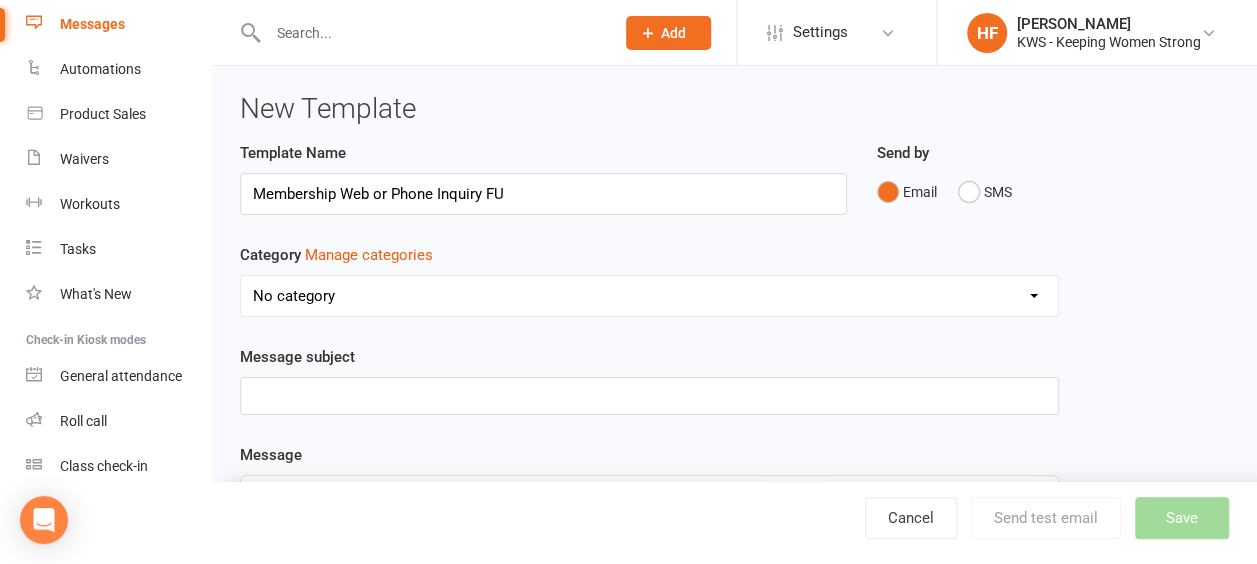 drag, startPoint x: 336, startPoint y: 194, endPoint x: 268, endPoint y: 193, distance: 68.007355 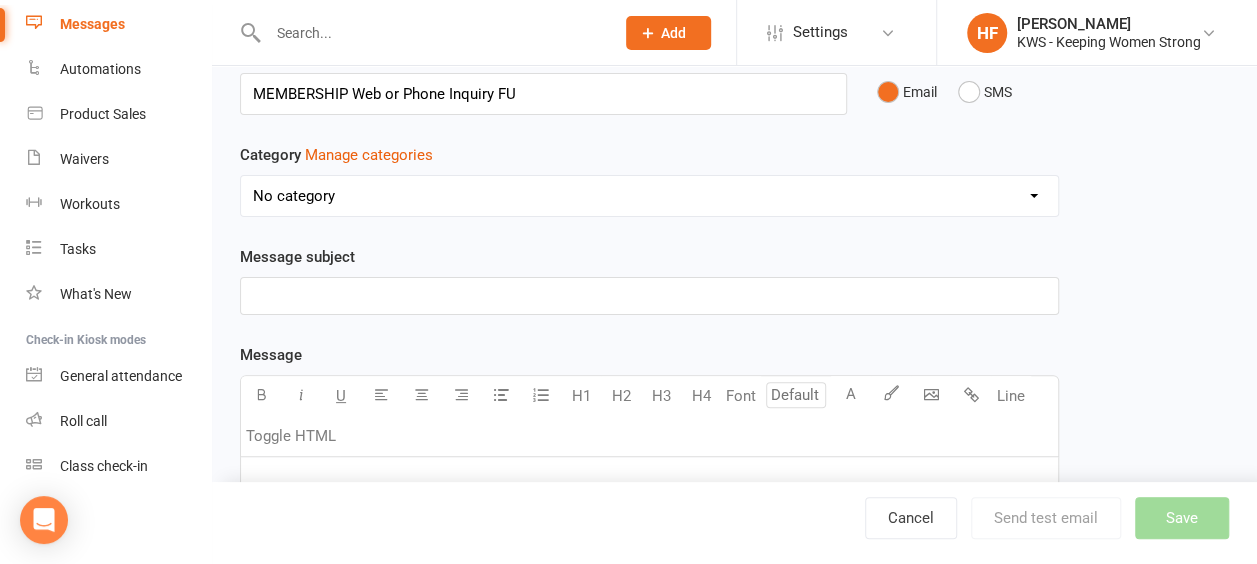 scroll, scrollTop: 200, scrollLeft: 0, axis: vertical 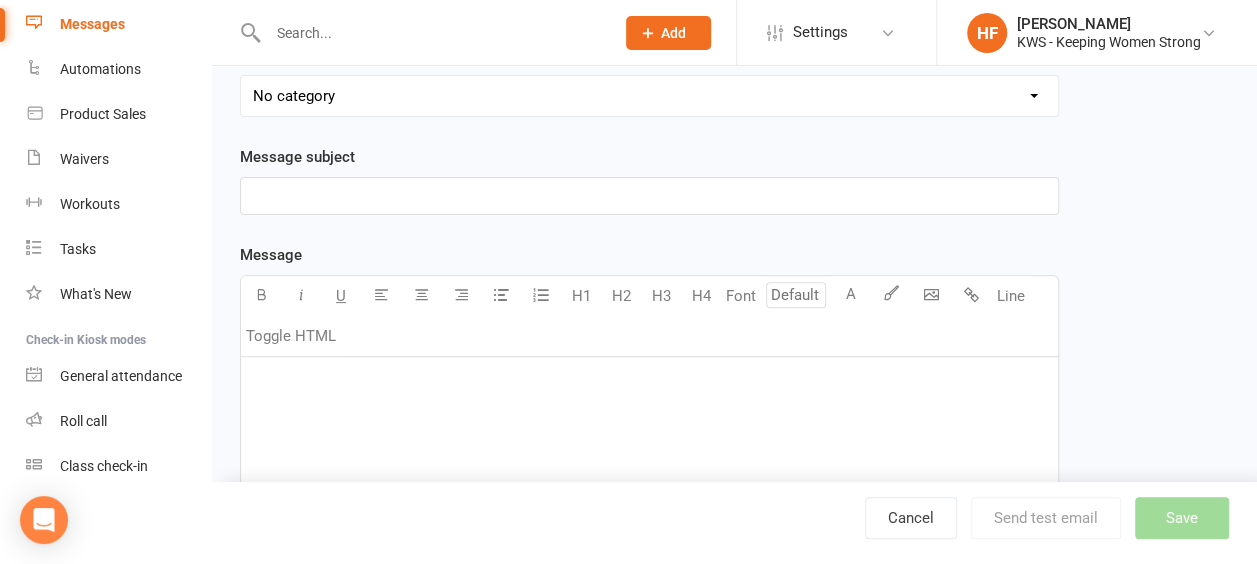 type on "MEMBERSHIP Web or Phone Inquiry FU" 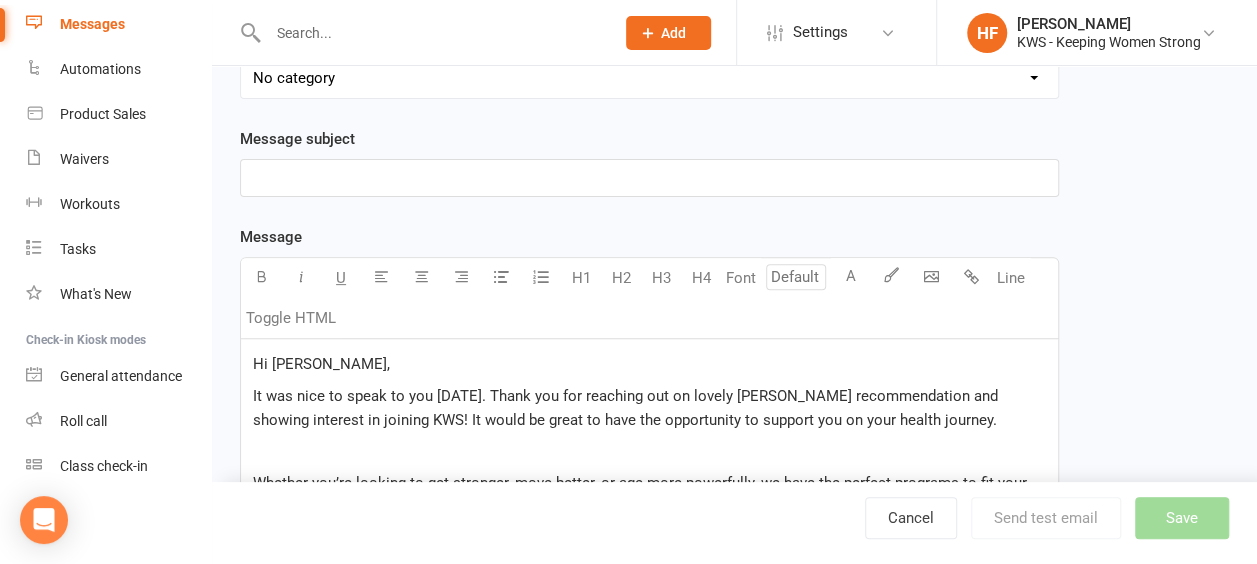 scroll, scrollTop: 249, scrollLeft: 0, axis: vertical 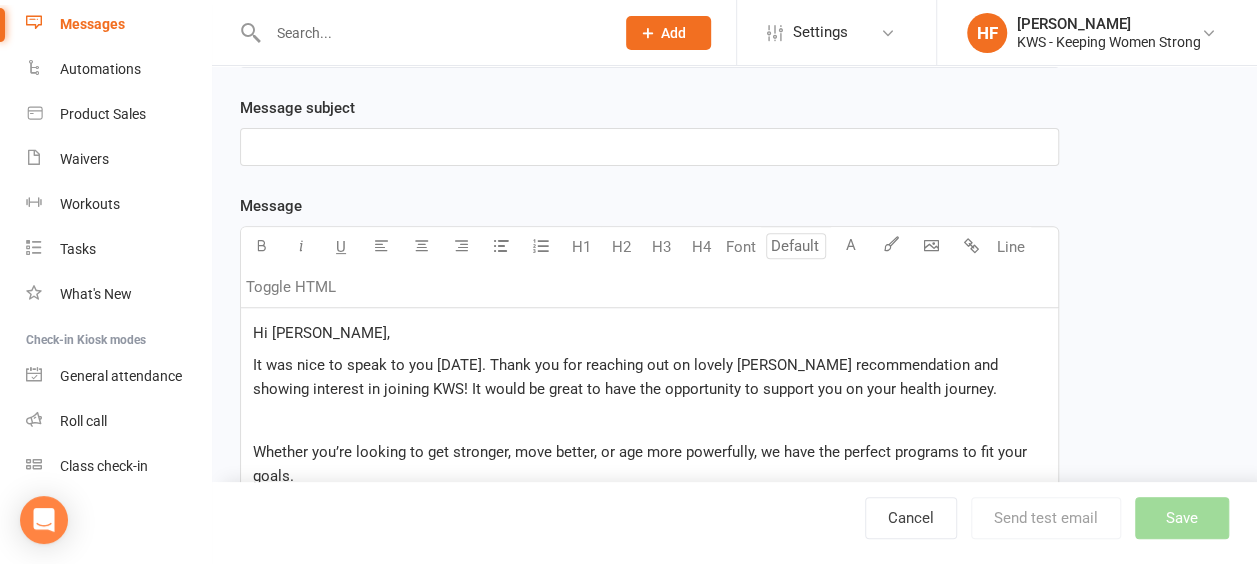 click on "Hi [PERSON_NAME]," at bounding box center [321, 333] 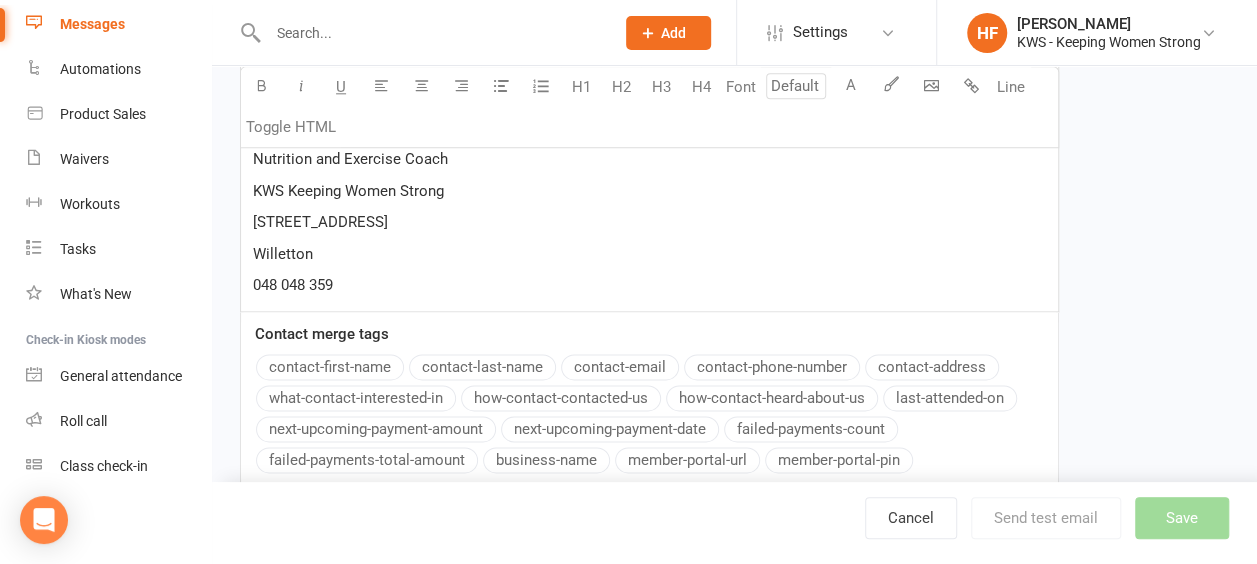 scroll, scrollTop: 1240, scrollLeft: 0, axis: vertical 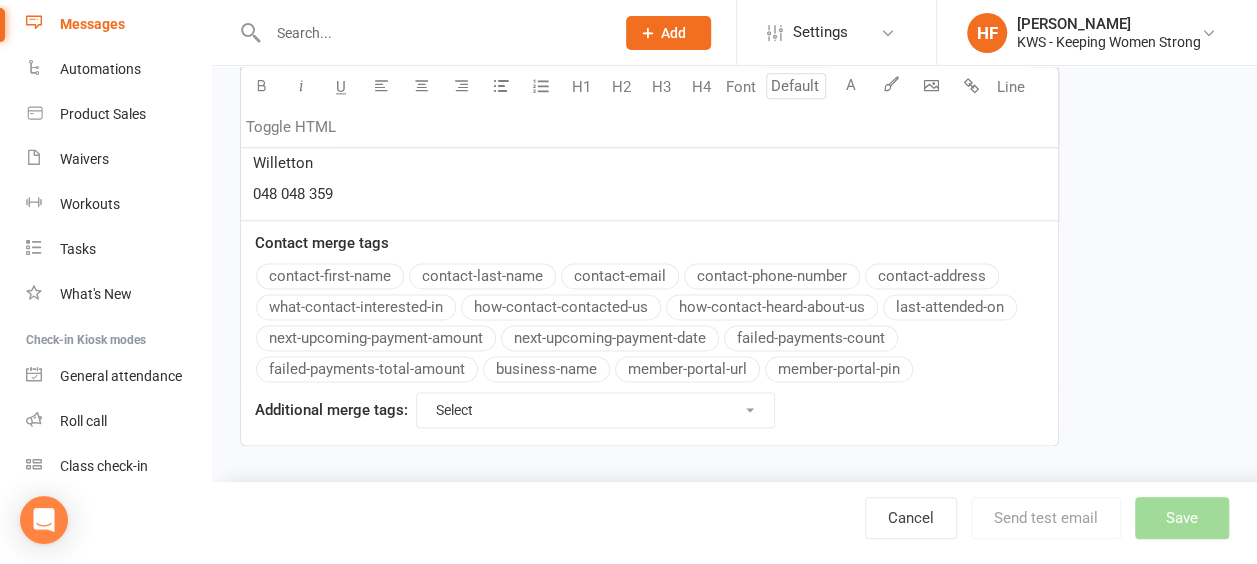 click on "Message U H1 H2 H3 H4 Font A Line Toggle HTML Hi , It was nice to speak to you [DATE]. Thank you for reaching out on lovely [PERSON_NAME] recommendation and showing interest in joining KWS! It would be great to have the opportunity to support you on your health journey. ﻿ Whether you’re looking to get stronger, move better, or age more powerfully, we have the perfect programs to fit your goals. ﻿ As I mentioned to get started, call me during the week on 0481 048 359 to book a time to chat so you can see for yourself how our community and classes can help you become the strongest, healthiest version of yourself at every age and stage. ﻿ Here’s what you can expect as a member at KWS: ﻿ Personalized workout and lifestyle guidance  ﻿ You can choose between a personalized circuit workout or group classes designed for all fitness levels.   ﻿ A supportive community of like-minded women who are all on their own journeys to becoming stronger and healthier ﻿ ﻿ Strength to YOU, ﻿ [STREET_ADDRESS]" at bounding box center (649, -176) 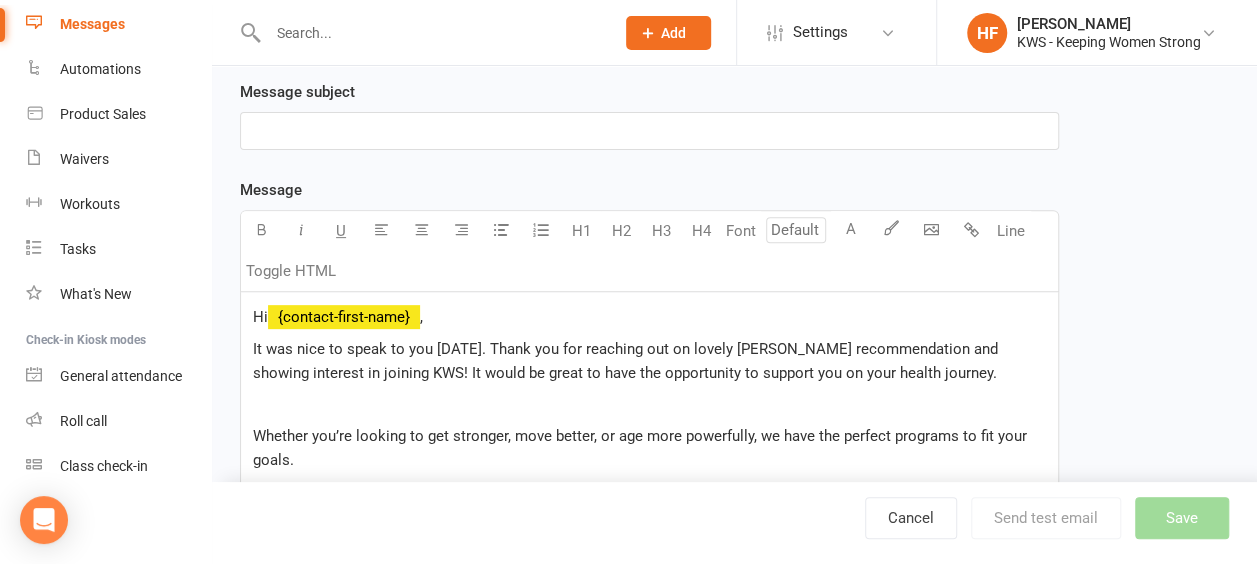 scroll, scrollTop: 297, scrollLeft: 0, axis: vertical 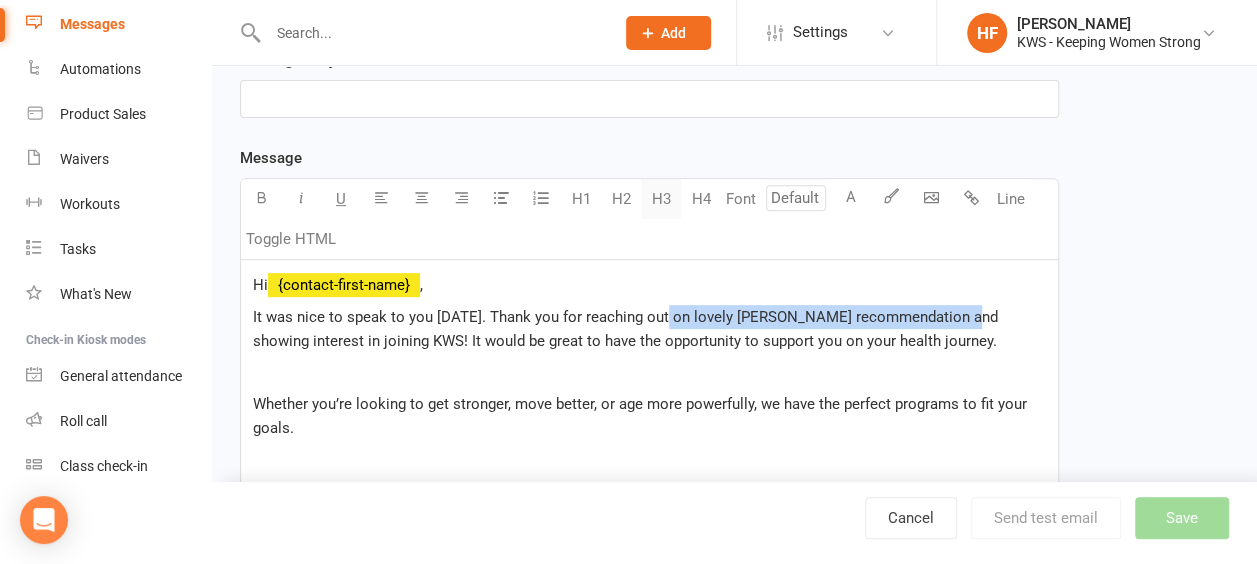drag, startPoint x: 950, startPoint y: 313, endPoint x: 649, endPoint y: 206, distance: 319.45267 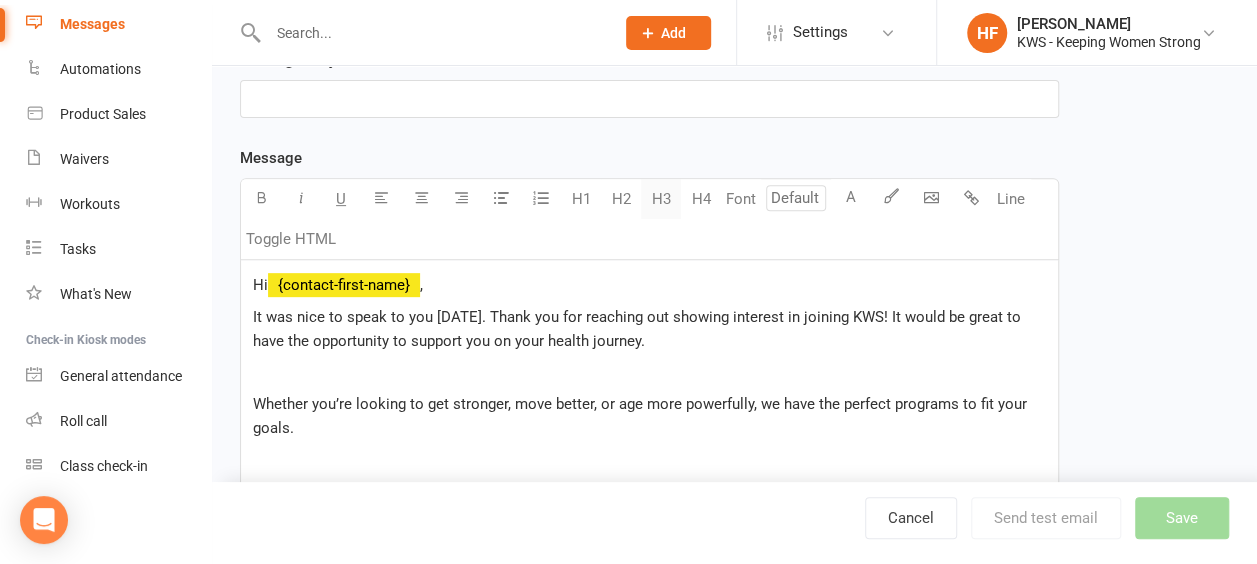 type 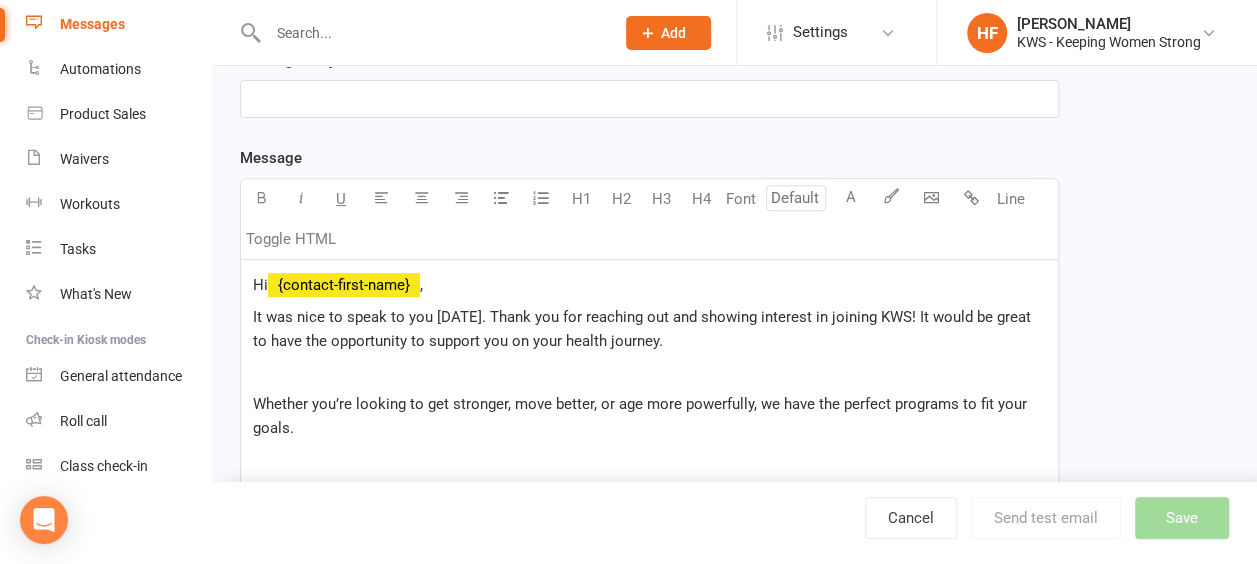 click on "﻿" at bounding box center (649, 372) 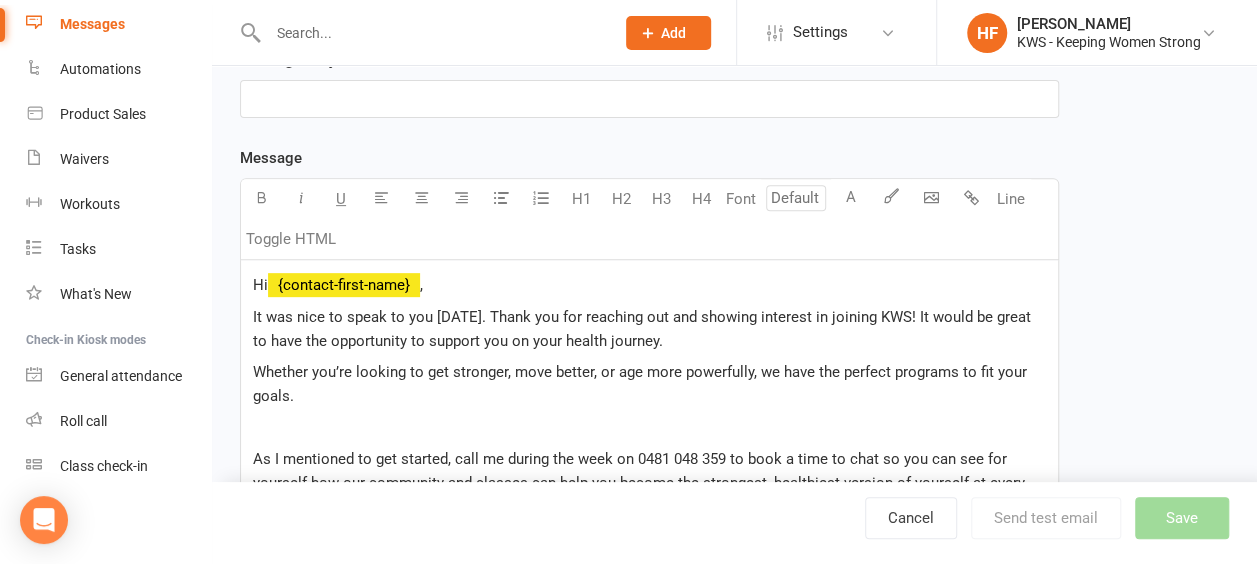 click on "﻿" at bounding box center (649, 428) 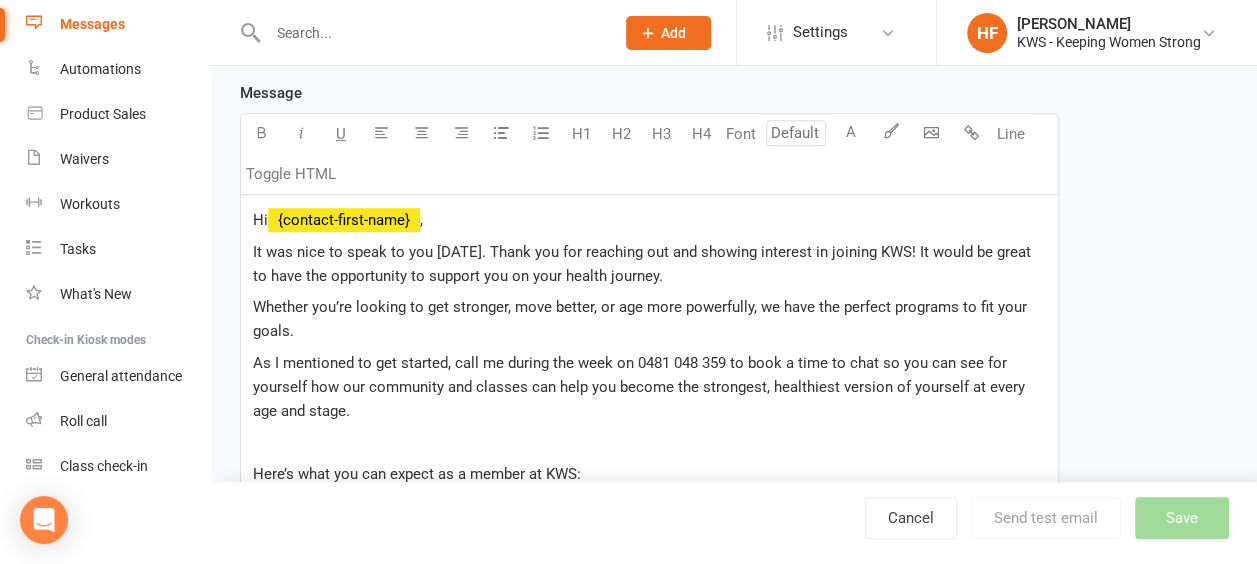 scroll, scrollTop: 497, scrollLeft: 0, axis: vertical 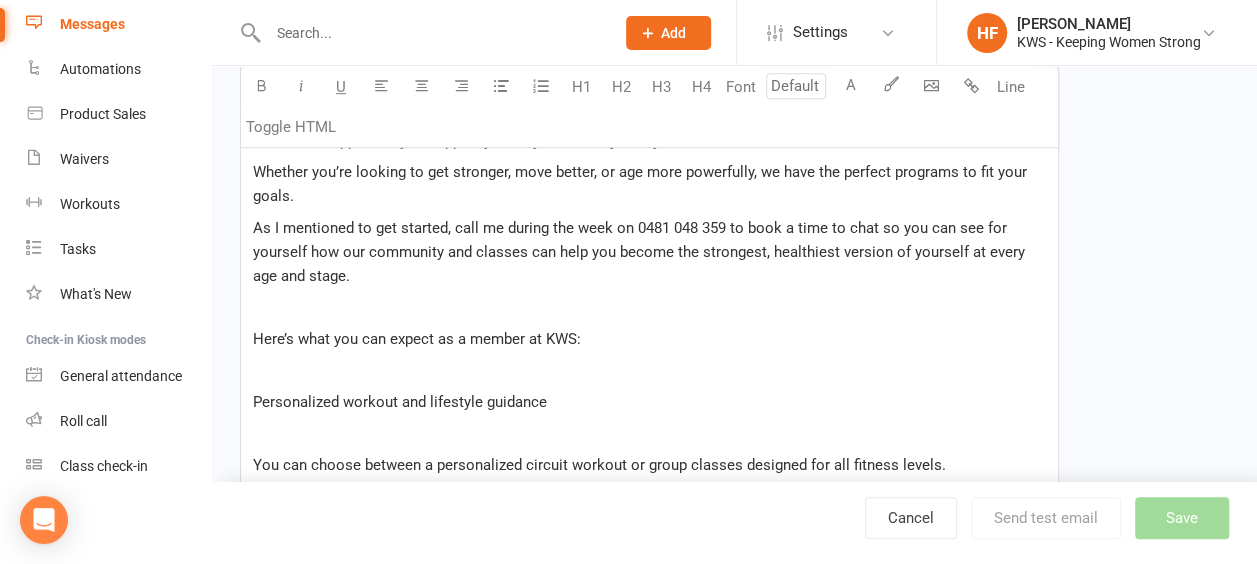 click on "﻿" at bounding box center [649, 307] 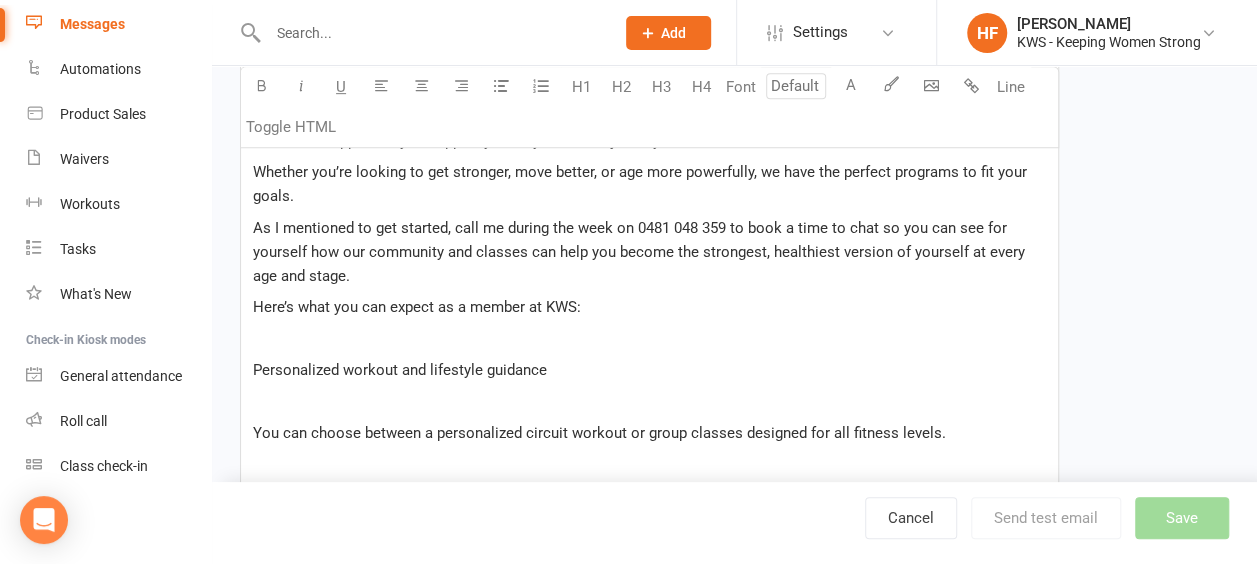click on "﻿" at bounding box center [649, 339] 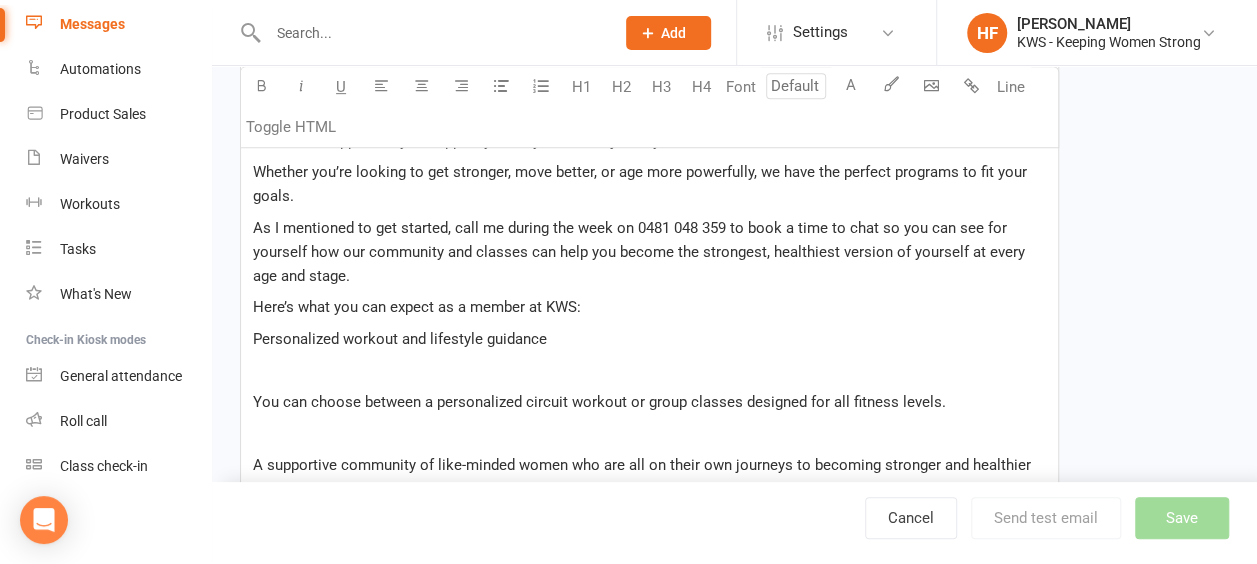 click on "﻿" at bounding box center (649, 370) 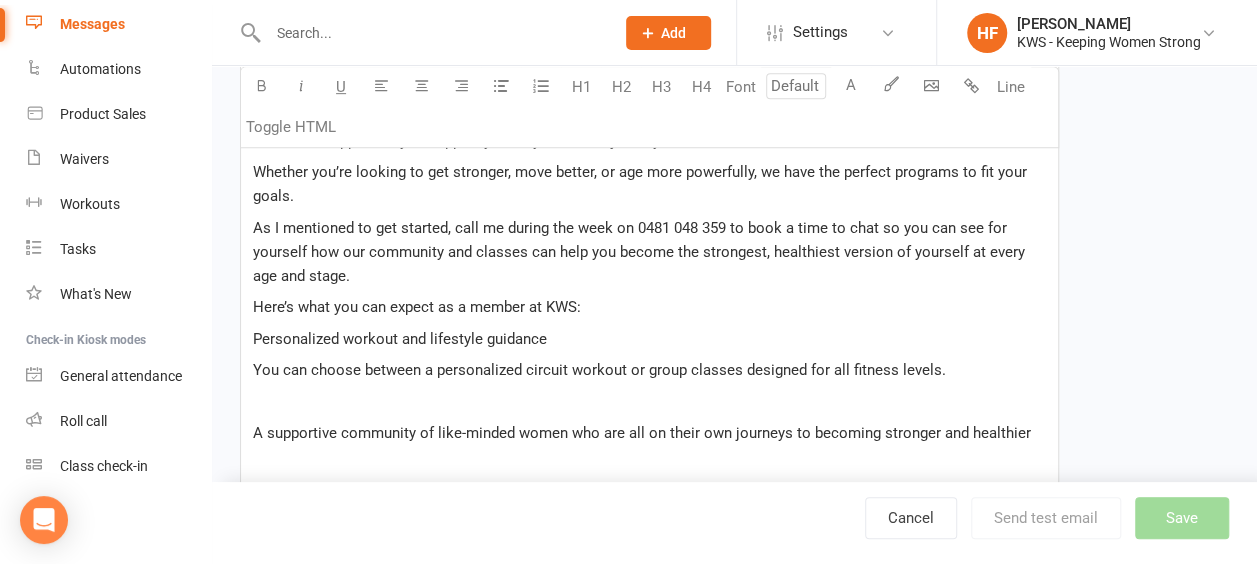 click on "﻿" at bounding box center (649, 402) 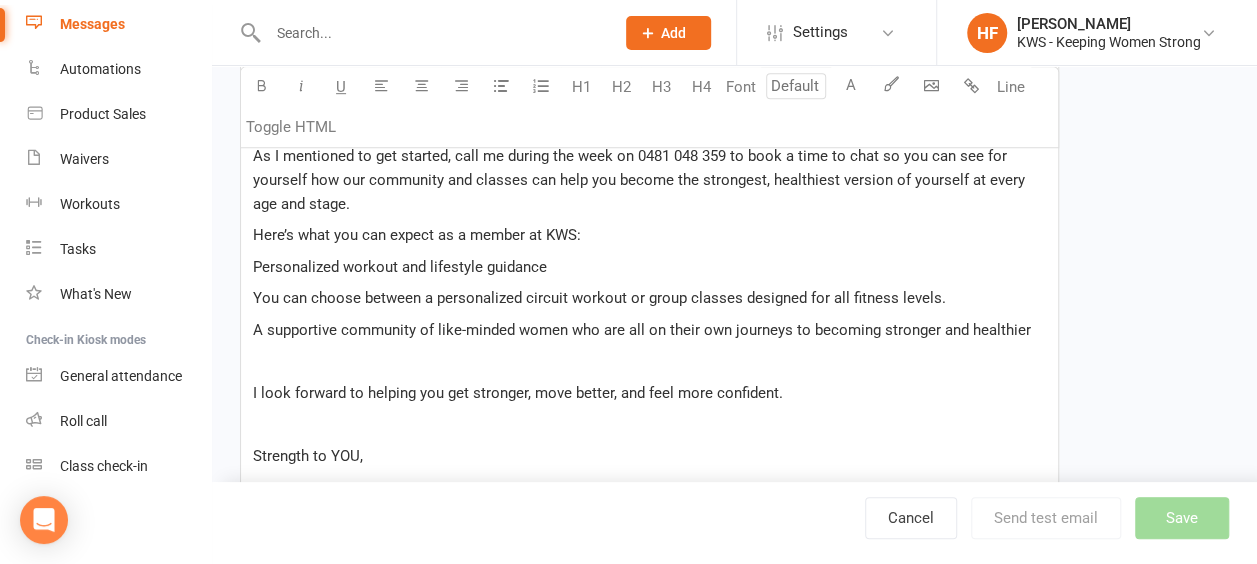 scroll, scrollTop: 597, scrollLeft: 0, axis: vertical 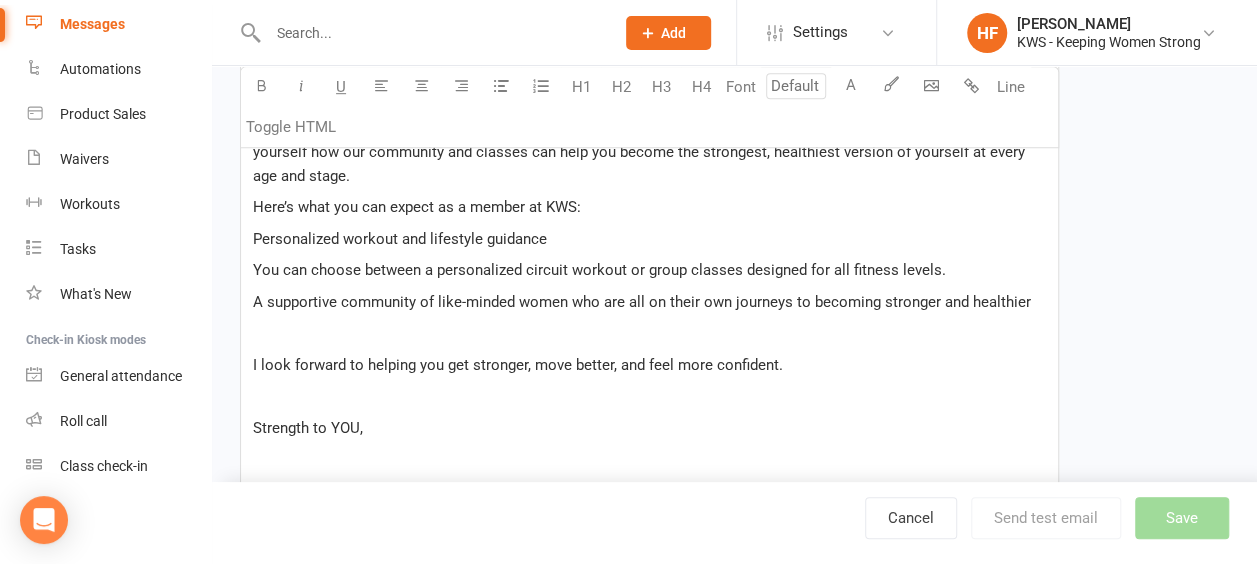 click on "Personalized workout and lifestyle guidance" at bounding box center (400, 239) 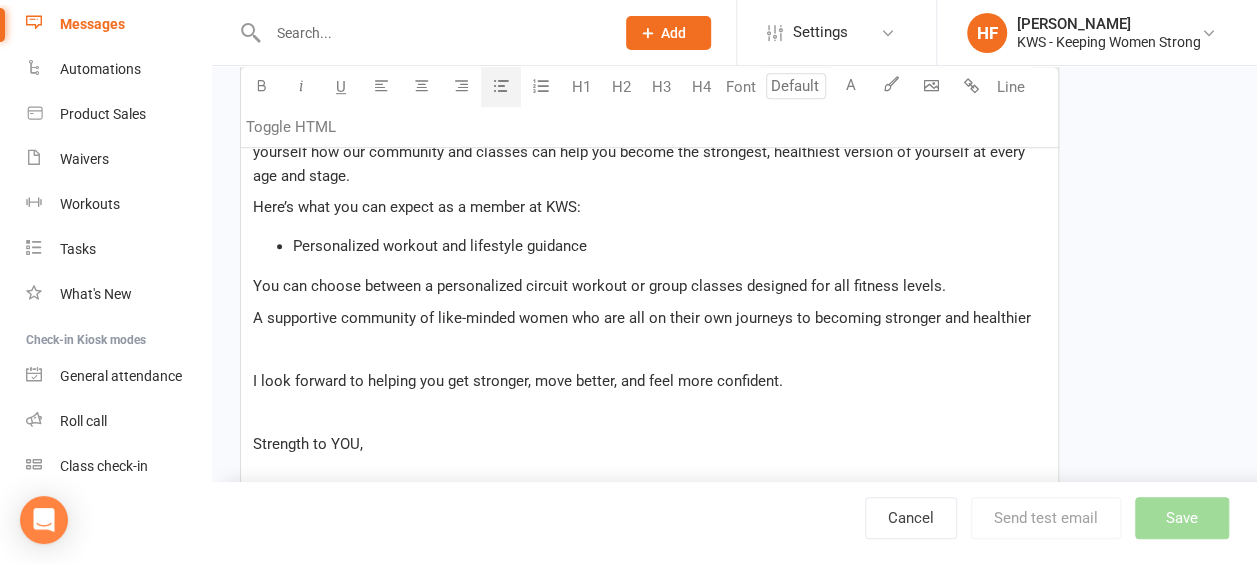 click at bounding box center [501, 85] 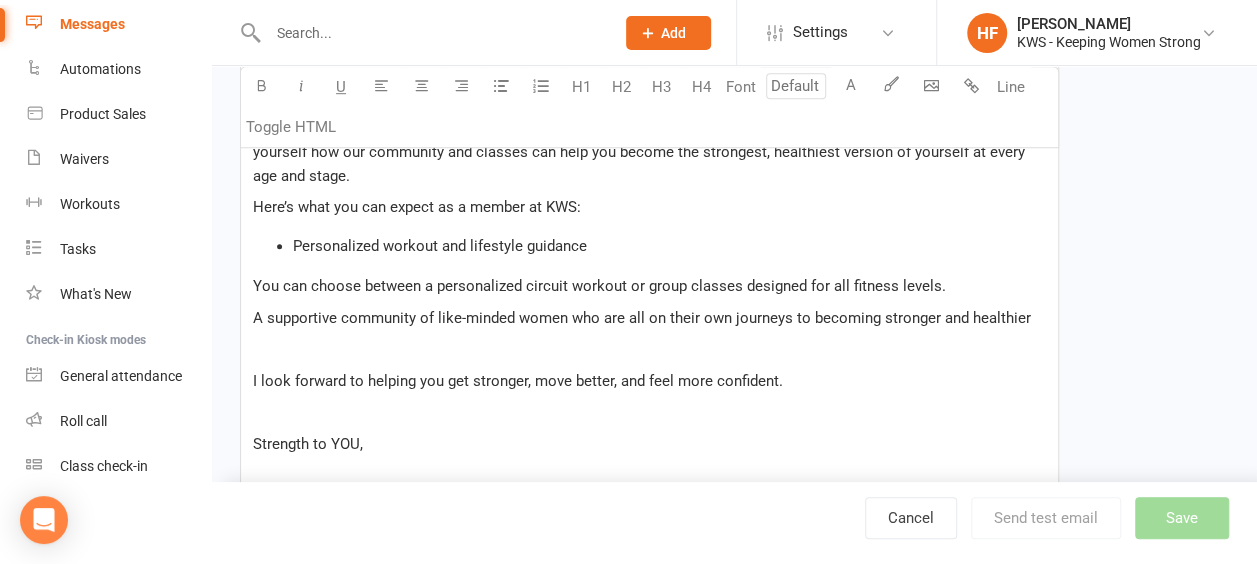 drag, startPoint x: 250, startPoint y: 278, endPoint x: 294, endPoint y: 252, distance: 51.10773 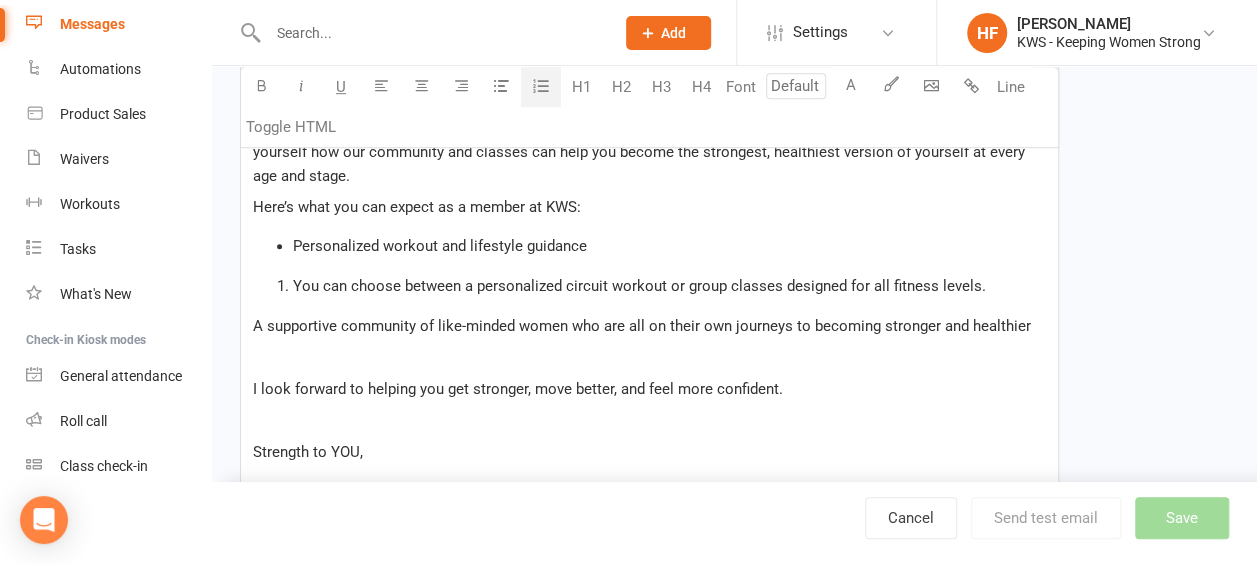 click at bounding box center [541, 86] 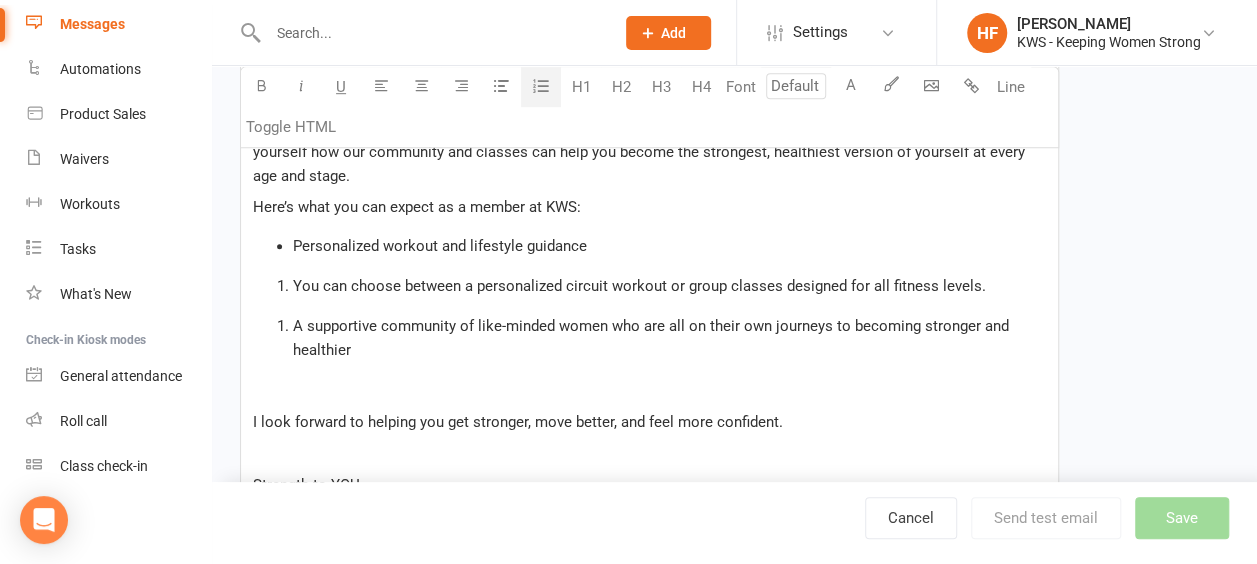 click at bounding box center (541, 86) 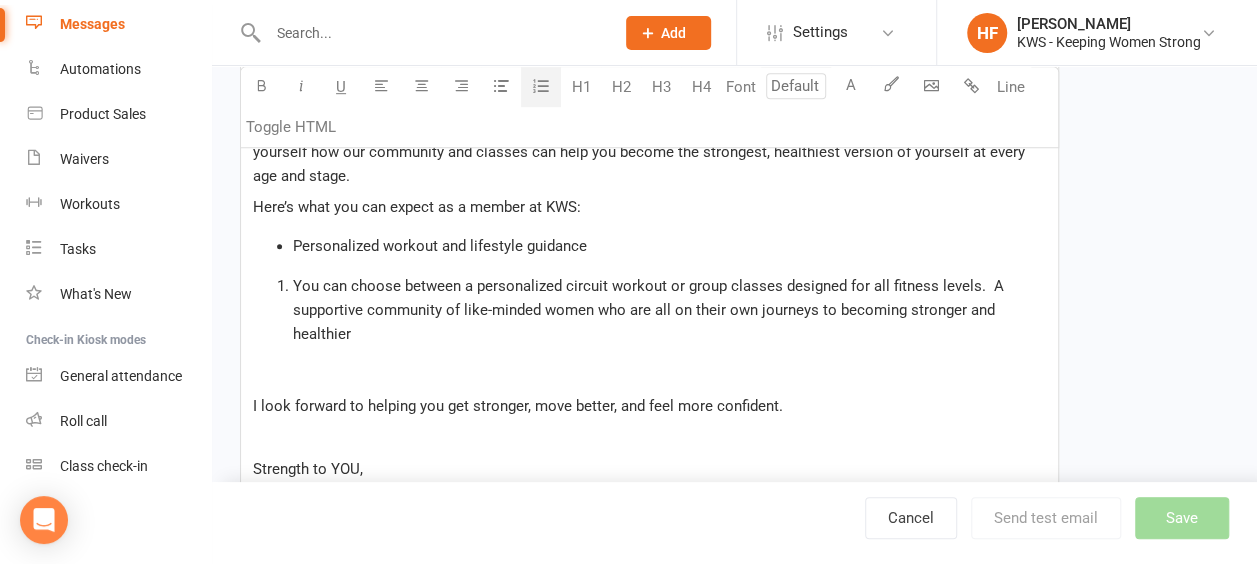 click on "You can choose between a personalized circuit workout or group classes designed for all fitness levels.  A supportive community of like-minded women who are all on their own journeys to becoming stronger and healthier" at bounding box center [669, 310] 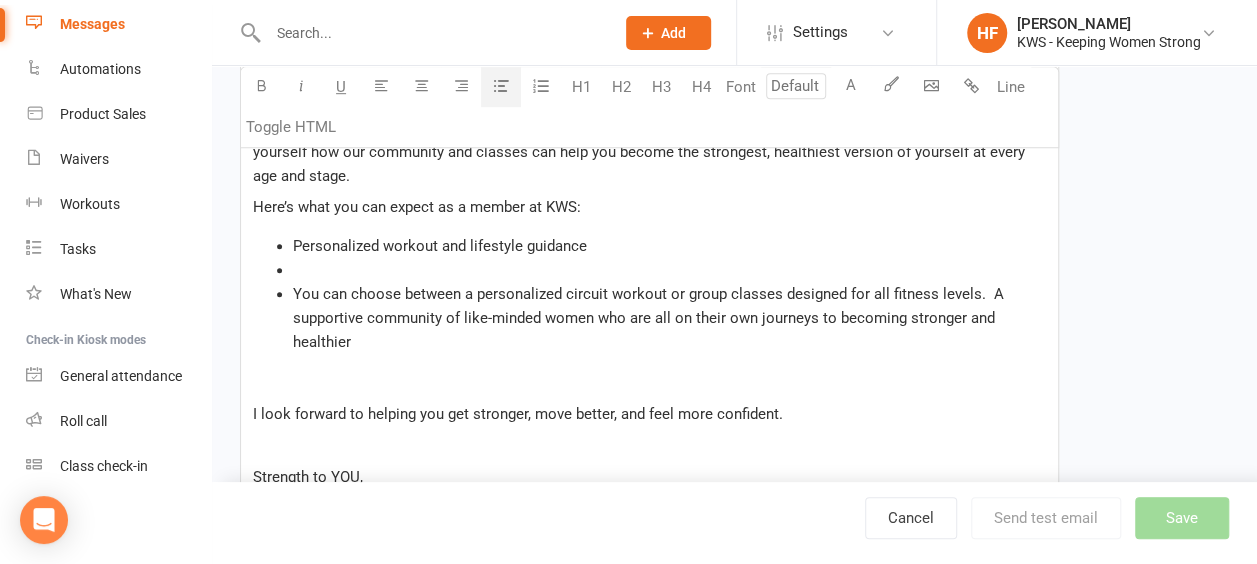 drag, startPoint x: 984, startPoint y: 288, endPoint x: 1012, endPoint y: 290, distance: 28.071337 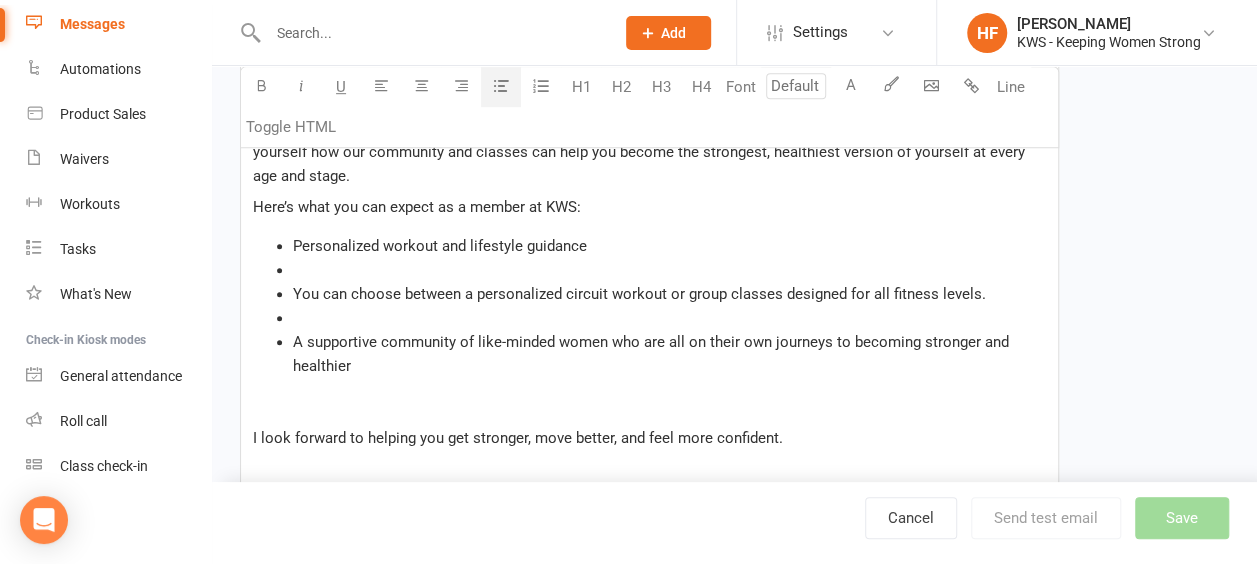 click on "﻿" at bounding box center [669, 270] 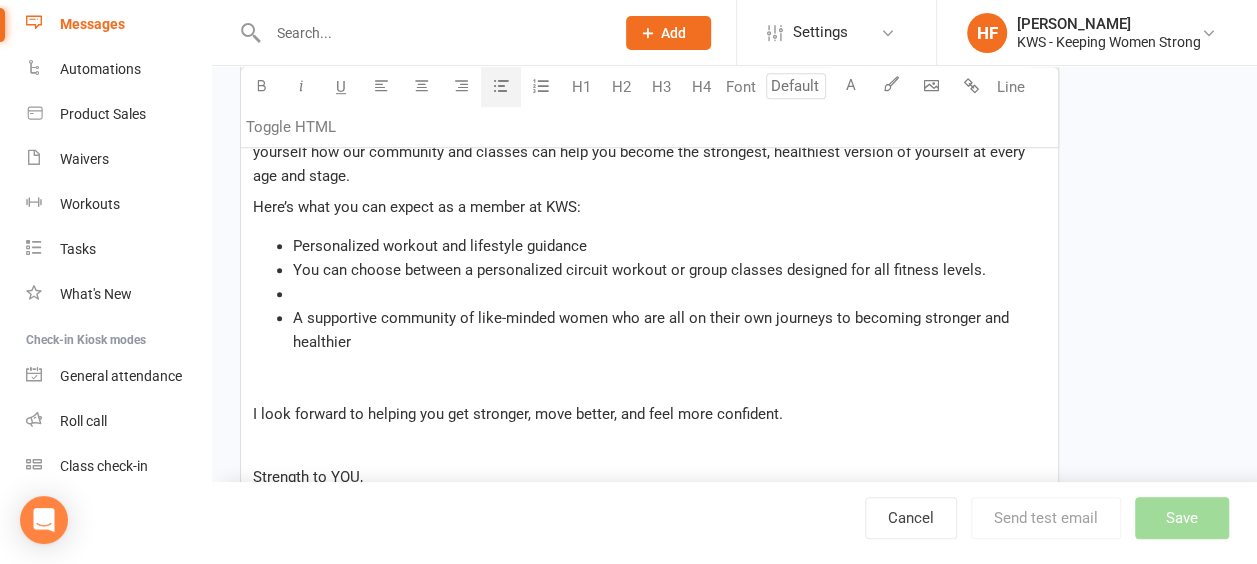 click on "﻿" at bounding box center [669, 294] 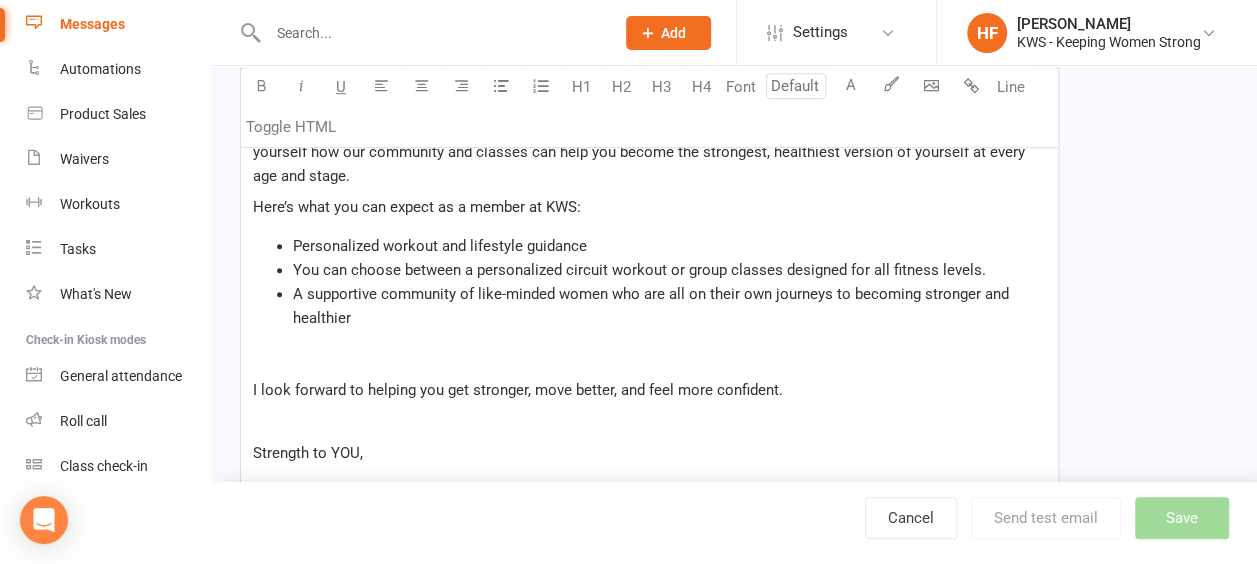 click on "﻿" at bounding box center [649, 358] 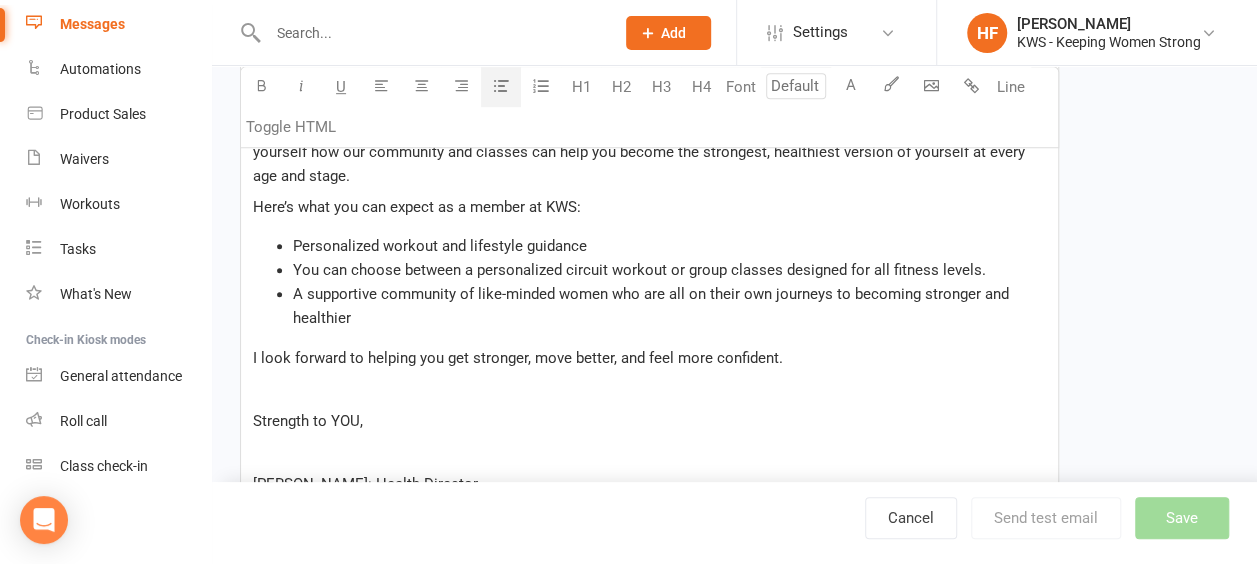 click on "﻿" at bounding box center [649, 390] 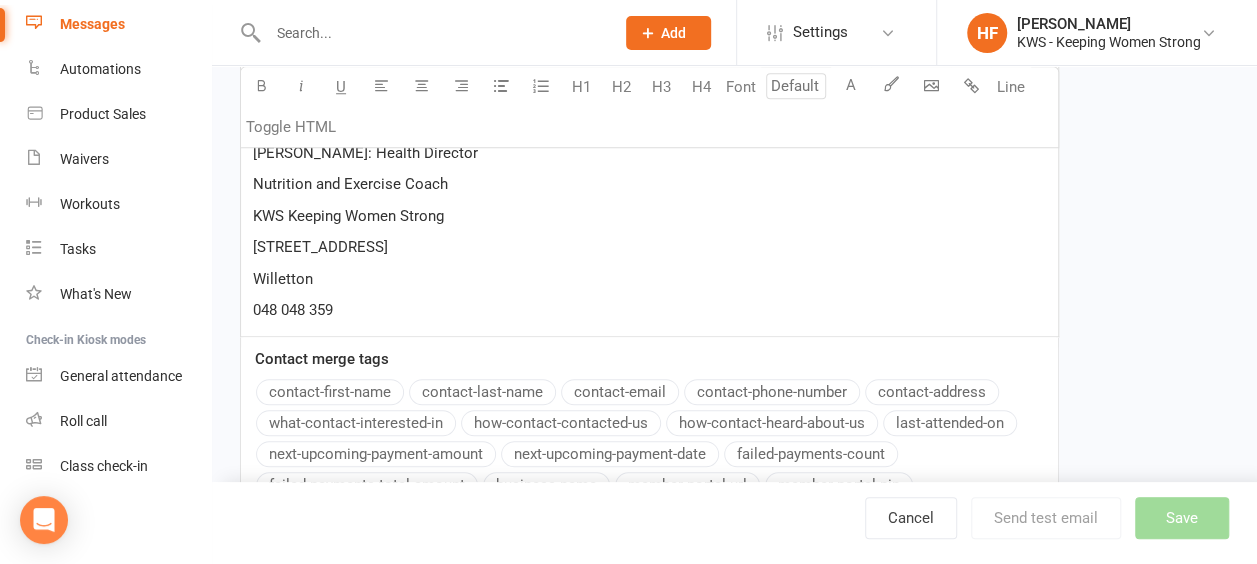 scroll, scrollTop: 797, scrollLeft: 0, axis: vertical 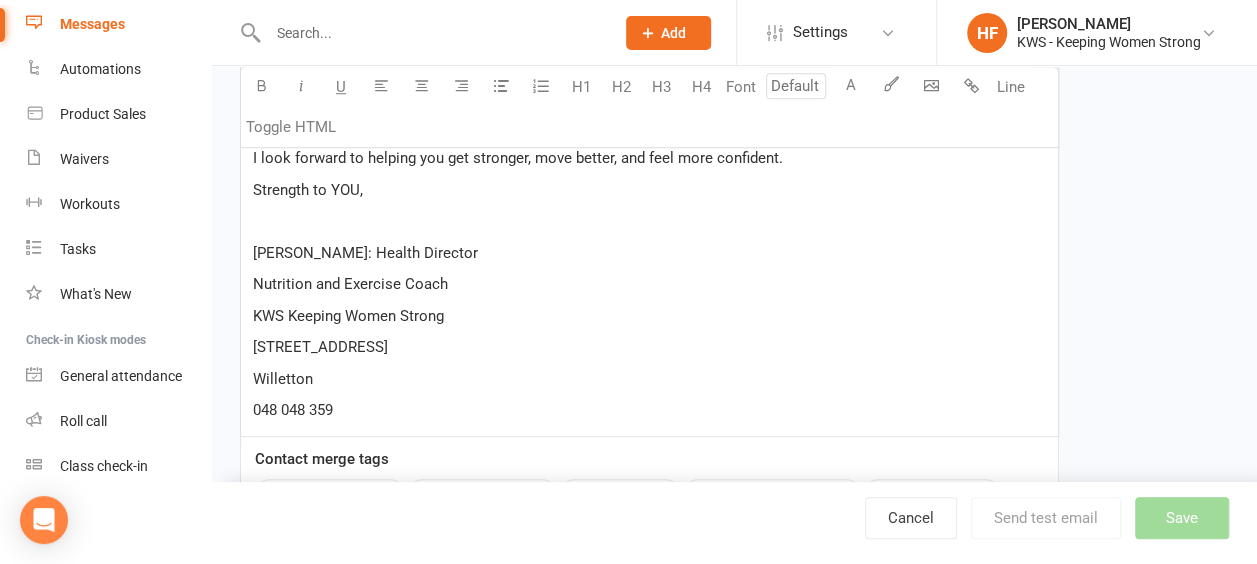 drag, startPoint x: 341, startPoint y: 402, endPoint x: 382, endPoint y: 397, distance: 41.303753 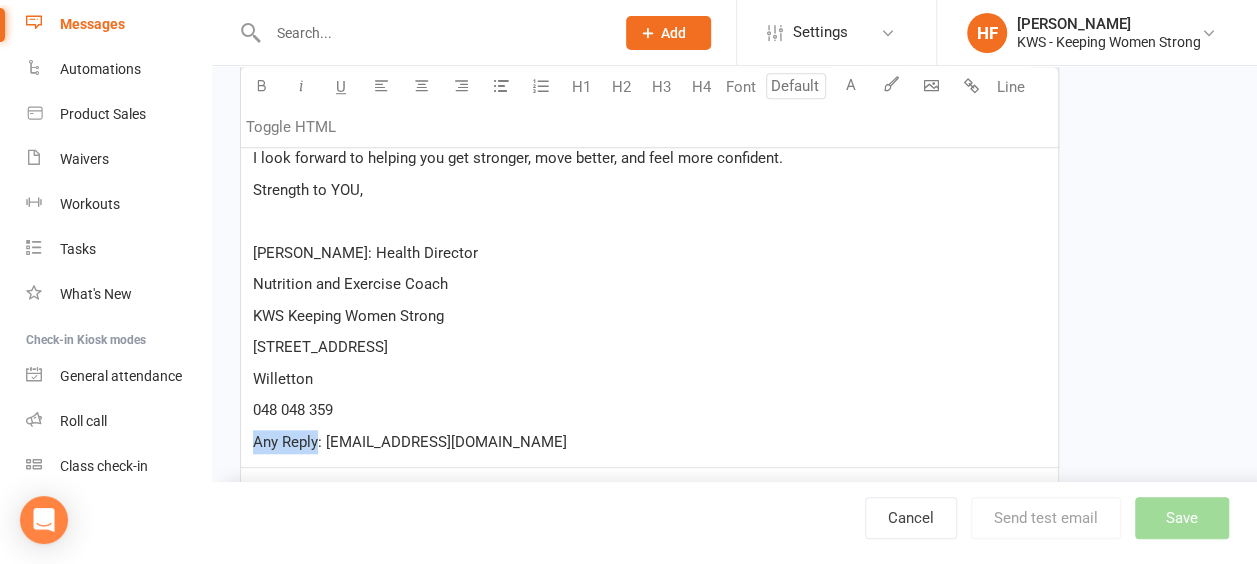 drag, startPoint x: 318, startPoint y: 441, endPoint x: 248, endPoint y: 438, distance: 70.064255 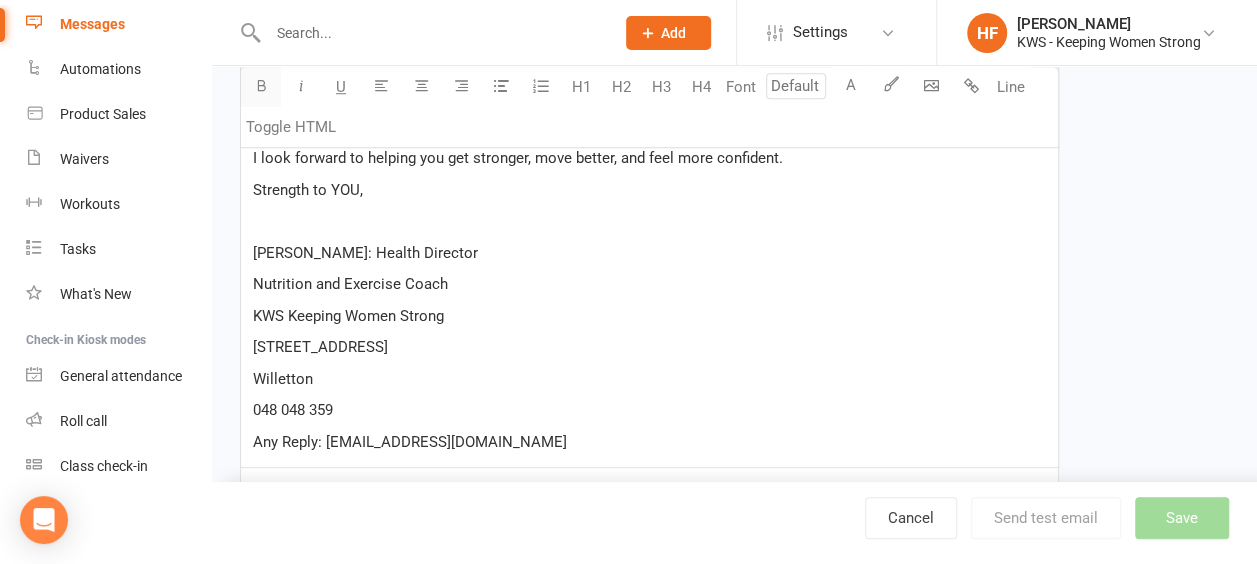 click at bounding box center [261, 85] 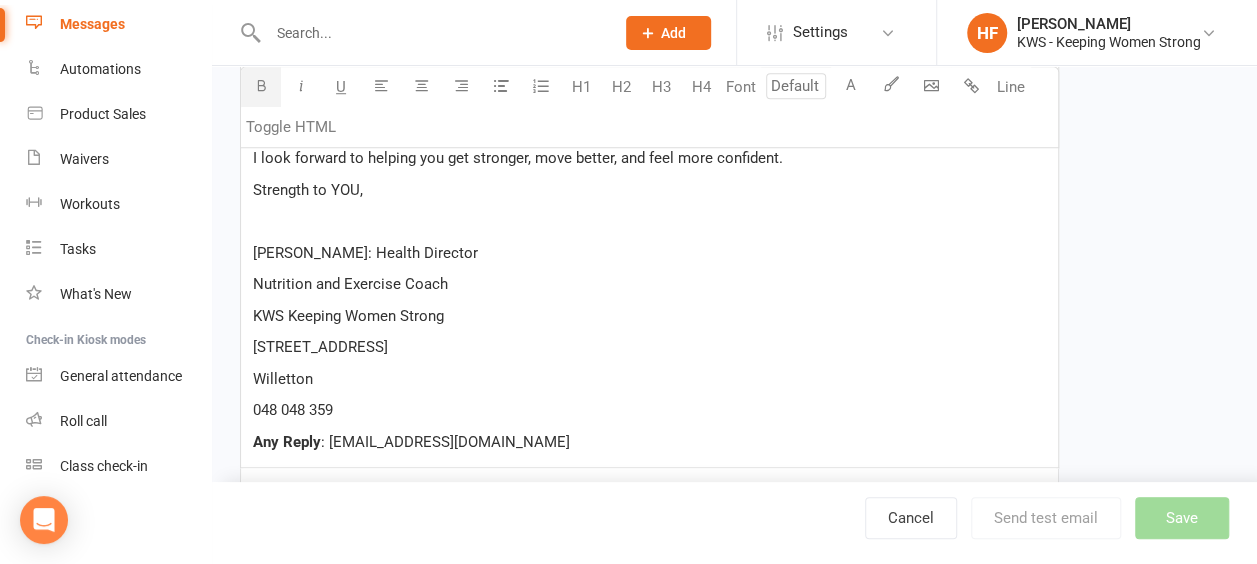 click on "[STREET_ADDRESS]" at bounding box center [649, 347] 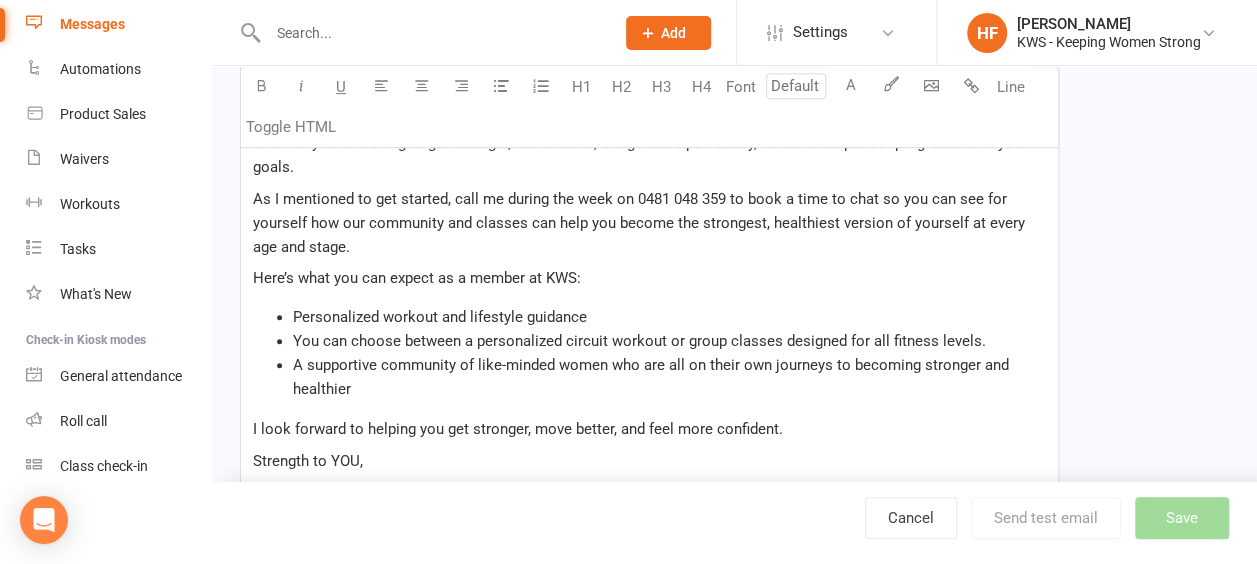 scroll, scrollTop: 497, scrollLeft: 0, axis: vertical 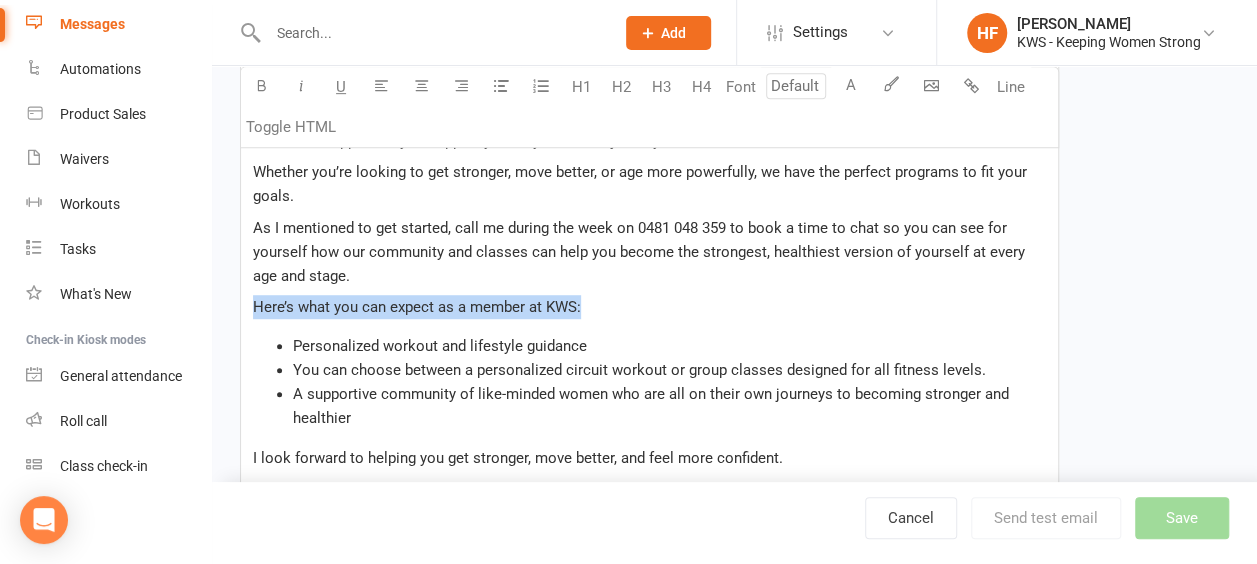 drag, startPoint x: 588, startPoint y: 306, endPoint x: 249, endPoint y: 292, distance: 339.28897 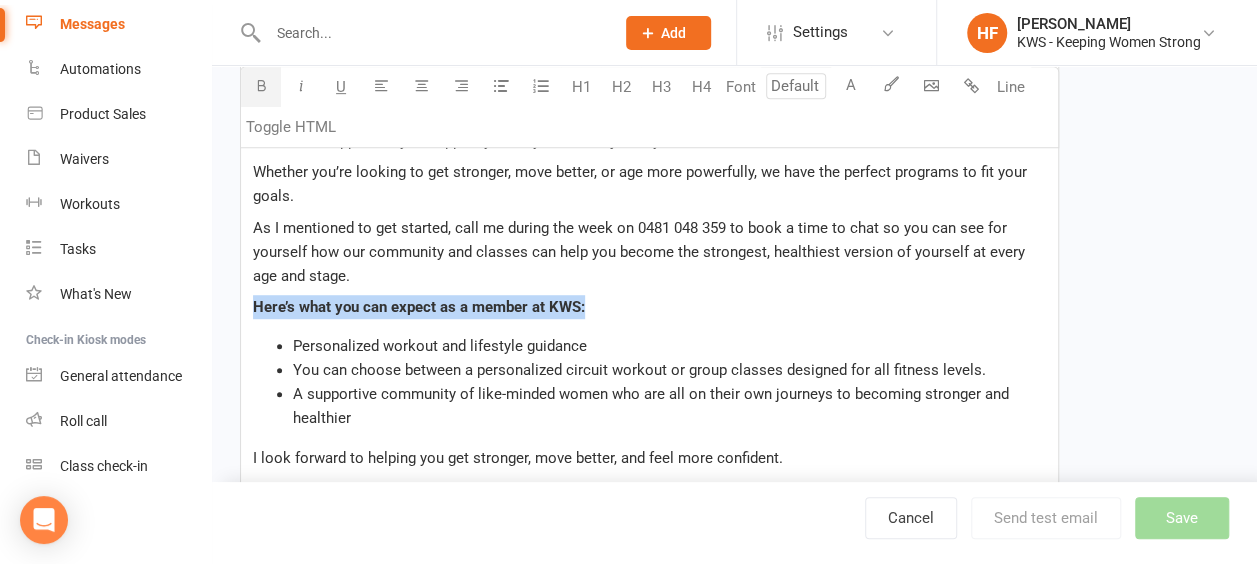click at bounding box center (261, 85) 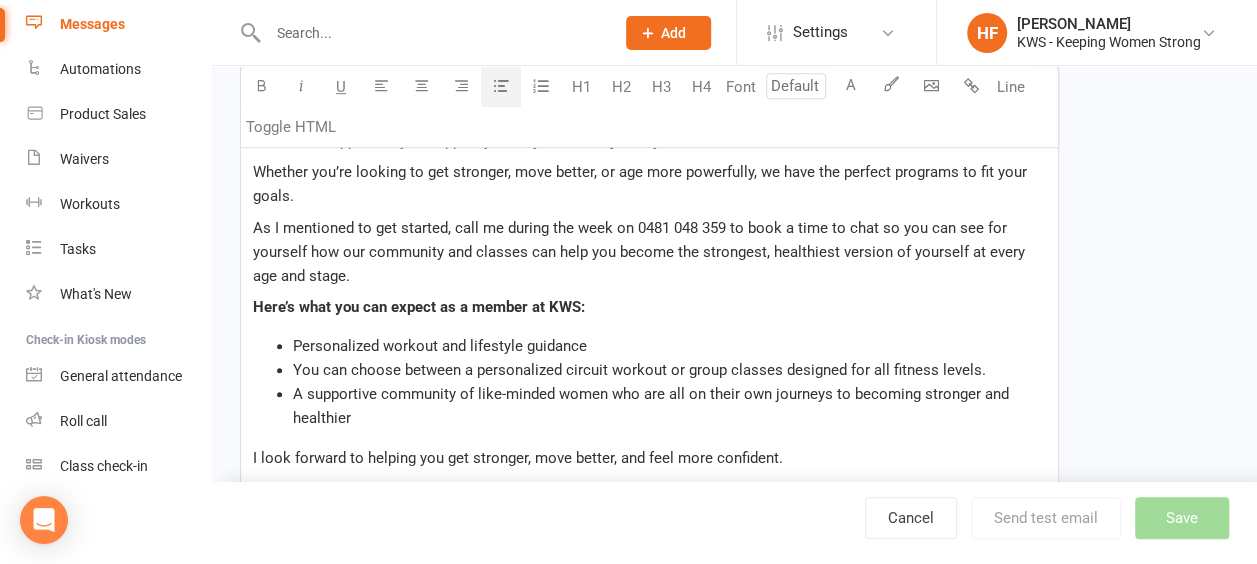 click on "Hi  ﻿ {contact-first-name}  , It was nice to speak to you [DATE]. Thank you for reaching out and showing interest in joining KWS! It would be great to have the opportunity to support you on your health journey. Whether you’re looking to get stronger, move better, or age more powerfully, we have the perfect programs to fit your goals. As I mentioned to get started, call me during the week on 0481 048 359 to book a time to chat so you can see for yourself how our community and classes can help you become the strongest, healthiest version of yourself at every age and stage. Here’s what you can expect as a member at KWS: Personalized workout and lifestyle guidance  You can choose between a personalized circuit workout or group classes designed for all fitness levels.   A supportive community of like-minded women who are all on their own journeys to becoming stronger and healthier I look forward to helping you get stronger, move better, and feel more confident. Strength to YOU, ﻿ KWS Keeping Women Strong" at bounding box center (649, 414) 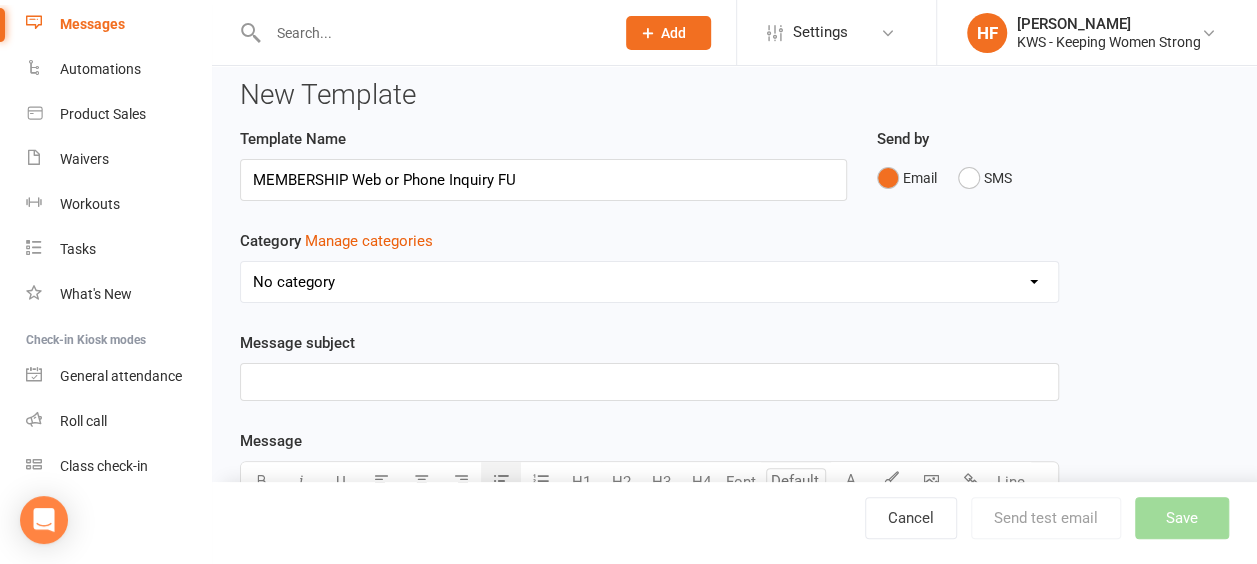 scroll, scrollTop: 0, scrollLeft: 0, axis: both 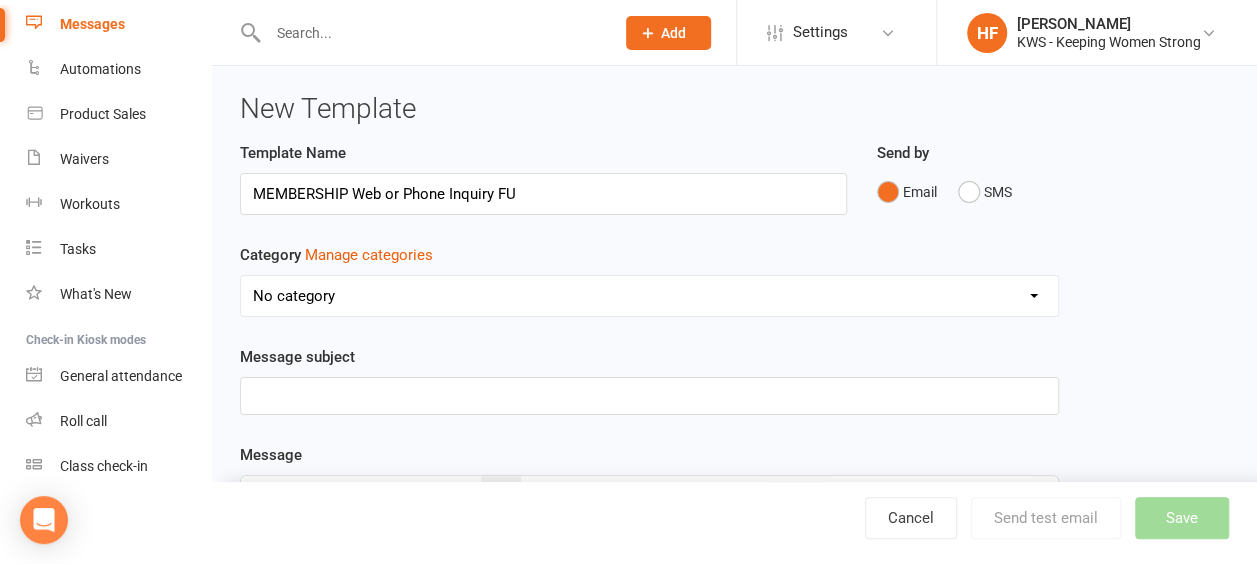 click on "﻿" at bounding box center (649, 396) 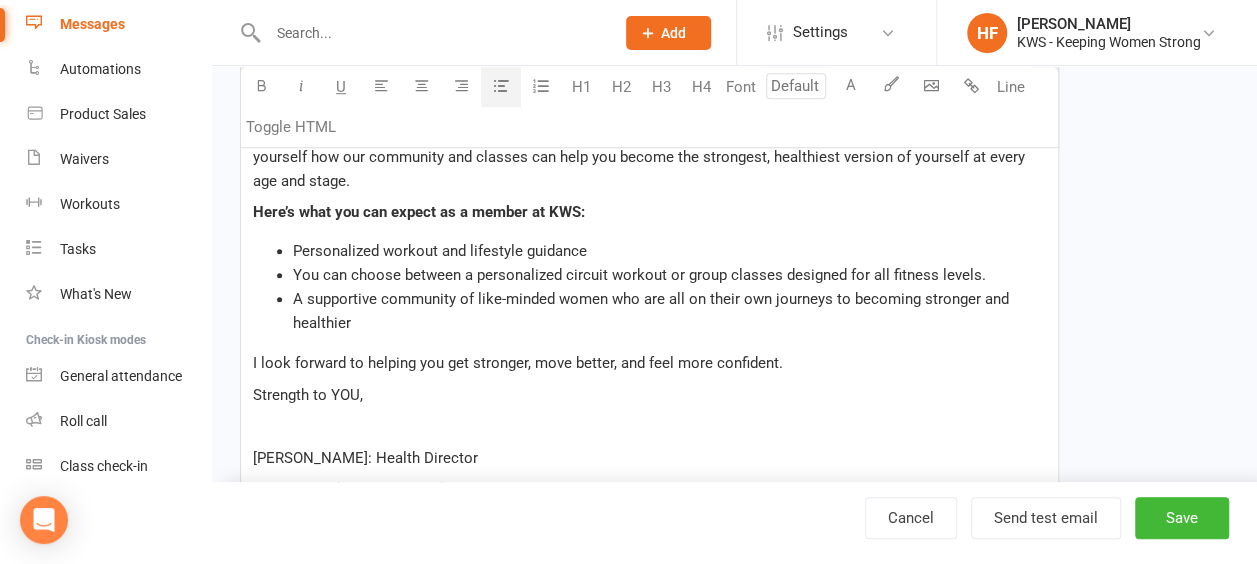 scroll, scrollTop: 700, scrollLeft: 0, axis: vertical 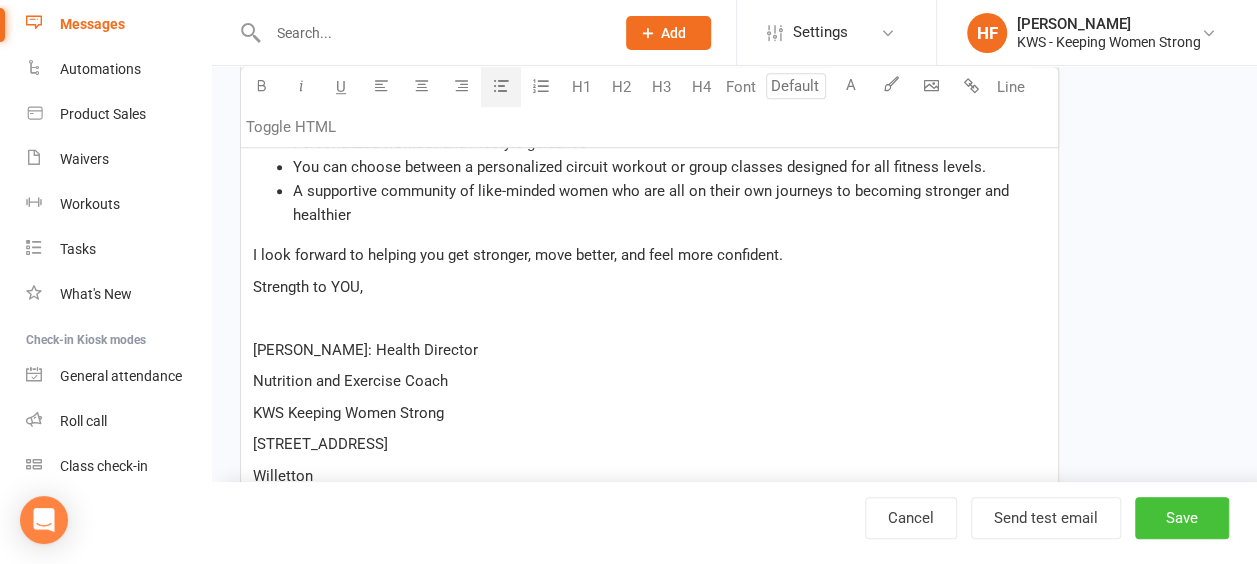 click on "Save" at bounding box center (1182, 518) 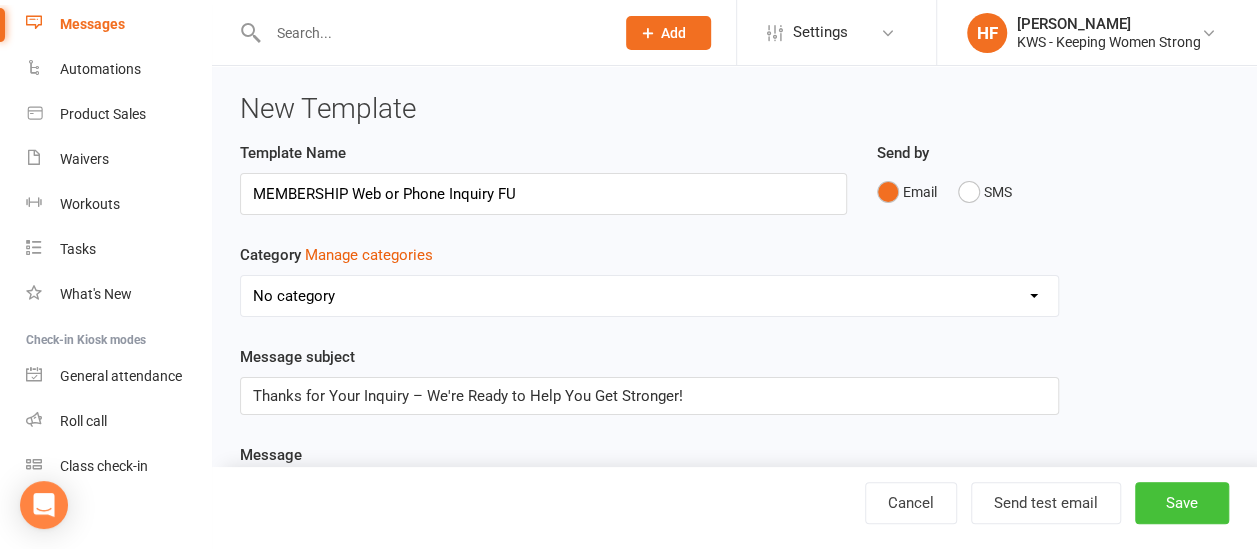 select on "grid" 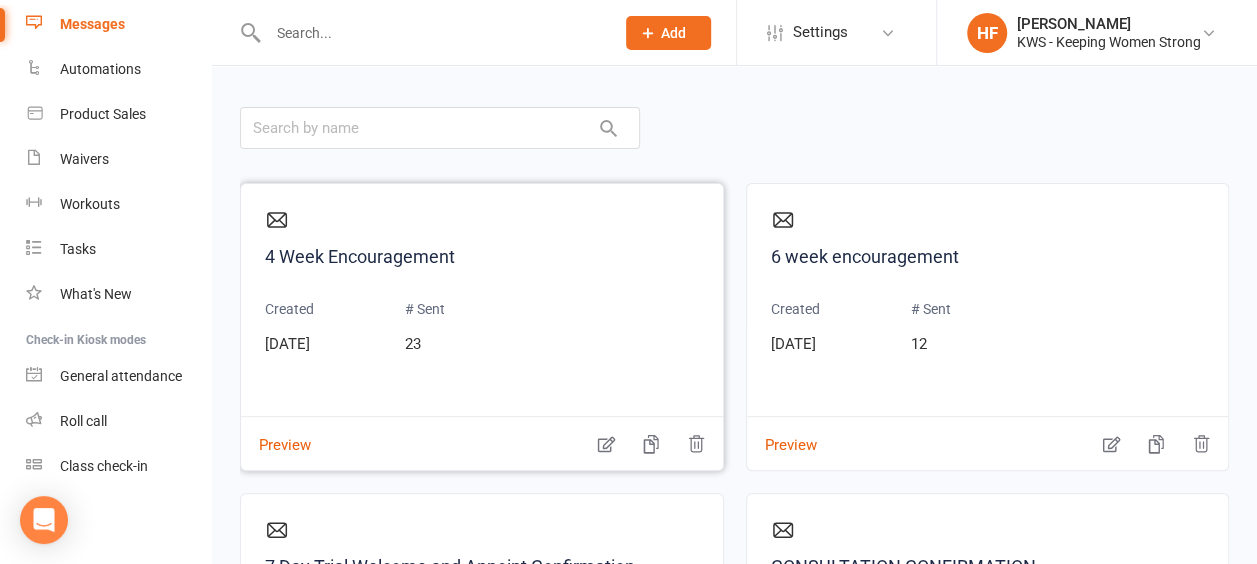 scroll, scrollTop: 200, scrollLeft: 0, axis: vertical 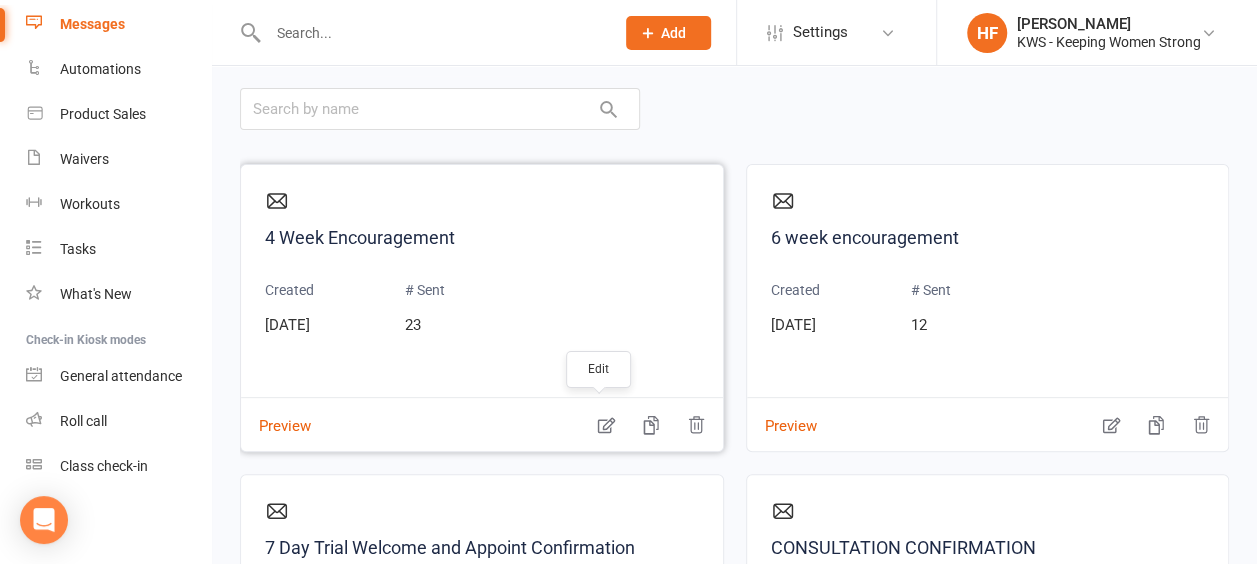 click 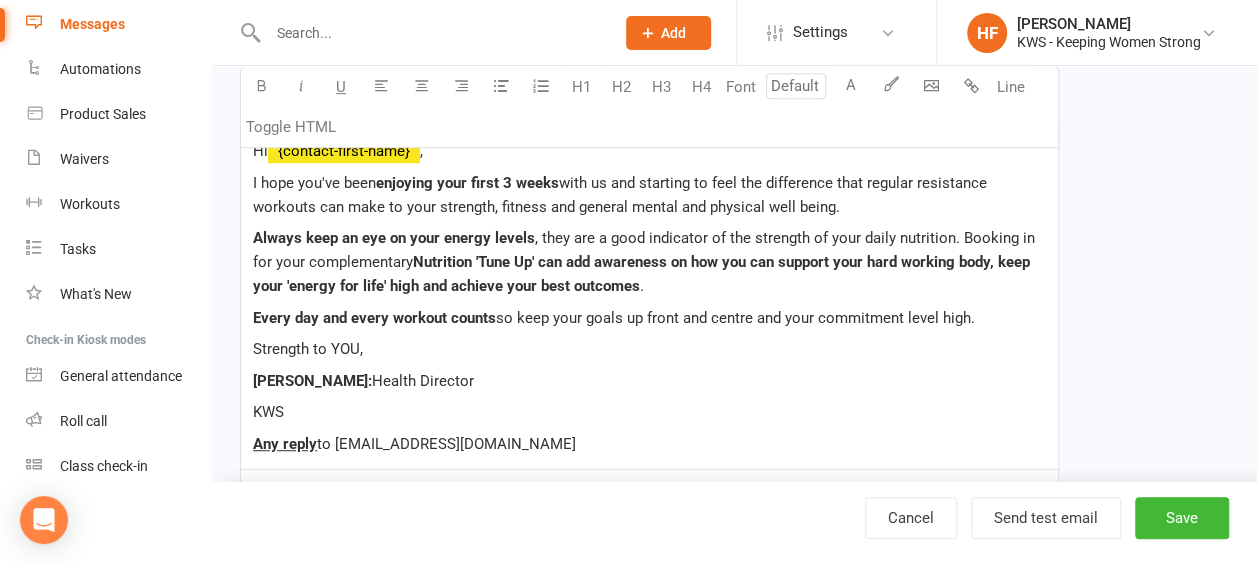 scroll, scrollTop: 400, scrollLeft: 0, axis: vertical 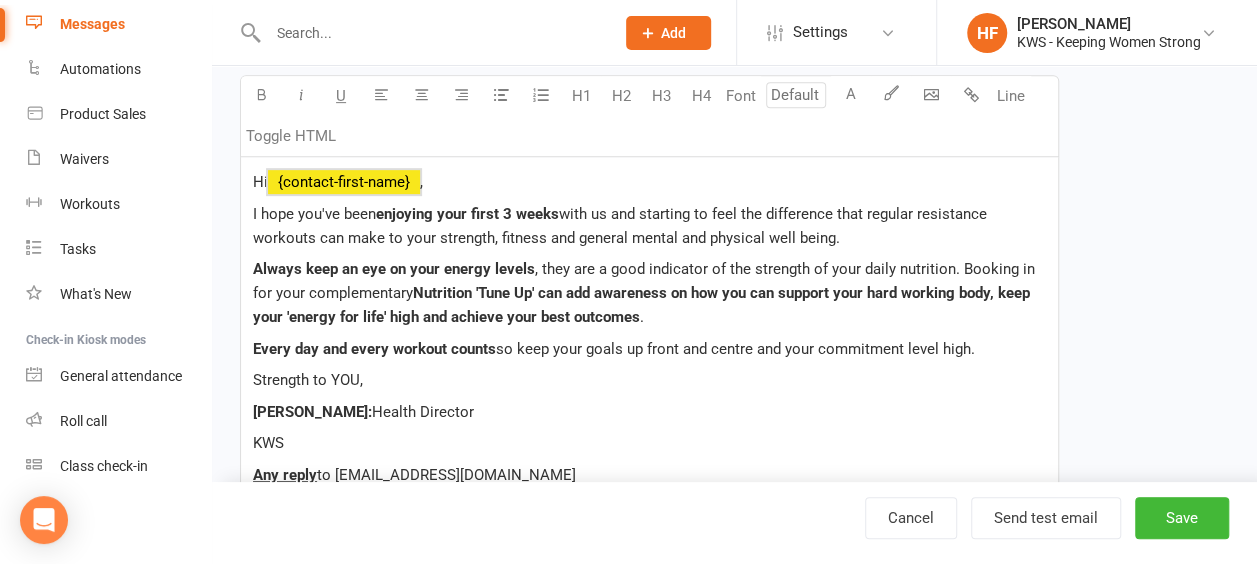 drag, startPoint x: 250, startPoint y: 178, endPoint x: 694, endPoint y: 496, distance: 546.13184 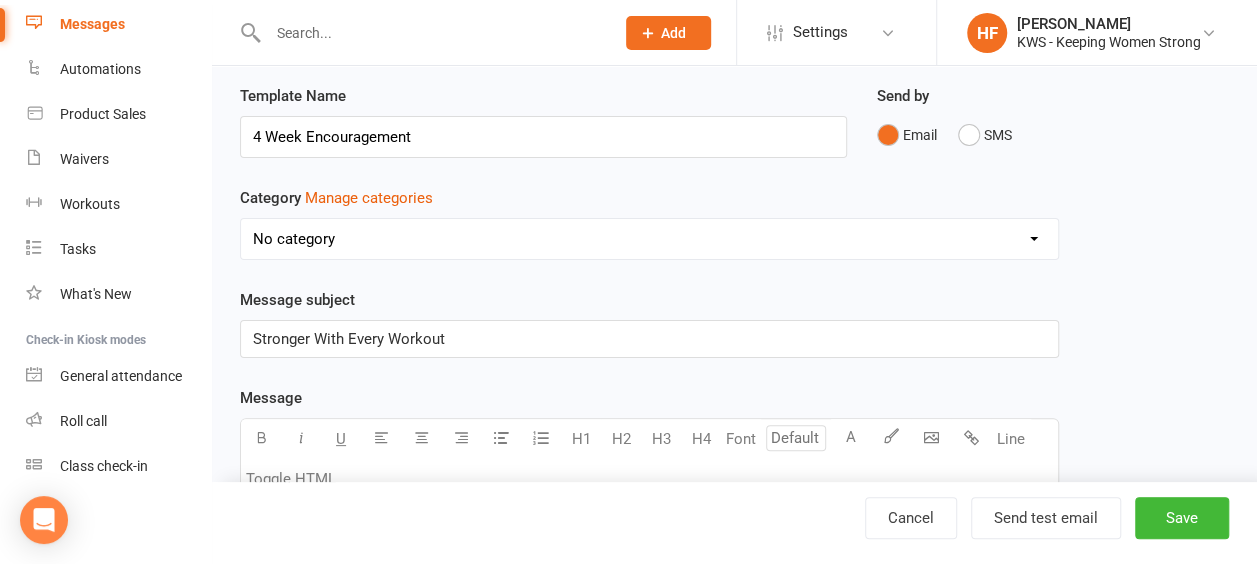 scroll, scrollTop: 100, scrollLeft: 0, axis: vertical 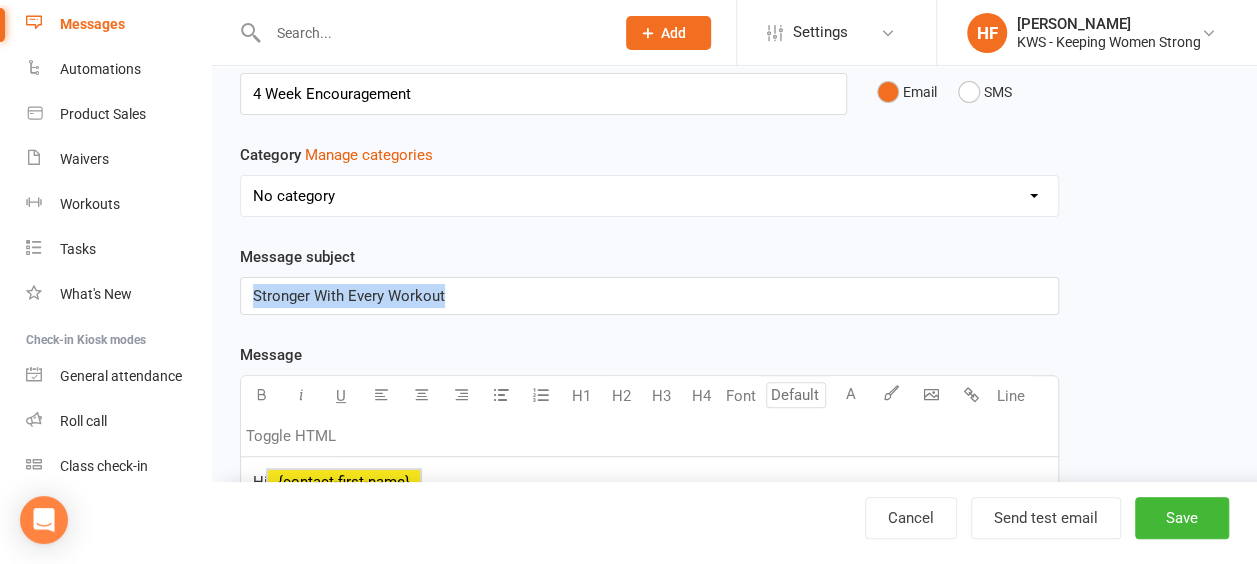 drag, startPoint x: 443, startPoint y: 290, endPoint x: 211, endPoint y: 291, distance: 232.00215 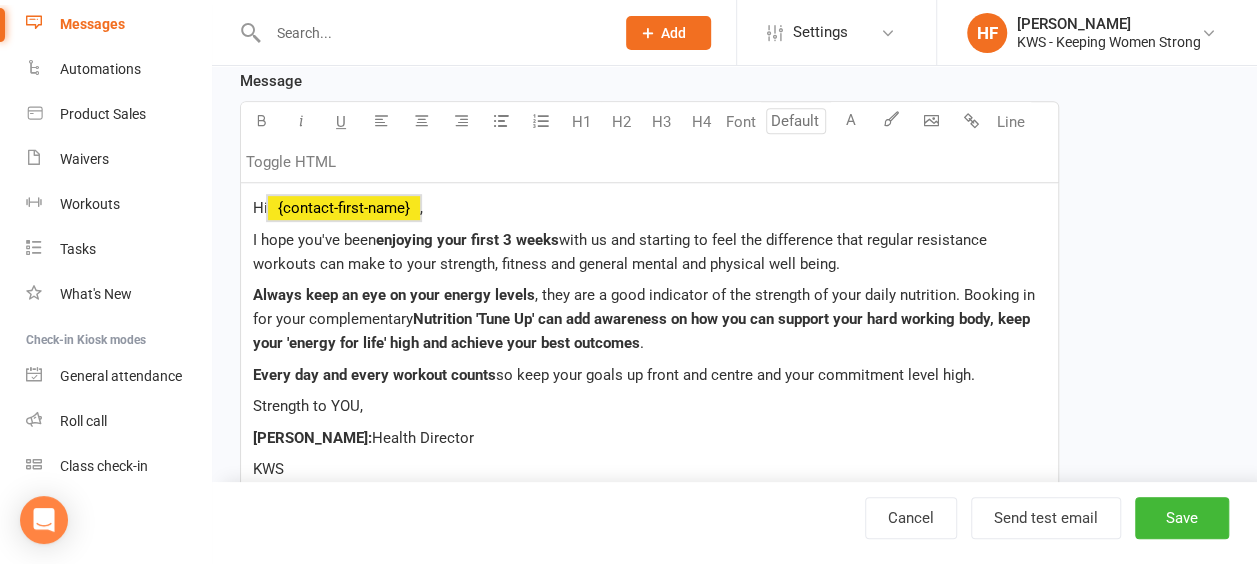 scroll, scrollTop: 400, scrollLeft: 0, axis: vertical 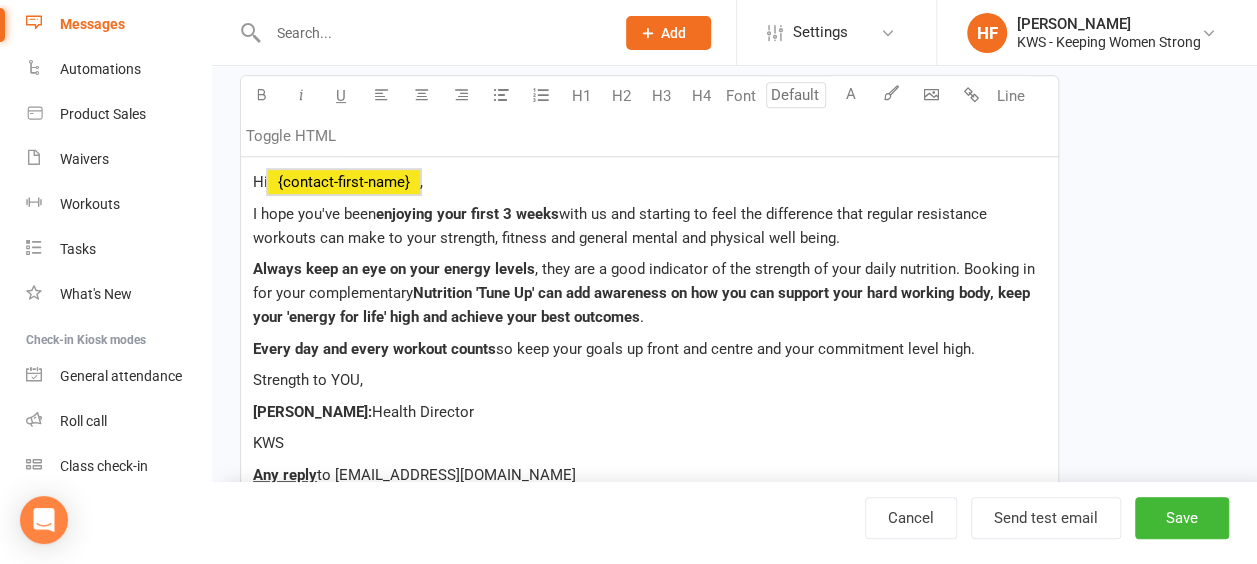 click on "I hope you've been  enjoying your first 3 weeks  with us and starting to feel the difference that regular resistance workouts can make to your strength, fitness and general mental and physical well being." at bounding box center [649, 226] 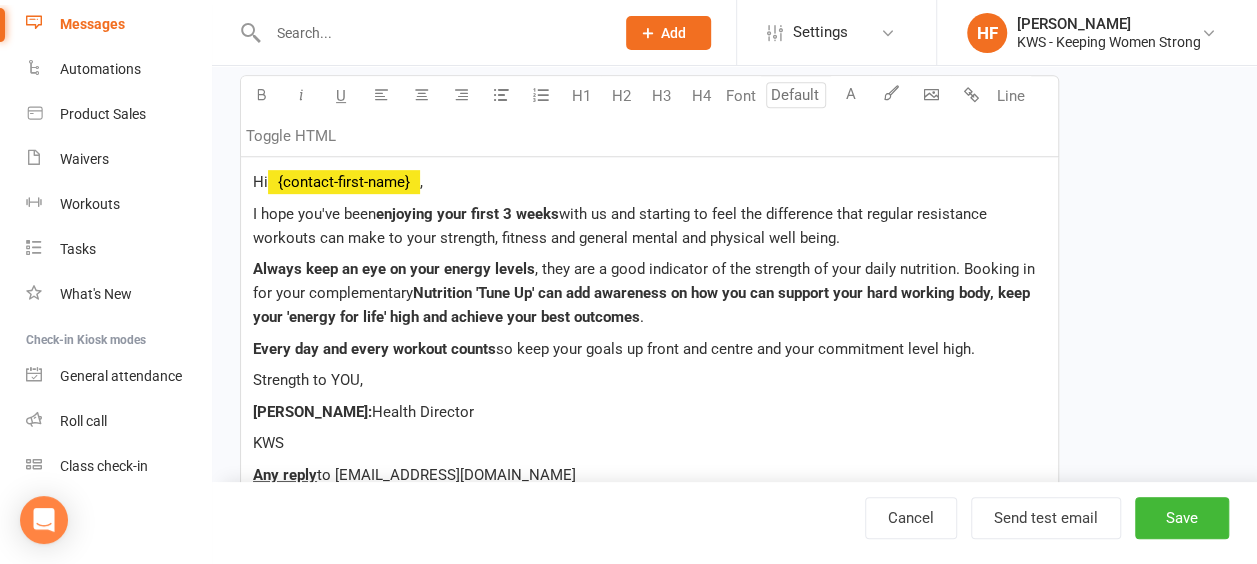 drag, startPoint x: 252, startPoint y: 211, endPoint x: 652, endPoint y: 503, distance: 495.24136 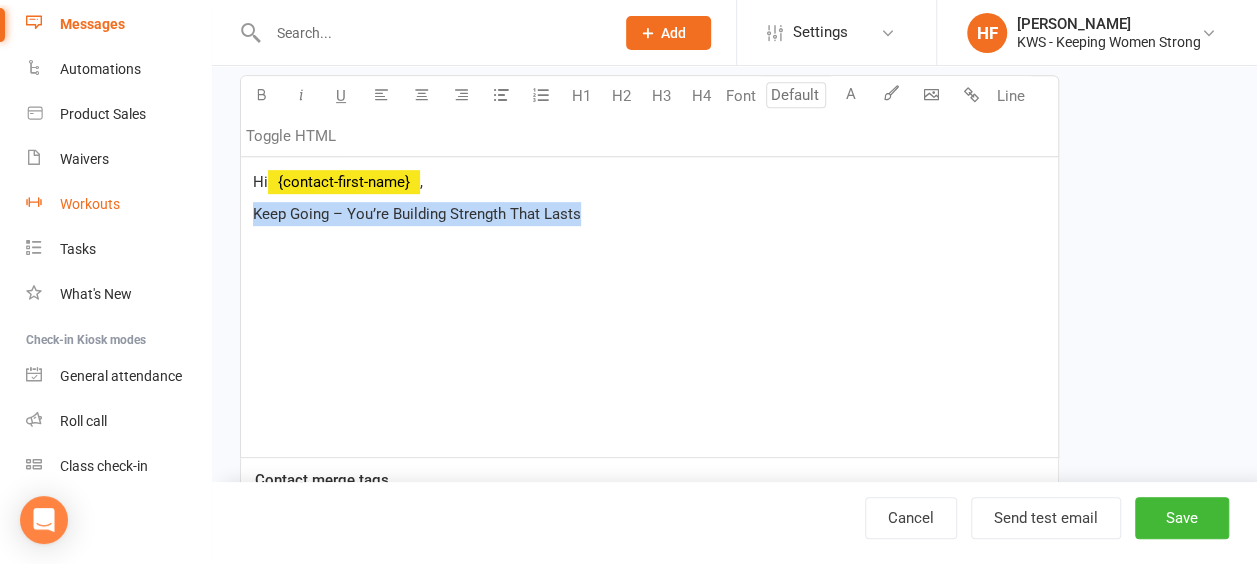 drag, startPoint x: 586, startPoint y: 207, endPoint x: 168, endPoint y: 207, distance: 418 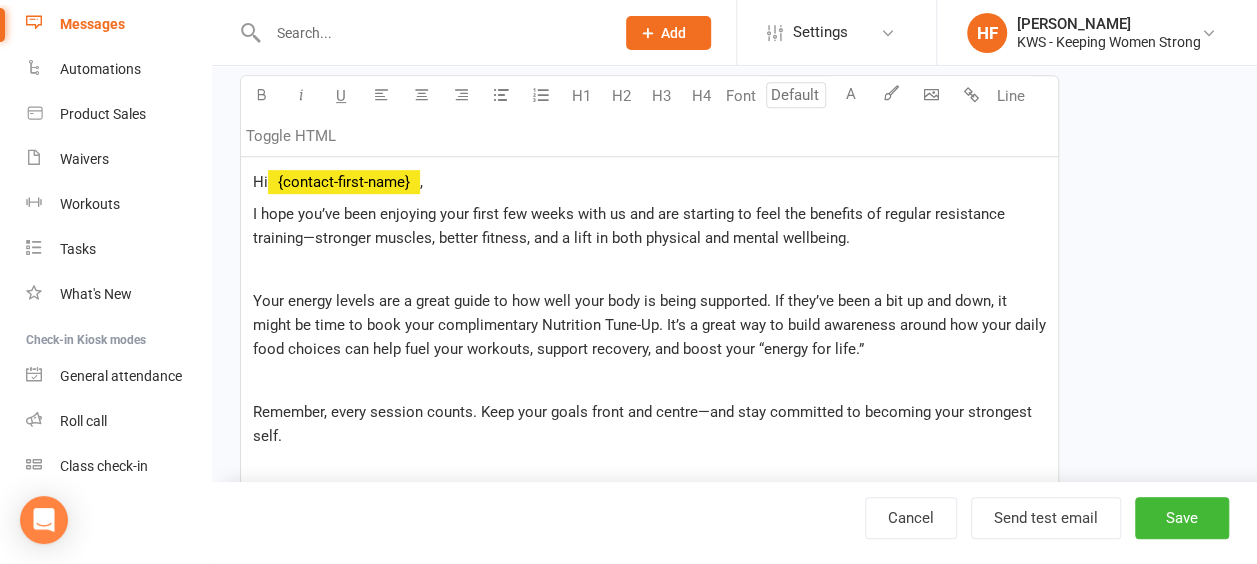 scroll, scrollTop: 708, scrollLeft: 0, axis: vertical 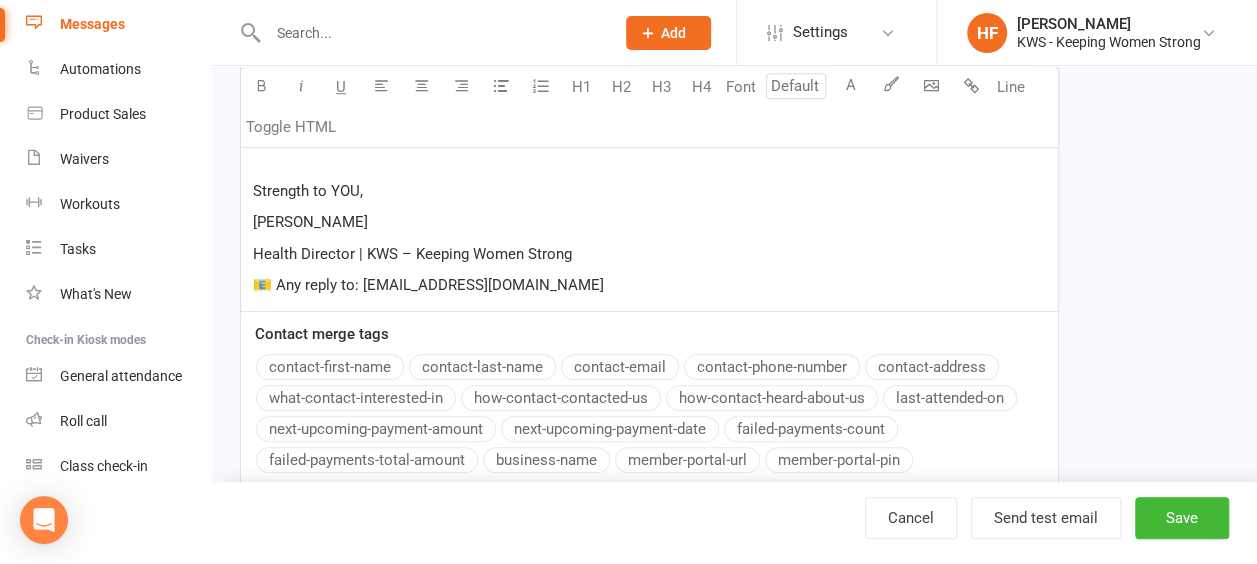 click on "📧 Any reply to: [EMAIL_ADDRESS][DOMAIN_NAME]" at bounding box center (428, 285) 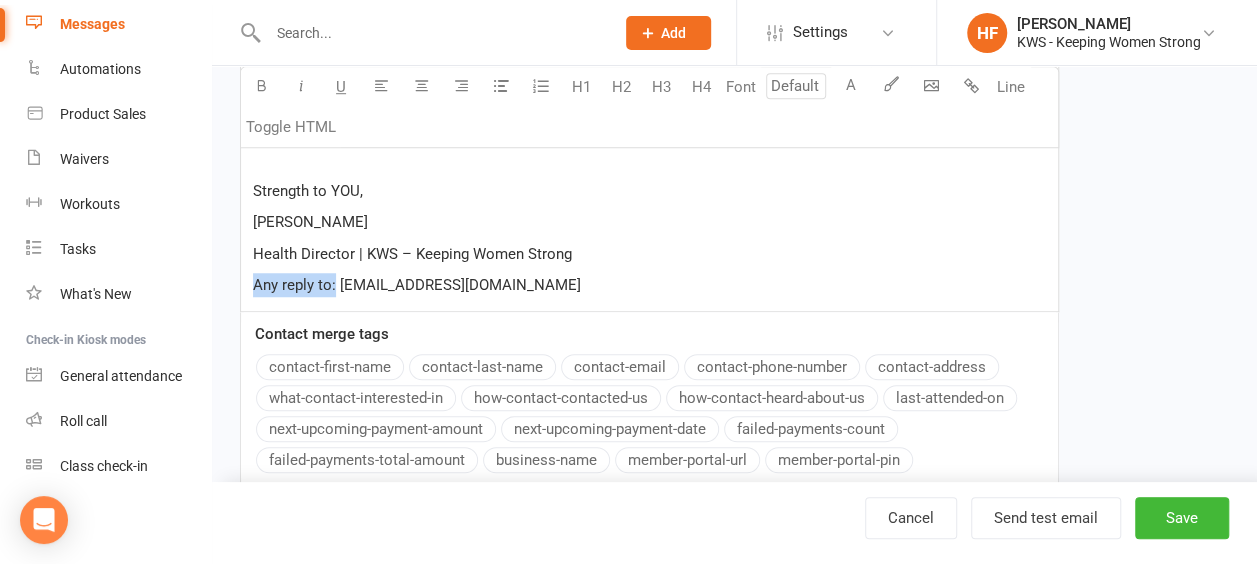 drag, startPoint x: 336, startPoint y: 285, endPoint x: 238, endPoint y: 287, distance: 98.02041 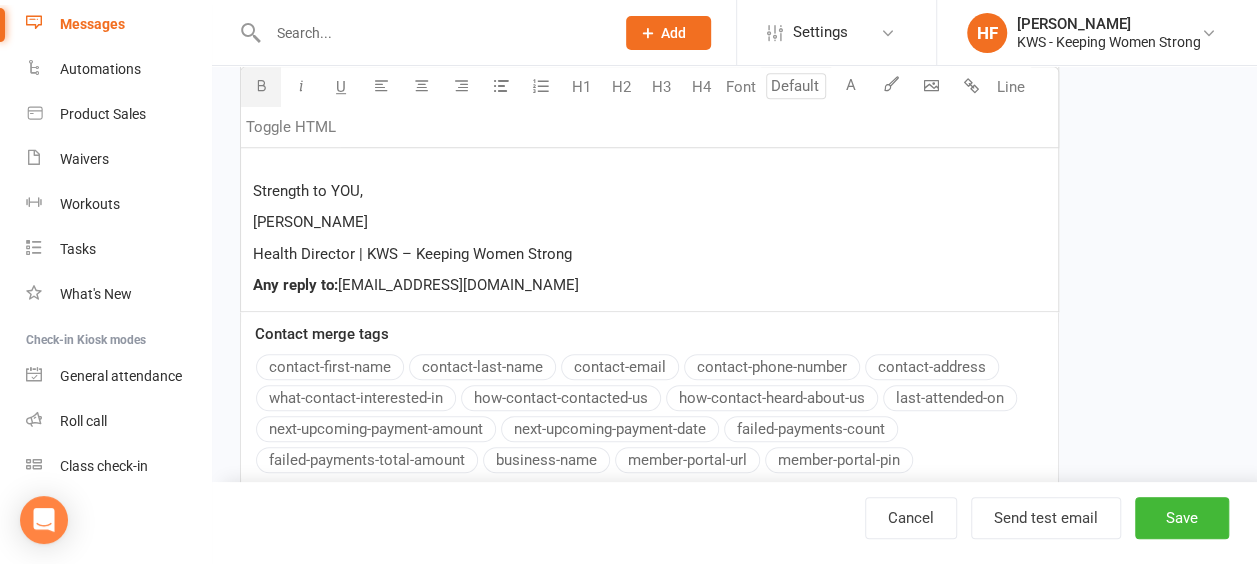click at bounding box center [261, 85] 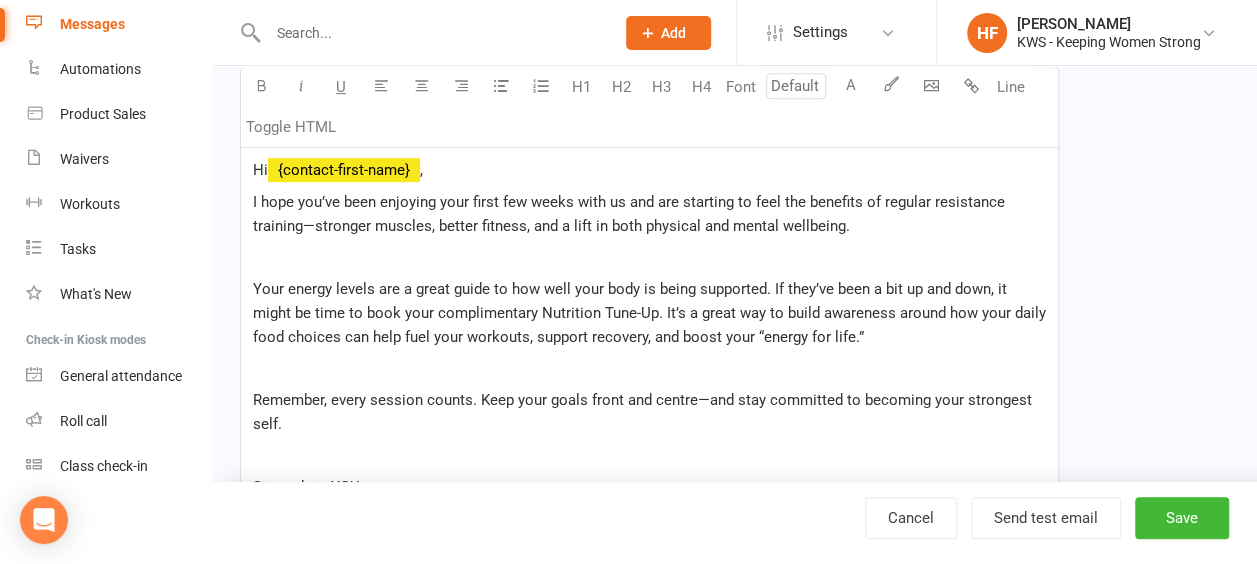 scroll, scrollTop: 408, scrollLeft: 0, axis: vertical 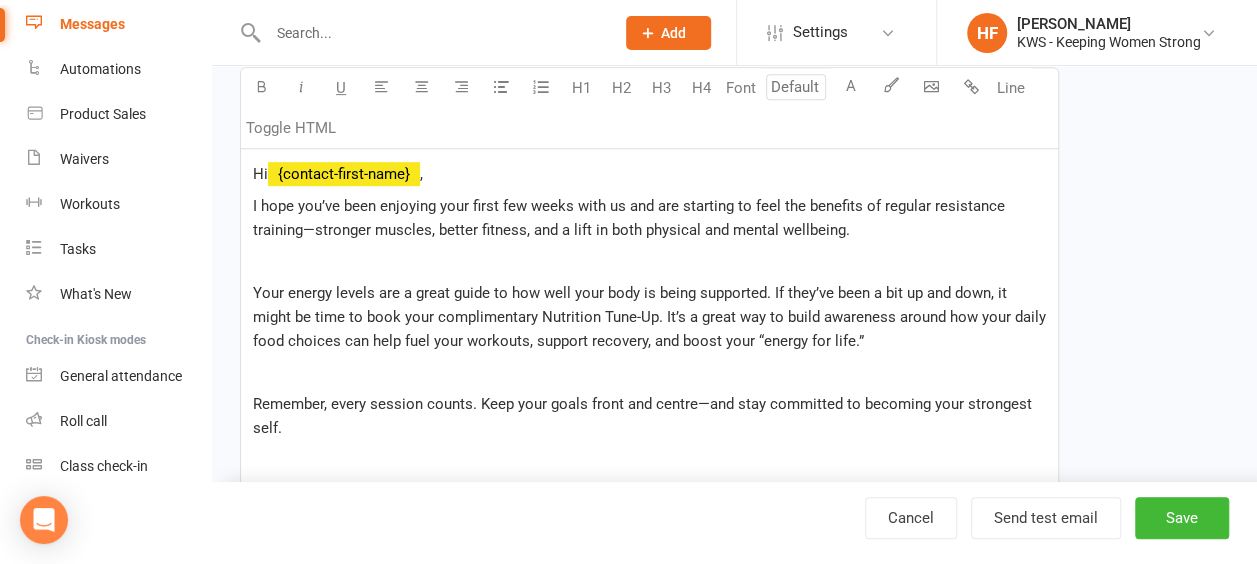 click on "﻿" at bounding box center (649, 261) 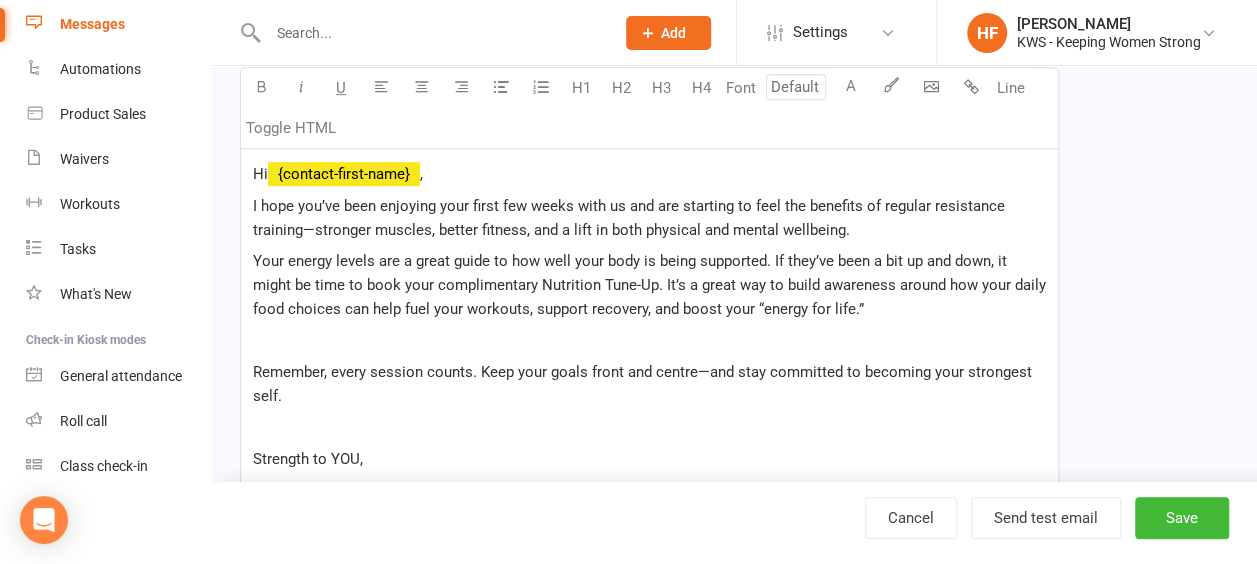 click on "﻿" at bounding box center (649, 341) 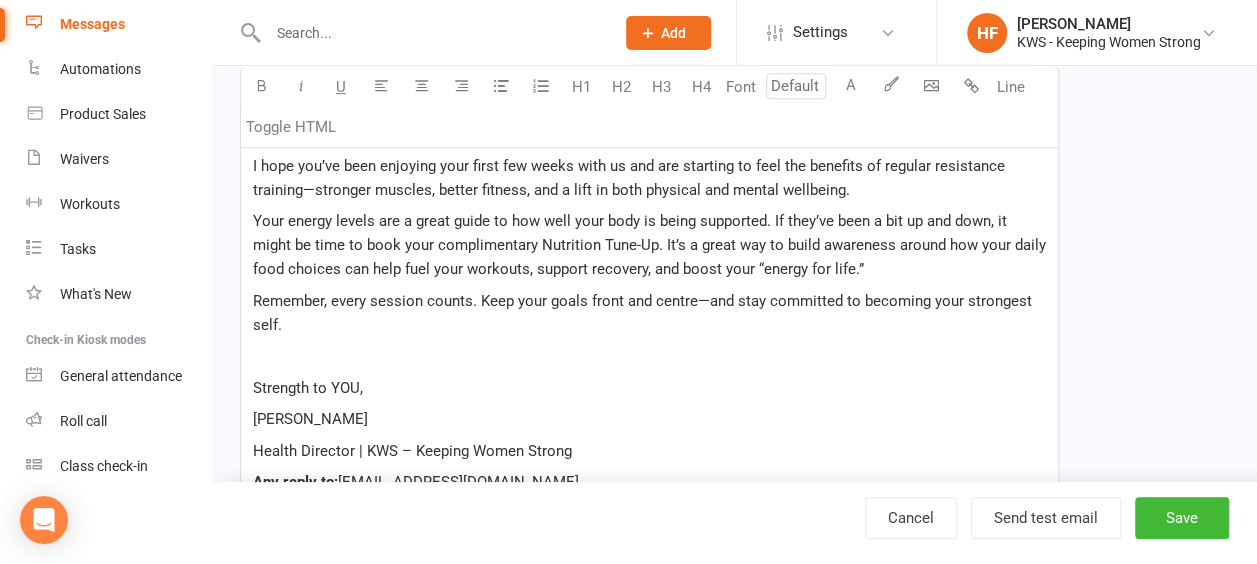 scroll, scrollTop: 508, scrollLeft: 0, axis: vertical 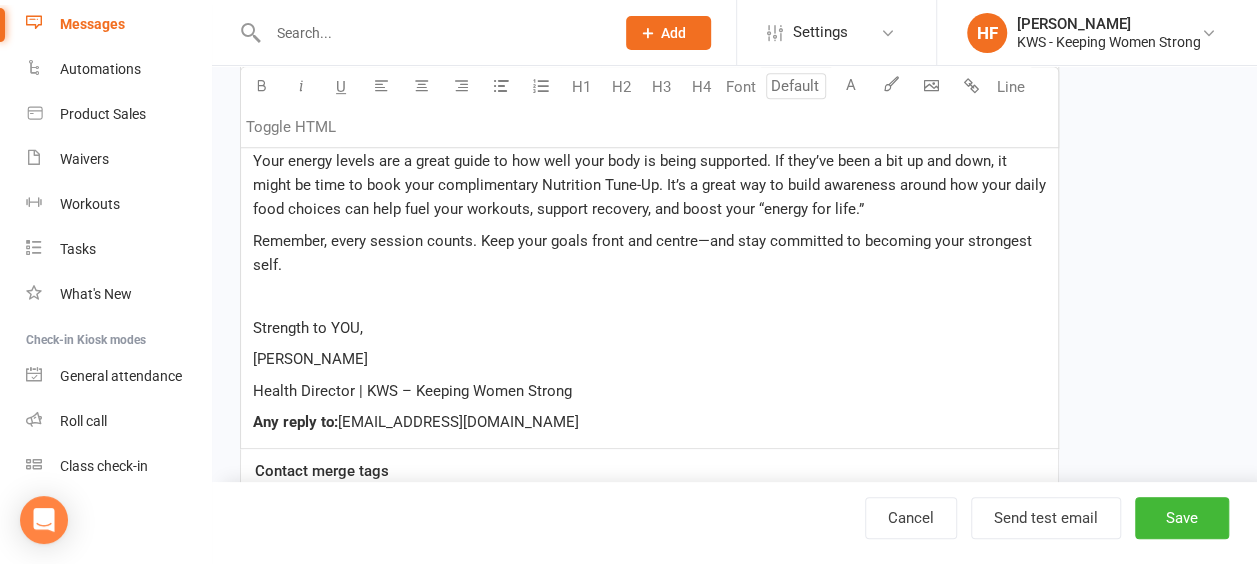 click on "﻿" at bounding box center [649, 296] 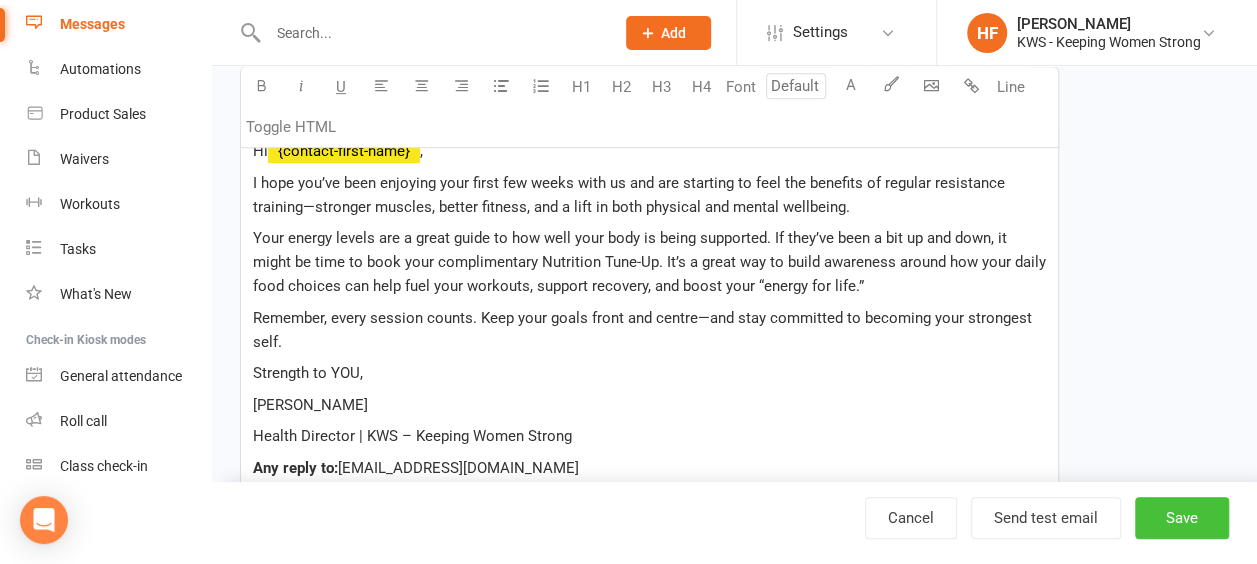 scroll, scrollTop: 405, scrollLeft: 0, axis: vertical 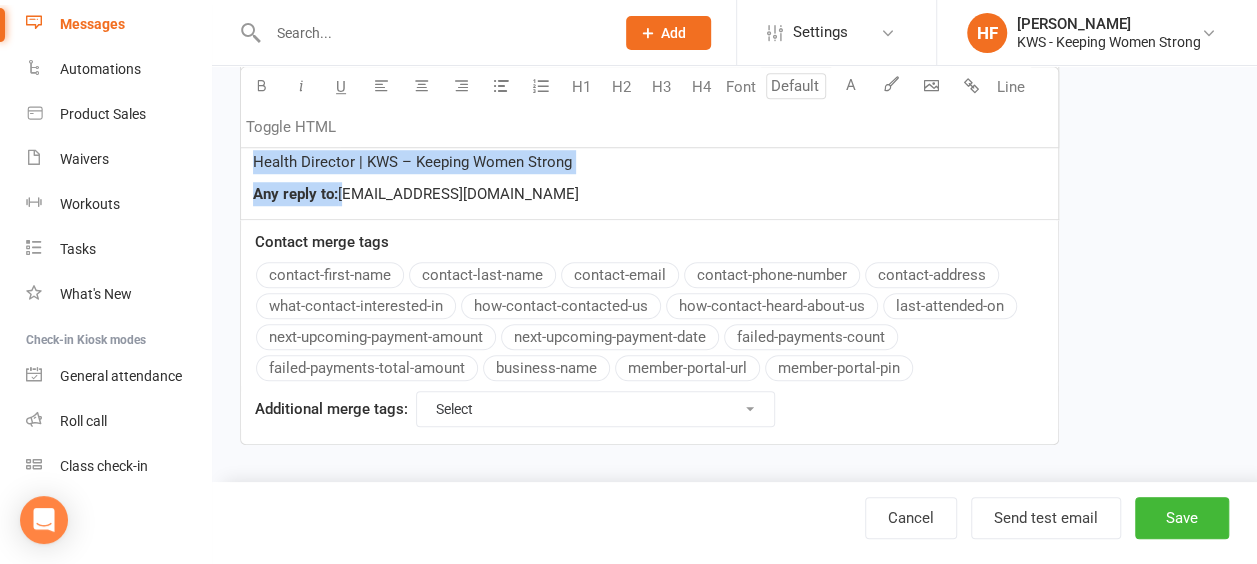 drag, startPoint x: 252, startPoint y: 217, endPoint x: 670, endPoint y: 187, distance: 419.07516 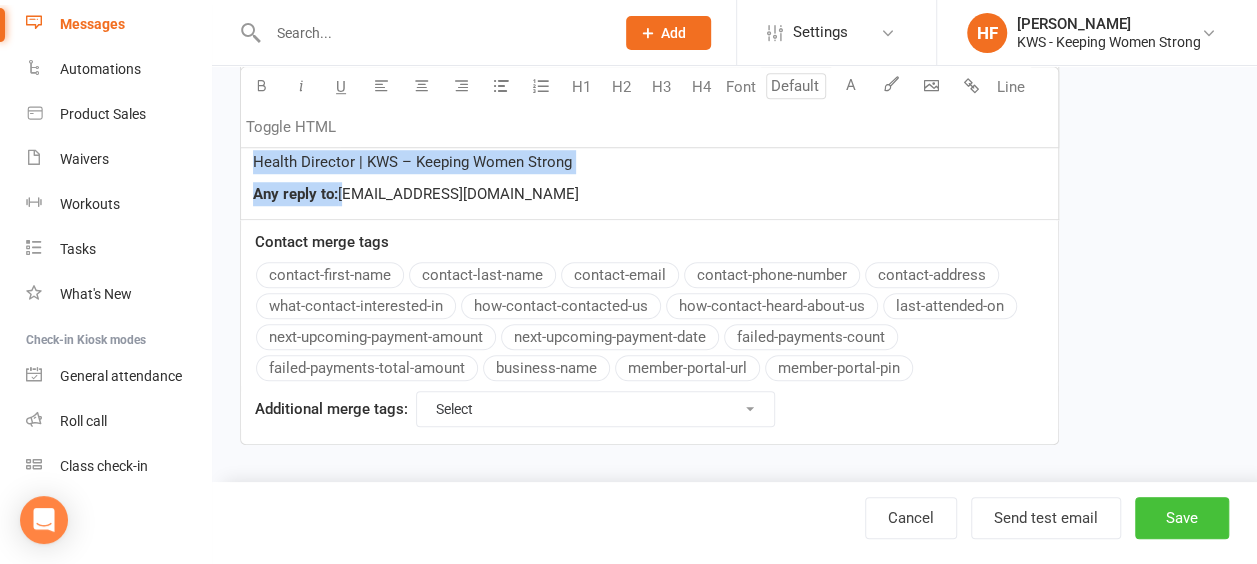 click on "Save" at bounding box center [1182, 518] 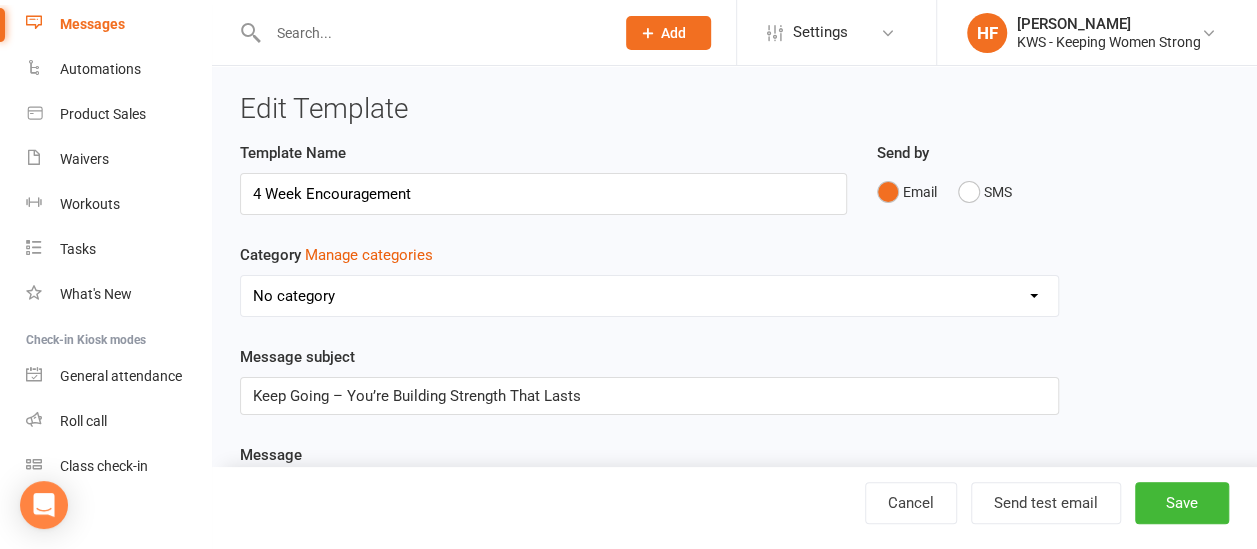 select on "grid" 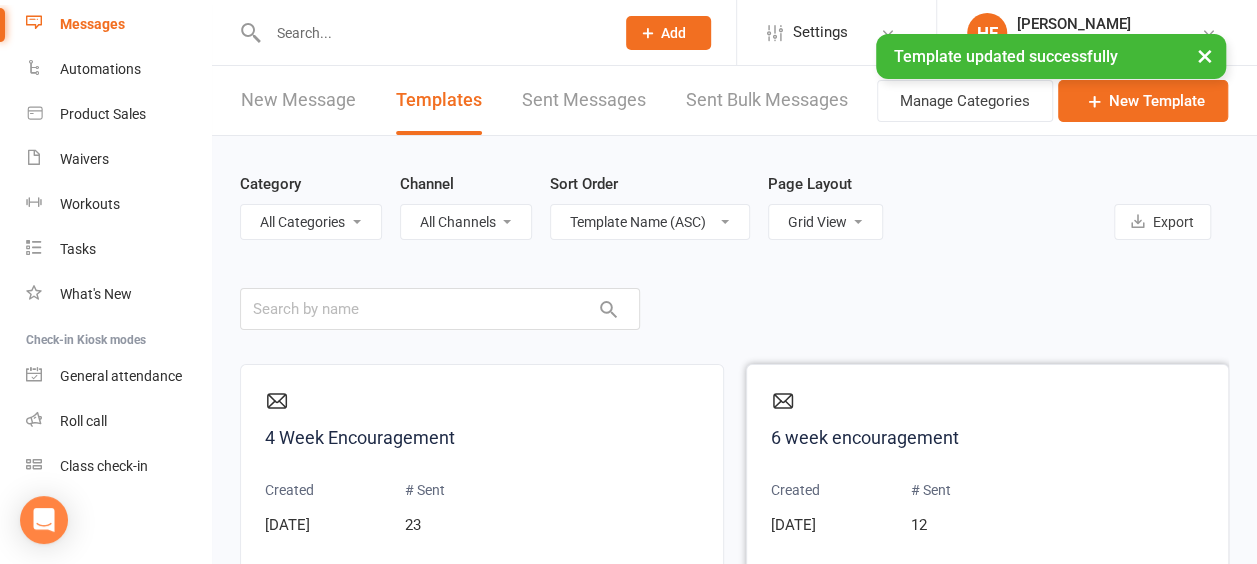 scroll, scrollTop: 100, scrollLeft: 0, axis: vertical 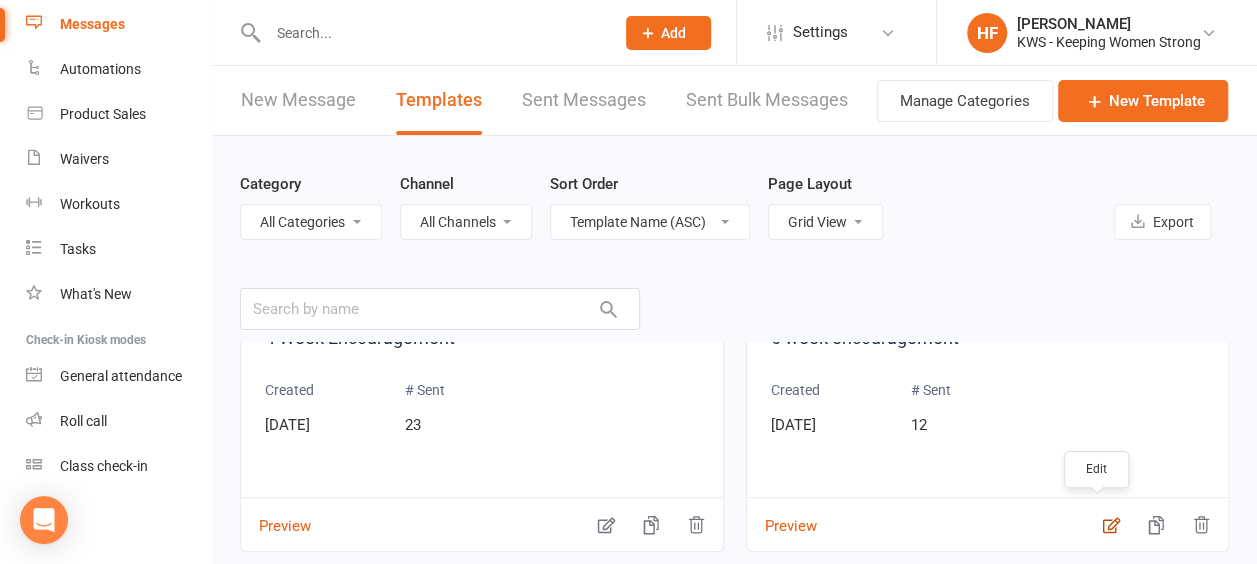 click 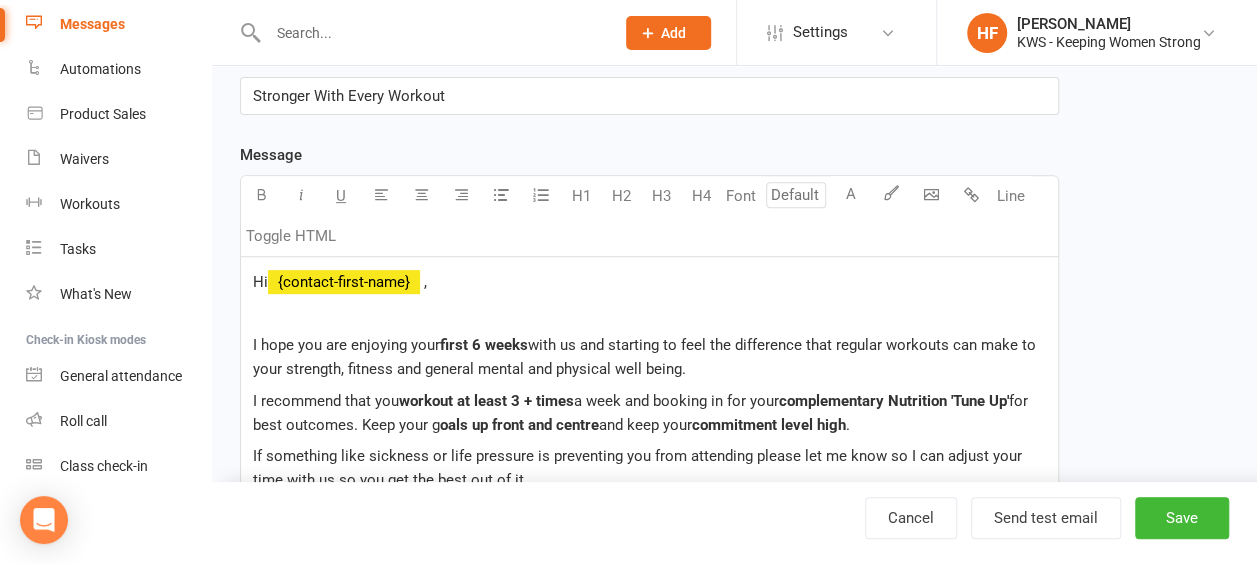 scroll, scrollTop: 300, scrollLeft: 0, axis: vertical 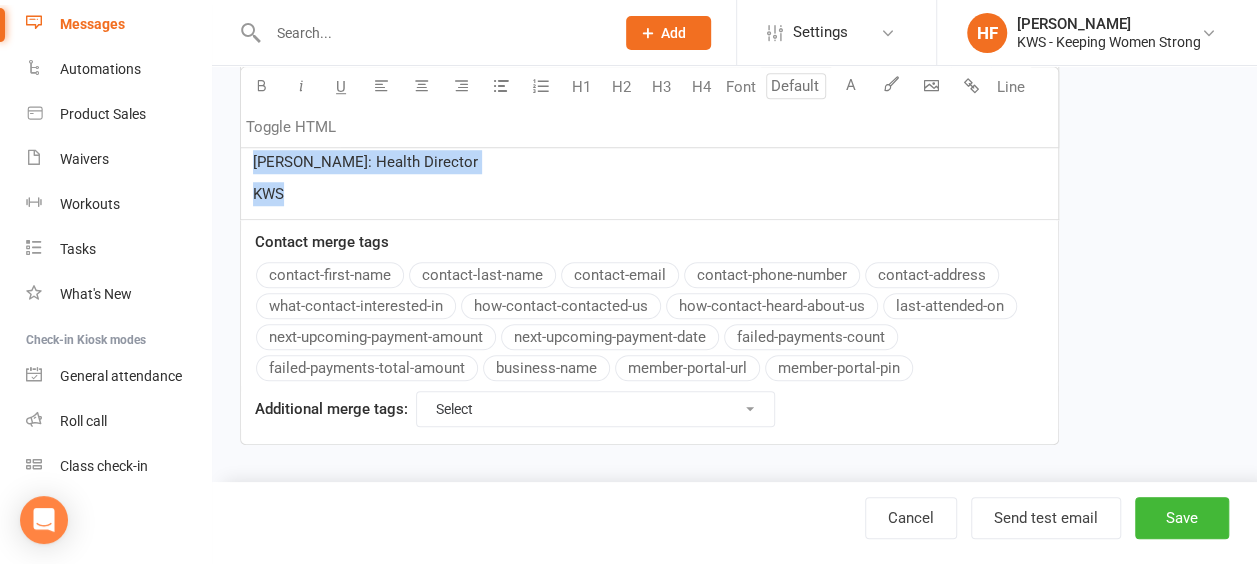 drag, startPoint x: 271, startPoint y: 382, endPoint x: 585, endPoint y: 184, distance: 371.21423 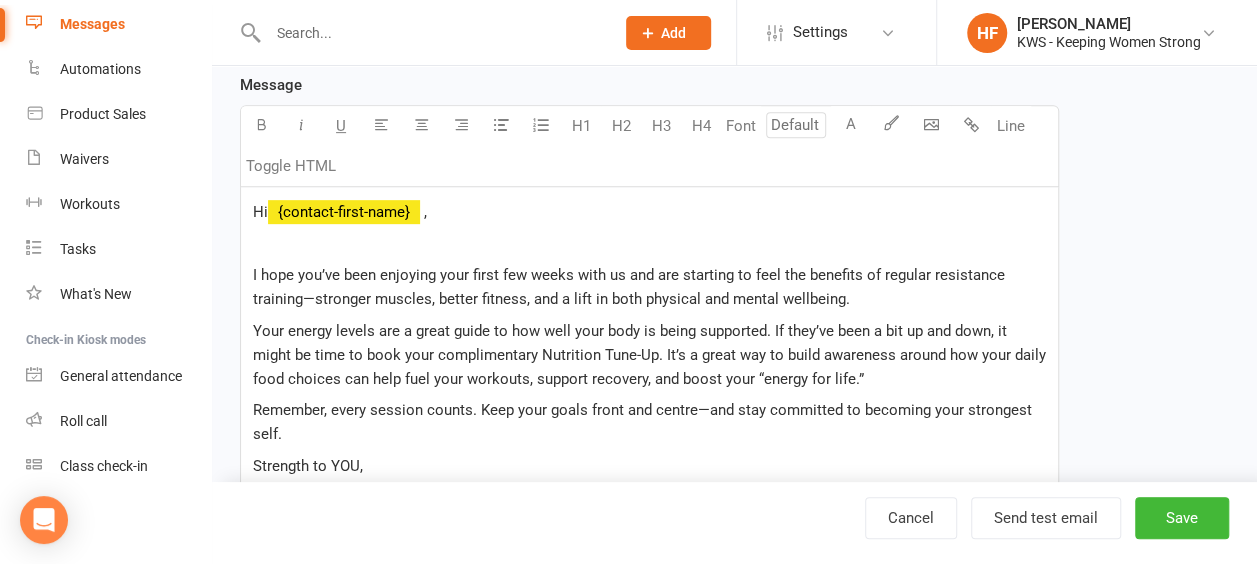 scroll, scrollTop: 245, scrollLeft: 0, axis: vertical 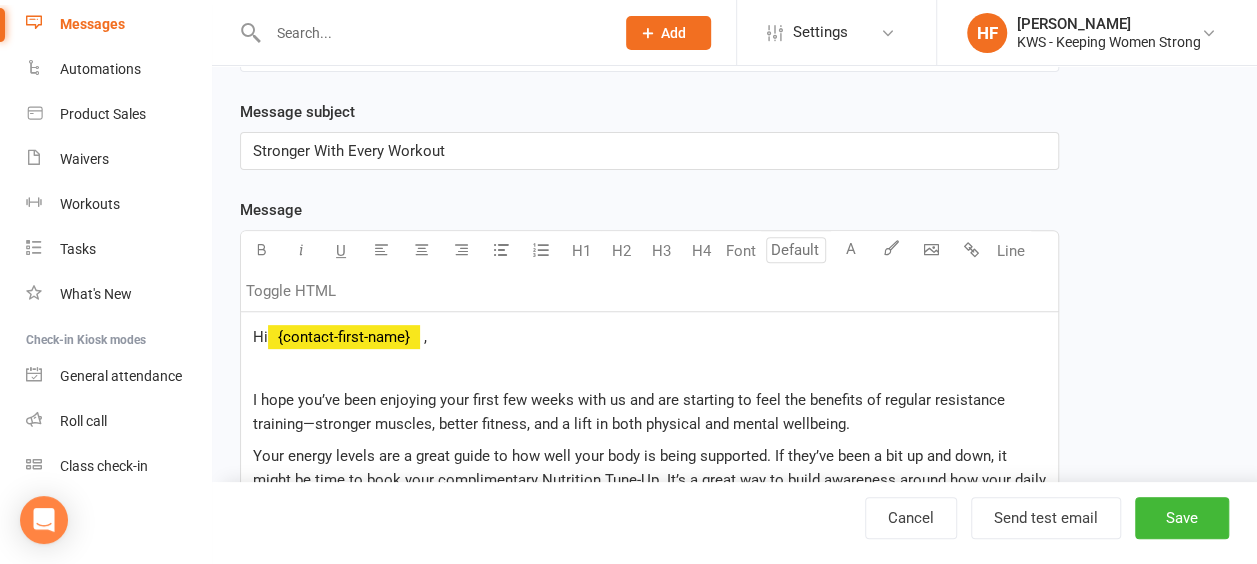click at bounding box center [649, 369] 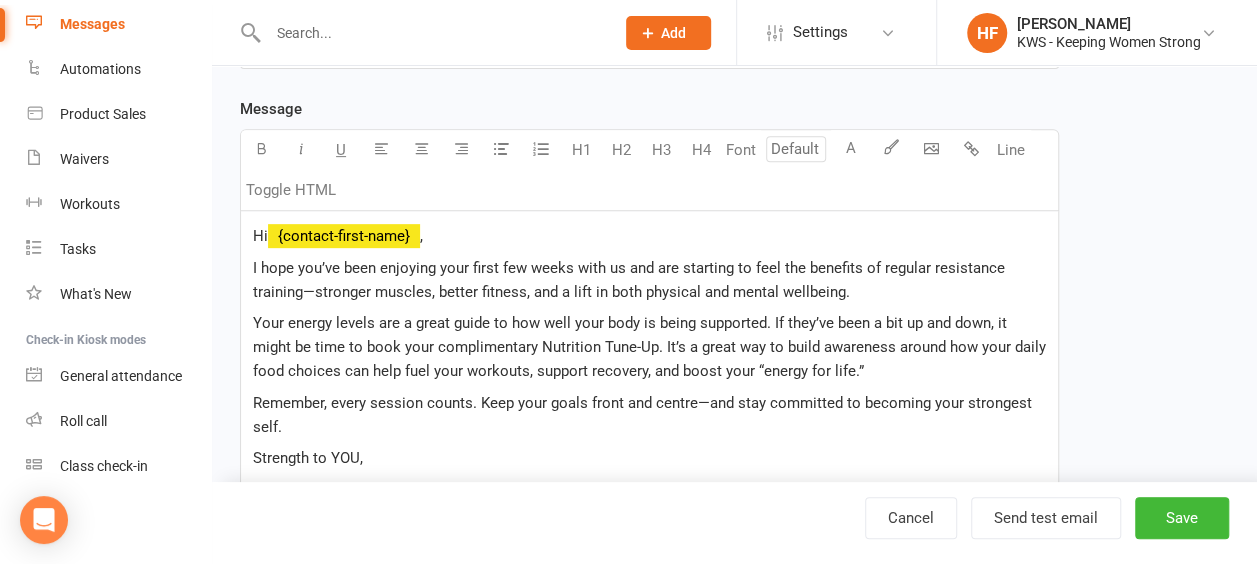 scroll, scrollTop: 345, scrollLeft: 0, axis: vertical 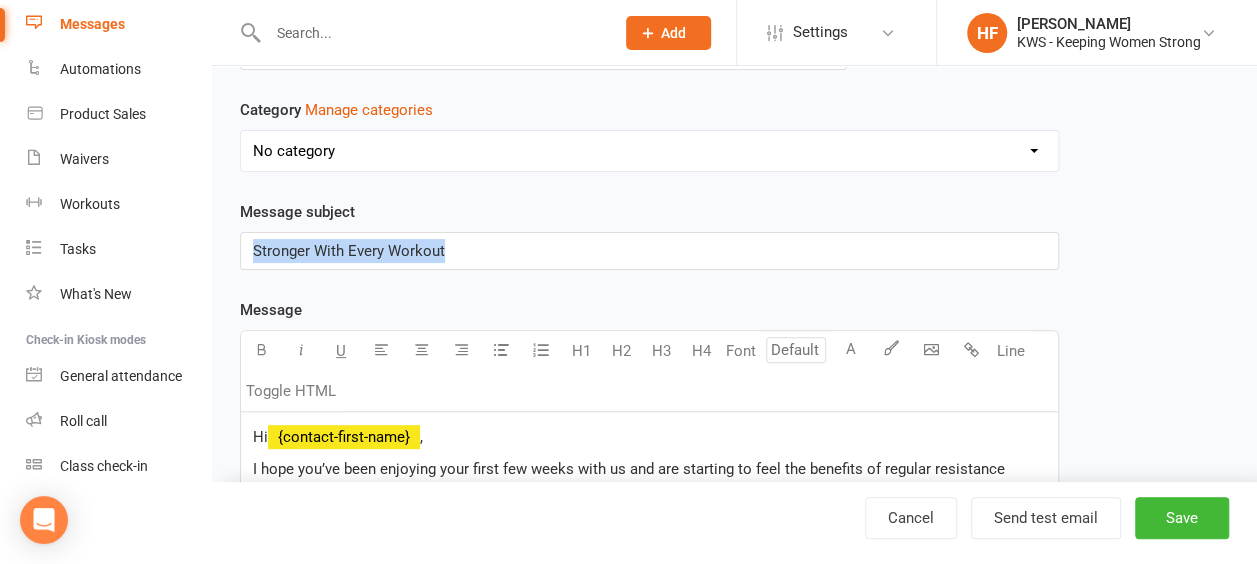 drag, startPoint x: 463, startPoint y: 244, endPoint x: 197, endPoint y: 268, distance: 267.0805 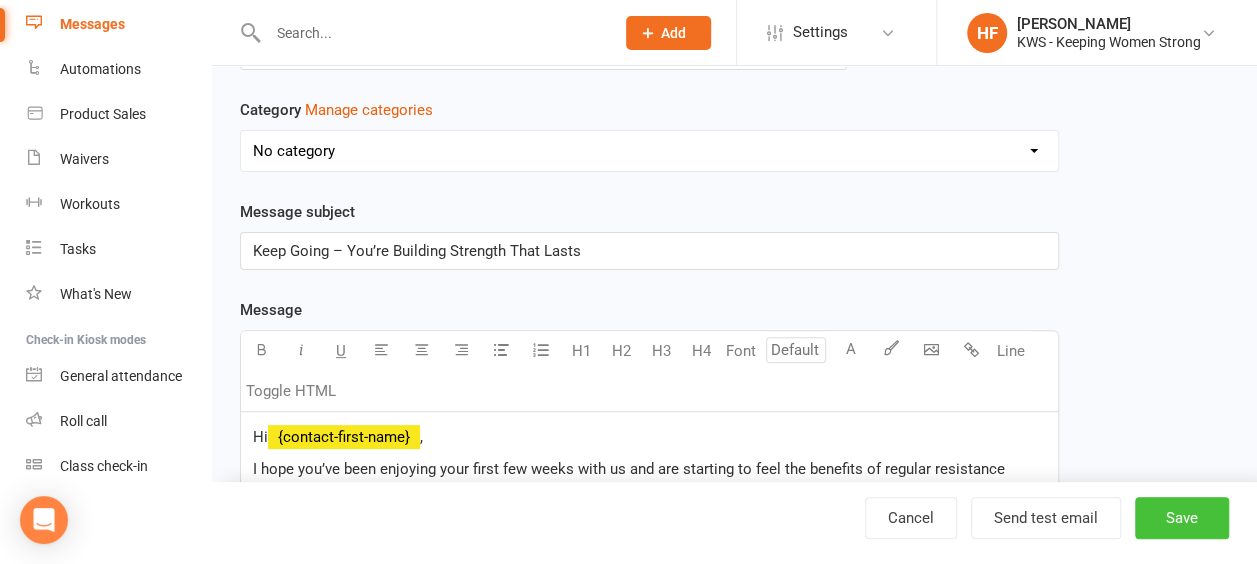 click on "Save" at bounding box center [1182, 518] 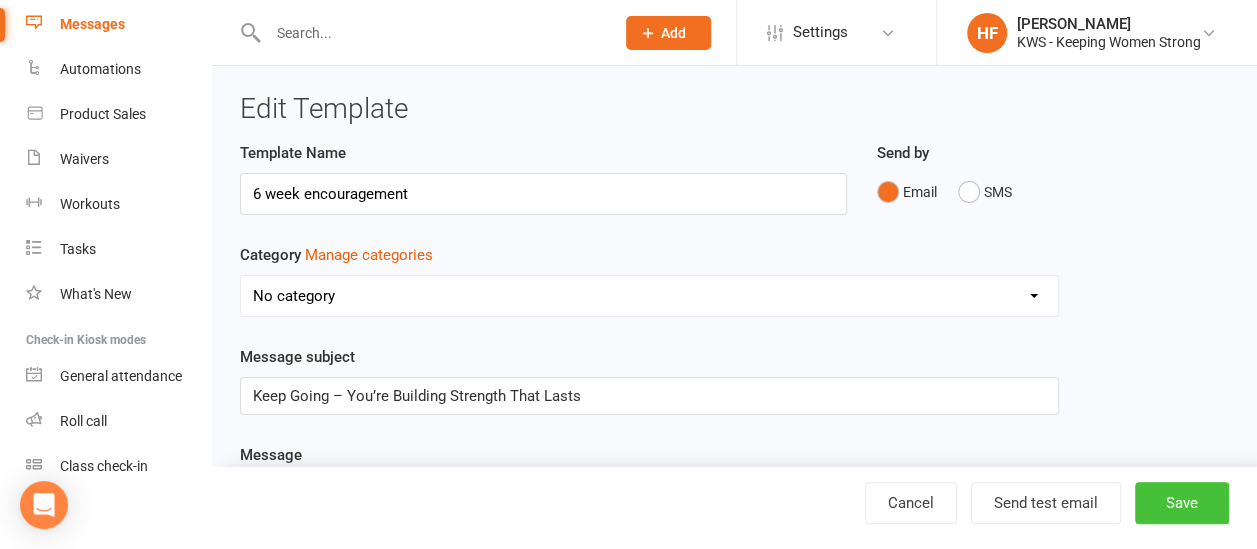 select on "grid" 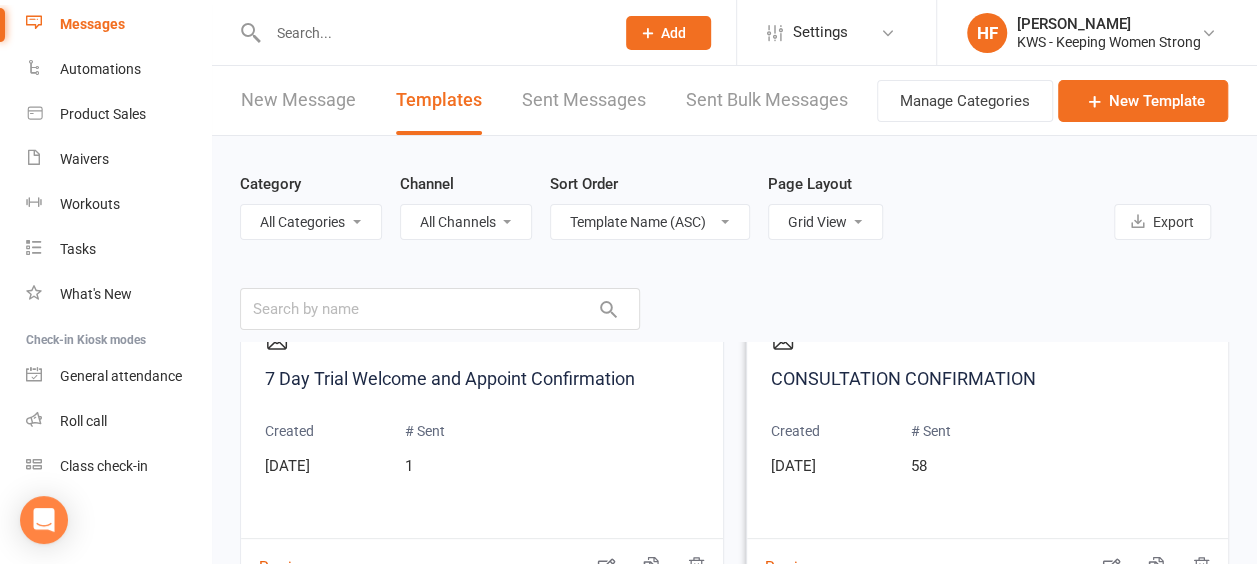 scroll, scrollTop: 400, scrollLeft: 0, axis: vertical 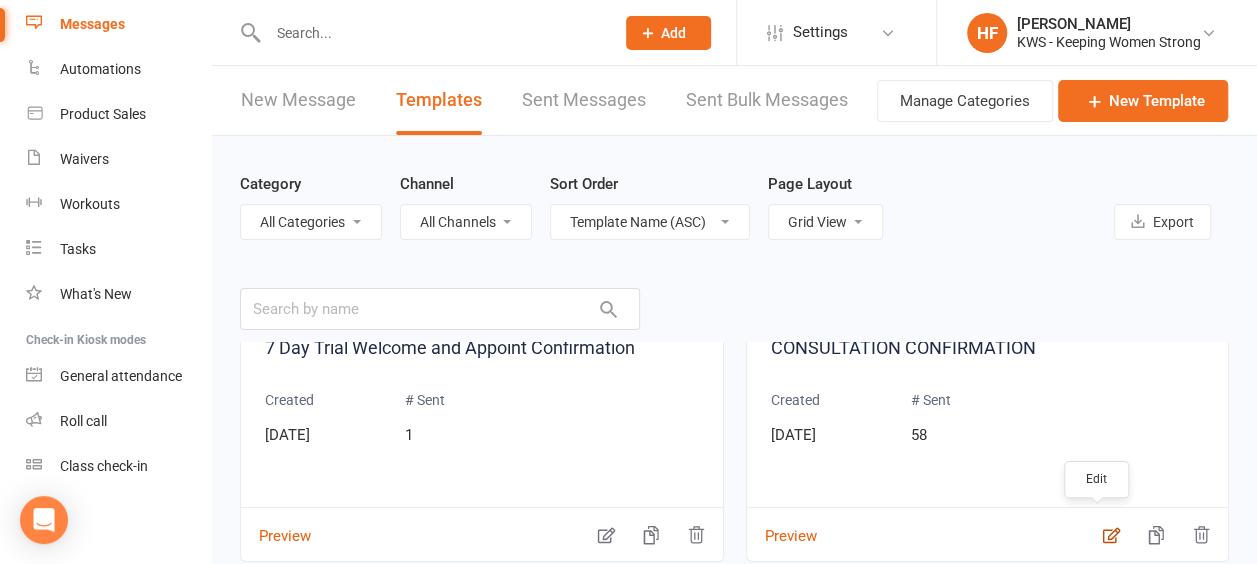 click 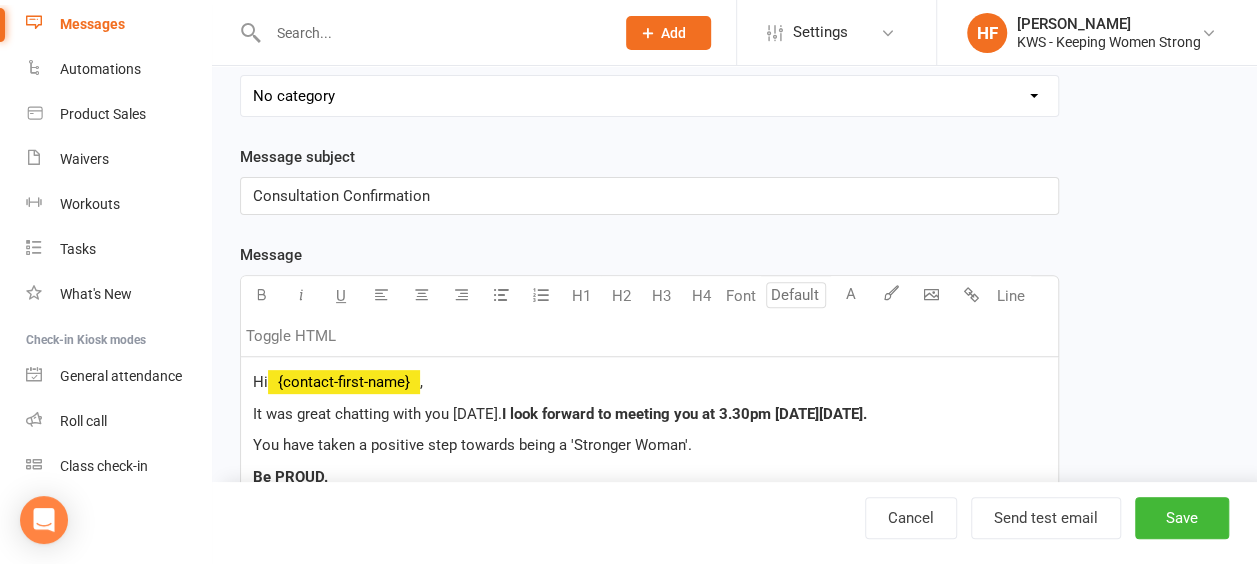 scroll, scrollTop: 300, scrollLeft: 0, axis: vertical 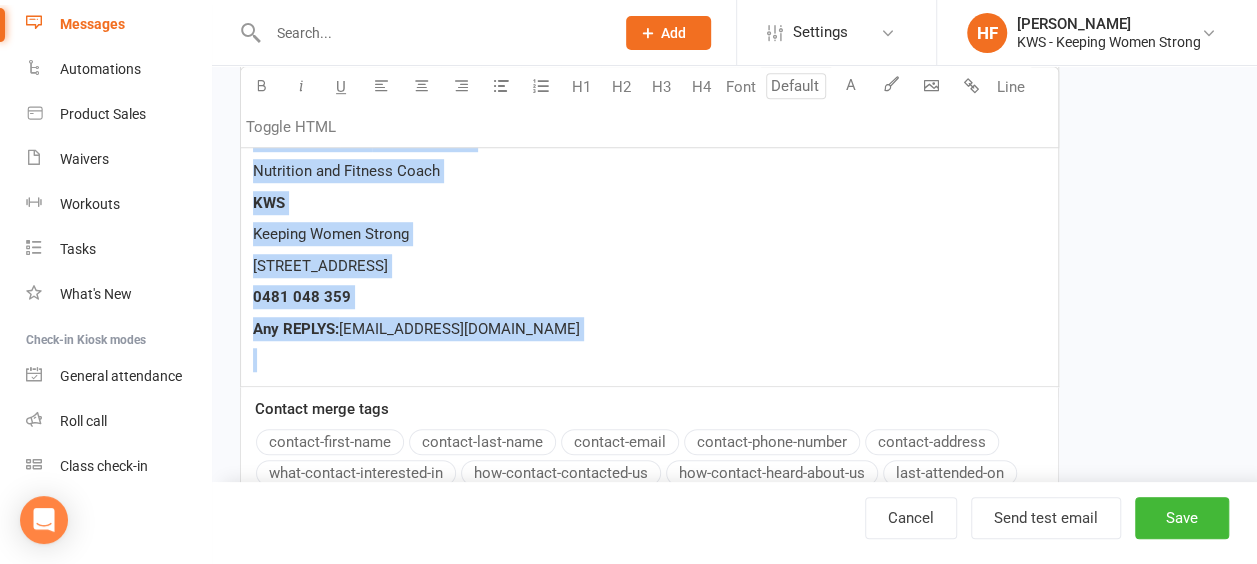 drag, startPoint x: 246, startPoint y: 306, endPoint x: 632, endPoint y: 340, distance: 387.4945 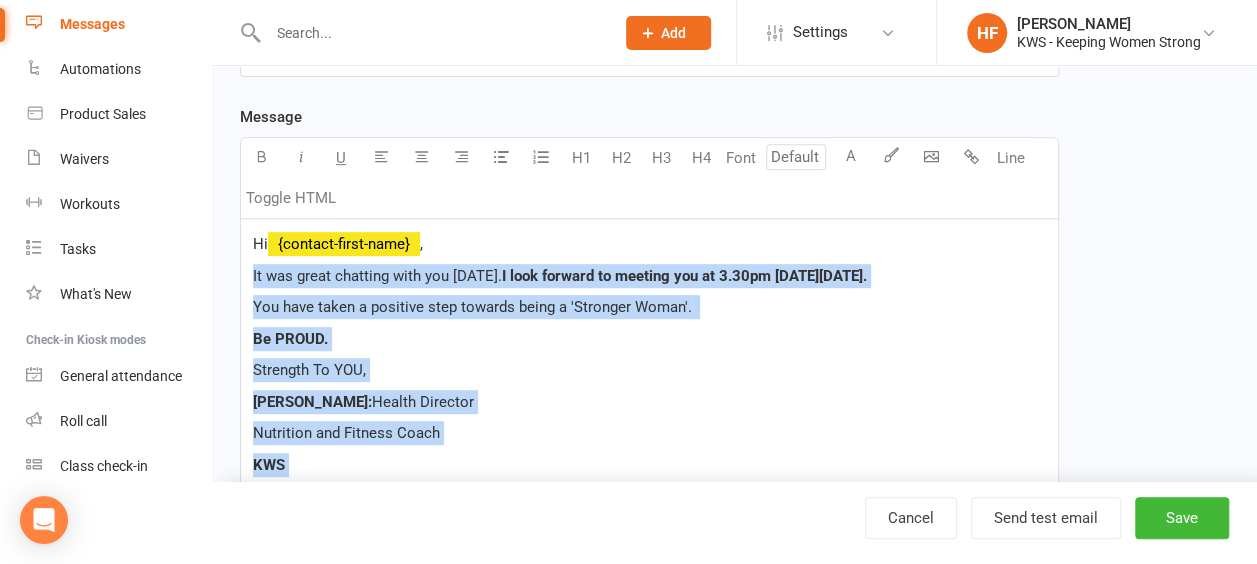 scroll, scrollTop: 200, scrollLeft: 0, axis: vertical 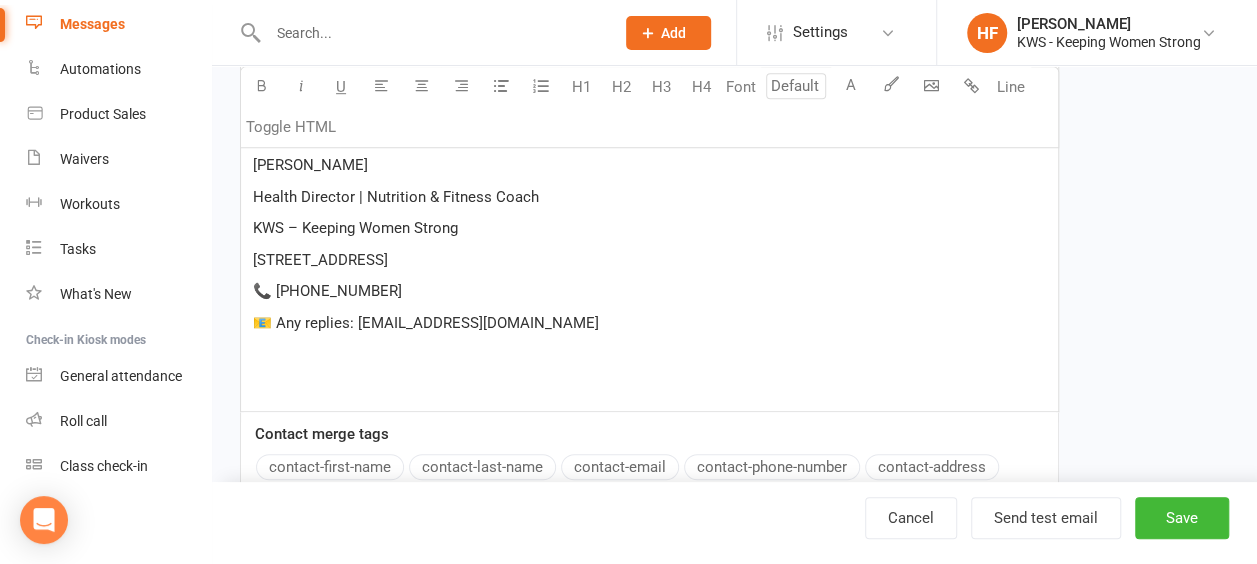 click on "📧 Any replies: [EMAIL_ADDRESS][DOMAIN_NAME]" at bounding box center (426, 323) 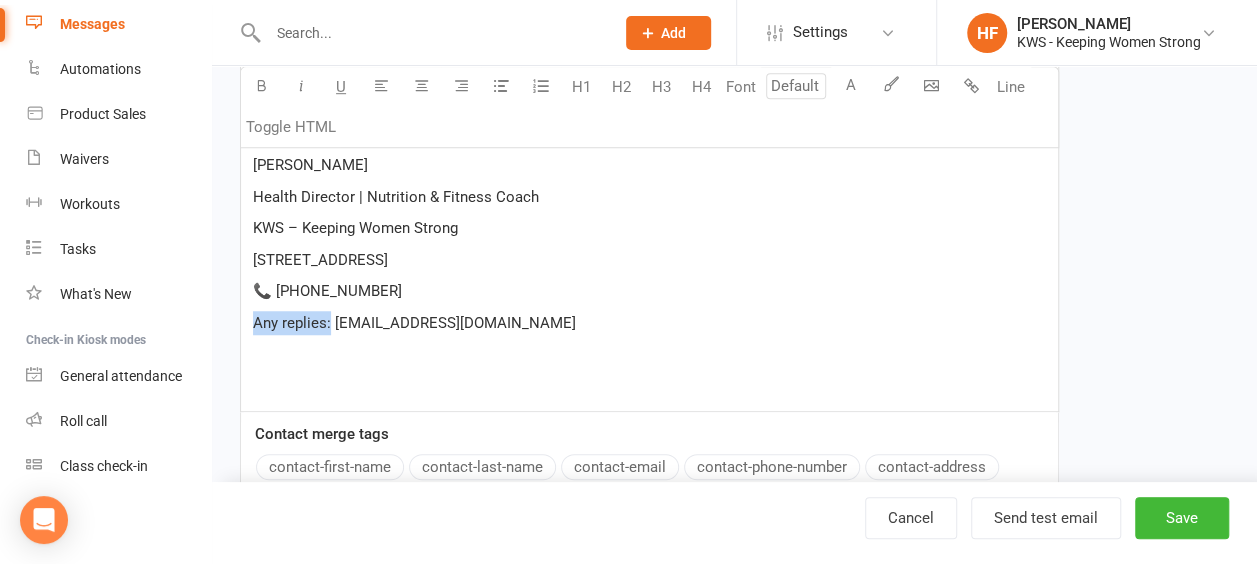 drag, startPoint x: 330, startPoint y: 317, endPoint x: 240, endPoint y: 318, distance: 90.005554 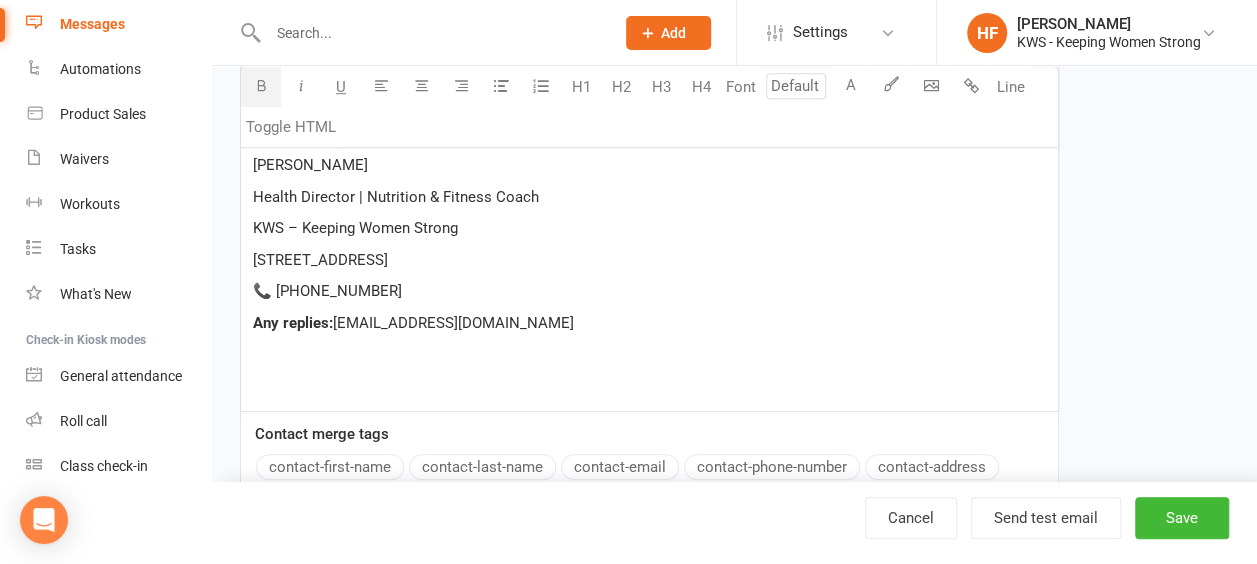 click at bounding box center [261, 85] 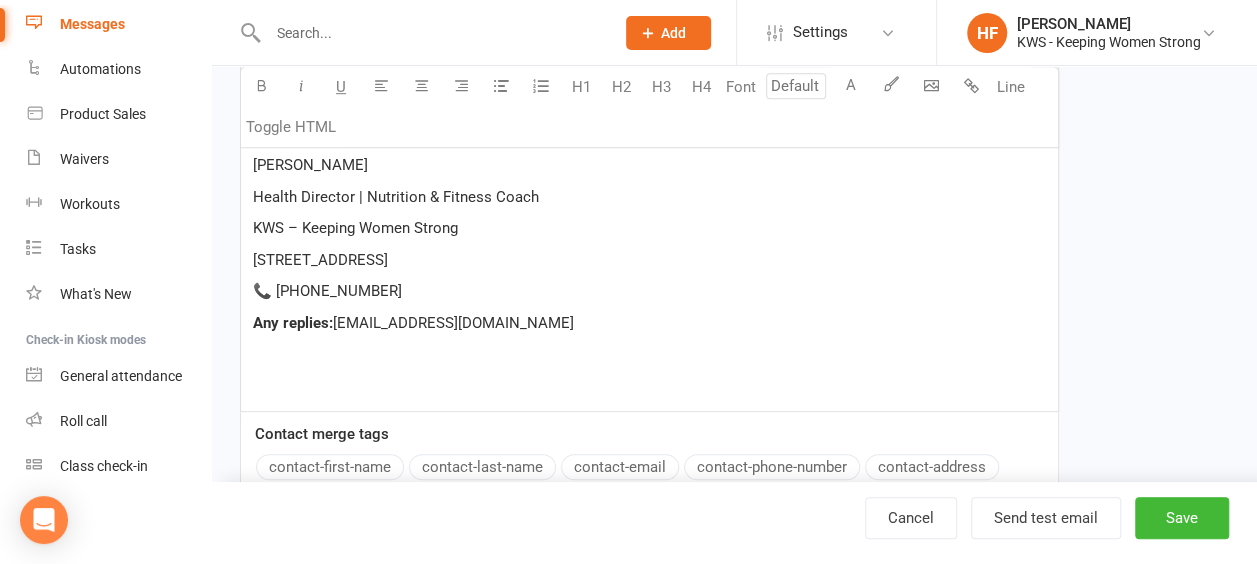 click on "Hi    ﻿ {contact-first-name}   , It was a pleasure speaking with you [DATE]. I’m looking forward to seeing you at 3:30pm [DATE][DATE]. ﻿ You’ve just taken a strong and positive step toward becoming a healthier, more empowered version of yourself — and that’s something to be proud of. ﻿ Strength to YOU, [PERSON_NAME] Health Director | Nutrition & Fitness Coach KWS – Keeping Women Strong [STREET_ADDRESS] 📞 [PHONE_NUMBER] Any replies:  [EMAIL_ADDRESS][DOMAIN_NAME] ﻿ ﻿" at bounding box center (649, 169) 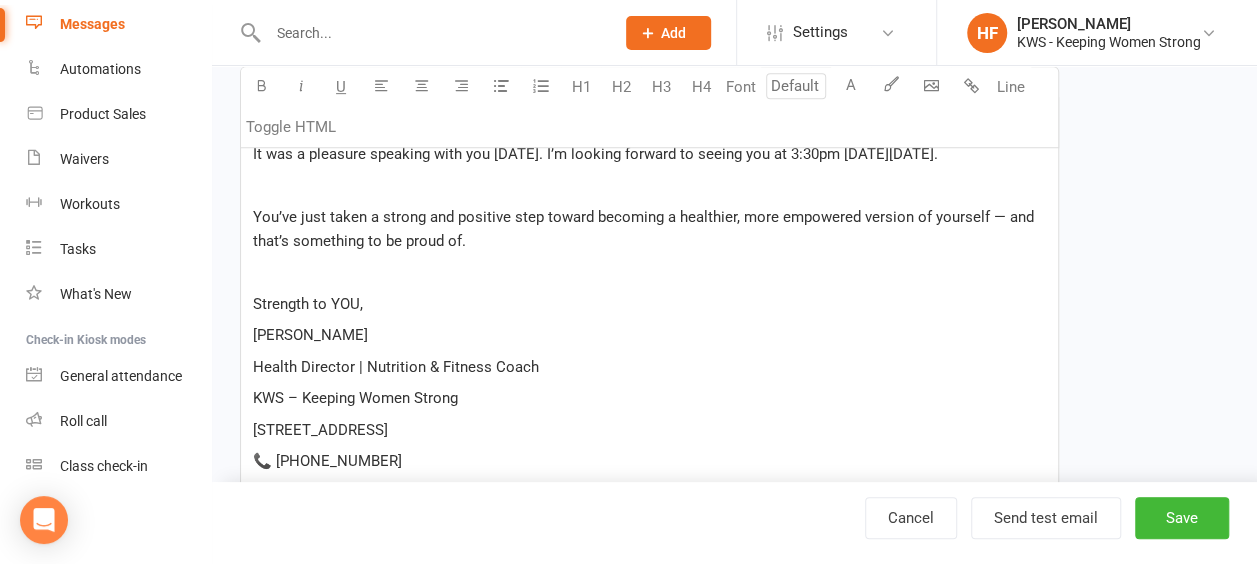 scroll, scrollTop: 430, scrollLeft: 0, axis: vertical 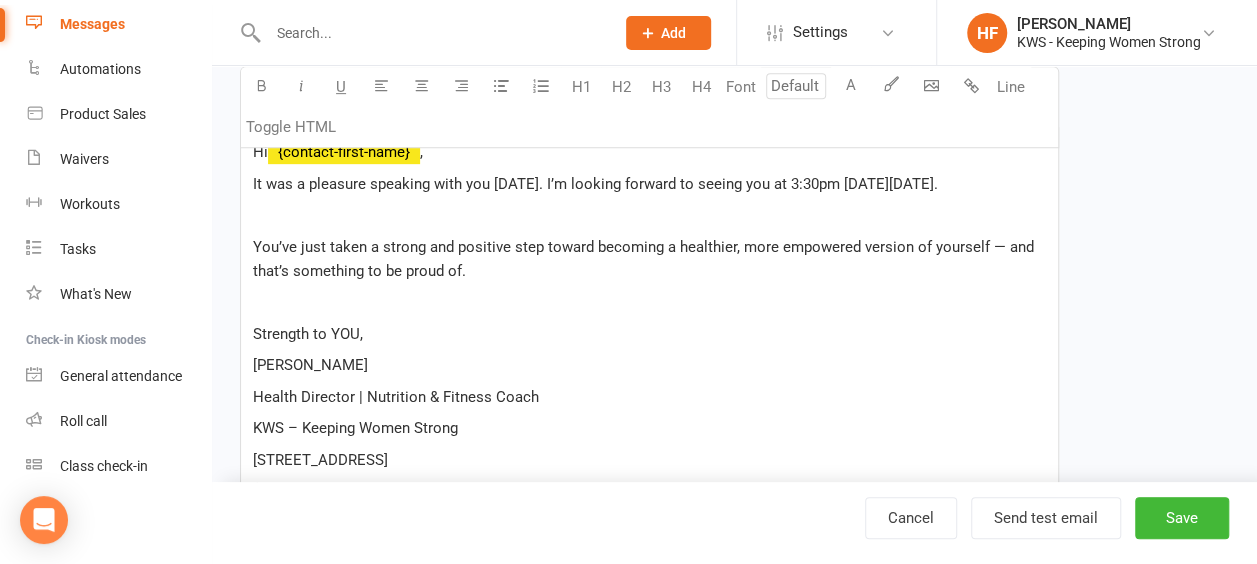 drag, startPoint x: 301, startPoint y: 212, endPoint x: 304, endPoint y: 244, distance: 32.140316 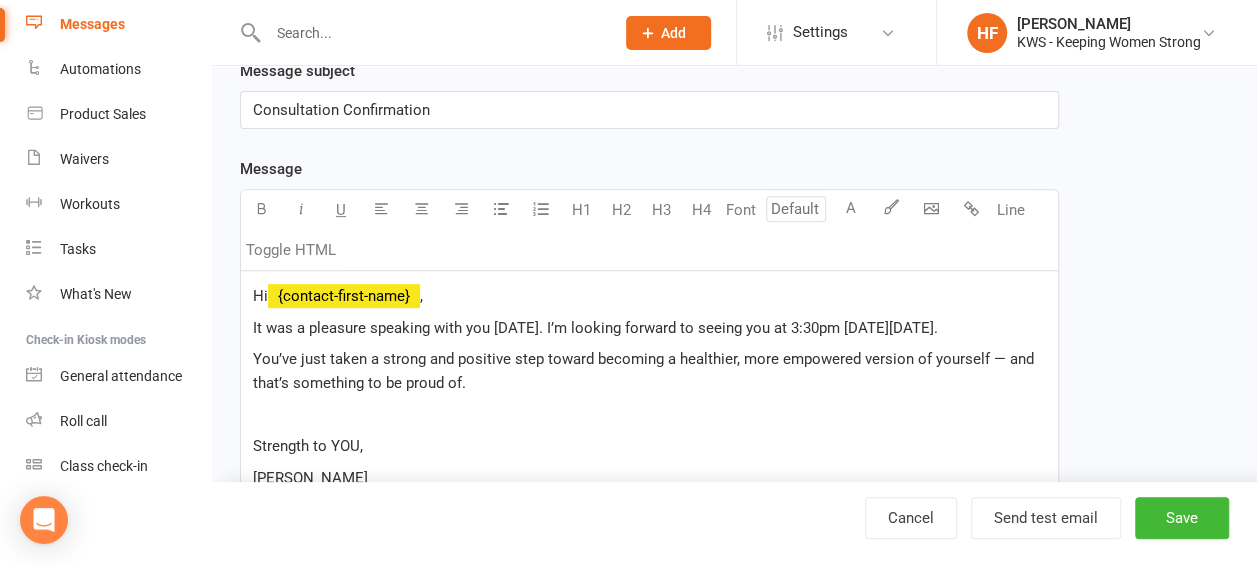 scroll, scrollTop: 330, scrollLeft: 0, axis: vertical 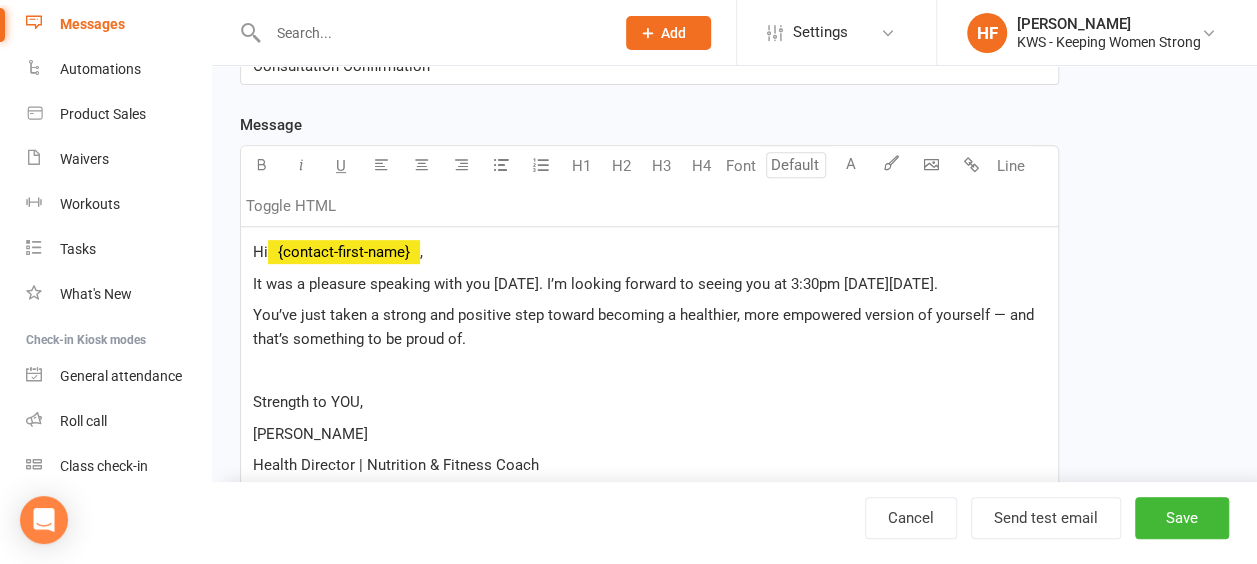 click on "﻿" at bounding box center (649, 371) 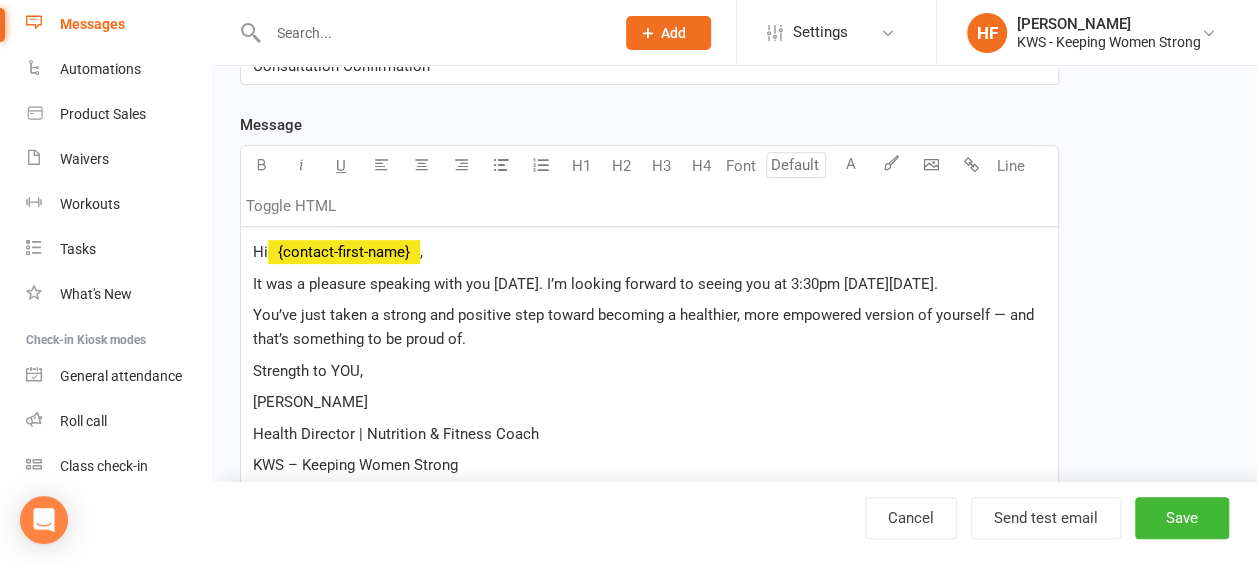 drag, startPoint x: 777, startPoint y: 278, endPoint x: 956, endPoint y: 284, distance: 179.10052 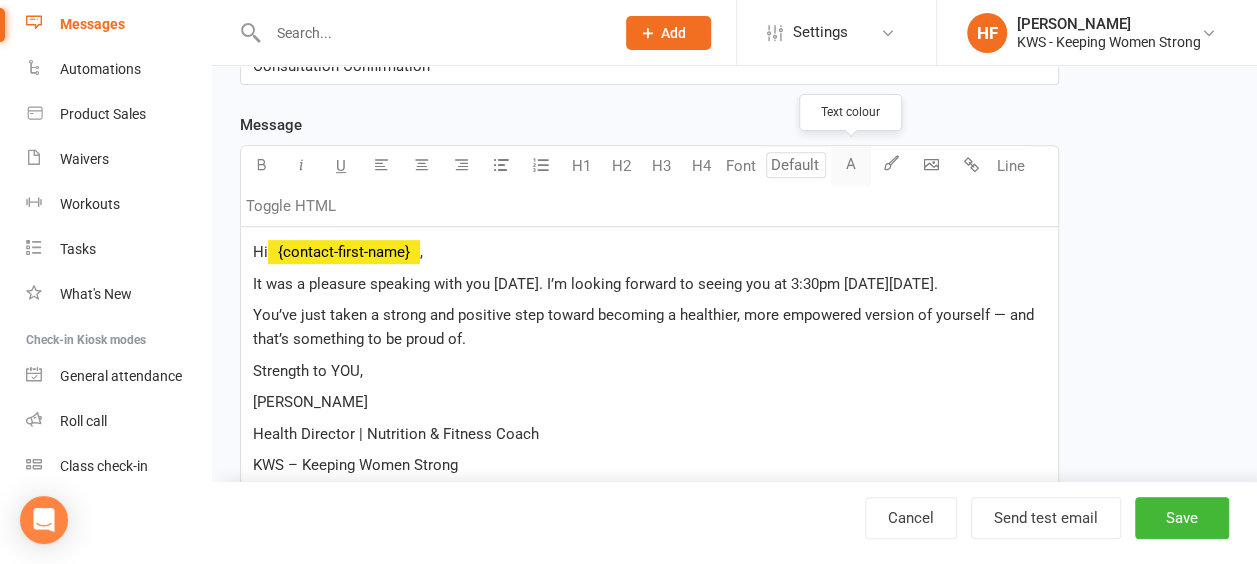 click on "A" at bounding box center (851, 166) 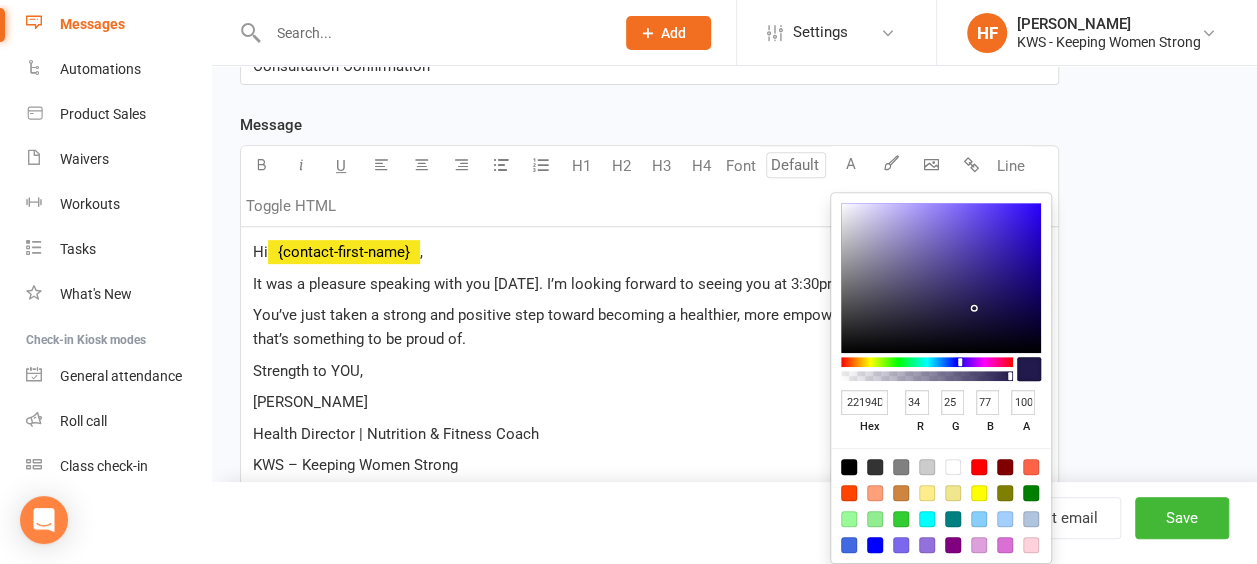 click at bounding box center (979, 467) 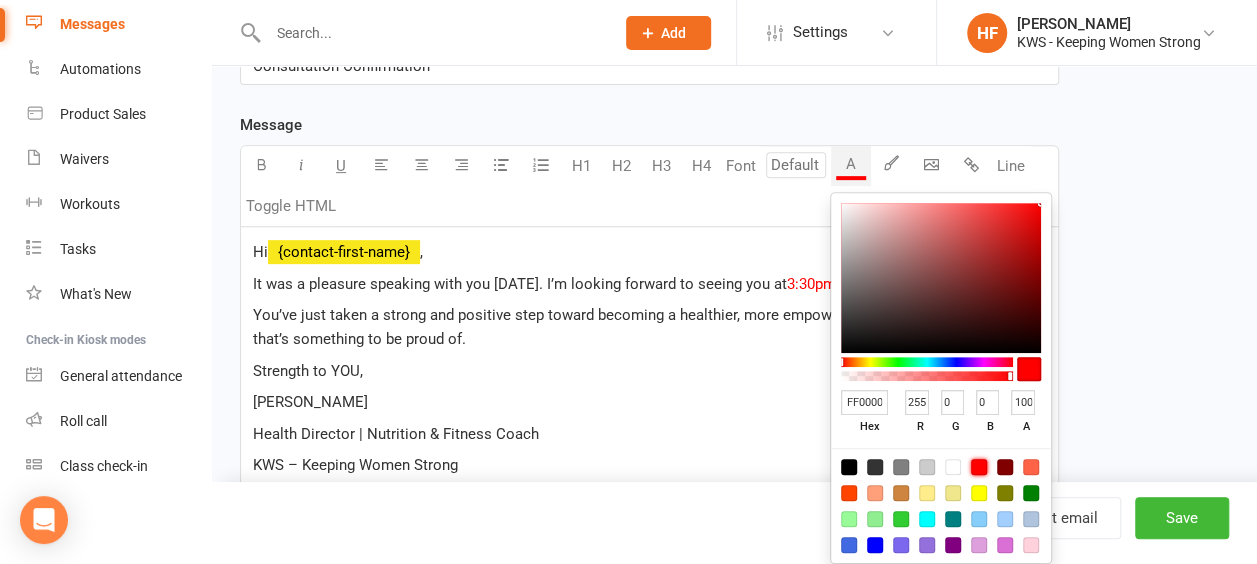 click on "Strength to YOU," at bounding box center (649, 371) 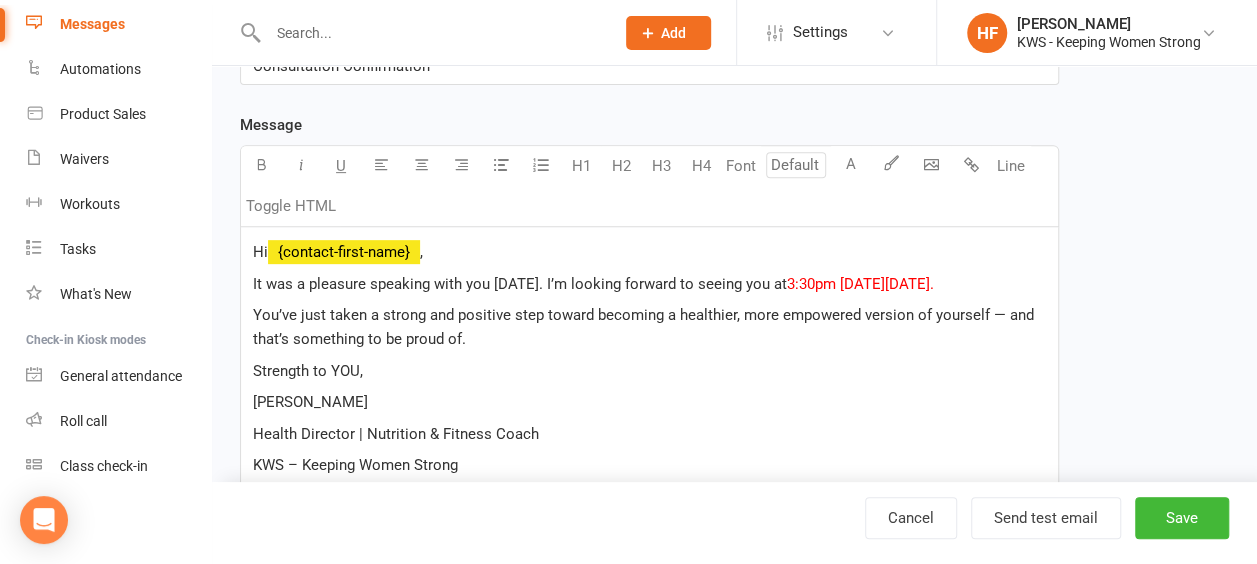 click on "You’ve just taken a strong and positive step toward becoming a healthier, more empowered version of yourself — and that’s something to be proud of." at bounding box center [645, 327] 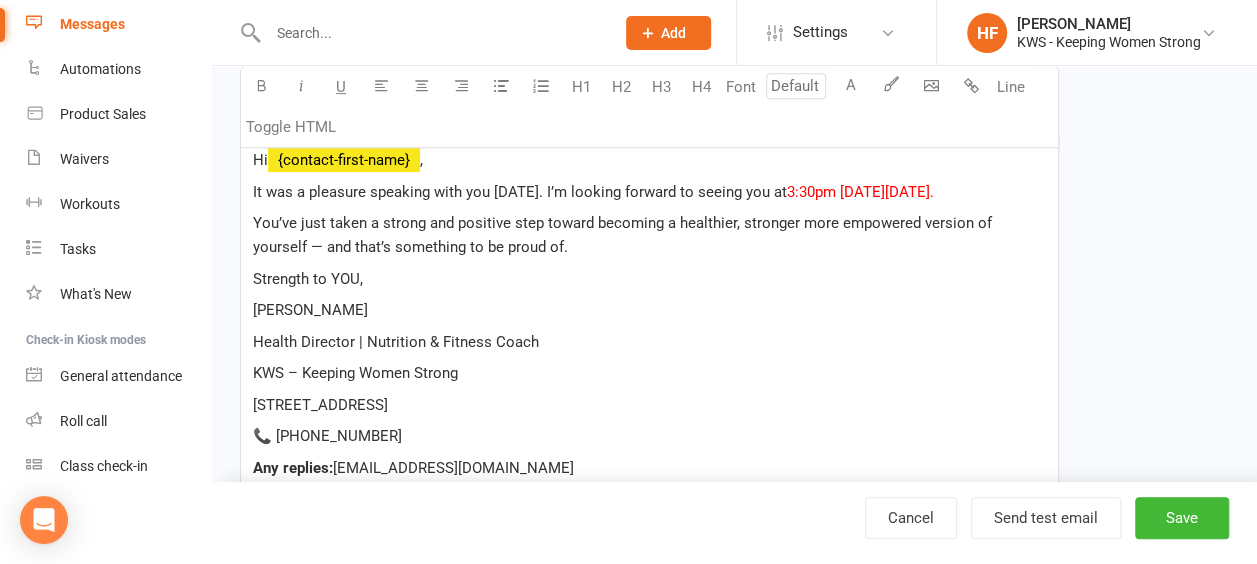 scroll, scrollTop: 530, scrollLeft: 0, axis: vertical 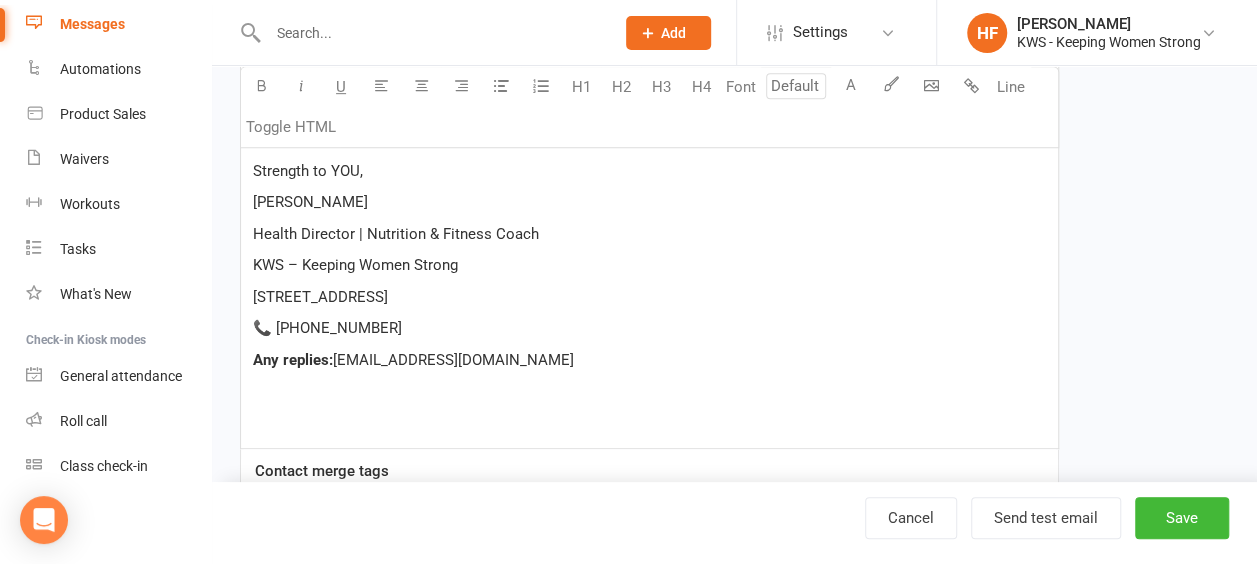 click on "﻿" at bounding box center [649, 423] 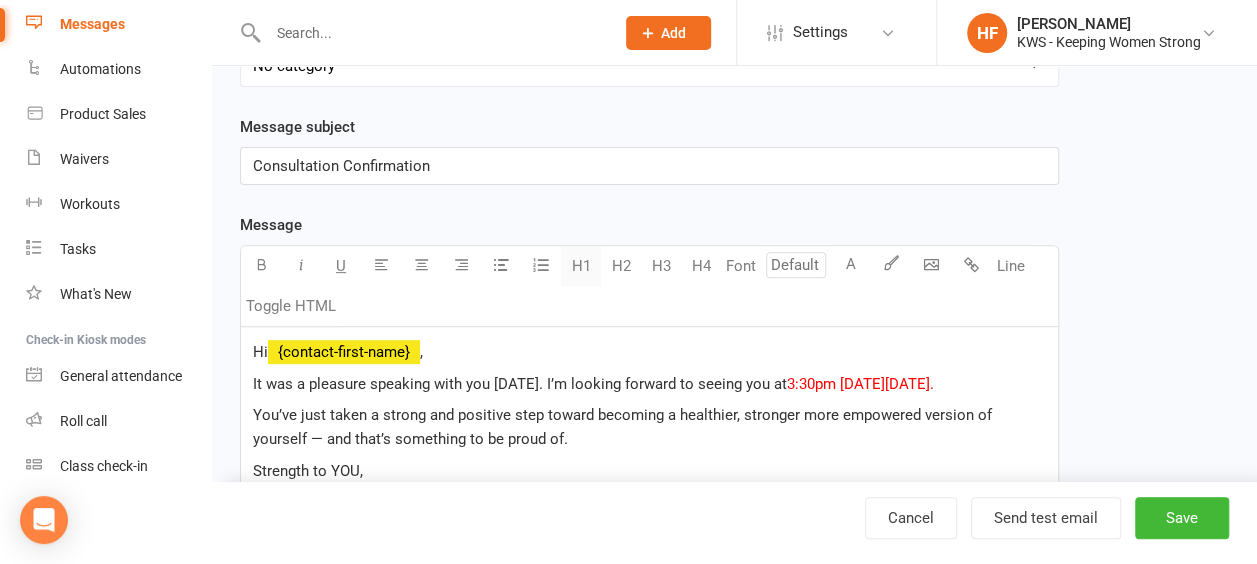 scroll, scrollTop: 330, scrollLeft: 0, axis: vertical 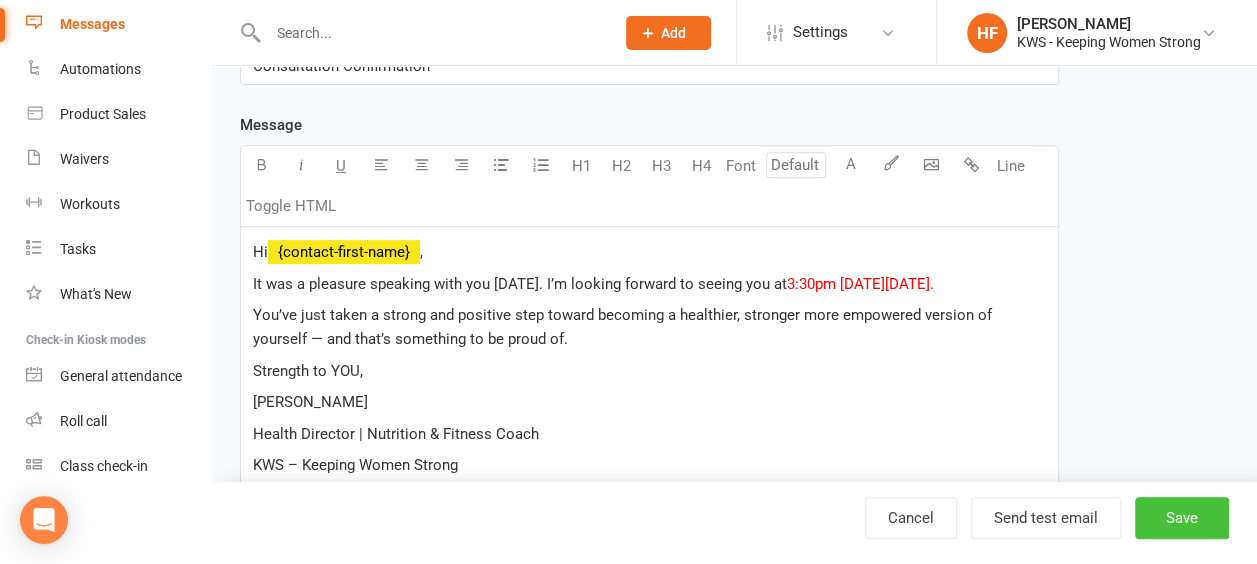 click on "Save" at bounding box center [1182, 518] 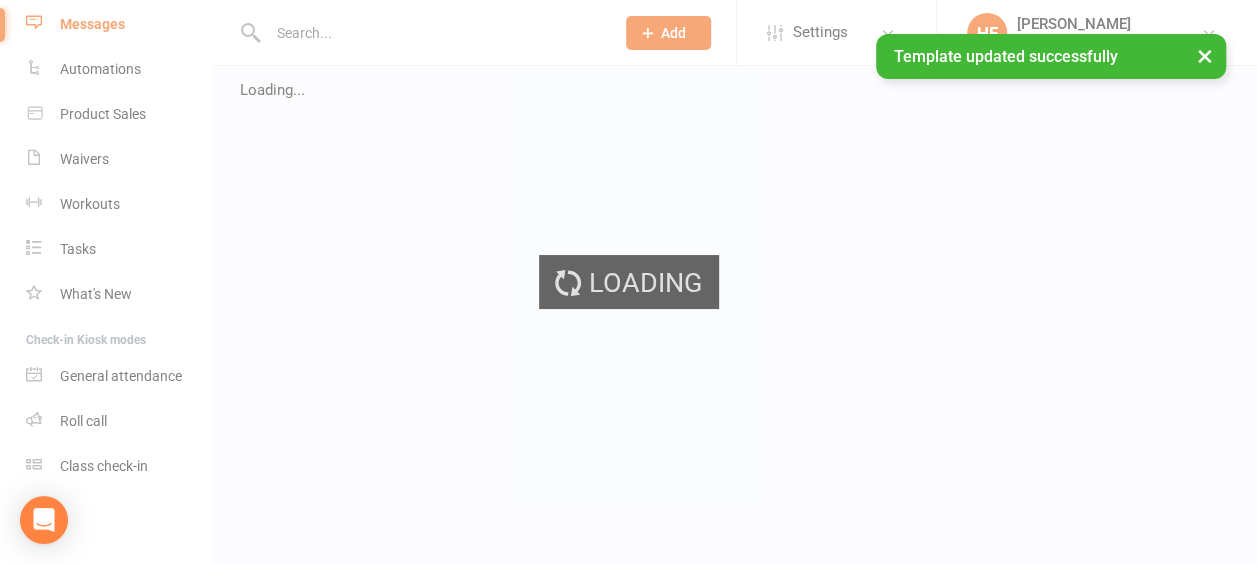 scroll, scrollTop: 0, scrollLeft: 0, axis: both 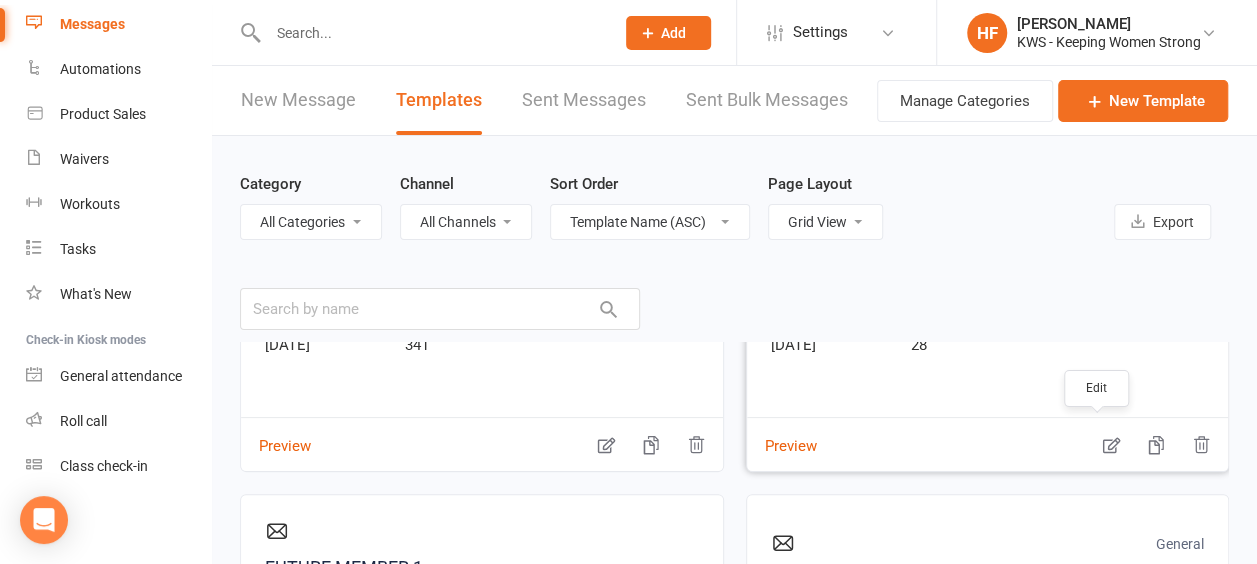 click 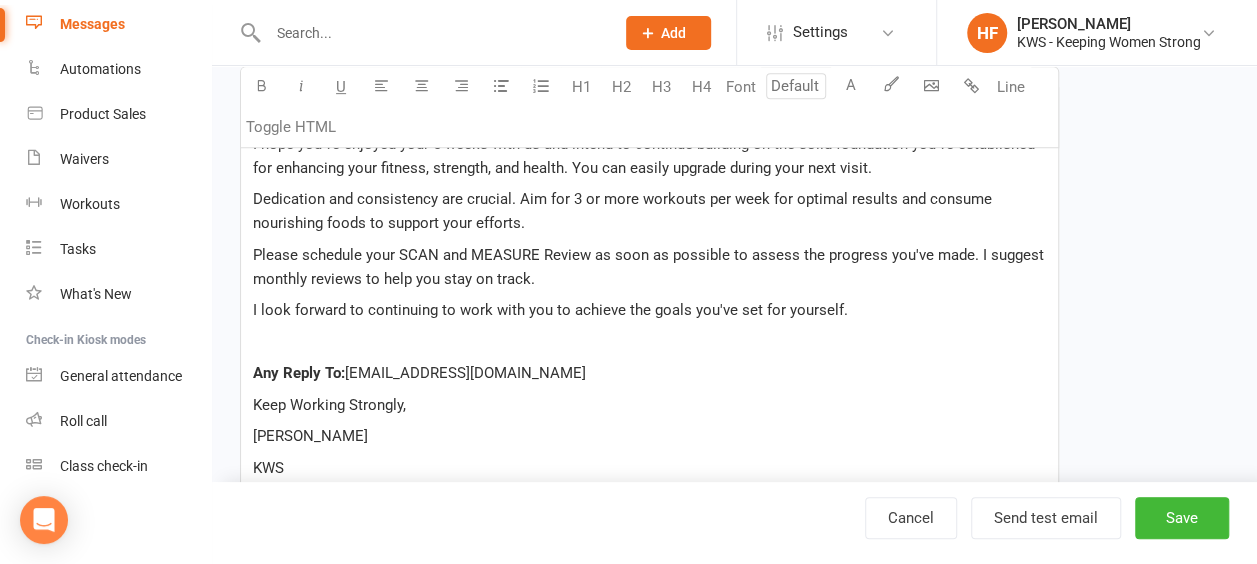 scroll, scrollTop: 500, scrollLeft: 0, axis: vertical 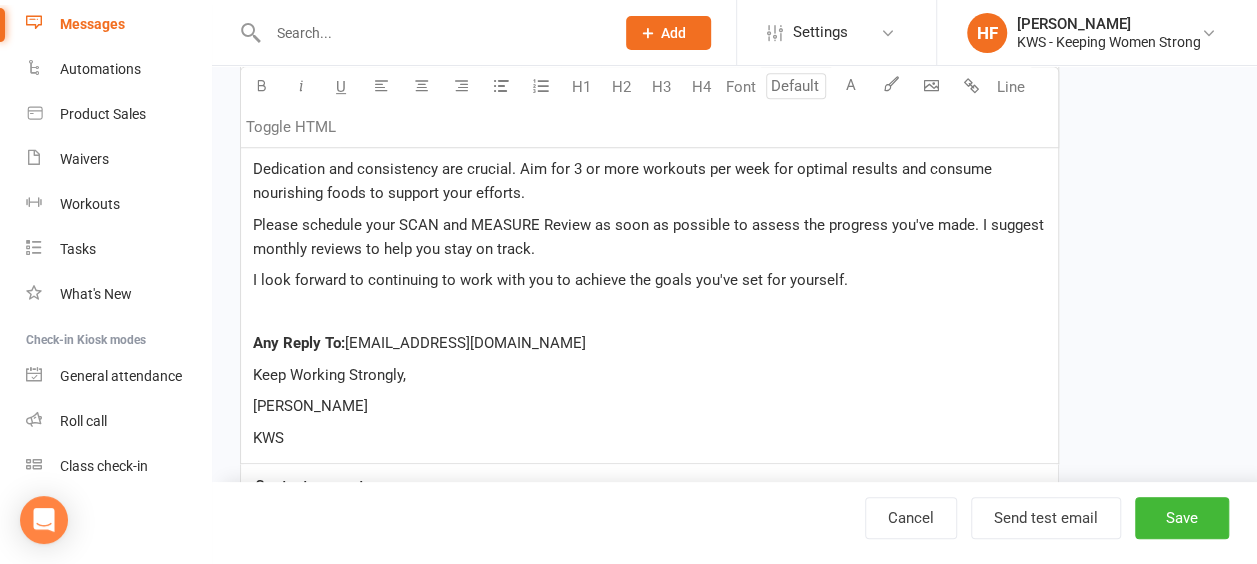 drag, startPoint x: 286, startPoint y: 309, endPoint x: 312, endPoint y: 309, distance: 26 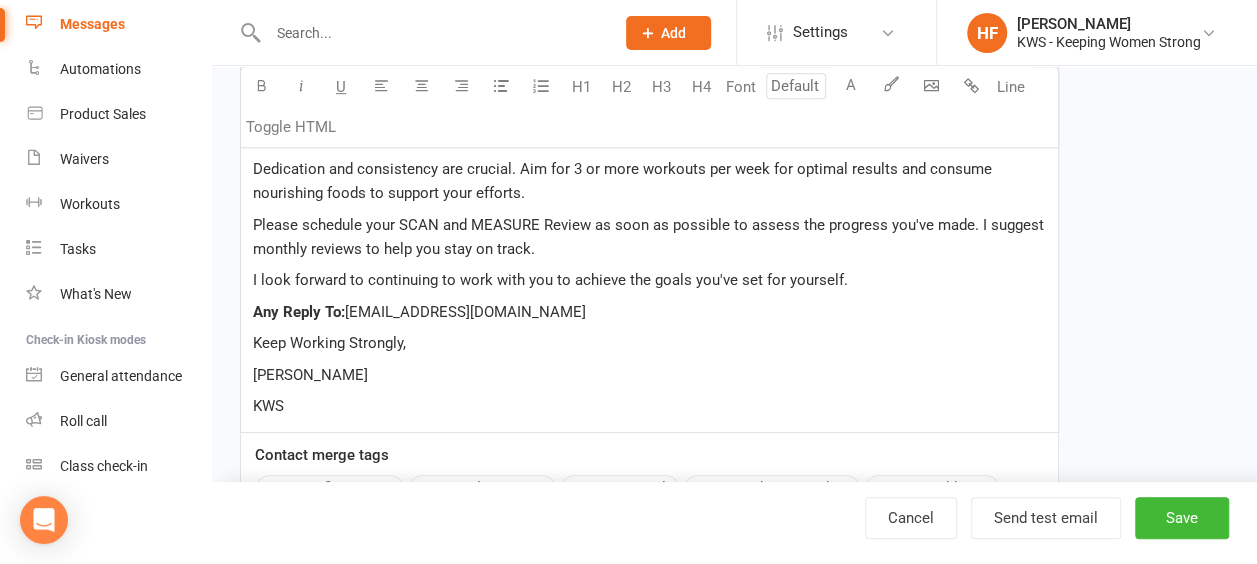 click on "Any Reply To:  [EMAIL_ADDRESS][DOMAIN_NAME]" at bounding box center [649, 312] 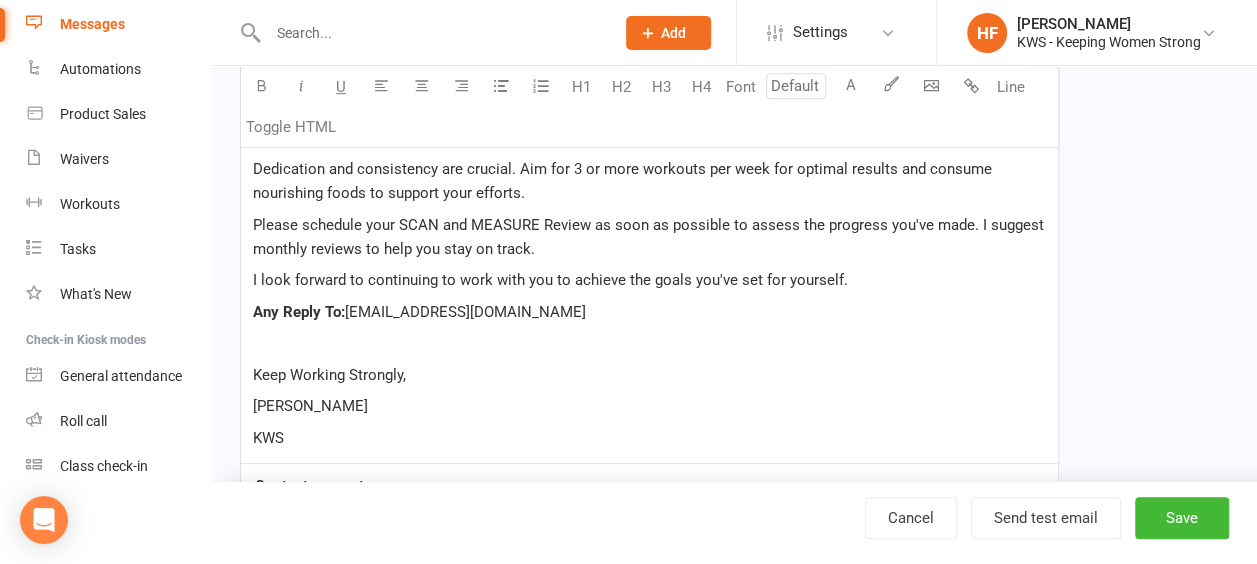click on "Hi   ﻿ {contact-first-name}   , I hope you've enjoyed your 5 weeks with us and intend to continue building on the solid foundation you've established for enhancing your fitness, strength, and health. You can easily upgrade during your next visit. Dedication and consistency are crucial. Aim for 3 or more workouts per week for optimal results and consume nourishing foods to support your efforts. Please schedule your SCAN and MEASURE Review as soon as possible to assess the progress you've made. I suggest monthly reviews to help you stay on track. I look forward to continuing to work with you to achieve the goals you've set for yourself. Any Reply To:  [EMAIL_ADDRESS][DOMAIN_NAME] ﻿ Keep Working Strongly, [PERSON_NAME] KWS" at bounding box center [649, 260] 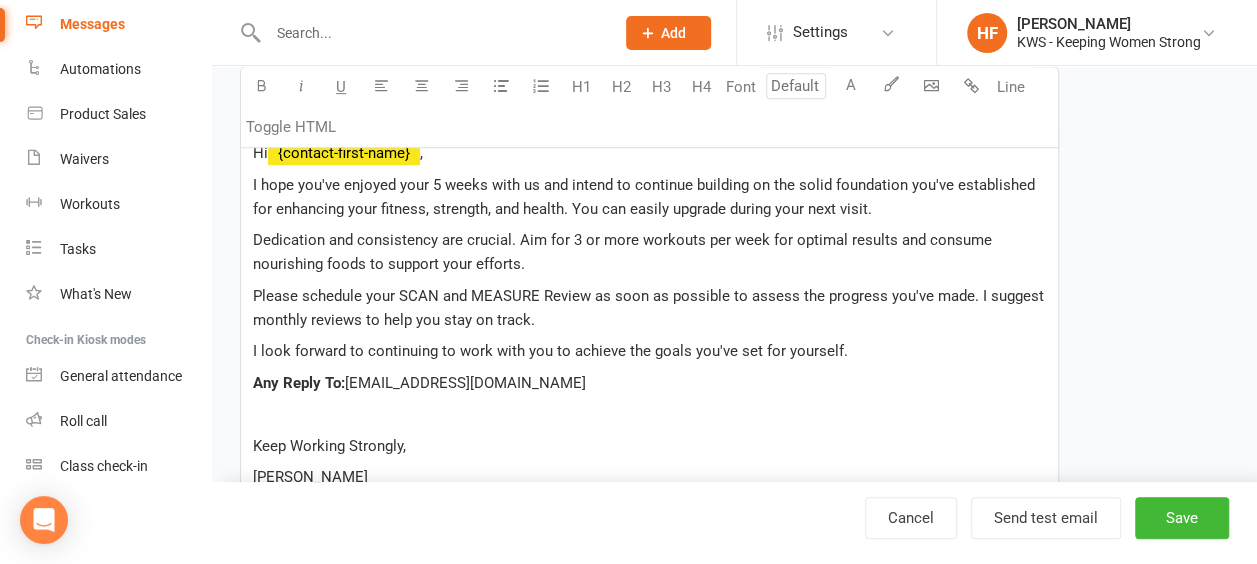 scroll, scrollTop: 300, scrollLeft: 0, axis: vertical 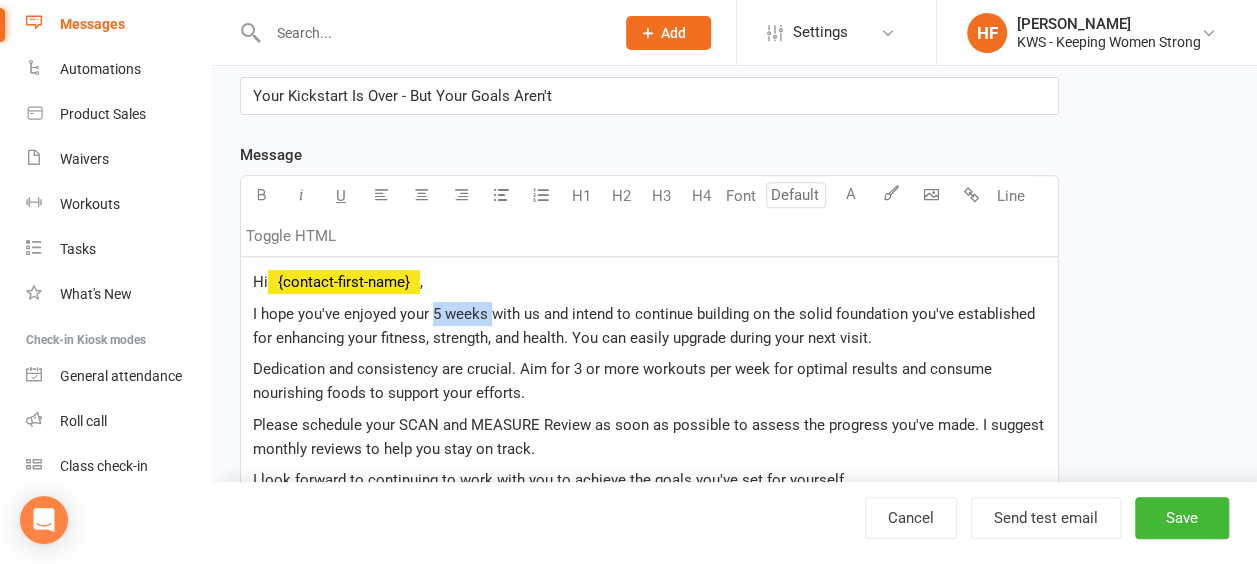 drag, startPoint x: 487, startPoint y: 306, endPoint x: 432, endPoint y: 300, distance: 55.326305 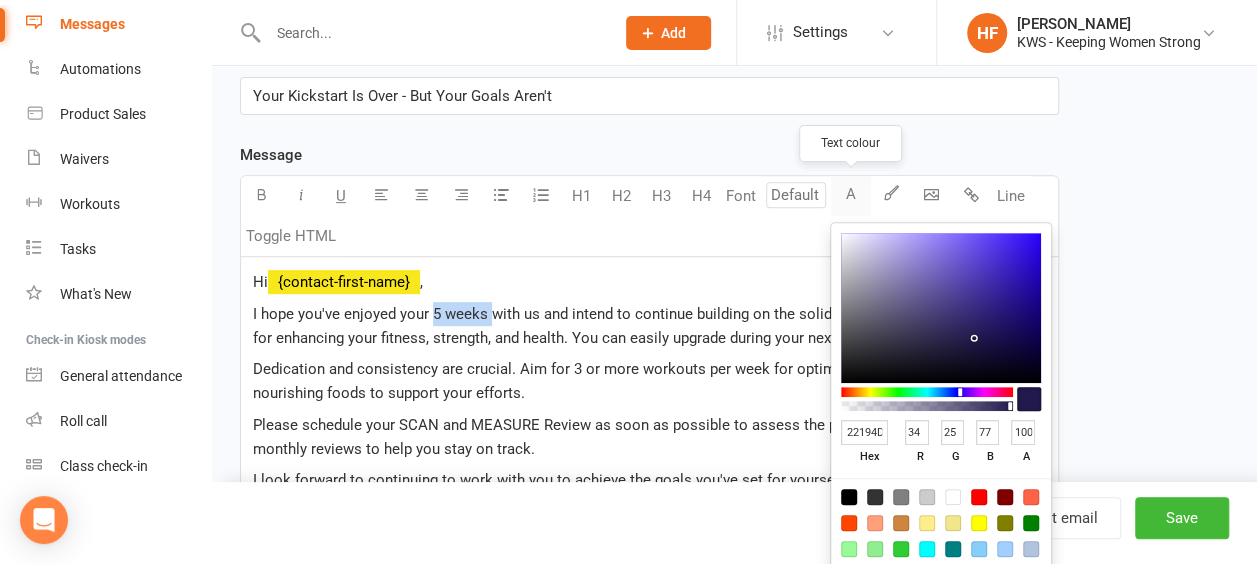drag, startPoint x: 850, startPoint y: 192, endPoint x: 850, endPoint y: 204, distance: 12 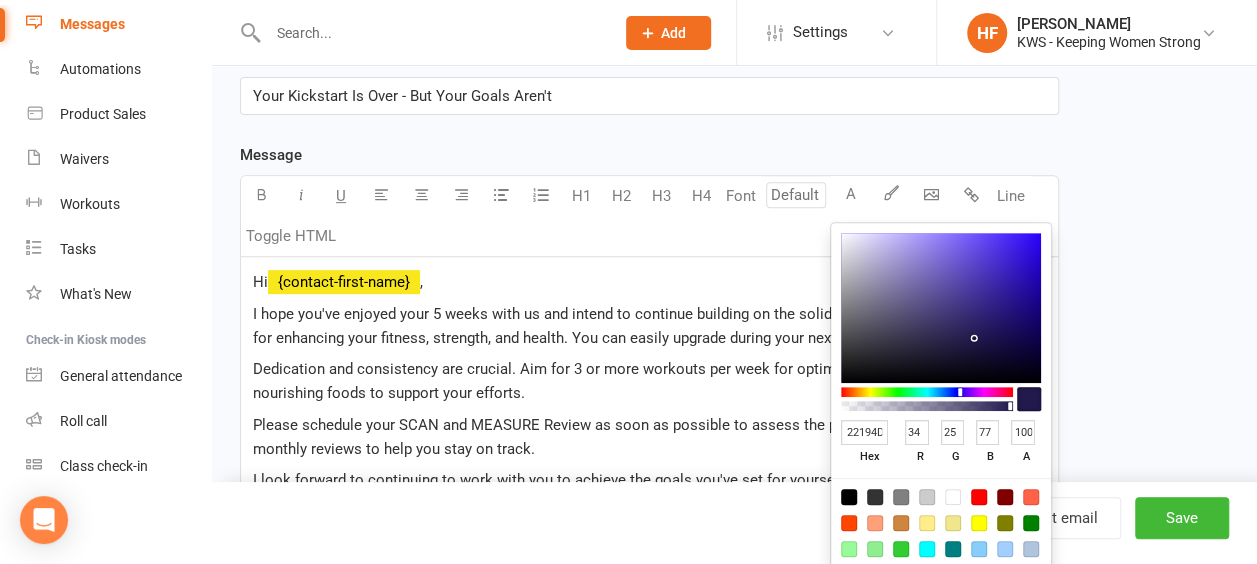 click at bounding box center [979, 497] 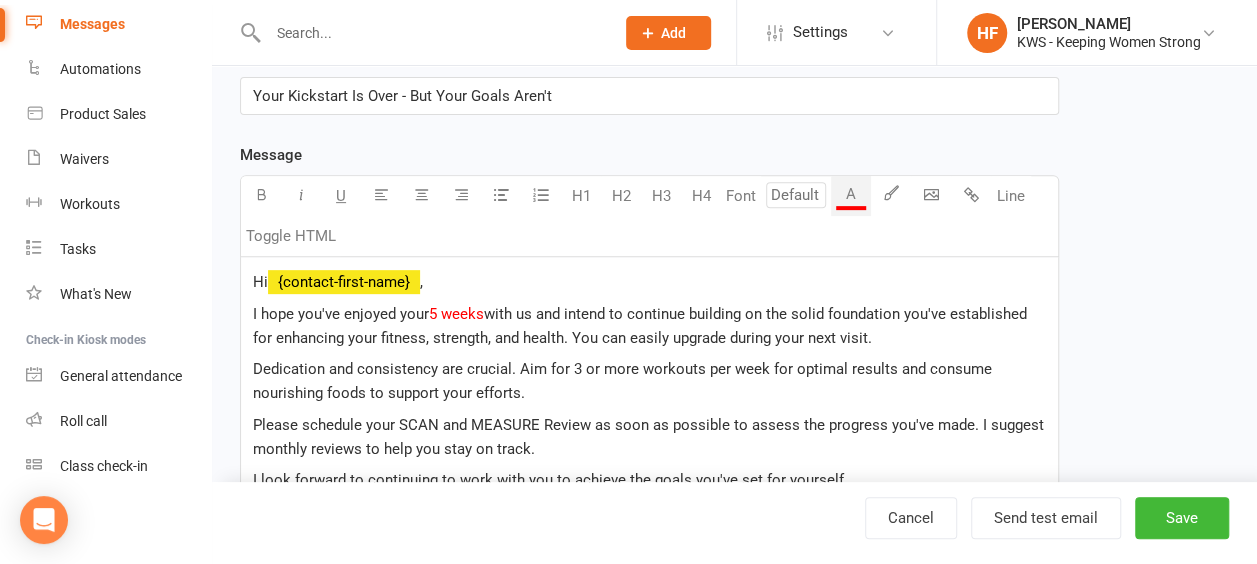 drag, startPoint x: 724, startPoint y: 276, endPoint x: 742, endPoint y: 272, distance: 18.439089 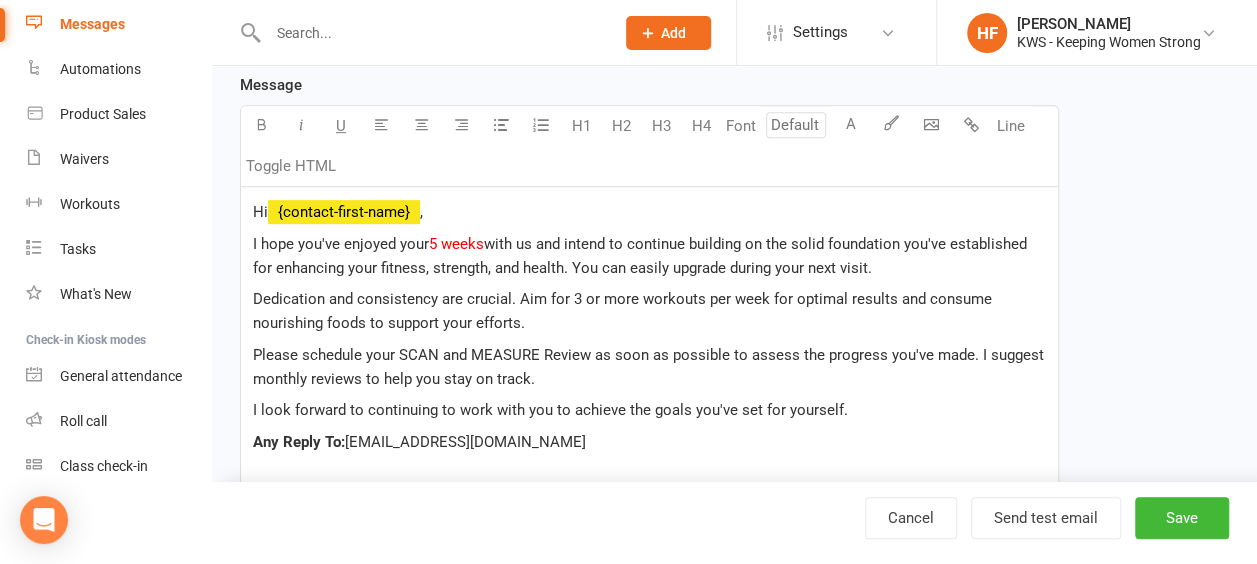 scroll, scrollTop: 400, scrollLeft: 0, axis: vertical 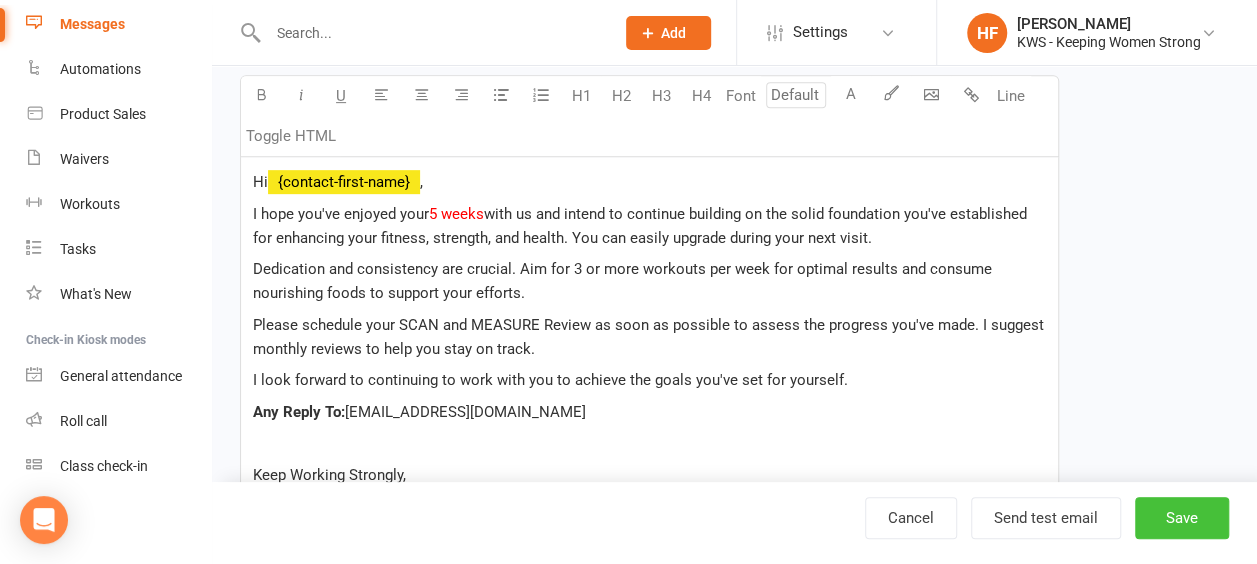 click on "Save" at bounding box center (1182, 518) 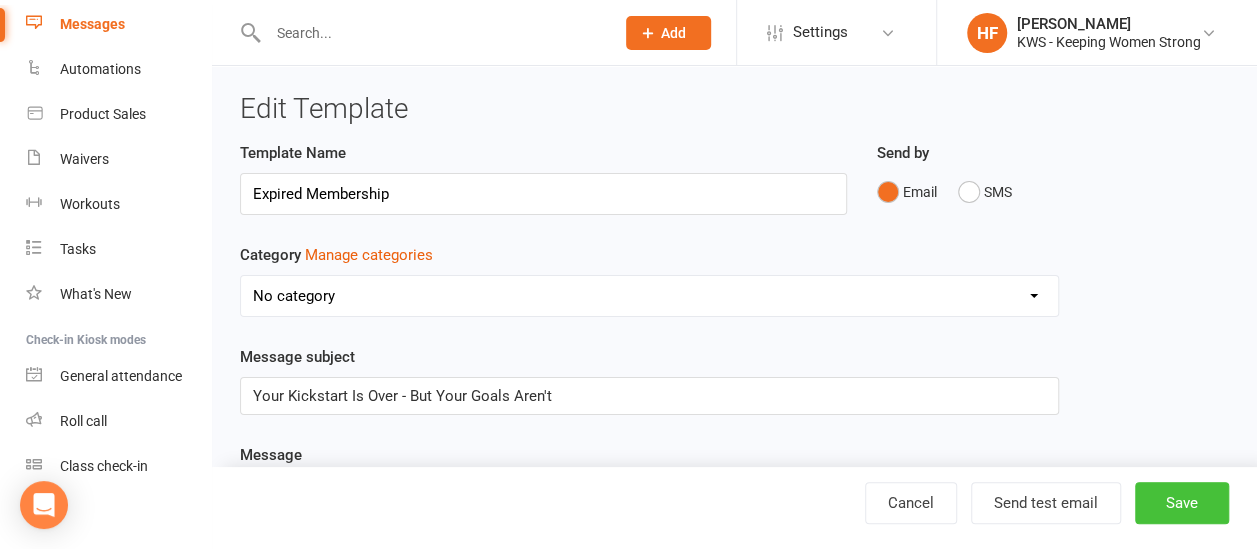 select on "grid" 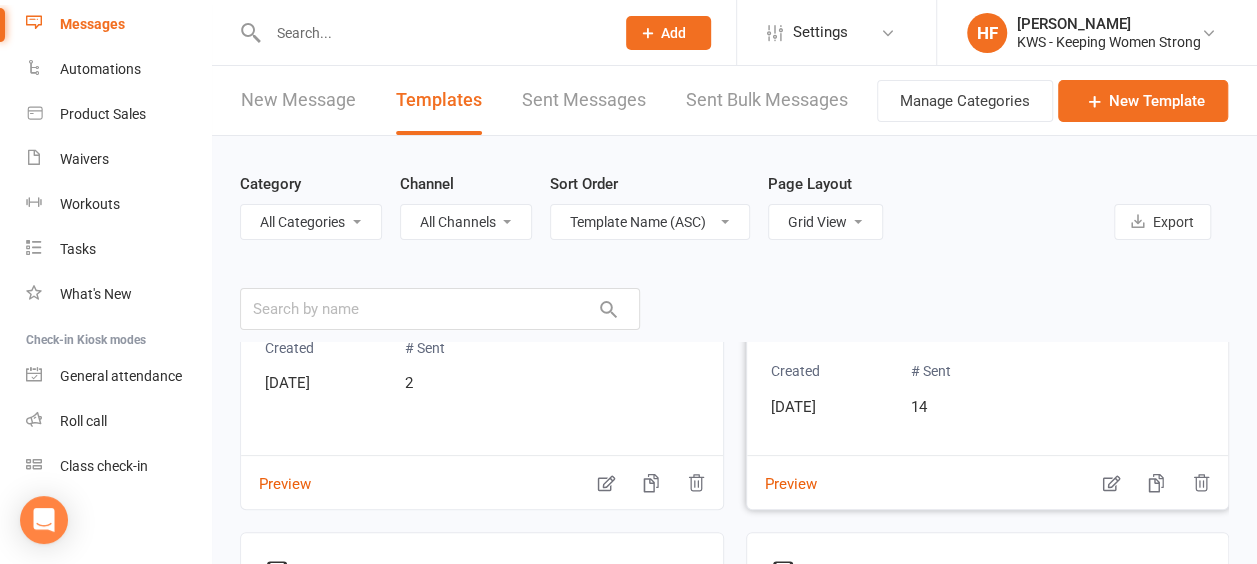 scroll, scrollTop: 1100, scrollLeft: 0, axis: vertical 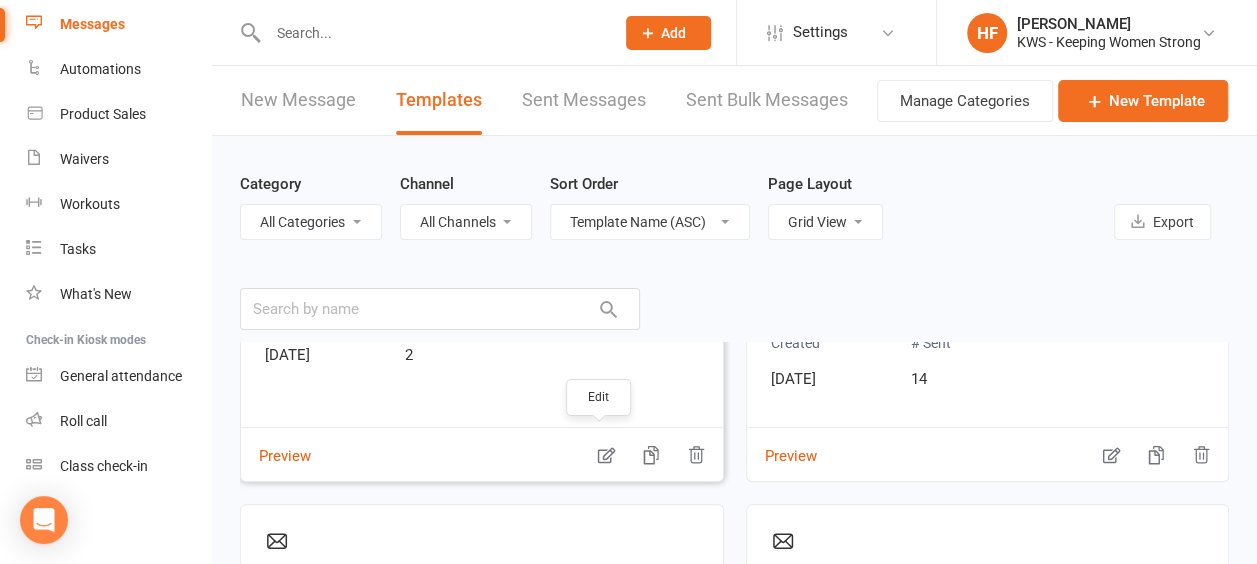click 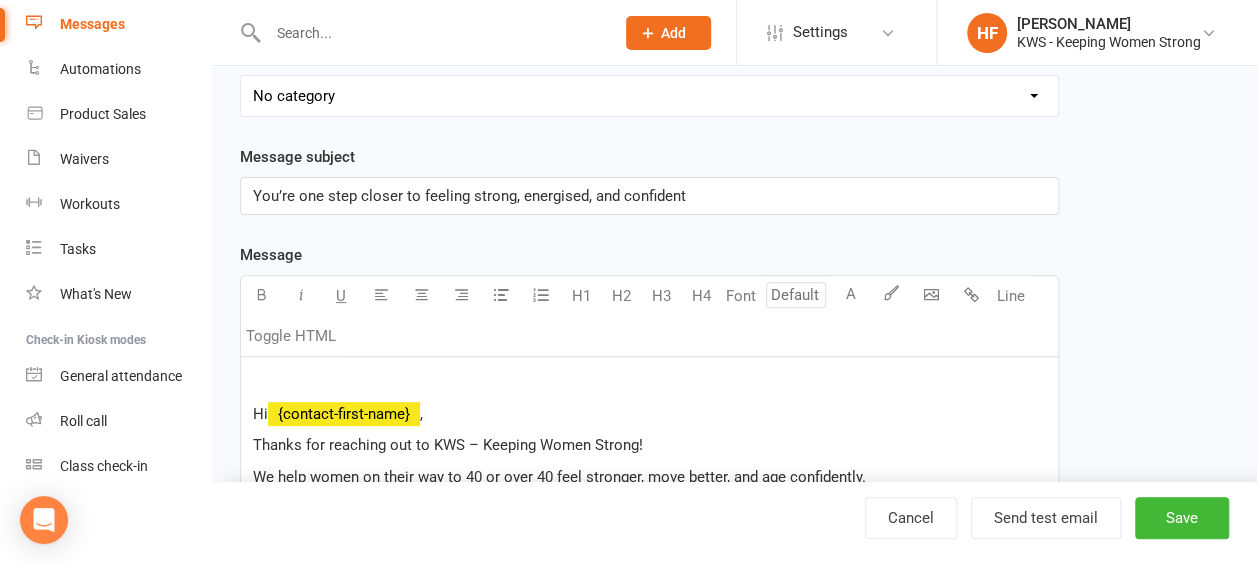 scroll, scrollTop: 100, scrollLeft: 0, axis: vertical 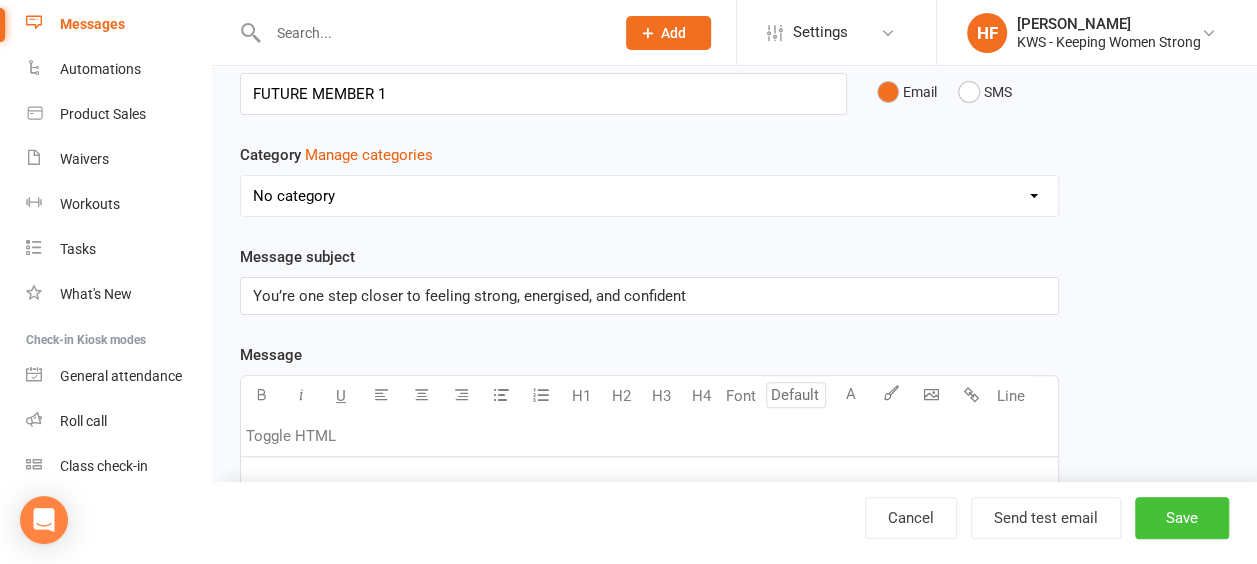 click on "Save" at bounding box center [1182, 518] 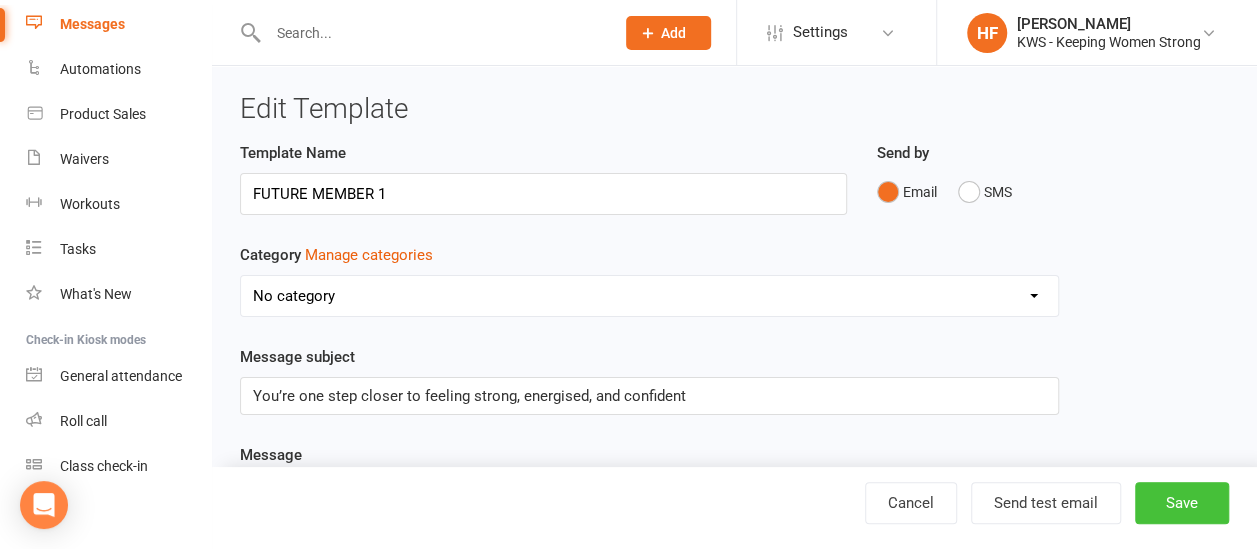 select on "grid" 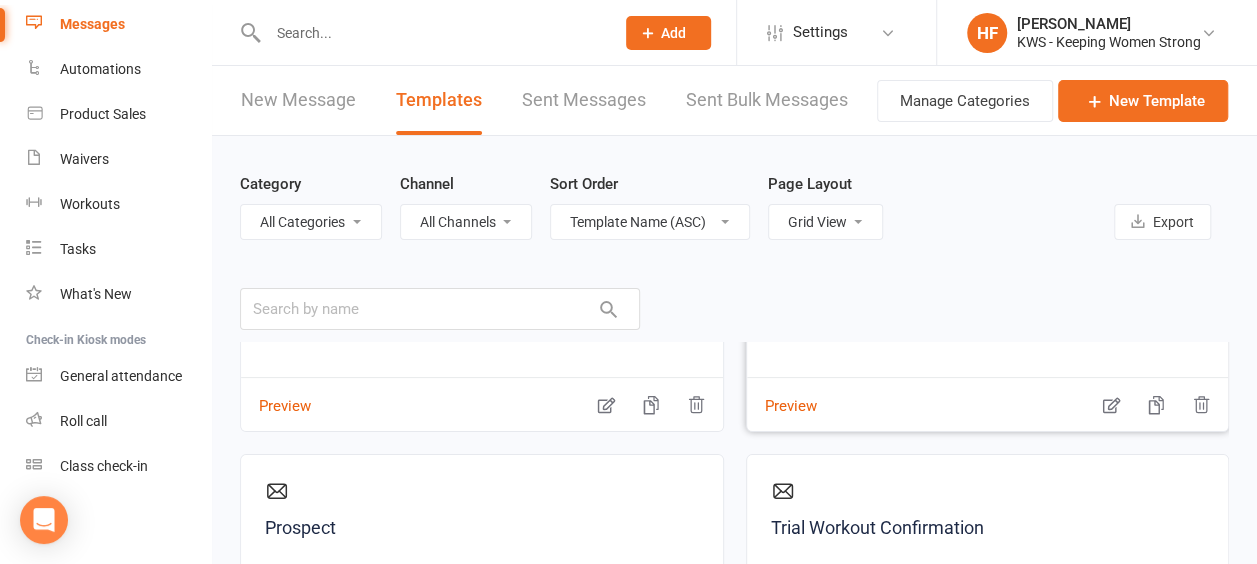 scroll, scrollTop: 2900, scrollLeft: 0, axis: vertical 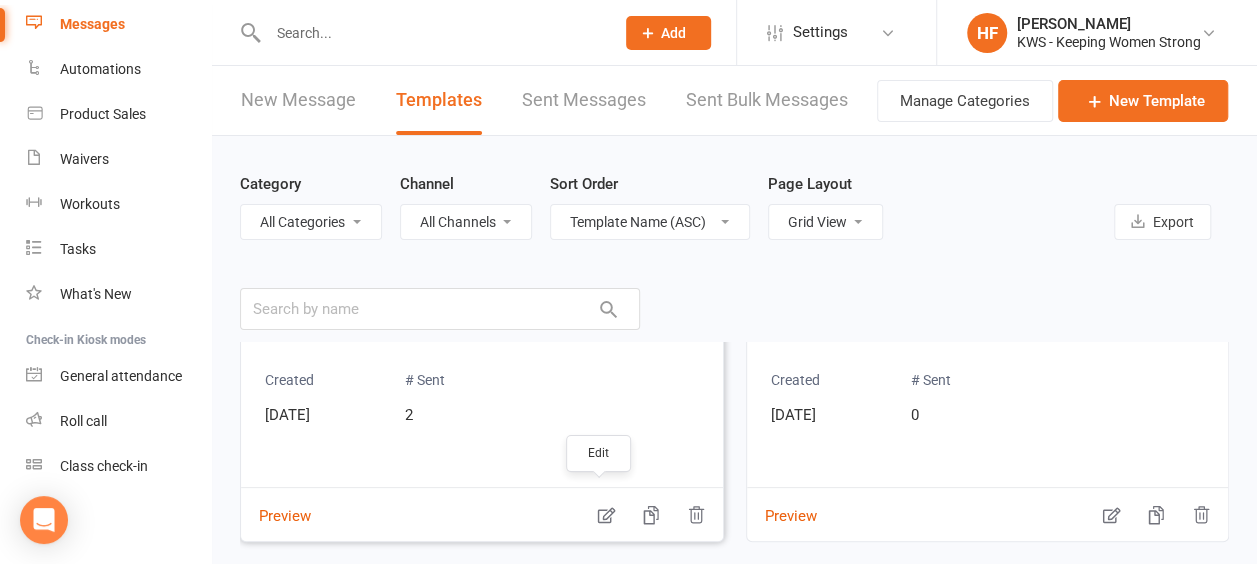 click 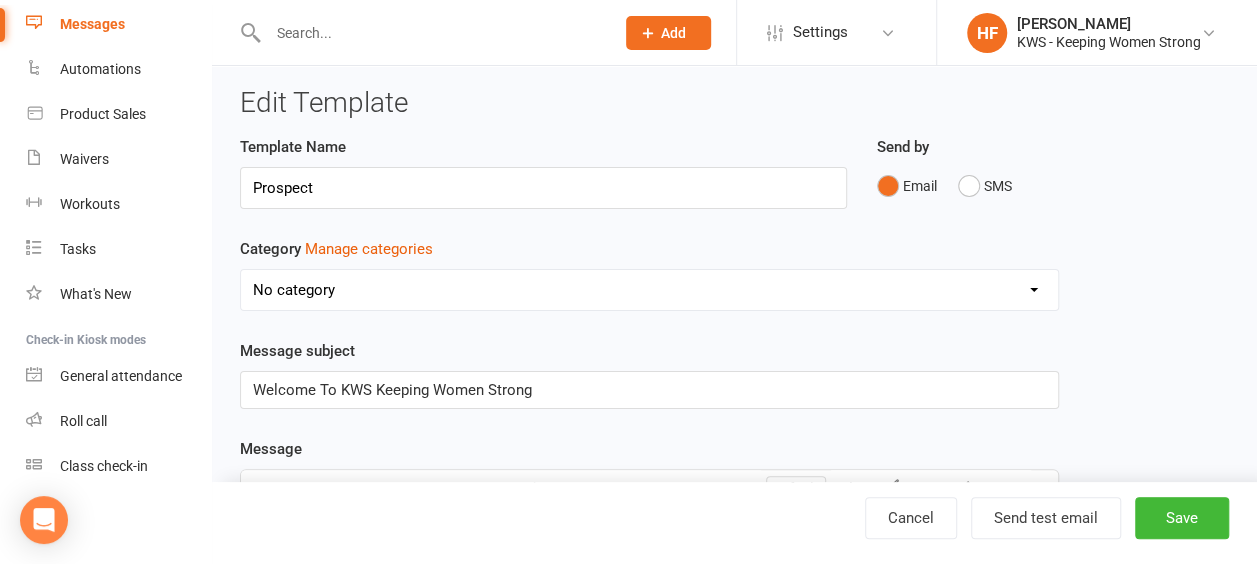 scroll, scrollTop: 0, scrollLeft: 0, axis: both 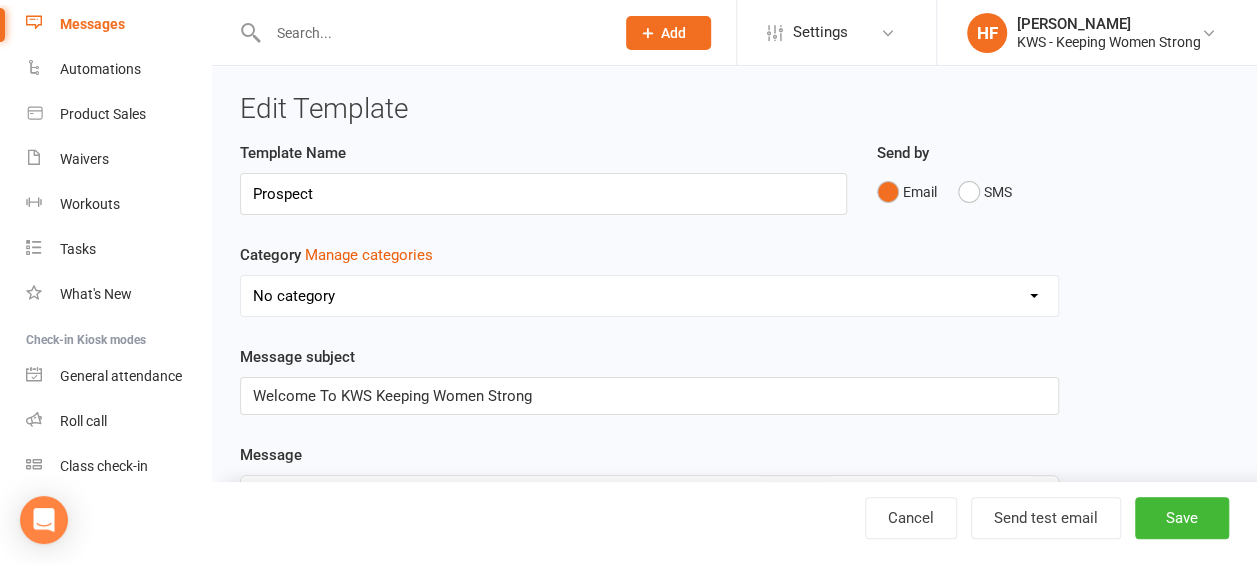 select on "grid" 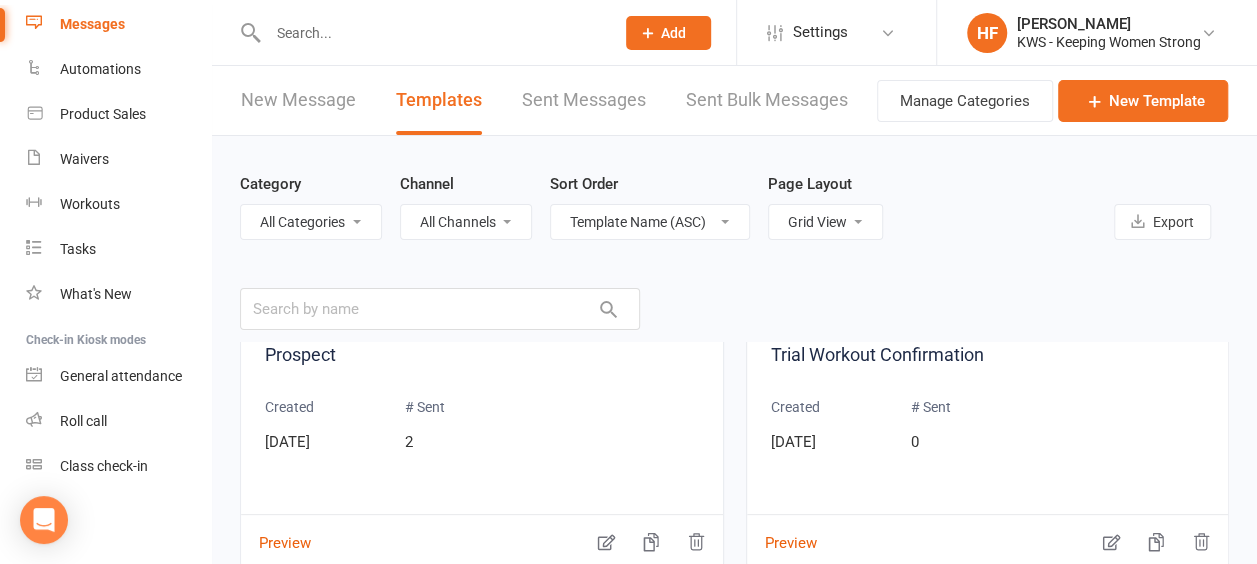 scroll, scrollTop: 2900, scrollLeft: 0, axis: vertical 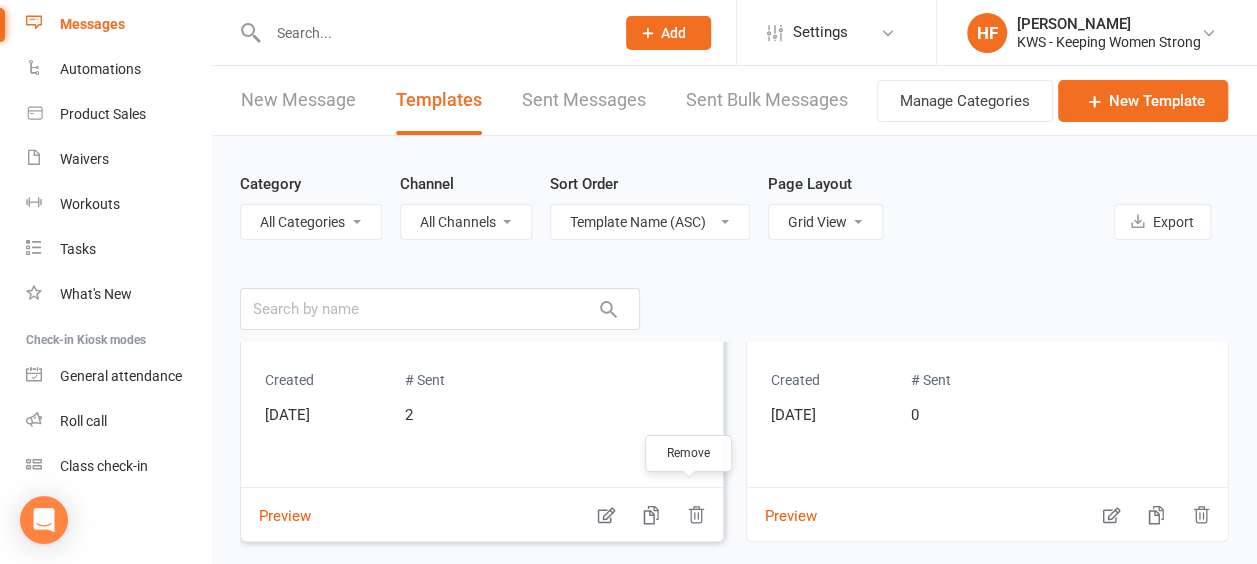 click 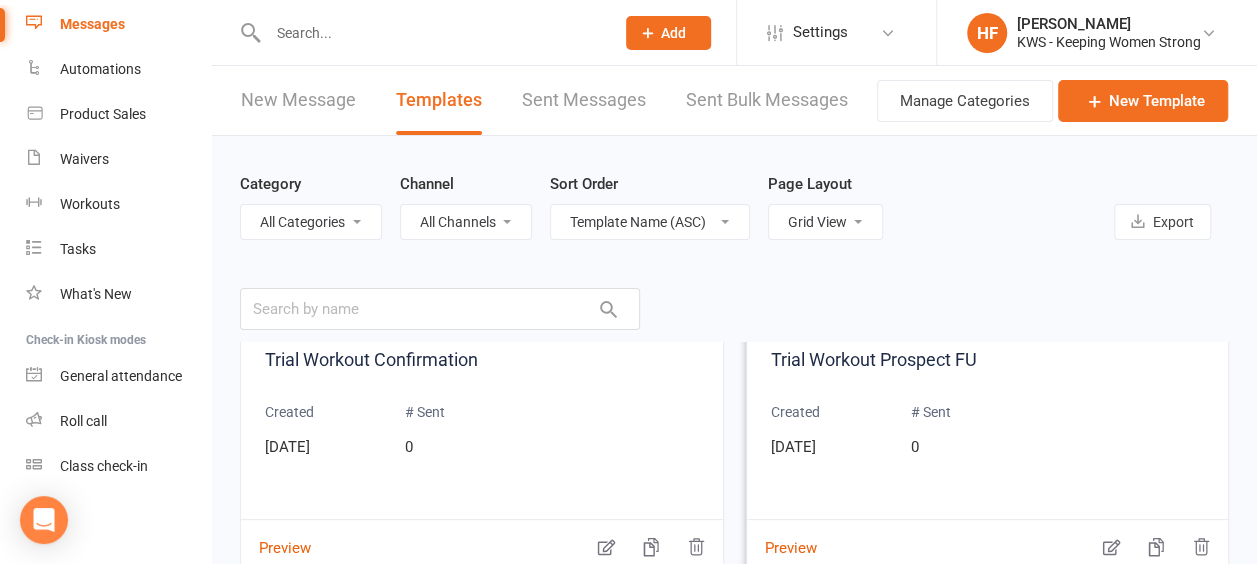 scroll, scrollTop: 2900, scrollLeft: 0, axis: vertical 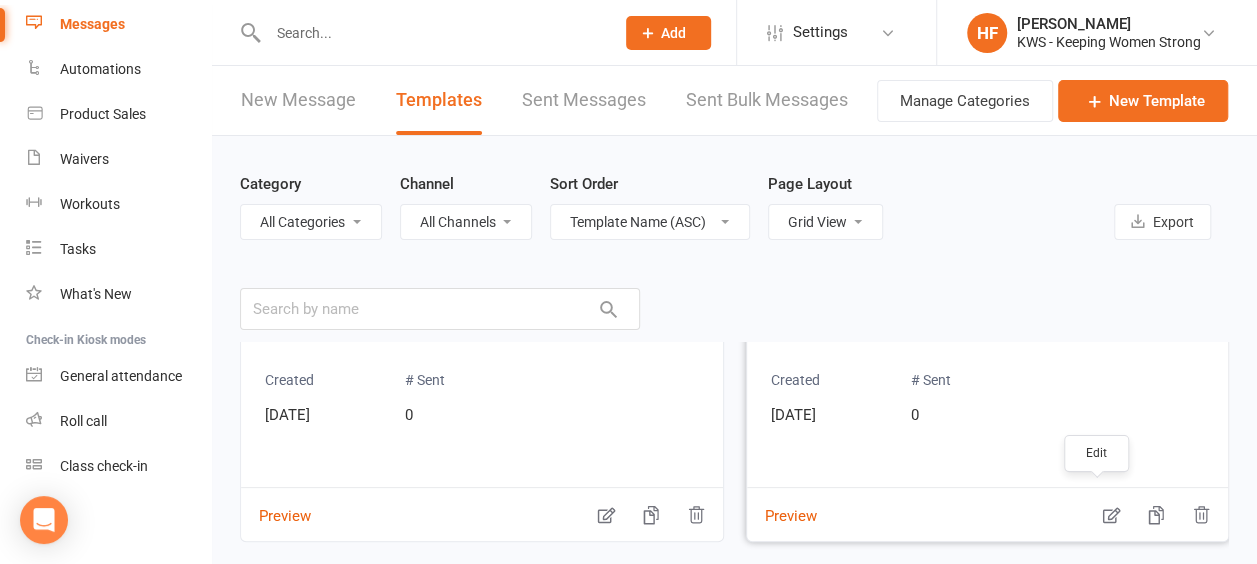 click 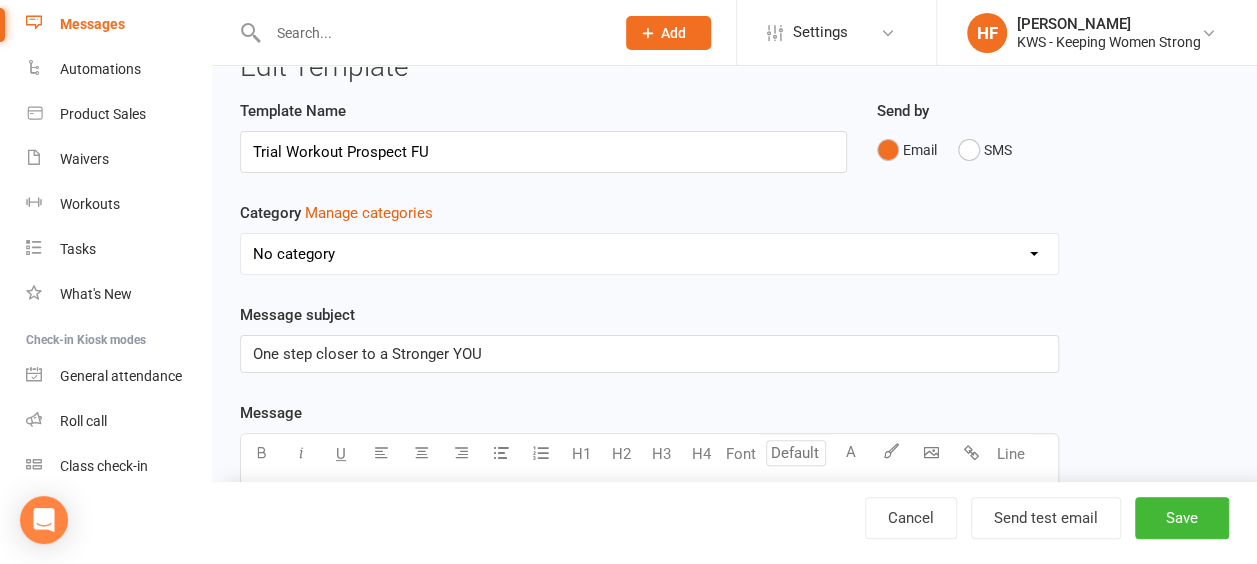 scroll, scrollTop: 0, scrollLeft: 0, axis: both 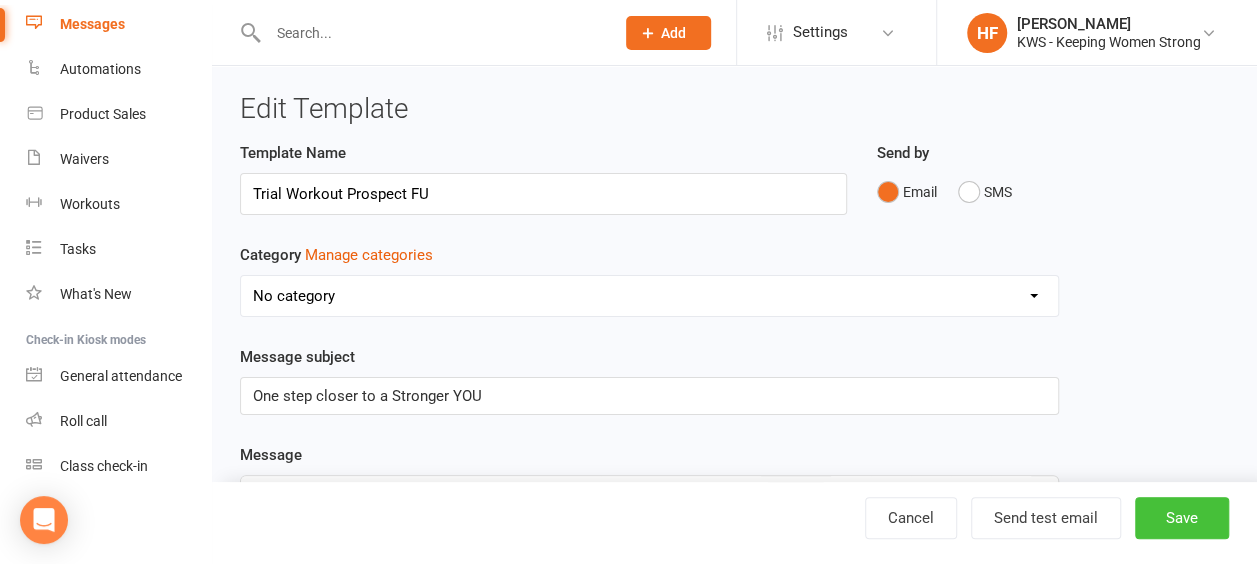 click on "Save" at bounding box center (1182, 518) 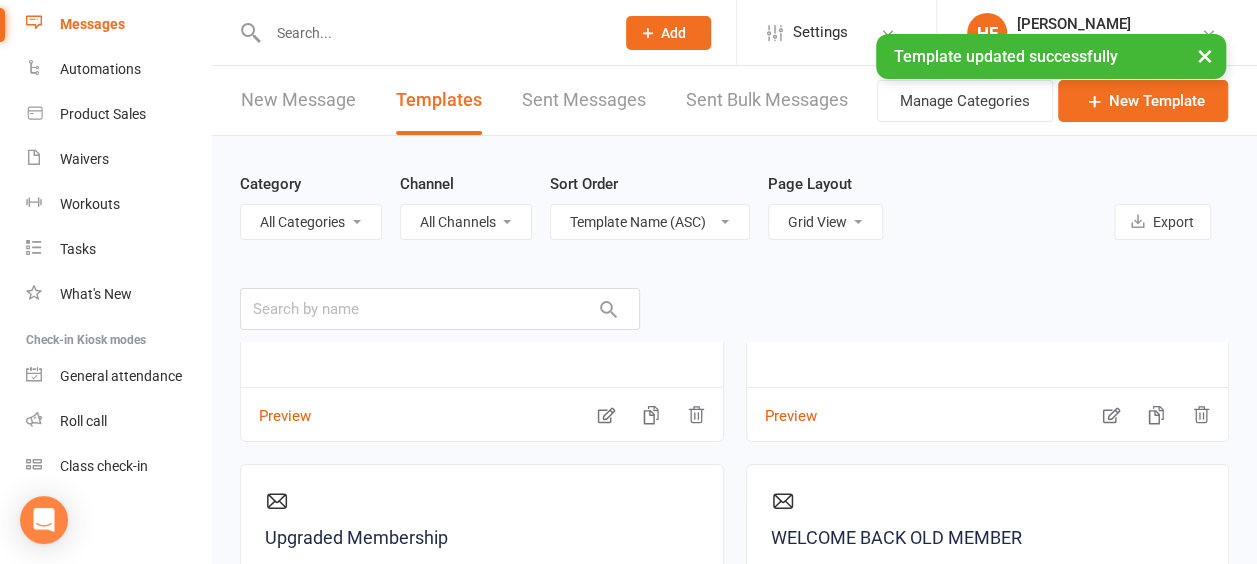 scroll, scrollTop: 3001, scrollLeft: 0, axis: vertical 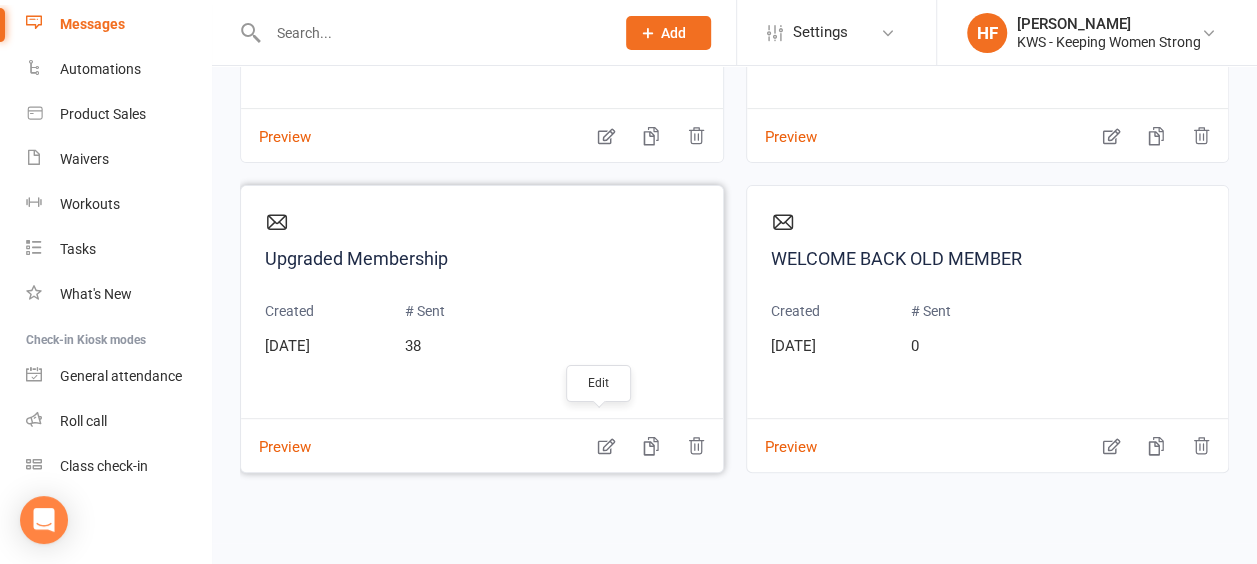 click 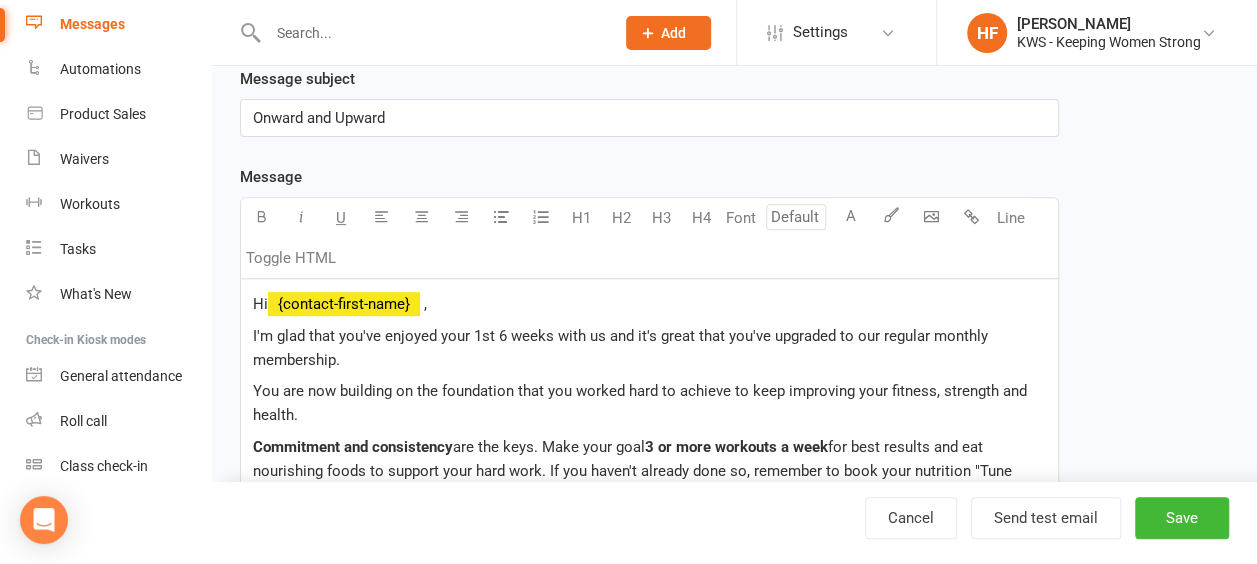 scroll, scrollTop: 0, scrollLeft: 0, axis: both 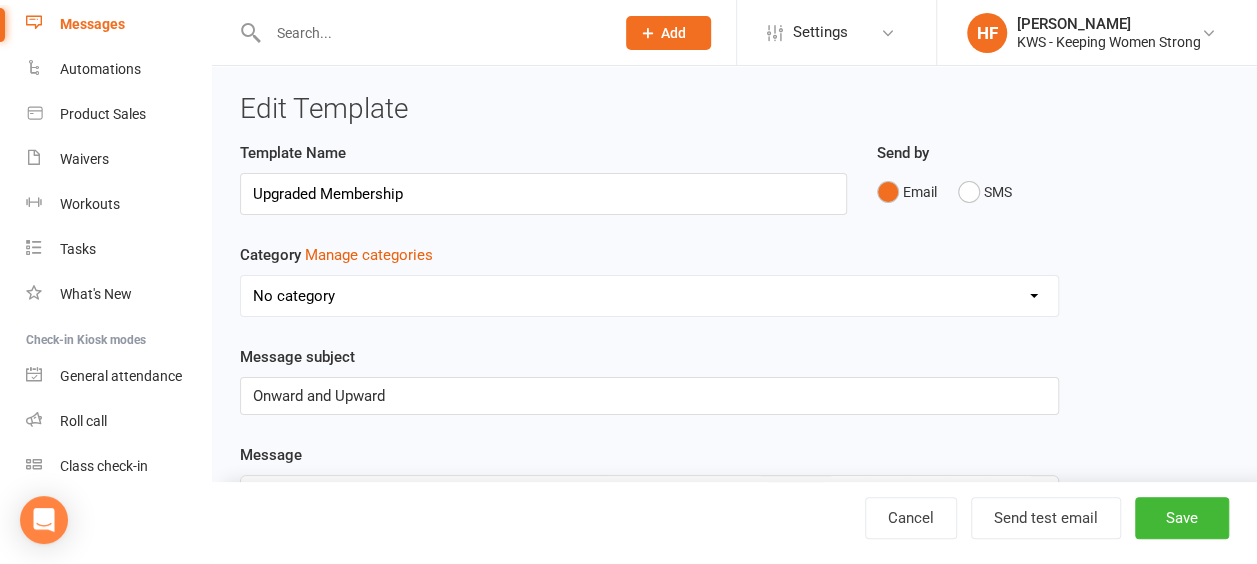 drag, startPoint x: 318, startPoint y: 194, endPoint x: 263, endPoint y: 188, distance: 55.326305 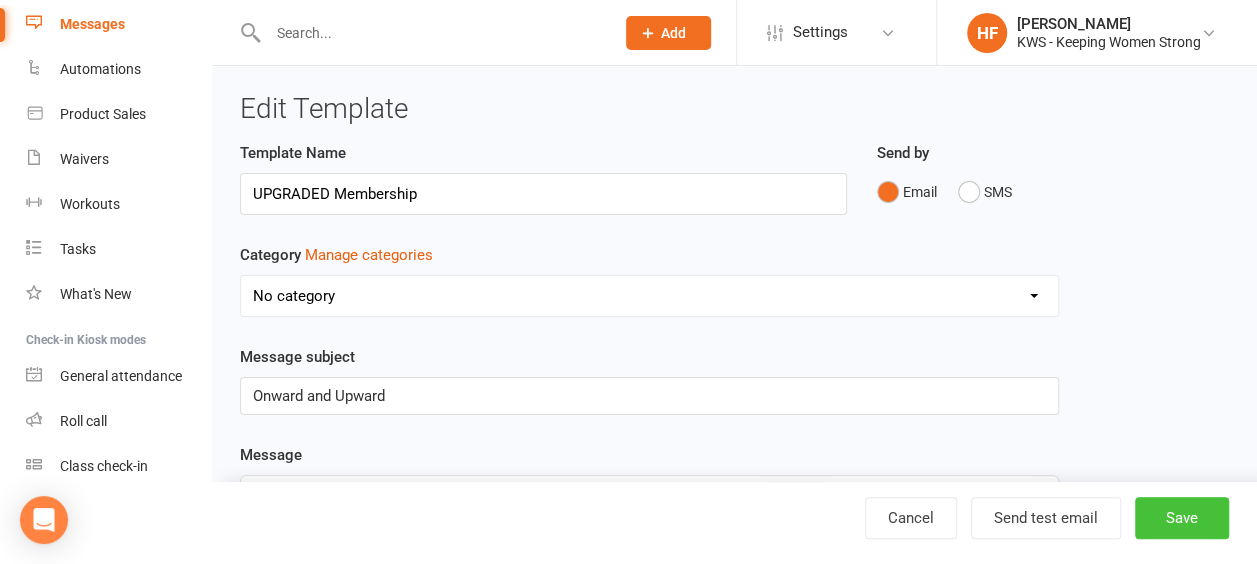 type on "UPGRADED Membership" 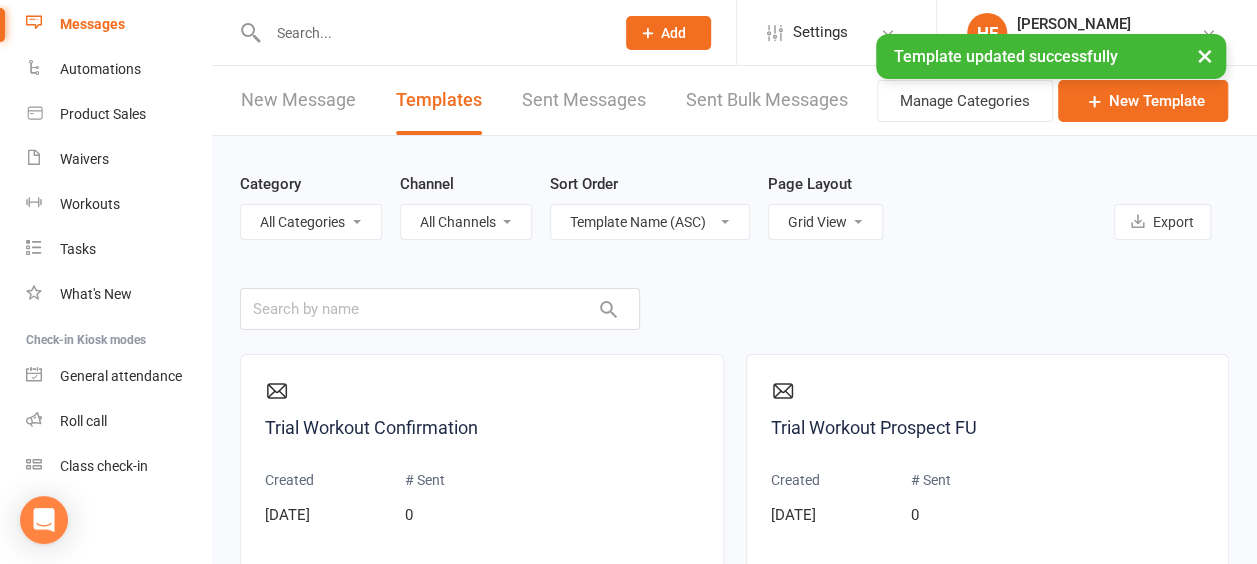 scroll, scrollTop: 3001, scrollLeft: 0, axis: vertical 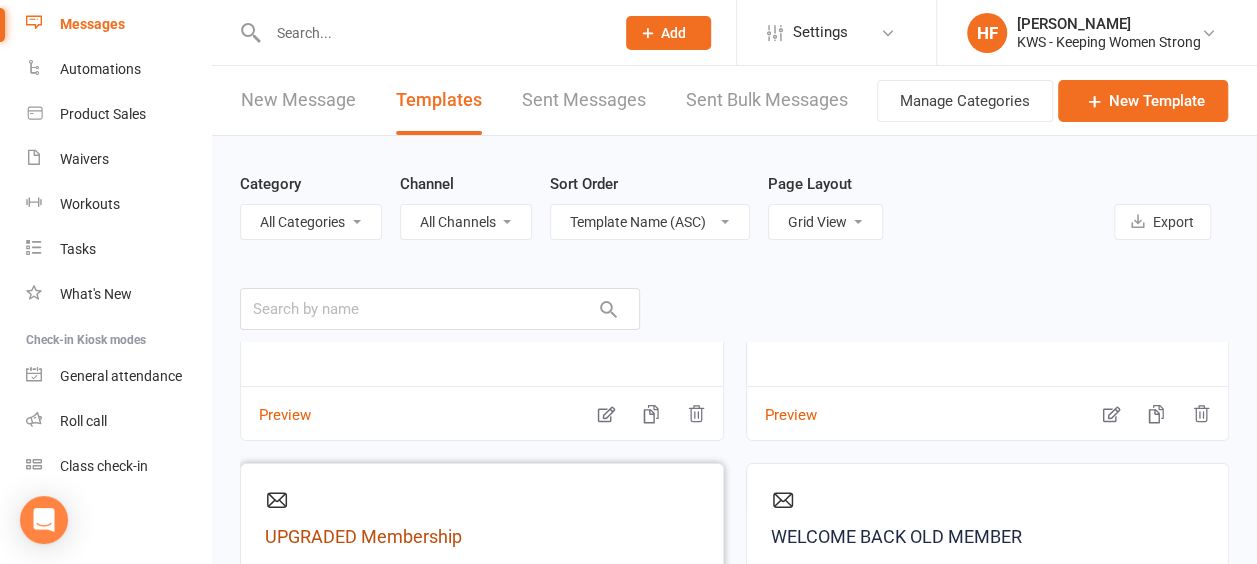 click on "UPGRADED Membership" at bounding box center [482, 537] 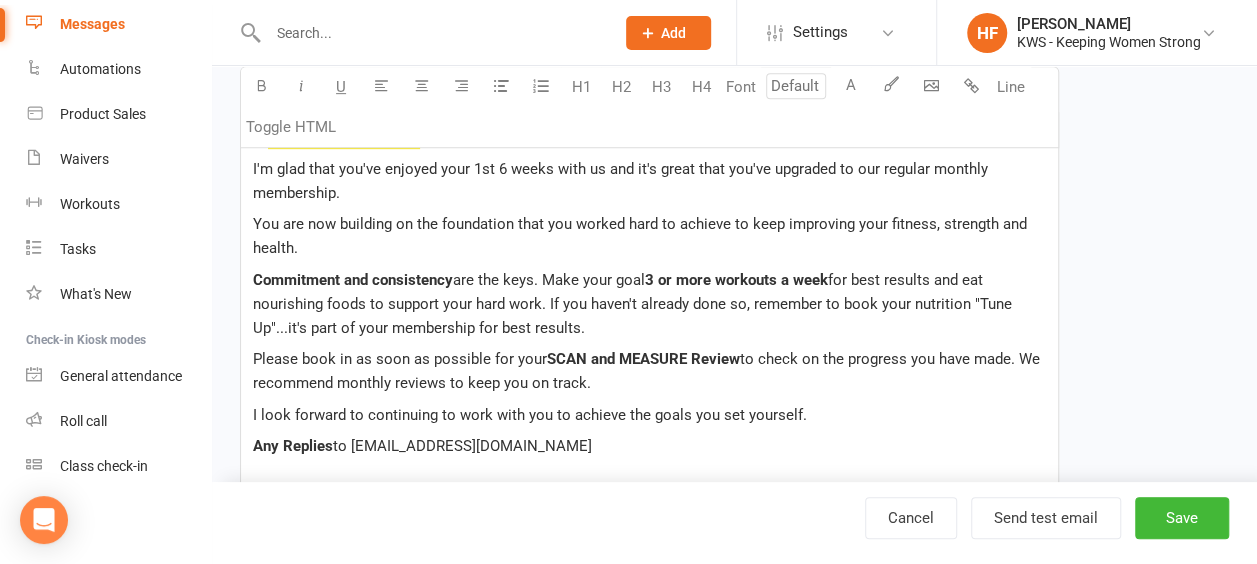 scroll, scrollTop: 400, scrollLeft: 0, axis: vertical 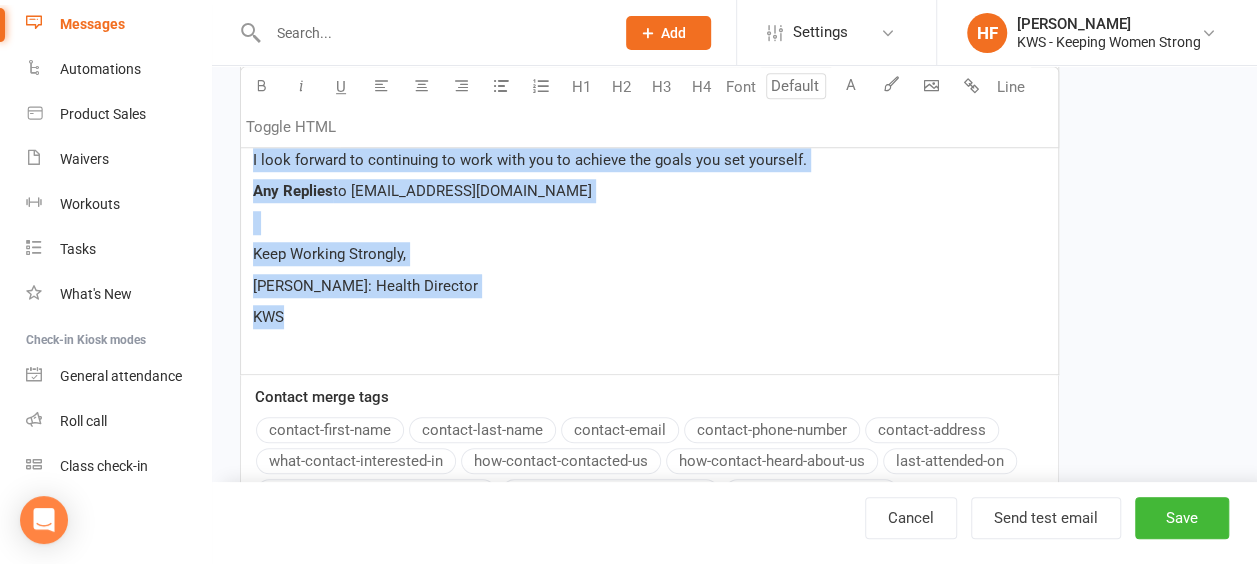 drag, startPoint x: 249, startPoint y: 175, endPoint x: 343, endPoint y: 306, distance: 161.23586 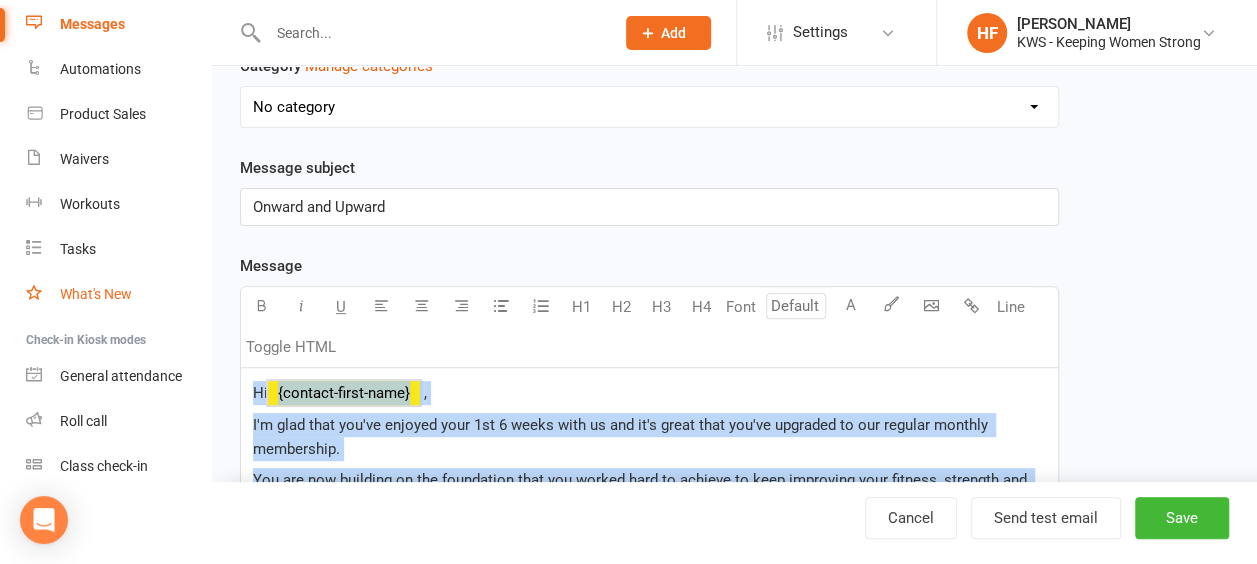 scroll, scrollTop: 200, scrollLeft: 0, axis: vertical 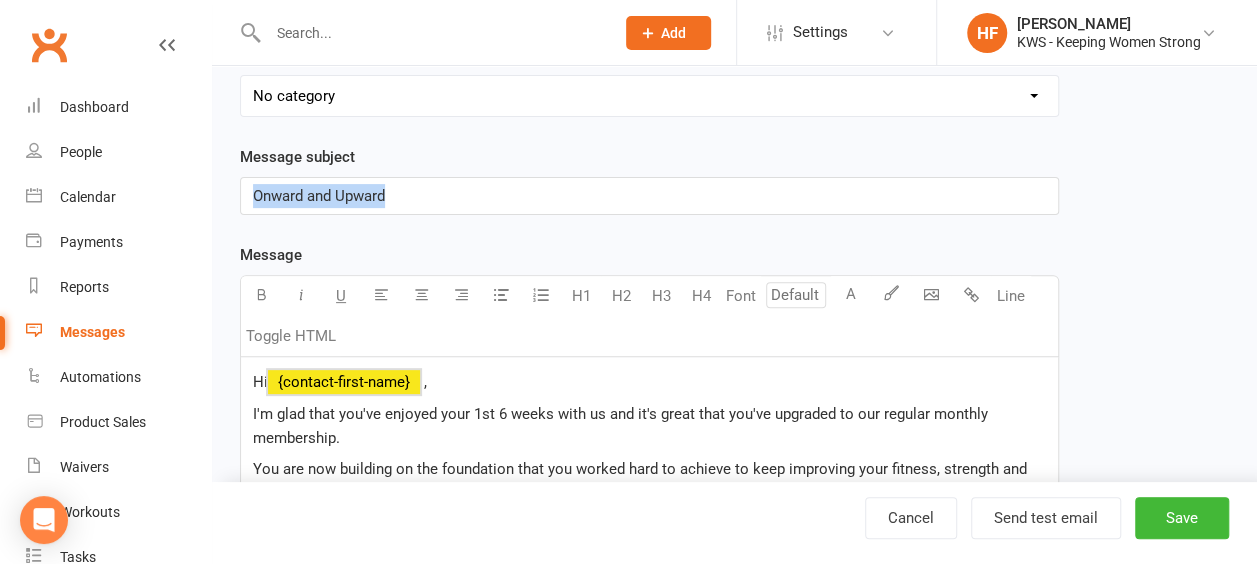 drag, startPoint x: 395, startPoint y: 199, endPoint x: 226, endPoint y: 189, distance: 169.2956 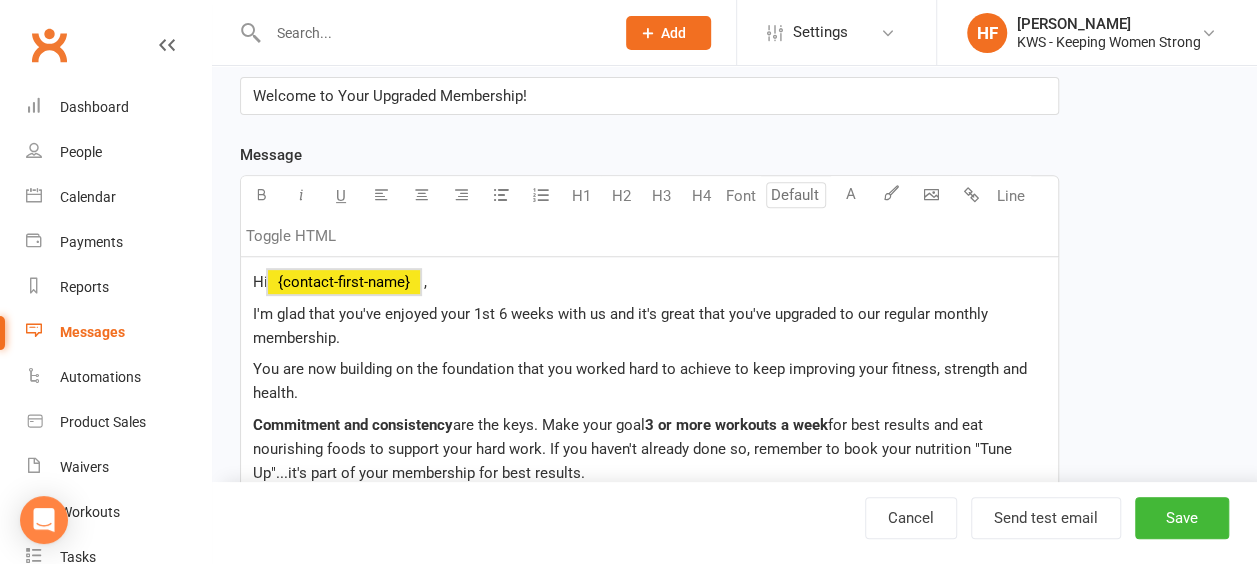 scroll, scrollTop: 400, scrollLeft: 0, axis: vertical 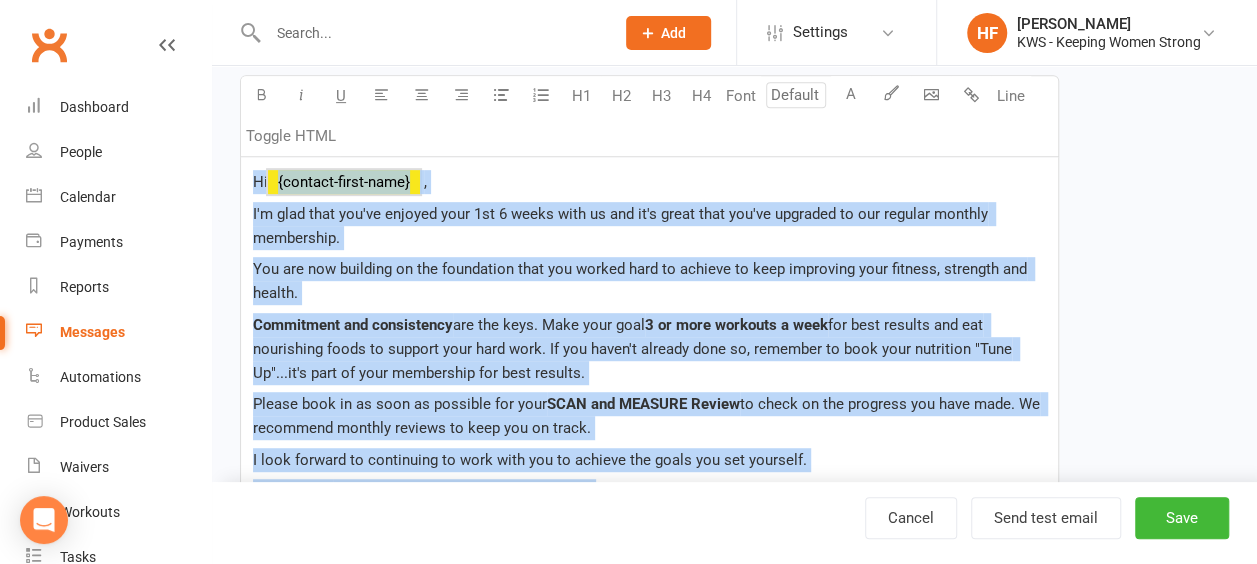 click on "Hi  ﻿ {contact-first-name}    , I'm glad that you've enjoyed your 1st 6 weeks with us and it's great that you've upgraded to our regular monthly membership.  You are now building on the foundation that you worked hard to achieve to keep improving your fitness, strength and health.  Commitment and consistency  are the keys. Make your goal  3 or more workouts a week  for best results and eat nourishing foods to support your hard work. If you haven't already done so, remember to book your nutrition "Tune Up"...it's part of your membership for best results. Please book in as soon as possible for your  SCAN and MEASURE Review  to check on the progress you have made. We recommend monthly reviews to keep you on track. I look forward to continuing to work with you to achieve the goals you set yourself. Any Replies  to [EMAIL_ADDRESS][DOMAIN_NAME]   Keep Working Strongly, [PERSON_NAME]: Health Director KWS" at bounding box center [649, 416] 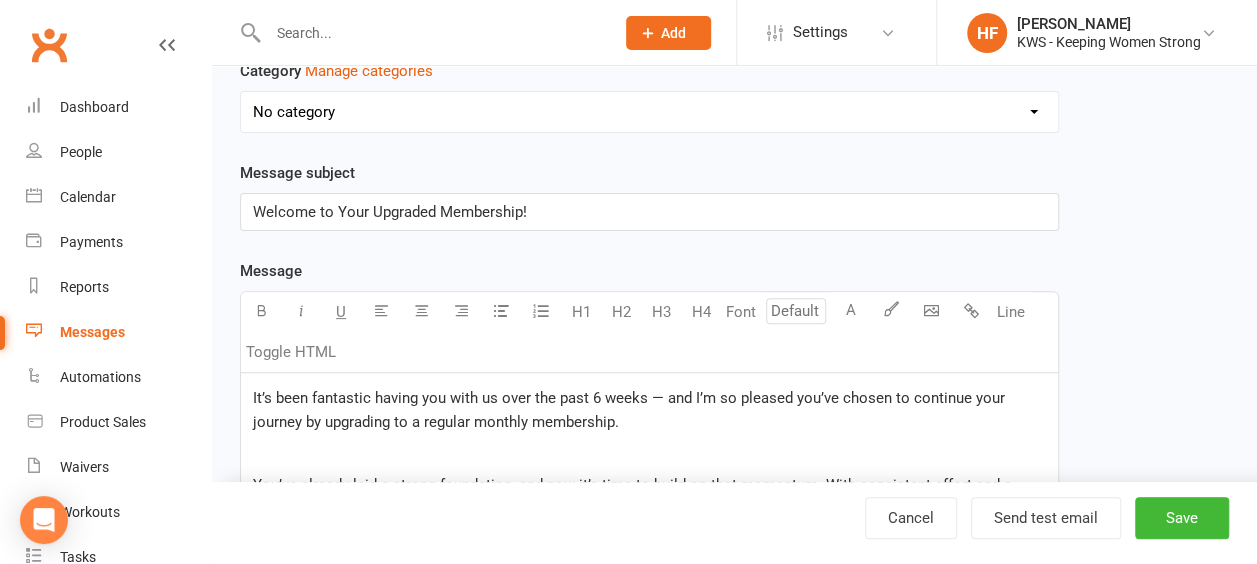 scroll, scrollTop: 284, scrollLeft: 0, axis: vertical 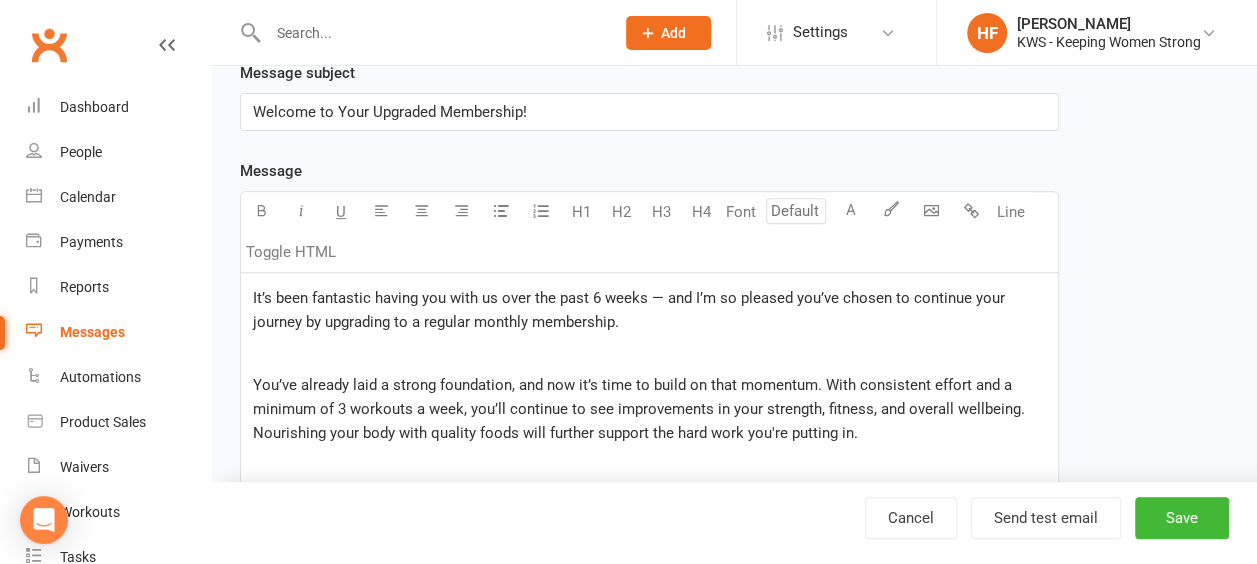 click on "It’s been fantastic having you with us over the past 6 weeks — and I’m so pleased you’ve chosen to continue your journey by upgrading to a regular monthly membership. ﻿ You’ve already laid a strong foundation, and now it’s time to build on that momentum. With consistent effort and a minimum of 3 workouts a week, you’ll continue to see improvements in your strength, fitness, and overall wellbeing. Nourishing your body with quality foods will further support the hard work you're putting in. ﻿ If you haven’t already, be sure to book your Nutrition “Tune-Up” — it’s included as part of your membership and can make a big difference to your results. ﻿ Also, please schedule your Scan & Measure Review to track your progress. We recommend doing this monthly to help you stay focused and motivated. ﻿ I’m excited to keep working alongside you as you reach for your next set of goals! ﻿ For any questions, just reply to: 📧 [EMAIL_ADDRESS][DOMAIN_NAME] ﻿ Keep Working Strongly," at bounding box center (649, 658) 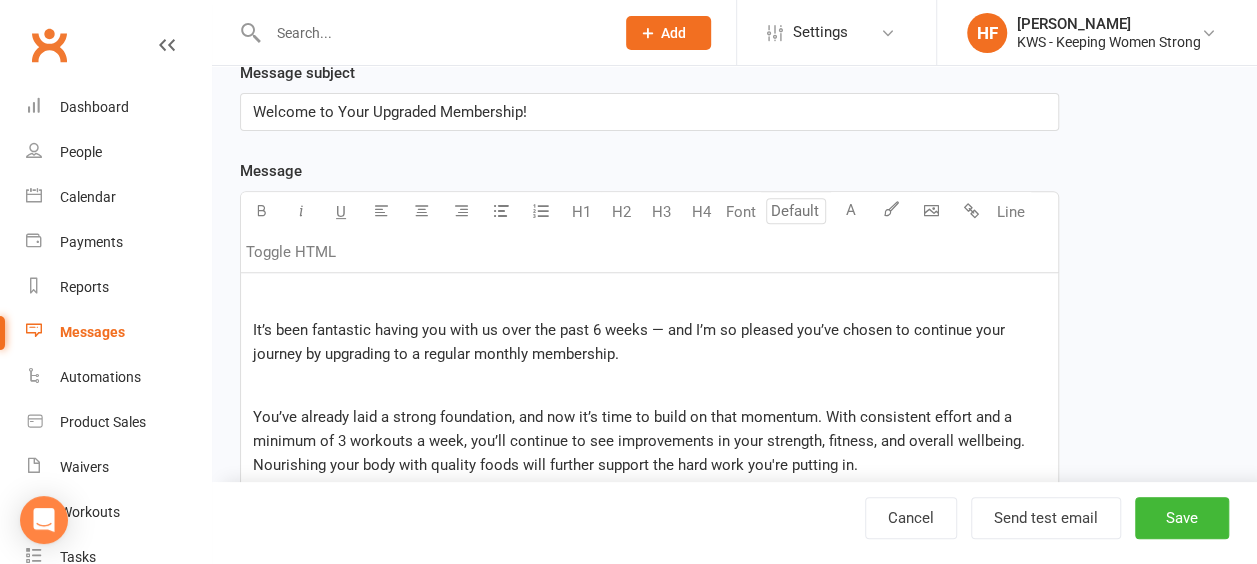 drag, startPoint x: 283, startPoint y: 291, endPoint x: 285, endPoint y: 281, distance: 10.198039 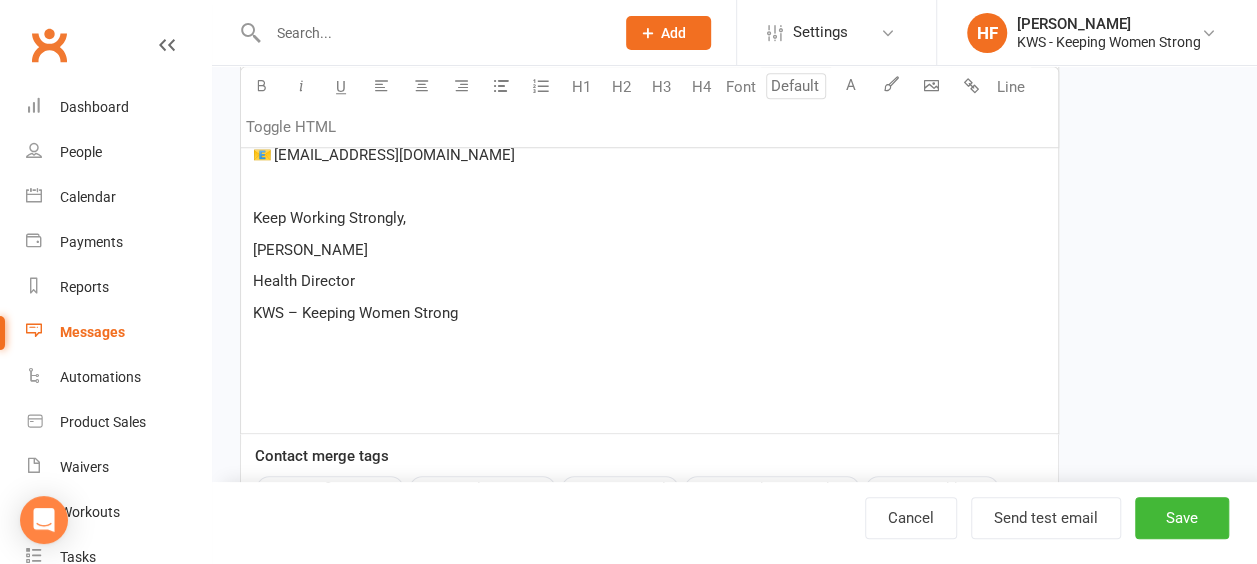 scroll, scrollTop: 984, scrollLeft: 0, axis: vertical 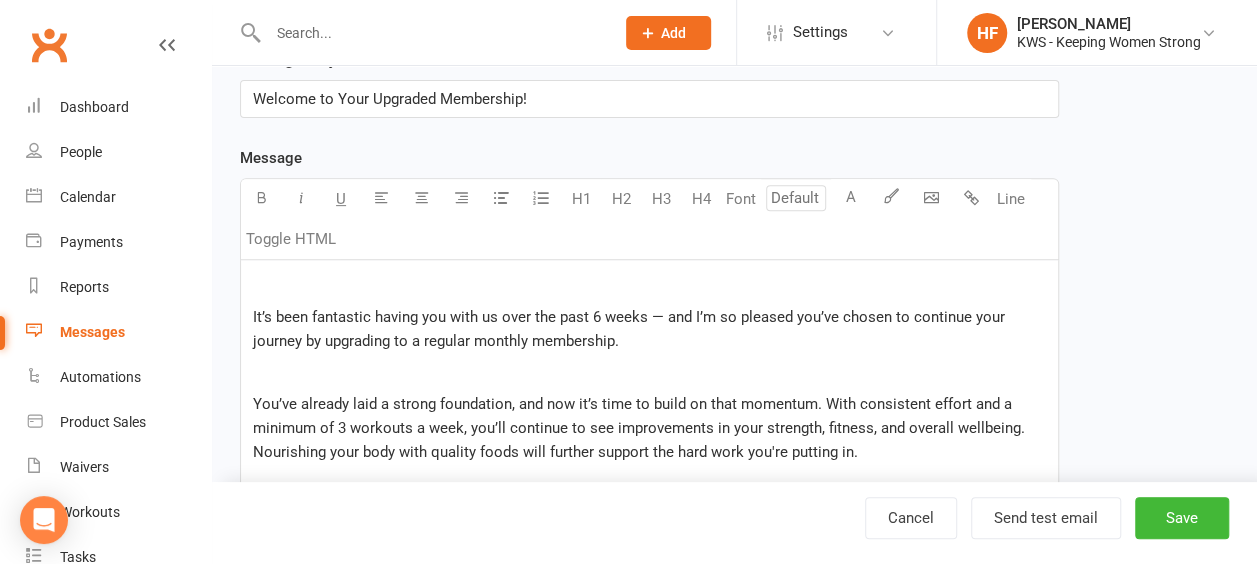 click on "Message U H1 H2 H3 H4 Font A Line Toggle HTML ﻿ It’s been fantastic having you with us over the past 6 weeks — and I’m so pleased you’ve chosen to continue your journey by upgrading to a regular monthly membership. ﻿ You’ve already laid a strong foundation, and now it’s time to build on that momentum. With consistent effort and a minimum of 3 workouts a week, you’ll continue to see improvements in your strength, fitness, and overall wellbeing. Nourishing your body with quality foods will further support the hard work you're putting in. ﻿ If you haven’t already, be sure to book your Nutrition “Tune-Up” — it’s included as part of your membership and can make a big difference to your results. ﻿ Also, please schedule your Scan & Measure Review to track your progress. We recommend doing this monthly to help you stay focused and motivated. ﻿ I’m excited to keep working alongside you as you reach for your next set of goals! ﻿ For any questions, just reply to: ﻿ [PERSON_NAME] ﻿" at bounding box center (649, 716) 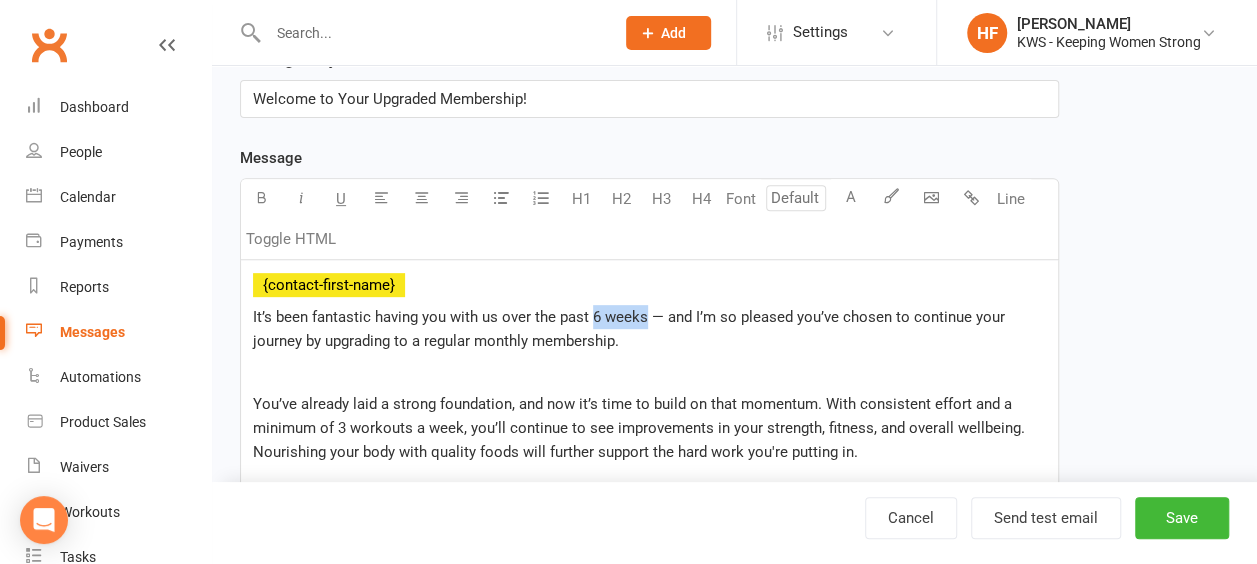drag, startPoint x: 645, startPoint y: 313, endPoint x: 591, endPoint y: 309, distance: 54.147945 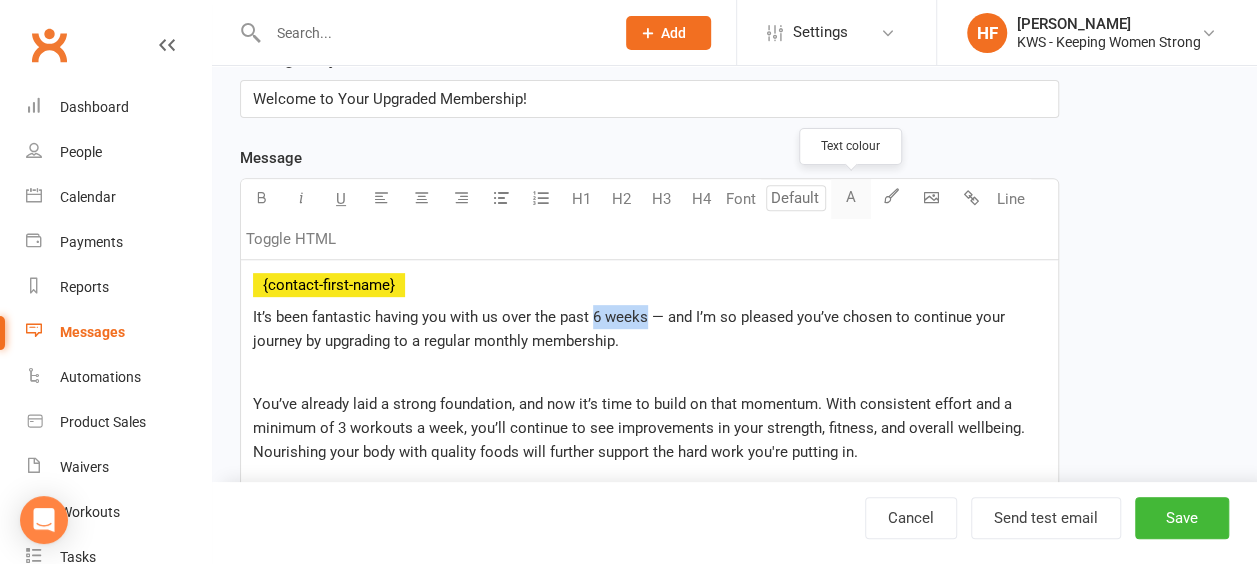 click on "A" at bounding box center (851, 199) 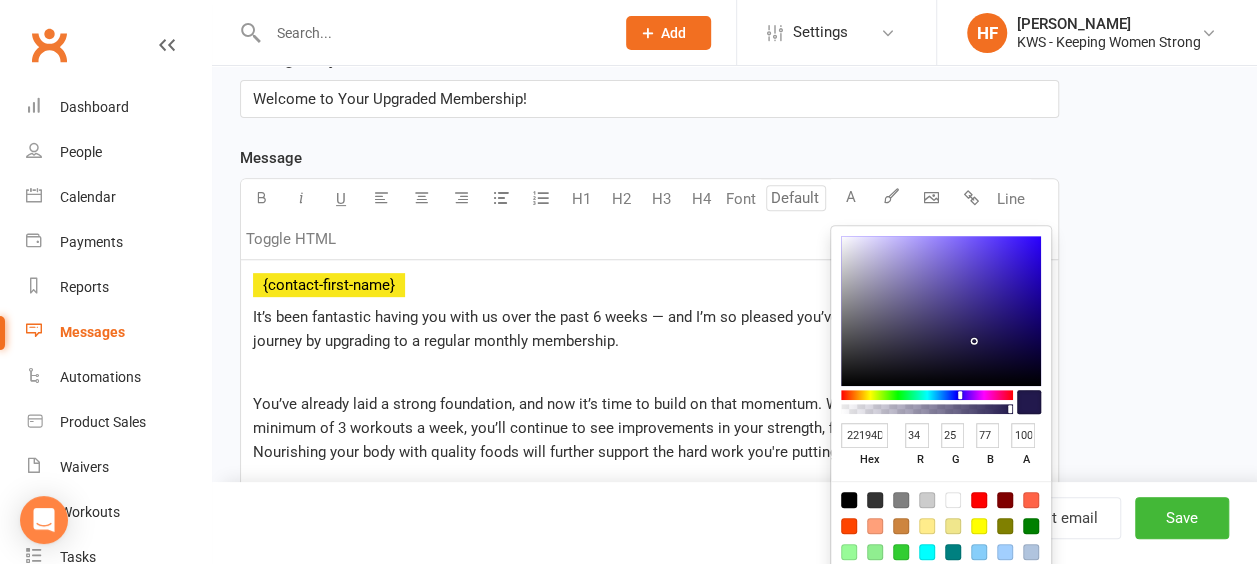drag, startPoint x: 976, startPoint y: 496, endPoint x: 962, endPoint y: 479, distance: 22.022715 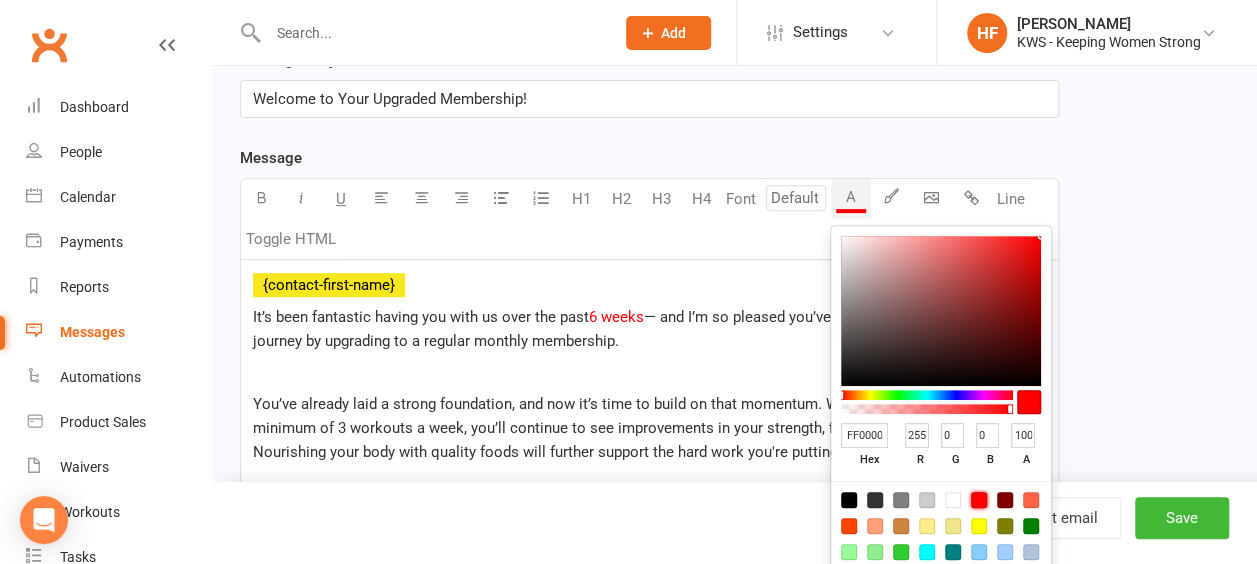 click on "﻿ ﻿ {contact-first-name}   It’s been fantastic having you with us over the past  6 weeks  — and I’m so pleased you’ve chosen to continue your journey by upgrading to a regular monthly membership. ﻿ You’ve already laid a strong foundation, and now it’s time to build on that momentum. With consistent effort and a minimum of 3 workouts a week, you’ll continue to see improvements in your strength, fitness, and overall wellbeing. Nourishing your body with quality foods will further support the hard work you're putting in. ﻿ If you haven’t already, be sure to book your Nutrition “Tune-Up” — it’s included as part of your membership and can make a big difference to your results. ﻿ Also, please schedule your Scan & Measure Review to track your progress. We recommend doing this monthly to help you stay focused and motivated. ﻿ I’m excited to keep working alongside you as you reach for your next set of goals! ﻿ For any questions, just reply to: ﻿ Keep Working Strongly, ﻿ ﻿" at bounding box center [649, 660] 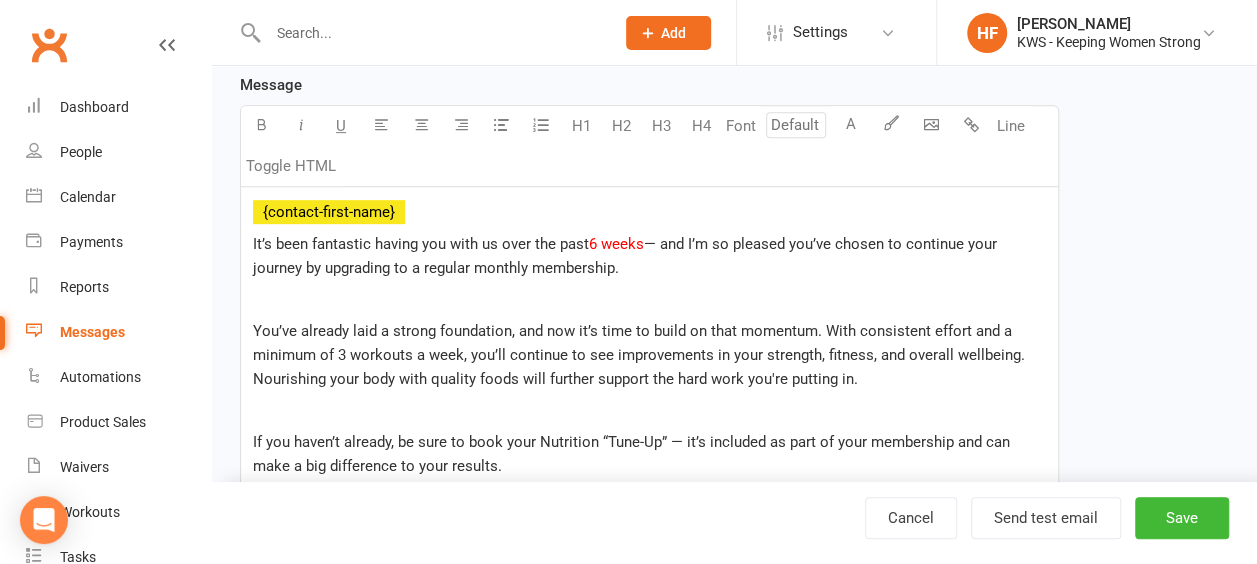 scroll, scrollTop: 397, scrollLeft: 0, axis: vertical 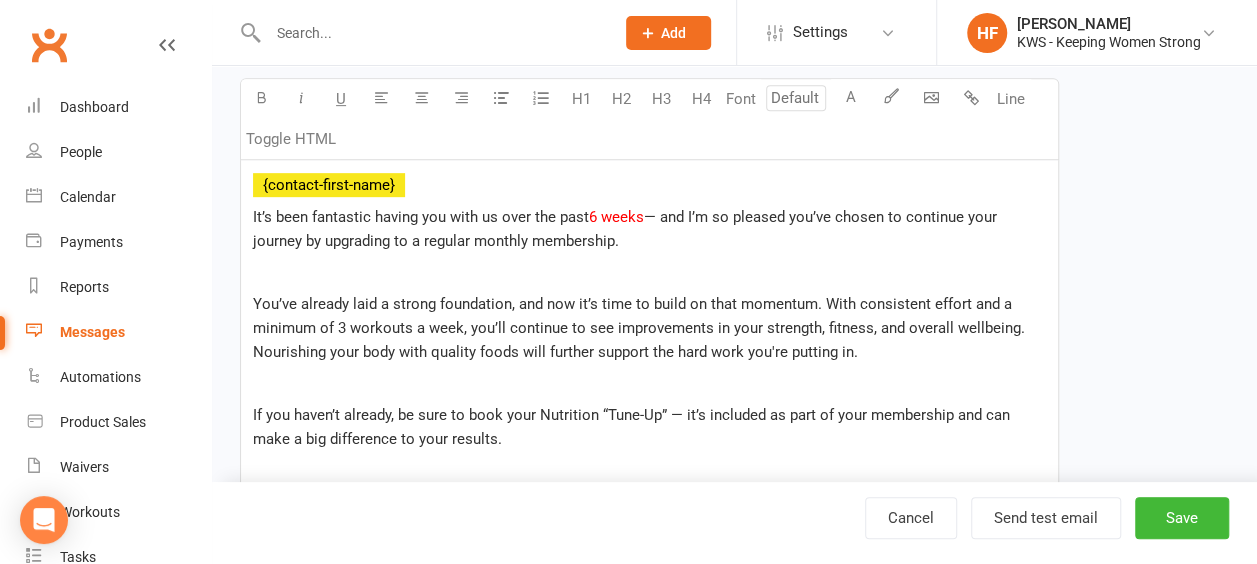 click on "﻿" at bounding box center (649, 272) 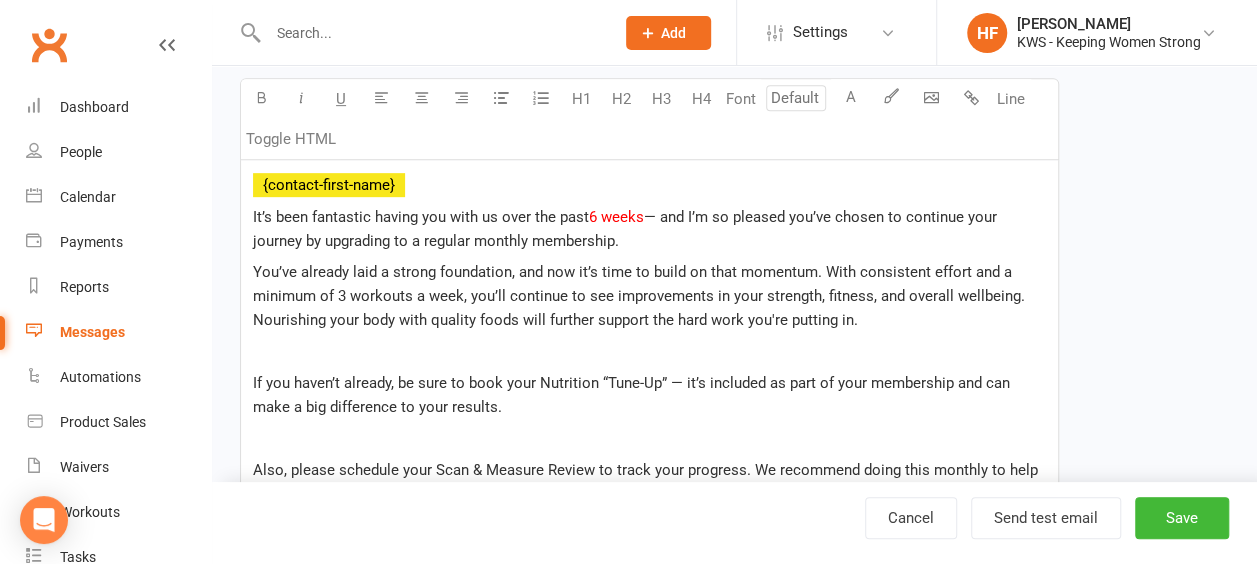 click on "﻿" at bounding box center (649, 352) 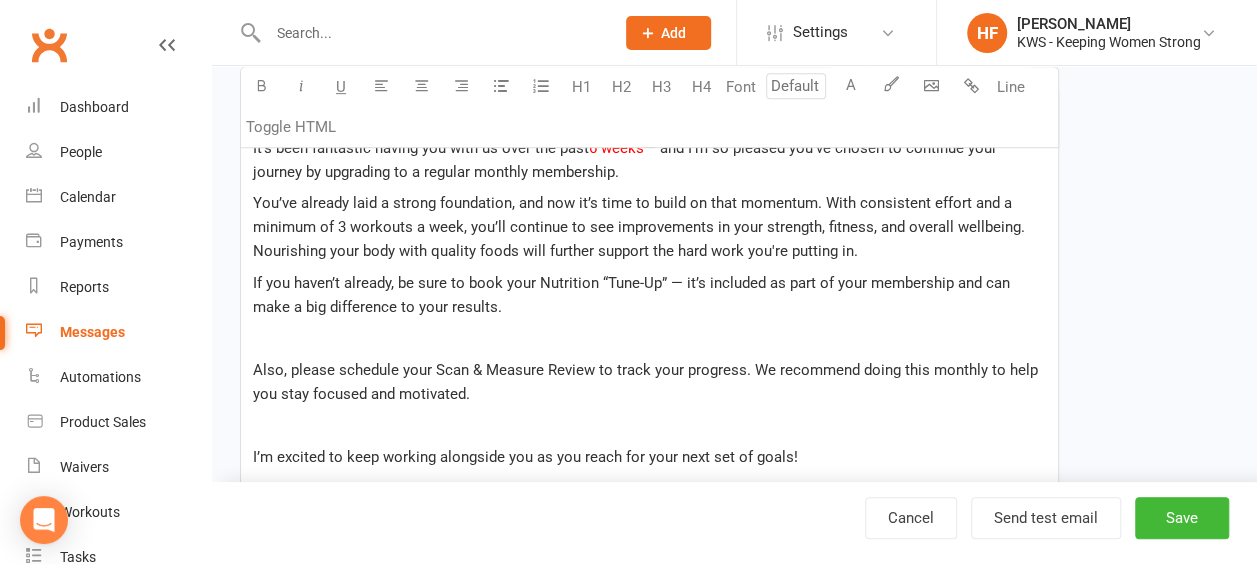 scroll, scrollTop: 497, scrollLeft: 0, axis: vertical 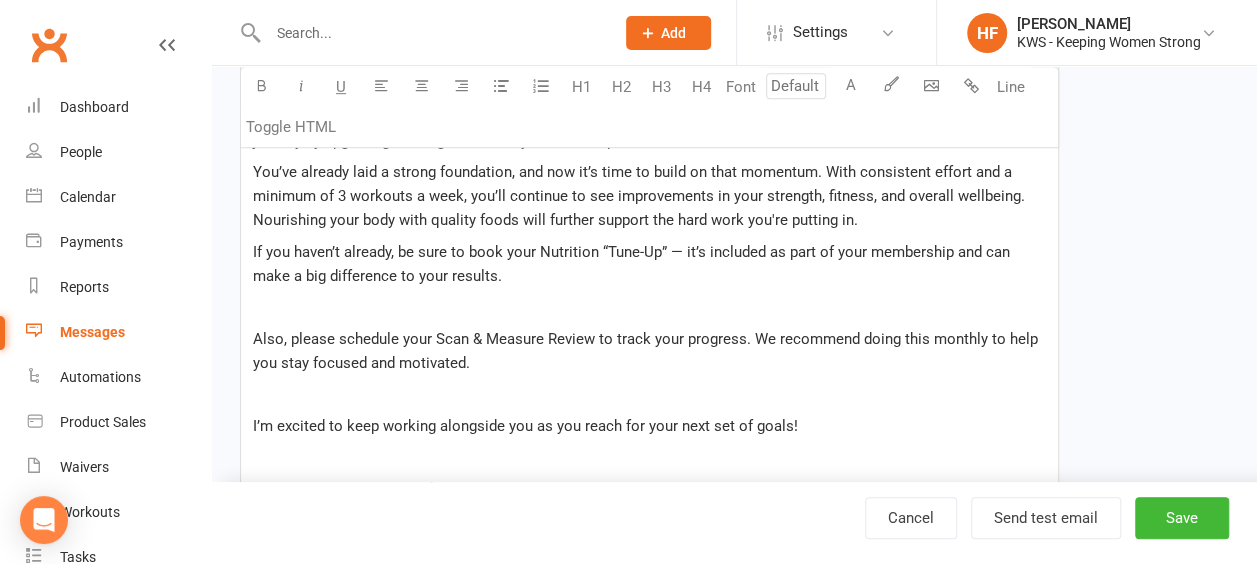 click on "﻿" at bounding box center [649, 307] 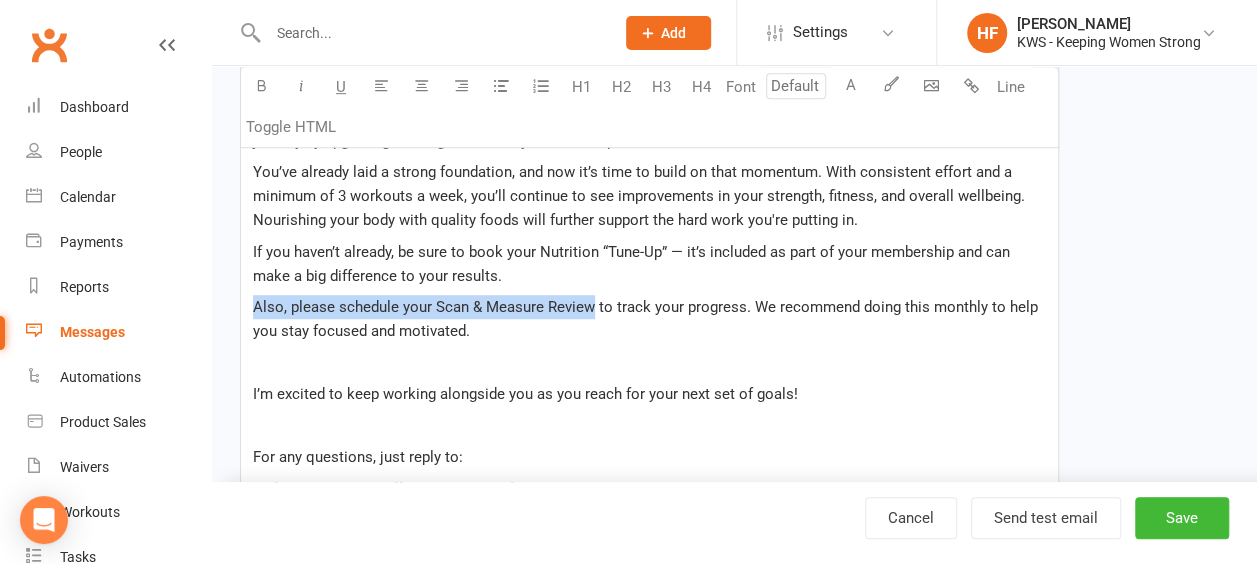 drag, startPoint x: 591, startPoint y: 306, endPoint x: 245, endPoint y: 298, distance: 346.09247 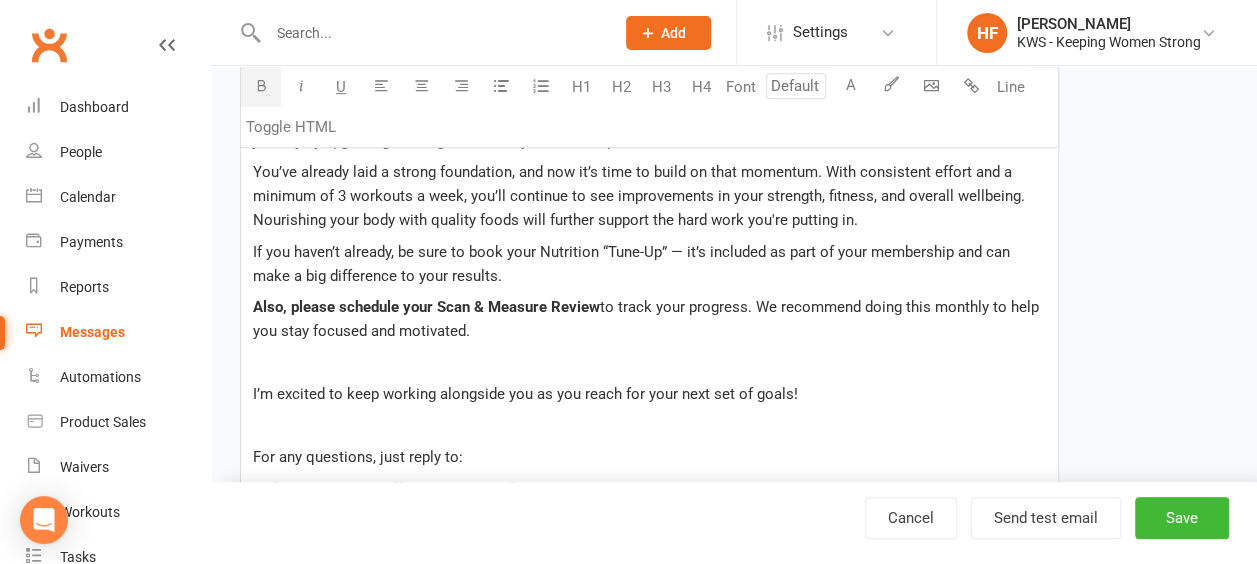 click at bounding box center (261, 85) 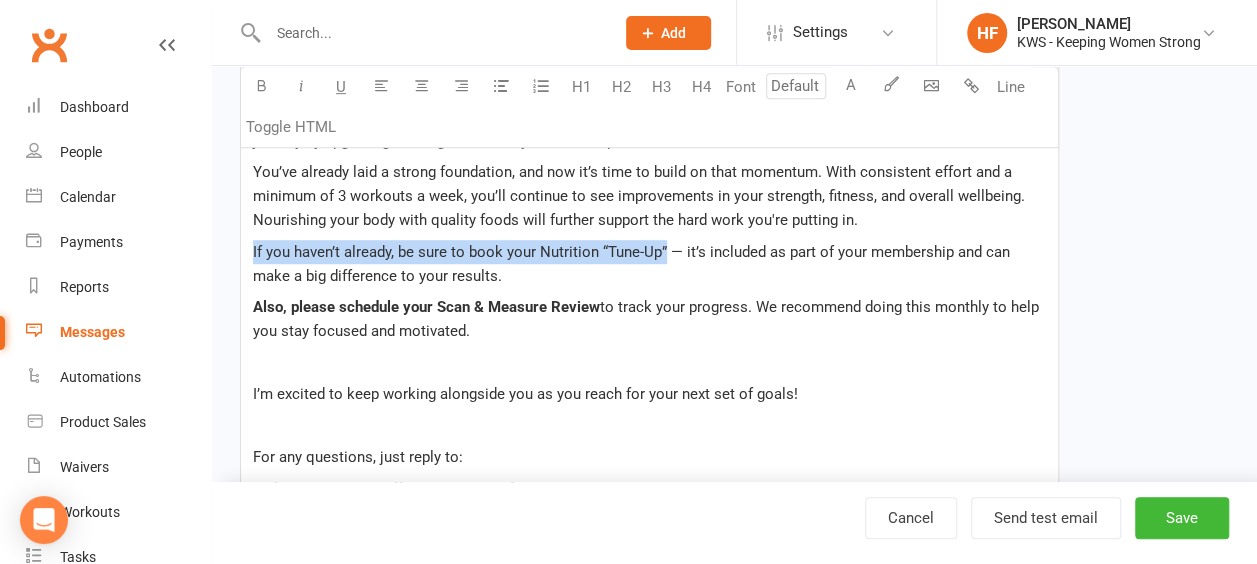 drag, startPoint x: 666, startPoint y: 245, endPoint x: 240, endPoint y: 240, distance: 426.02933 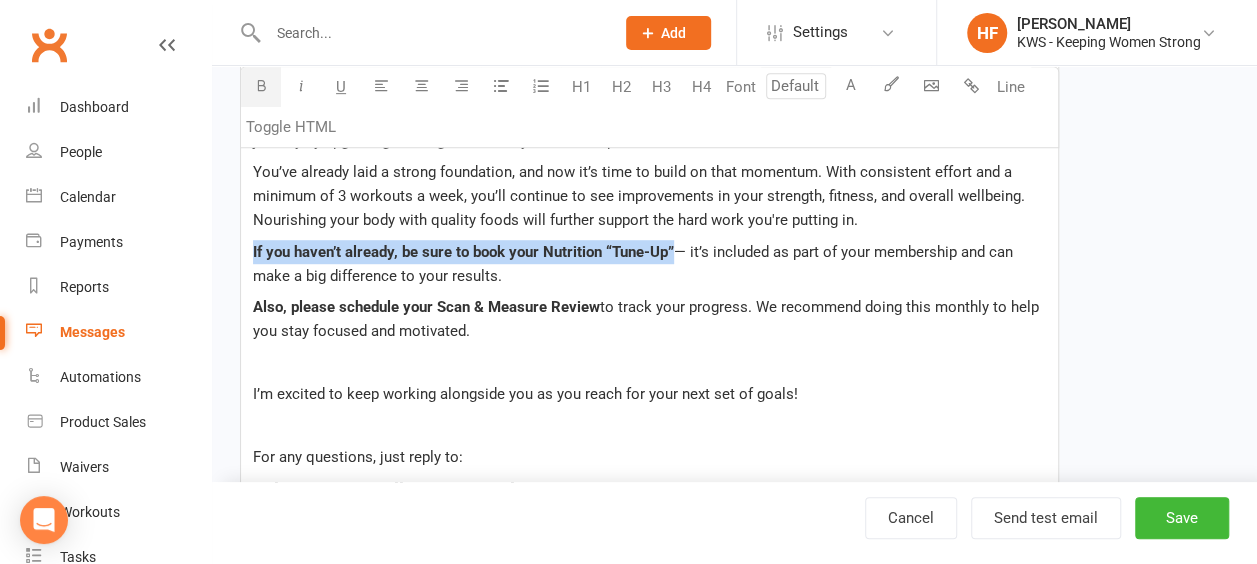 click at bounding box center (261, 85) 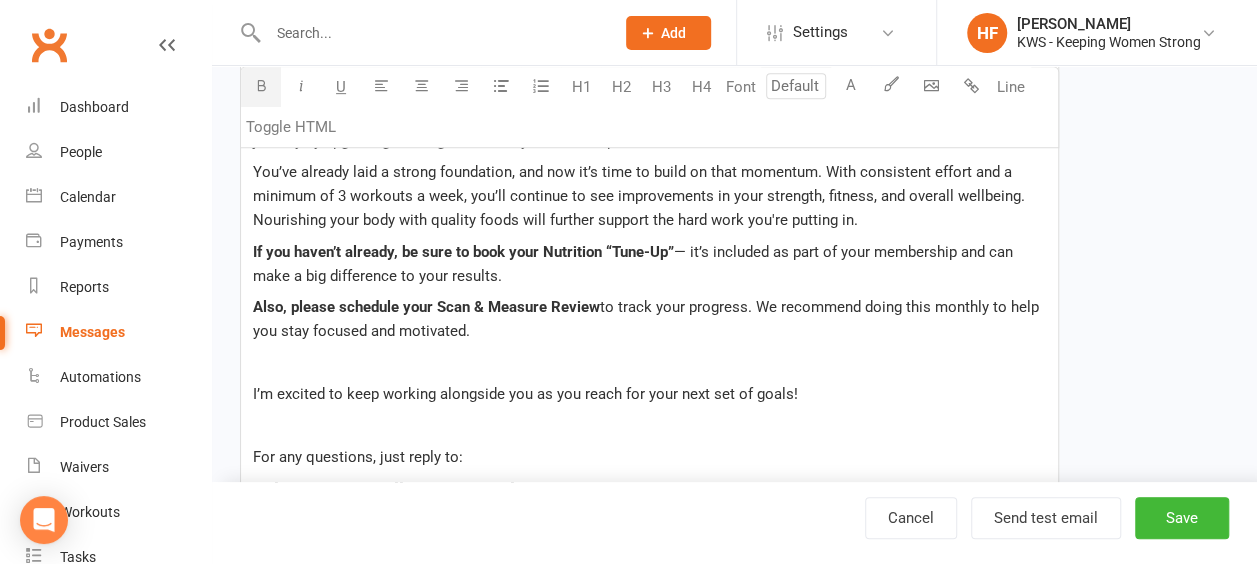click on "If you haven’t already, be sure to book your Nutrition “Tune-Up”  — it’s included as part of your membership and can make a big difference to your results." at bounding box center (649, 264) 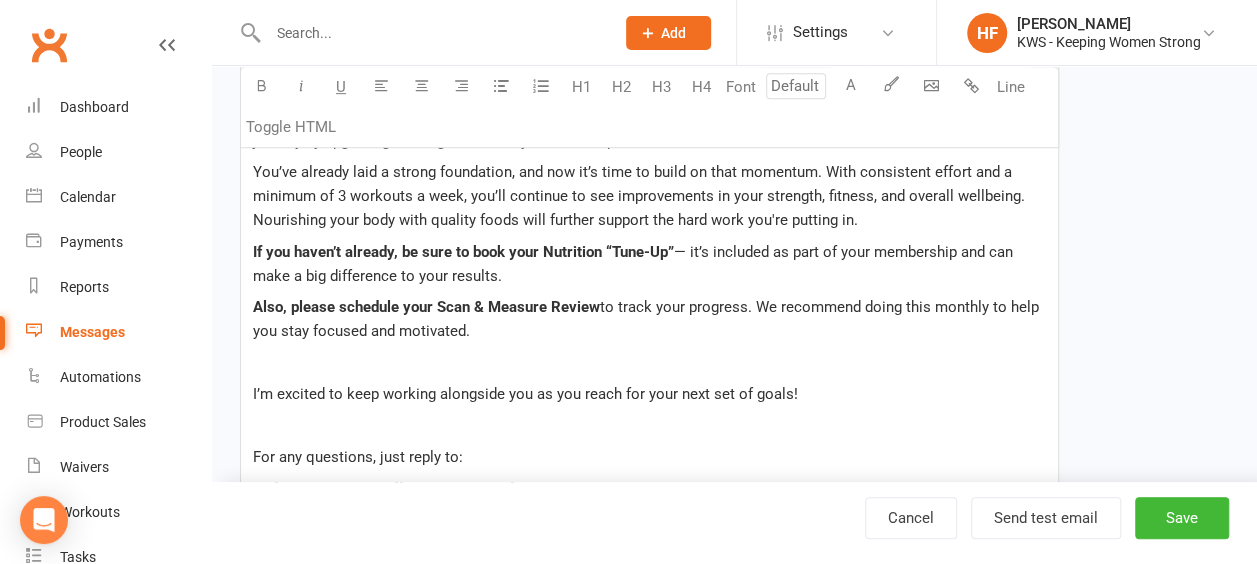 click on "If you haven’t already, be sure to book your Nutrition “Tune-Up”" at bounding box center (463, 252) 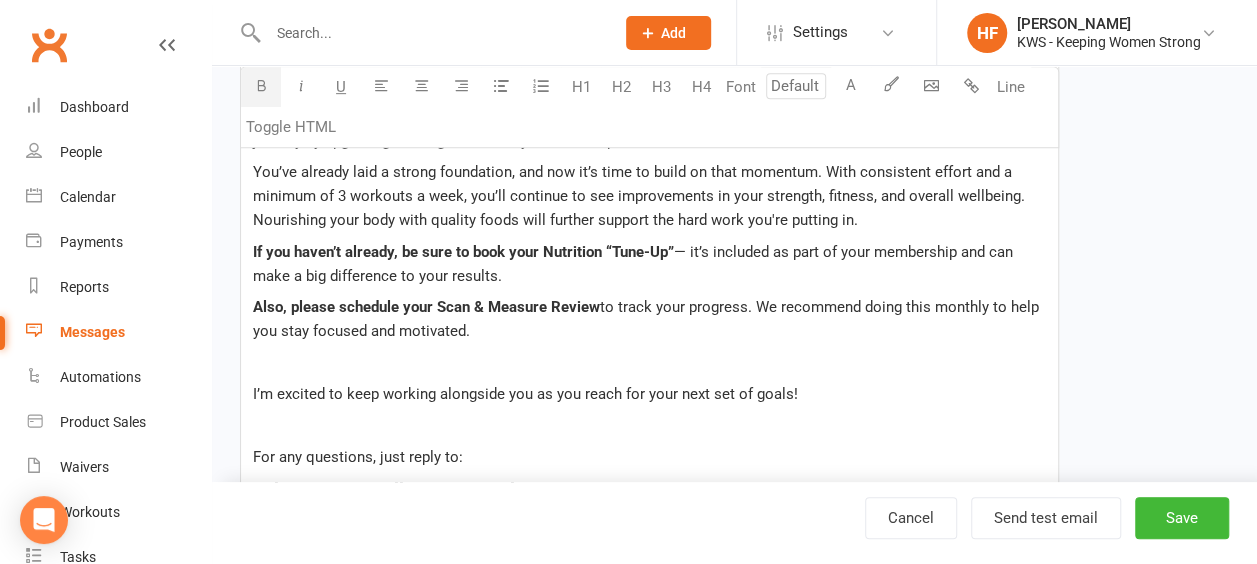 type 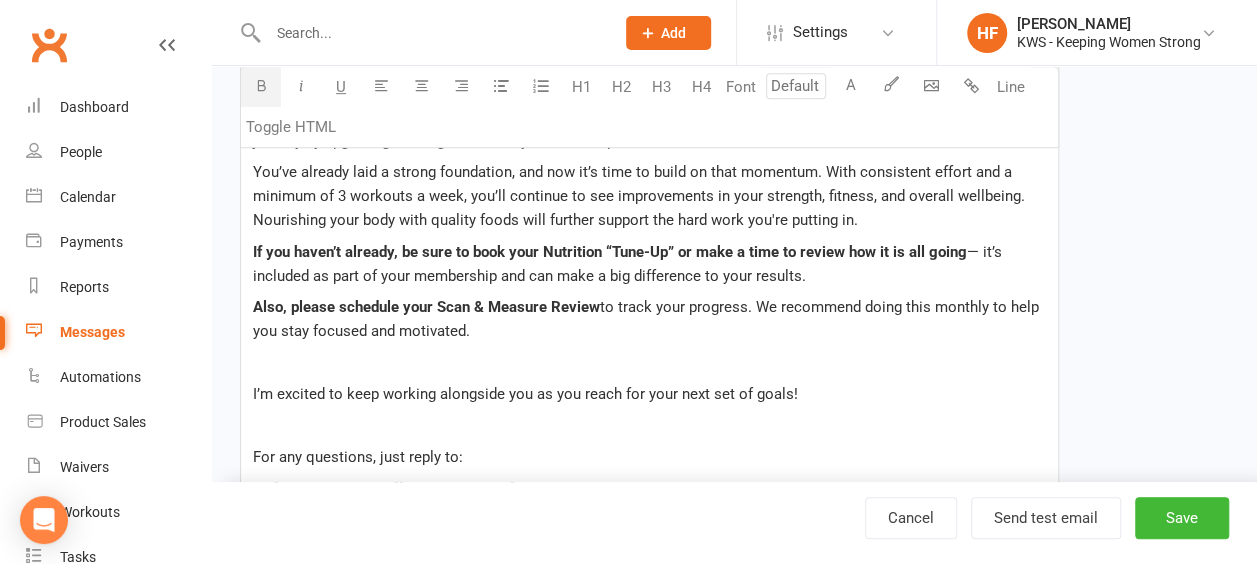 click on "﻿" at bounding box center [649, 363] 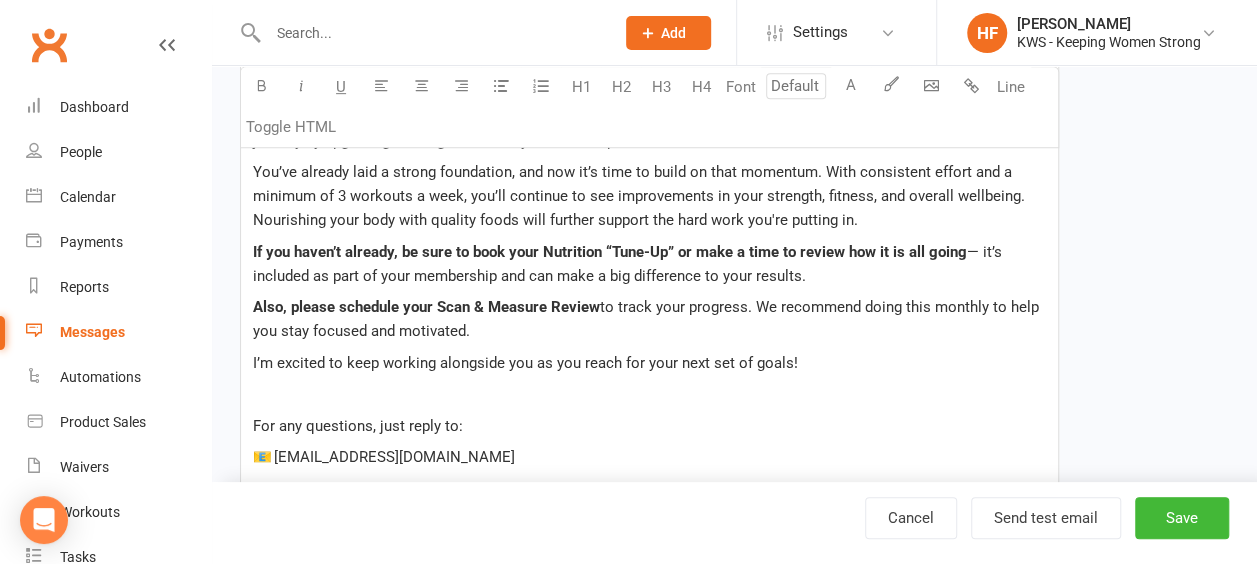 click on "﻿" at bounding box center [649, 394] 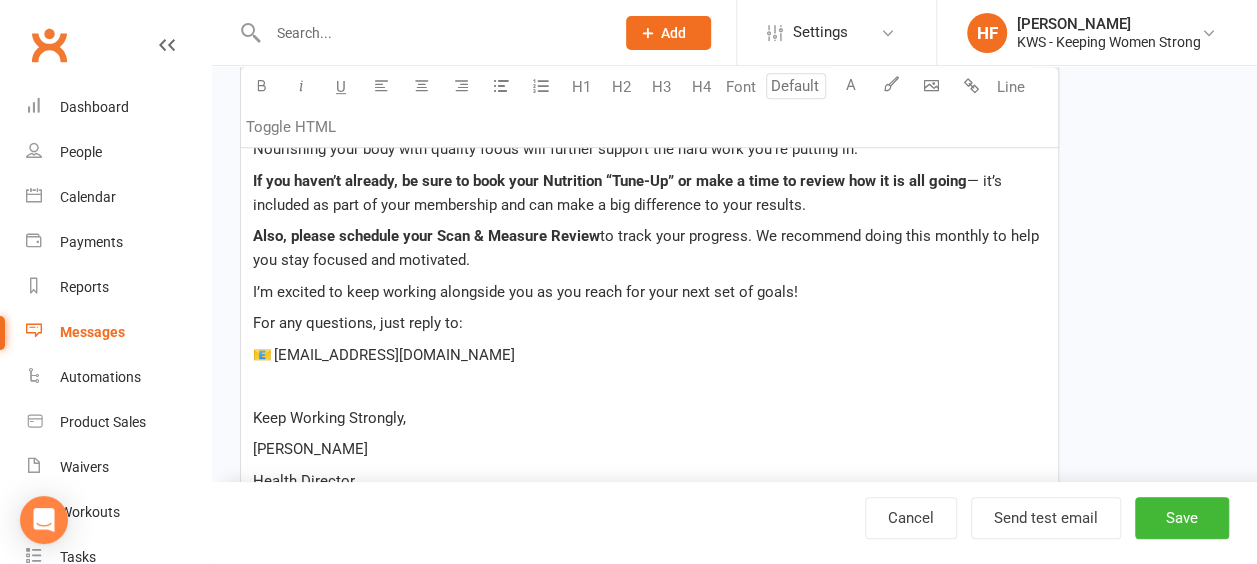 scroll, scrollTop: 597, scrollLeft: 0, axis: vertical 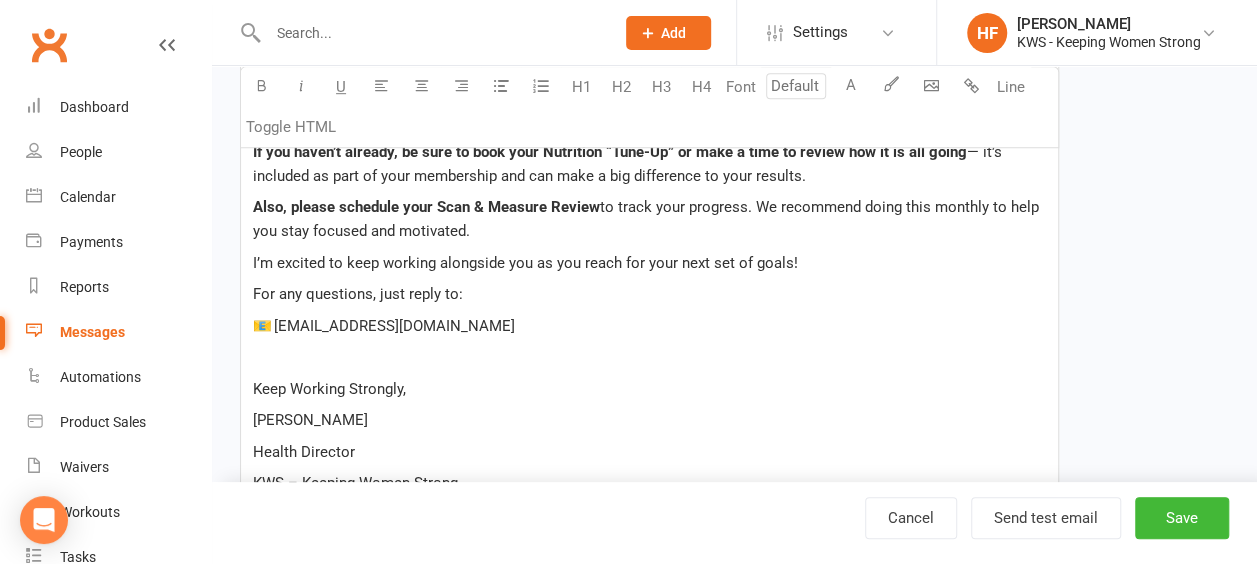 click on "📧 [EMAIL_ADDRESS][DOMAIN_NAME]" at bounding box center (384, 326) 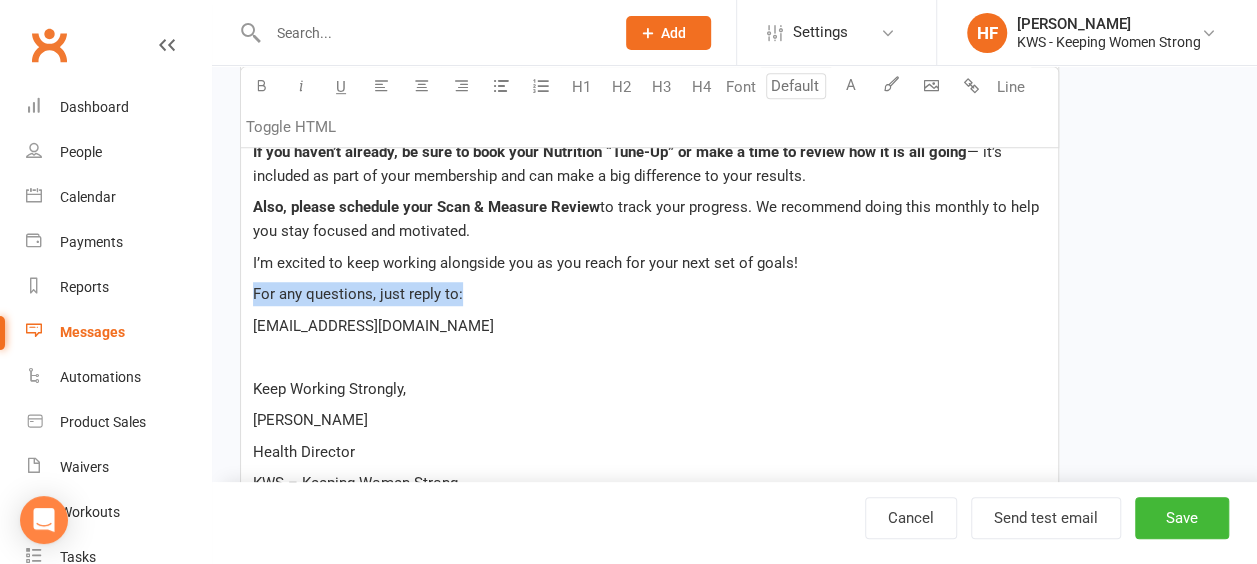 drag, startPoint x: 471, startPoint y: 293, endPoint x: 358, endPoint y: 143, distance: 187.80043 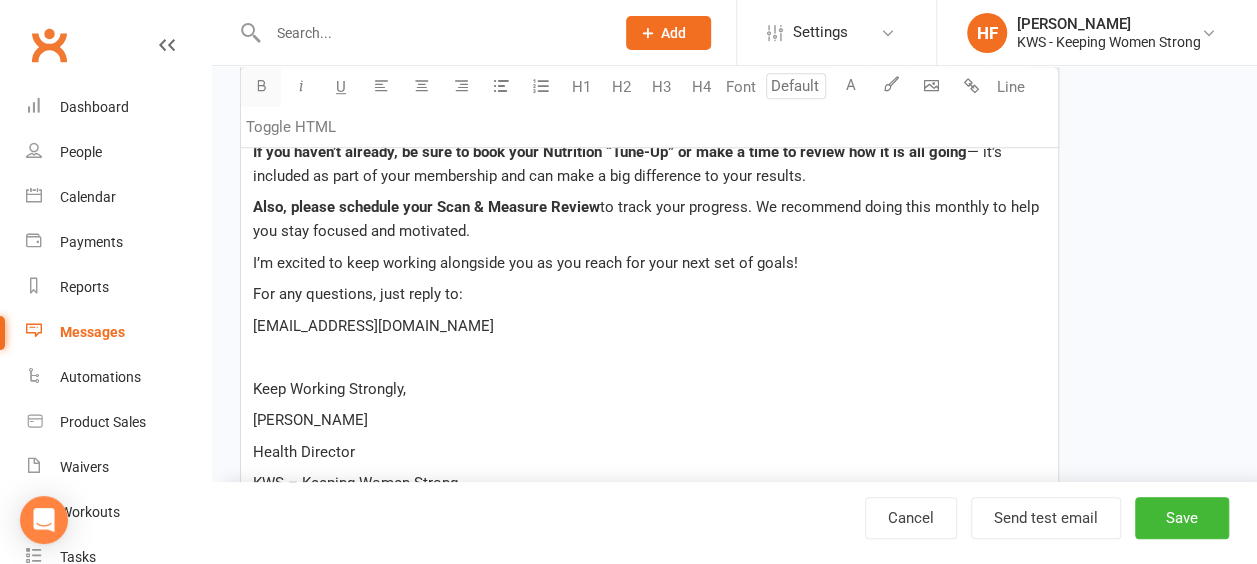 click at bounding box center [261, 85] 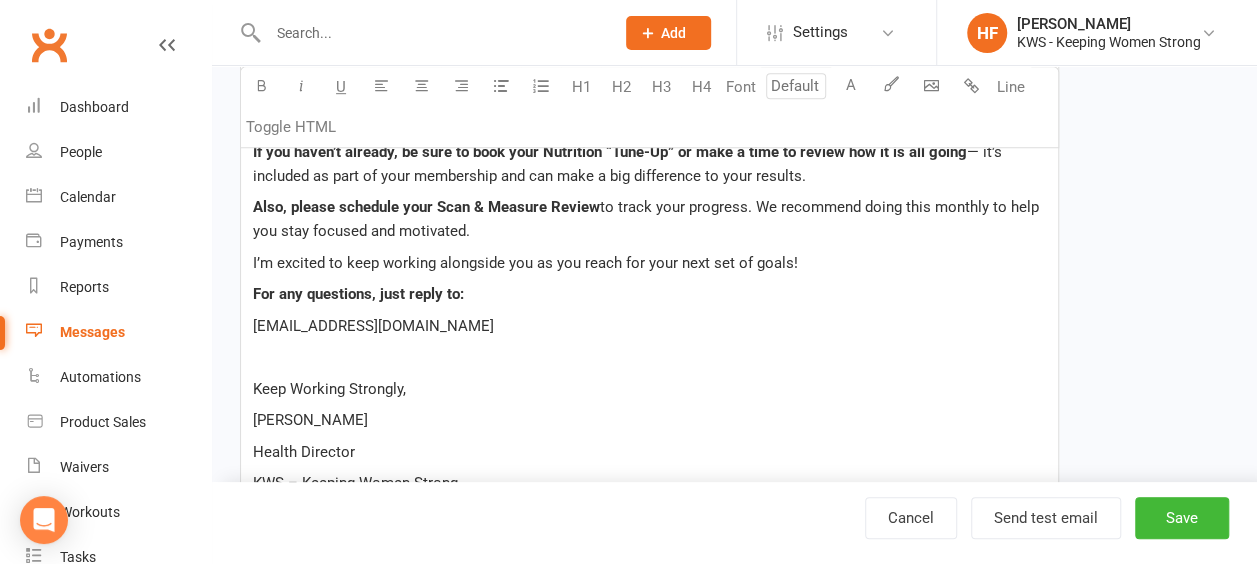 click on "﻿" at bounding box center [649, 357] 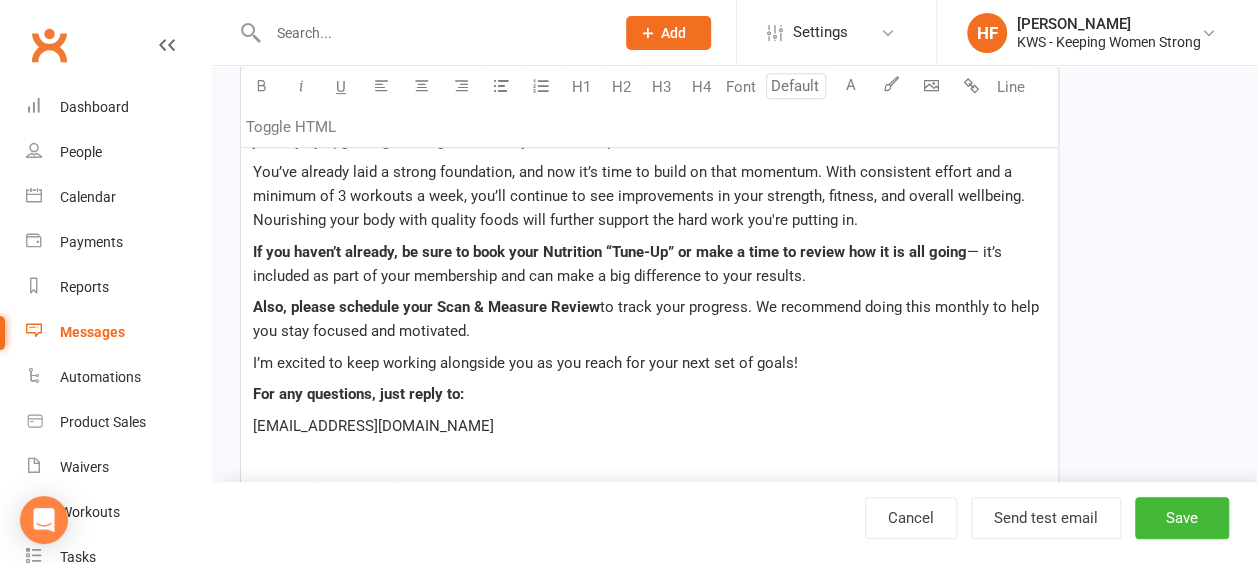 scroll, scrollTop: 197, scrollLeft: 0, axis: vertical 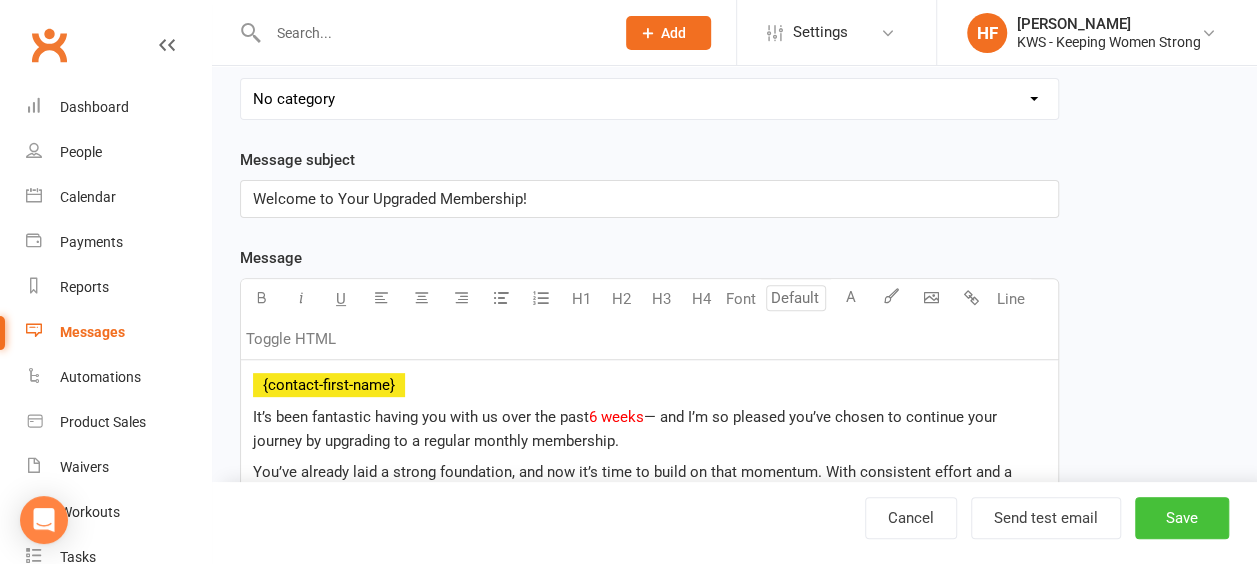 click on "Save" at bounding box center (1182, 518) 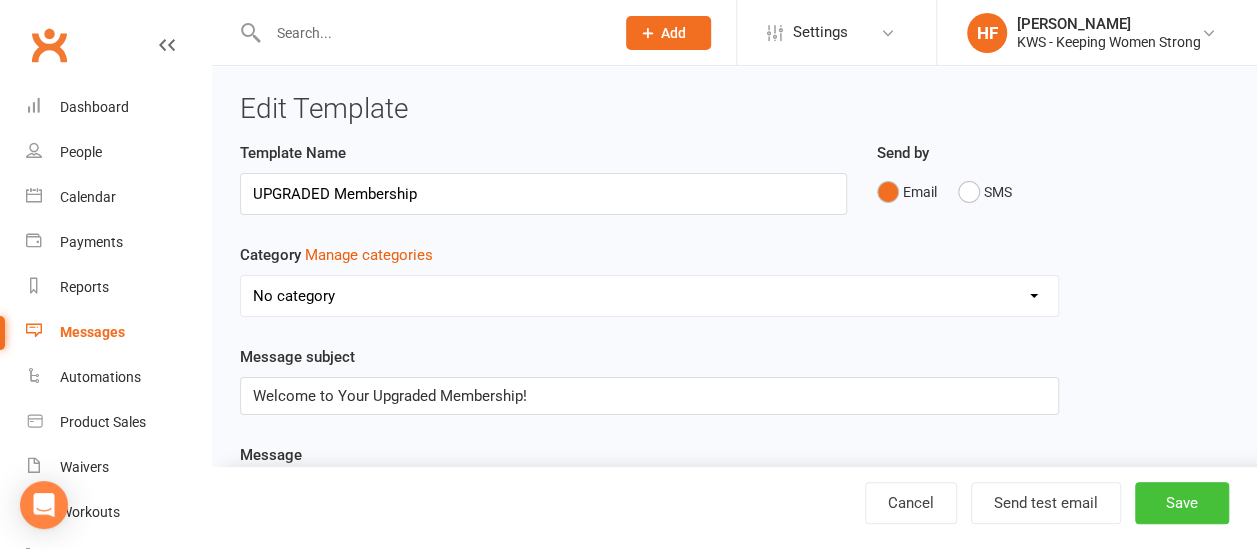 select on "grid" 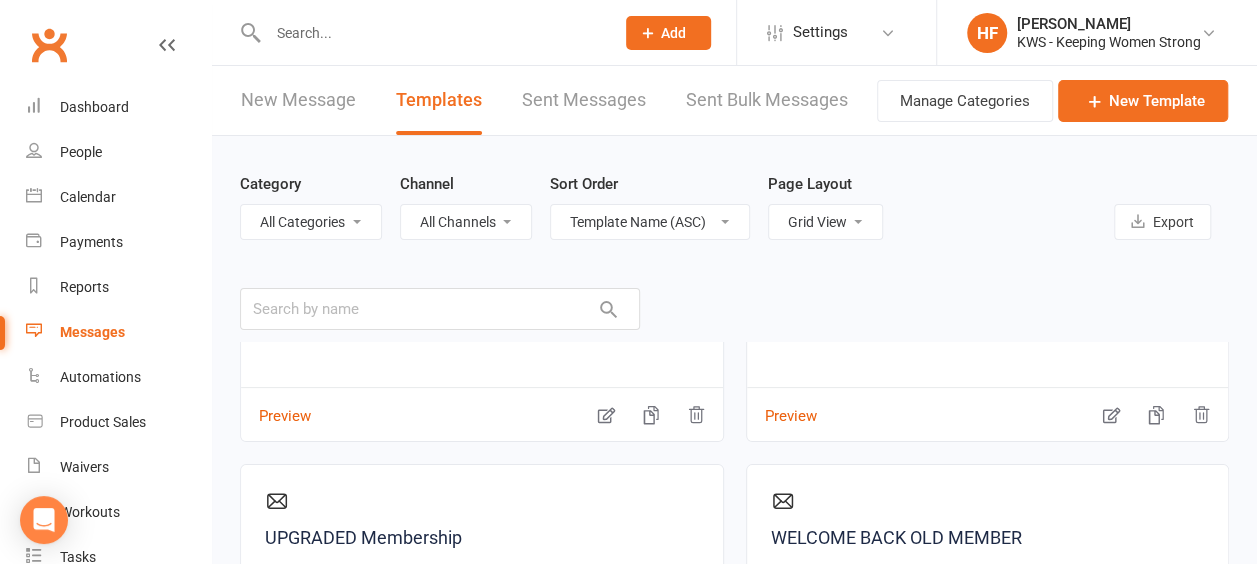 scroll, scrollTop: 3001, scrollLeft: 0, axis: vertical 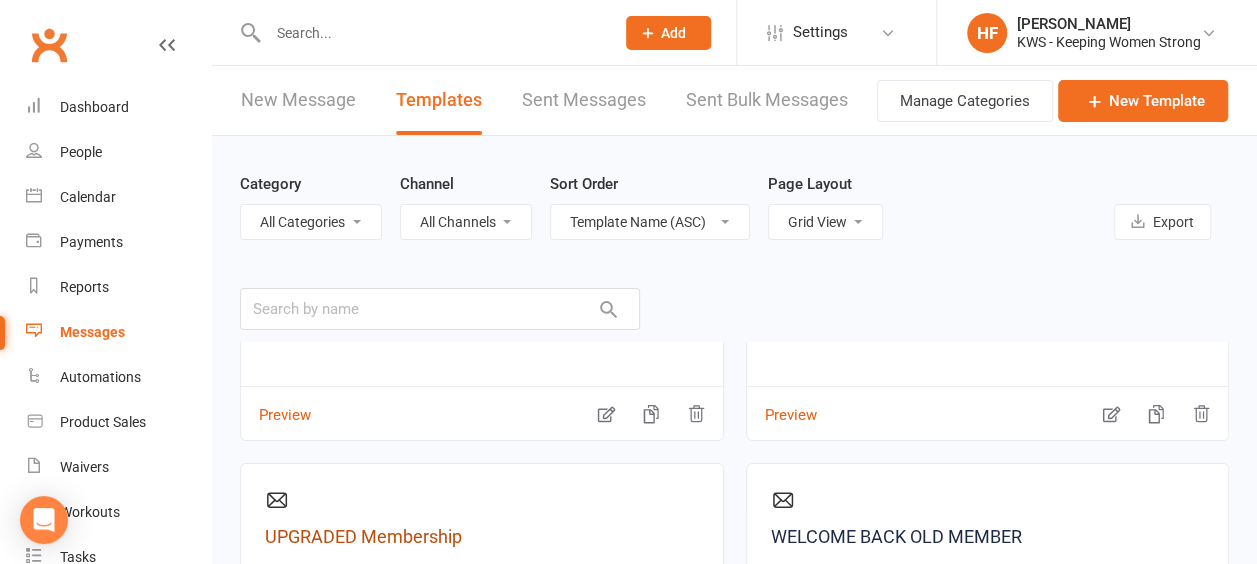 click on "UPGRADED Membership" at bounding box center [482, 537] 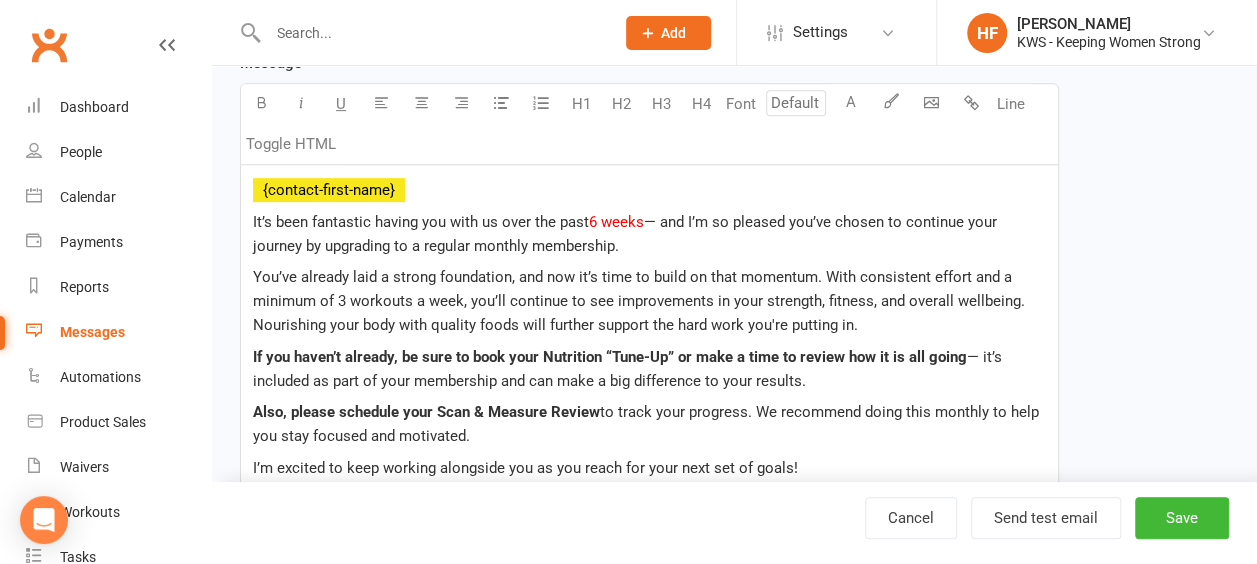 scroll, scrollTop: 400, scrollLeft: 0, axis: vertical 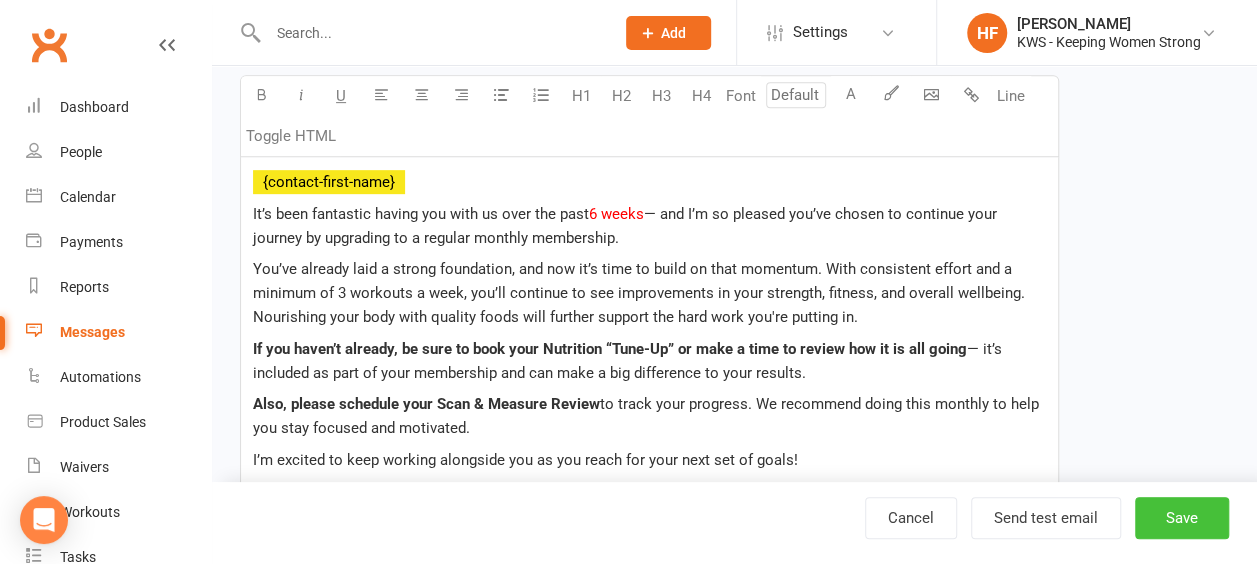 click on "Save" at bounding box center [1182, 518] 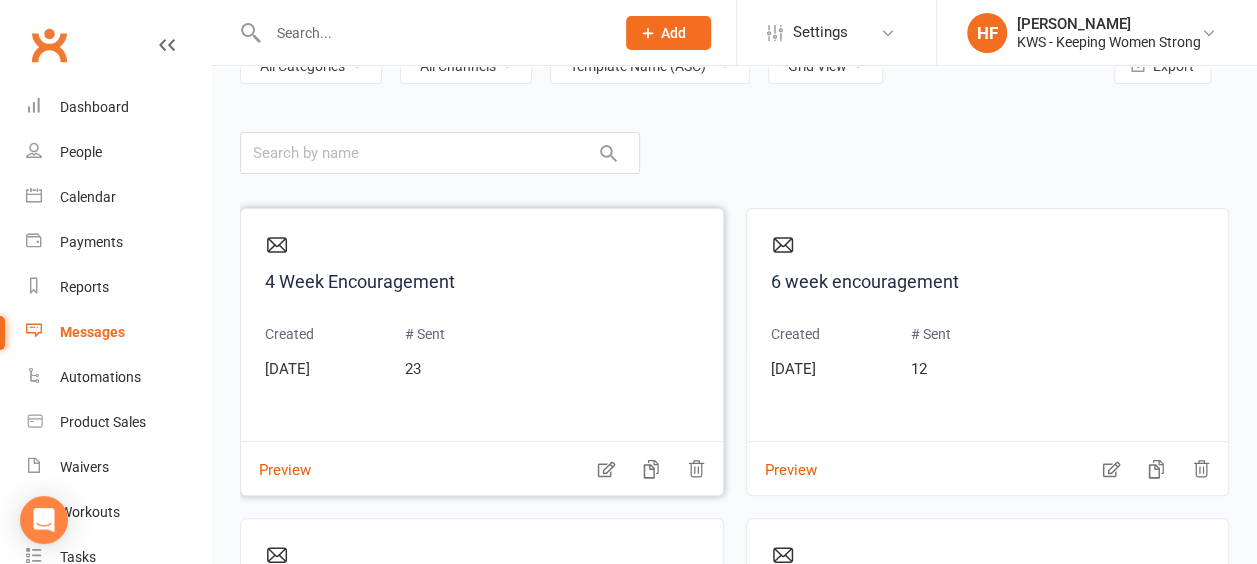 scroll, scrollTop: 200, scrollLeft: 0, axis: vertical 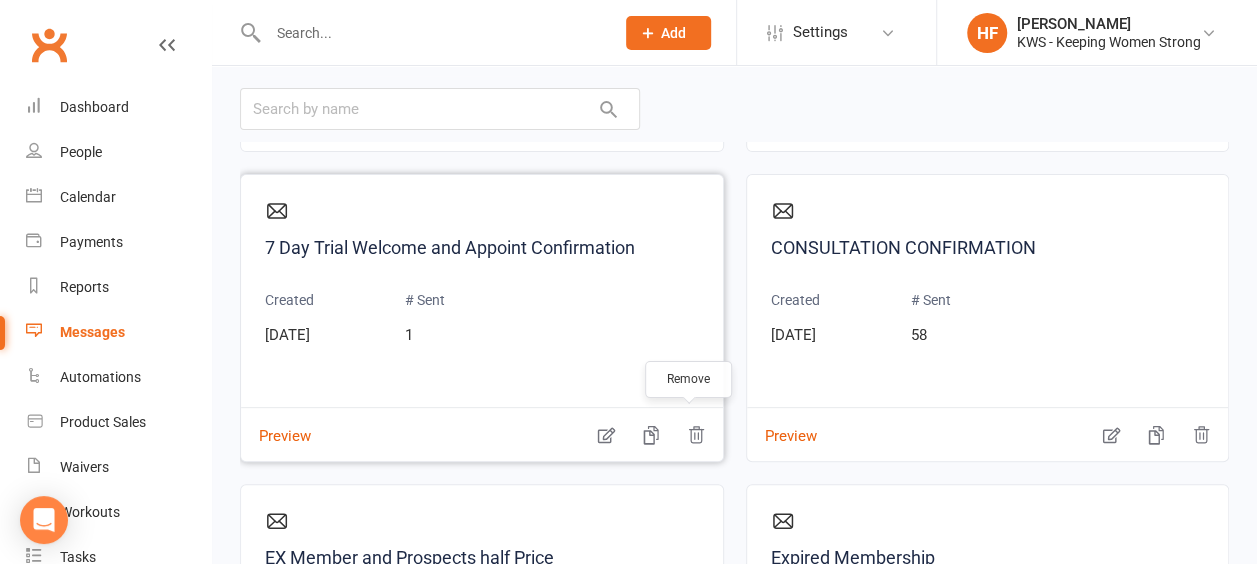 click 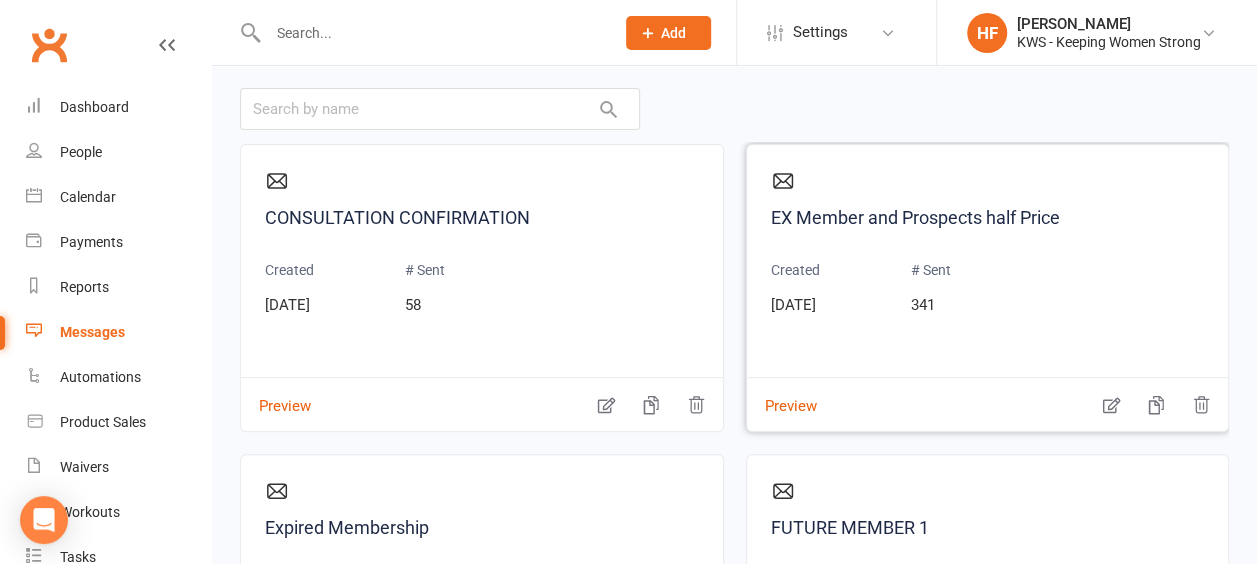 scroll, scrollTop: 300, scrollLeft: 0, axis: vertical 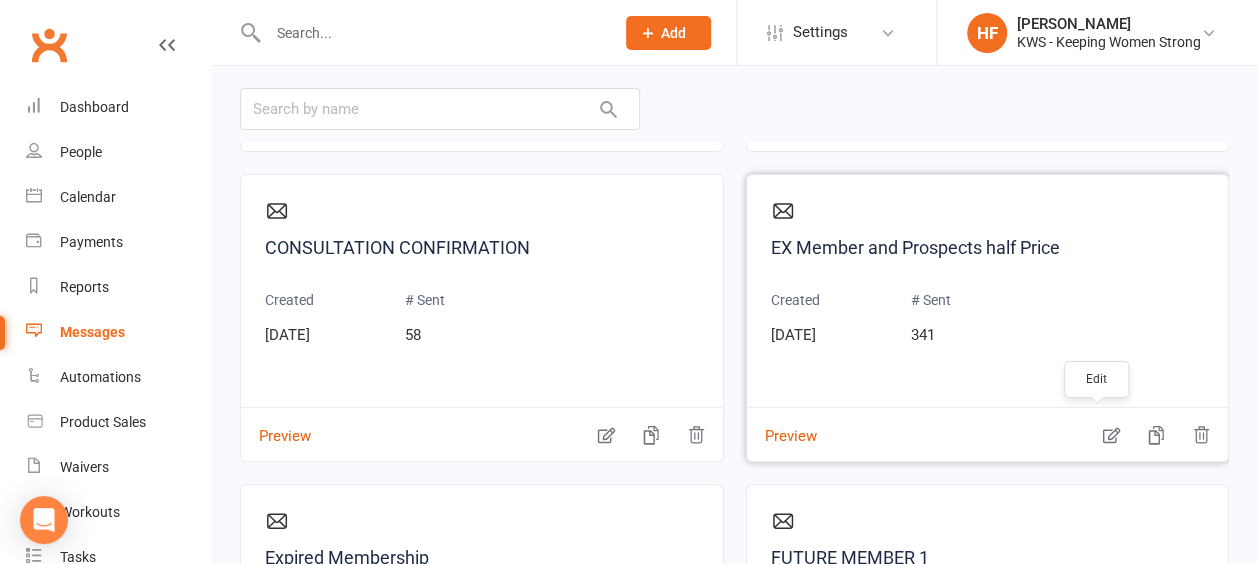 click 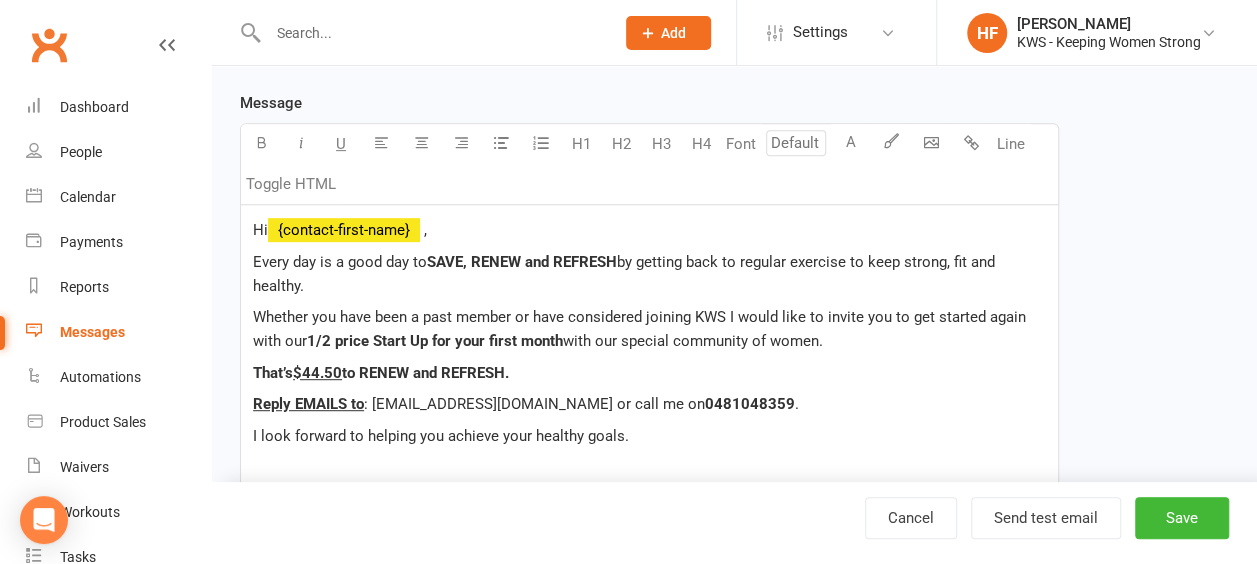 scroll, scrollTop: 300, scrollLeft: 0, axis: vertical 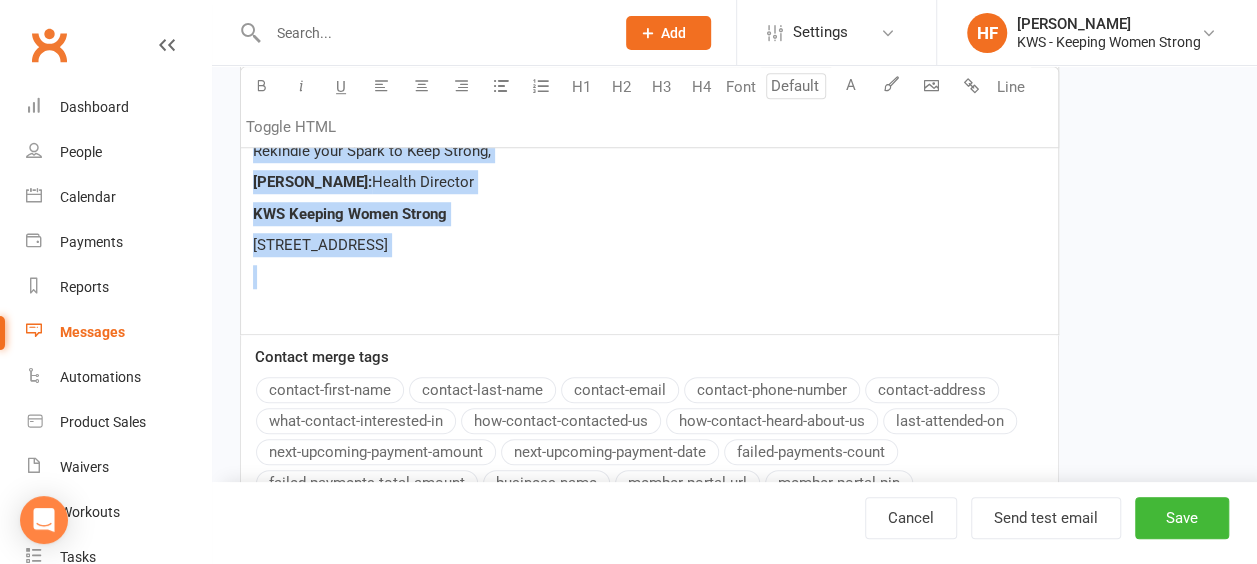 drag, startPoint x: 248, startPoint y: 276, endPoint x: 454, endPoint y: 263, distance: 206.40979 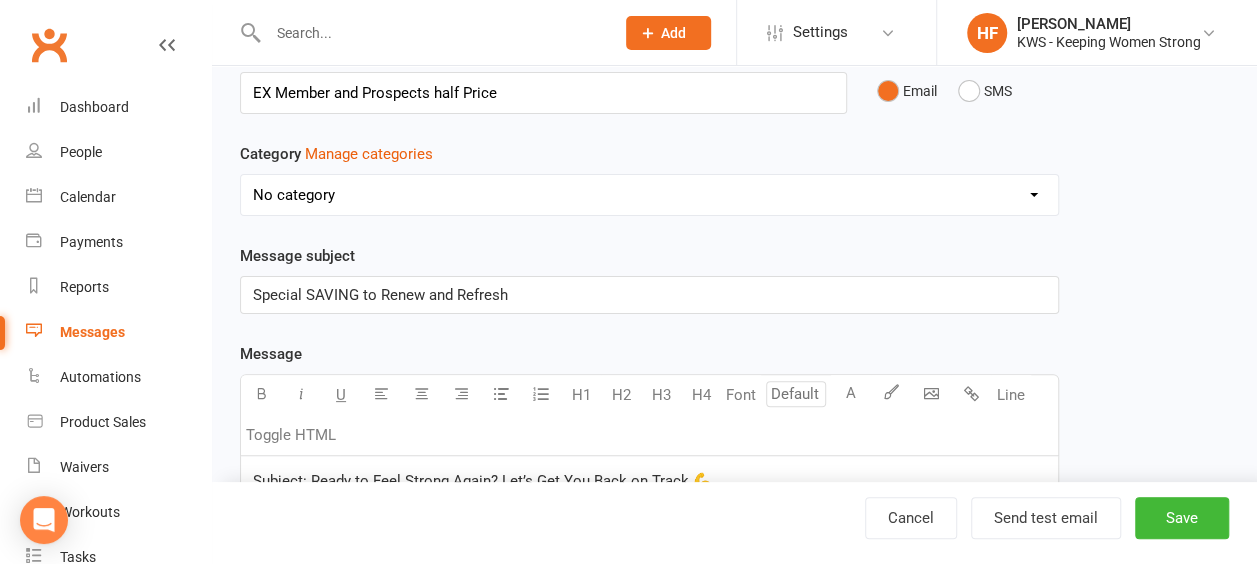 scroll, scrollTop: 201, scrollLeft: 0, axis: vertical 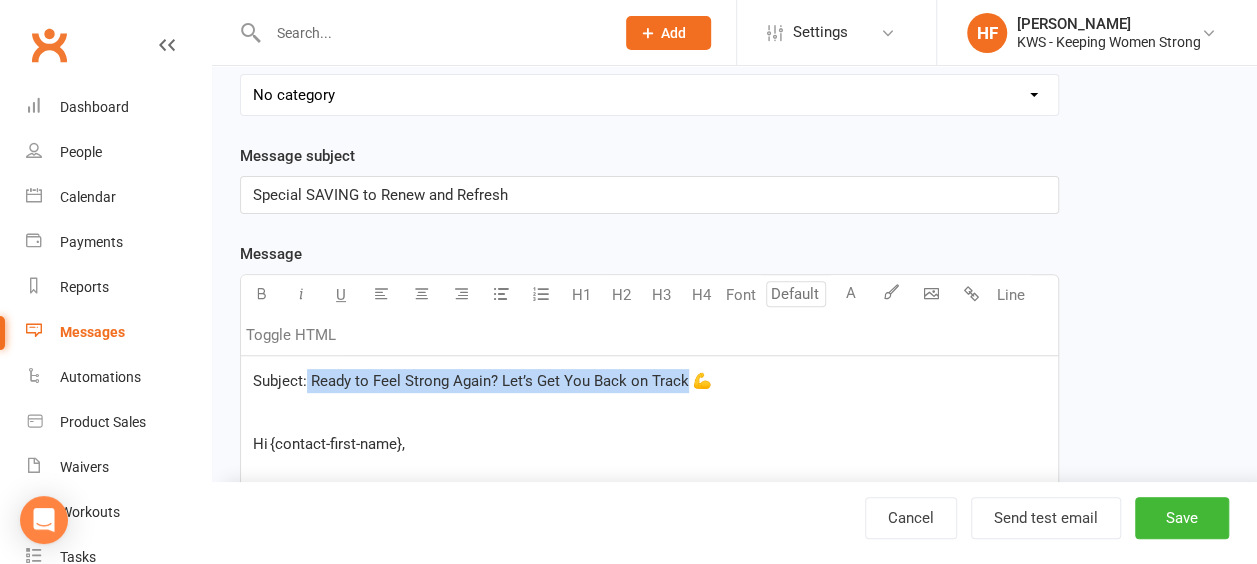 drag, startPoint x: 682, startPoint y: 380, endPoint x: 308, endPoint y: 370, distance: 374.13367 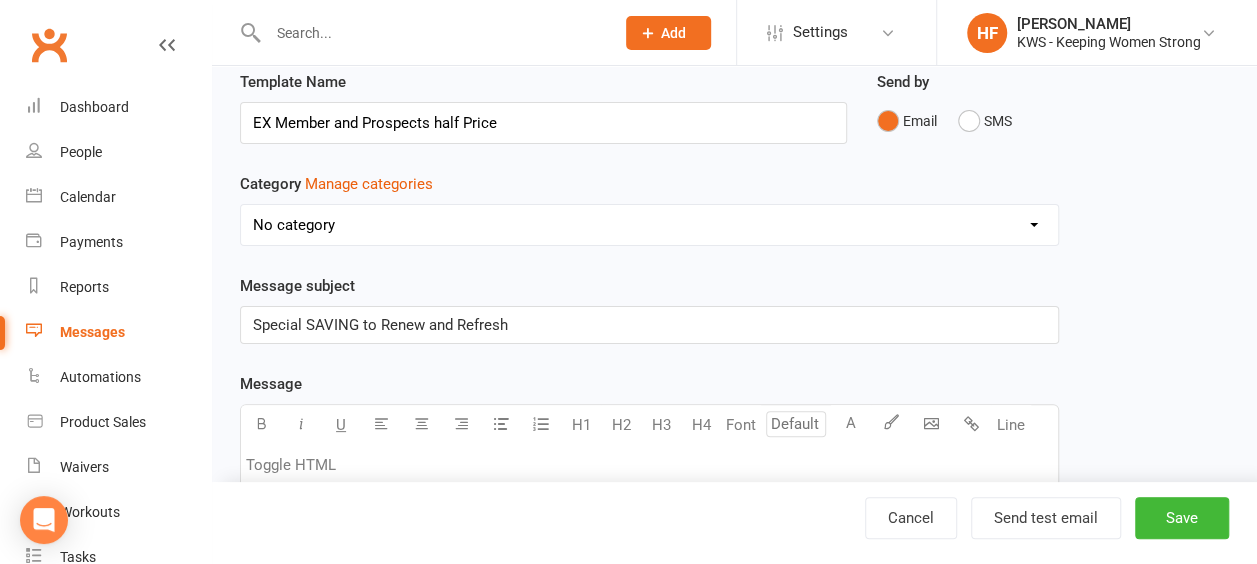 scroll, scrollTop: 101, scrollLeft: 0, axis: vertical 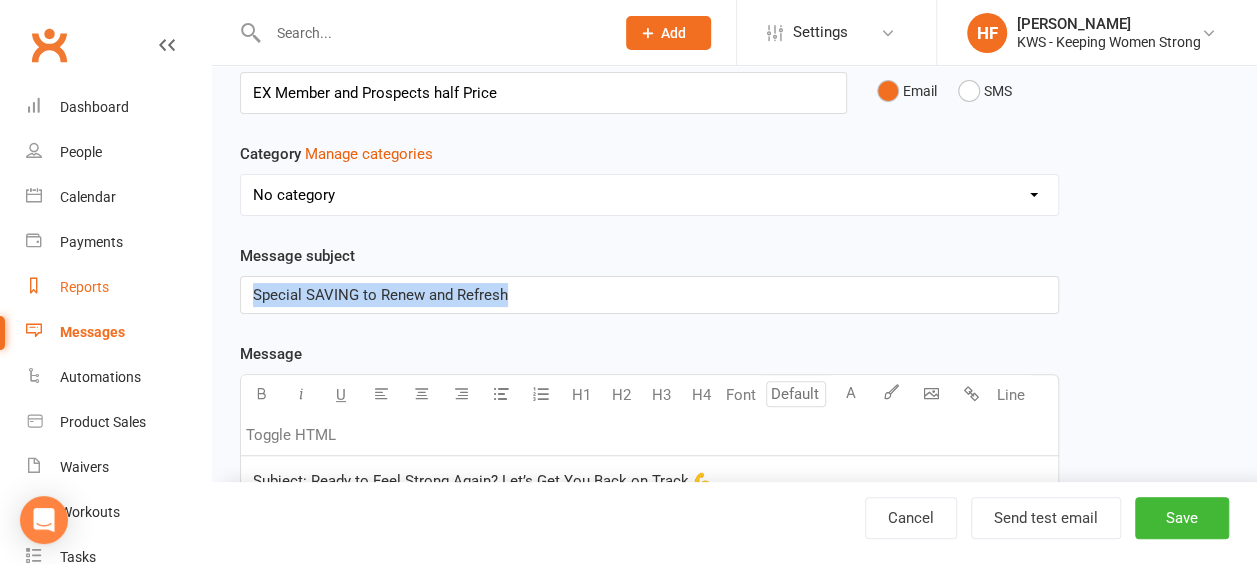 drag, startPoint x: 520, startPoint y: 298, endPoint x: 77, endPoint y: 308, distance: 443.11285 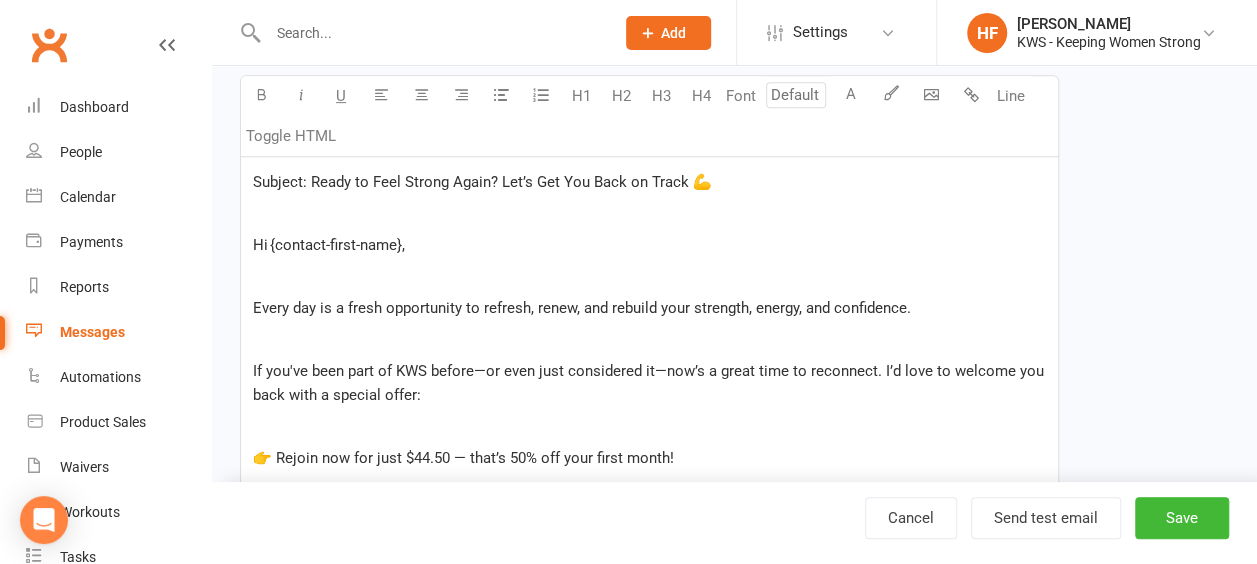 scroll, scrollTop: 401, scrollLeft: 0, axis: vertical 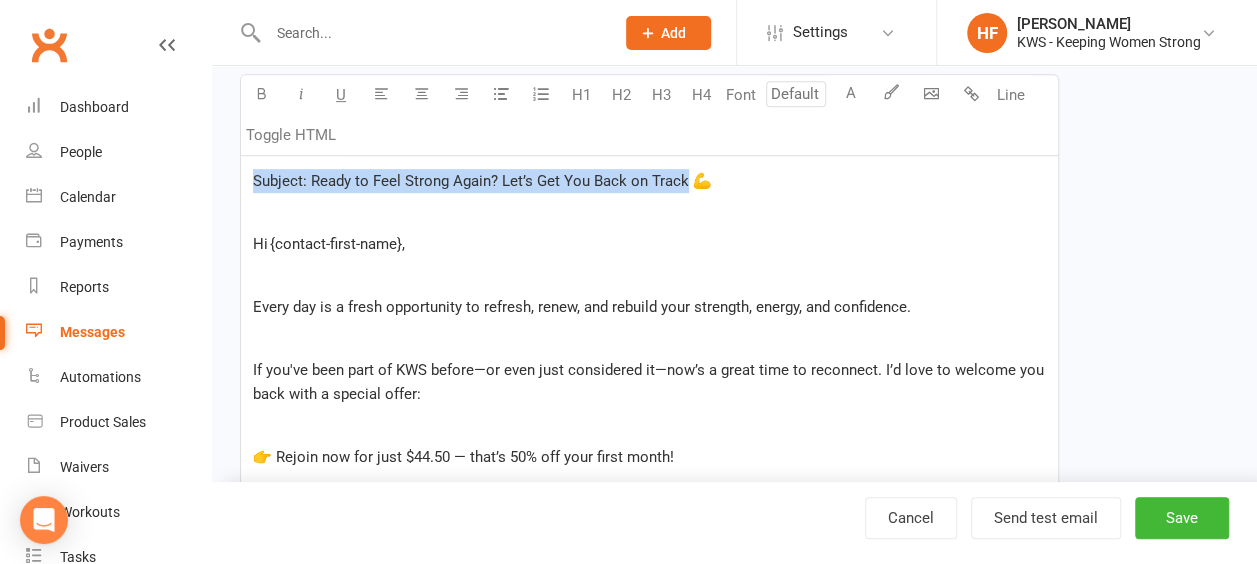 drag, startPoint x: 651, startPoint y: 177, endPoint x: 240, endPoint y: 192, distance: 411.27362 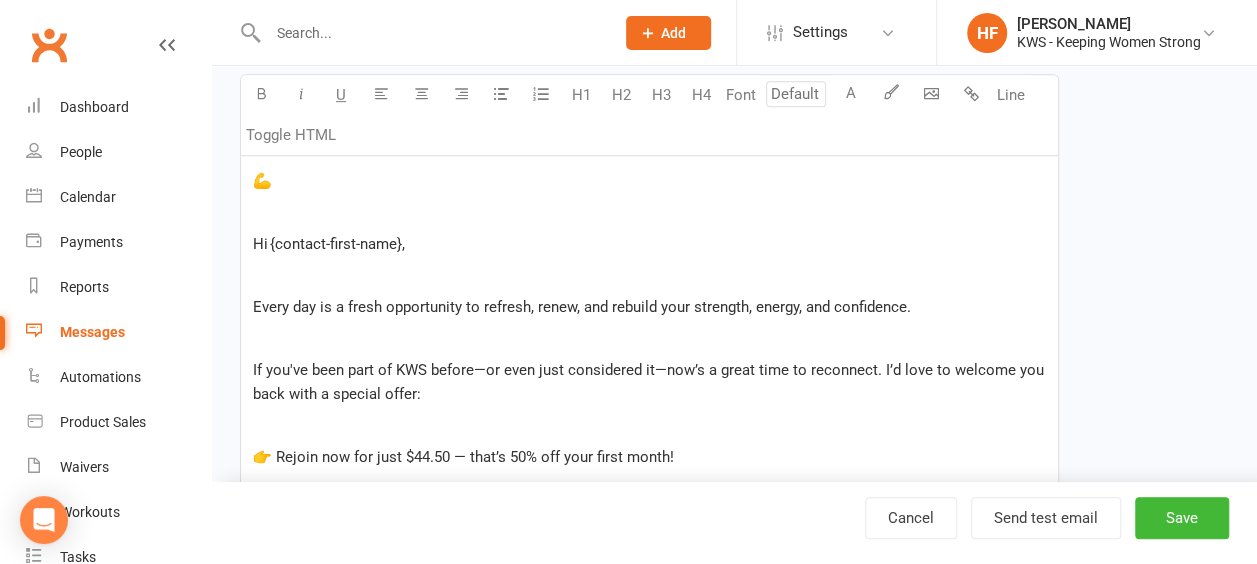 click on "💪 ﻿ Hi {contact-first-name}, ﻿ Every day is a fresh opportunity to refresh, renew, and rebuild your strength, energy, and confidence. ﻿ If you've been part of KWS before—or even just considered it—now’s a great time to reconnect. I’d love to welcome you back with a special offer: ﻿ 👉 Rejoin now for just $44.50 — that’s 50% off your first month! ﻿ It’s your chance to get back into a consistent routine with the support of our friendly, like-minded community of women who are all focused on aging powerfully and feeling their best. ﻿ Let’s rekindle your spark and keep you strong, fit, and thriving! ﻿ To jump back in, just reply to this email: 📧 [EMAIL_ADDRESS][DOMAIN_NAME] Or give me a call: 📞 [PHONE_NUMBER] ﻿ I’d love to help you move forward toward your health and strength goals. ﻿ Strength to YOU, [PERSON_NAME] Health Director KWS – Keeping Women Strong [STREET_ADDRESS]" at bounding box center (649, 599) 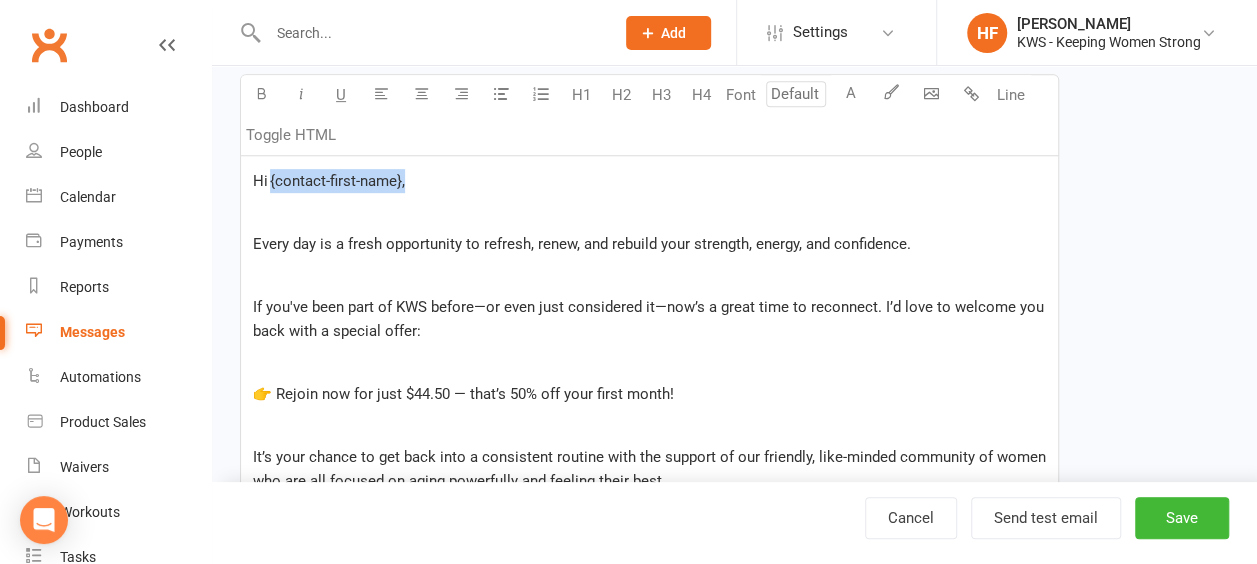 drag, startPoint x: 404, startPoint y: 174, endPoint x: 269, endPoint y: 163, distance: 135.4474 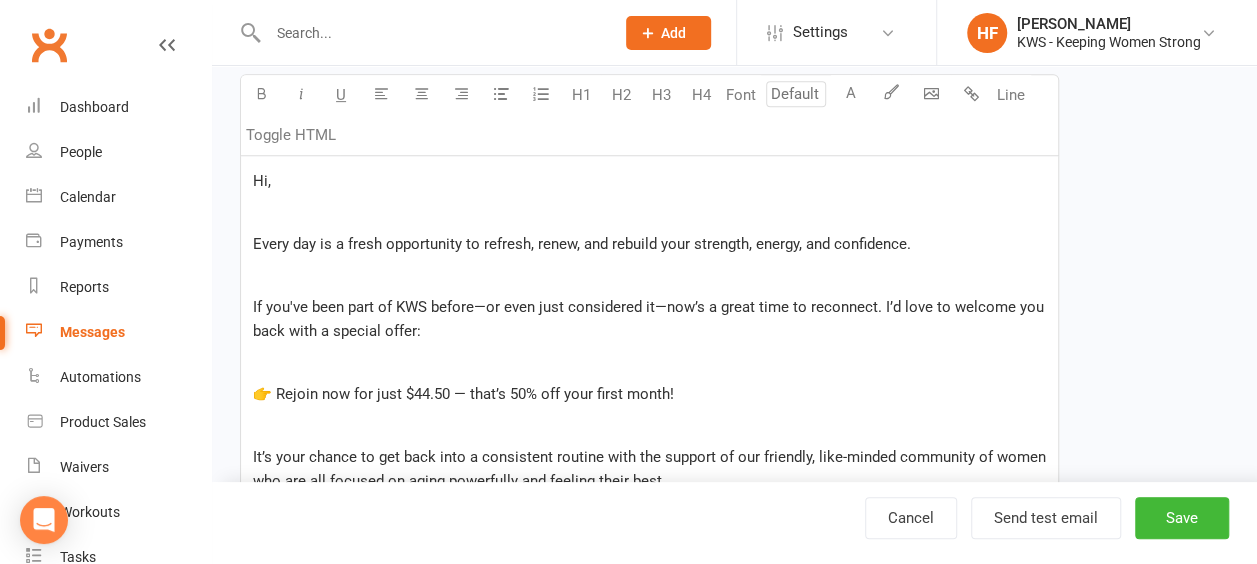 type 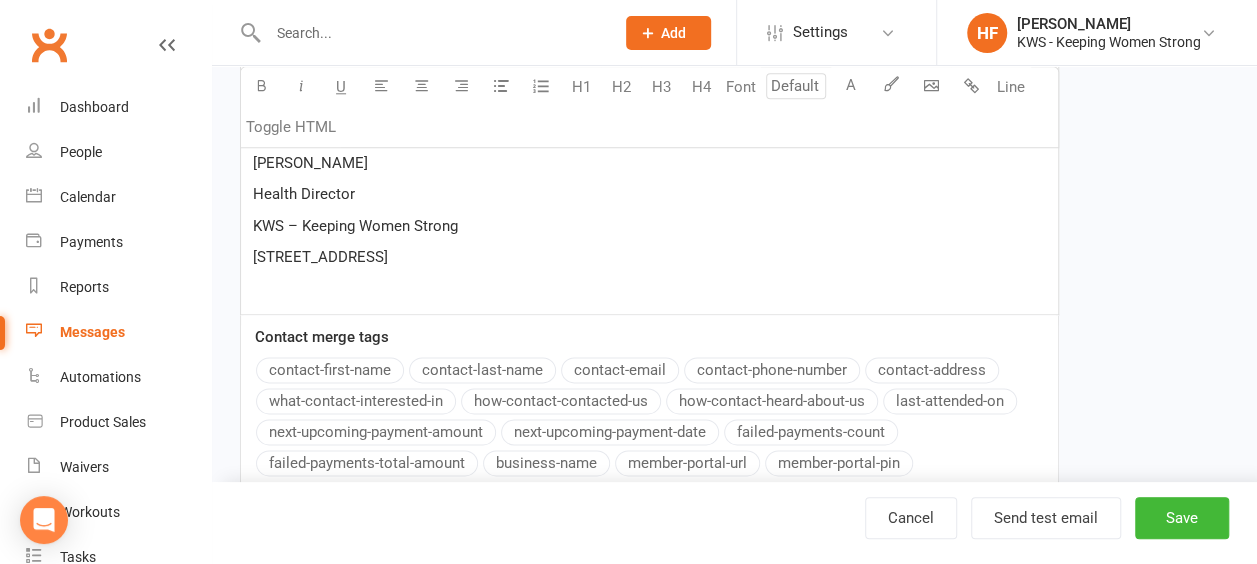 scroll, scrollTop: 1101, scrollLeft: 0, axis: vertical 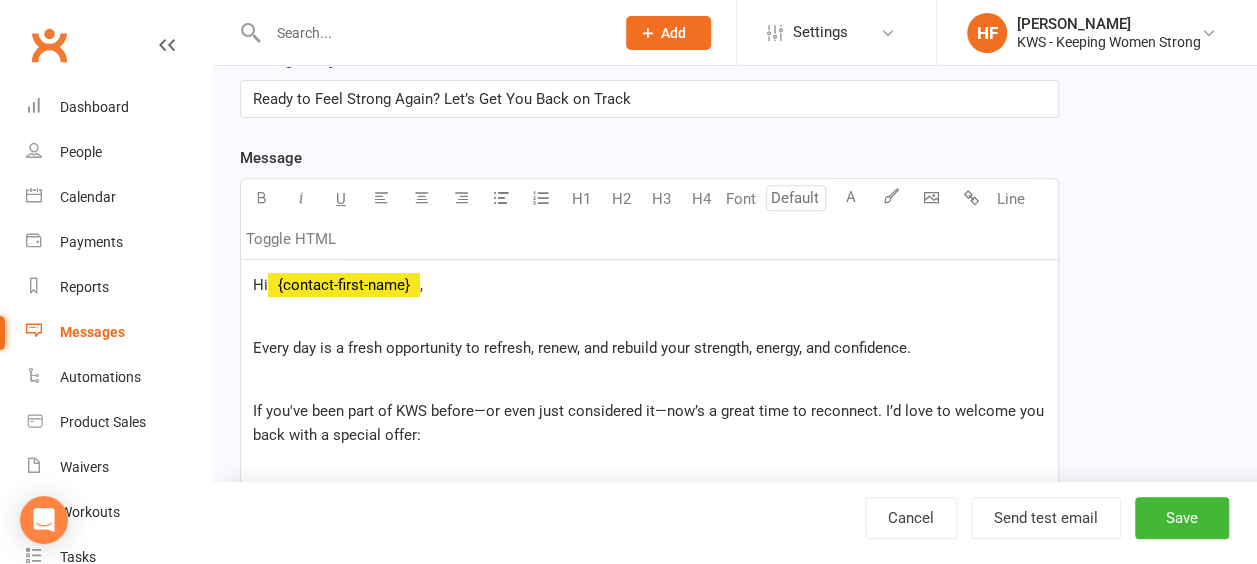 click on "Message Font U H1 H2 H3 H4 Font A Line Toggle HTML  Hi  ﻿ {contact-first-name}  , ﻿ Every day is a fresh opportunity to refresh, renew, and rebuild your strength, energy, and confidence. ﻿ If you've been part of KWS before—or even just considered it—now’s a great time to reconnect. I’d love to welcome you back with a special offer: ﻿ 👉 Rejoin now for just $44.50 — that’s 50% off your first month! ﻿ It’s your chance to get back into a consistent routine with the support of our friendly, like-minded community of women who are all focused on aging powerfully and feeling their best. ﻿ Let’s rekindle your spark and keep you strong, fit, and thriving! ﻿ To jump back in, just reply to this email: 📧 [EMAIL_ADDRESS][DOMAIN_NAME] Or give me a call: 📞 [PHONE_NUMBER] ﻿ I’d love to help you move forward toward your health and strength goals. ﻿ Strength to YOU, [PERSON_NAME] Health Director KWS – Keeping Women Strong [STREET_ADDRESS]   Contact merge tags Select" at bounding box center [649, 728] 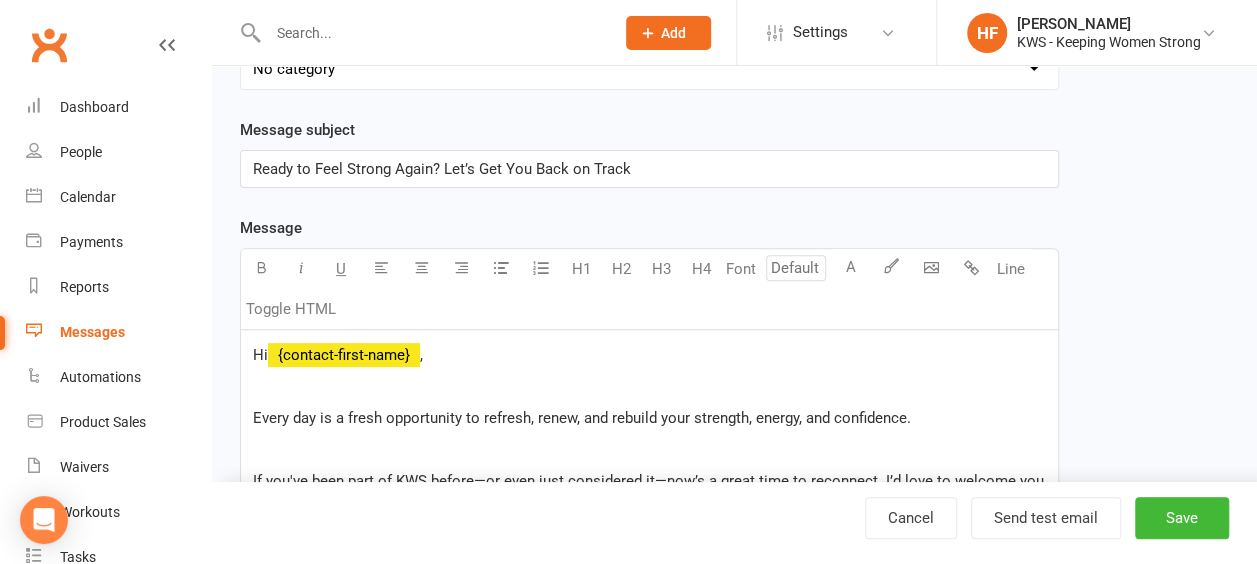 scroll, scrollTop: 197, scrollLeft: 0, axis: vertical 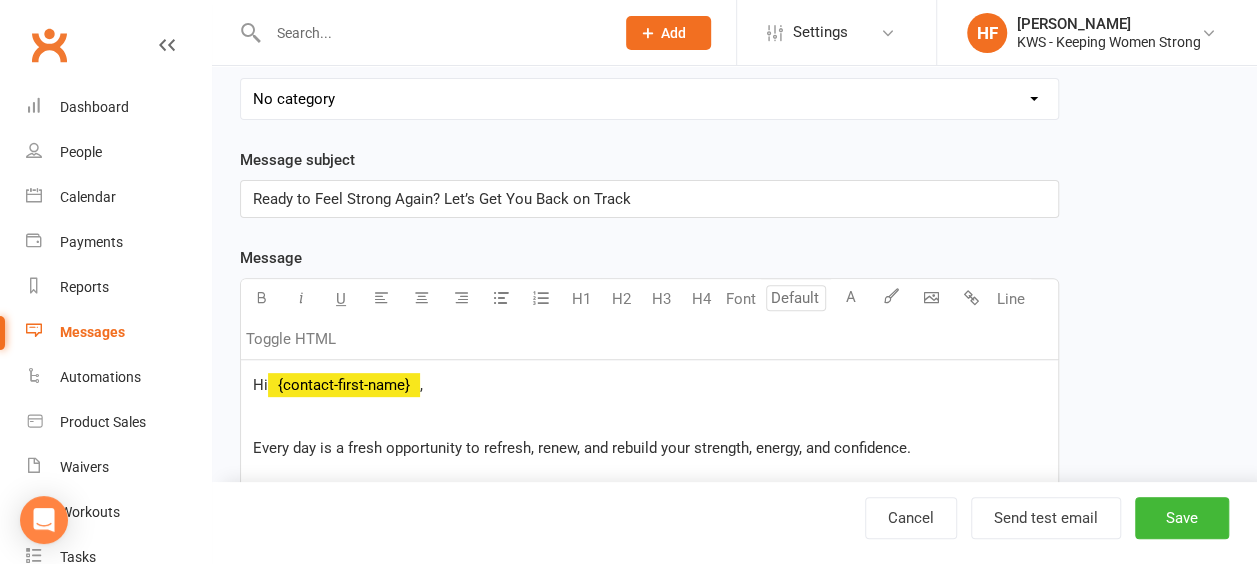 drag, startPoint x: 274, startPoint y: 424, endPoint x: 276, endPoint y: 414, distance: 10.198039 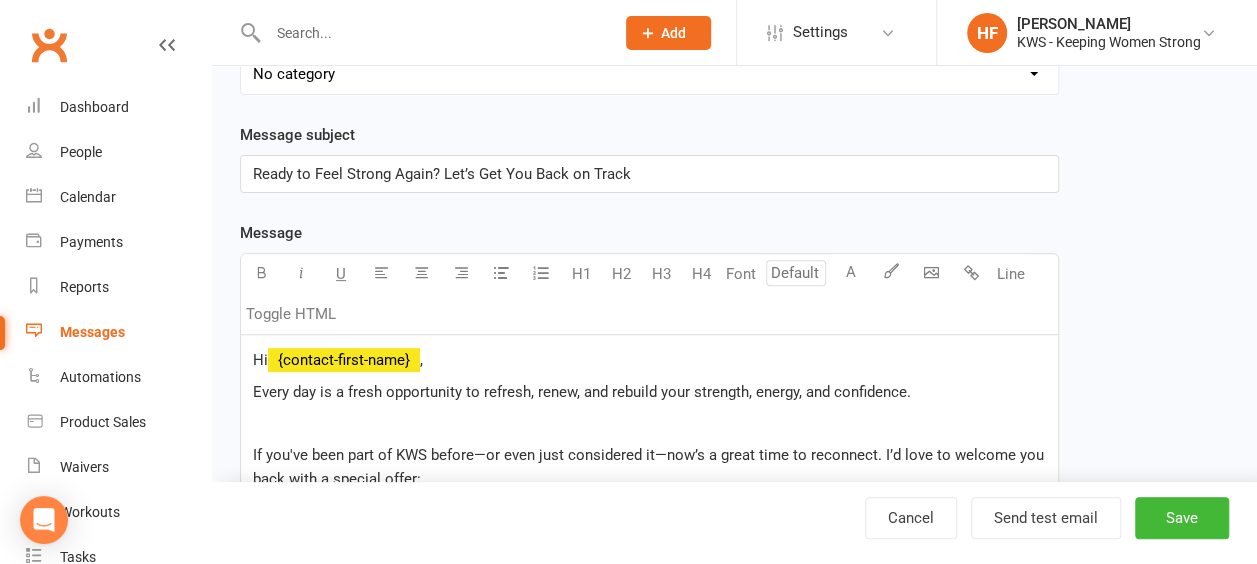 scroll, scrollTop: 297, scrollLeft: 0, axis: vertical 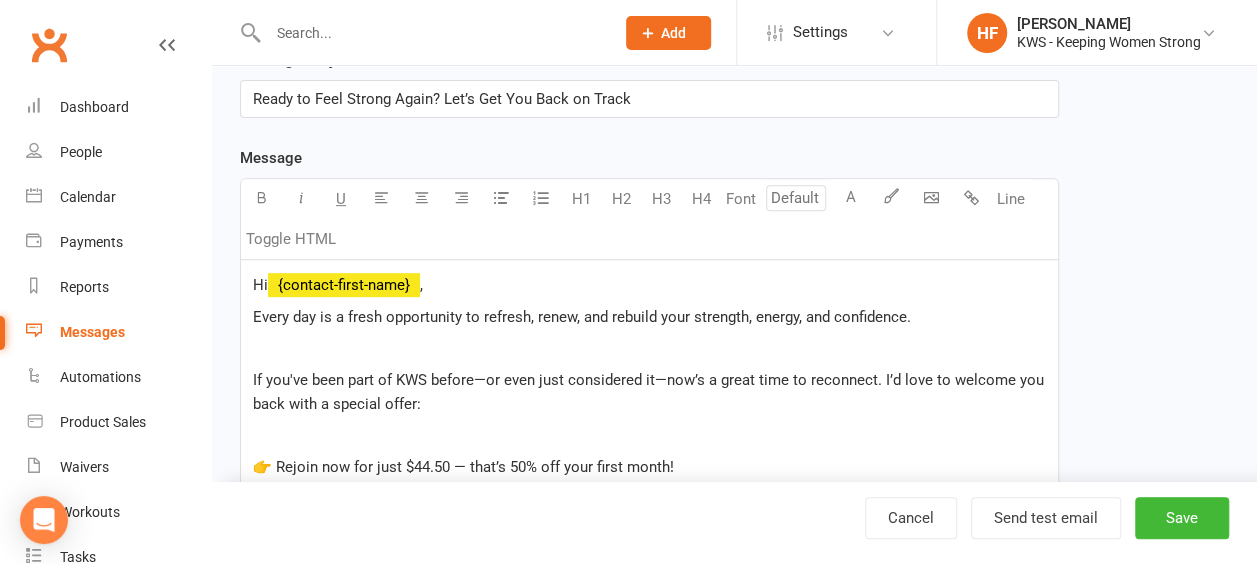 click on "﻿" at bounding box center [649, 348] 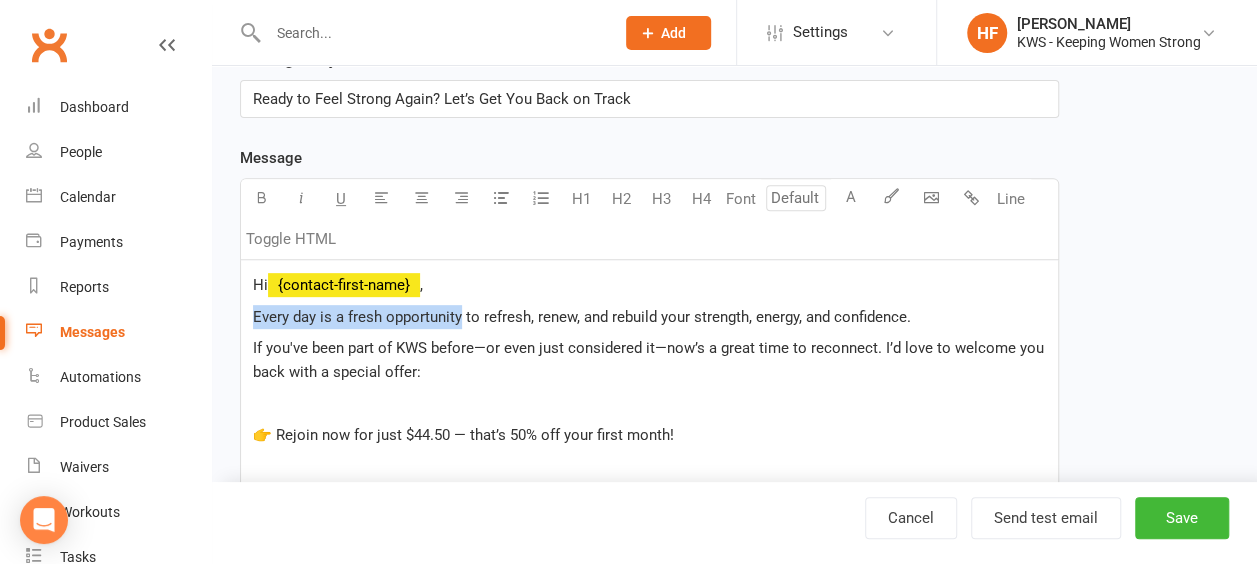 drag, startPoint x: 462, startPoint y: 311, endPoint x: 238, endPoint y: 314, distance: 224.0201 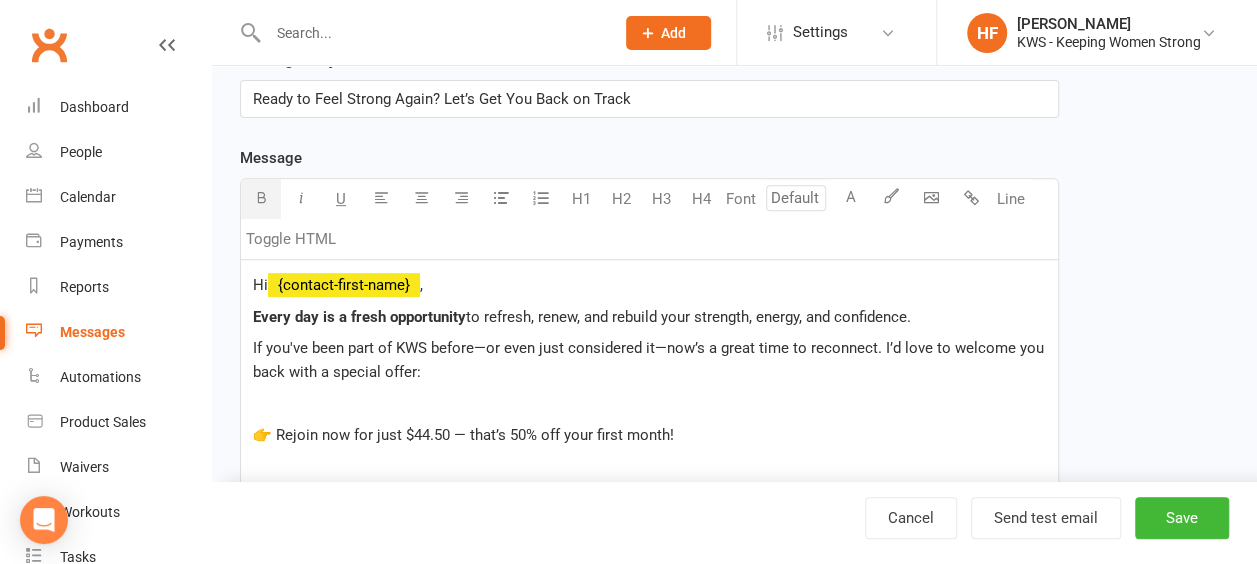 click at bounding box center [261, 197] 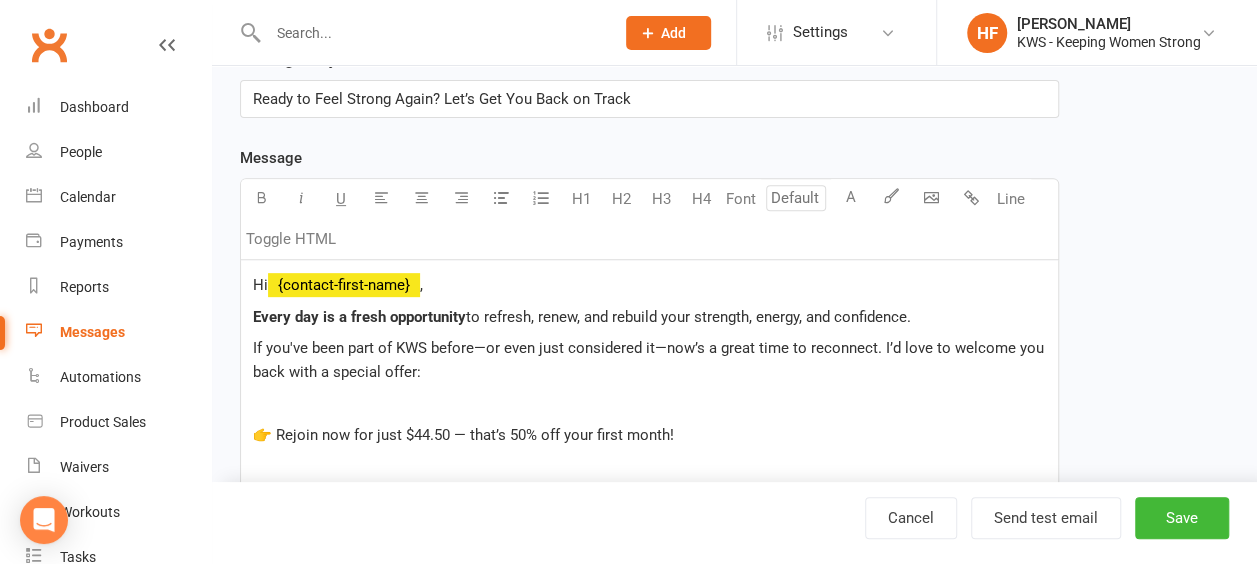 click on "﻿" at bounding box center [649, 404] 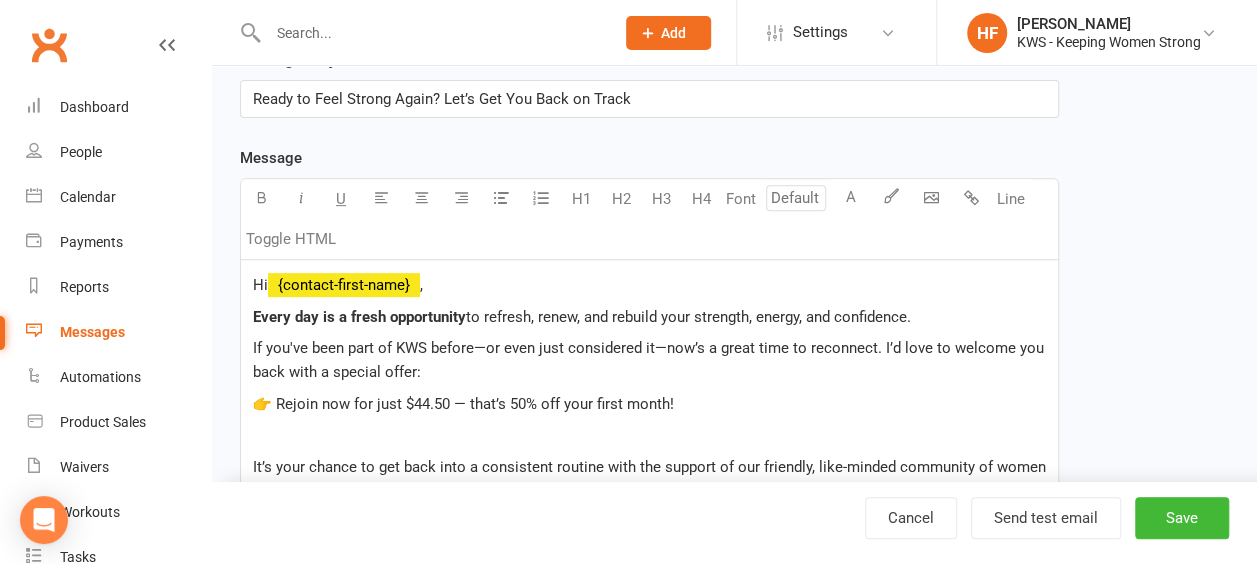 scroll, scrollTop: 397, scrollLeft: 0, axis: vertical 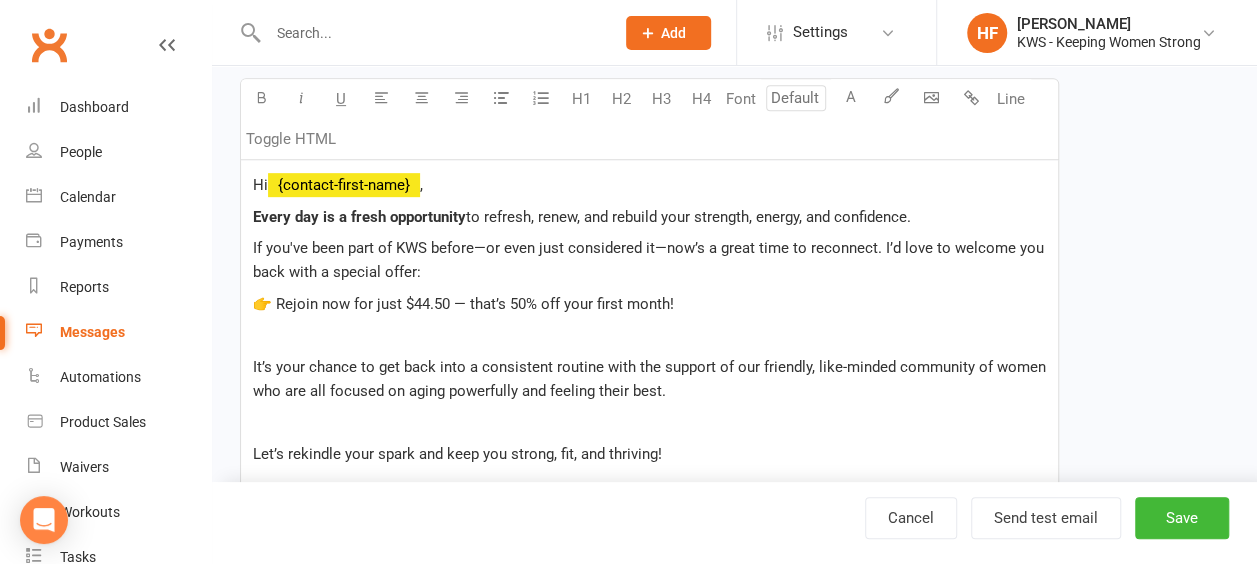 click on "👉 Rejoin now for just $44.50 — that’s 50% off your first month!" at bounding box center [463, 304] 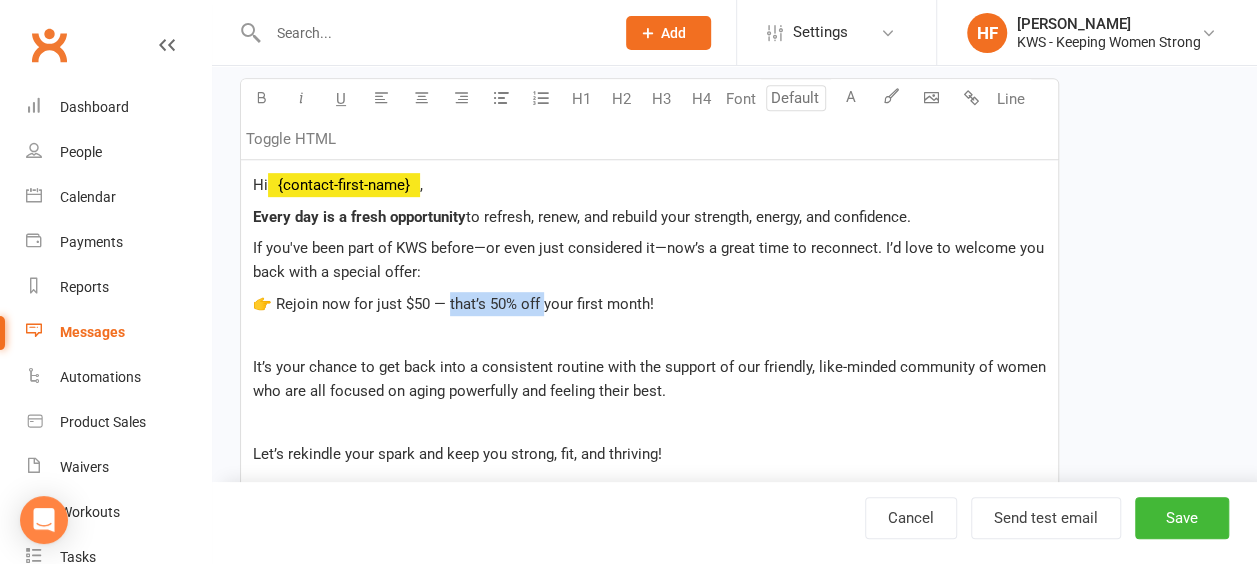 drag, startPoint x: 543, startPoint y: 300, endPoint x: 448, endPoint y: 302, distance: 95.02105 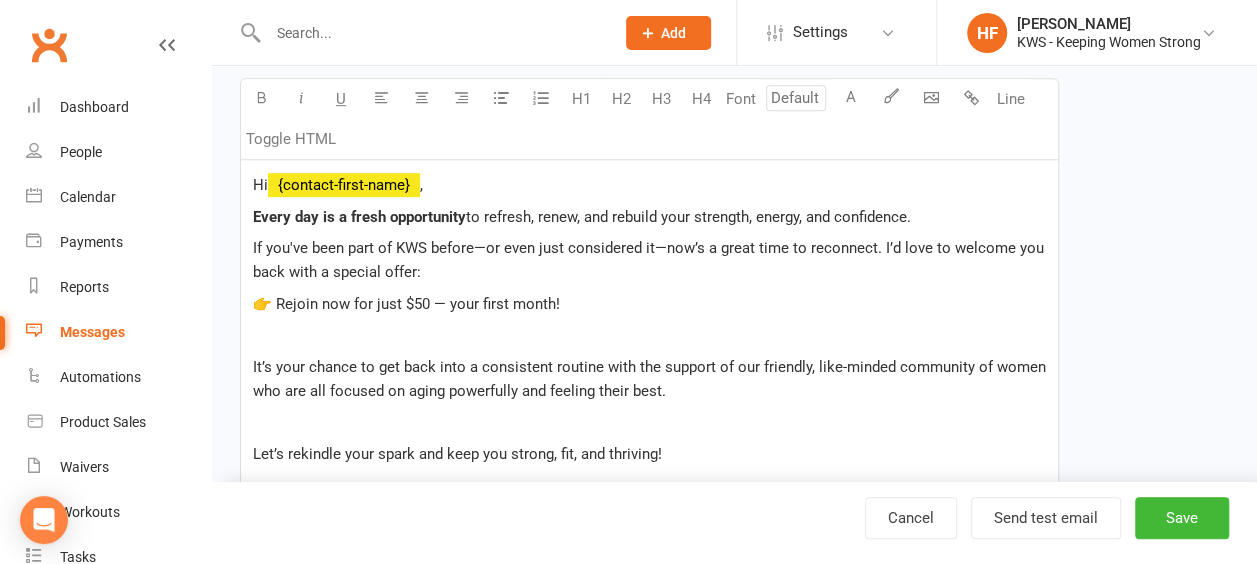 click on "👉 Rejoin now for just $50 — your first month!" at bounding box center [406, 304] 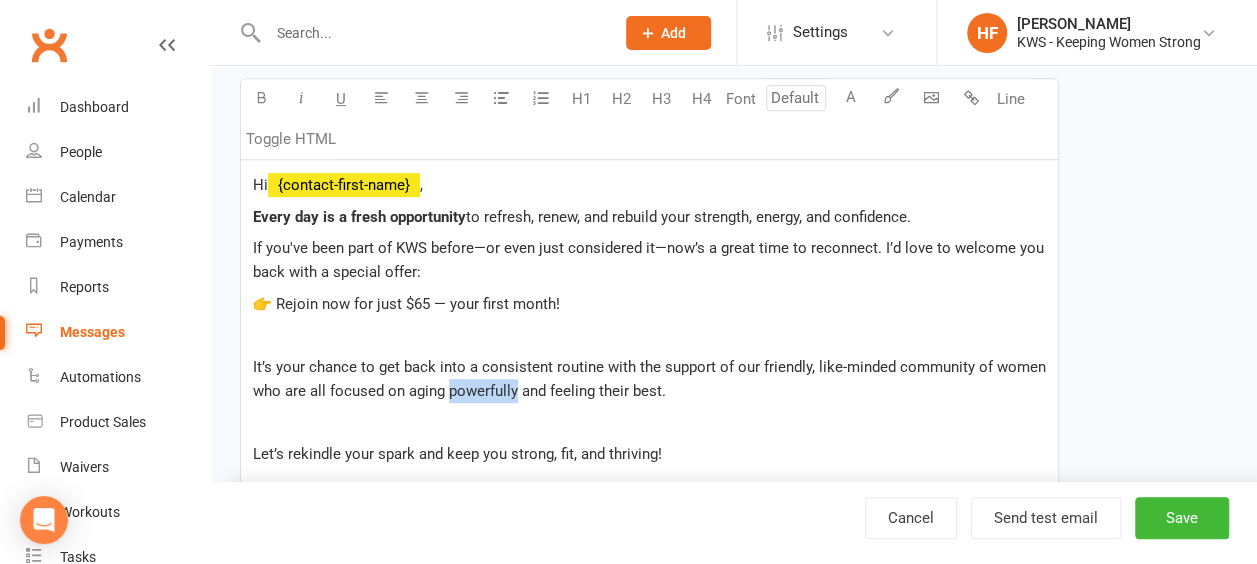 drag, startPoint x: 518, startPoint y: 387, endPoint x: 472, endPoint y: 422, distance: 57.801384 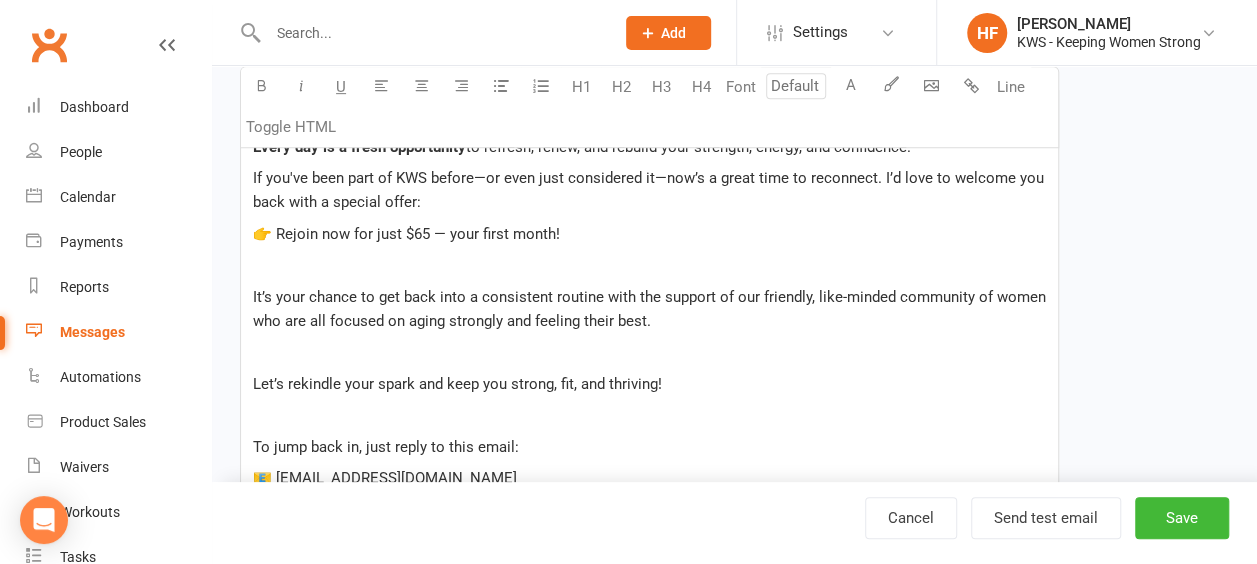 scroll, scrollTop: 497, scrollLeft: 0, axis: vertical 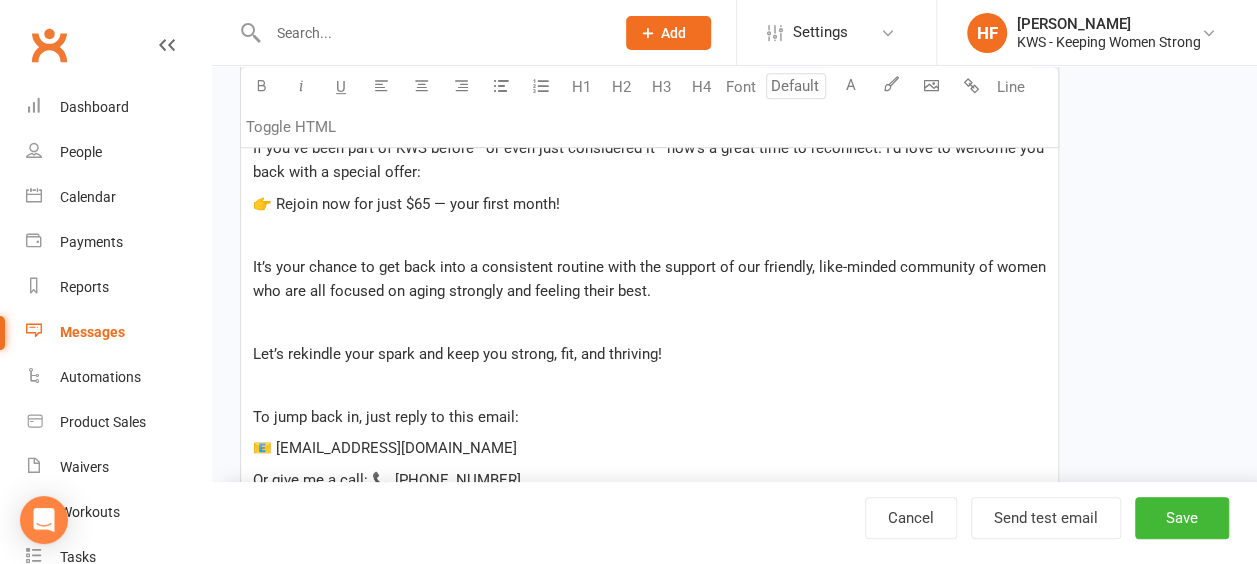click on "﻿" at bounding box center [649, 322] 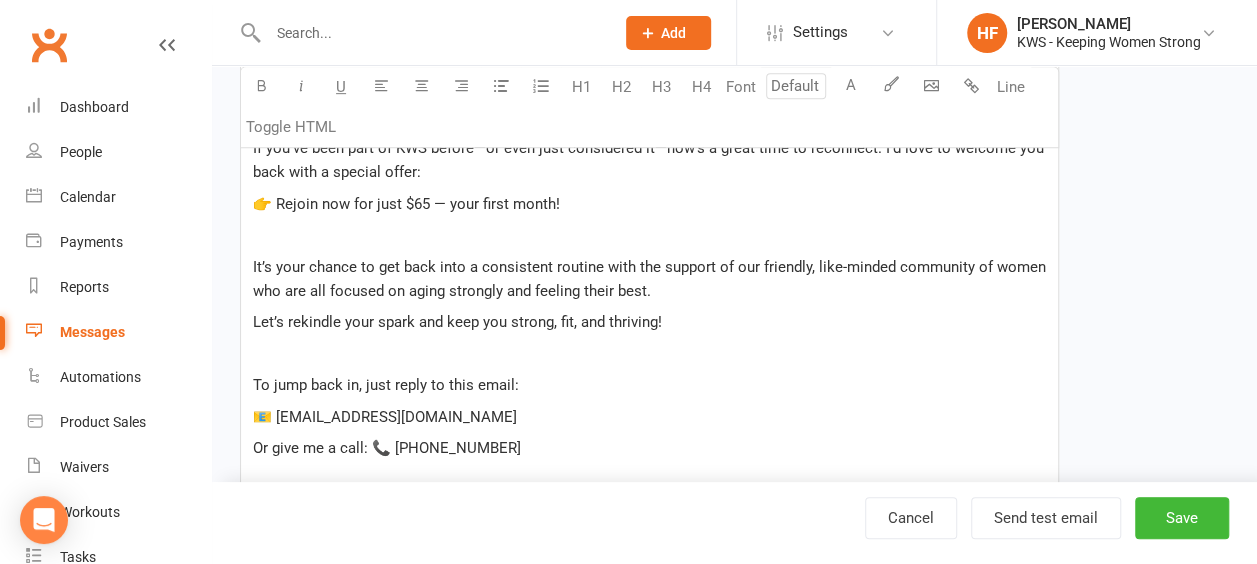 click on "Let’s rekindle your spark and keep you strong, fit, and thriving!" at bounding box center [457, 322] 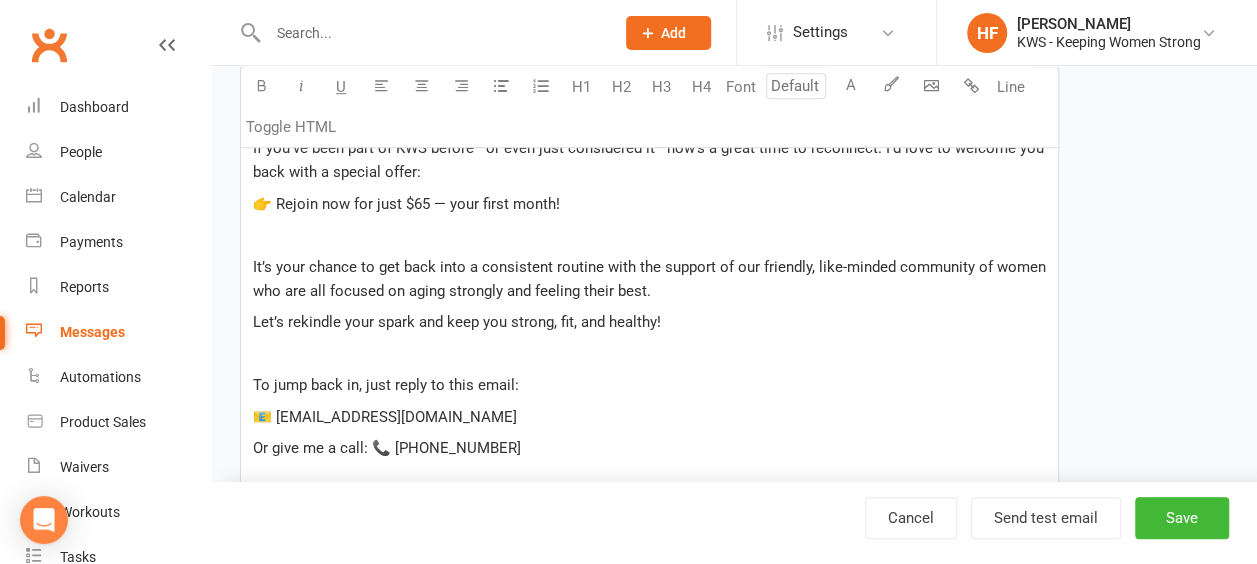 click on "📧 [EMAIL_ADDRESS][DOMAIN_NAME]" at bounding box center [385, 417] 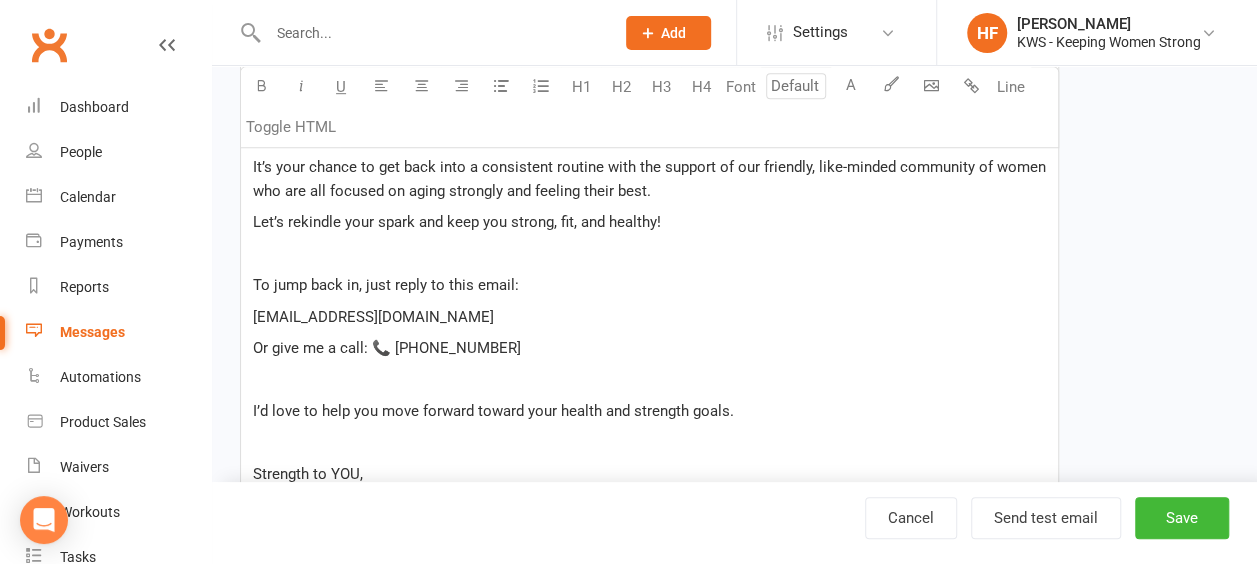scroll, scrollTop: 697, scrollLeft: 0, axis: vertical 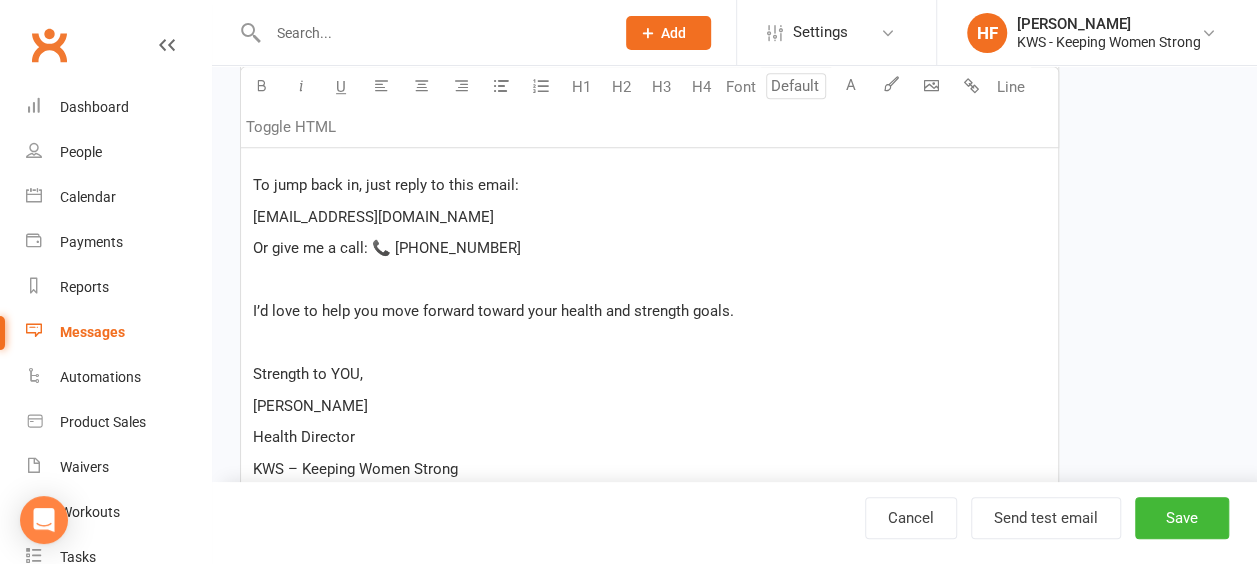 click on "﻿" at bounding box center [649, 280] 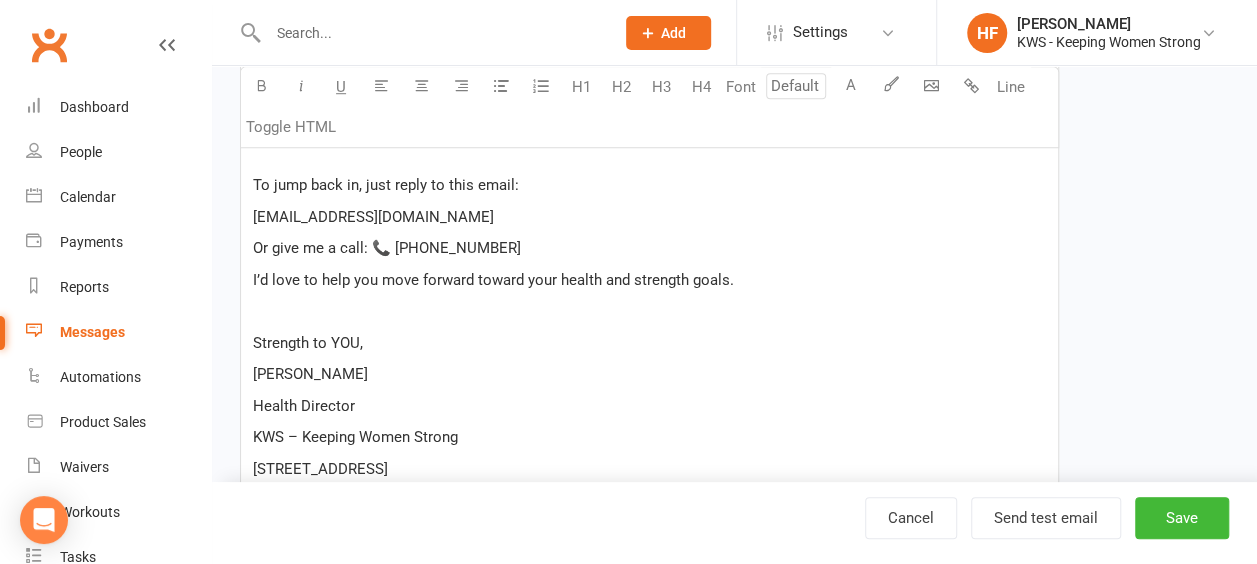 click on "﻿" at bounding box center [649, 311] 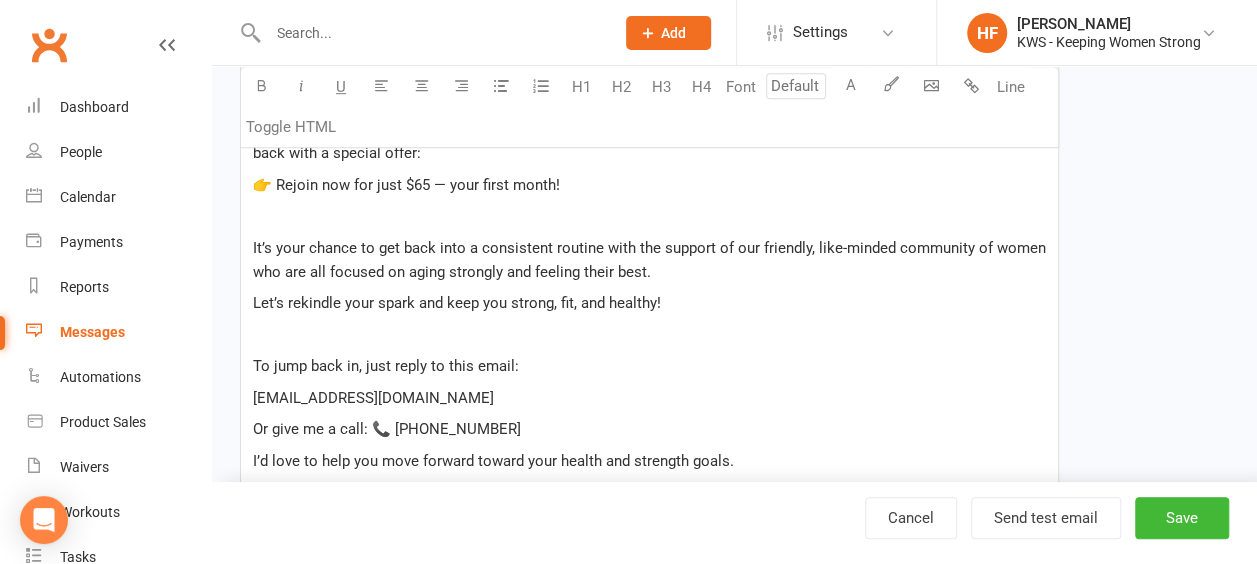 scroll, scrollTop: 497, scrollLeft: 0, axis: vertical 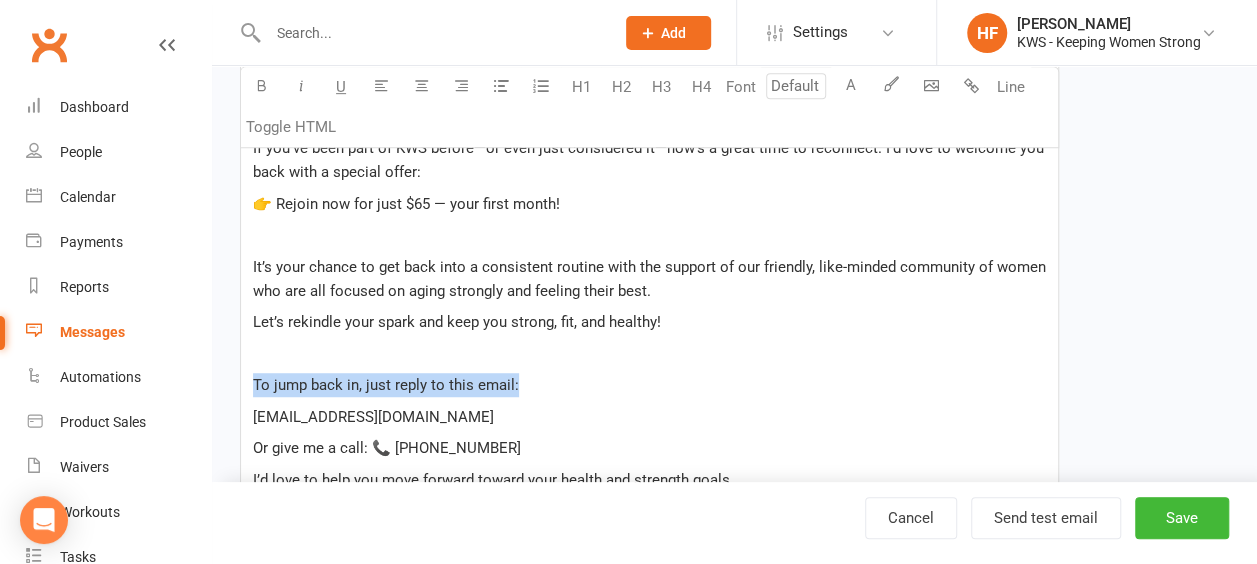 drag, startPoint x: 522, startPoint y: 380, endPoint x: 261, endPoint y: 356, distance: 262.10114 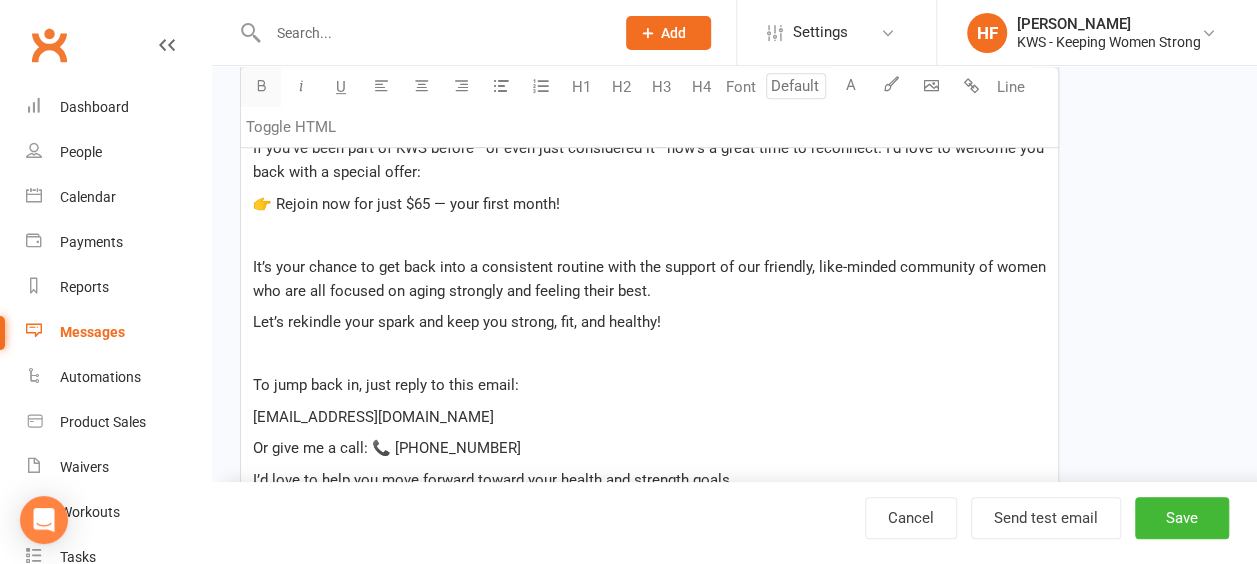 drag, startPoint x: 259, startPoint y: 87, endPoint x: 277, endPoint y: 90, distance: 18.248287 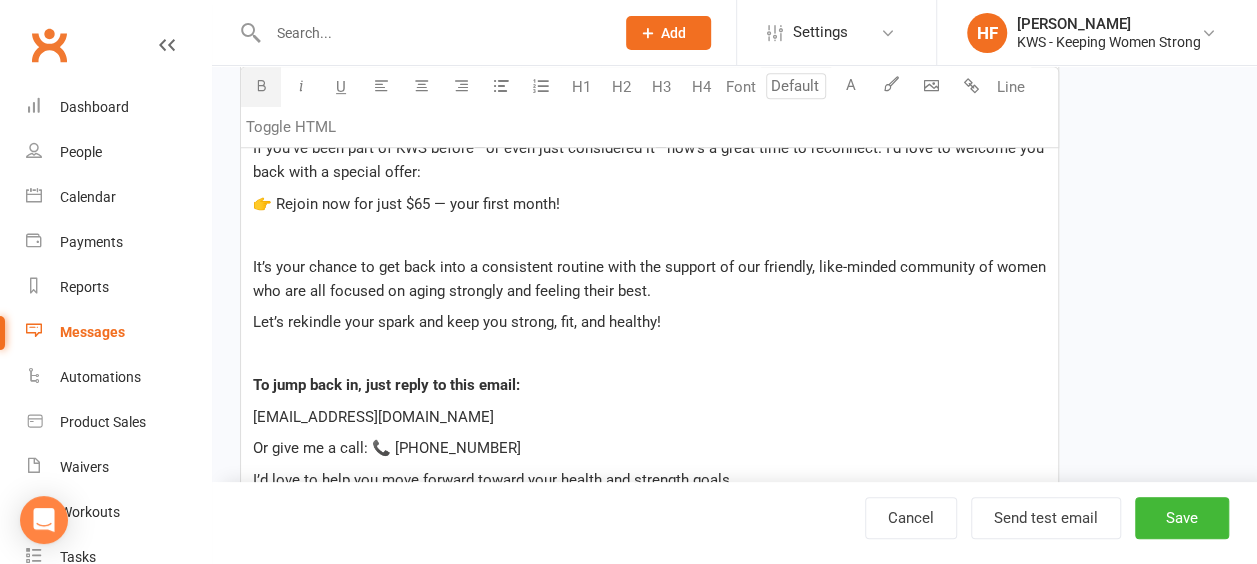 click on "To jump back in, just reply to this email:" at bounding box center [649, 385] 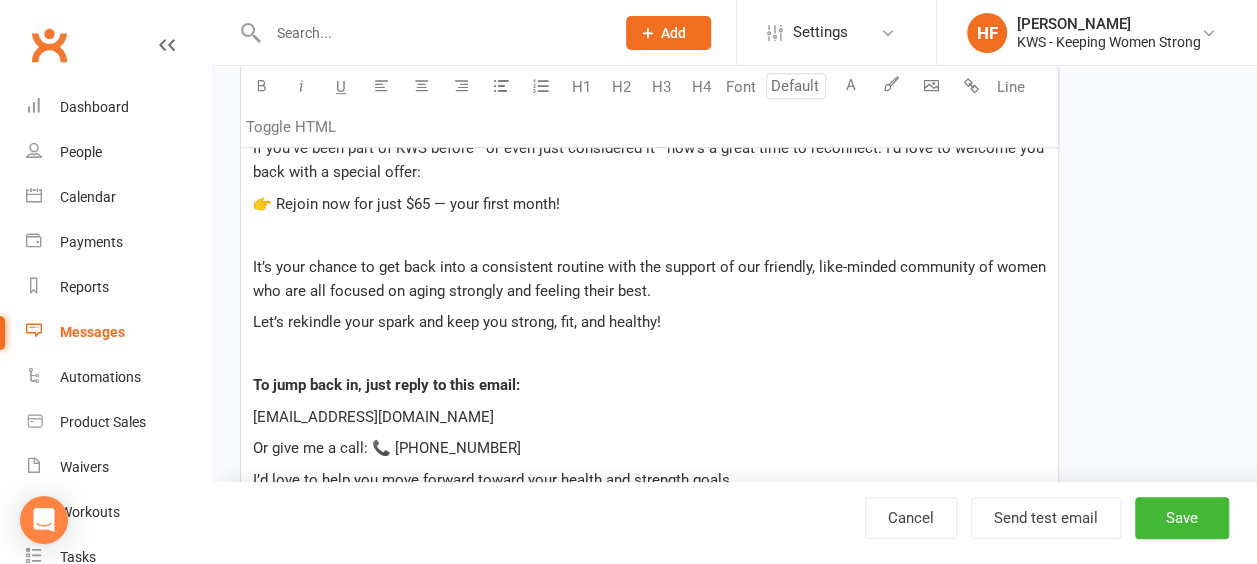 drag, startPoint x: 560, startPoint y: 342, endPoint x: 561, endPoint y: 360, distance: 18.027756 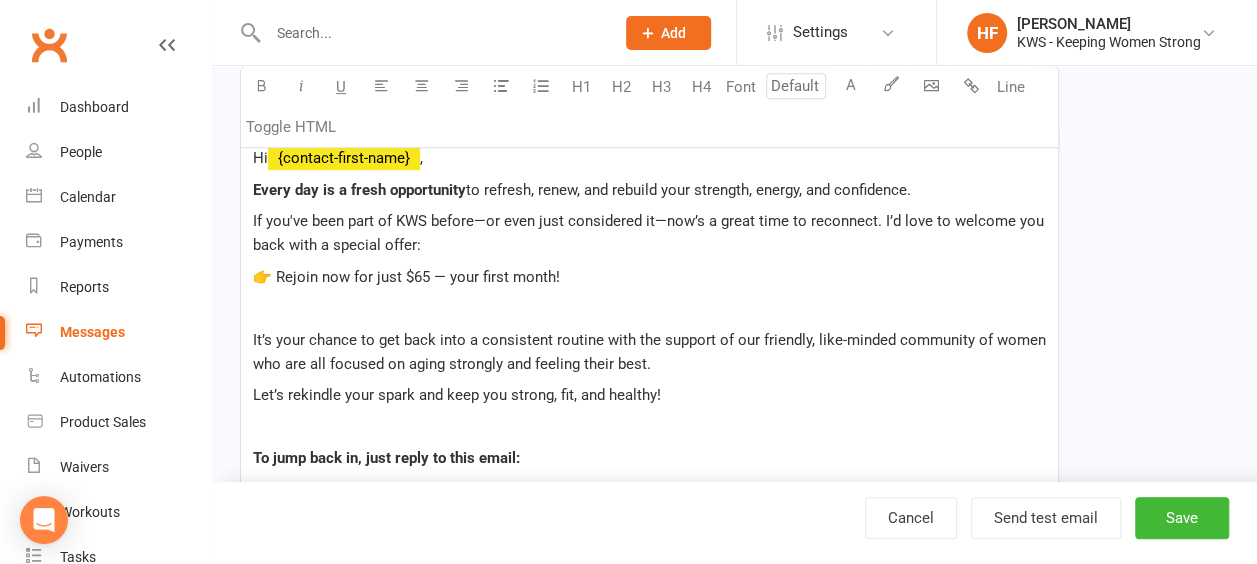 scroll, scrollTop: 397, scrollLeft: 0, axis: vertical 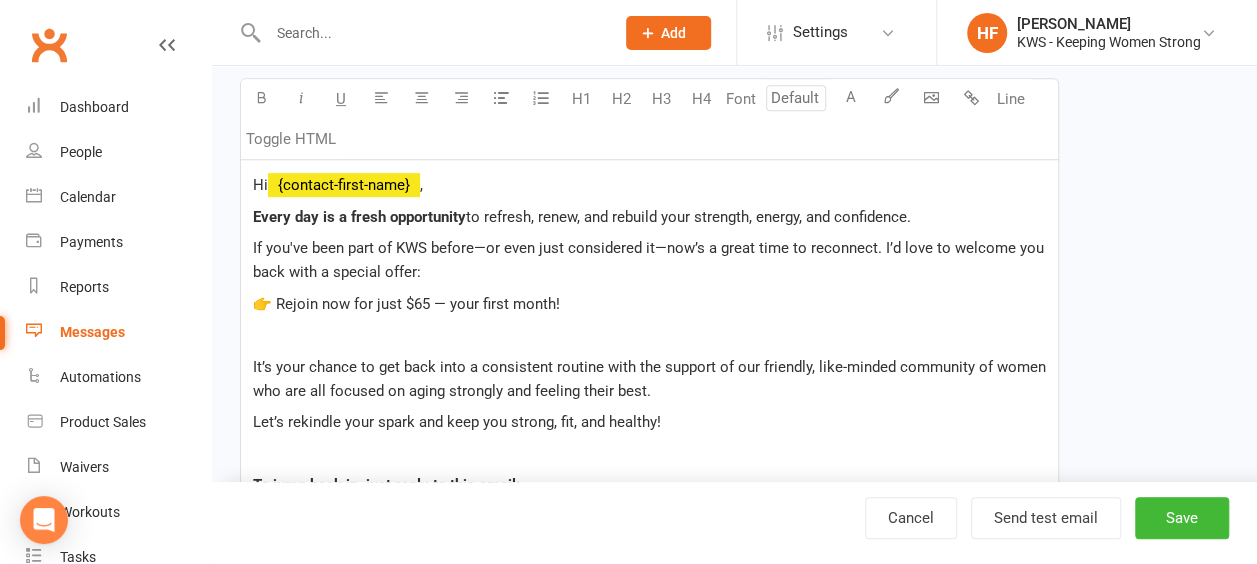 click on "﻿" at bounding box center (649, 335) 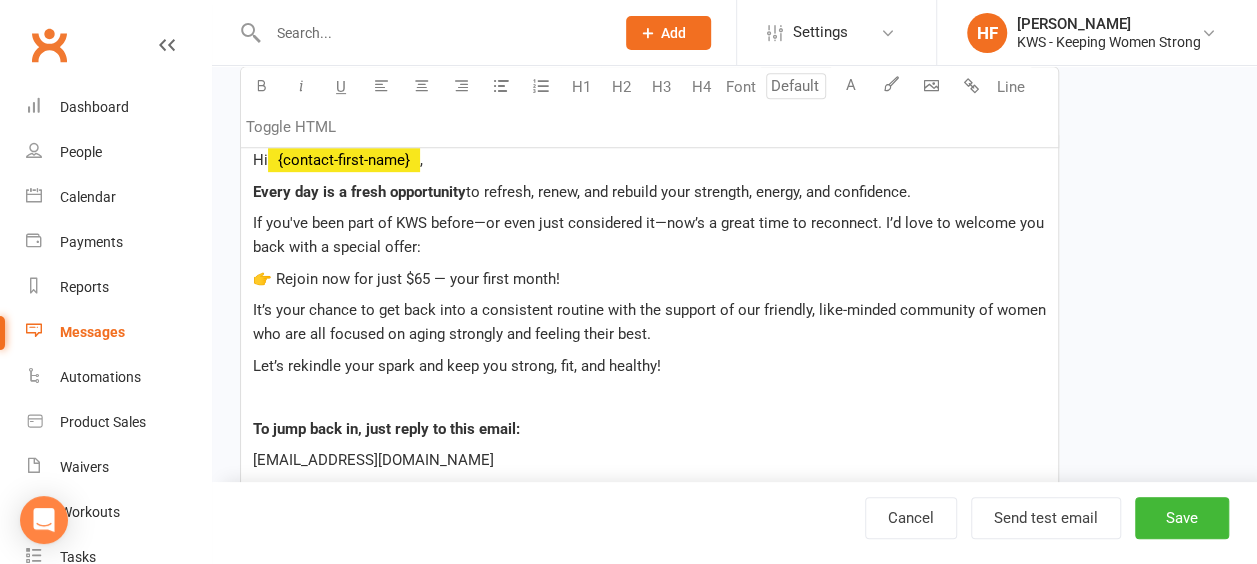 scroll, scrollTop: 397, scrollLeft: 0, axis: vertical 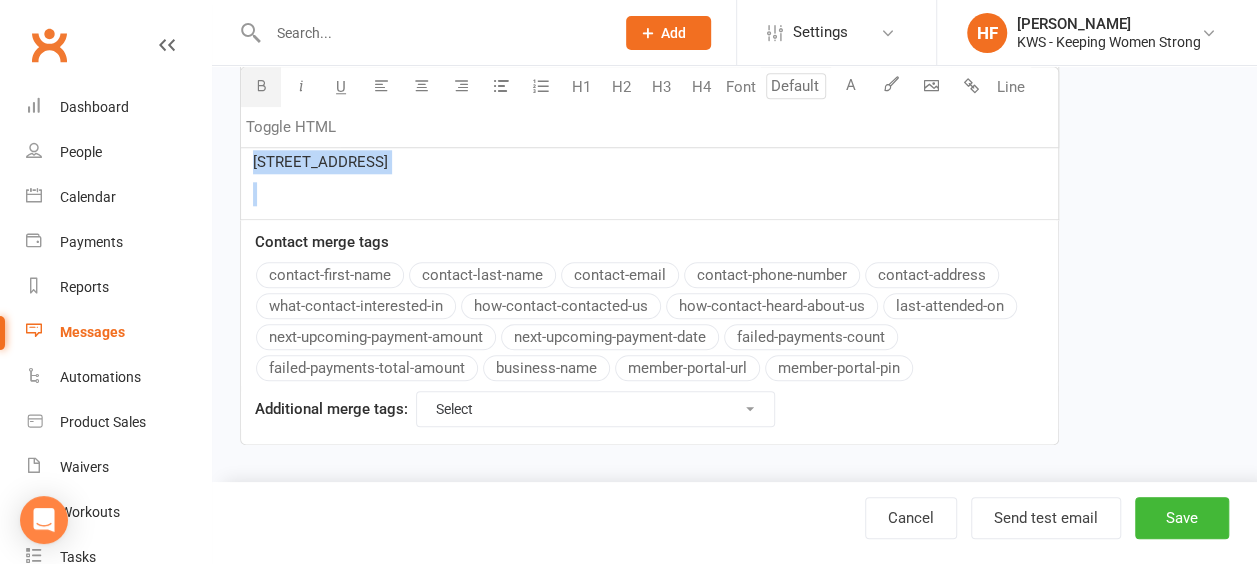 drag, startPoint x: 247, startPoint y: 212, endPoint x: 400, endPoint y: 398, distance: 240.84227 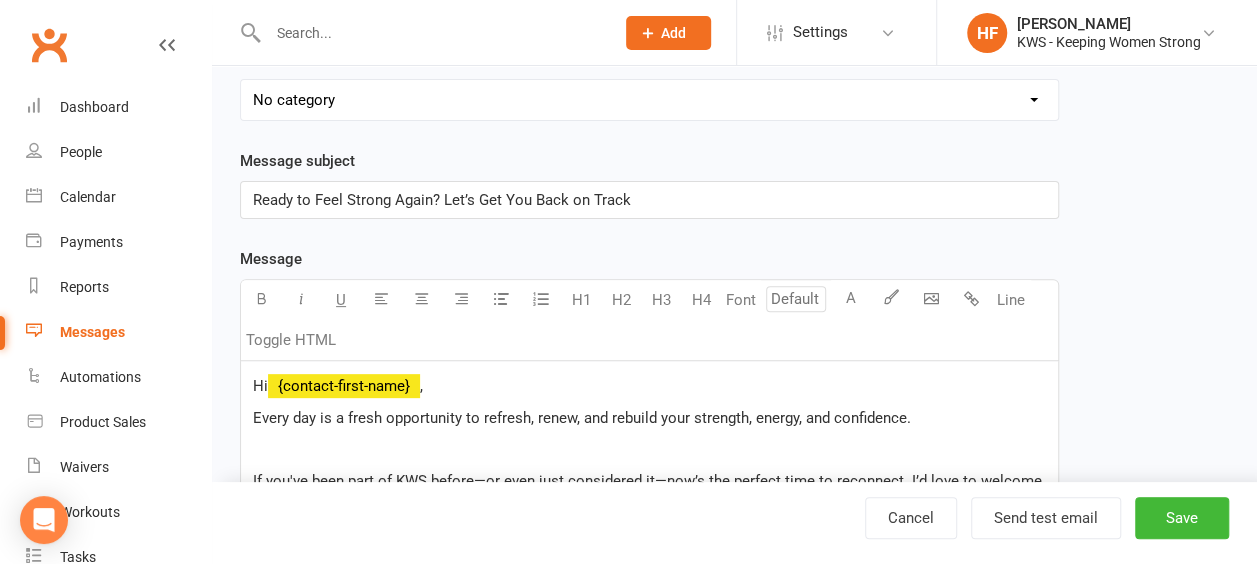 scroll, scrollTop: 400, scrollLeft: 0, axis: vertical 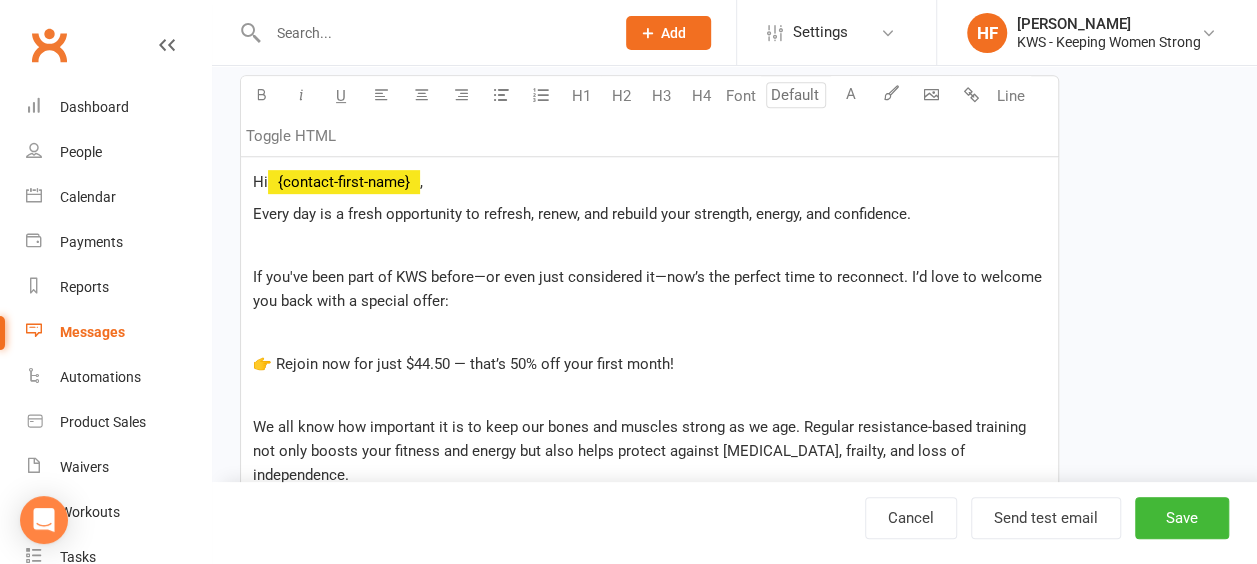 click on "﻿" at bounding box center [649, 245] 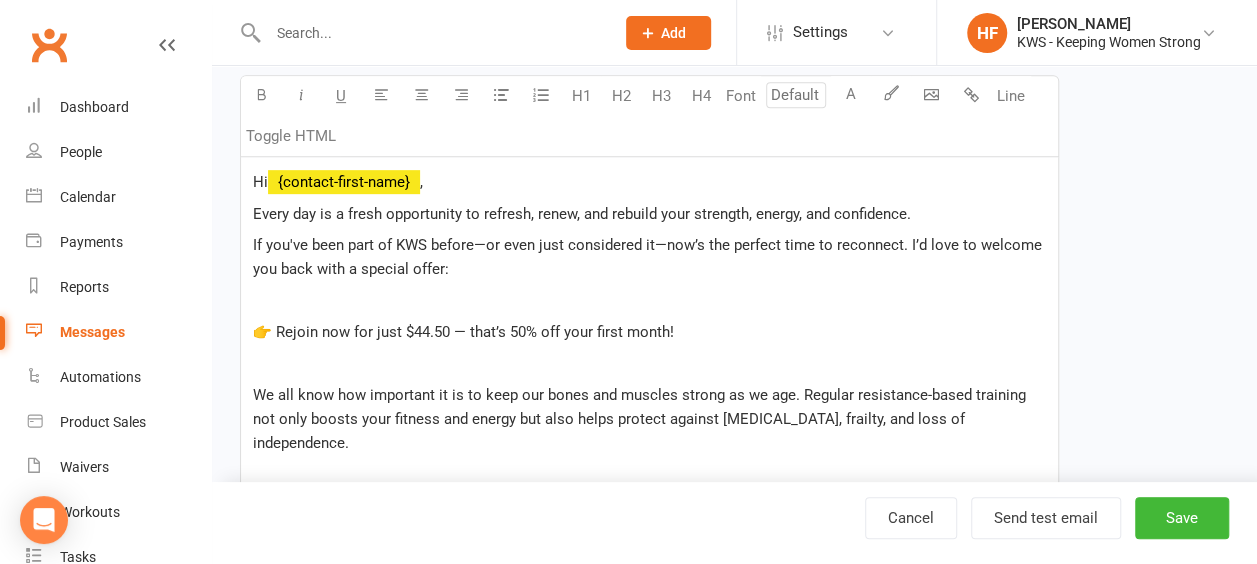click on "﻿" at bounding box center (649, 301) 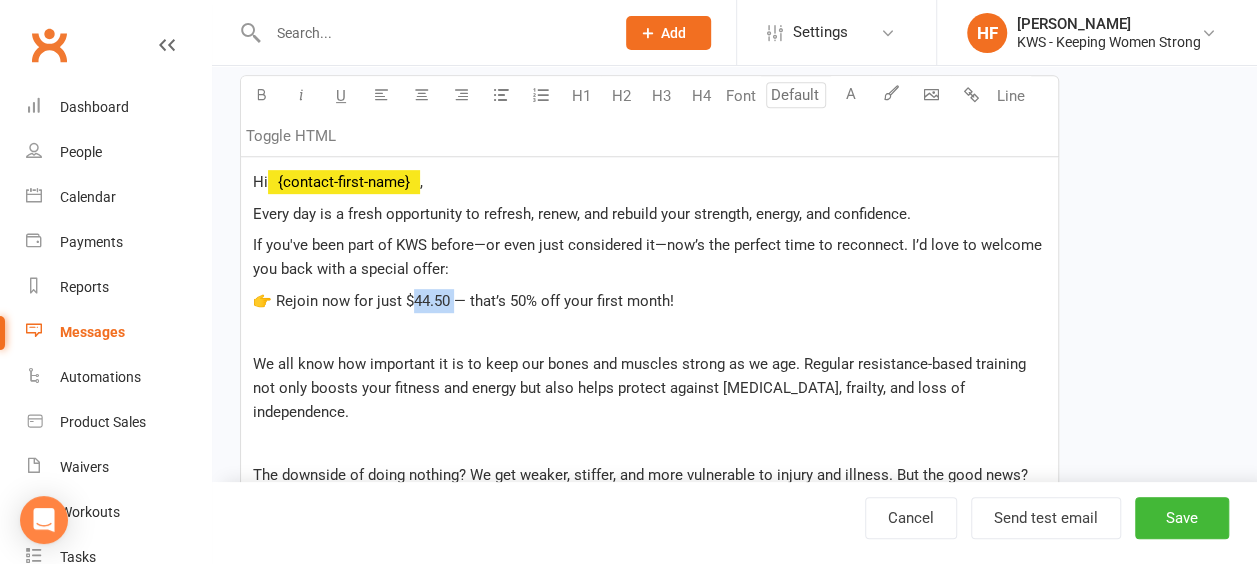 drag, startPoint x: 454, startPoint y: 295, endPoint x: 418, endPoint y: 304, distance: 37.107952 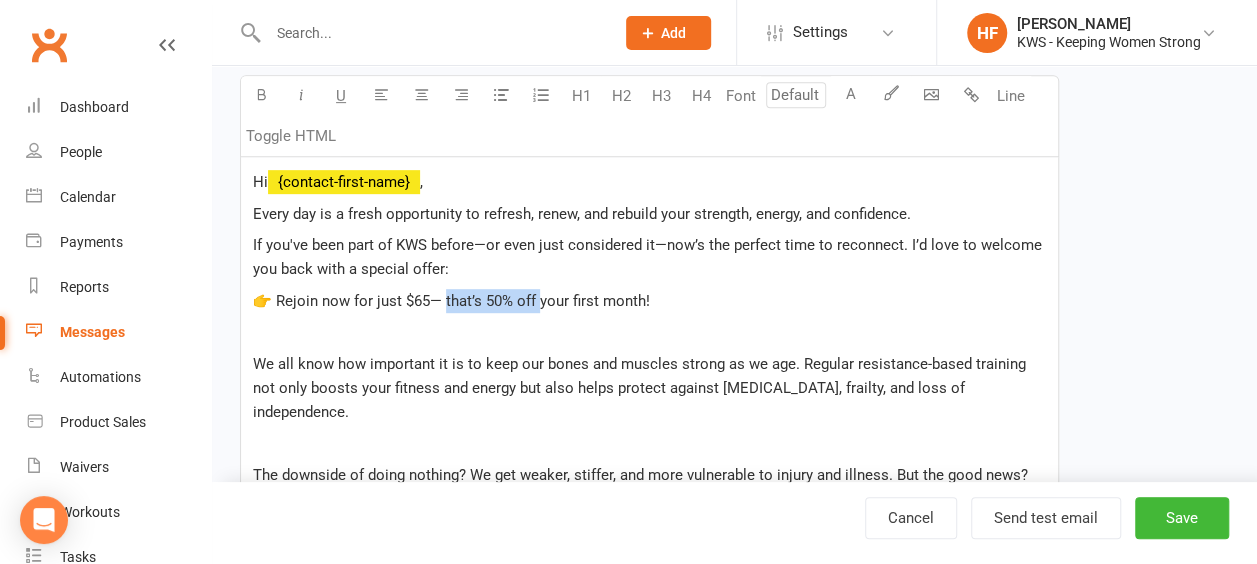 drag, startPoint x: 542, startPoint y: 294, endPoint x: 447, endPoint y: 299, distance: 95.131485 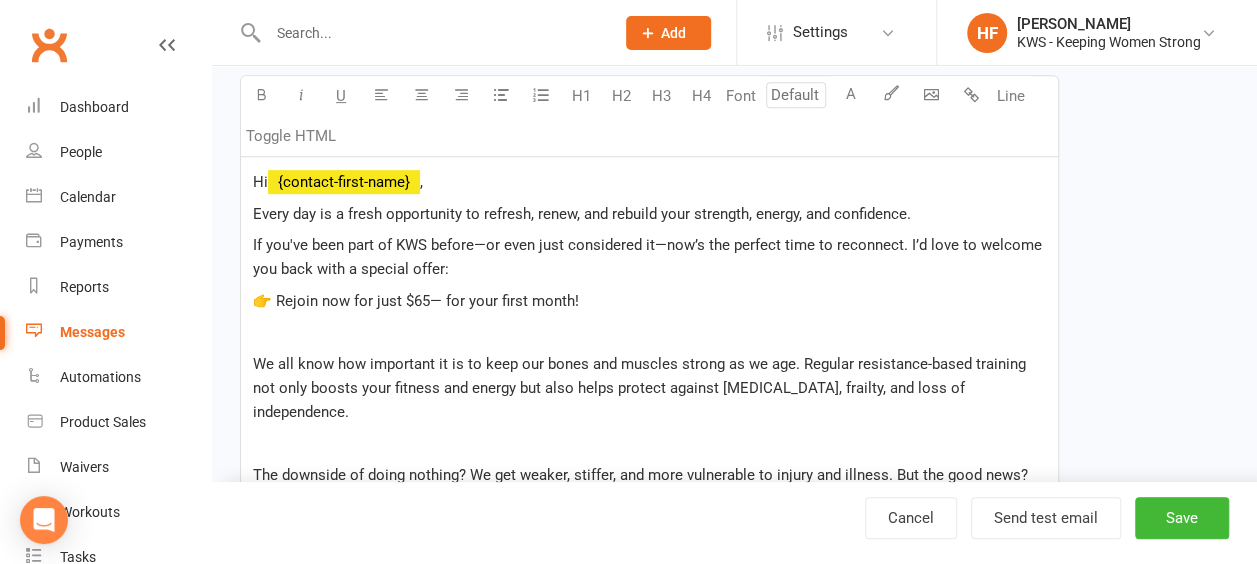 click on "If you've been part of KWS before—or even just considered it—now’s the perfect time to reconnect. I’d love to welcome you back with a special offer:" at bounding box center [649, 257] 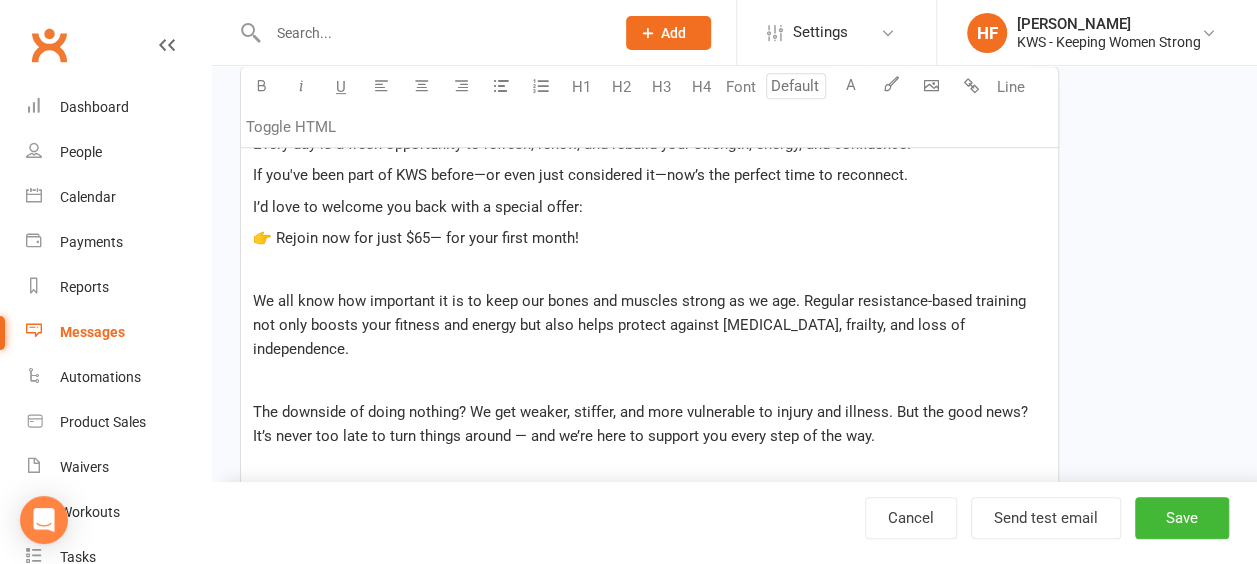 scroll, scrollTop: 500, scrollLeft: 0, axis: vertical 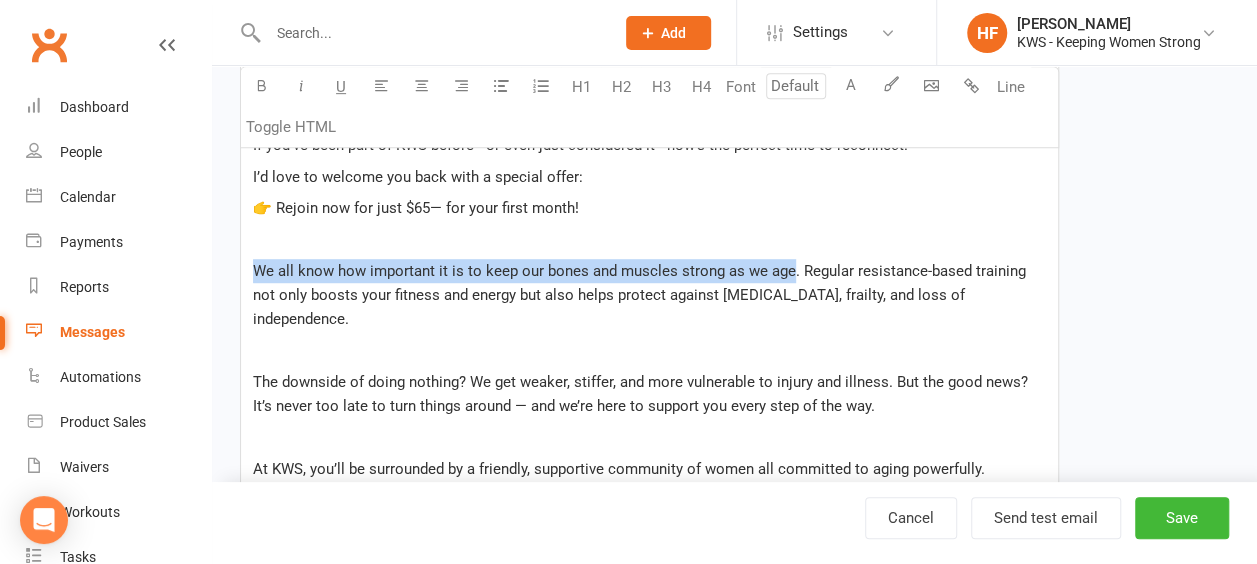 drag, startPoint x: 790, startPoint y: 266, endPoint x: 249, endPoint y: 182, distance: 547.4824 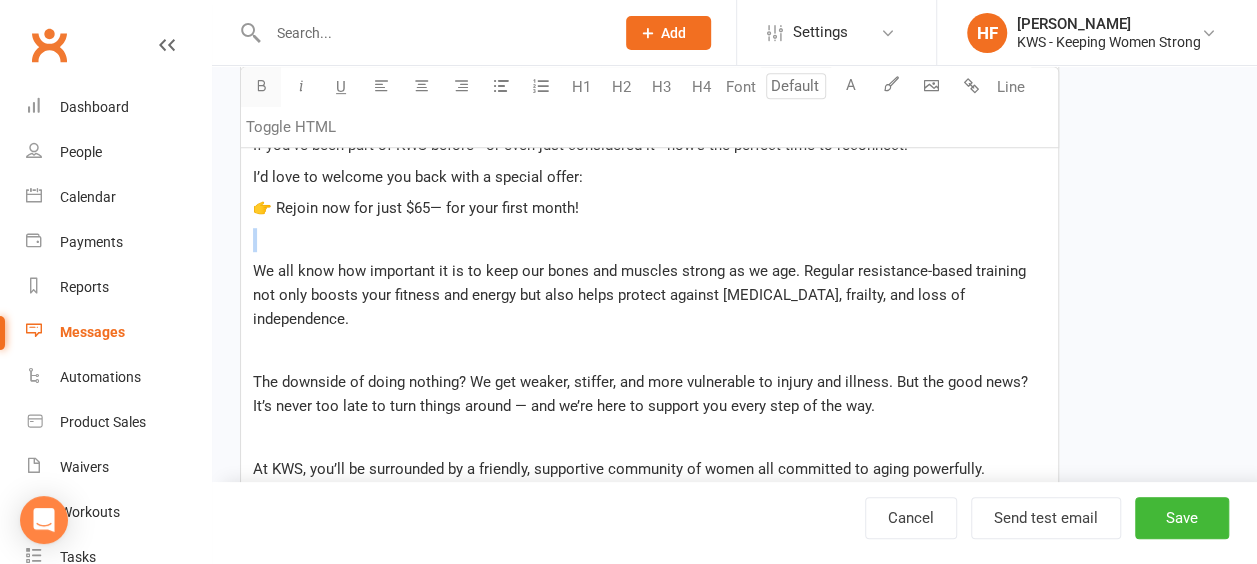 click at bounding box center (261, 85) 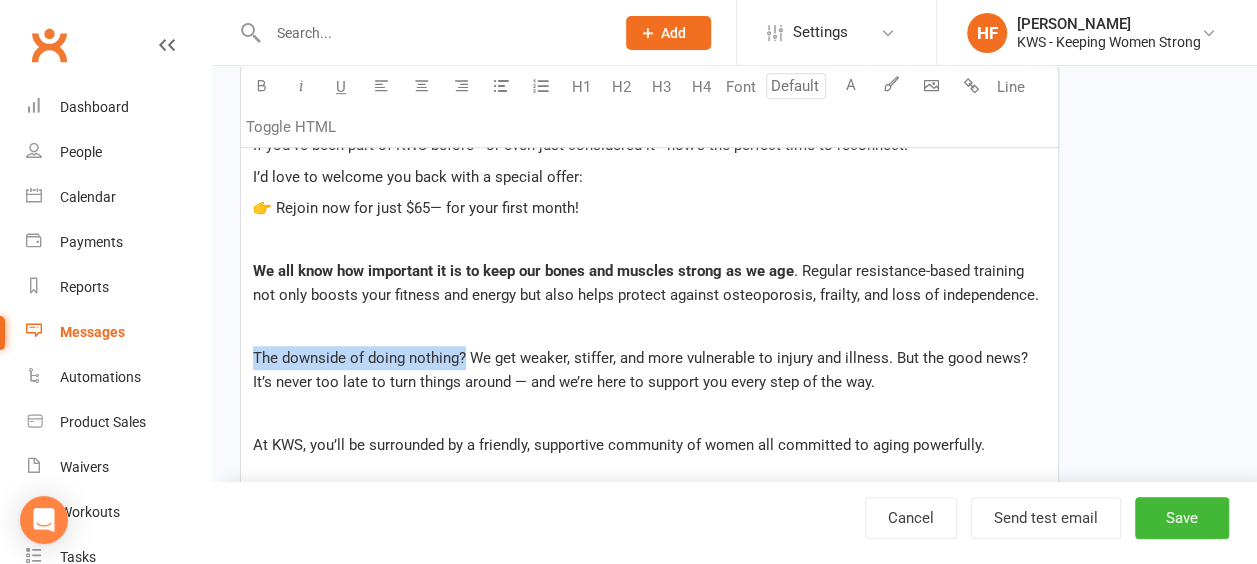 drag, startPoint x: 467, startPoint y: 351, endPoint x: 217, endPoint y: 346, distance: 250.04999 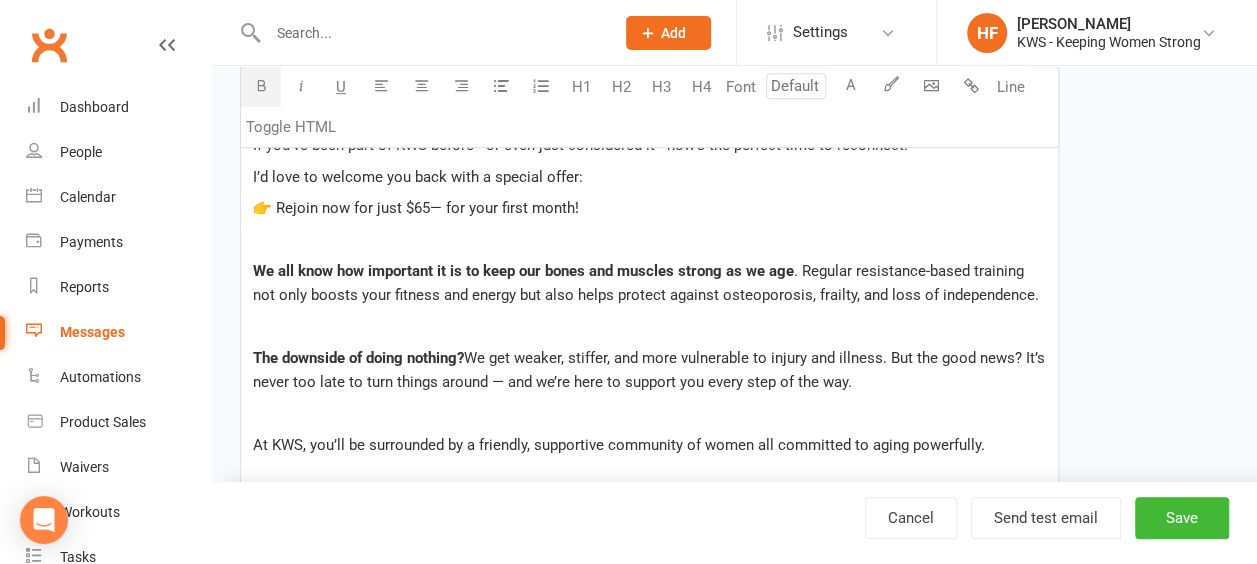 drag, startPoint x: 254, startPoint y: 80, endPoint x: 322, endPoint y: 110, distance: 74.323616 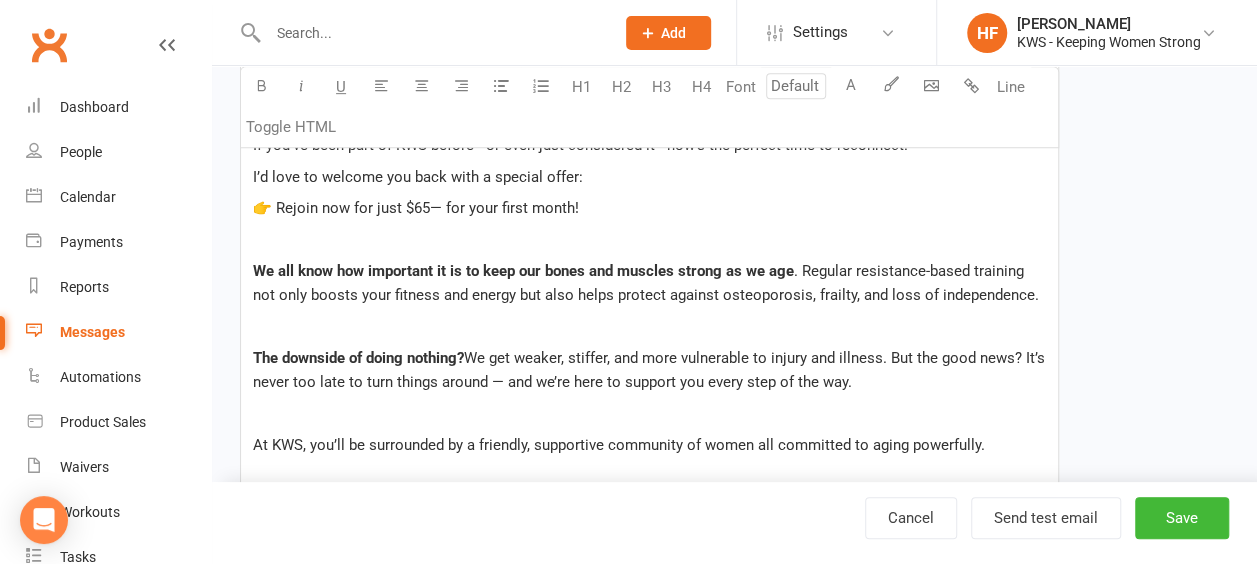 click on "﻿" at bounding box center [649, 414] 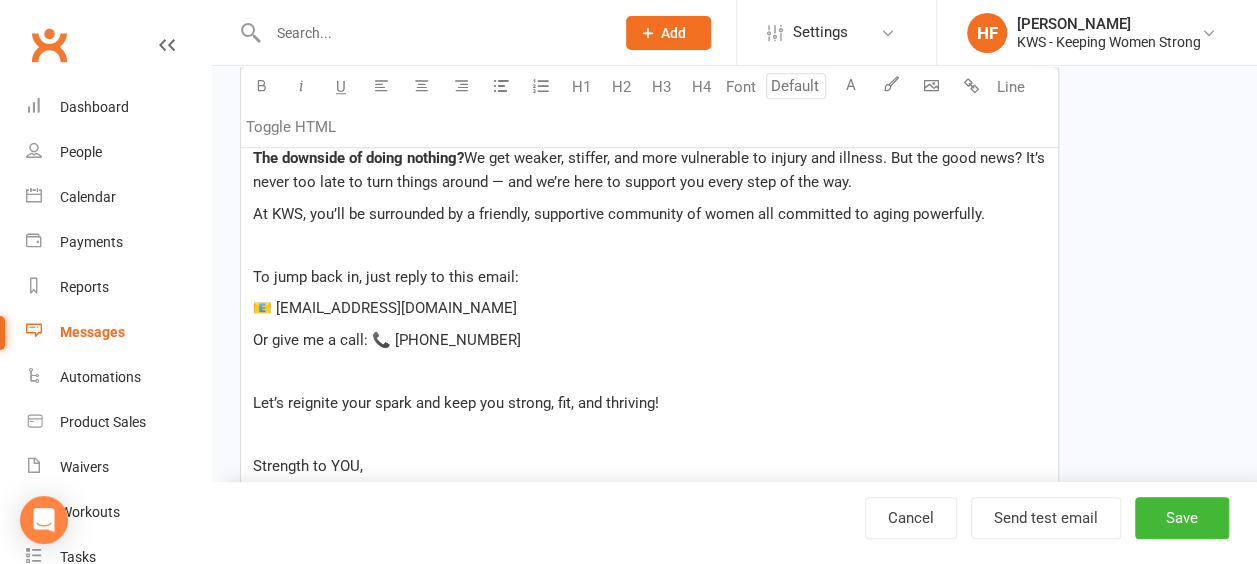 scroll, scrollTop: 500, scrollLeft: 0, axis: vertical 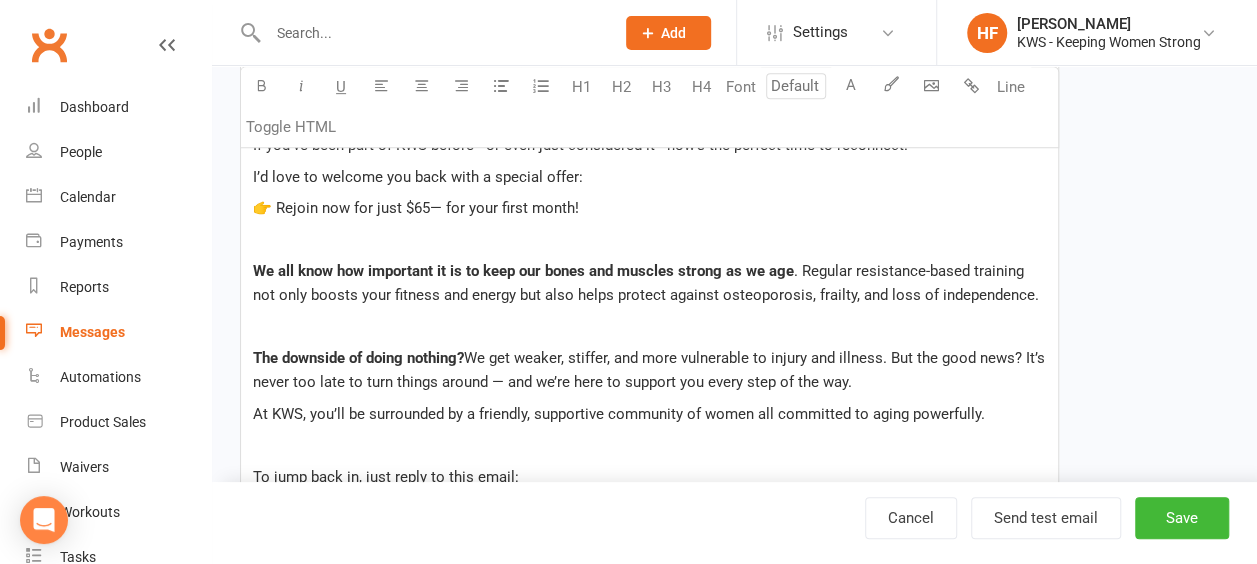 click on "﻿" at bounding box center [649, 327] 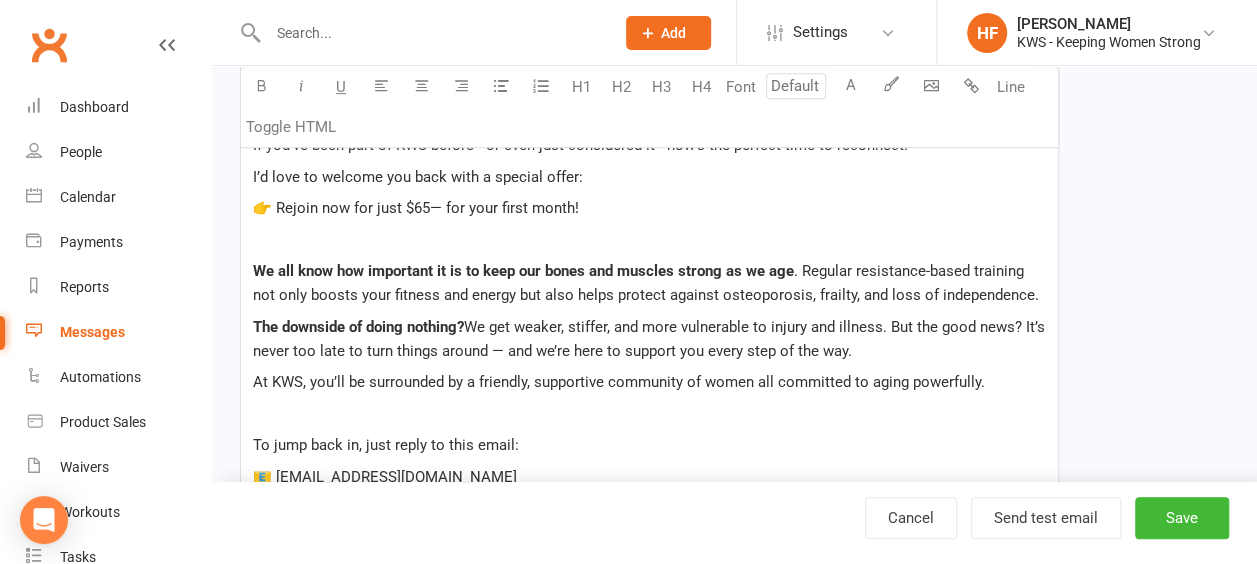 click on "﻿" at bounding box center (649, 240) 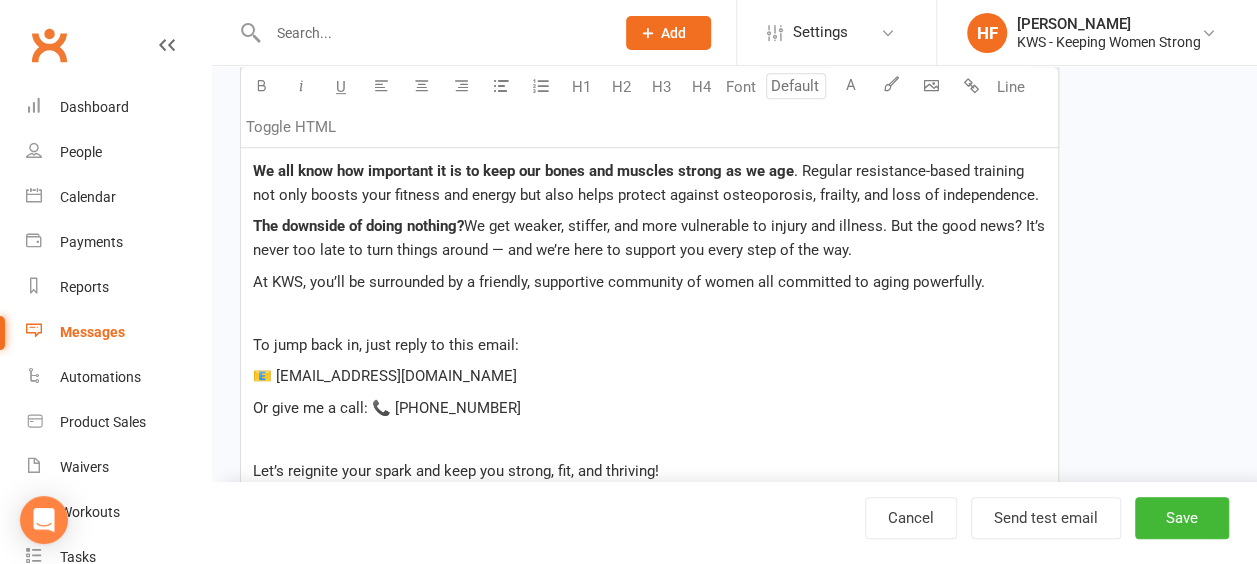 scroll, scrollTop: 600, scrollLeft: 0, axis: vertical 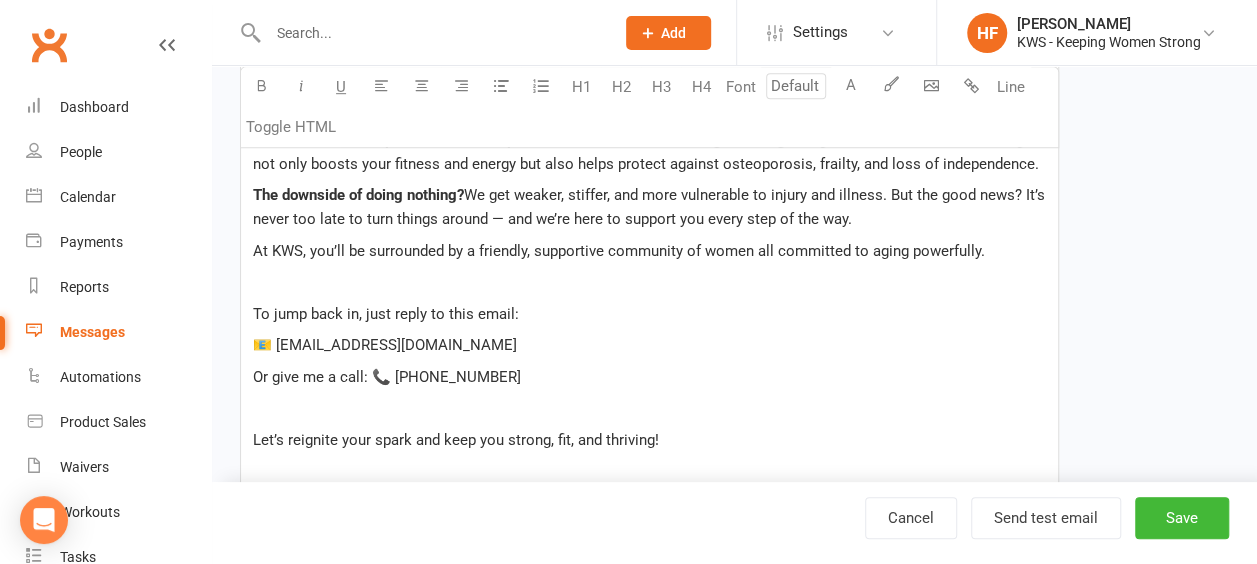 click on "﻿" at bounding box center [649, 282] 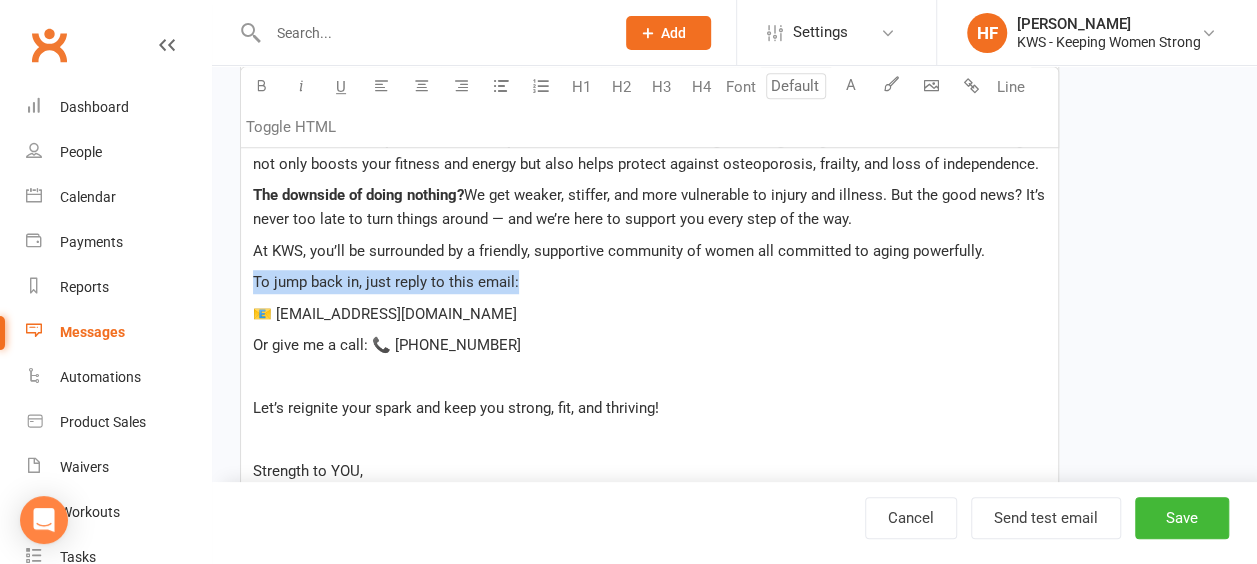 drag, startPoint x: 524, startPoint y: 275, endPoint x: 236, endPoint y: 276, distance: 288.00174 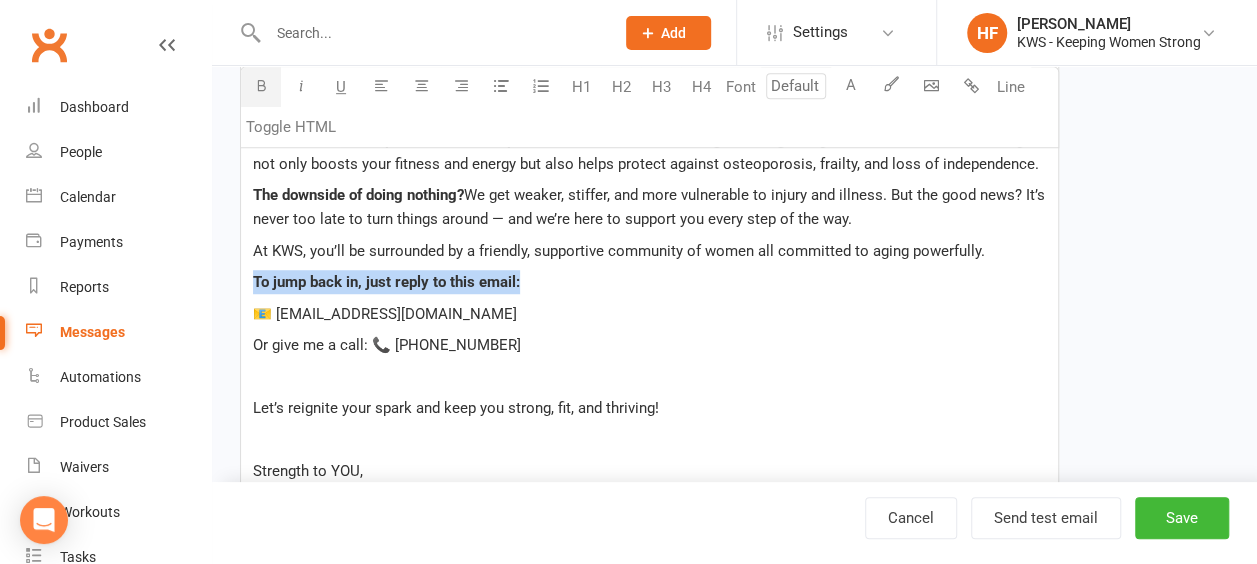 click at bounding box center (261, 85) 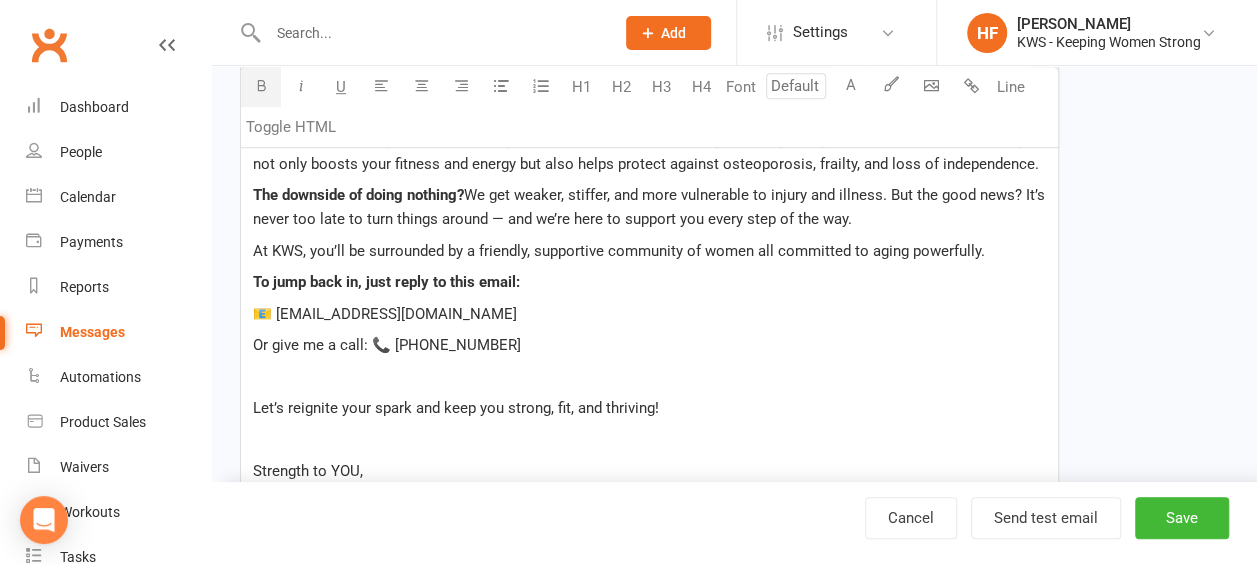 click on "Or give me a call: 📞 [PHONE_NUMBER]" at bounding box center (649, 345) 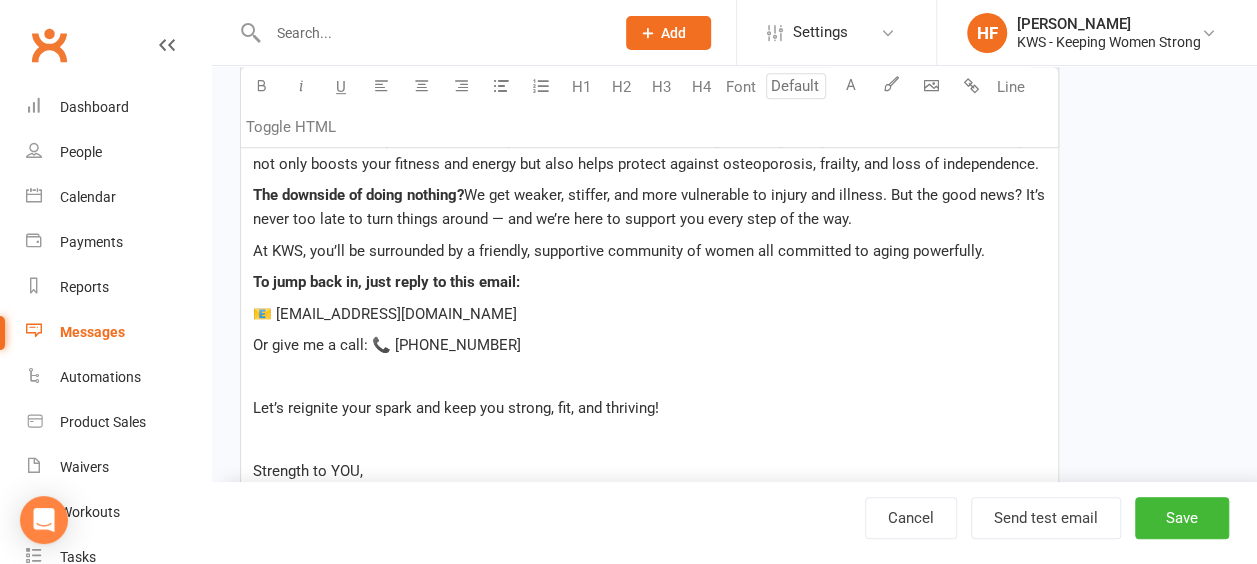 click on "📧 [EMAIL_ADDRESS][DOMAIN_NAME]" at bounding box center [385, 314] 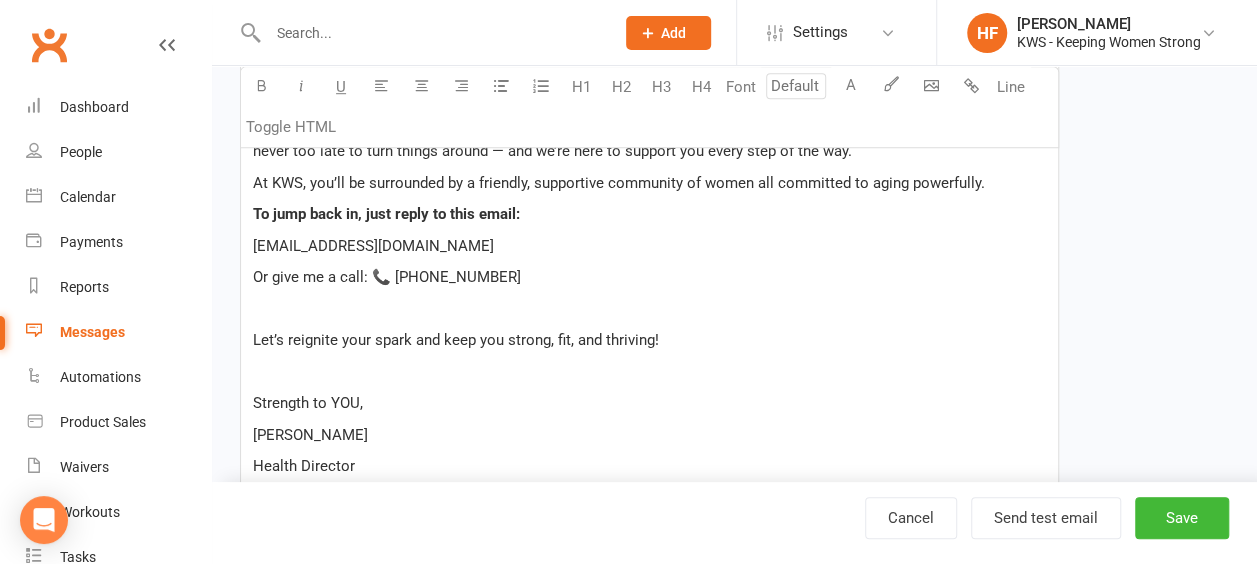 scroll, scrollTop: 700, scrollLeft: 0, axis: vertical 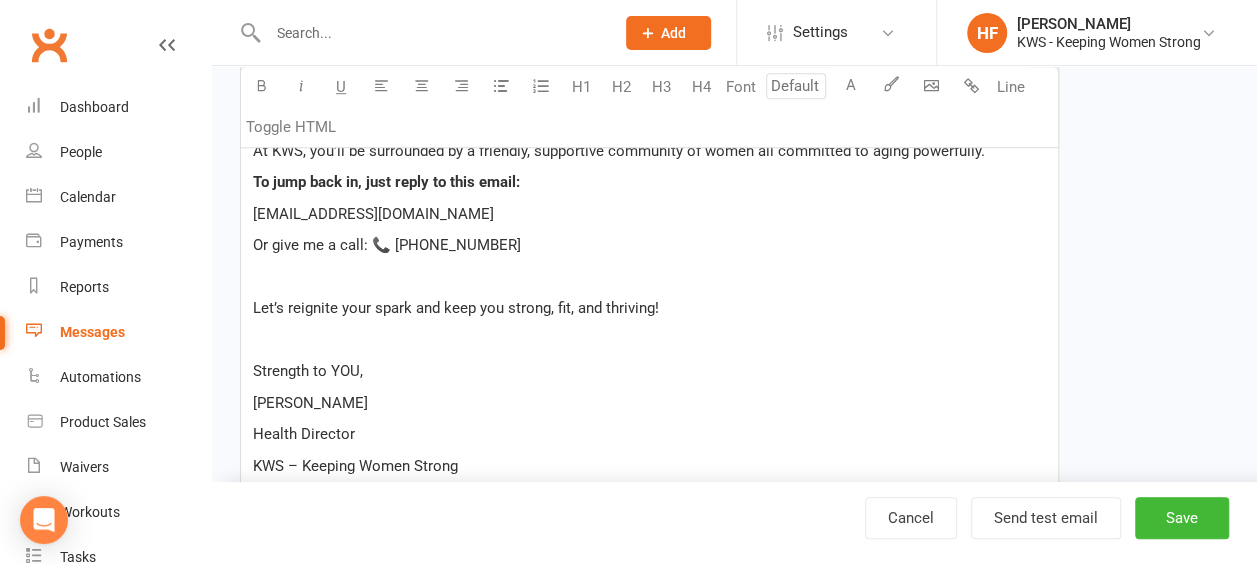 click on "﻿" at bounding box center [649, 277] 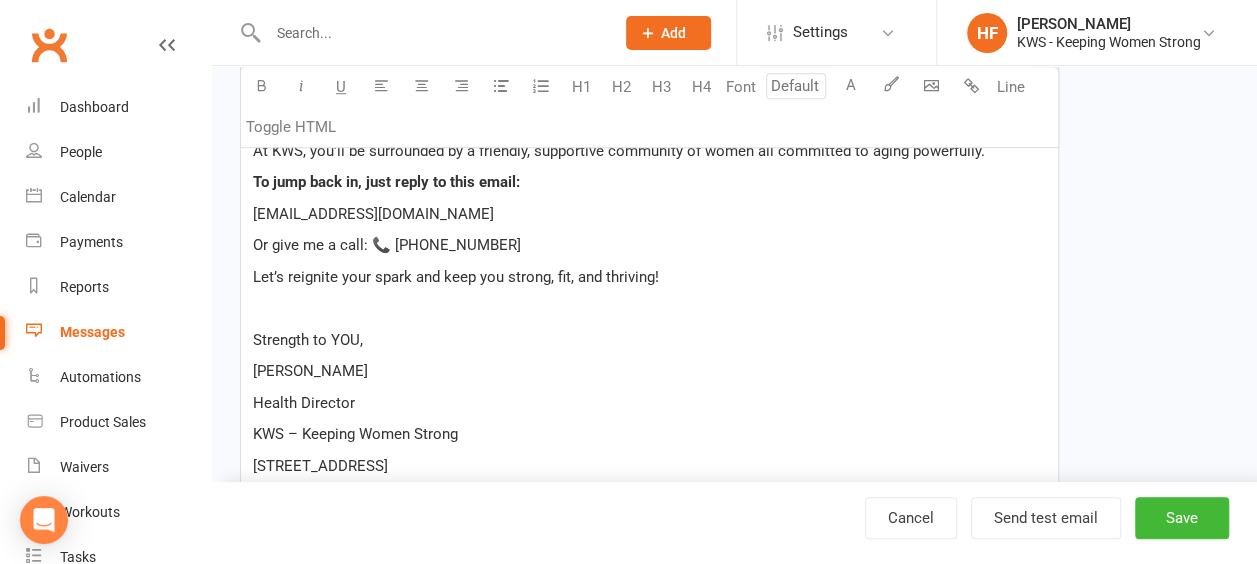 click on "Hi  ﻿ {contact-first-name}  , Every day is a fresh opportunity to refresh, renew, and rebuild your strength, energy, and confidence. If you've been part of KWS before—or even just considered it—now’s the perfect time to reconnect.  I’d love to welcome you back with a special offer: 👉 Rejoin now for just $65— for your first month! We all know how important it is to keep our bones and muscles strong as we age . Regular resistance-based training not only boosts your fitness and energy but also helps protect against [MEDICAL_DATA], frailty, and loss of independence. The downside of doing nothing?  We get weaker, stiffer, and more vulnerable to injury and illness. But the good news? It’s never too late to turn things around — and we’re here to support you every step of the way. At KWS, you’ll be surrounded by a friendly, supportive community of women all committed to aging powerfully. To jump back in, just reply to this email: [EMAIL_ADDRESS][DOMAIN_NAME] ﻿ Strength to YOU, [PERSON_NAME]" at bounding box center (649, 174) 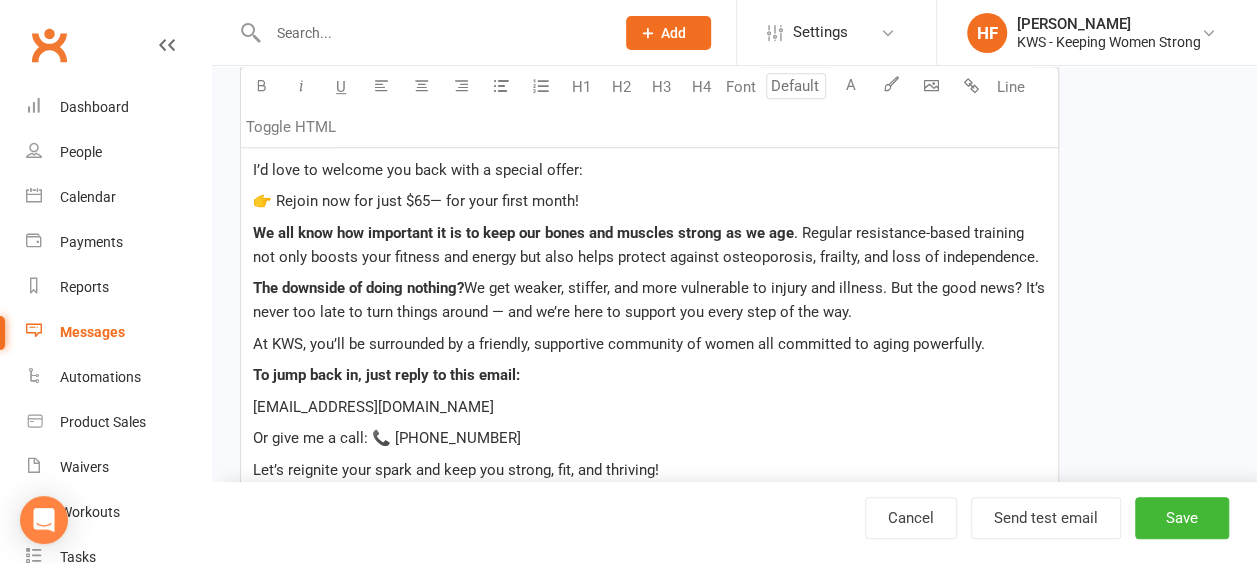 scroll, scrollTop: 500, scrollLeft: 0, axis: vertical 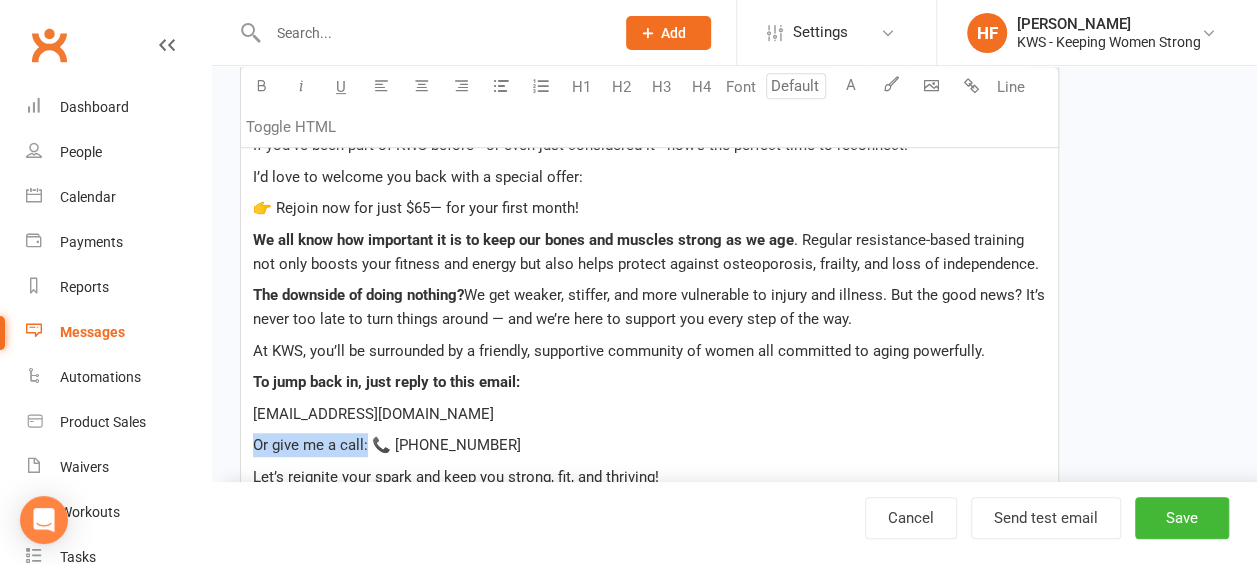 drag, startPoint x: 366, startPoint y: 442, endPoint x: 192, endPoint y: 387, distance: 182.48561 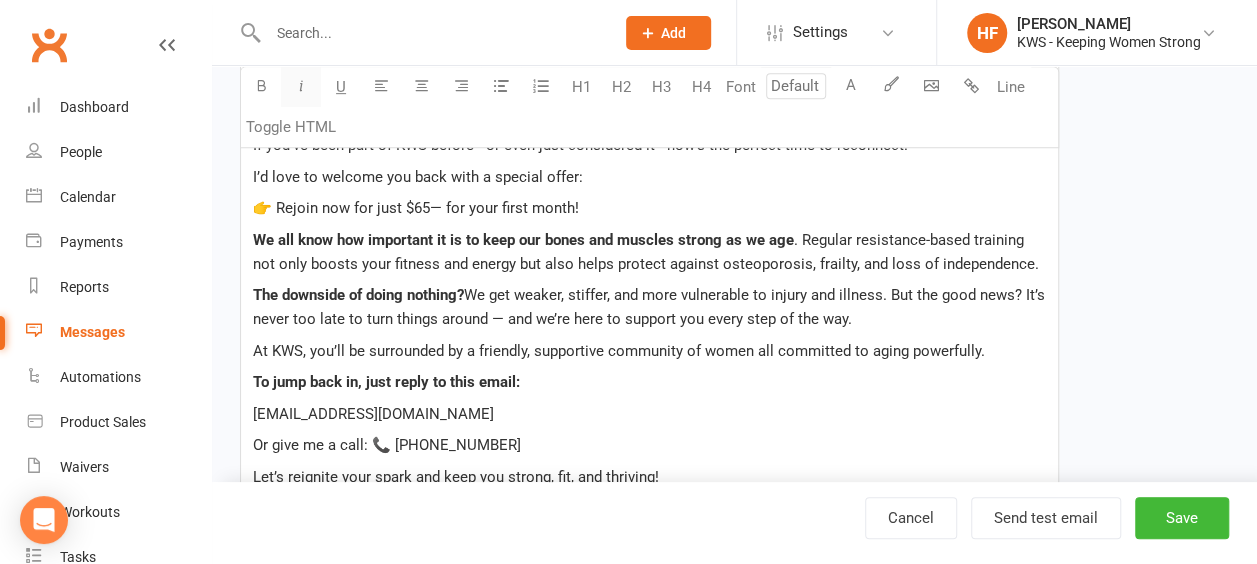 drag, startPoint x: 263, startPoint y: 84, endPoint x: 302, endPoint y: 100, distance: 42.154476 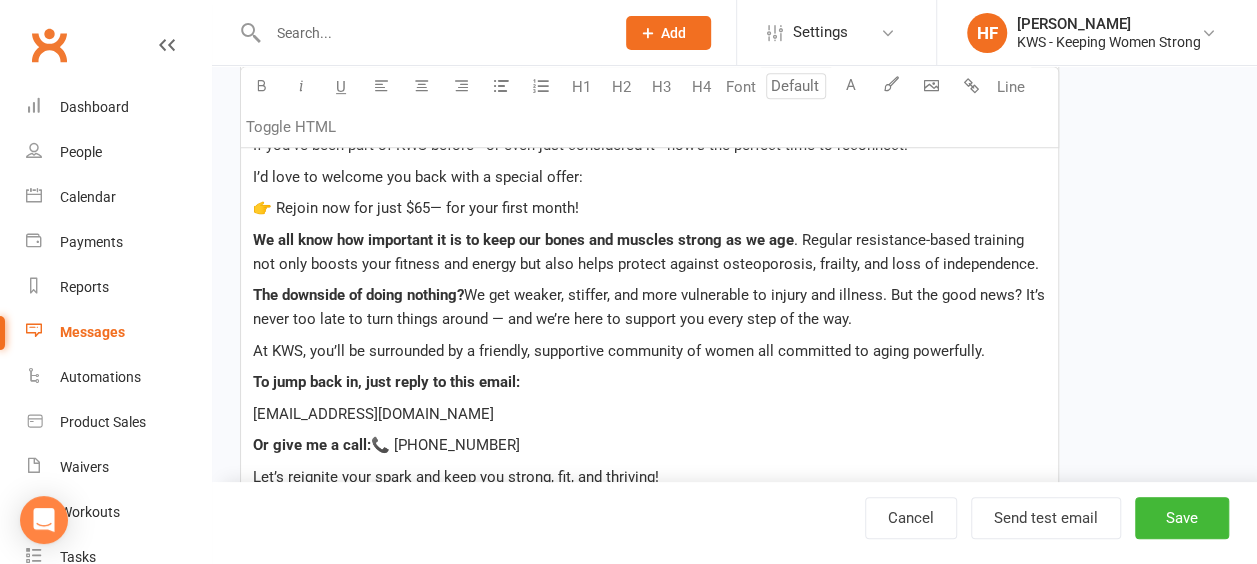 click on "[EMAIL_ADDRESS][DOMAIN_NAME]" at bounding box center [649, 414] 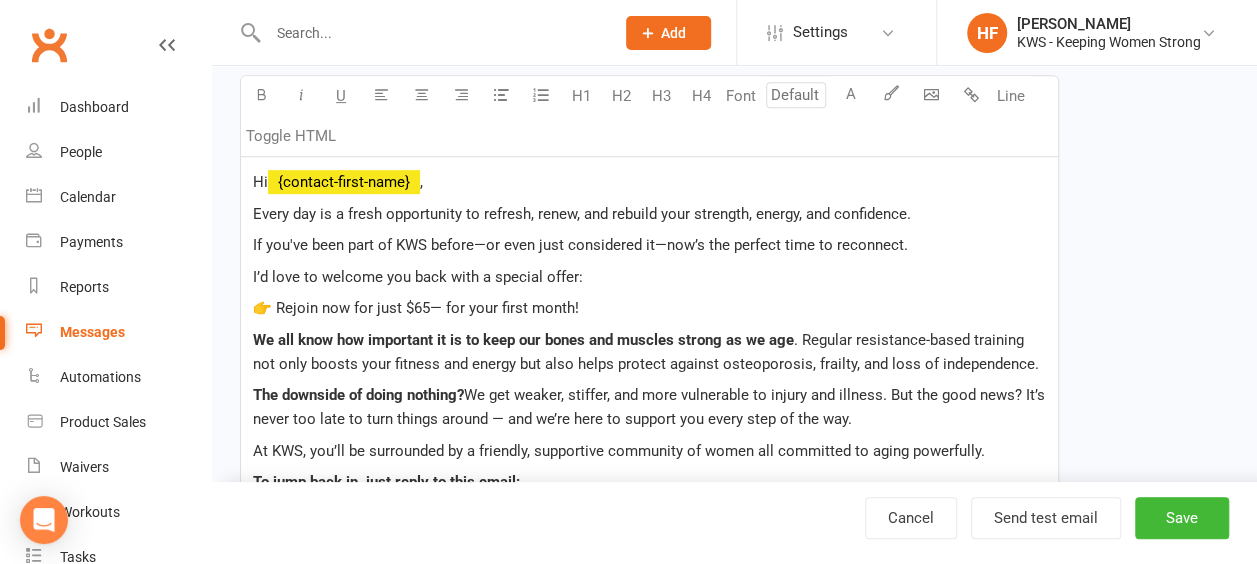 drag, startPoint x: 428, startPoint y: 299, endPoint x: 476, endPoint y: 280, distance: 51.62364 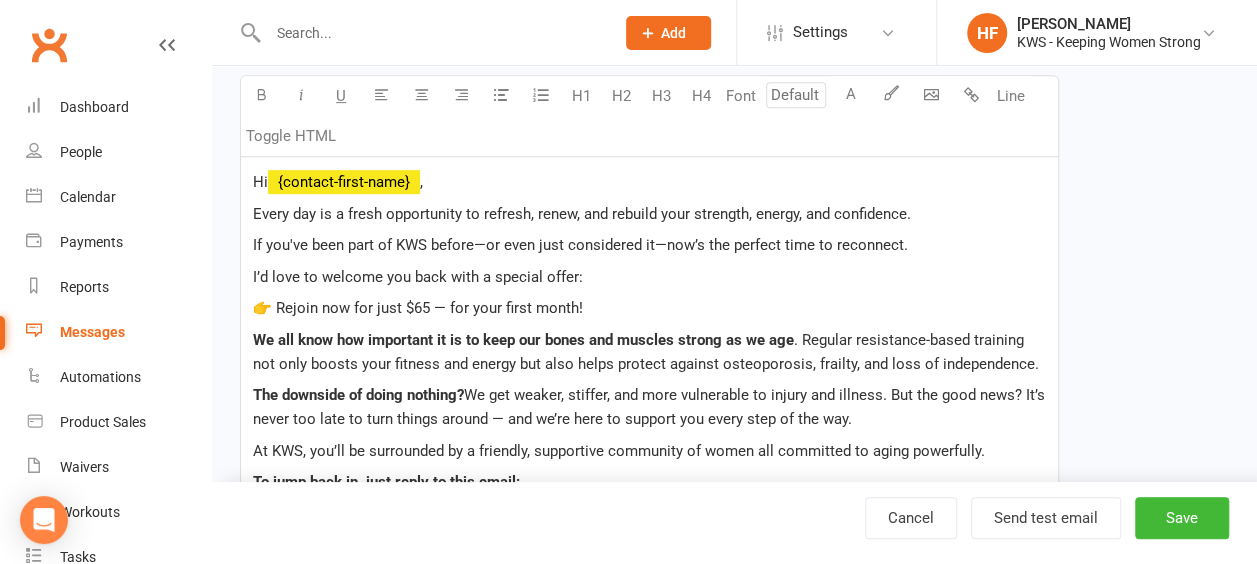 click on "👉 Rejoin now for just $65 — for your first month!" at bounding box center [649, 308] 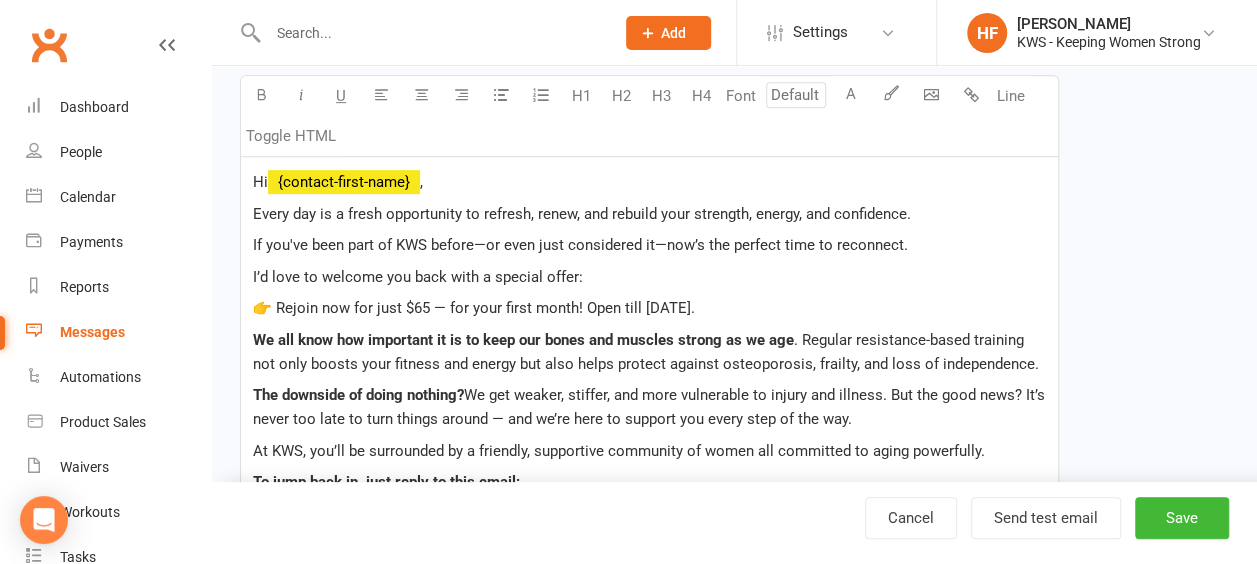 scroll, scrollTop: 100, scrollLeft: 0, axis: vertical 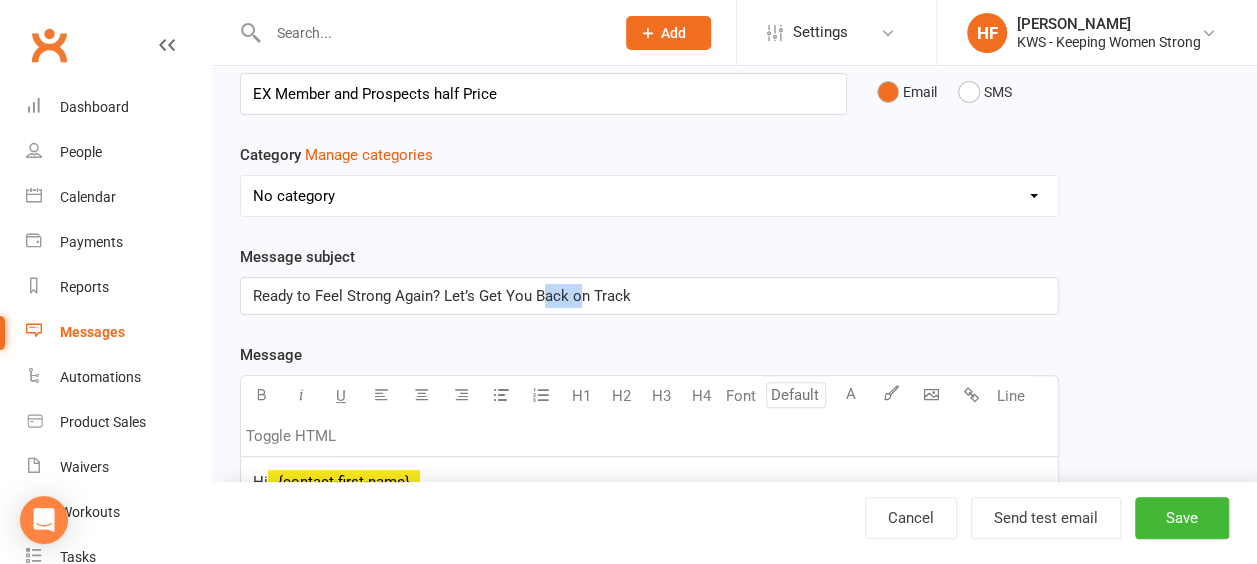 drag, startPoint x: 574, startPoint y: 288, endPoint x: 535, endPoint y: 290, distance: 39.051247 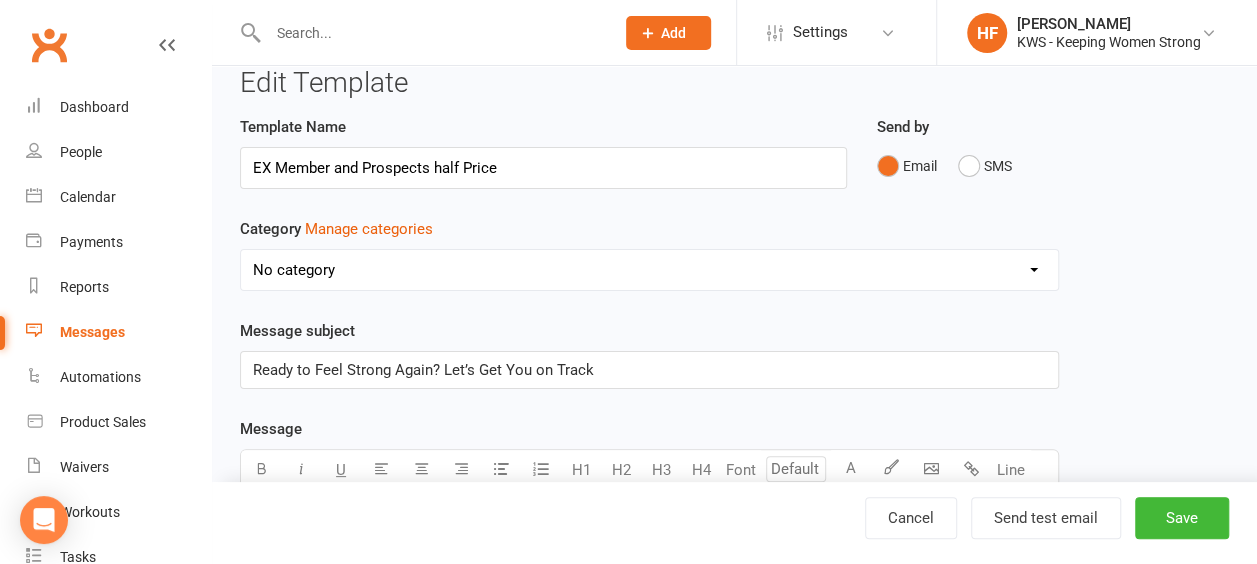 scroll, scrollTop: 0, scrollLeft: 0, axis: both 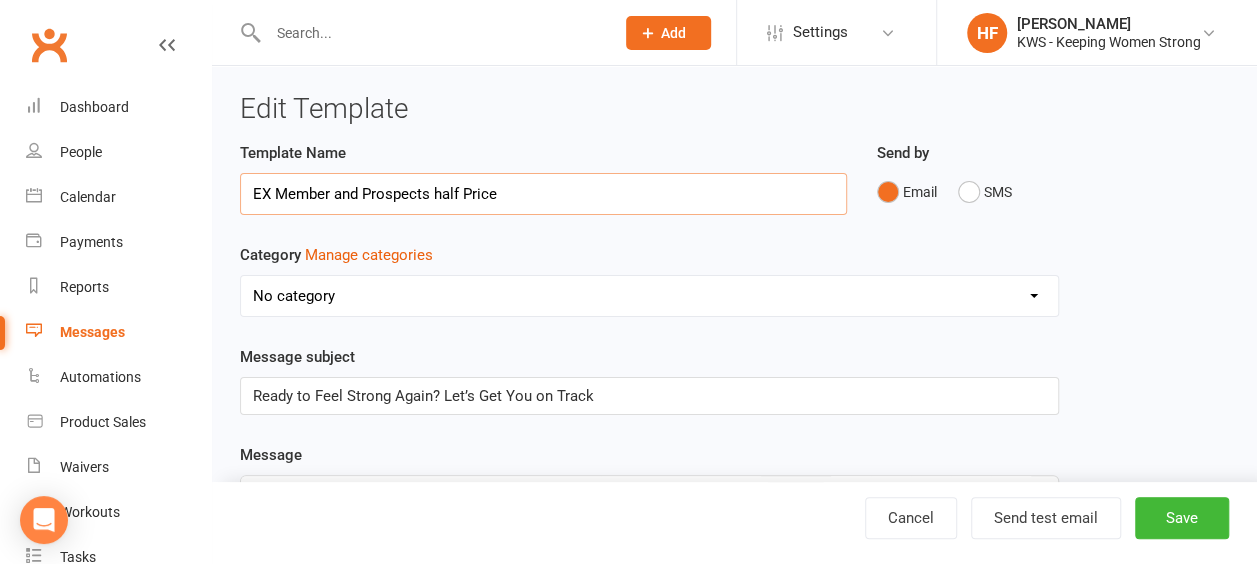 drag, startPoint x: 500, startPoint y: 192, endPoint x: 432, endPoint y: 189, distance: 68.06615 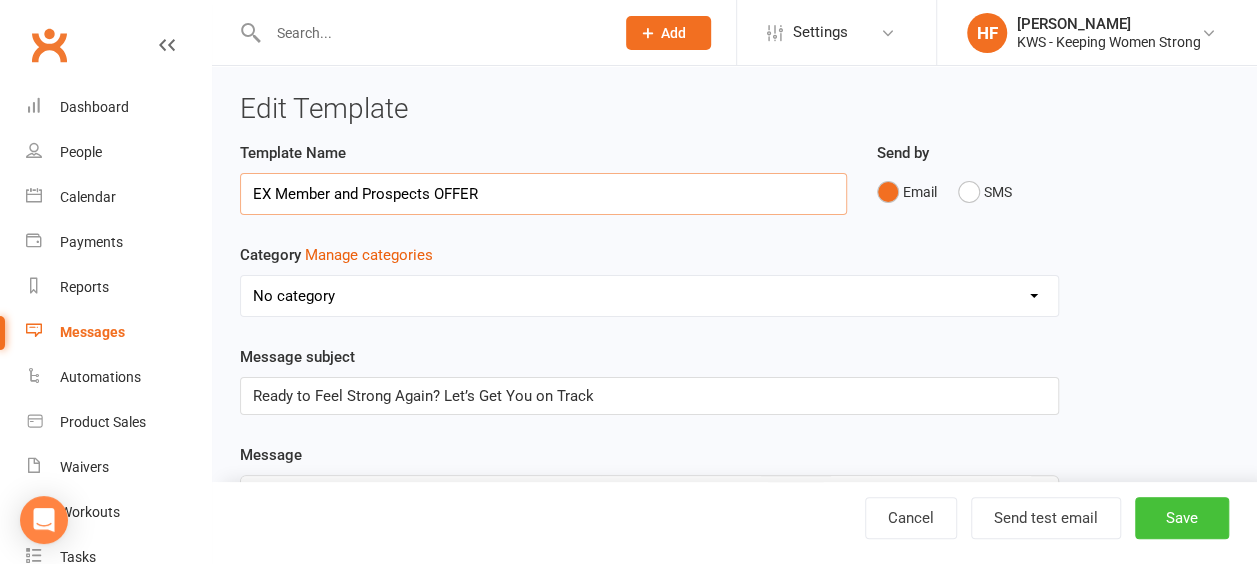 type on "EX Member and Prospects OFFER" 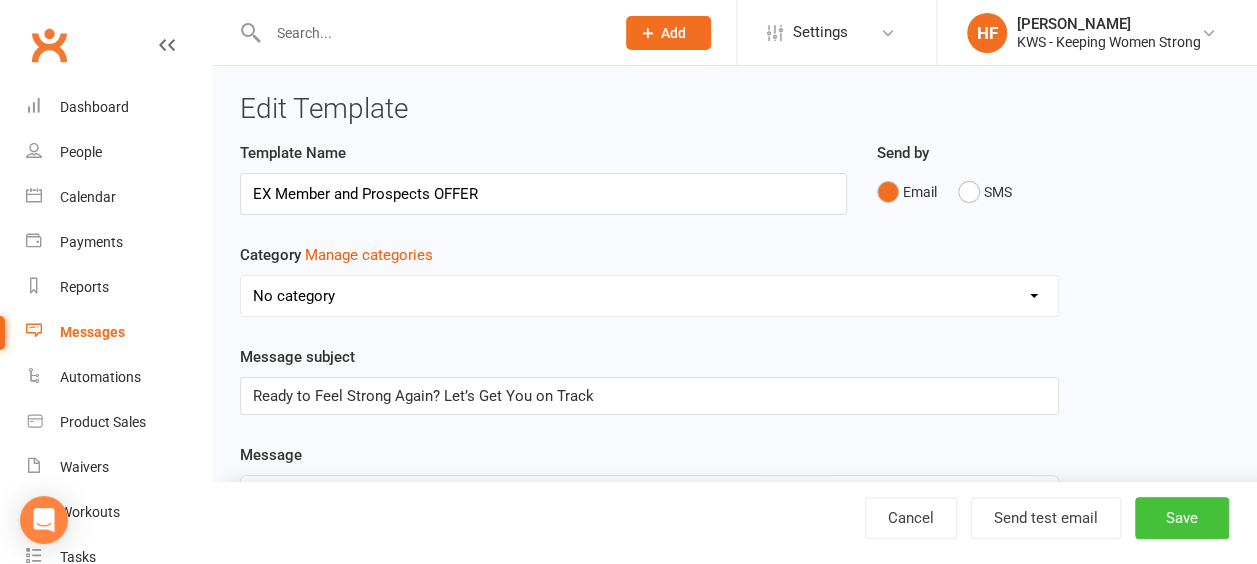 click on "Save" at bounding box center [1182, 518] 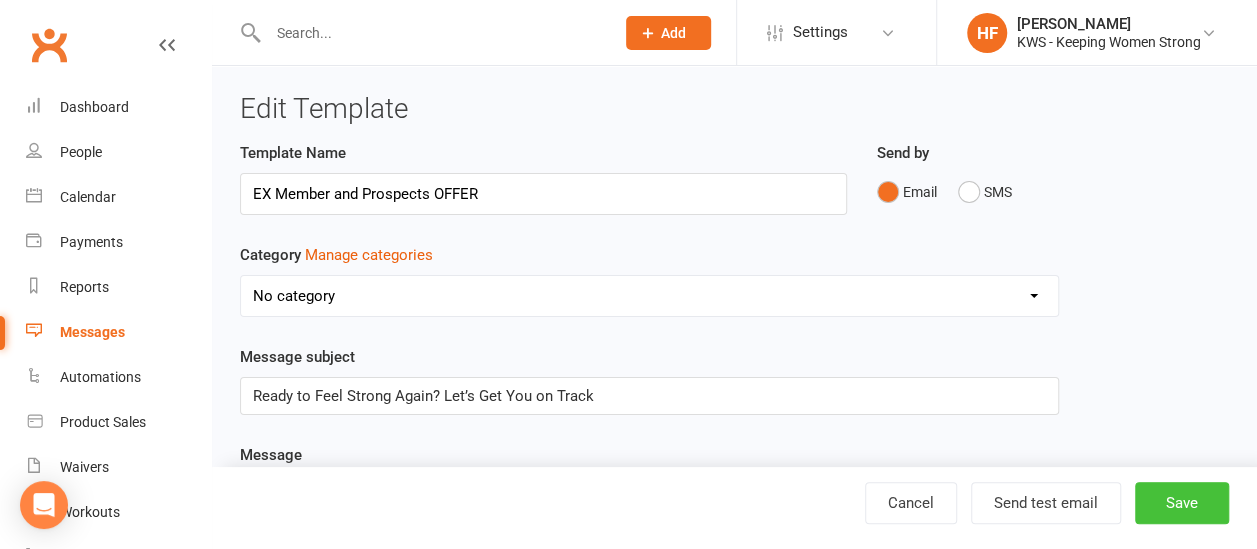 select on "grid" 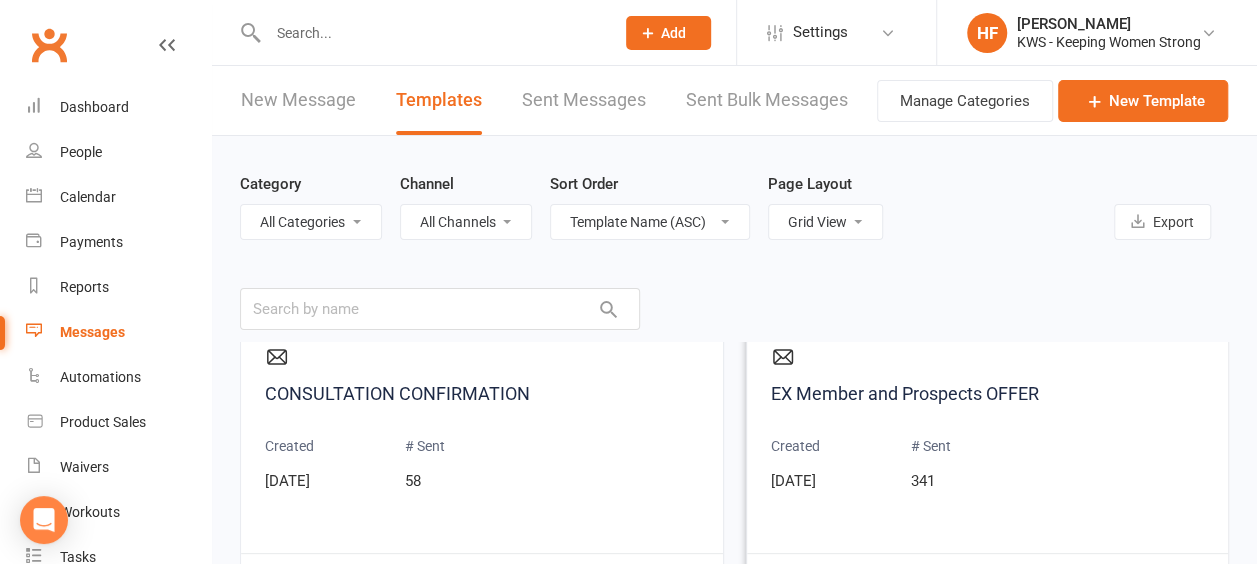 scroll, scrollTop: 400, scrollLeft: 0, axis: vertical 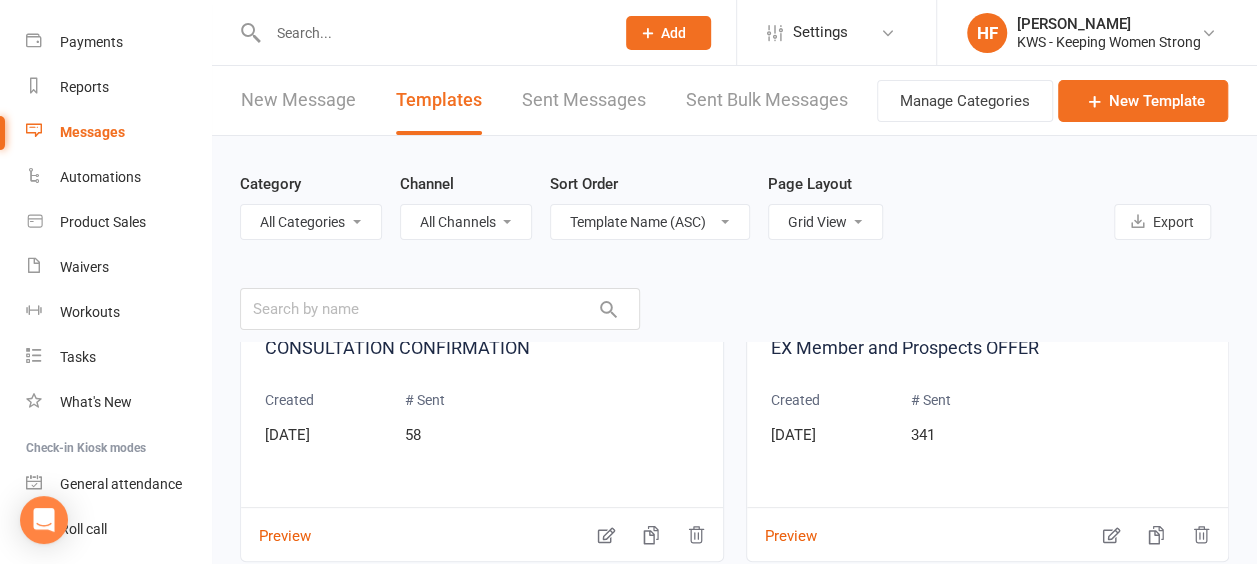 click on "New Message" at bounding box center (298, 100) 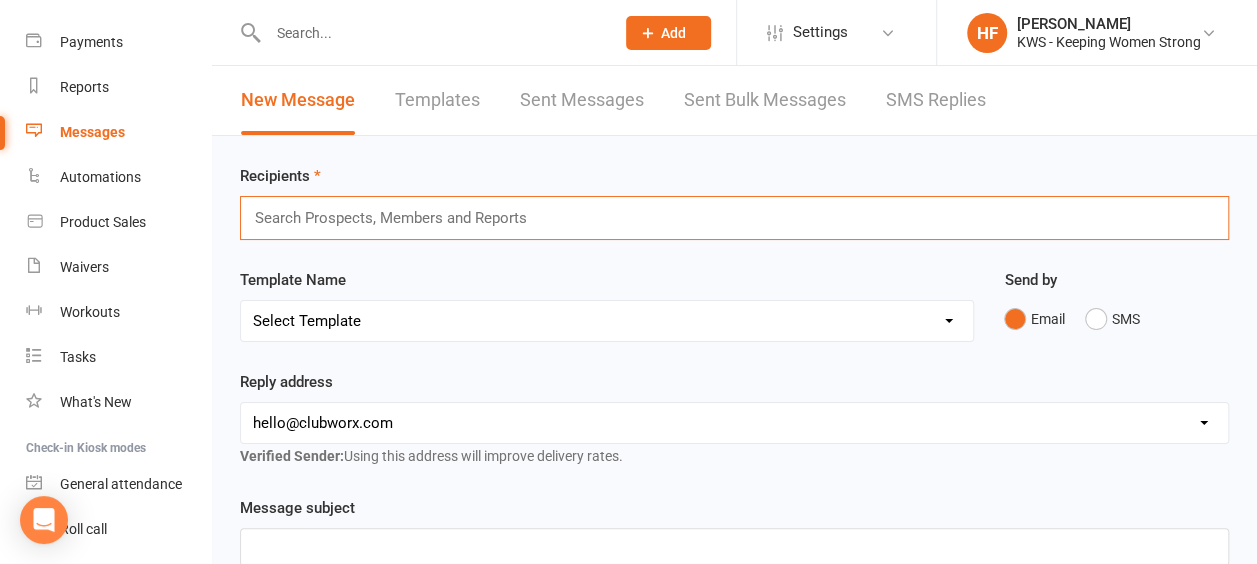 click at bounding box center (399, 218) 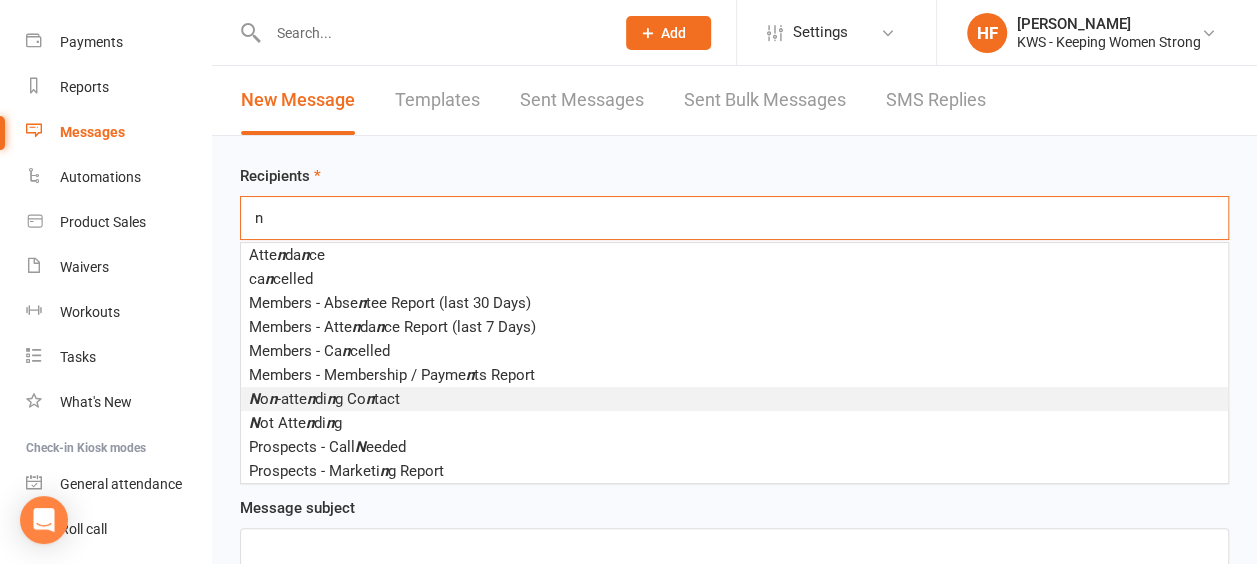 type on "n" 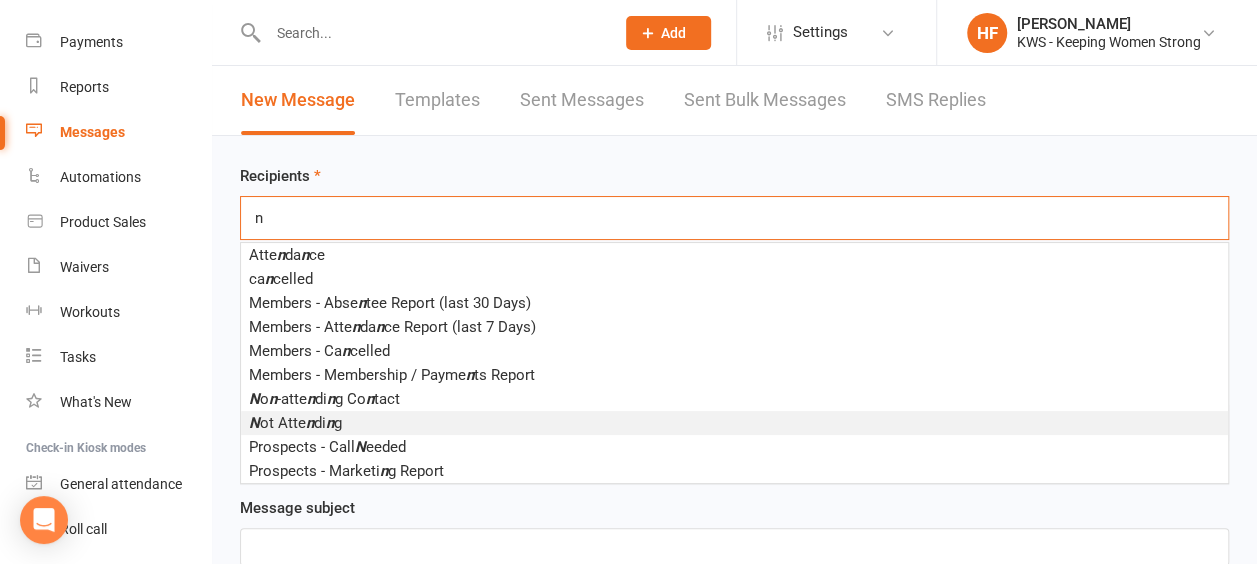 type on "n" 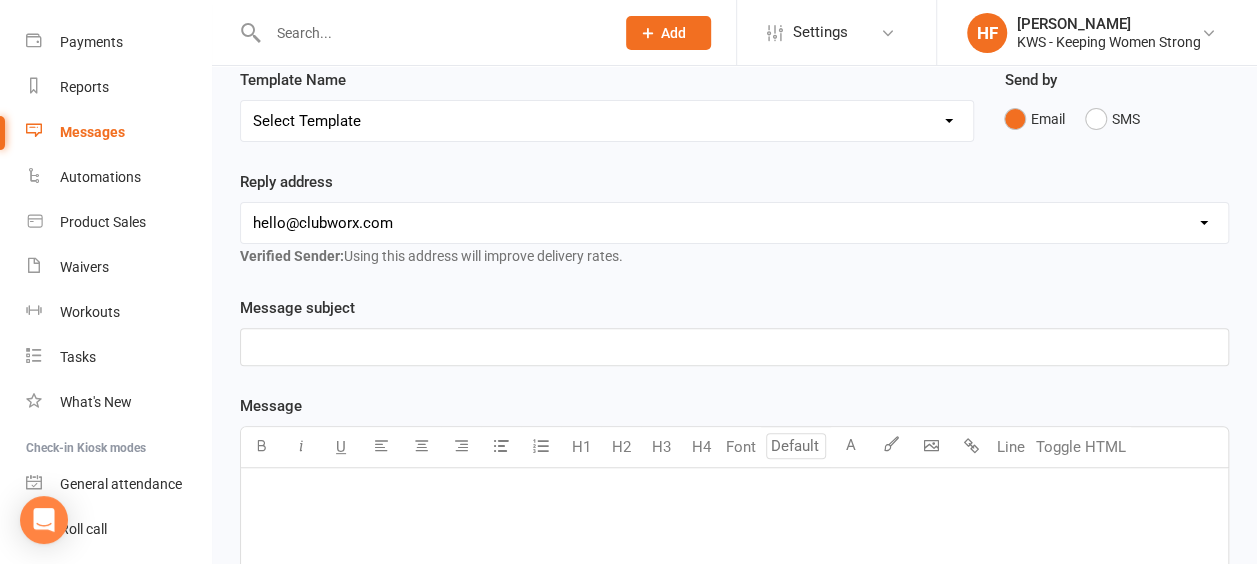 scroll, scrollTop: 0, scrollLeft: 0, axis: both 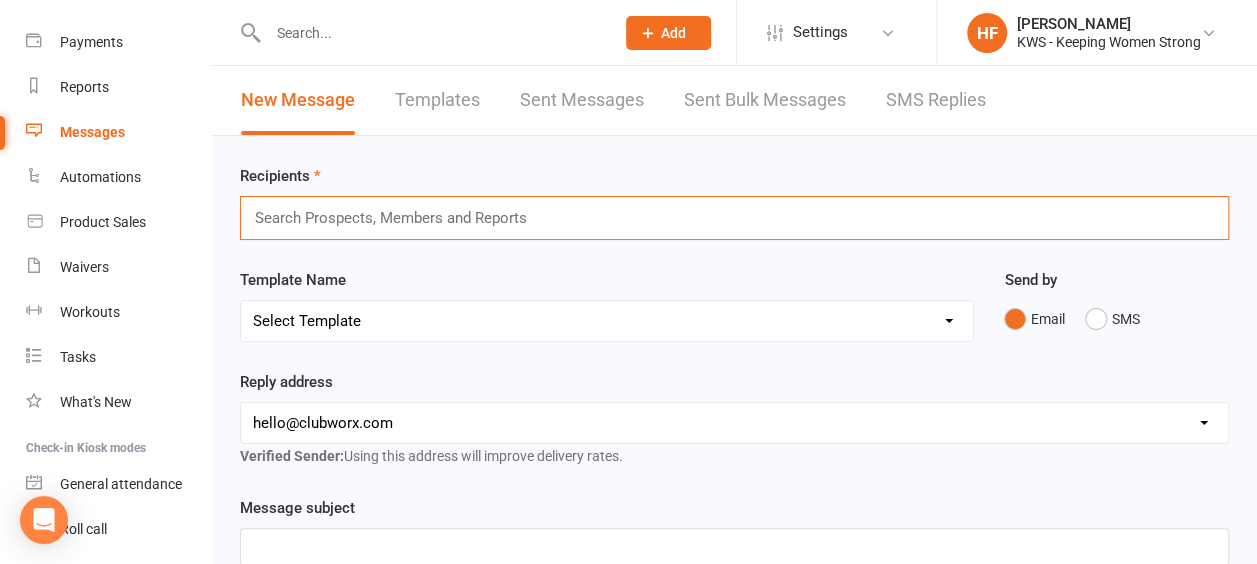 click at bounding box center [399, 218] 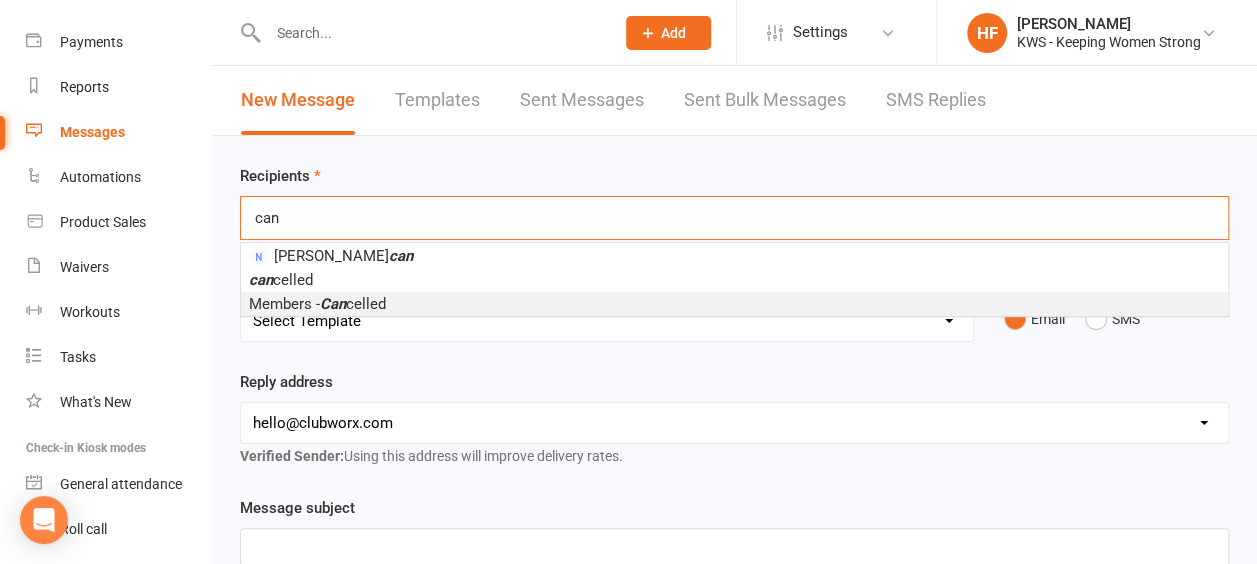 type on "can" 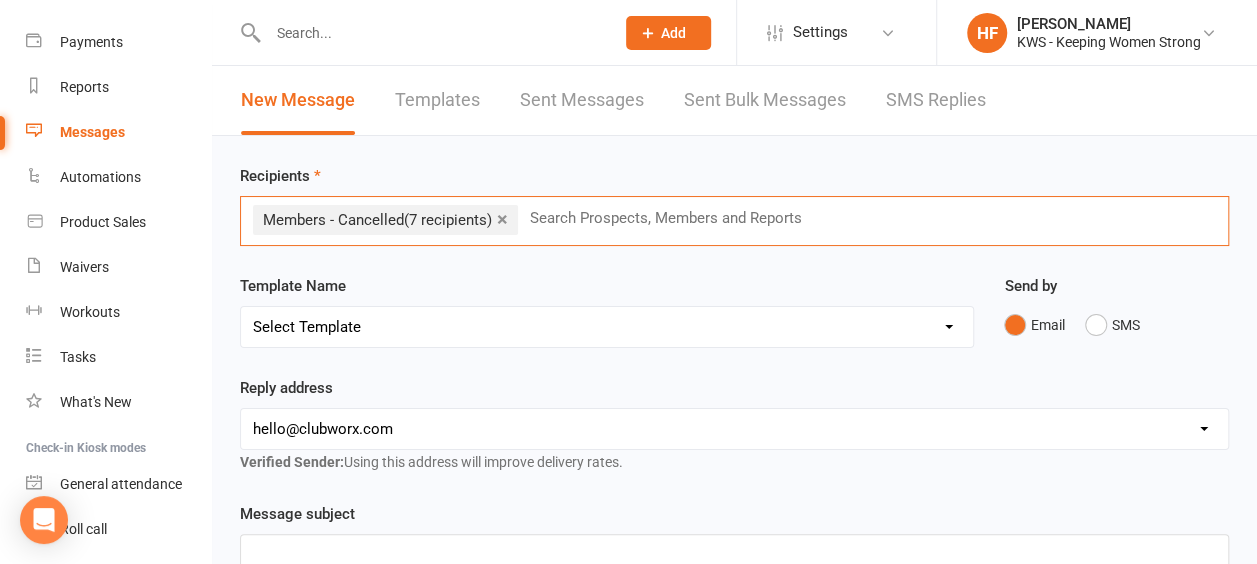 click on "×" at bounding box center [502, 219] 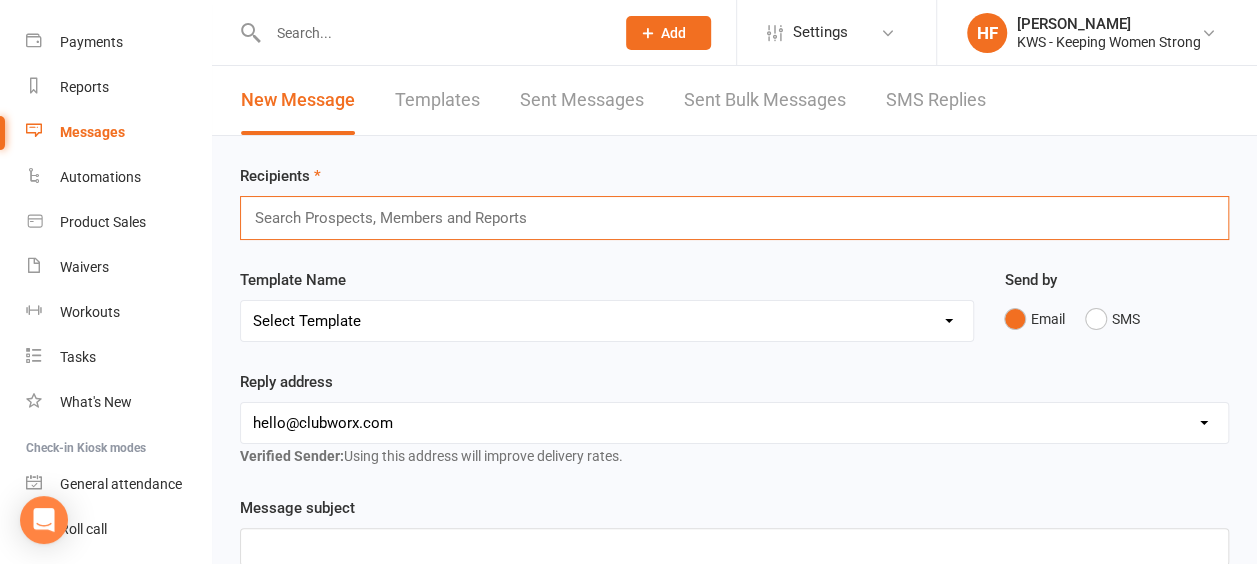 drag, startPoint x: 257, startPoint y: 213, endPoint x: 274, endPoint y: 206, distance: 18.384777 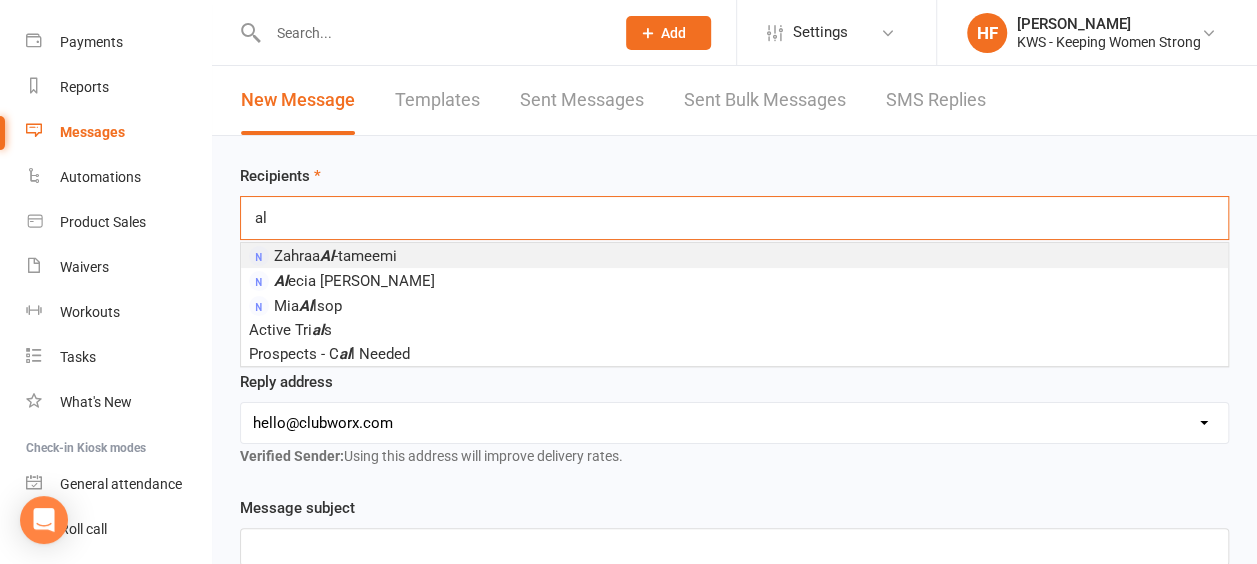 type on "a" 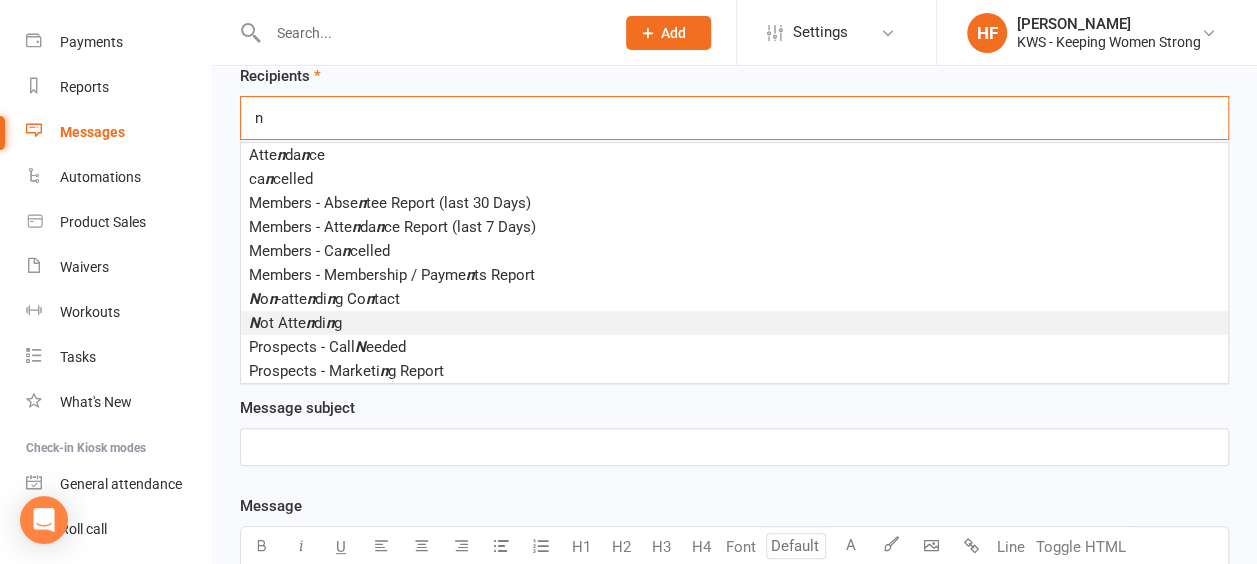 scroll, scrollTop: 0, scrollLeft: 0, axis: both 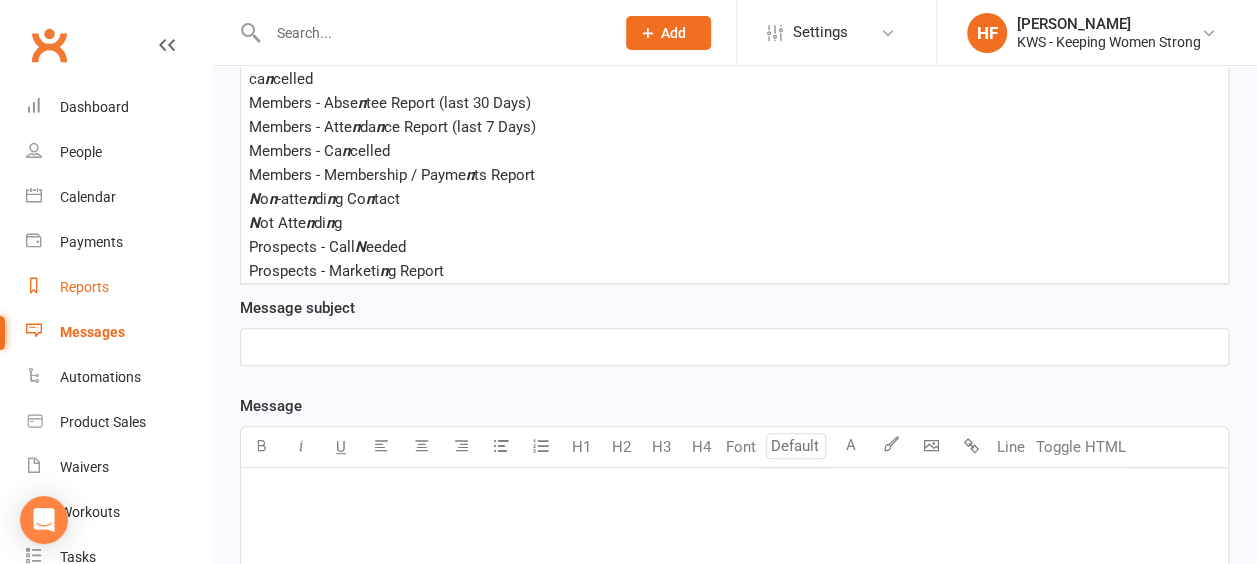 type on "n" 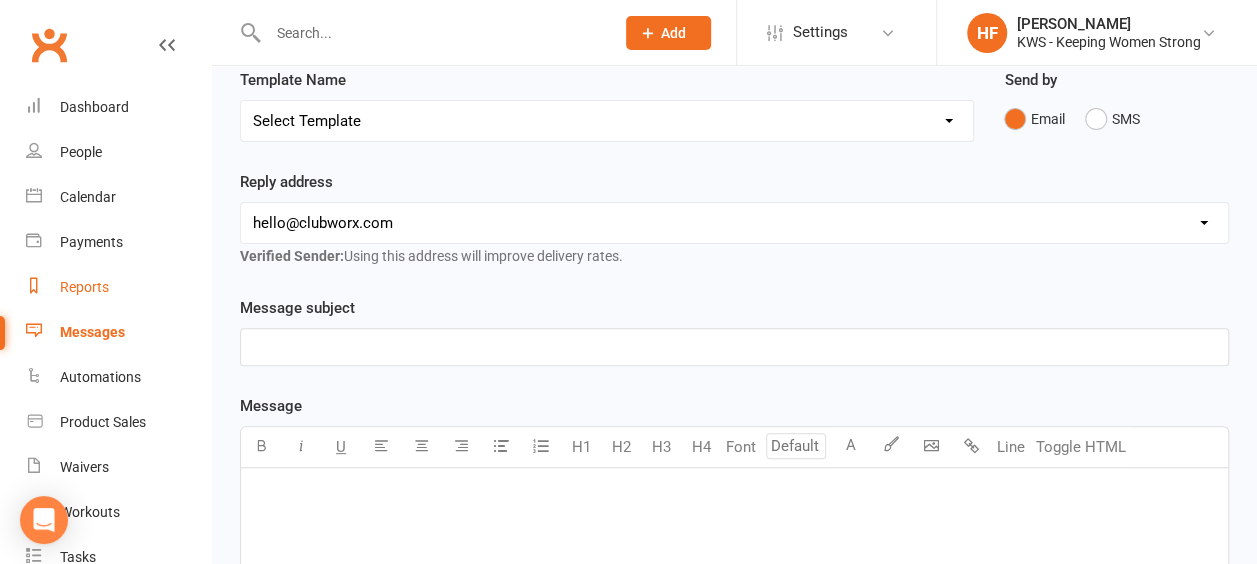 click on "Reports" at bounding box center (84, 287) 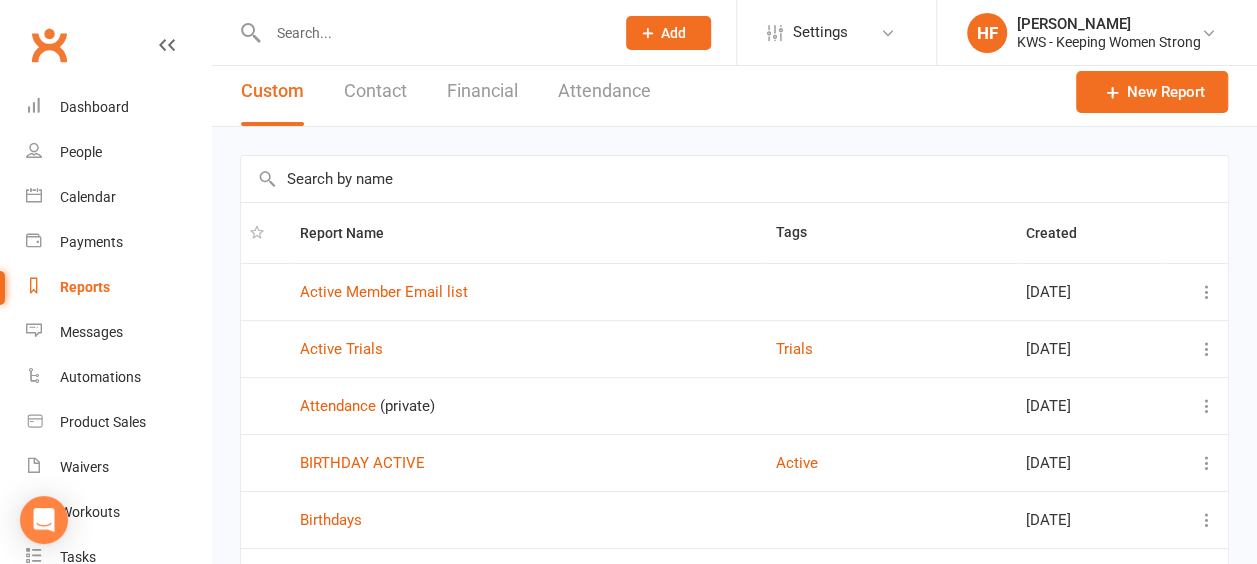 scroll, scrollTop: 0, scrollLeft: 0, axis: both 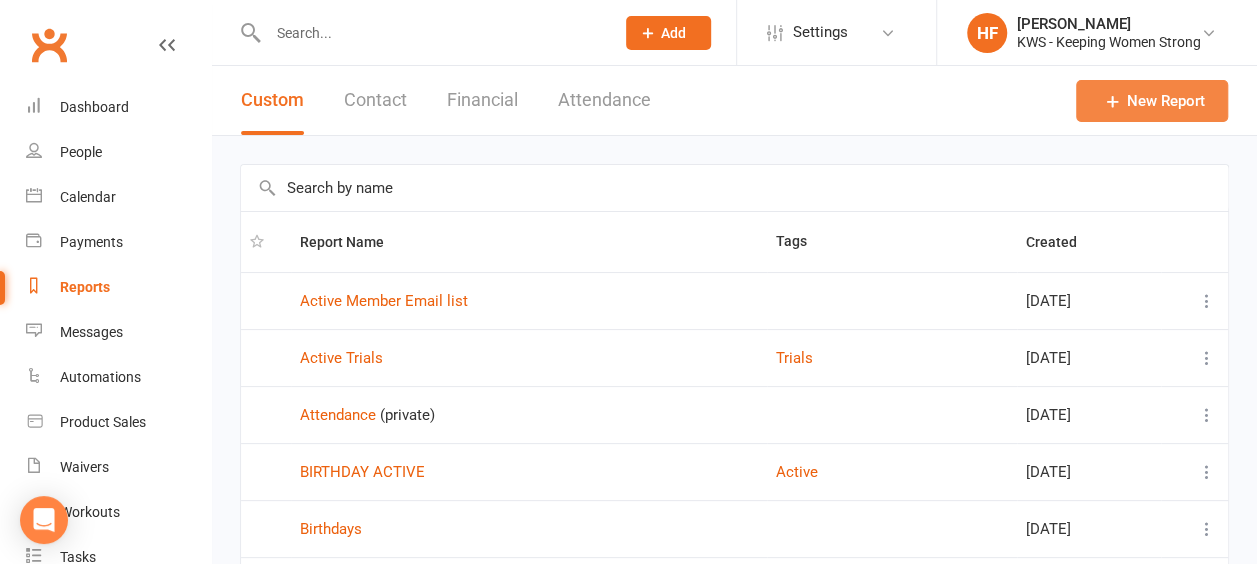 click at bounding box center (1113, 101) 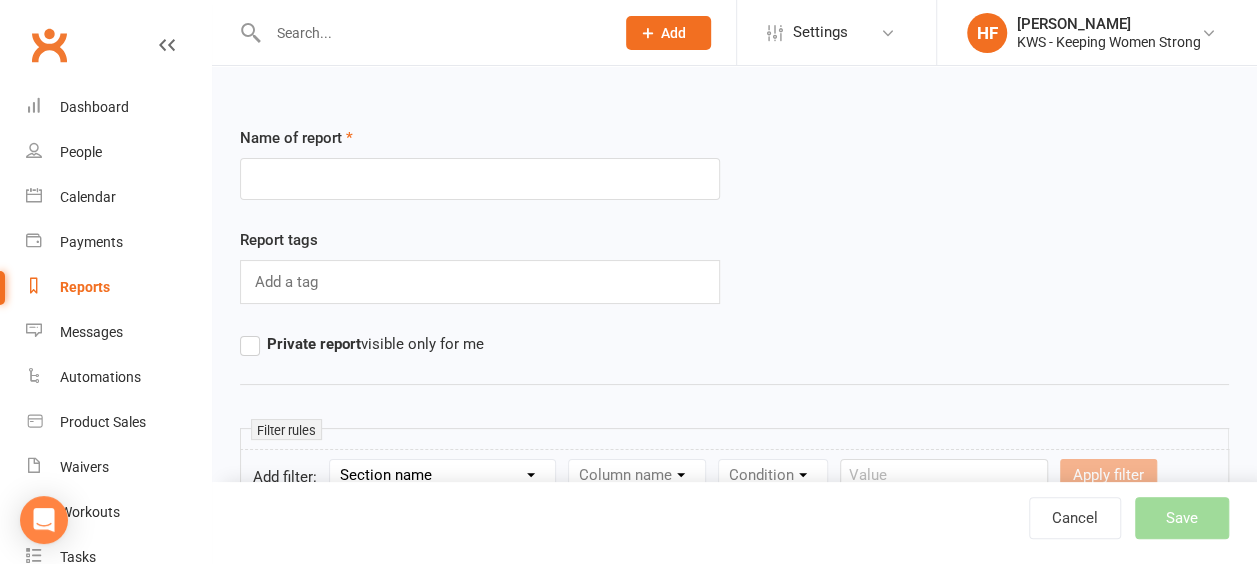 type on "n" 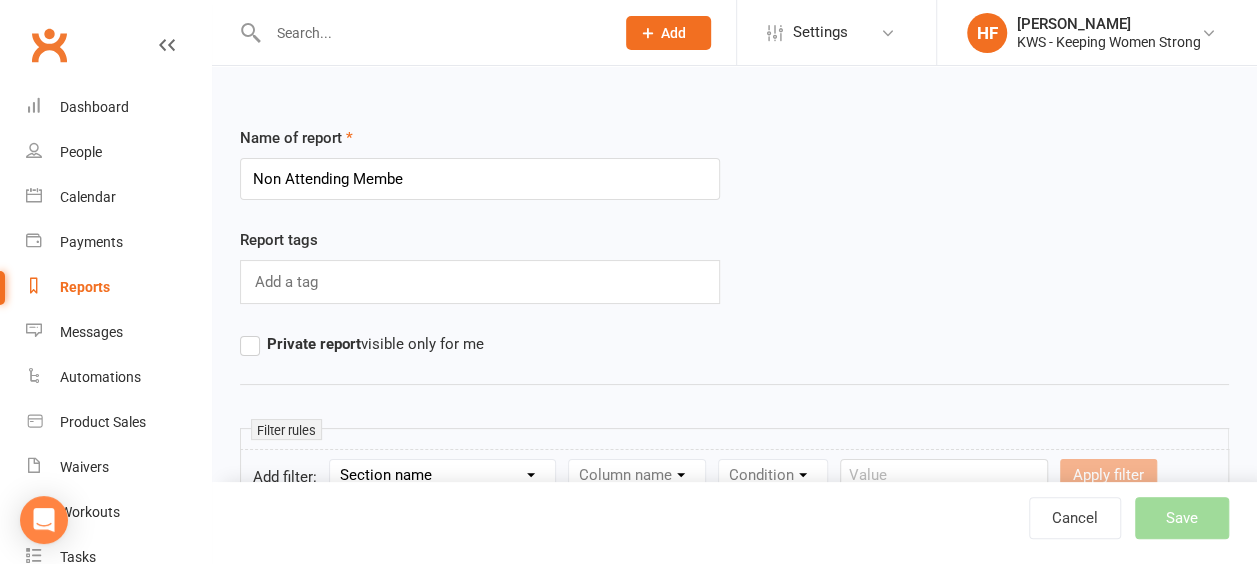 type on "Non Attending Member" 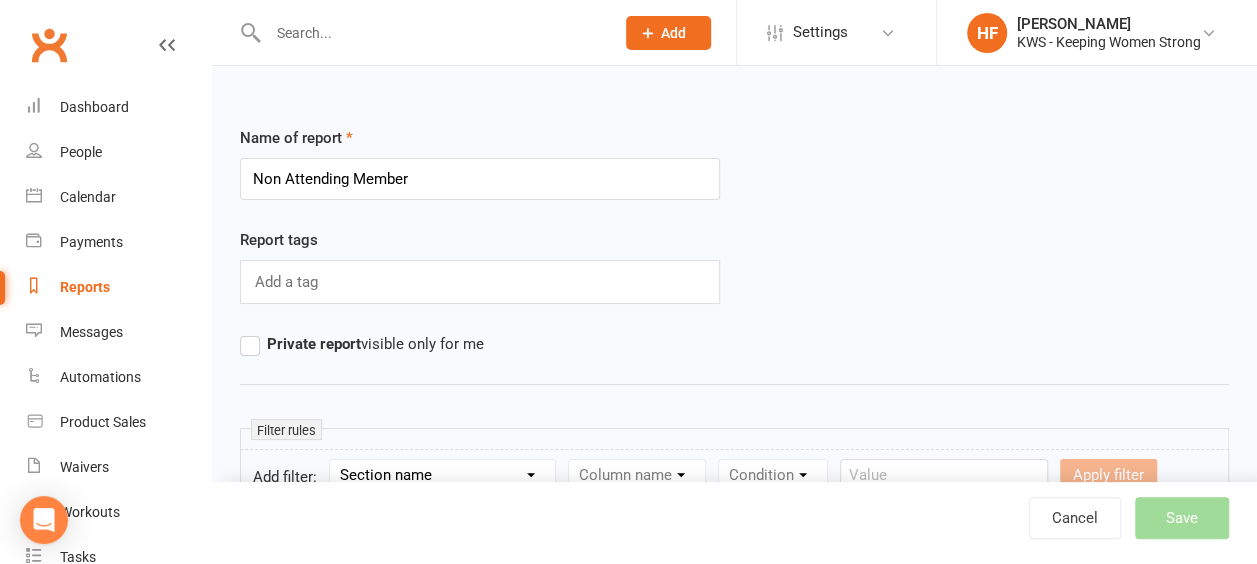 drag, startPoint x: 402, startPoint y: 174, endPoint x: 214, endPoint y: 150, distance: 189.52573 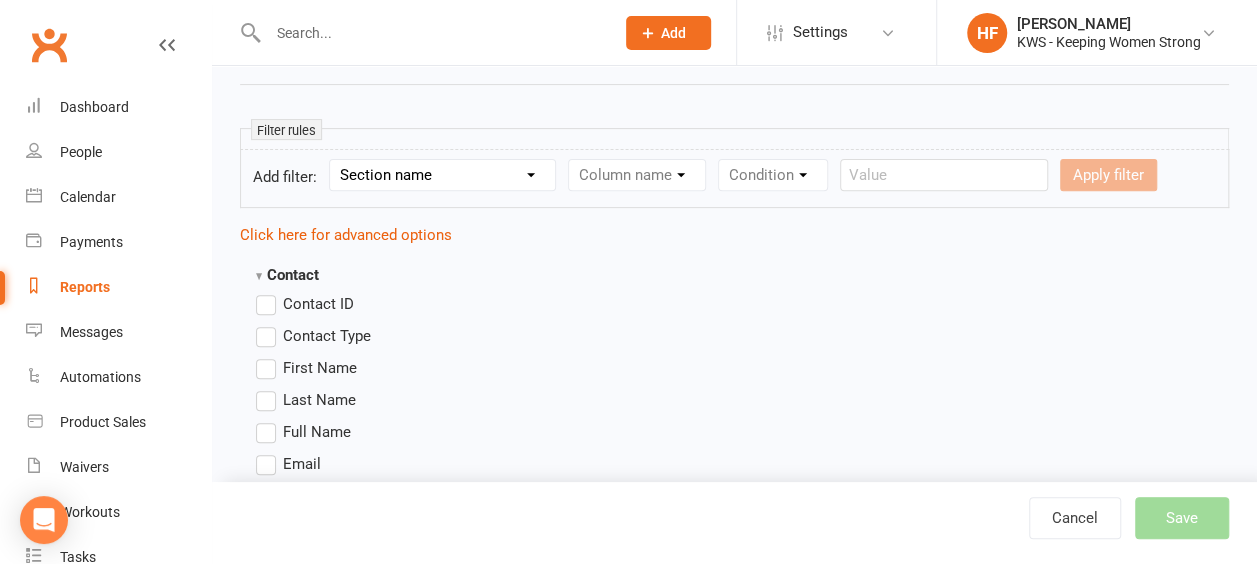 scroll, scrollTop: 400, scrollLeft: 0, axis: vertical 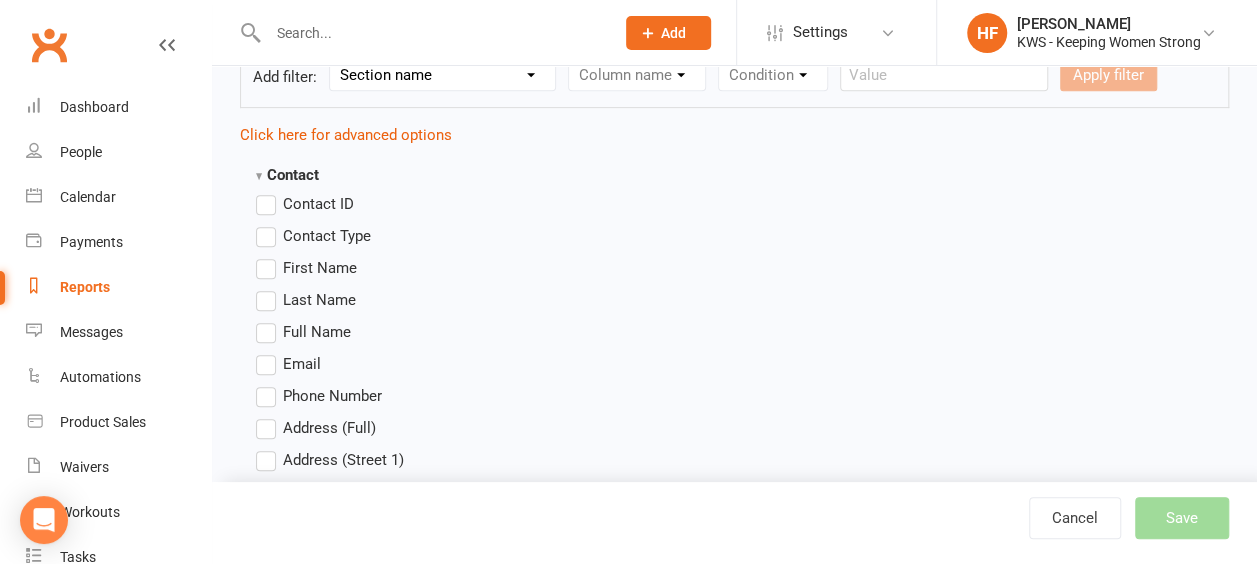 click on "First Name" at bounding box center (306, 268) 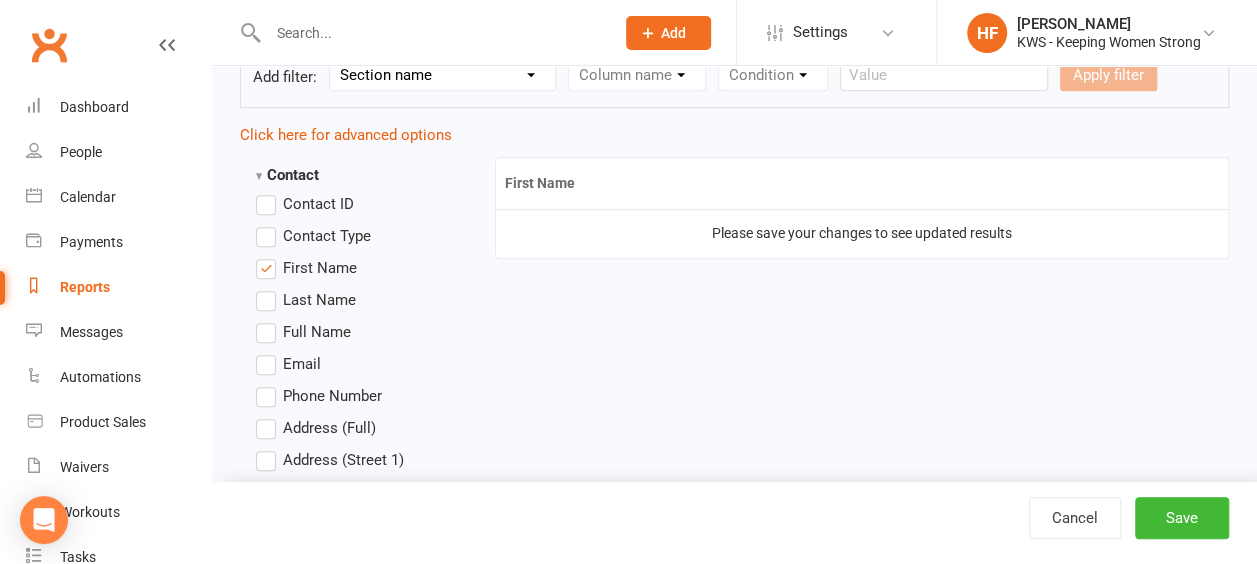 click on "Last Name" at bounding box center [306, 300] 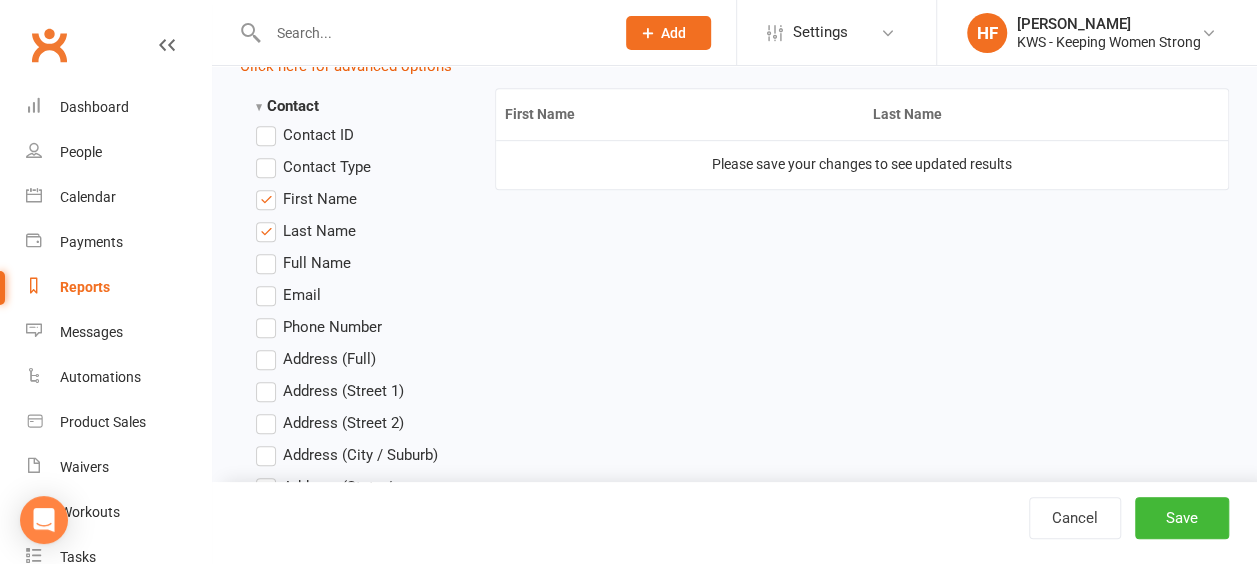 scroll, scrollTop: 500, scrollLeft: 0, axis: vertical 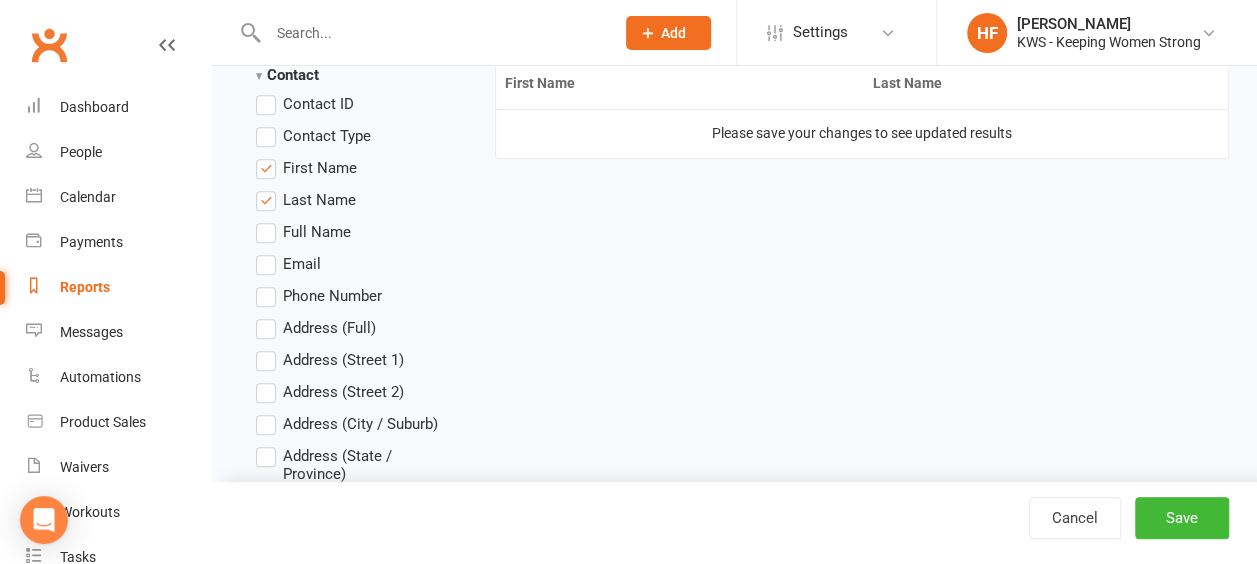 click on "Email" at bounding box center [288, 264] 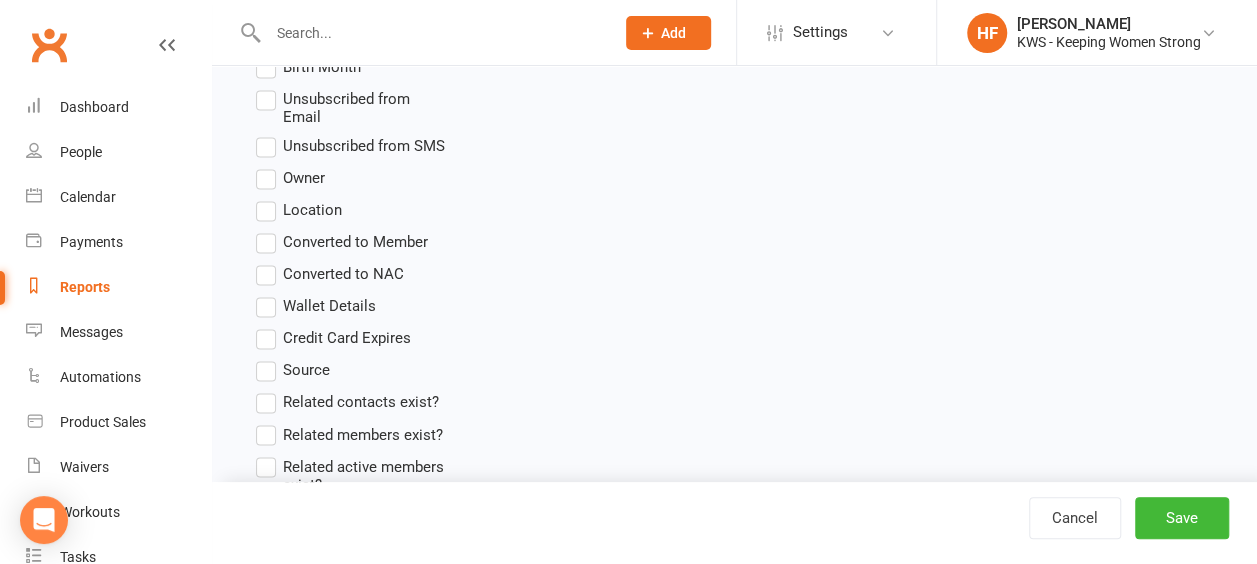 scroll, scrollTop: 1500, scrollLeft: 0, axis: vertical 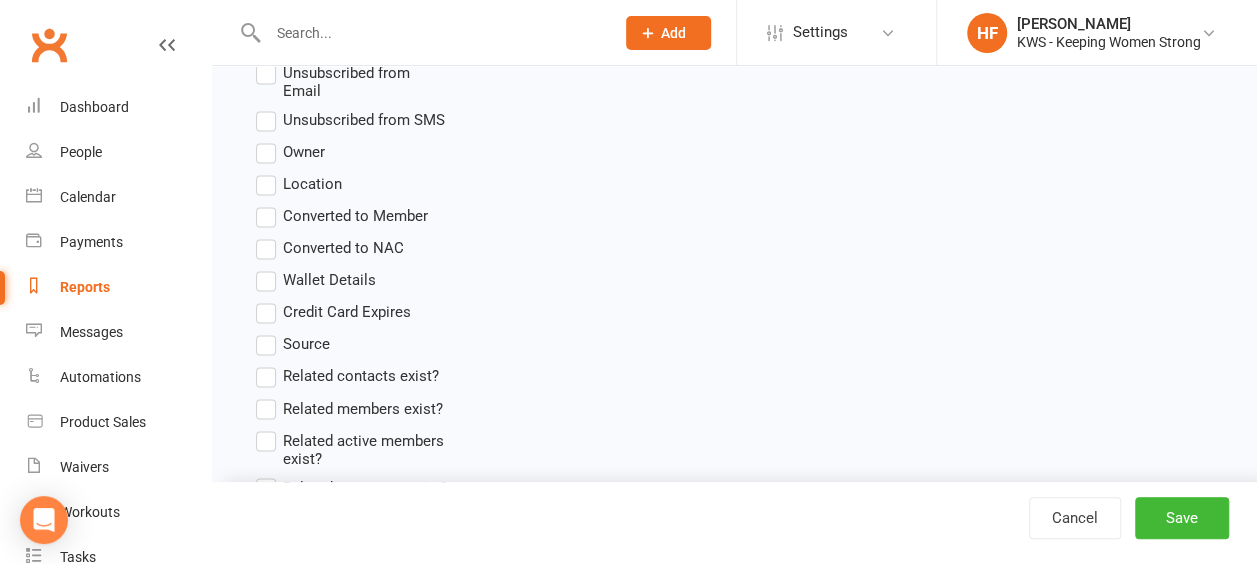click on "Converted to NAC" at bounding box center [330, 248] 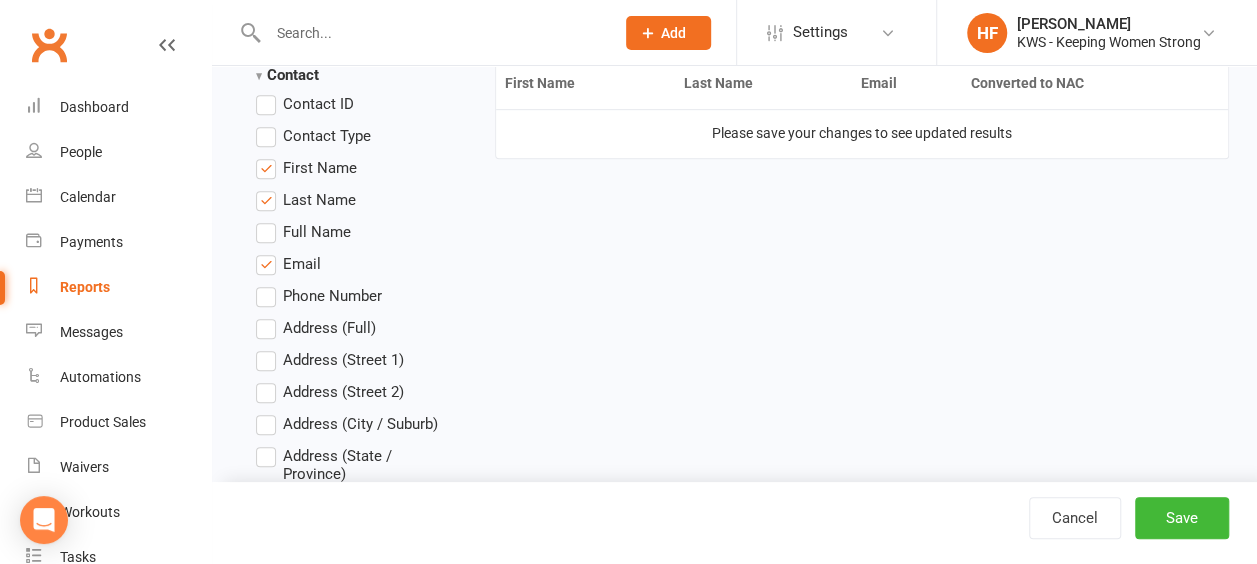scroll, scrollTop: 100, scrollLeft: 0, axis: vertical 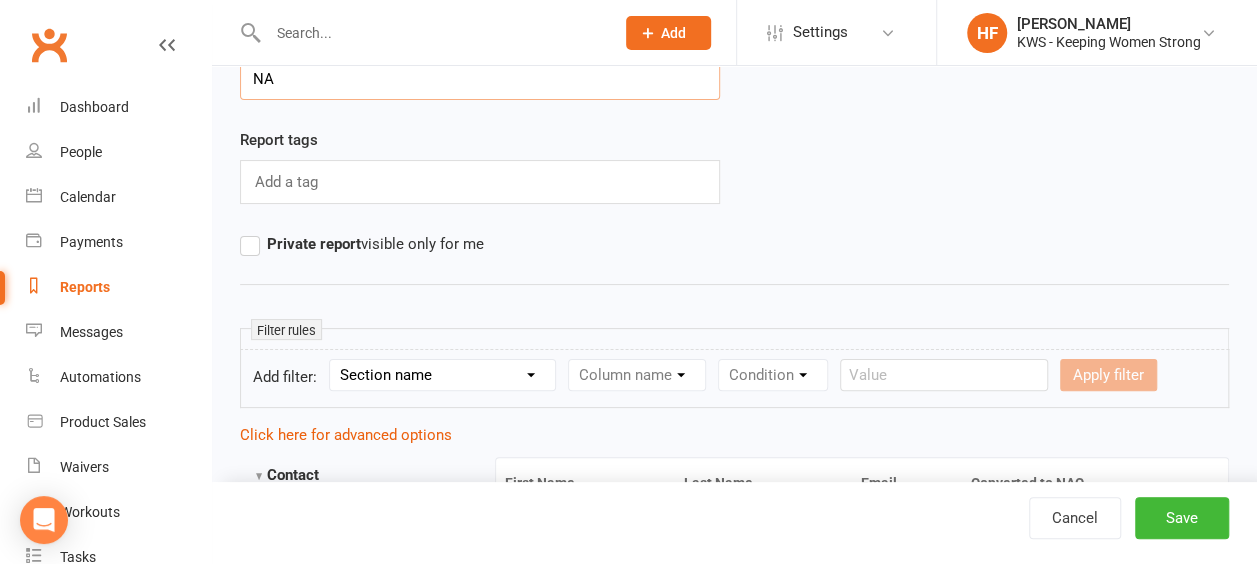 click on "NA" at bounding box center [480, 79] 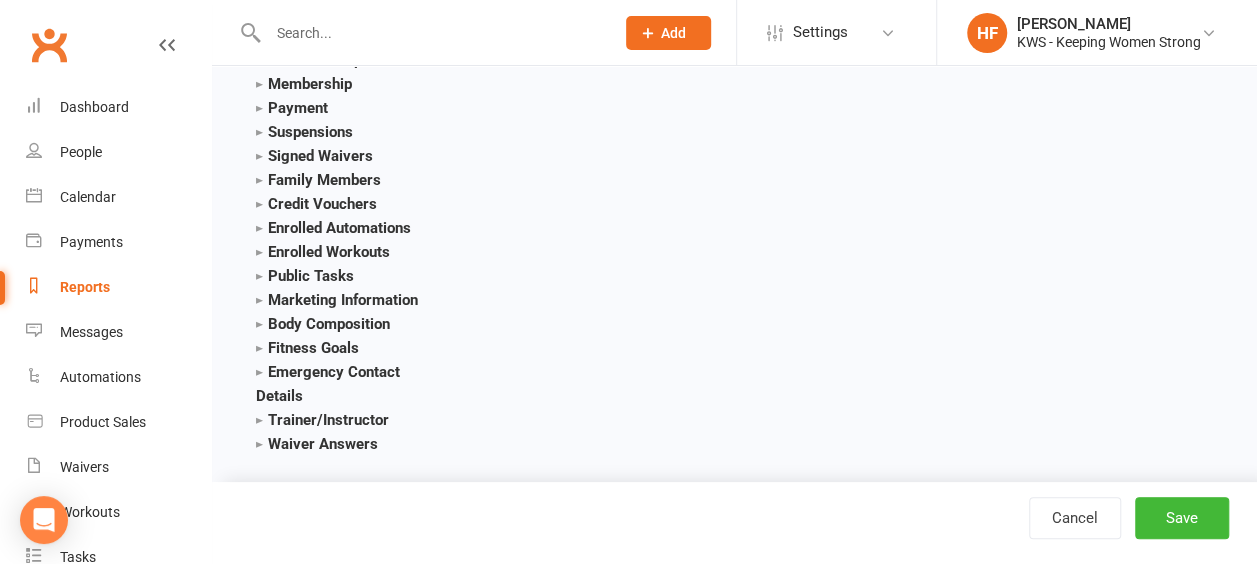 scroll, scrollTop: 2642, scrollLeft: 0, axis: vertical 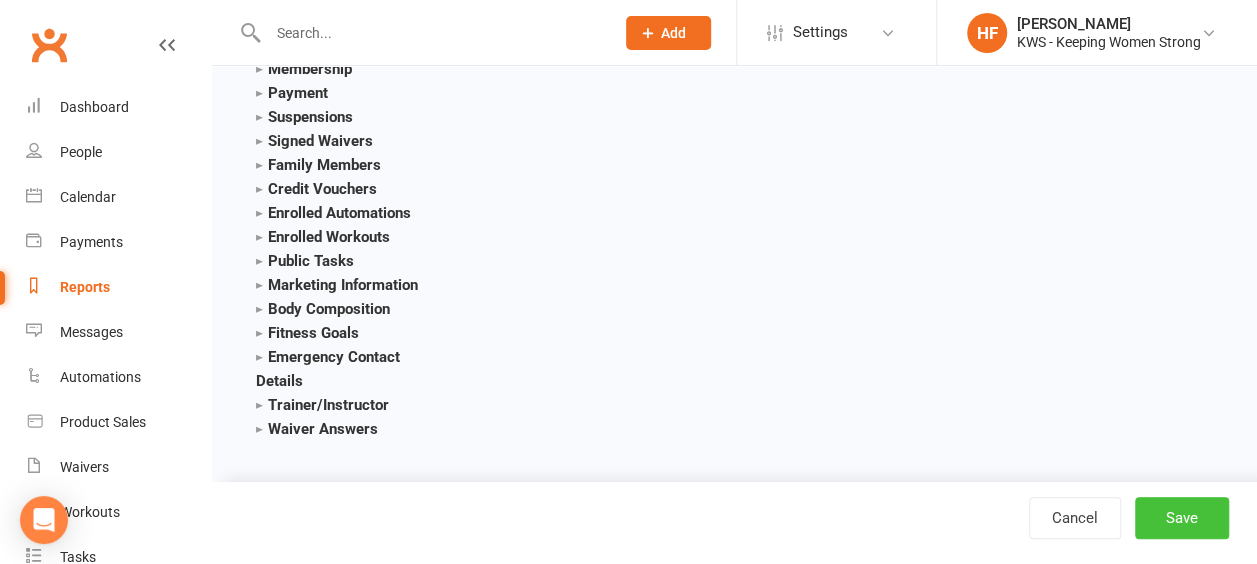 type on "NAC" 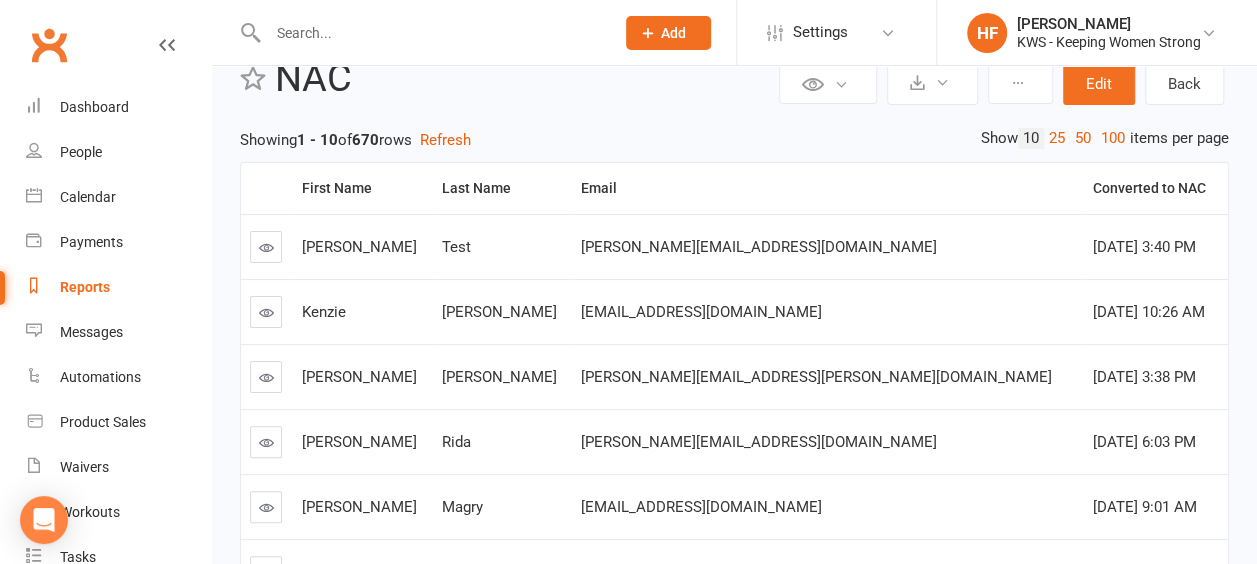 scroll, scrollTop: 0, scrollLeft: 0, axis: both 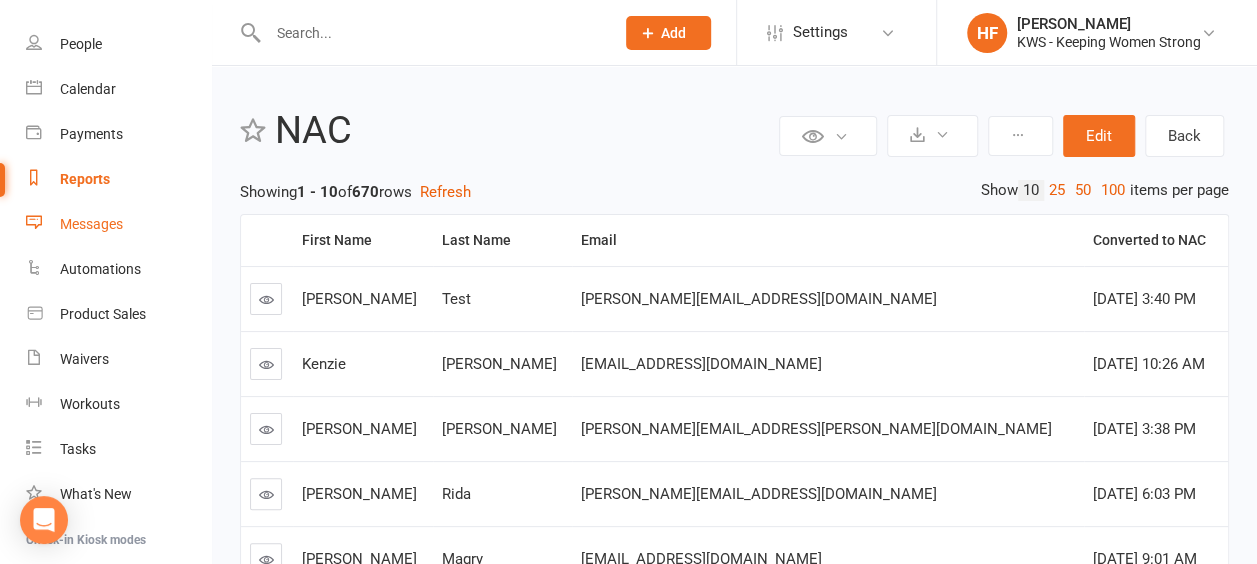 click on "Messages" at bounding box center (91, 224) 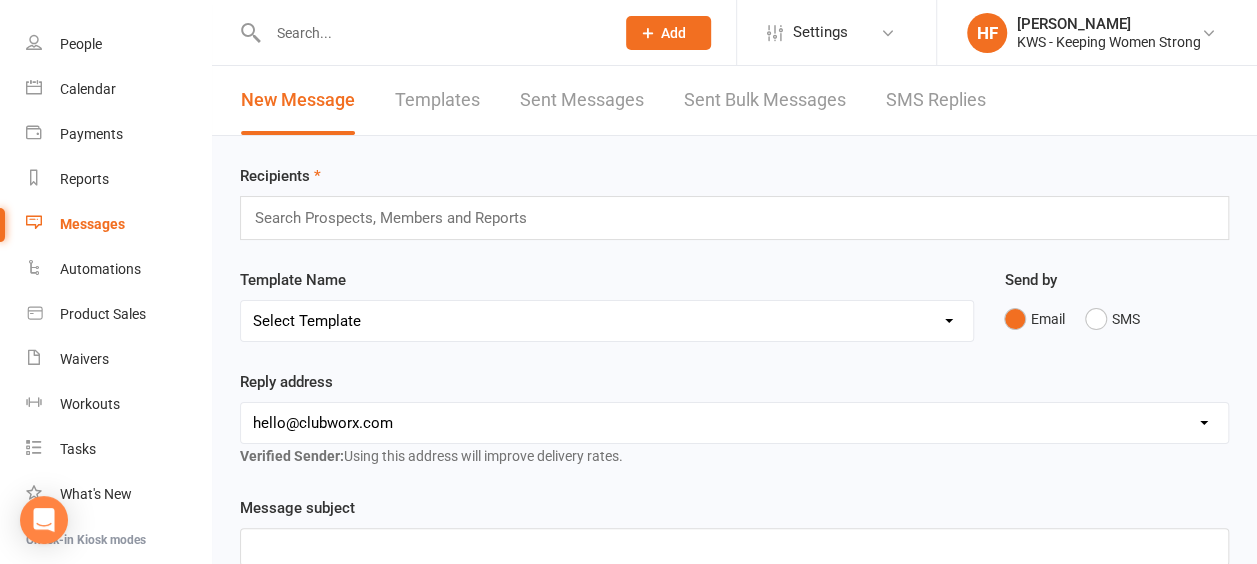 click at bounding box center (399, 218) 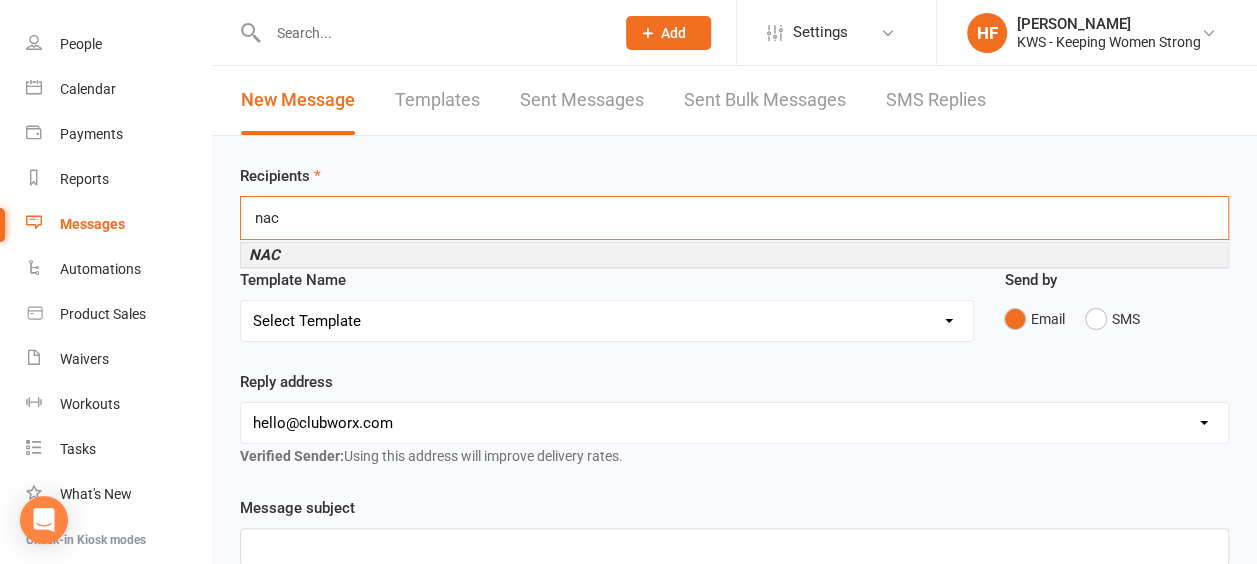 type on "nac" 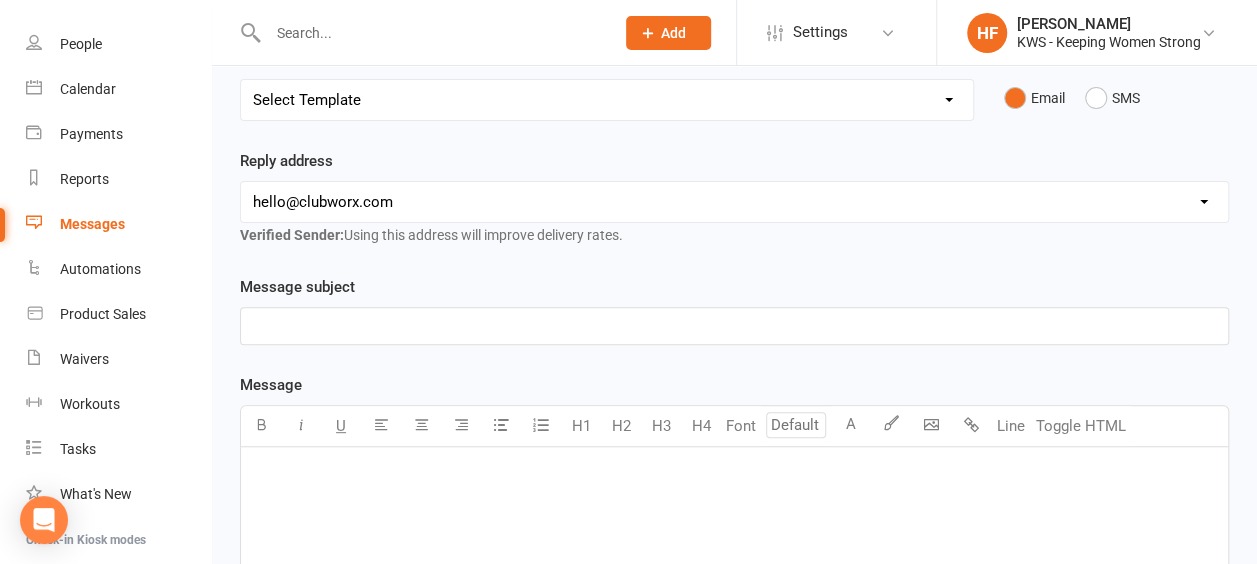 scroll, scrollTop: 200, scrollLeft: 0, axis: vertical 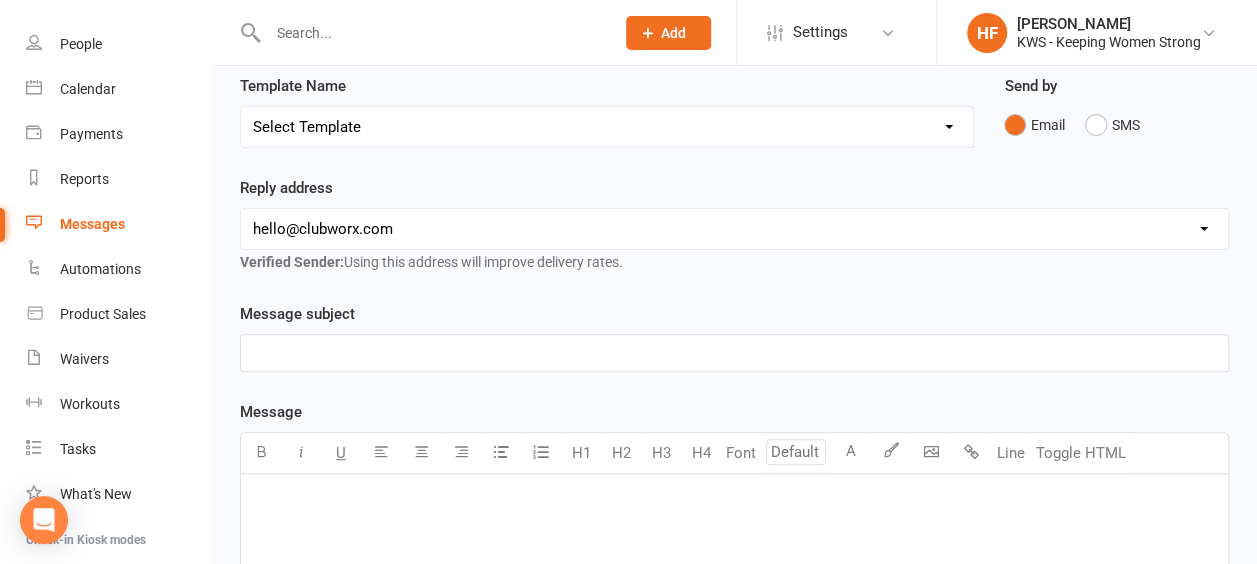 click on "Select Template [Email] 4 Week Encouragement [Email] 6 week encouragement [Email] CONSULTATION CONFIRMATION [Email] EX Member and Prospects OFFER [Email] Expired Membership [Email] FUTURE MEMBER 1 [Email] MEMBERSHIP Web or Phone Inquiry FU [Email] MIA Exercise [MEDICAL_DATA] [Email] MIA Its a lifestyle [Email] New Member Motivator Week 1 Day 3 [Email] New Member Motivator Week 2  [Email] New Member Motivator Week 3 [Email] New Member Motivator Week 4  [Email] New Member Motivator Week 4 2-3 days before end   [Email] NEW MEMBER WELCOME [DATE] [Email] Nutrition Consult Confirmation [Email] Trial Workout Confirmation [Email] Trial Workout Prospect FU [Email] UPGRADED Membership [Email] WELCOME BACK OLD MEMBER [Email] KWS RENEWAL" at bounding box center (607, 127) 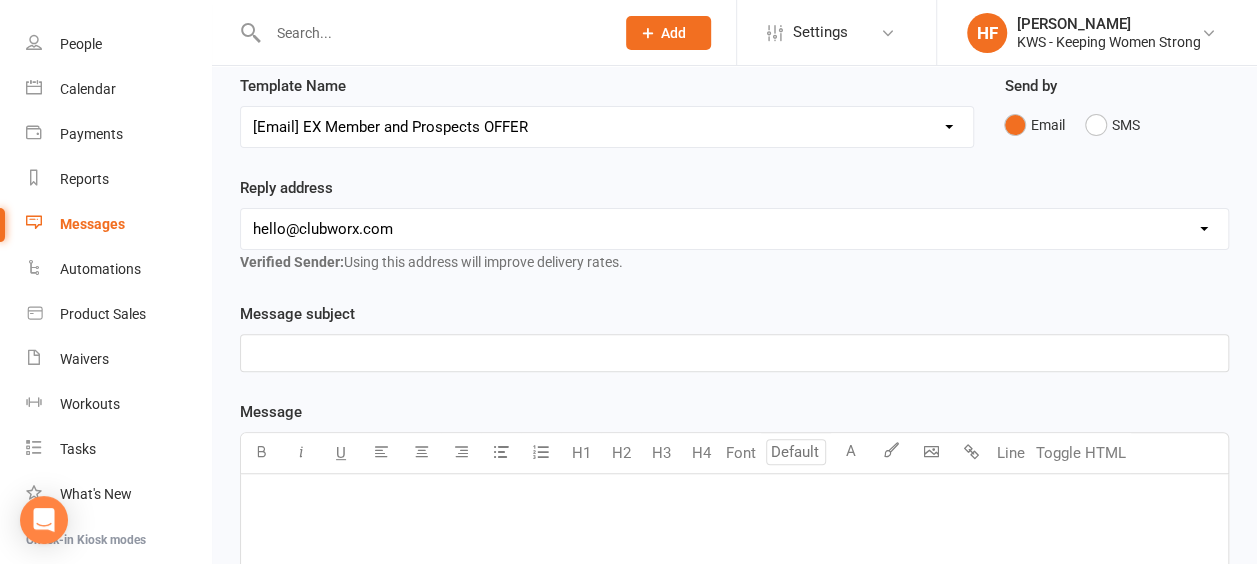 click on "Select Template [Email] 4 Week Encouragement [Email] 6 week encouragement [Email] CONSULTATION CONFIRMATION [Email] EX Member and Prospects OFFER [Email] Expired Membership [Email] FUTURE MEMBER 1 [Email] MEMBERSHIP Web or Phone Inquiry FU [Email] MIA Exercise [MEDICAL_DATA] [Email] MIA Its a lifestyle [Email] New Member Motivator Week 1 Day 3 [Email] New Member Motivator Week 2  [Email] New Member Motivator Week 3 [Email] New Member Motivator Week 4  [Email] New Member Motivator Week 4 2-3 days before end   [Email] NEW MEMBER WELCOME [DATE] [Email] Nutrition Consult Confirmation [Email] Trial Workout Confirmation [Email] Trial Workout Prospect FU [Email] UPGRADED Membership [Email] WELCOME BACK OLD MEMBER [Email] KWS RENEWAL" at bounding box center [607, 127] 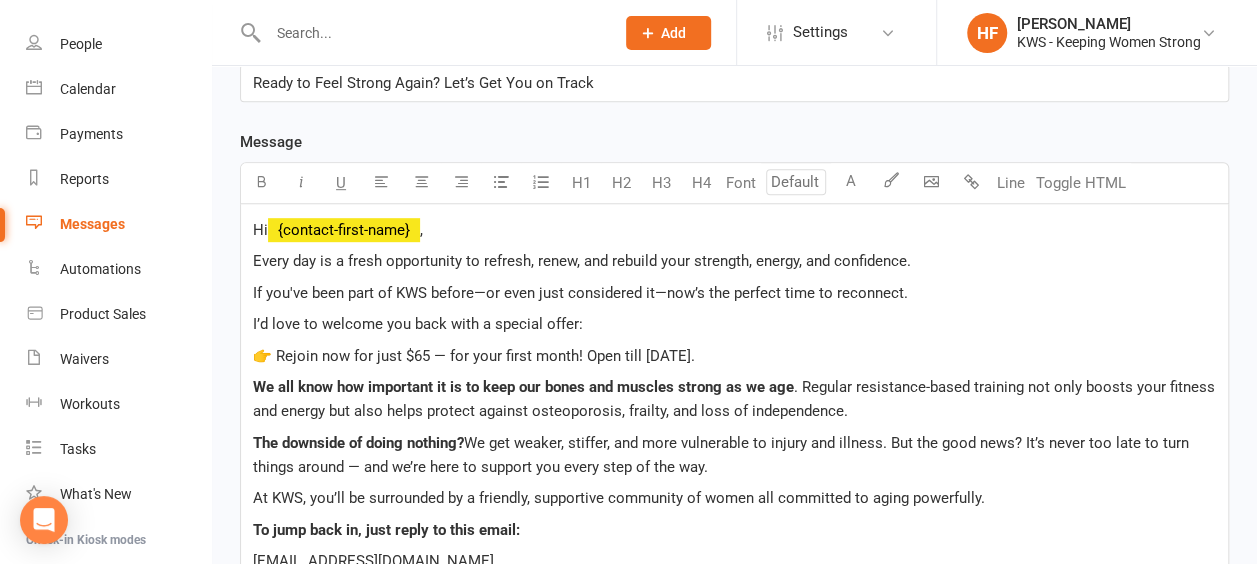 scroll, scrollTop: 500, scrollLeft: 0, axis: vertical 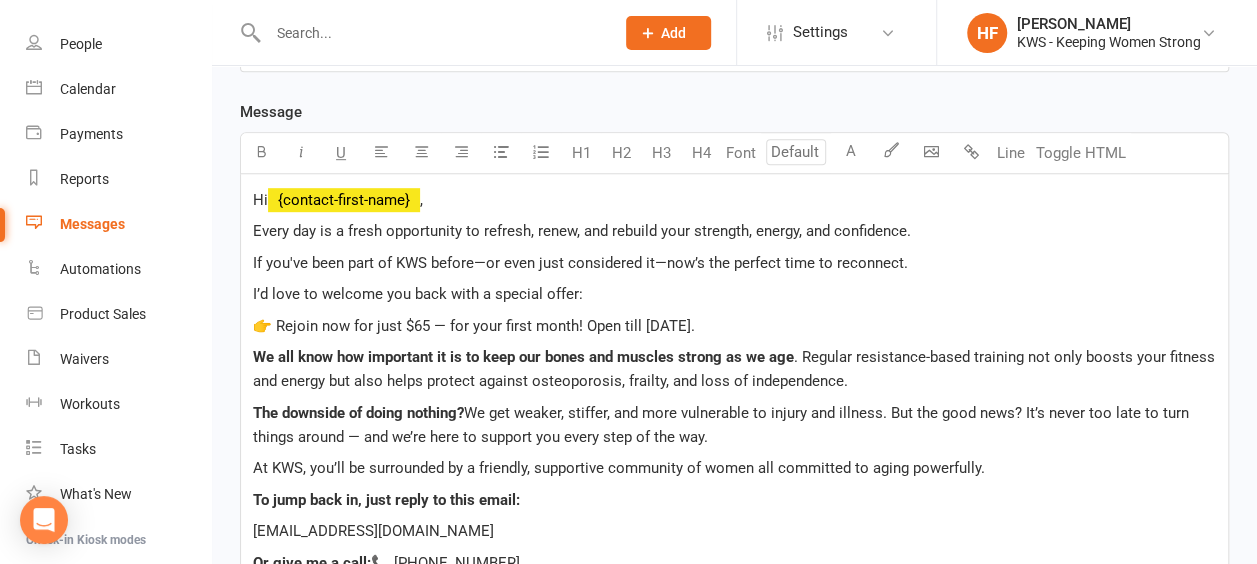 drag, startPoint x: 918, startPoint y: 256, endPoint x: 236, endPoint y: 247, distance: 682.0594 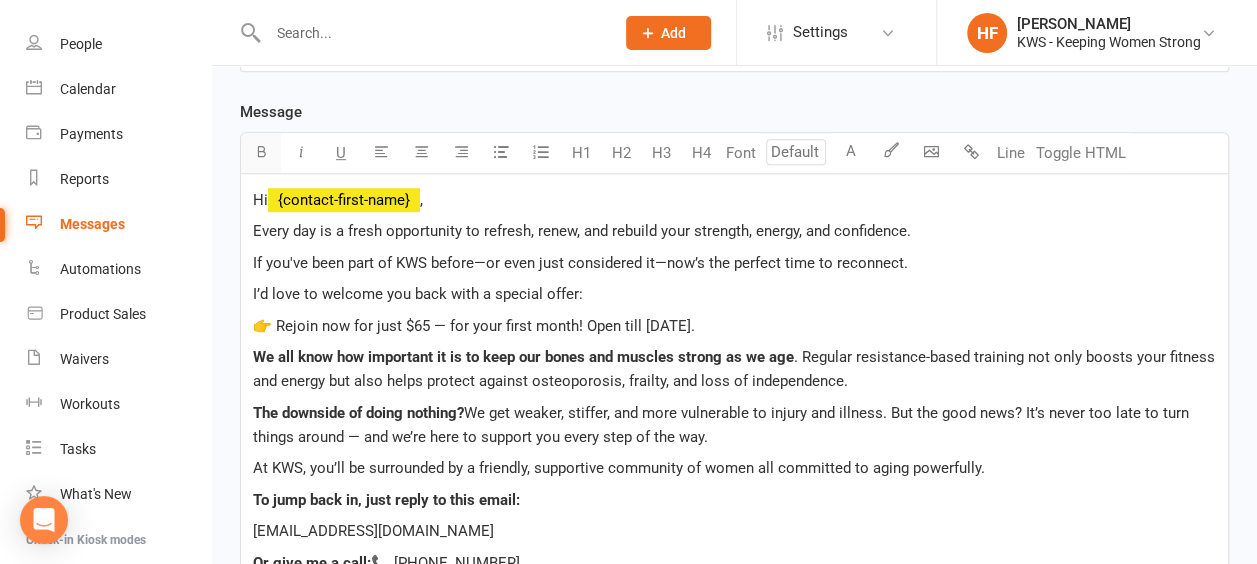 click at bounding box center [261, 151] 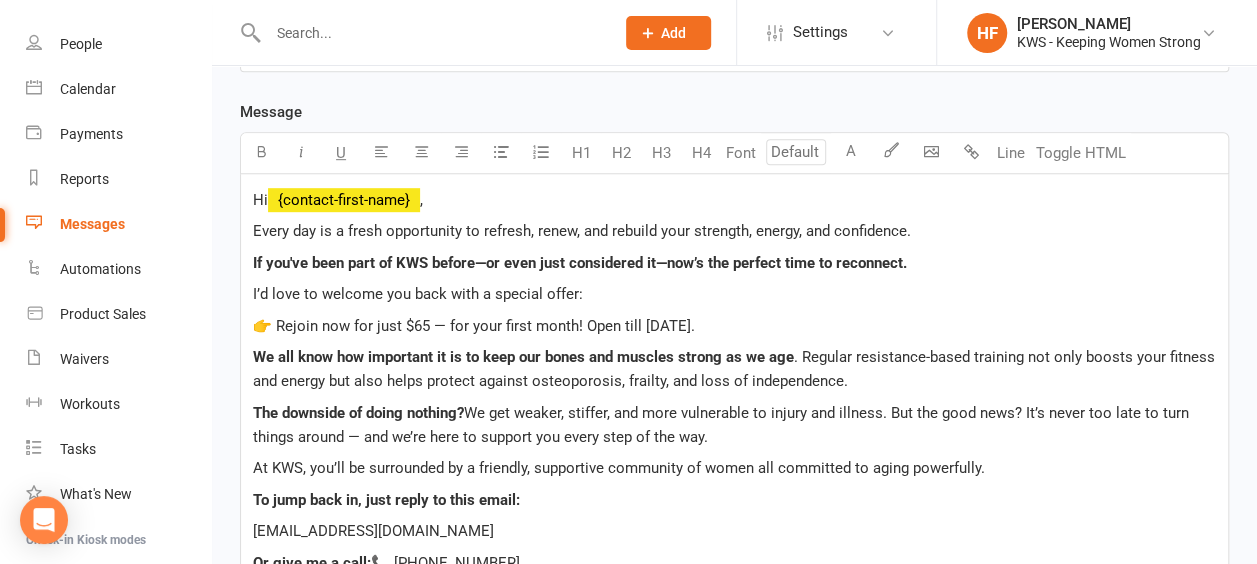 click on "Hi  ﻿ {contact-first-name}  , Every day is a fresh opportunity to refresh, renew, and rebuild your strength, energy, and confidence. If you've been part of KWS before—or even just considered it—now’s the perfect time to reconnect.  I’d love to welcome you back with a special offer: 👉 Rejoin now for just $65 — for your first month! Open till [DATE]. We all know how important it is to keep our bones and muscles strong as we age . Regular resistance-based training not only boosts your fitness and energy but also helps protect against [MEDICAL_DATA], frailty, and loss of independence. The downside of doing nothing?  We get weaker, stiffer, and more vulnerable to injury and illness. But the good news? It’s never too late to turn things around — and we’re here to support you every step of the way. At KWS, you’ll be surrounded by a friendly, supportive community of women all committed to aging powerfully. To jump back in, just reply to this email: [EMAIL_ADDRESS][DOMAIN_NAME]" at bounding box center [734, 491] 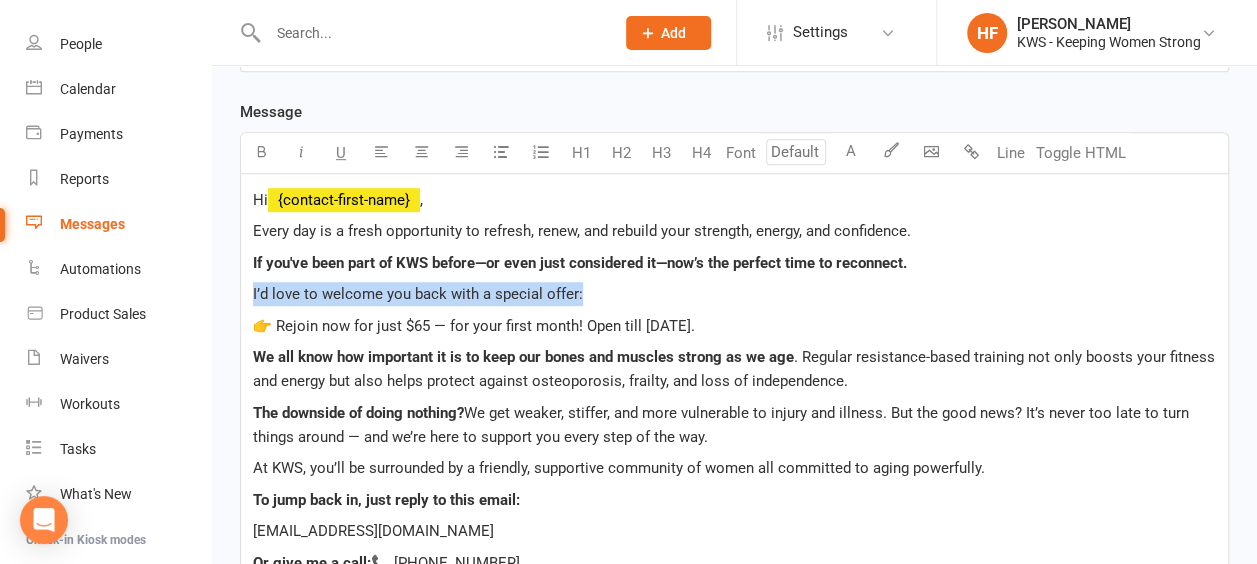 drag, startPoint x: 579, startPoint y: 287, endPoint x: 243, endPoint y: 284, distance: 336.0134 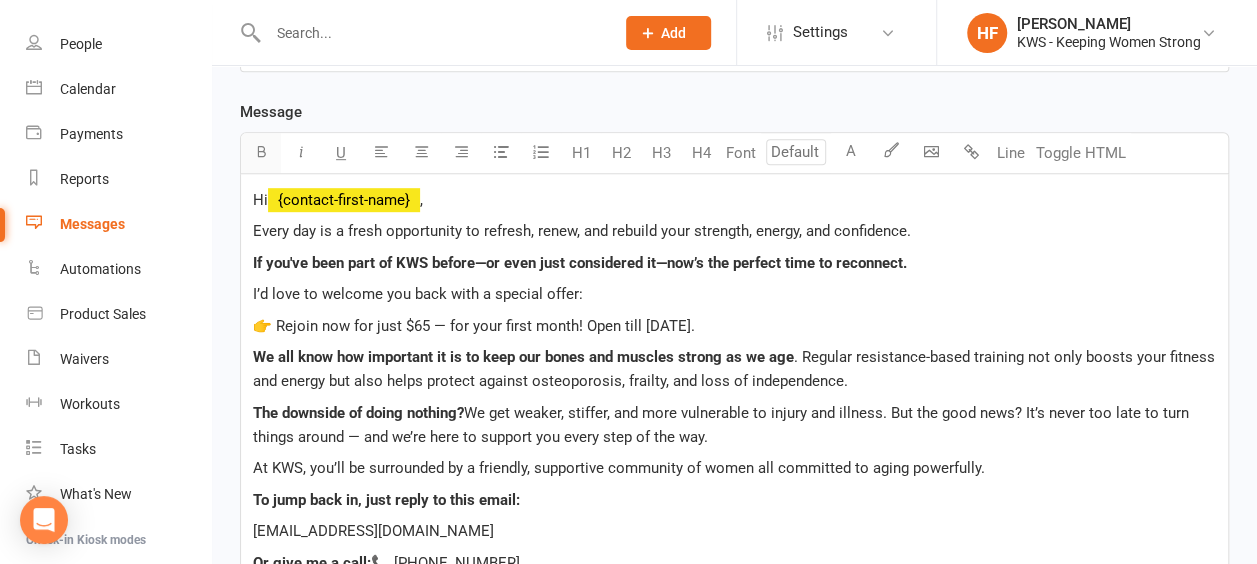 click at bounding box center [261, 151] 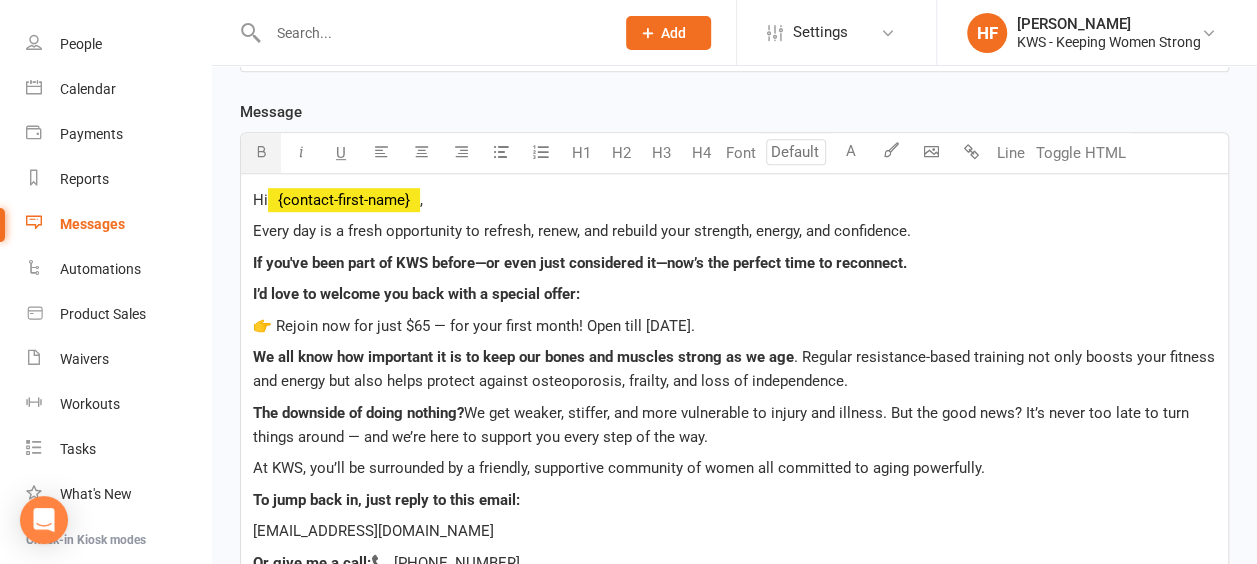 click on "I’d love to welcome you back with a special offer:" at bounding box center (734, 294) 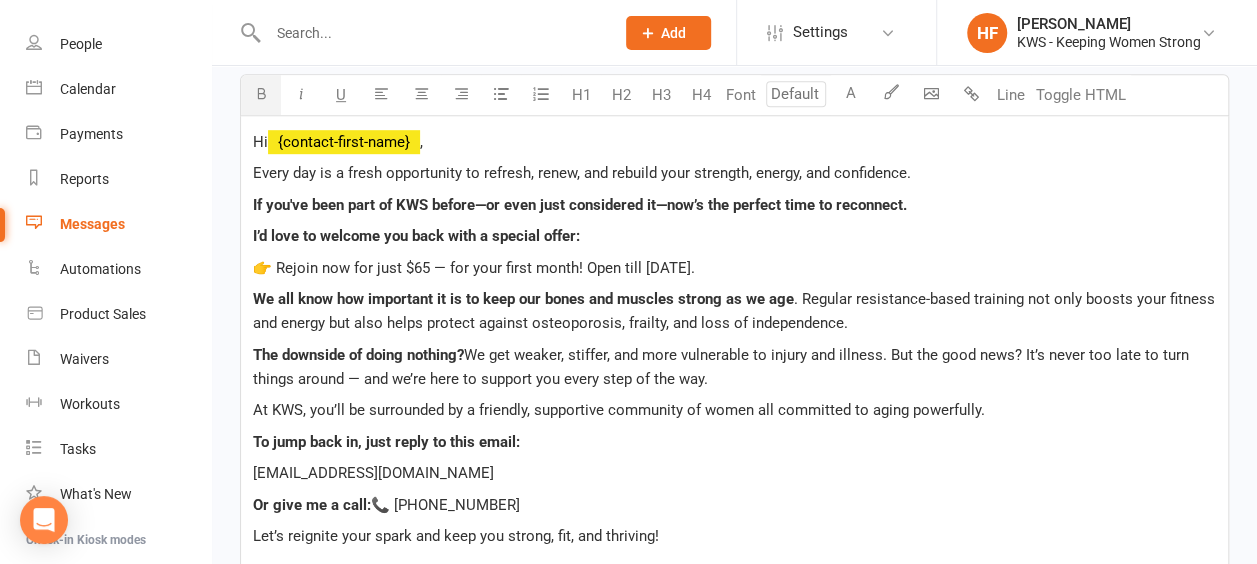 scroll, scrollTop: 600, scrollLeft: 0, axis: vertical 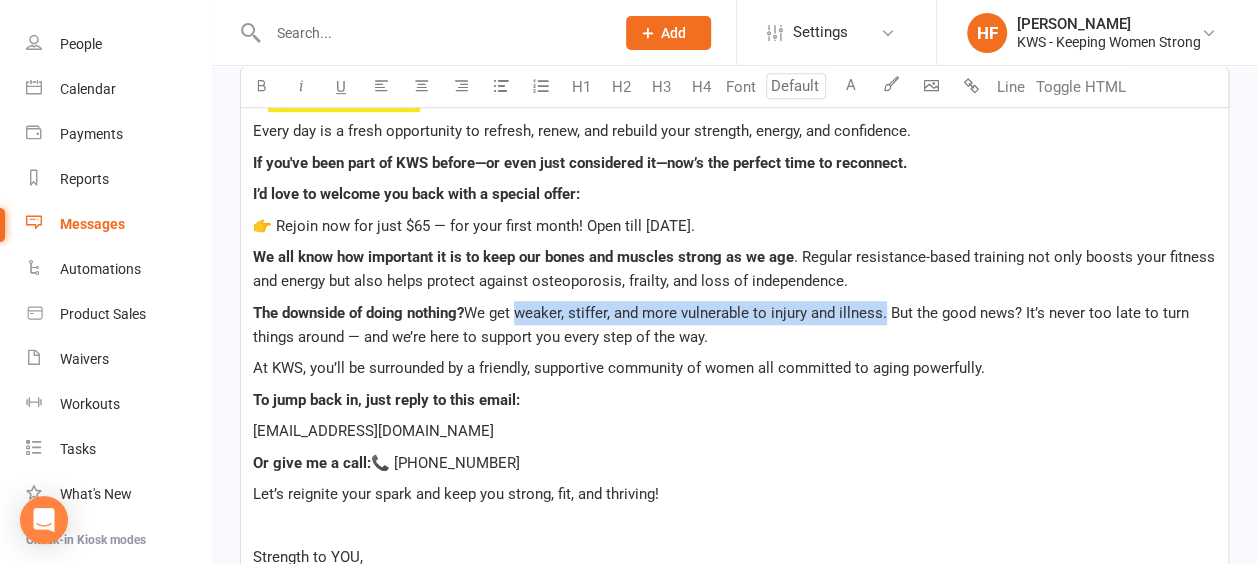 drag, startPoint x: 887, startPoint y: 308, endPoint x: 520, endPoint y: 301, distance: 367.06674 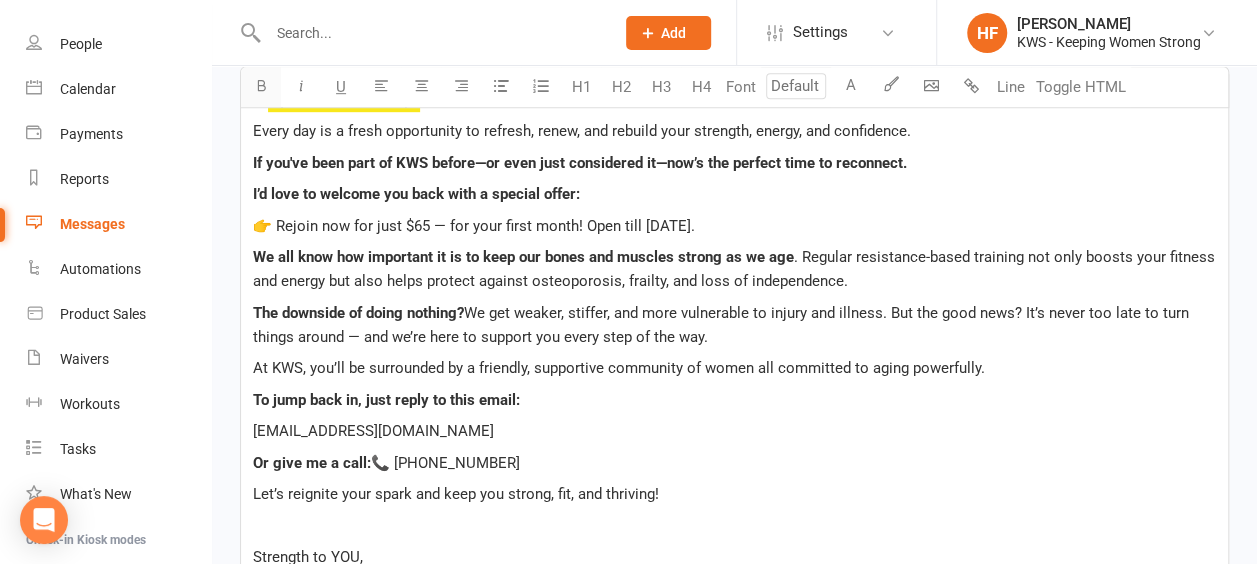 drag, startPoint x: 263, startPoint y: 84, endPoint x: 275, endPoint y: 84, distance: 12 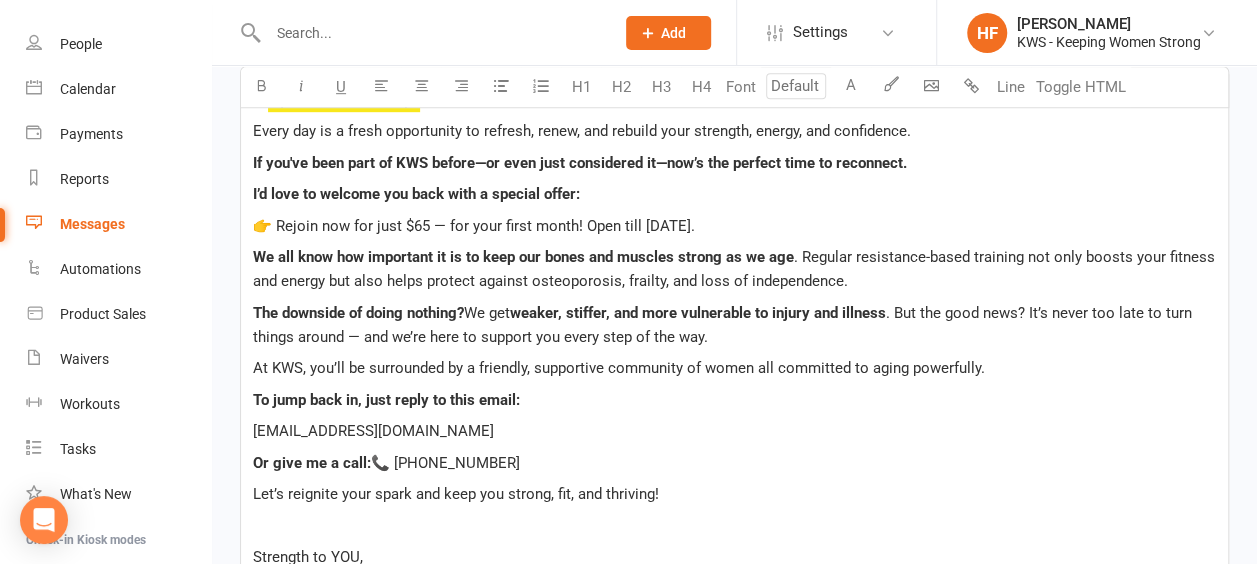 click on "[EMAIL_ADDRESS][DOMAIN_NAME]" at bounding box center [734, 431] 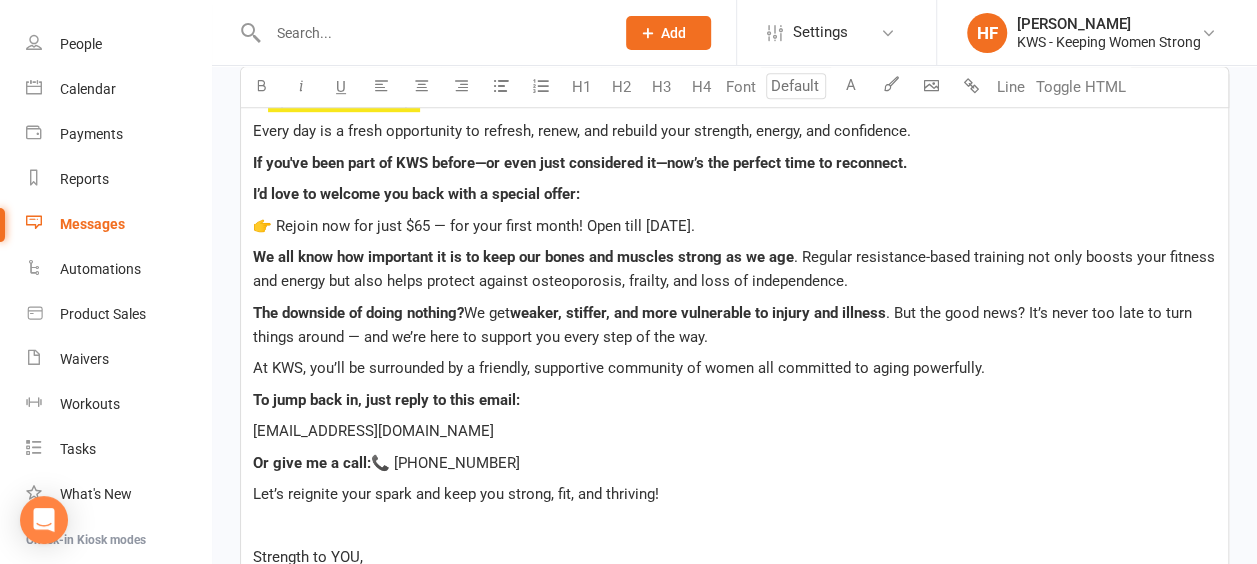 click on ". But the good news? It’s never too late to turn things around — and we’re here to support you every step of the way." at bounding box center [724, 325] 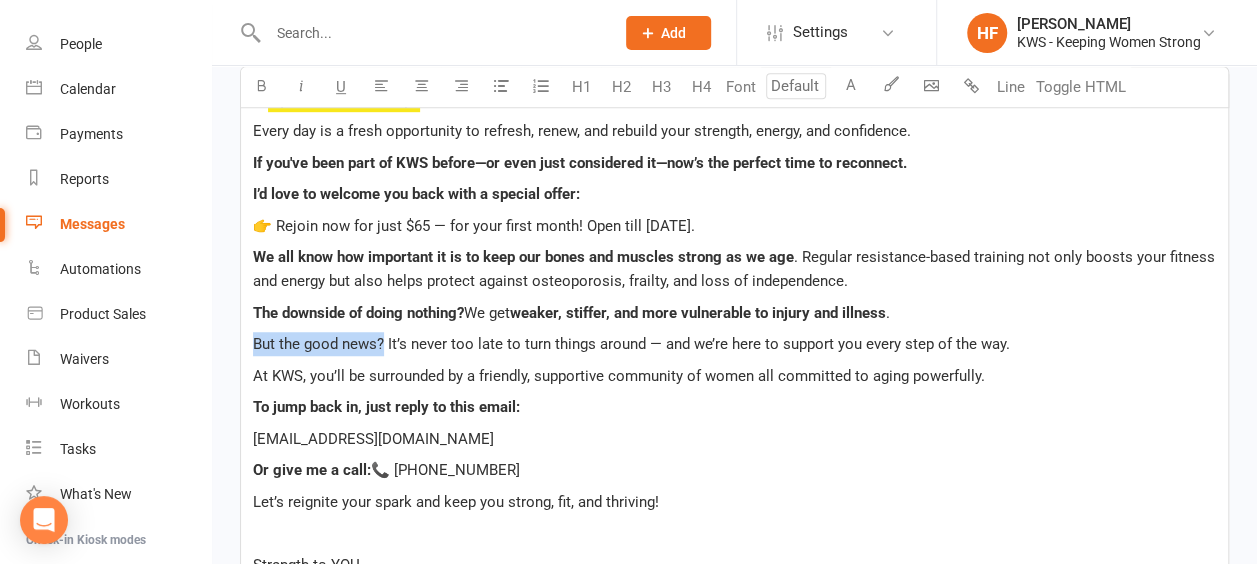 drag, startPoint x: 382, startPoint y: 340, endPoint x: 238, endPoint y: 328, distance: 144.49913 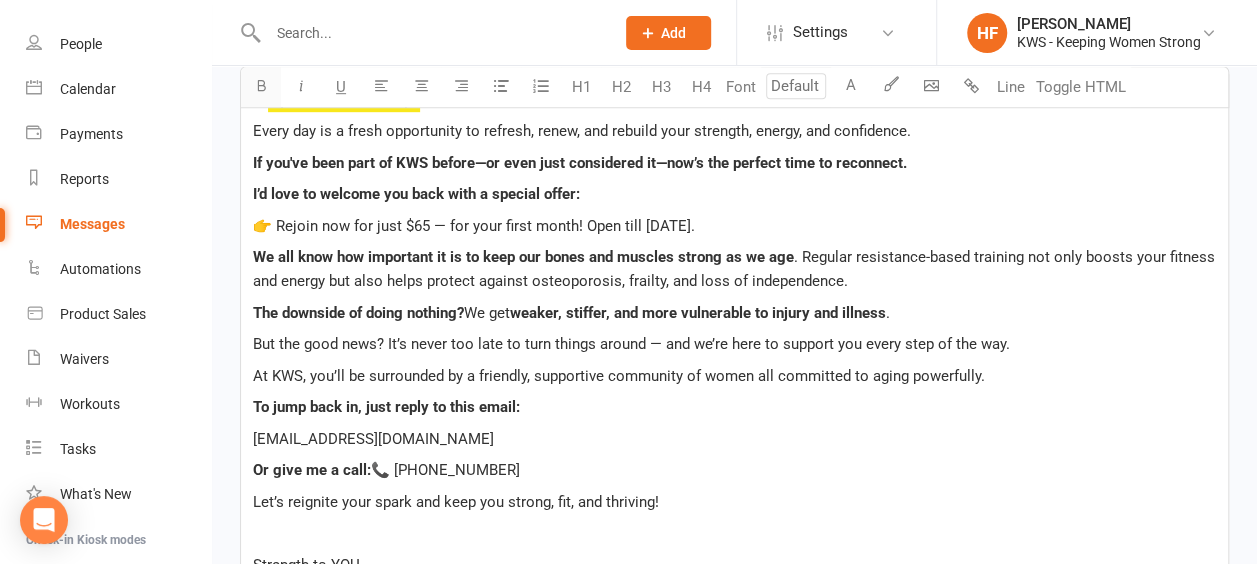 click at bounding box center (261, 85) 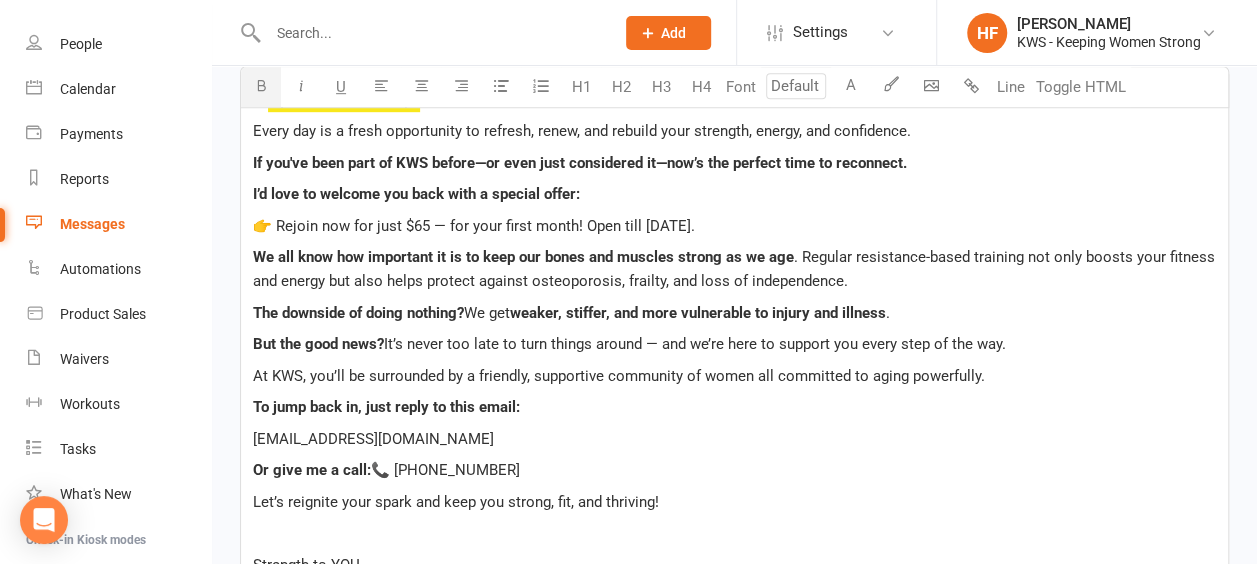 click on "Hi  ﻿ {contact-first-name}  , Every day is a fresh opportunity to refresh, renew, and rebuild your strength, energy, and confidence. If you've been part of KWS before—or even just considered it—now’s the perfect time to reconnect.  I’d love to welcome you back with a special offer: 👉 Rejoin now for just $65 — for your first month! Open till [DATE]. We all know how important it is to keep our bones and muscles strong as we age . Regular resistance-based training not only boosts your fitness and energy but also helps protect against [MEDICAL_DATA], frailty, and loss of independence. The downside of doing nothing?  We get  weaker, stiffer, and more vulnerable to injury and illness .  But the good news?  It’s never too late to turn things around — and we’re here to support you every step of the way. At KWS, you’ll be surrounded by a friendly, supportive community of women all committed to aging powerfully. To jump back in, just reply to this email: [EMAIL_ADDRESS][DOMAIN_NAME]" at bounding box center (734, 395) 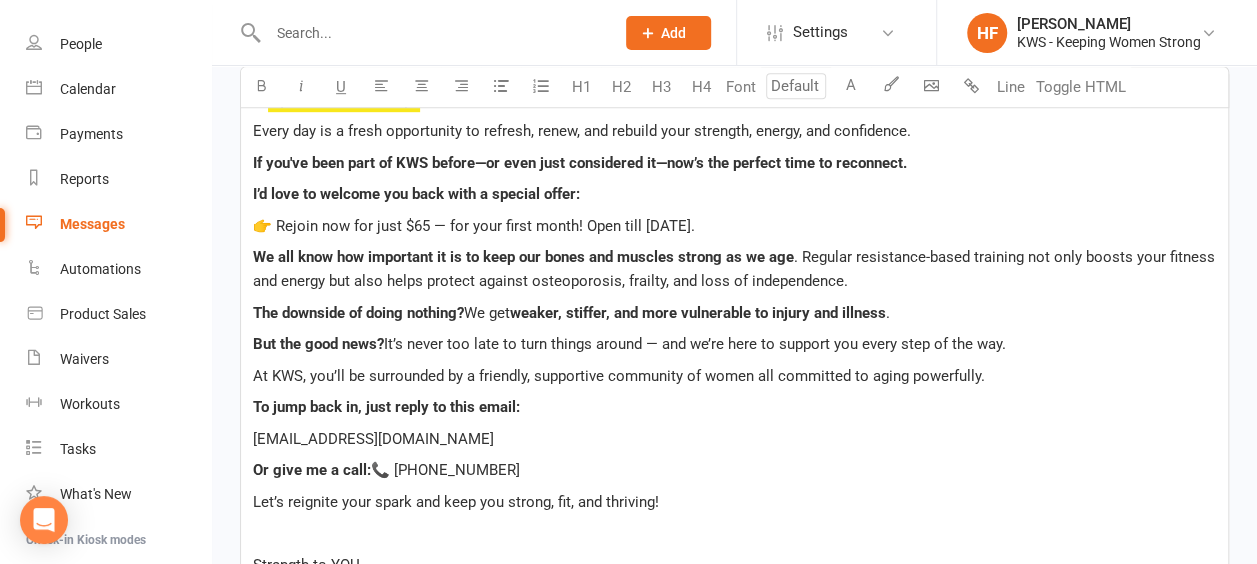 click on "At KWS, you’ll be surrounded by a friendly, supportive community of women all committed to aging powerfully." at bounding box center (619, 376) 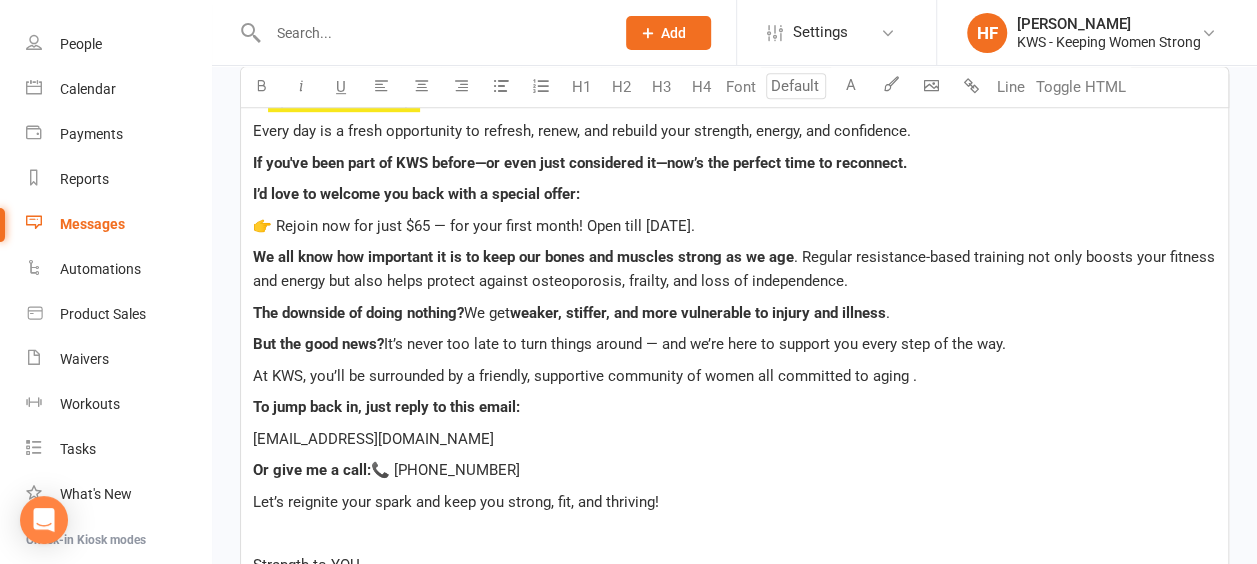 type 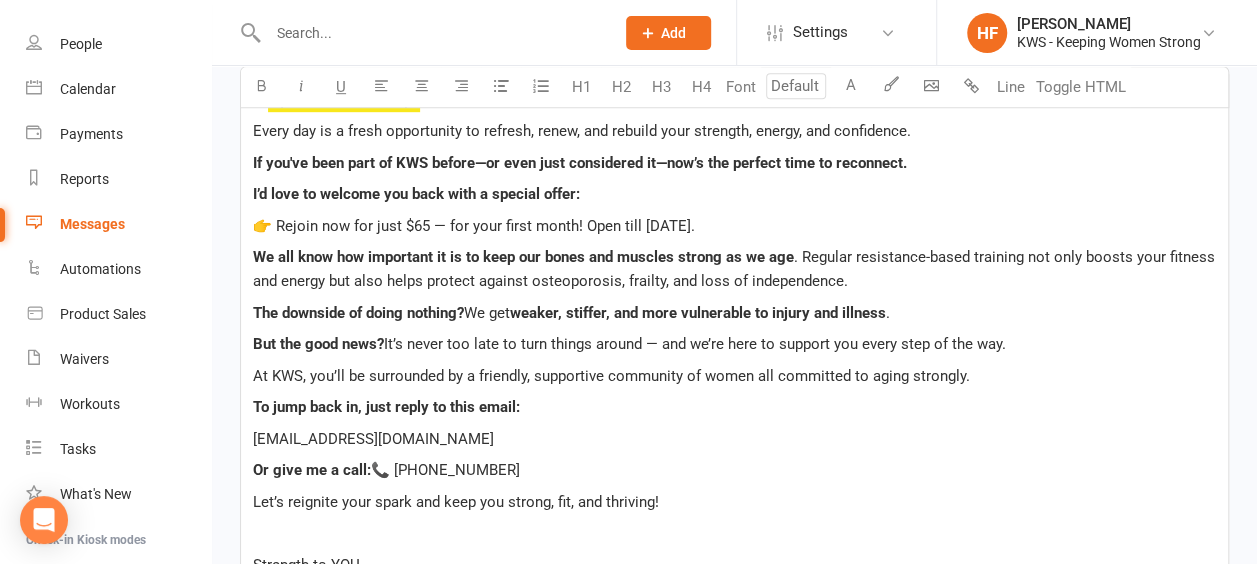 scroll, scrollTop: 700, scrollLeft: 0, axis: vertical 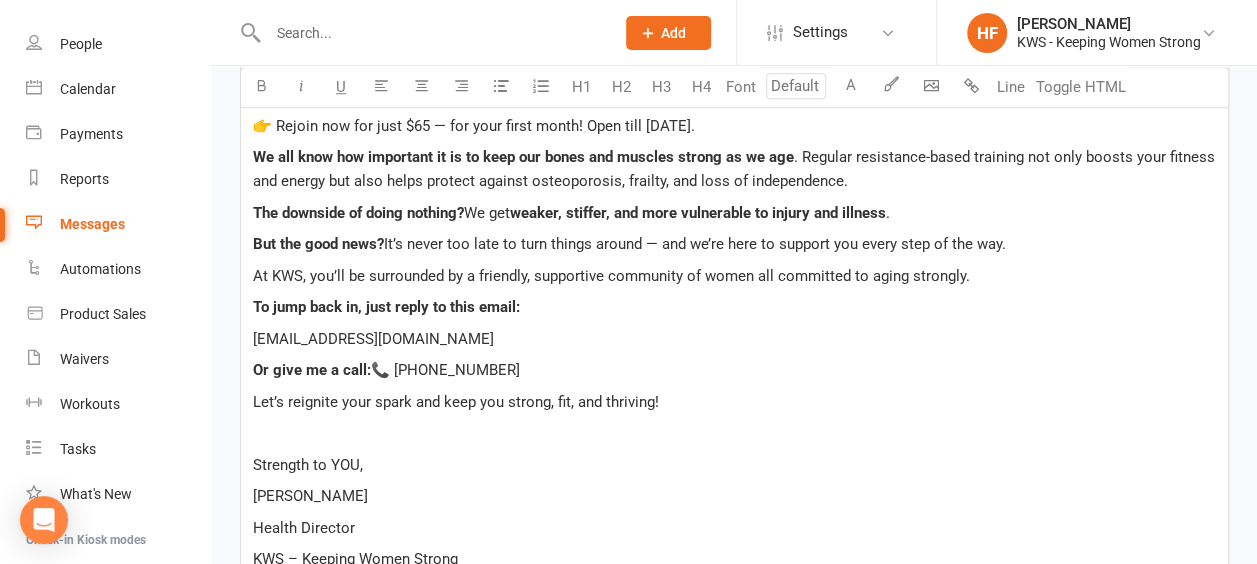 click at bounding box center [734, 433] 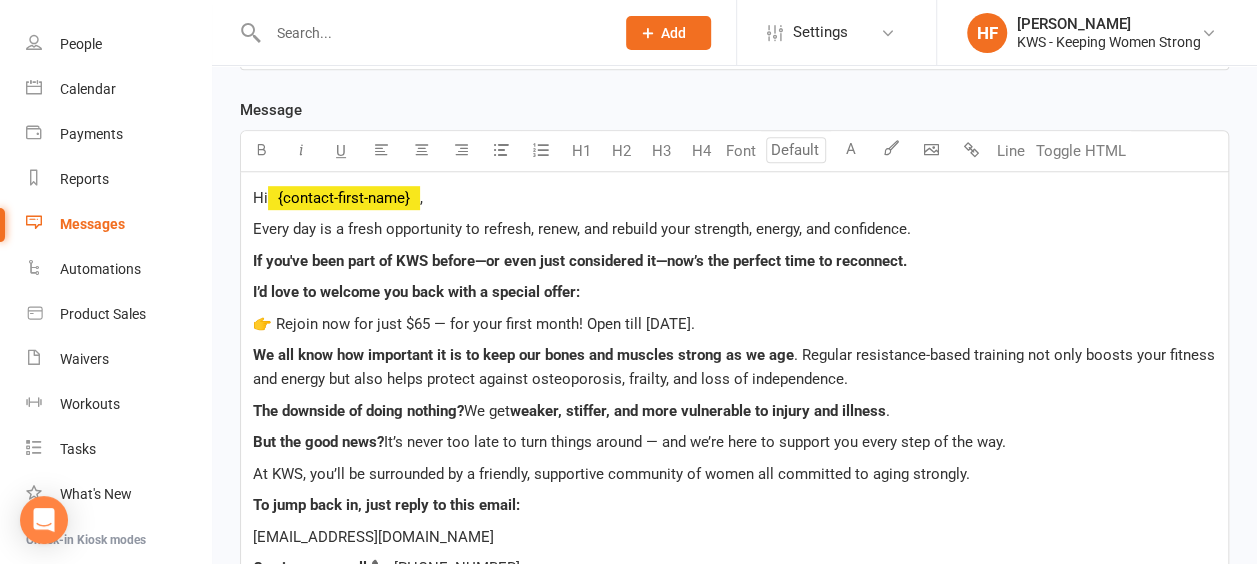 scroll, scrollTop: 500, scrollLeft: 0, axis: vertical 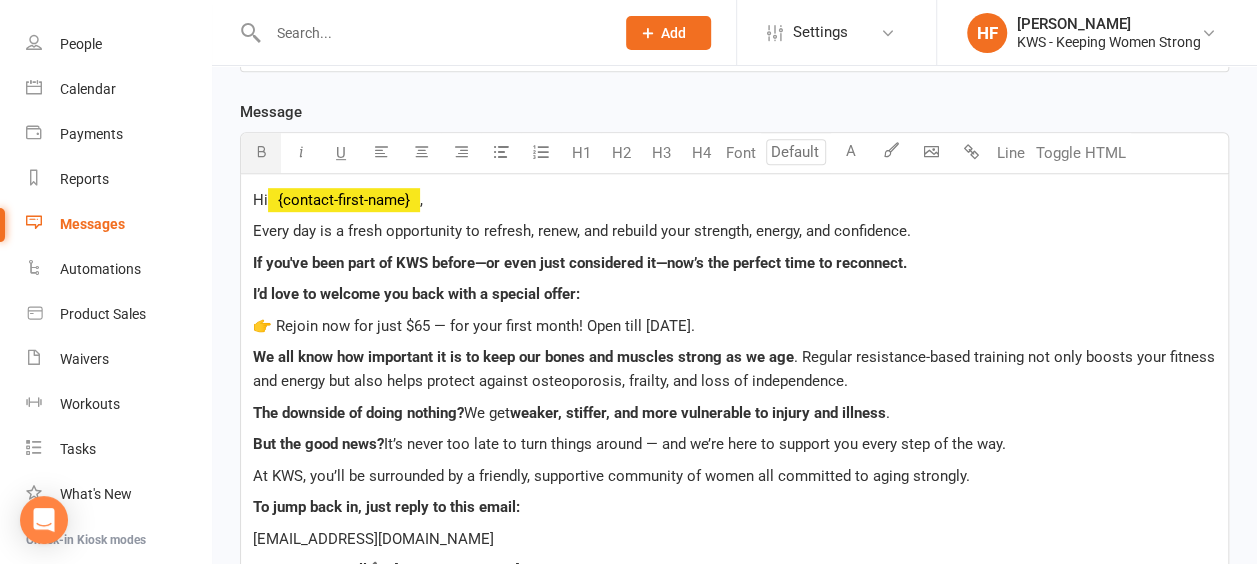click on "I’d love to welcome you back with a special offer:" at bounding box center [416, 294] 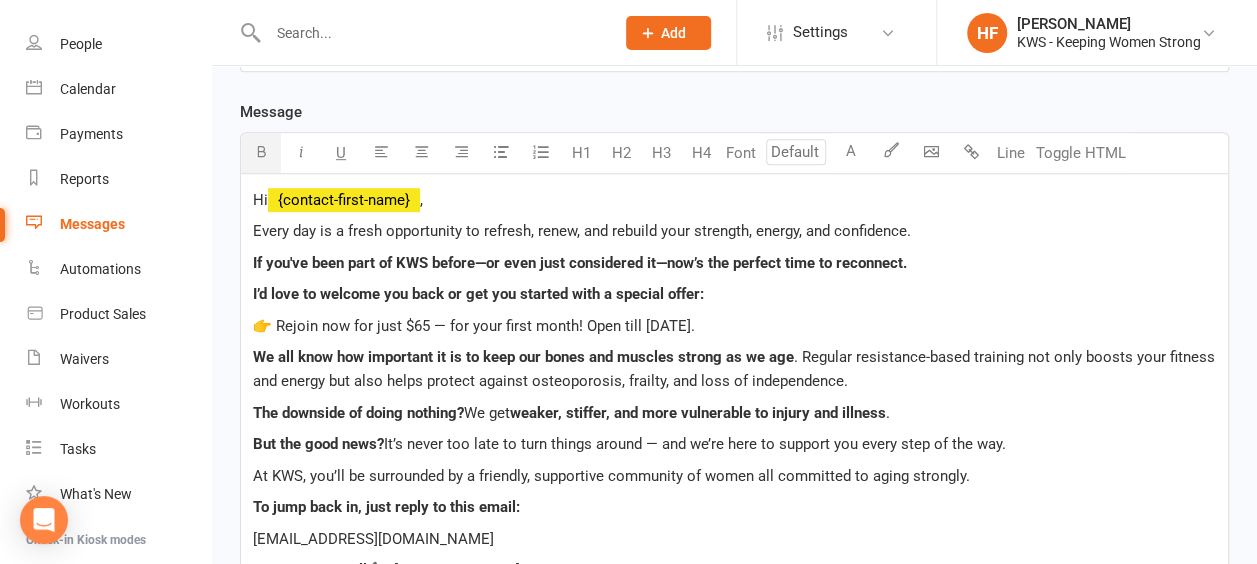 click on "I’d love to welcome you back or get you started with a special offer:" at bounding box center (478, 294) 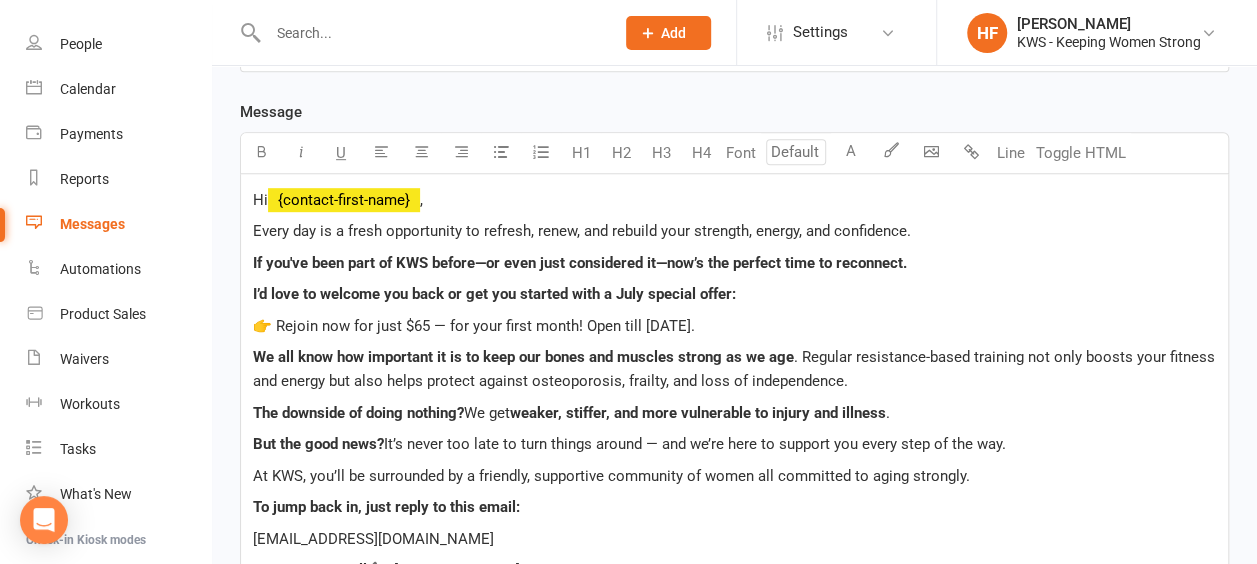 click on "Hi  ﻿ {contact-first-name}  , Every day is a fresh opportunity to refresh, renew, and rebuild your strength, energy, and confidence. If you've been part of KWS before—or even just considered it—now’s the perfect time to reconnect.  I’d love to welcome you back or get you started with a July special offer: 👉 Rejoin now for just $65 — for your first month! Open till [DATE]. We all know how important it is to keep our bones and muscles strong as we age . Regular resistance-based training not only boosts your fitness and energy but also helps protect against [MEDICAL_DATA], frailty, and loss of independence. The downside of doing nothing?  We get  weaker, stiffer, and more vulnerable to injury and illness .  But the good news?  It’s never too late to turn things around — and we’re here to support you every step of the way. At KWS, you’ll be surrounded by a friendly, supportive community of women all committed to aging strongly. To jump back in, just reply to this email: Or give me a call:" at bounding box center (734, 495) 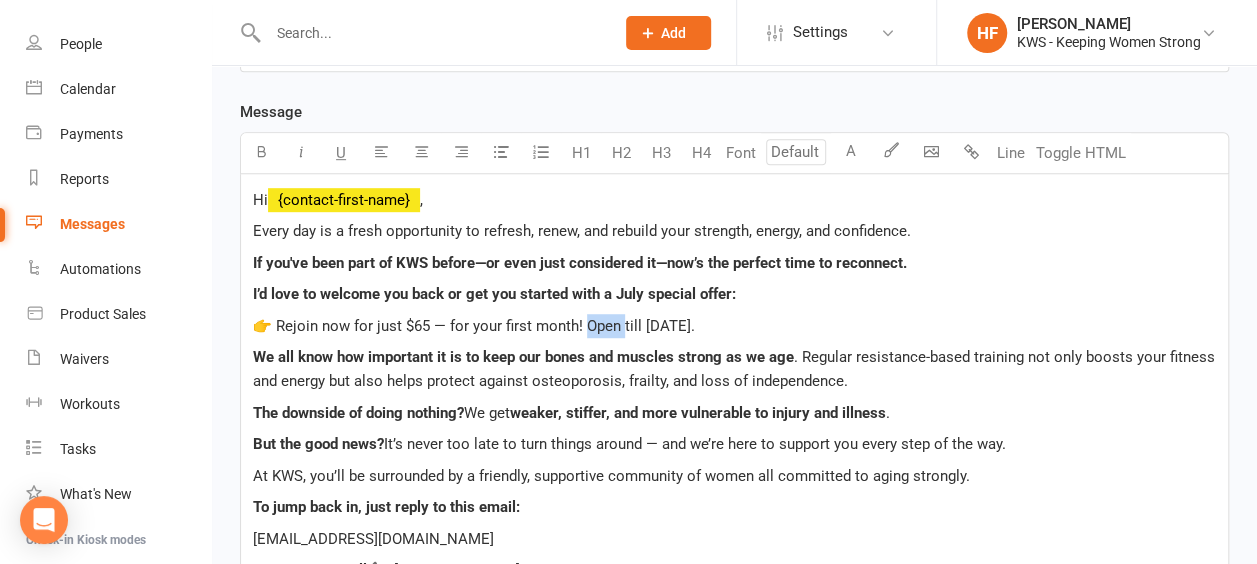 drag, startPoint x: 622, startPoint y: 320, endPoint x: 588, endPoint y: 320, distance: 34 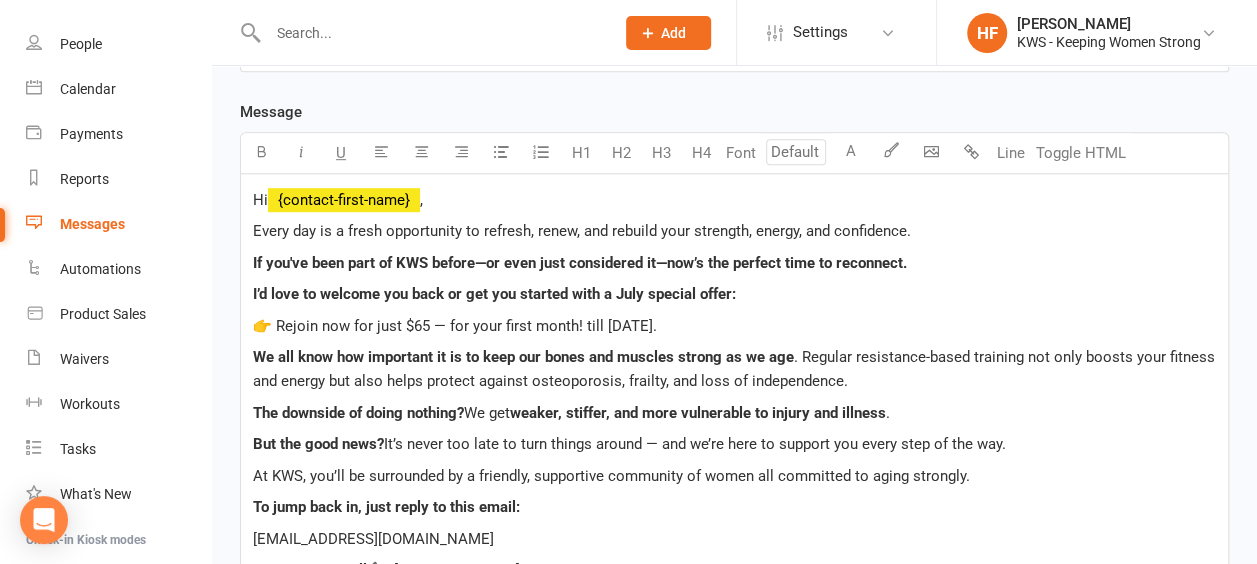 click on ". Regular resistance-based training not only boosts your fitness and energy but also helps protect against osteoporosis, frailty, and loss of independence." at bounding box center [736, 369] 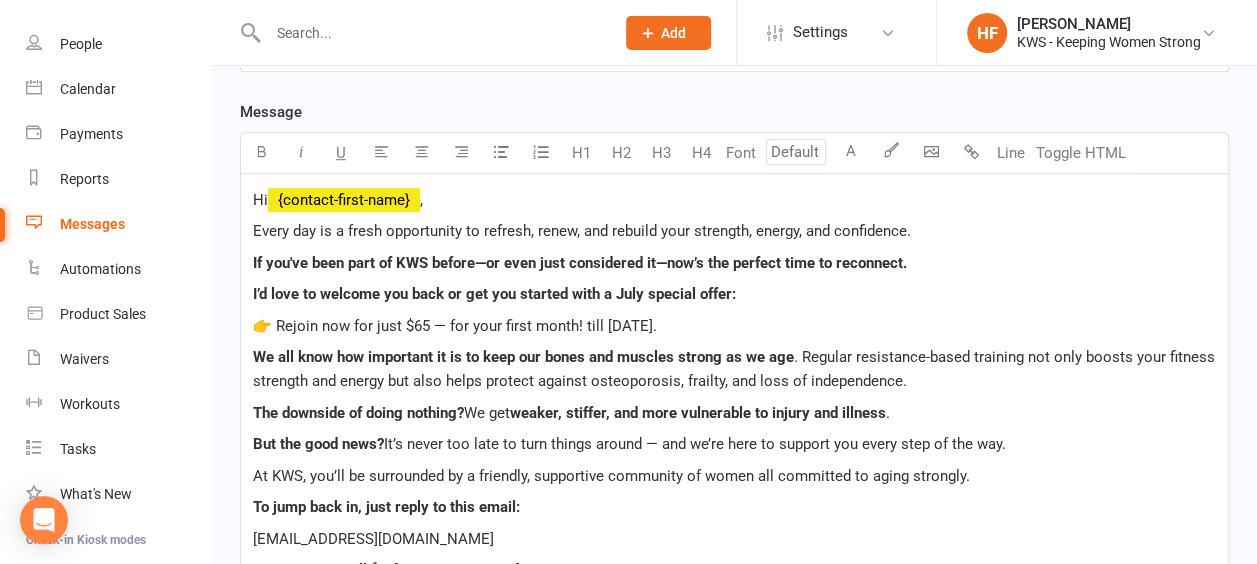 click on "Every day is a fresh opportunity to refresh, renew, and rebuild your strength, energy, and confidence." at bounding box center [734, 231] 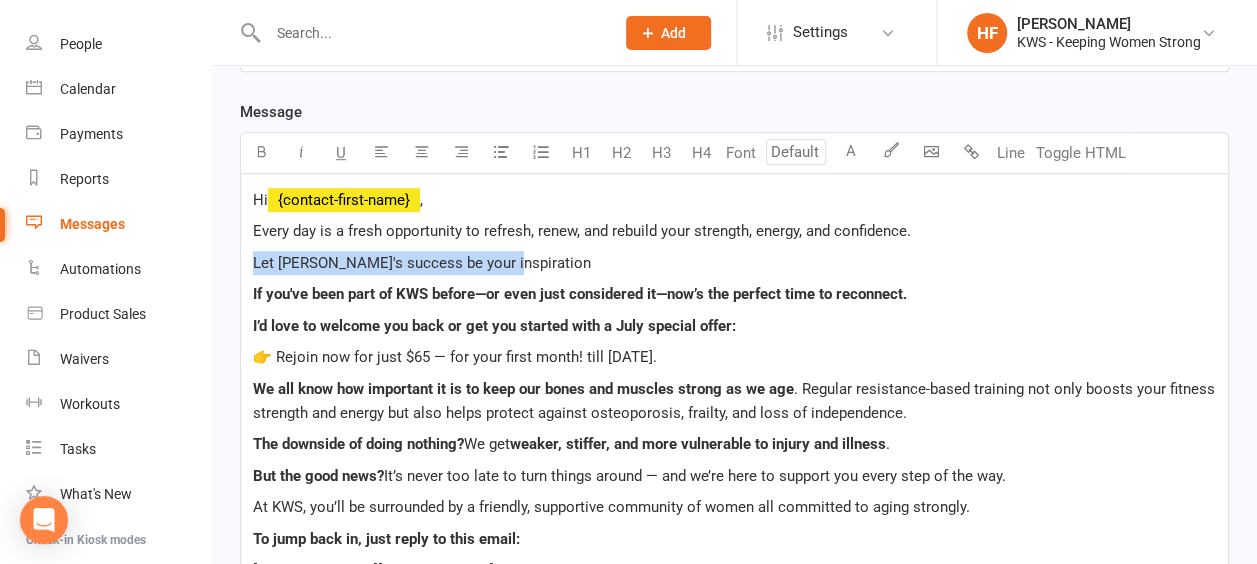 drag, startPoint x: 498, startPoint y: 257, endPoint x: 243, endPoint y: 244, distance: 255.33116 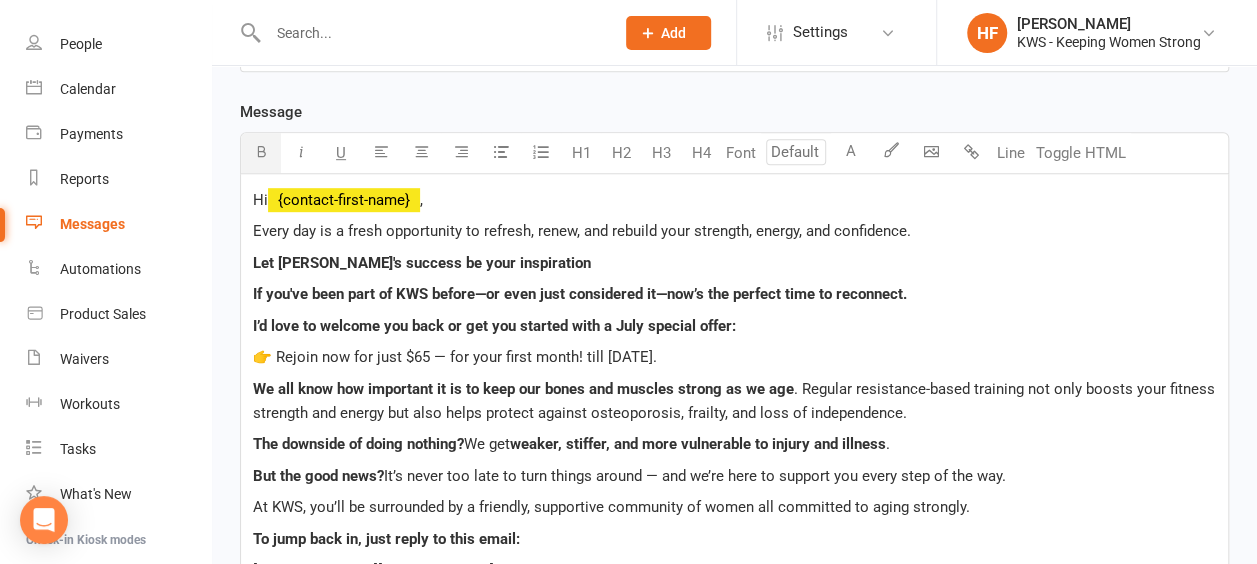 click at bounding box center [261, 151] 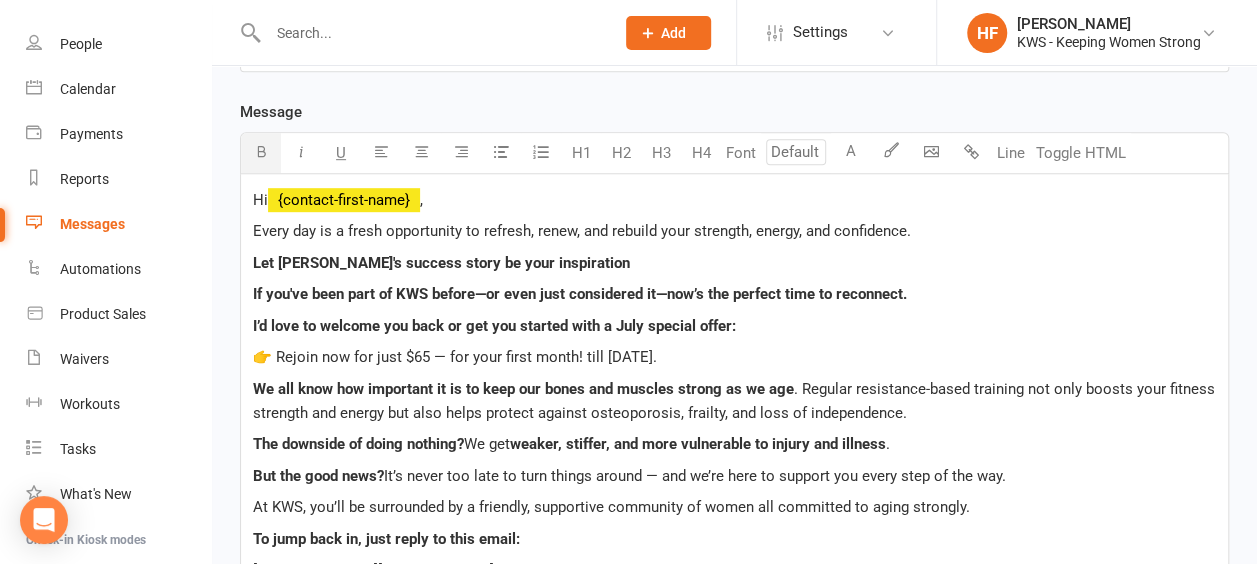 click on "Let [PERSON_NAME]'s success story be your inspiration" at bounding box center (441, 263) 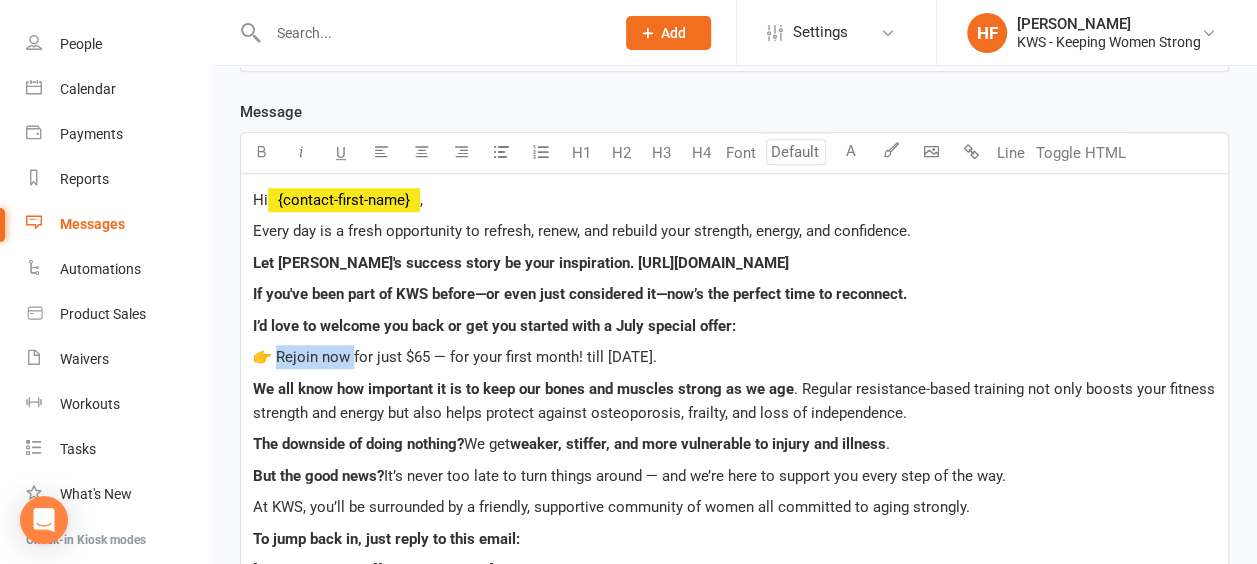 drag, startPoint x: 355, startPoint y: 352, endPoint x: 278, endPoint y: 347, distance: 77.16217 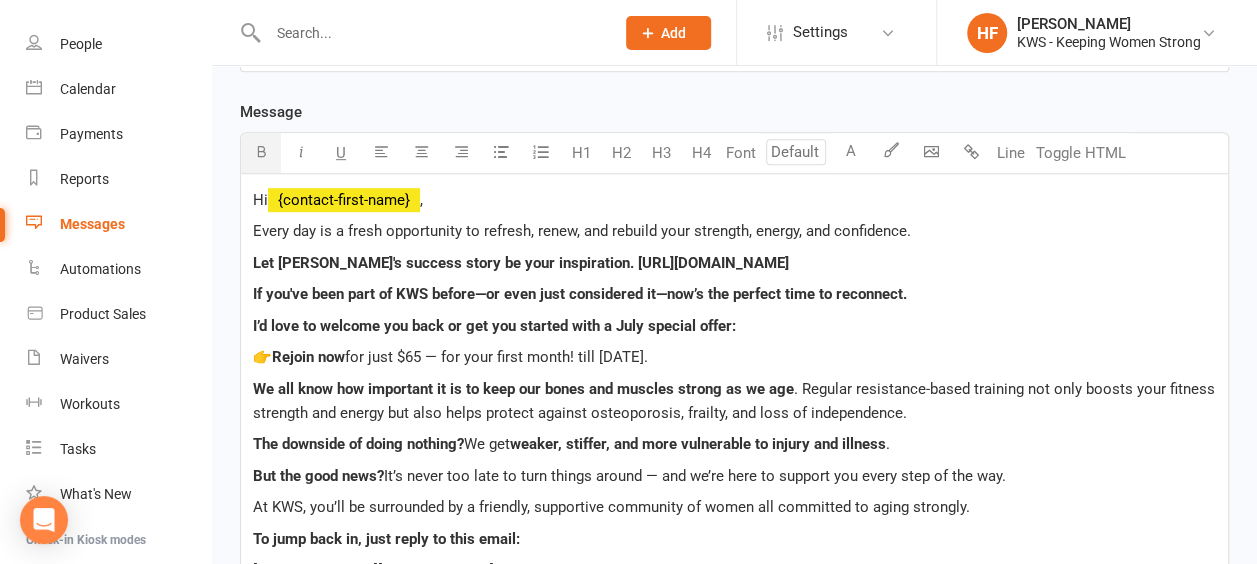 click at bounding box center (261, 151) 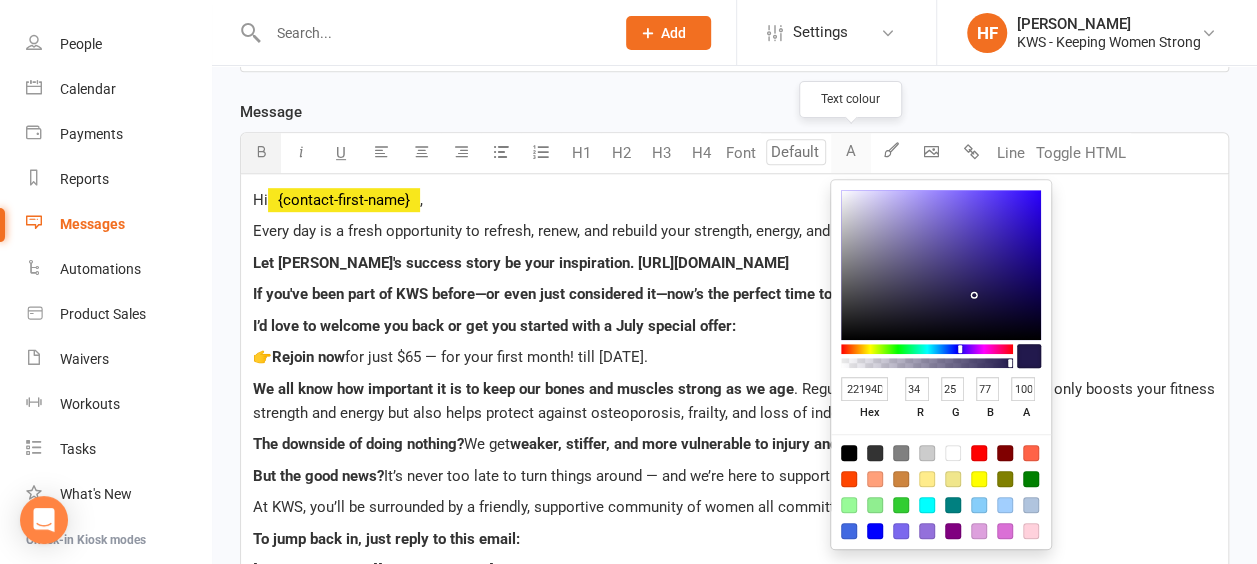 click on "A" at bounding box center (851, 153) 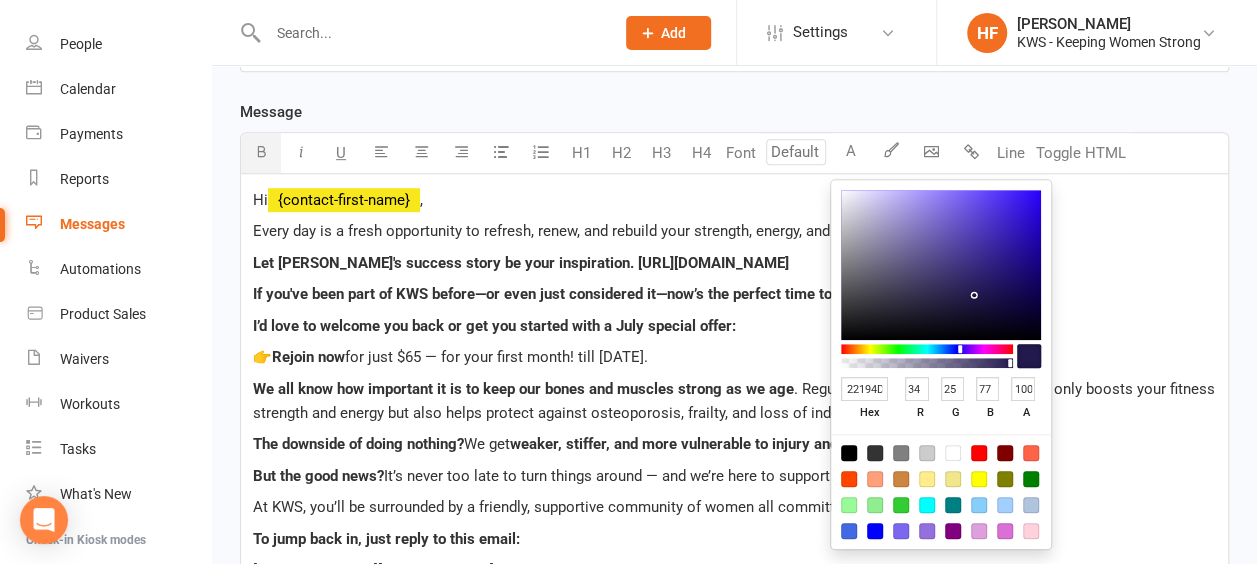 click at bounding box center (1005, 531) 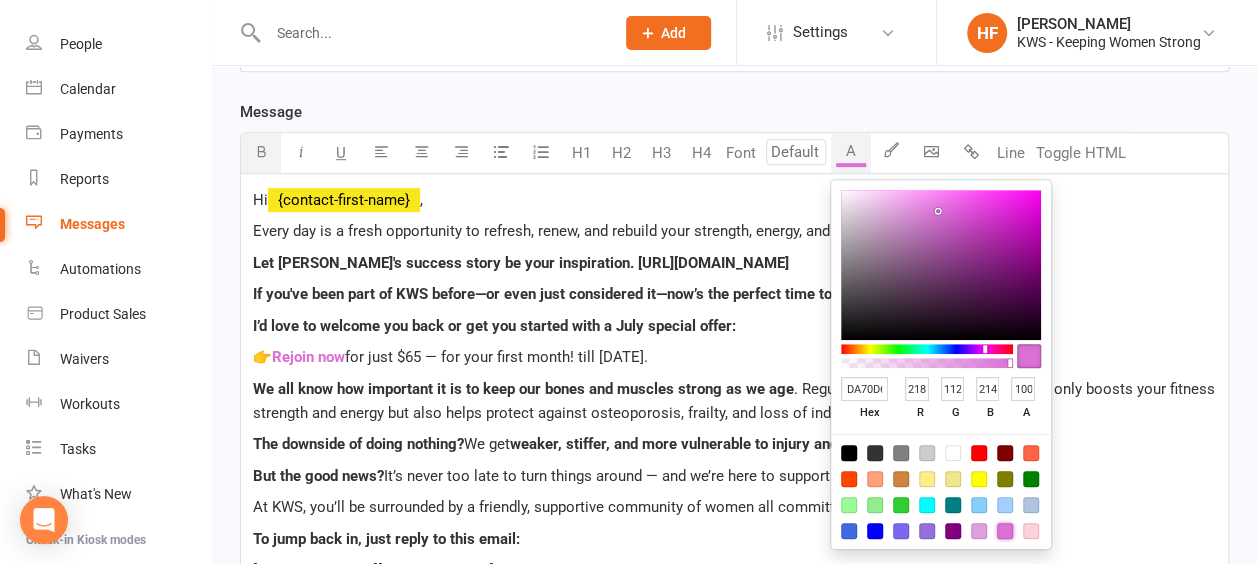 click on "👉  Rejoin now  for just $65 — for your first month! till [DATE]." at bounding box center (734, 357) 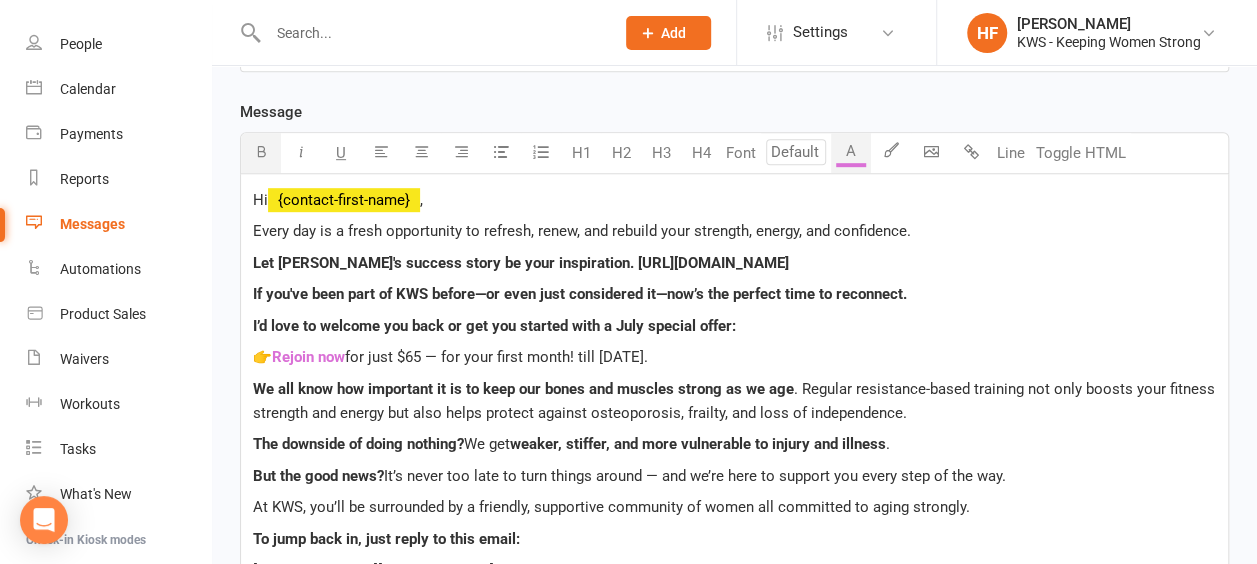 drag, startPoint x: 354, startPoint y: 353, endPoint x: 277, endPoint y: 348, distance: 77.16217 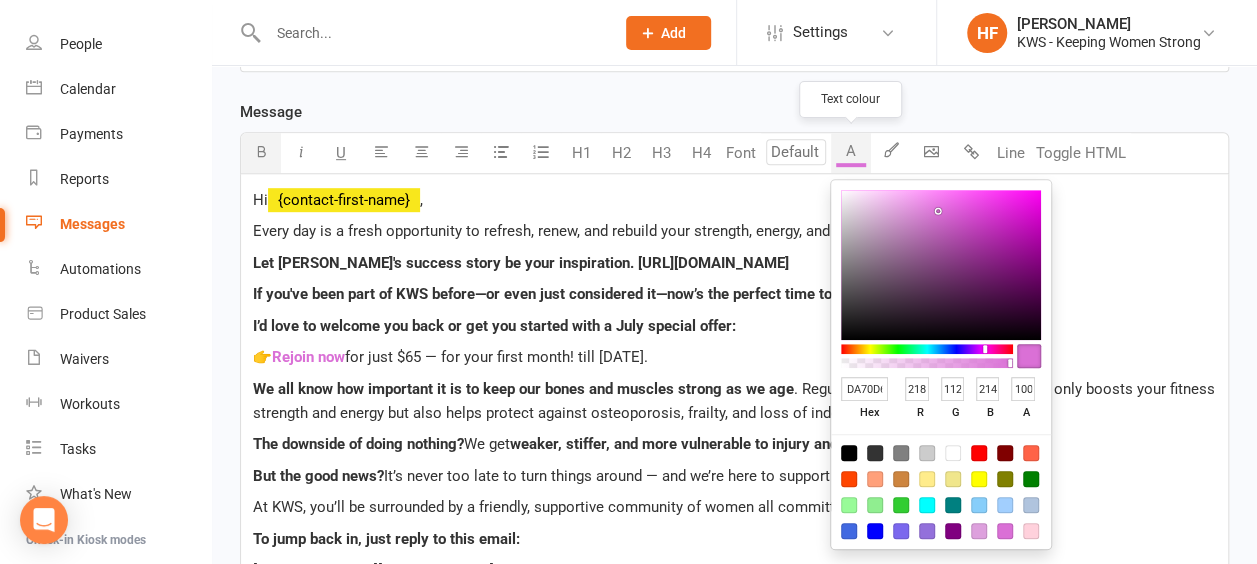 click on "A" at bounding box center (851, 153) 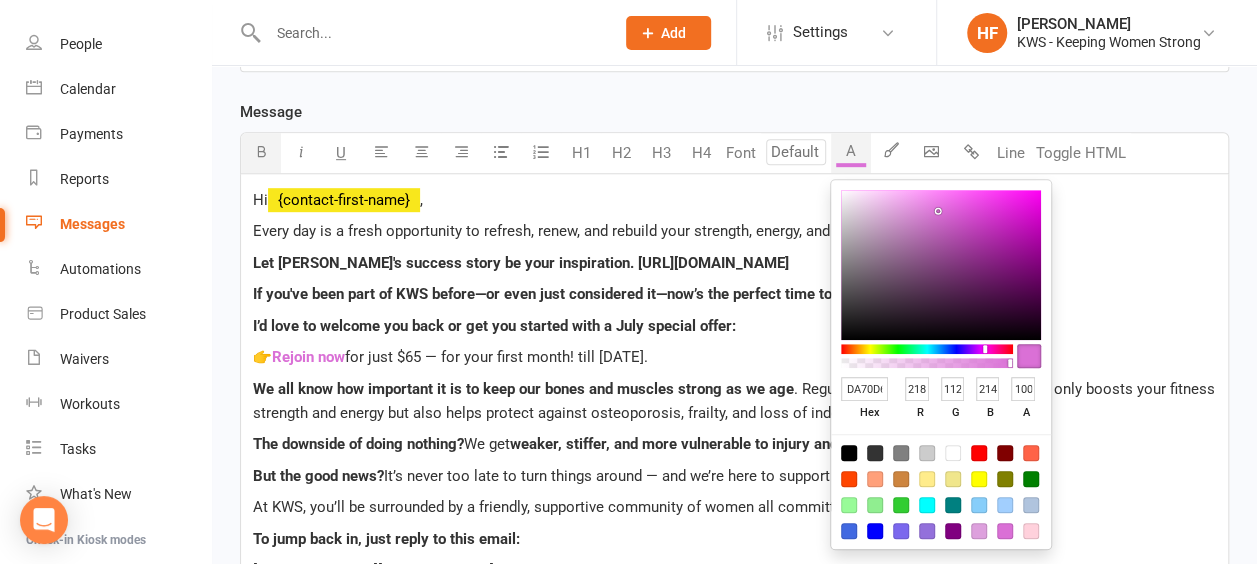 click at bounding box center [849, 453] 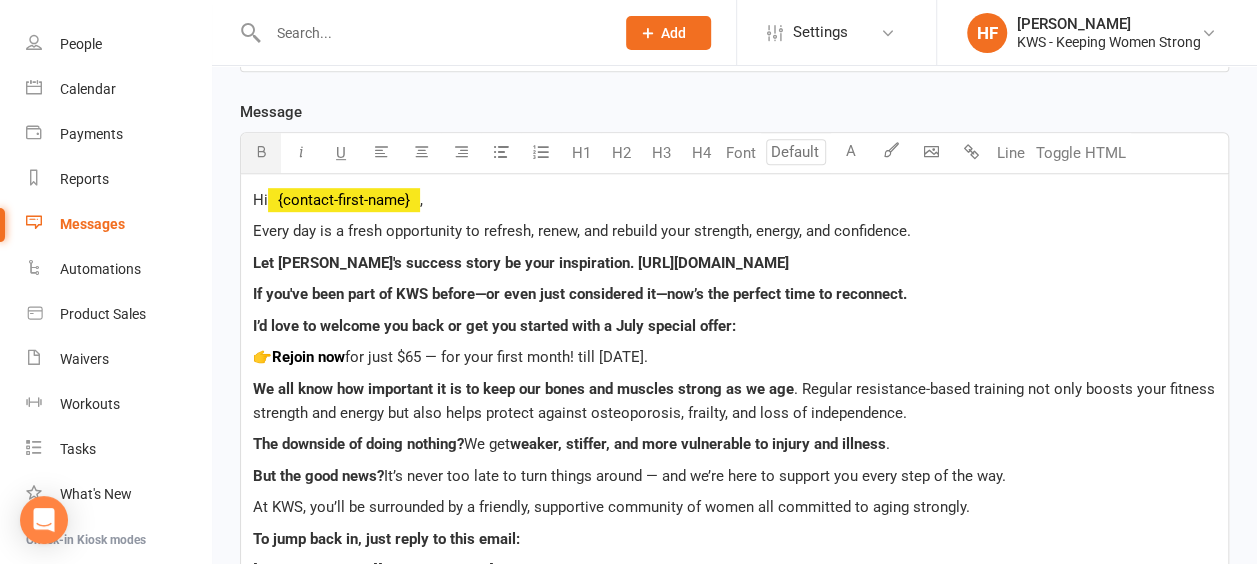 click on "Hi  ﻿ {contact-first-name}  , Every day is a fresh opportunity to refresh, renew, and rebuild your strength, energy, and confidence. Let [PERSON_NAME]'s success story be your inspiration. [URL][DOMAIN_NAME] If you've been part of KWS before—or even just considered it—now’s the perfect time to reconnect.  I’d love to welcome you back or get you started with a July special offer: 👉  Rejoin now  for just $65 — for your first month! till [DATE]. We all know how important it is to keep our bones and muscles strong as we age . Regular resistance-based training not only boosts your fitness strength and energy but also helps protect against osteoporosis, frailty, and loss of independence. The downside of doing nothing?  We get  weaker, stiffer, and more vulnerable to injury and illness .  But the good news?  It’s never too late to turn things around — and we’re here to support you every step of the way. To jump back in, just reply to this email:   [PERSON_NAME]" at bounding box center [734, 511] 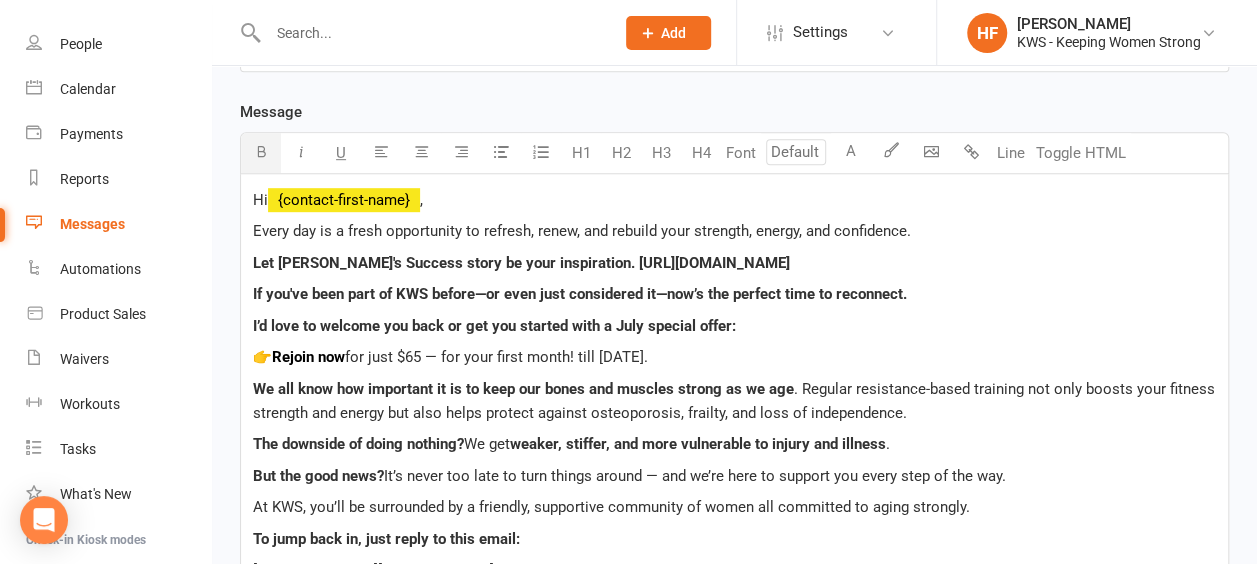 click on "Let [PERSON_NAME]'s Success story be your inspiration. [URL][DOMAIN_NAME]" at bounding box center [521, 263] 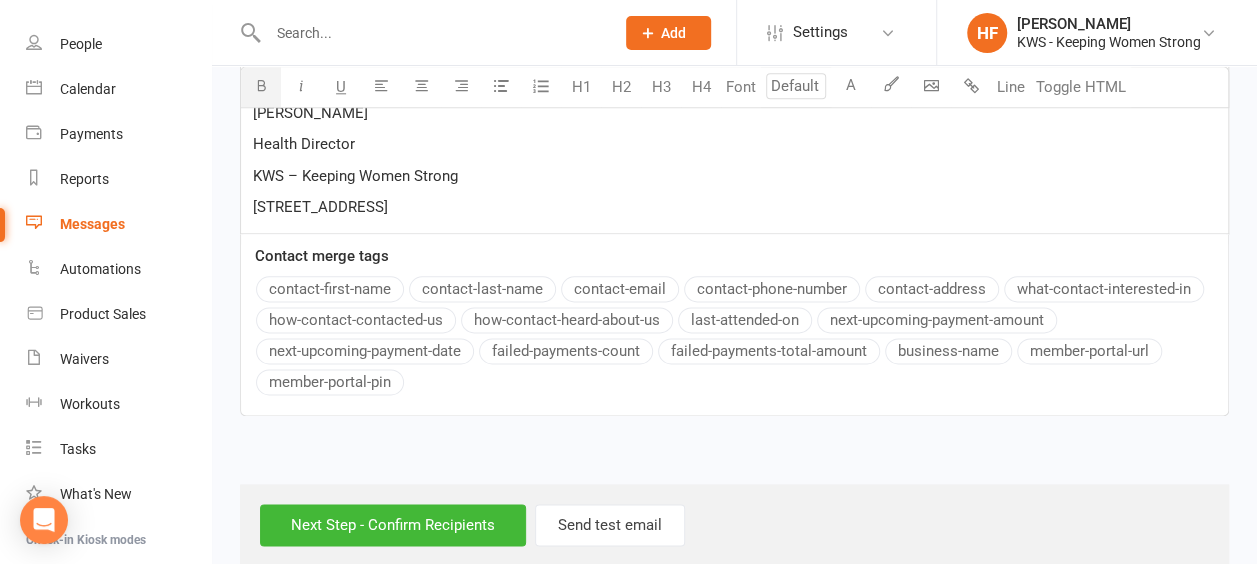 scroll, scrollTop: 1138, scrollLeft: 0, axis: vertical 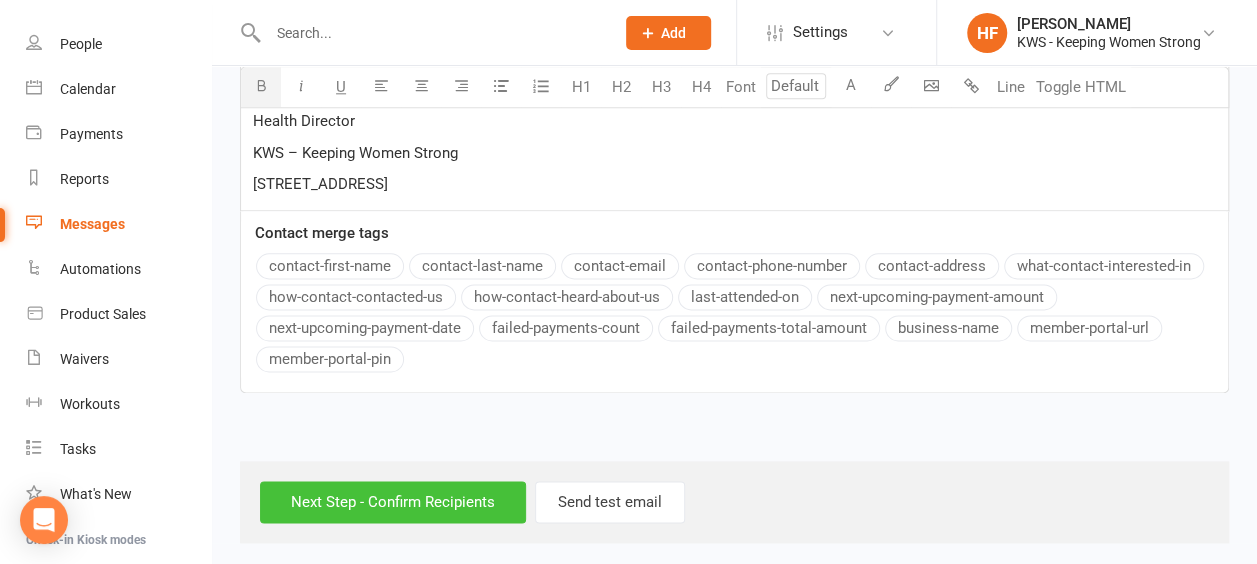 click on "Next Step - Confirm Recipients" at bounding box center [393, 502] 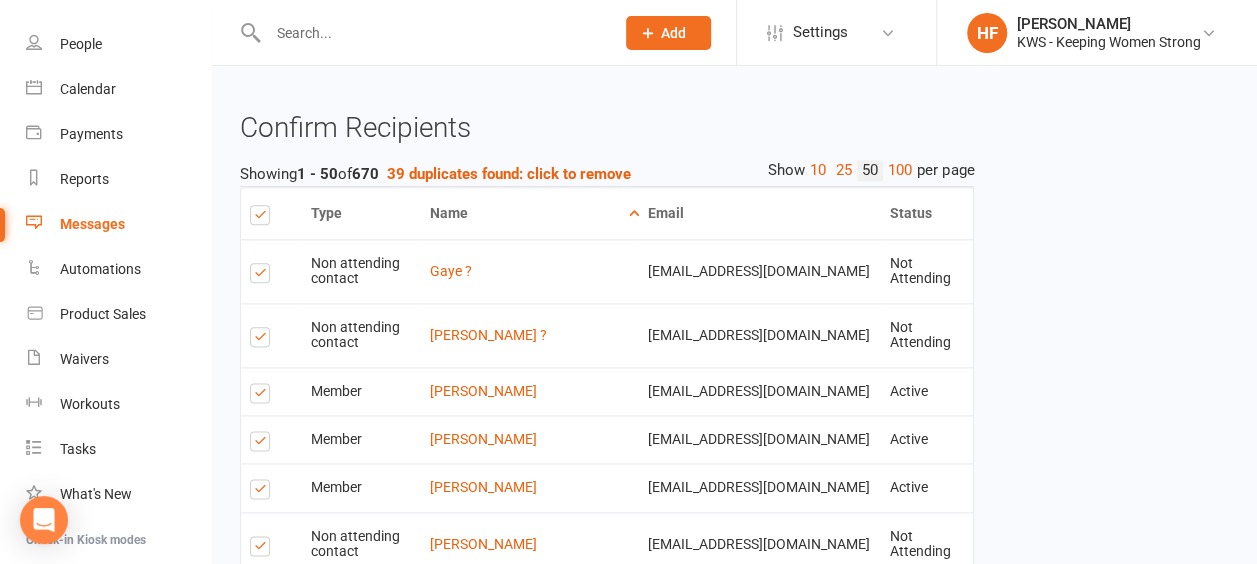 scroll, scrollTop: 1100, scrollLeft: 0, axis: vertical 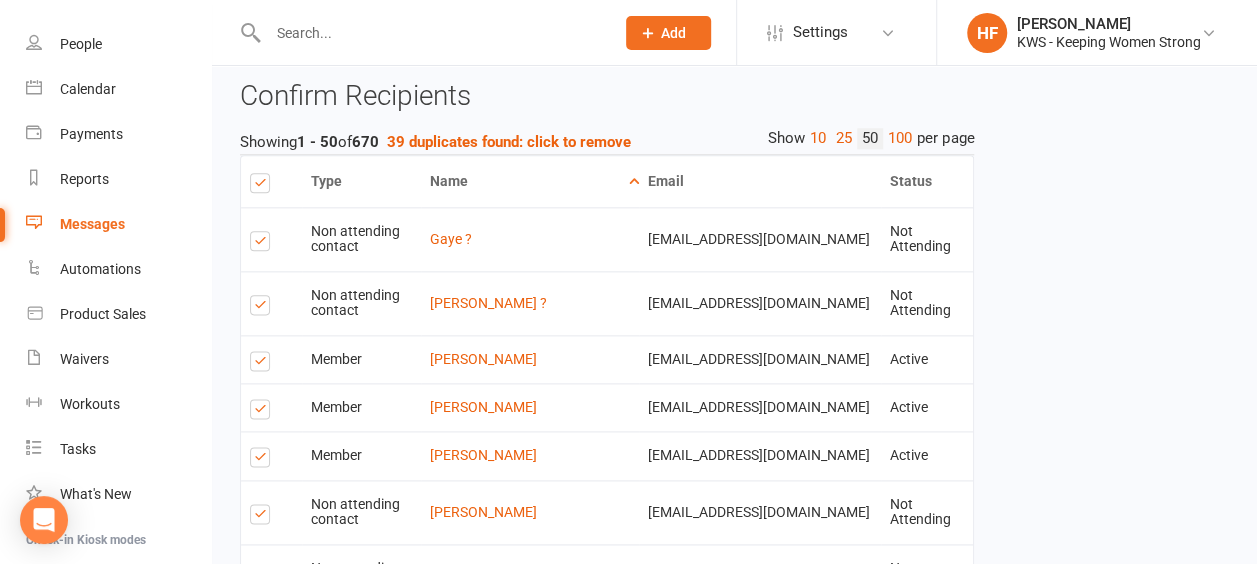 click at bounding box center (263, 244) 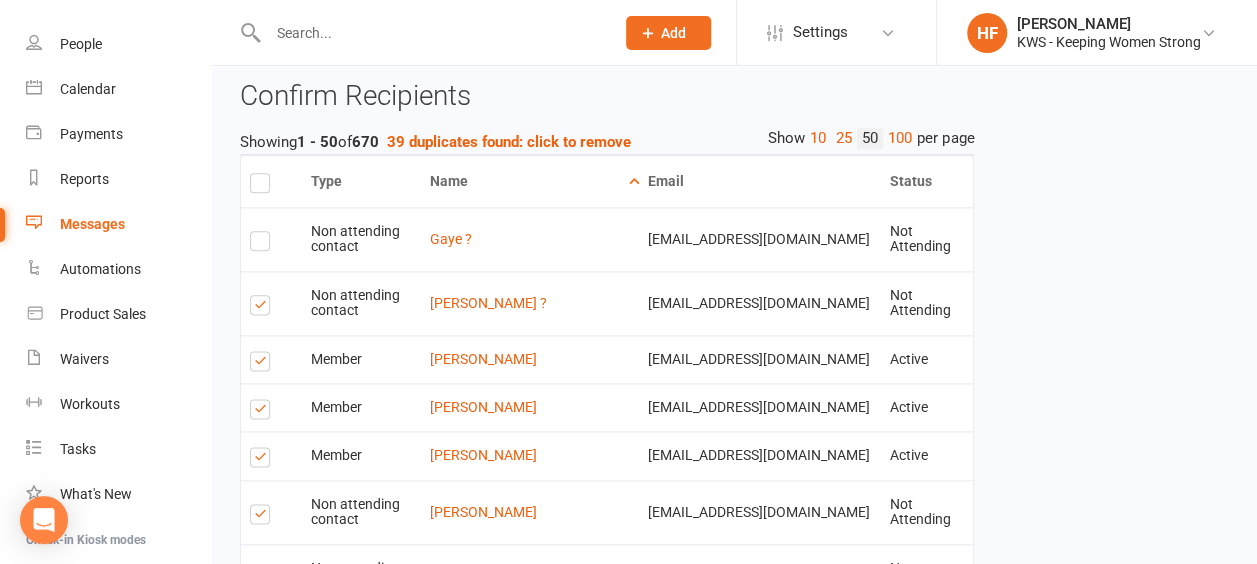 click at bounding box center (263, 308) 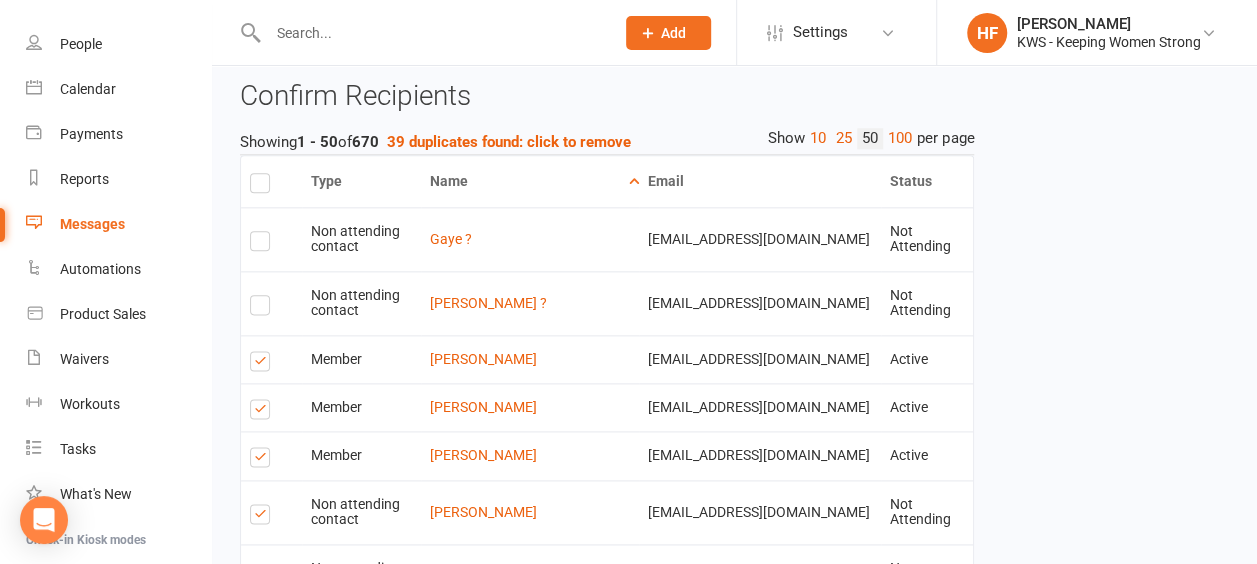 scroll, scrollTop: 1200, scrollLeft: 0, axis: vertical 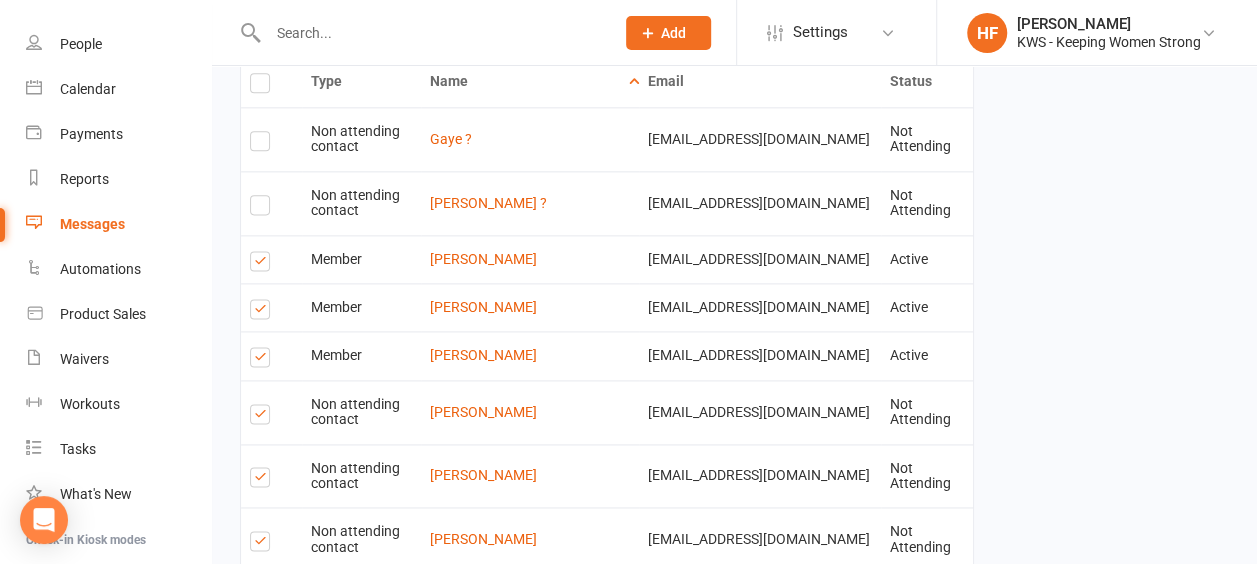 click at bounding box center [263, 264] 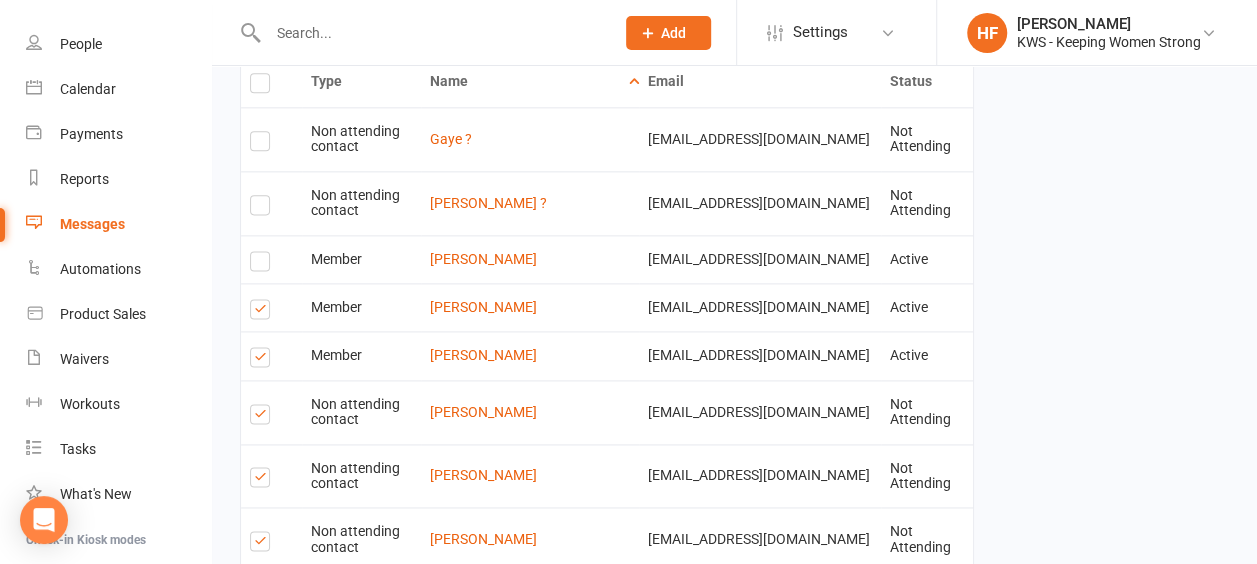 click at bounding box center [263, 312] 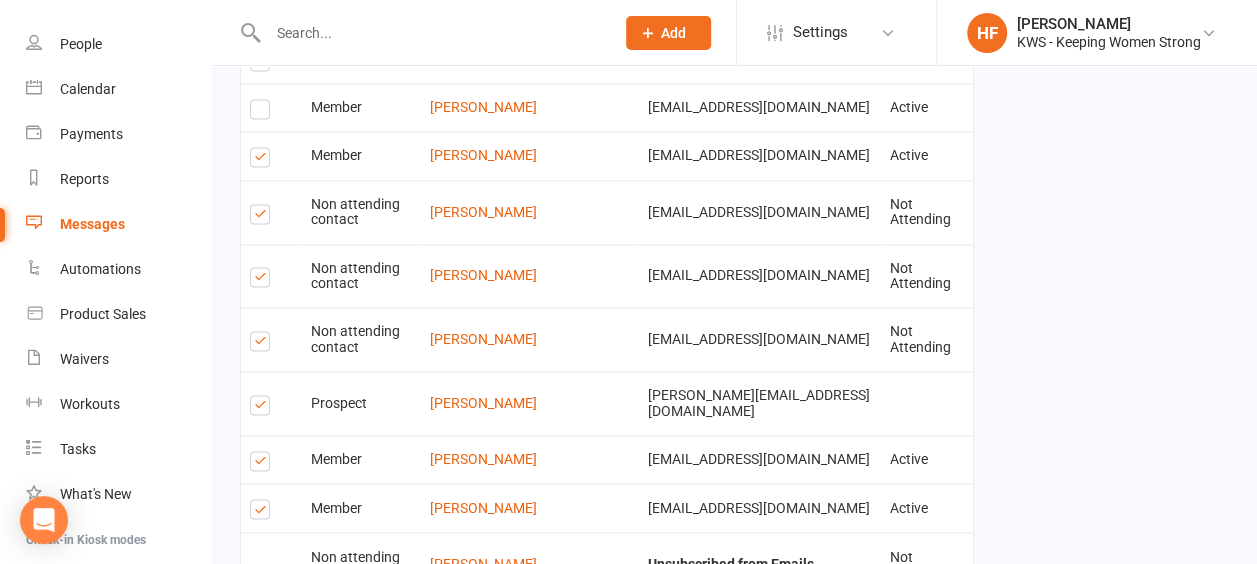 scroll, scrollTop: 1500, scrollLeft: 0, axis: vertical 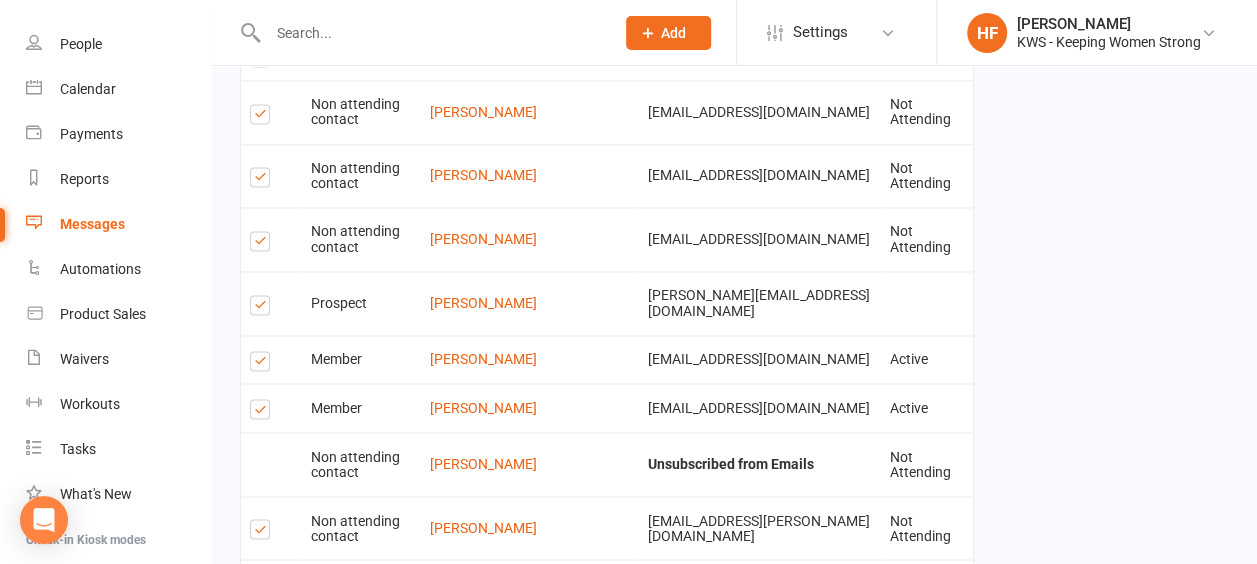 click at bounding box center (263, 364) 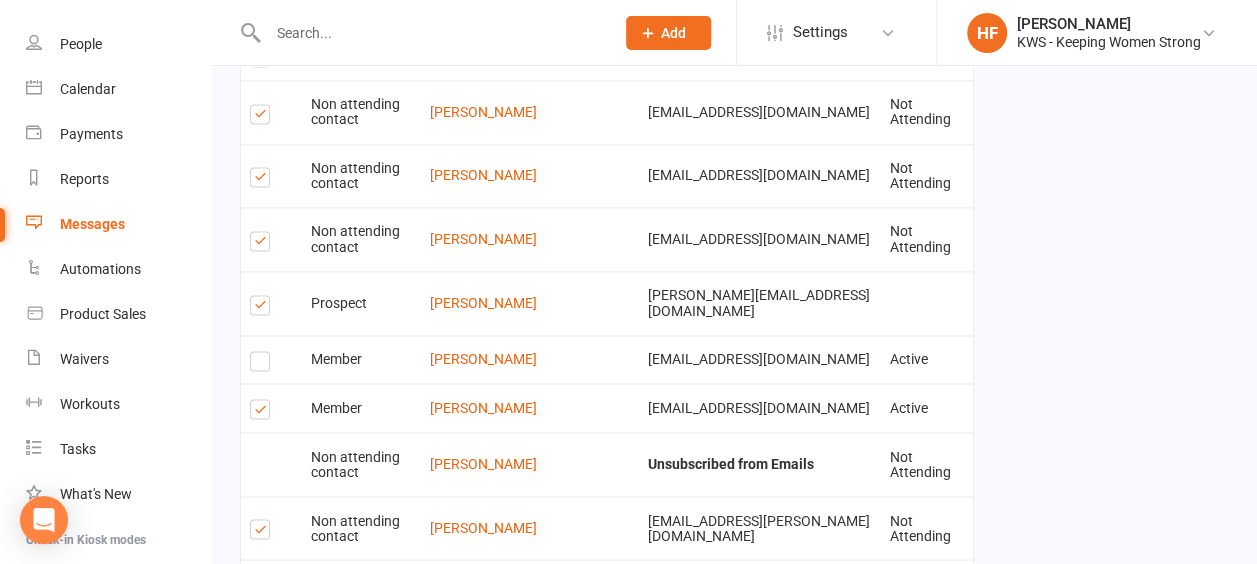 click at bounding box center (263, 412) 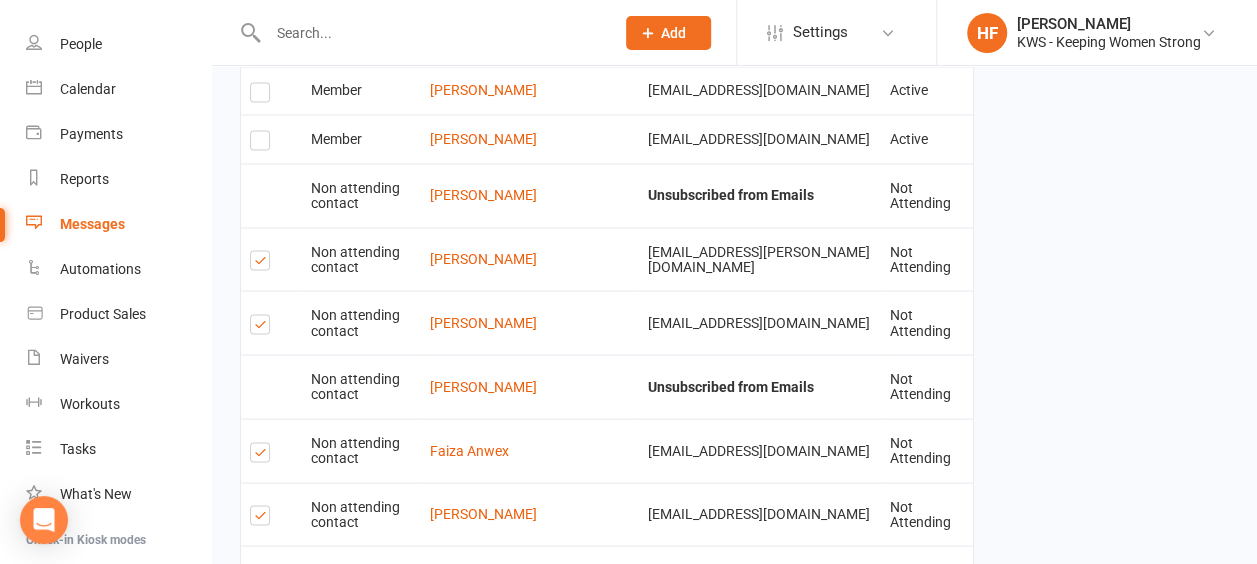 scroll, scrollTop: 1800, scrollLeft: 0, axis: vertical 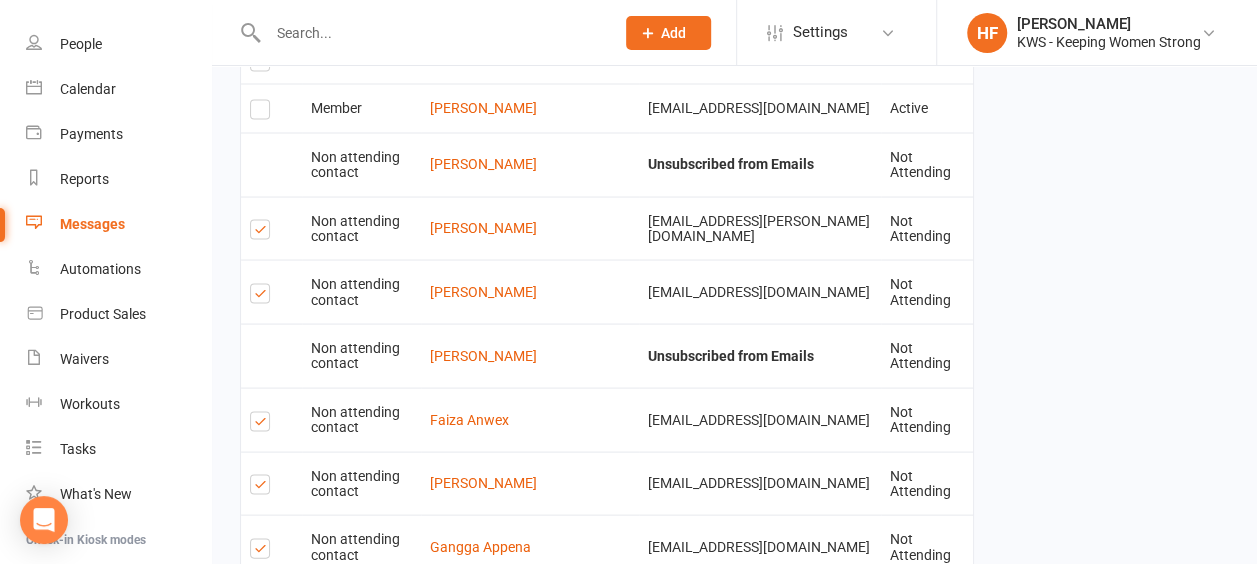 click at bounding box center (263, 296) 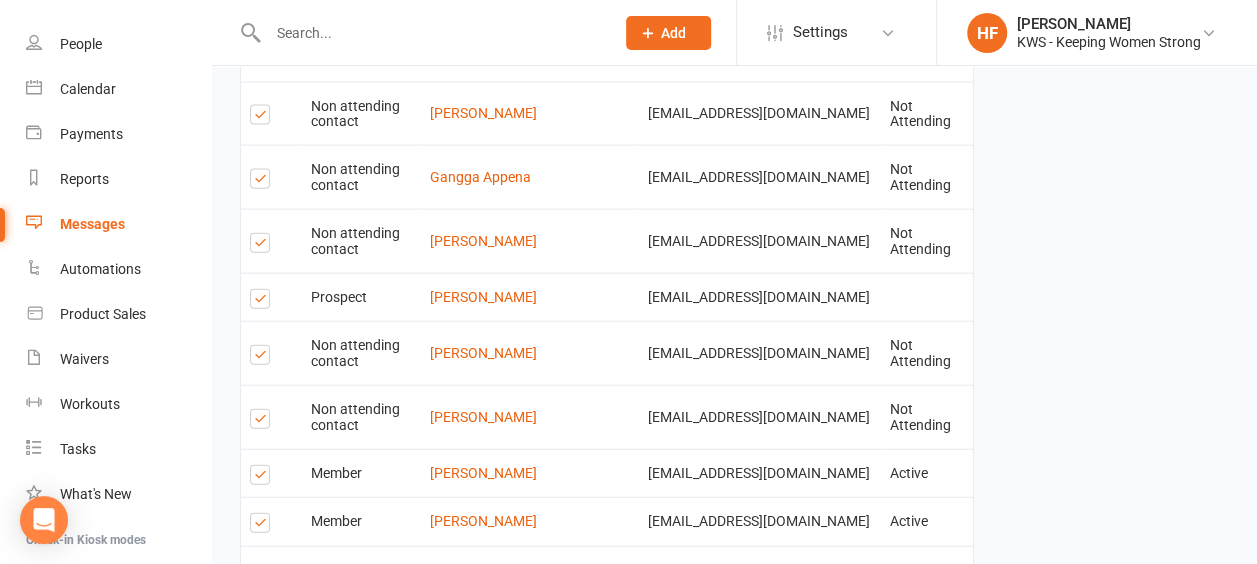 scroll, scrollTop: 2200, scrollLeft: 0, axis: vertical 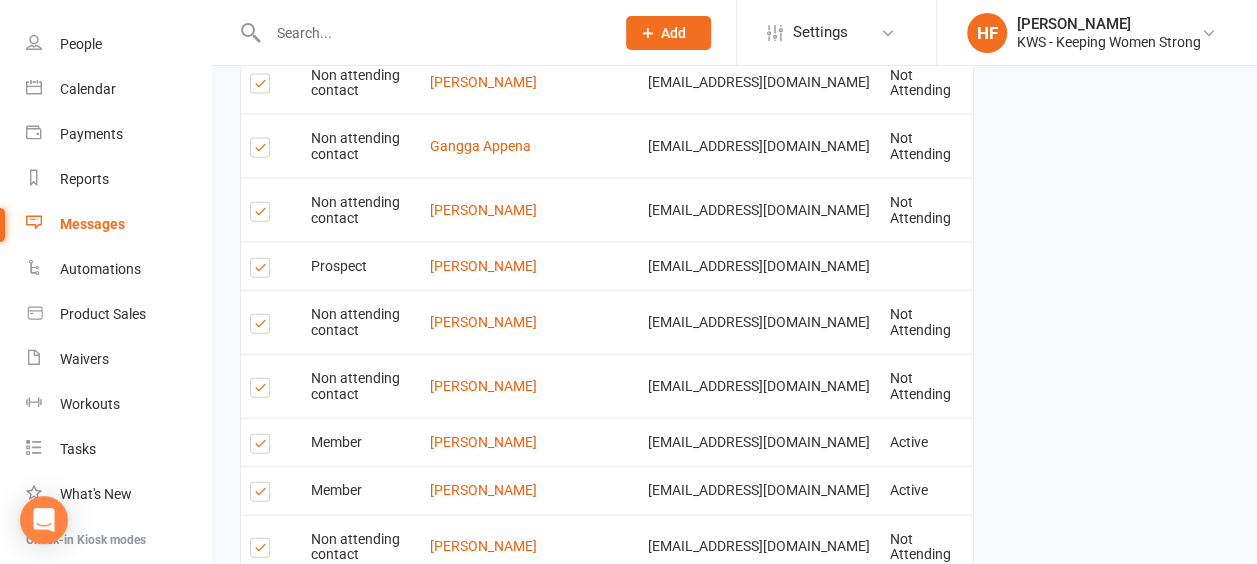 click at bounding box center (263, 447) 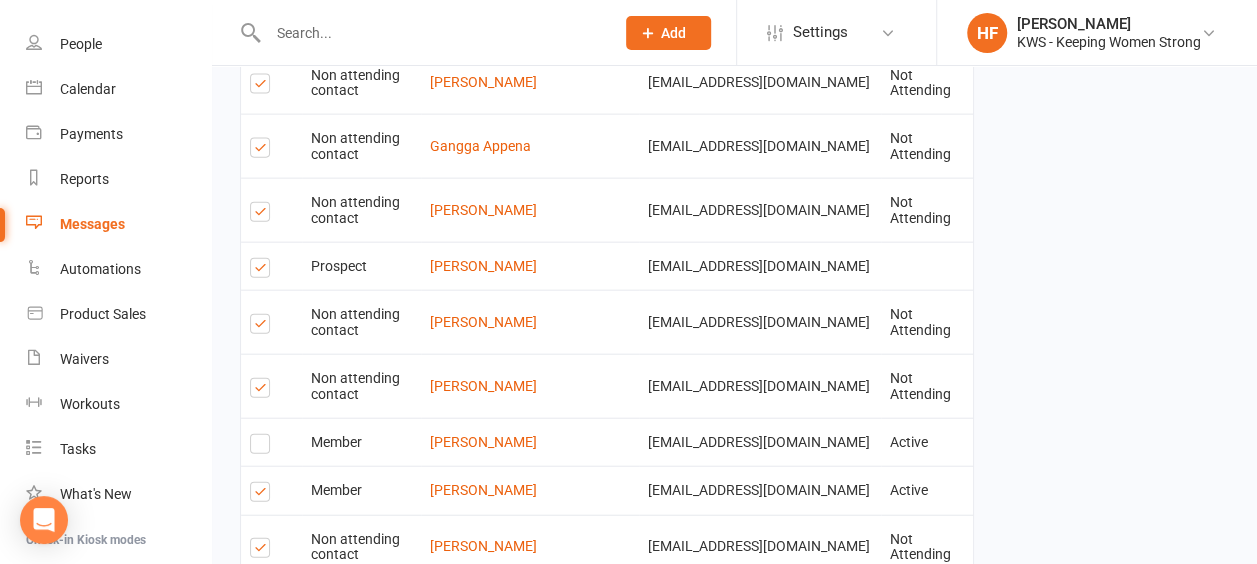 click at bounding box center [263, 495] 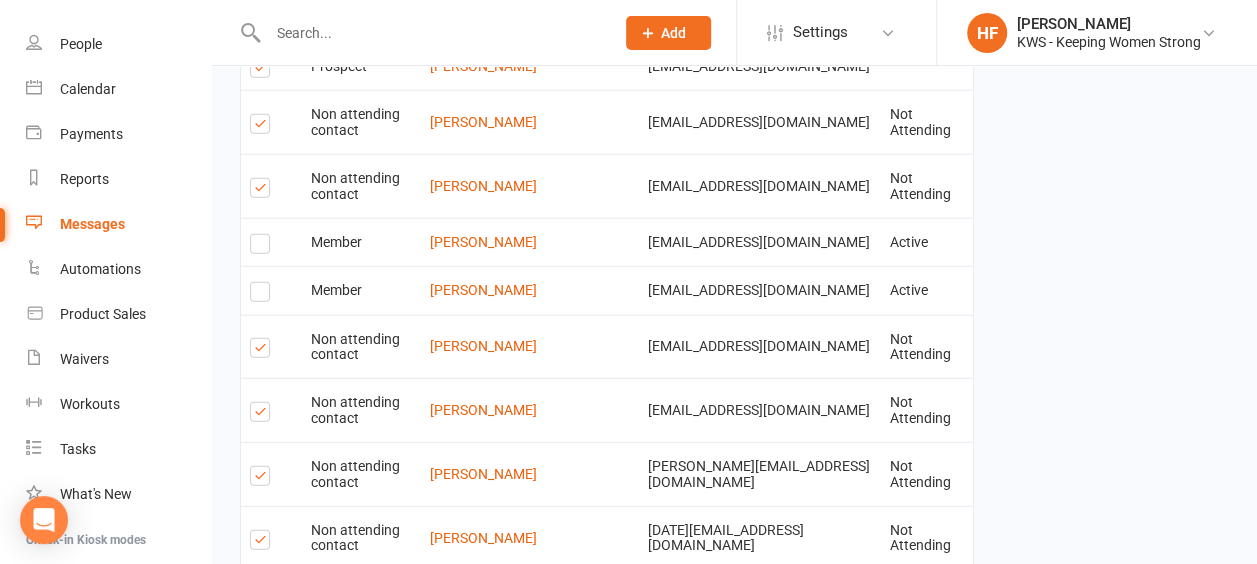 scroll, scrollTop: 2500, scrollLeft: 0, axis: vertical 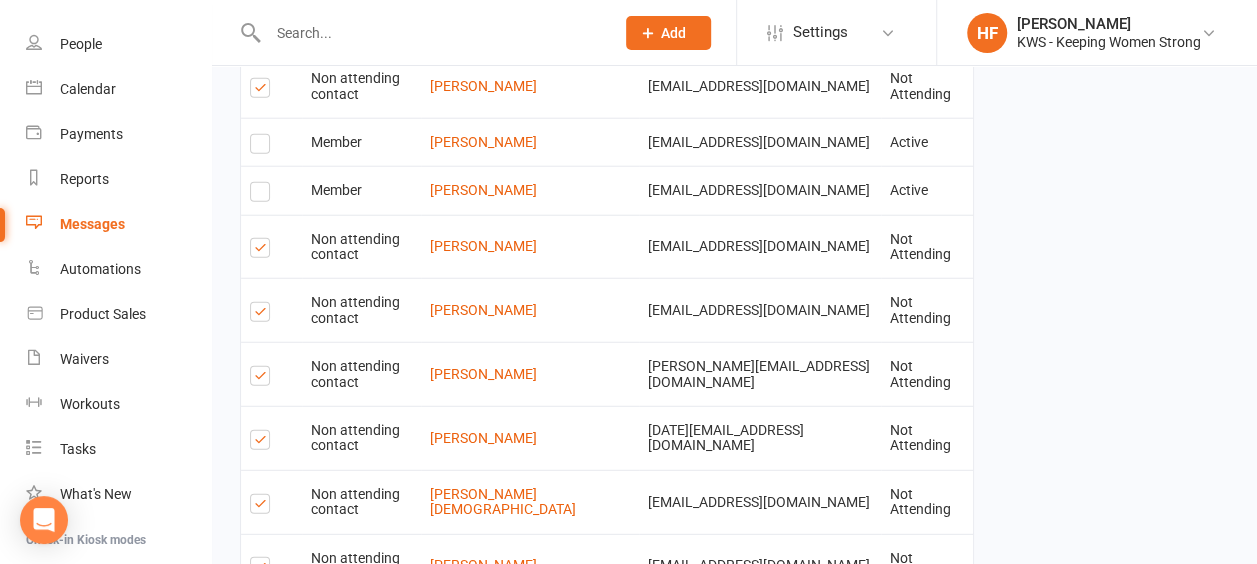click at bounding box center [263, 570] 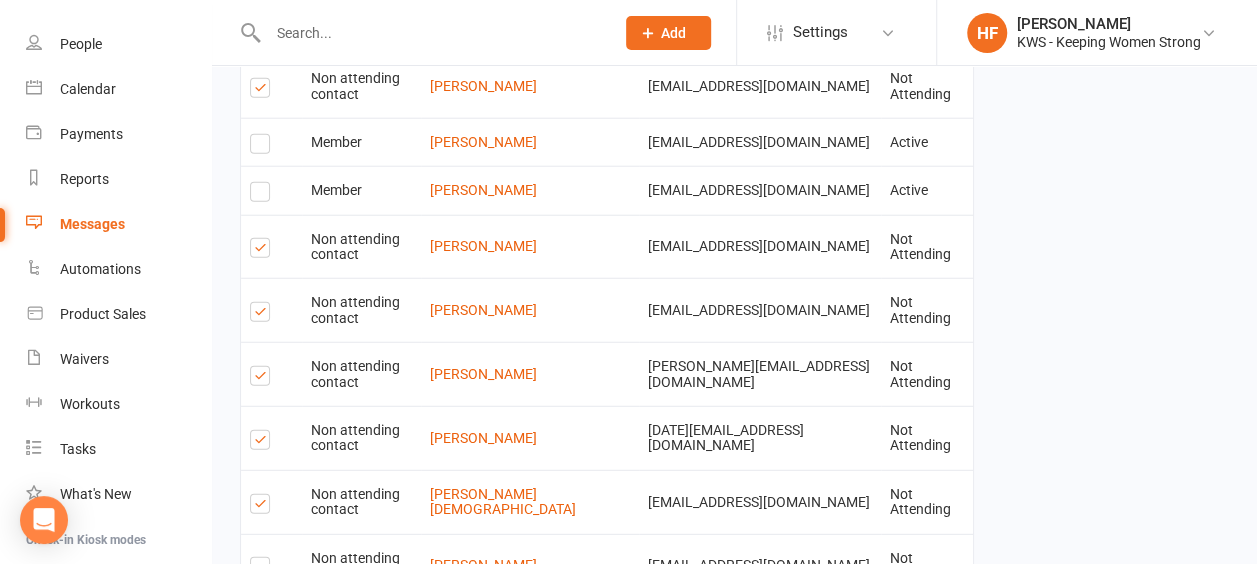 drag, startPoint x: 255, startPoint y: 297, endPoint x: 438, endPoint y: 307, distance: 183.27303 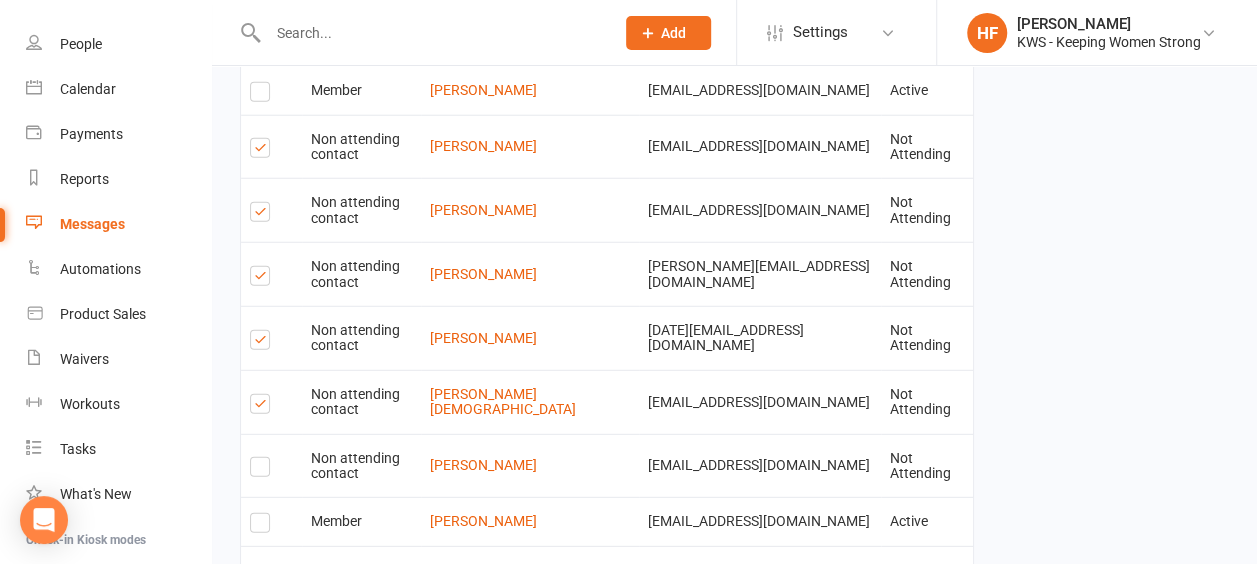 click at bounding box center (263, 582) 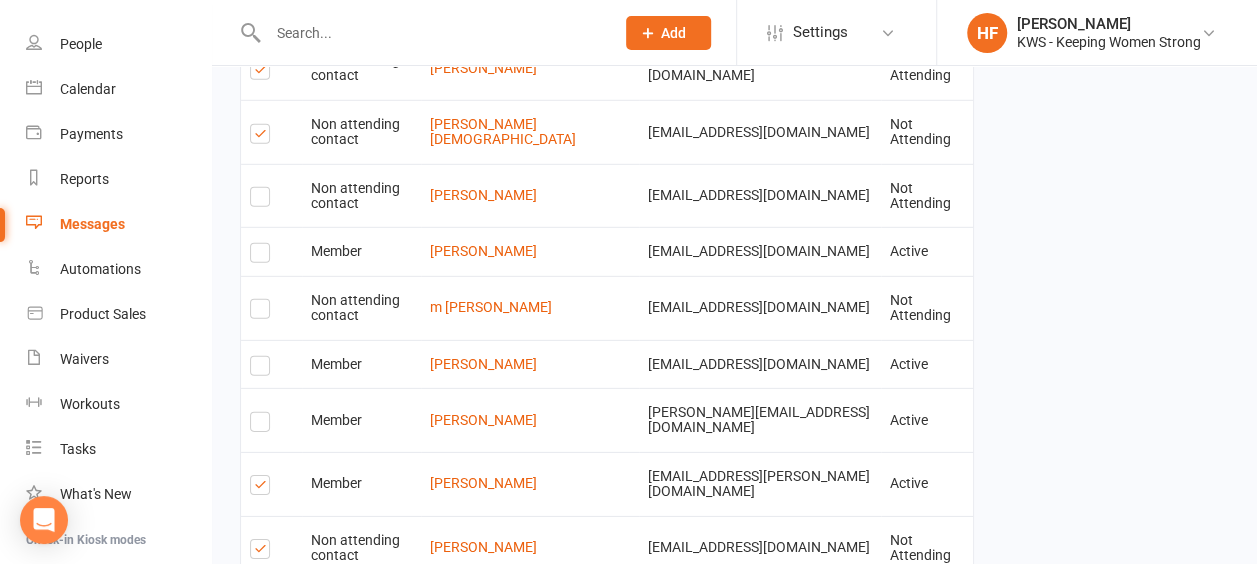 scroll, scrollTop: 2900, scrollLeft: 0, axis: vertical 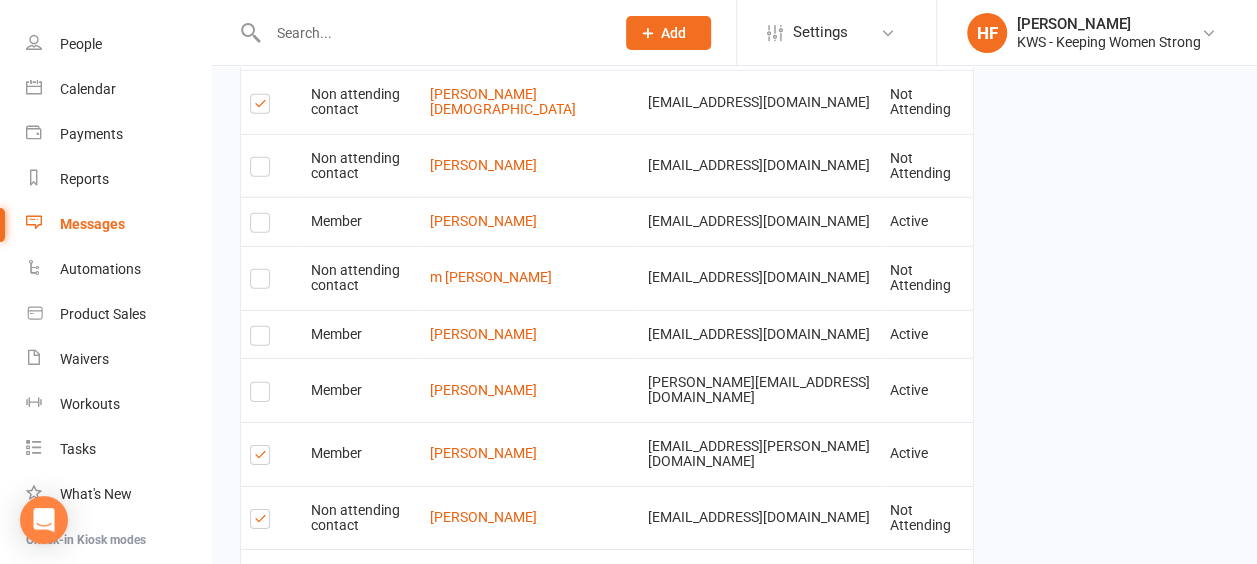 click at bounding box center [263, 706] 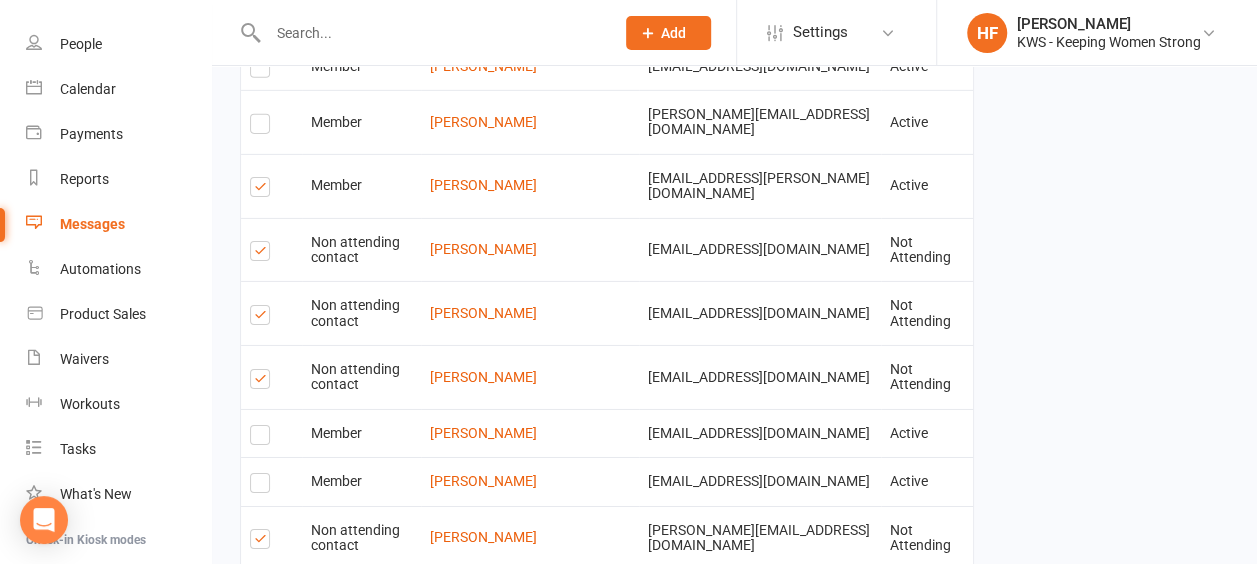 scroll, scrollTop: 3200, scrollLeft: 0, axis: vertical 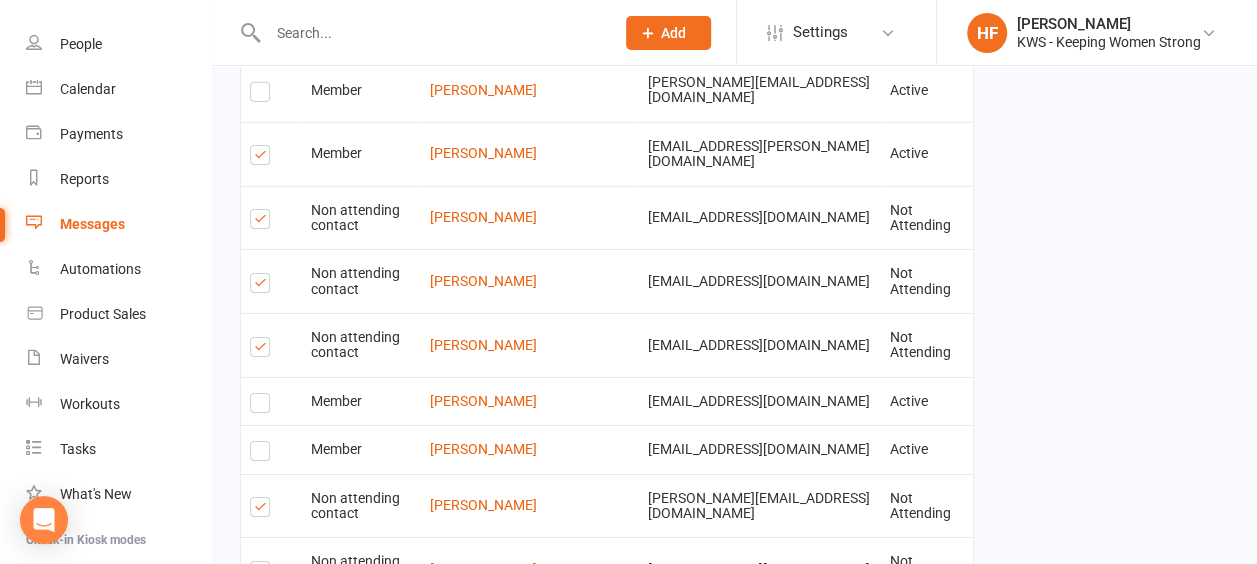 click at bounding box center [263, 694] 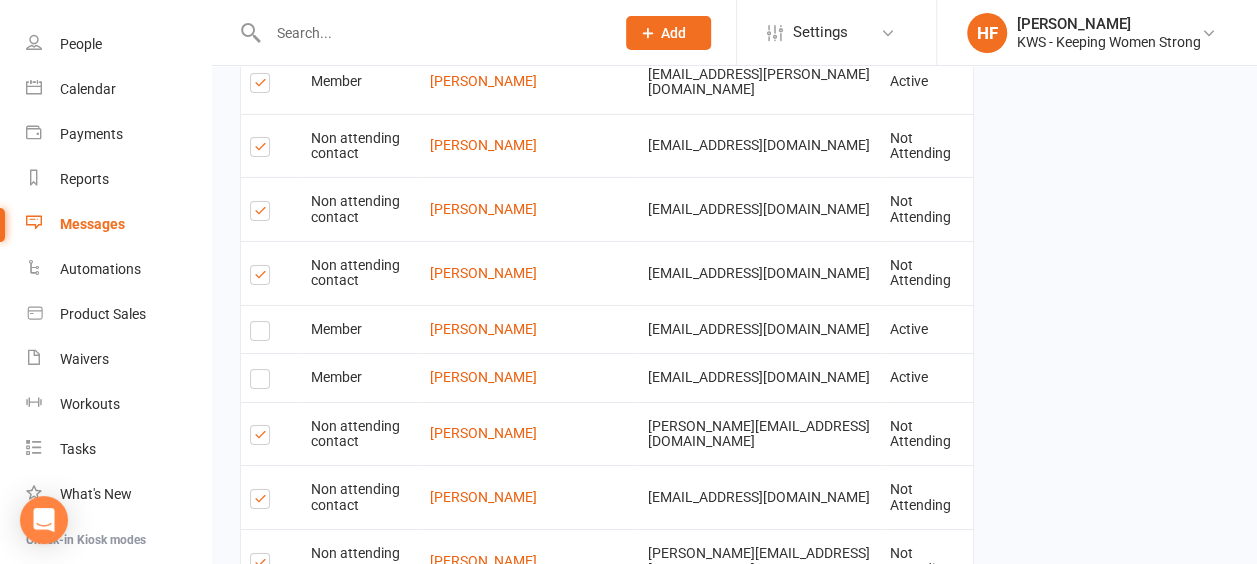 scroll, scrollTop: 3300, scrollLeft: 0, axis: vertical 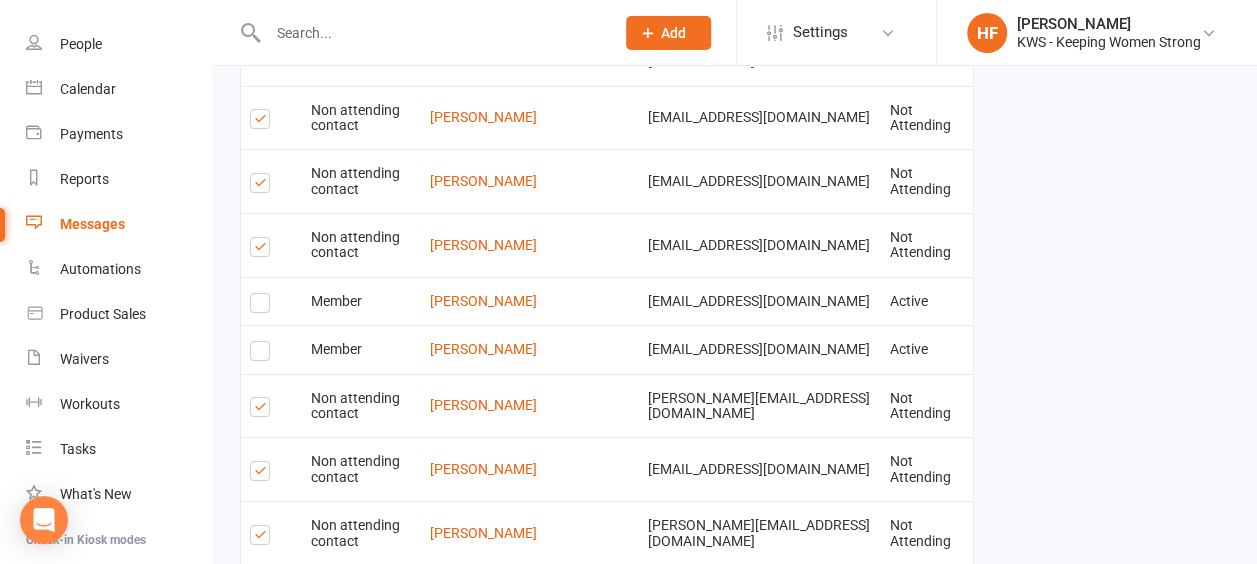 click at bounding box center [263, 882] 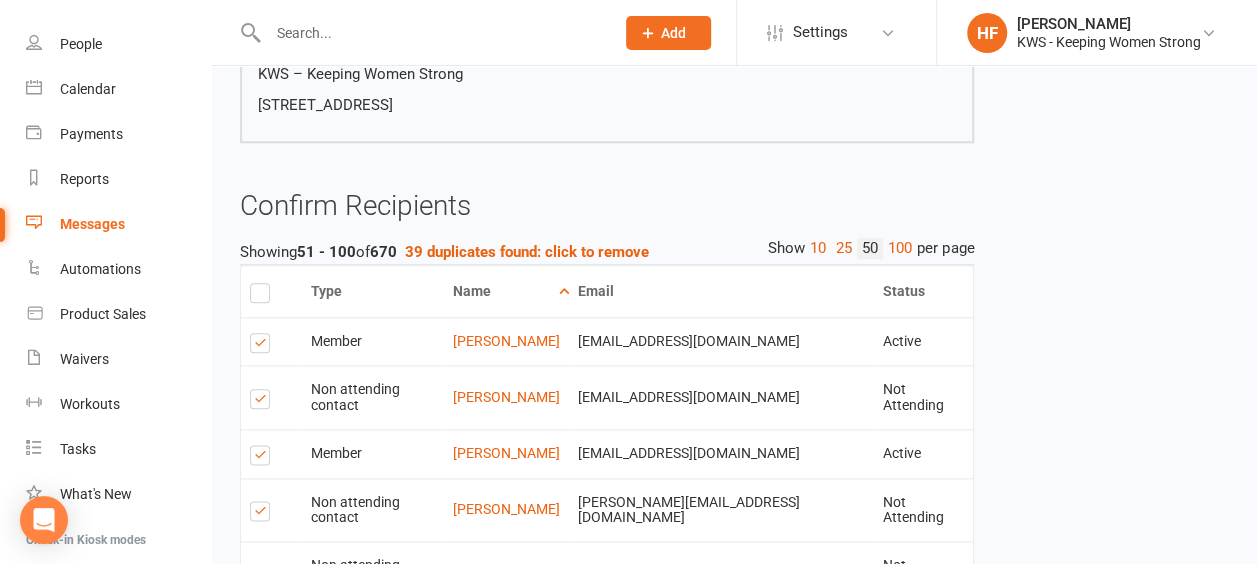 scroll, scrollTop: 1100, scrollLeft: 0, axis: vertical 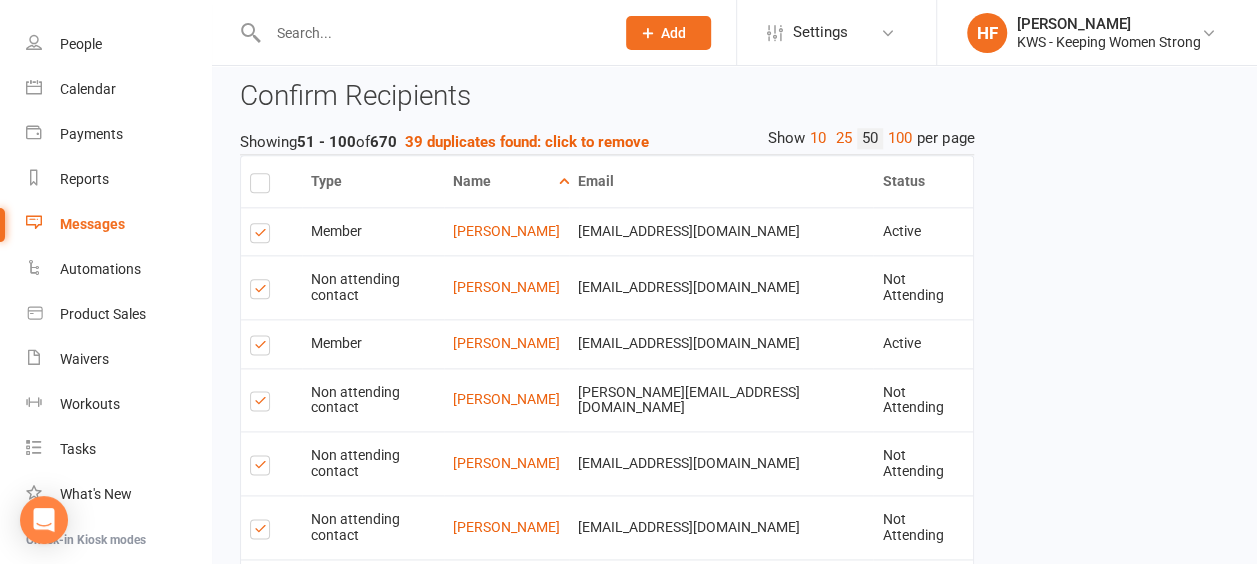 click at bounding box center [263, 236] 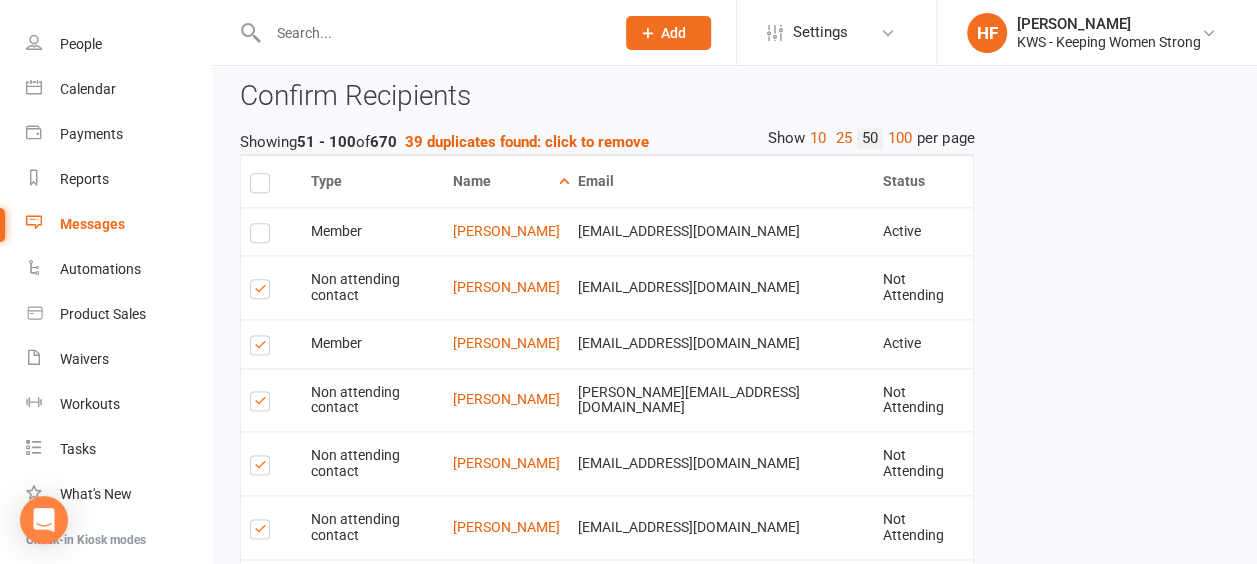 click at bounding box center (263, 348) 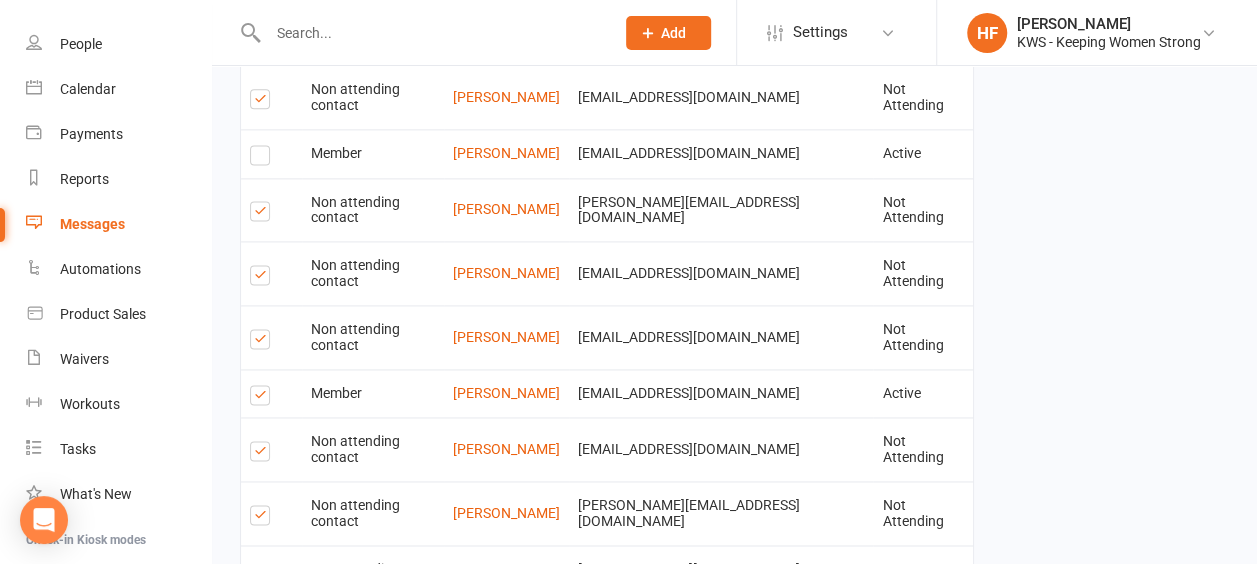 scroll, scrollTop: 1300, scrollLeft: 0, axis: vertical 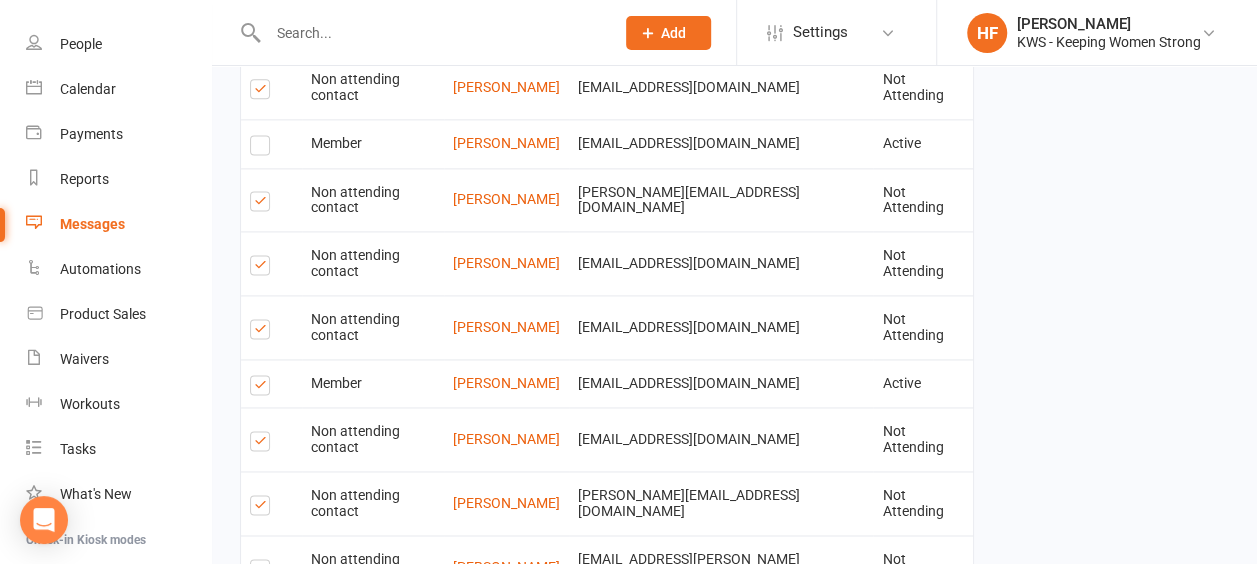 click at bounding box center [263, 388] 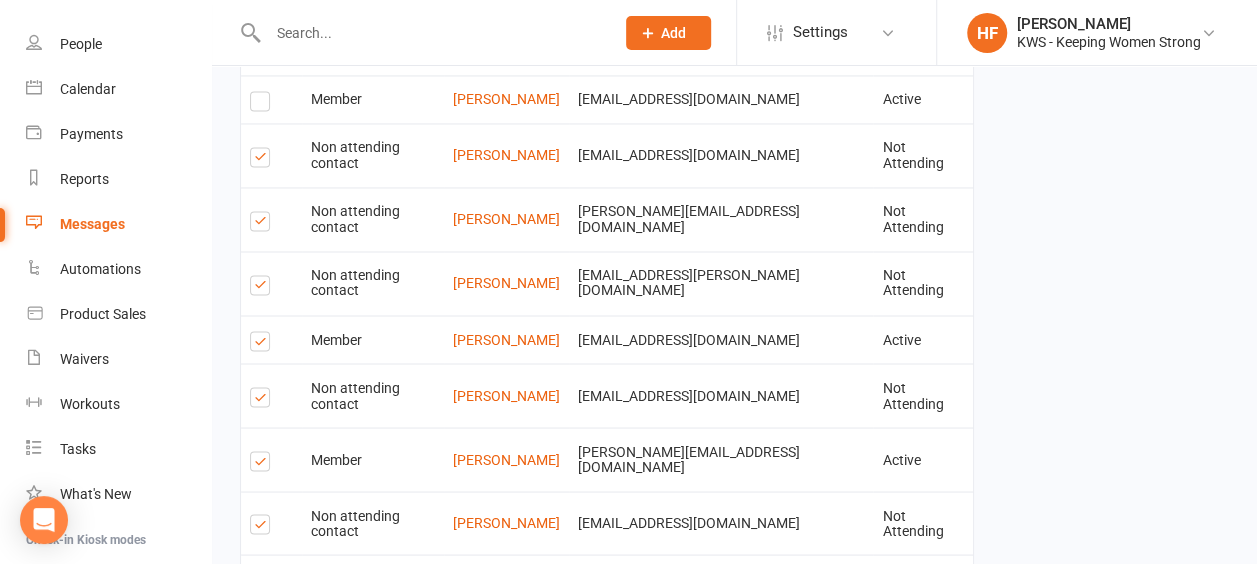scroll, scrollTop: 1600, scrollLeft: 0, axis: vertical 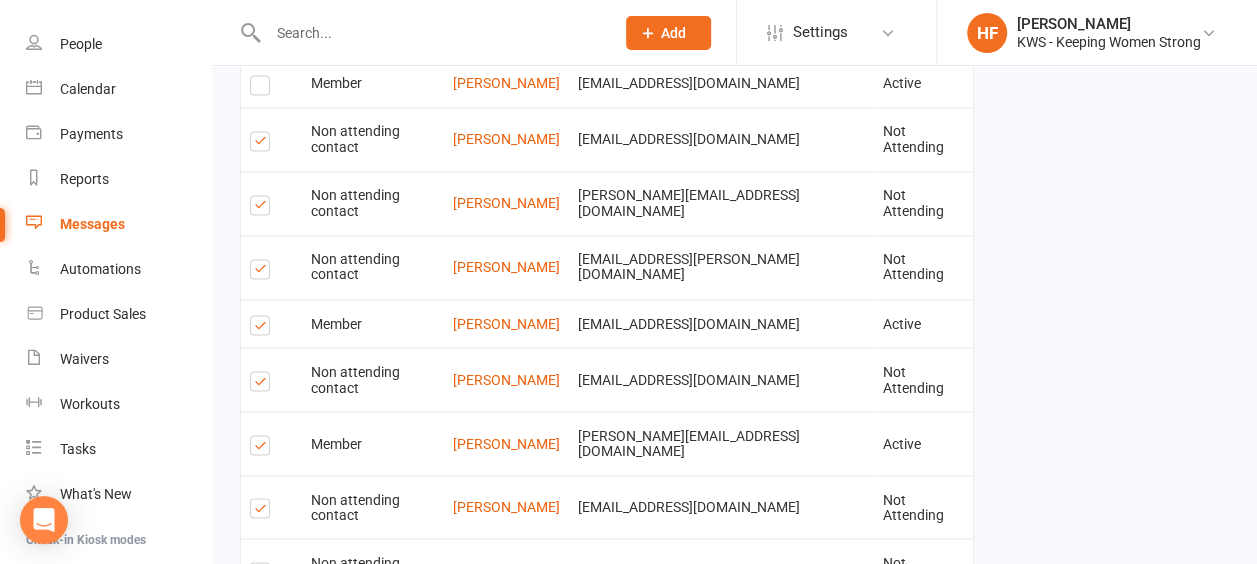 click at bounding box center [263, 328] 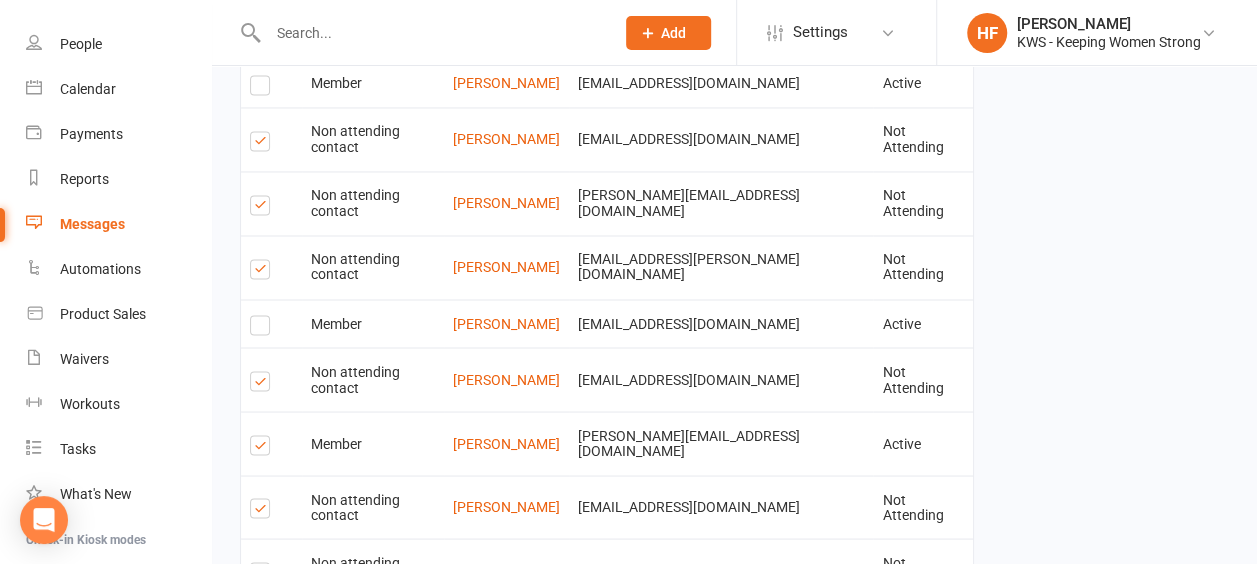 click at bounding box center (263, 448) 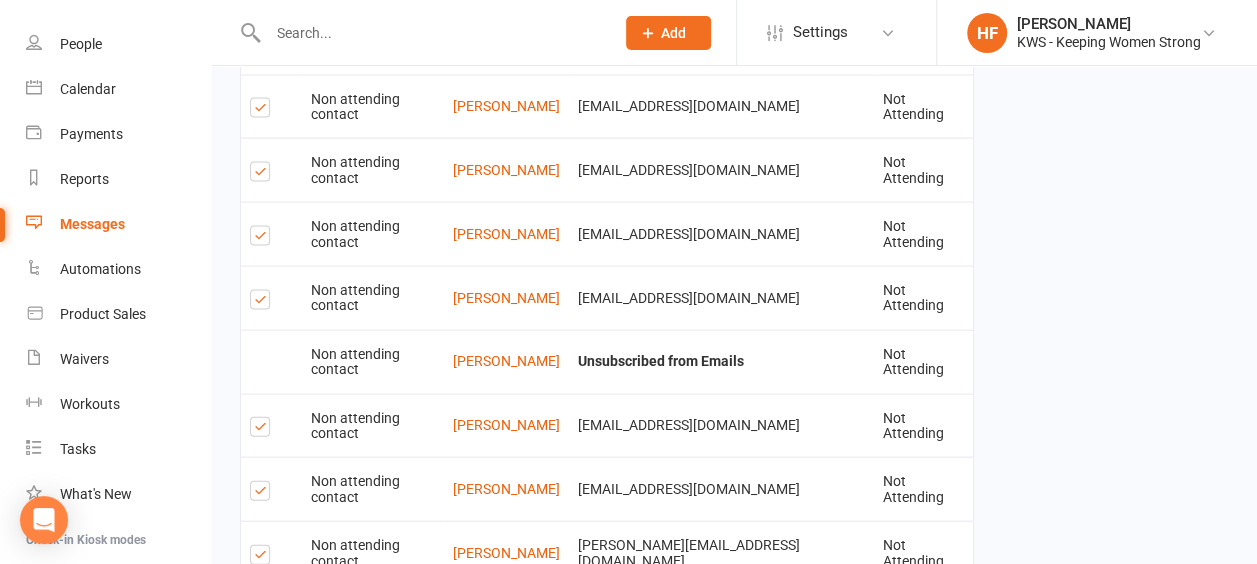 scroll, scrollTop: 2100, scrollLeft: 0, axis: vertical 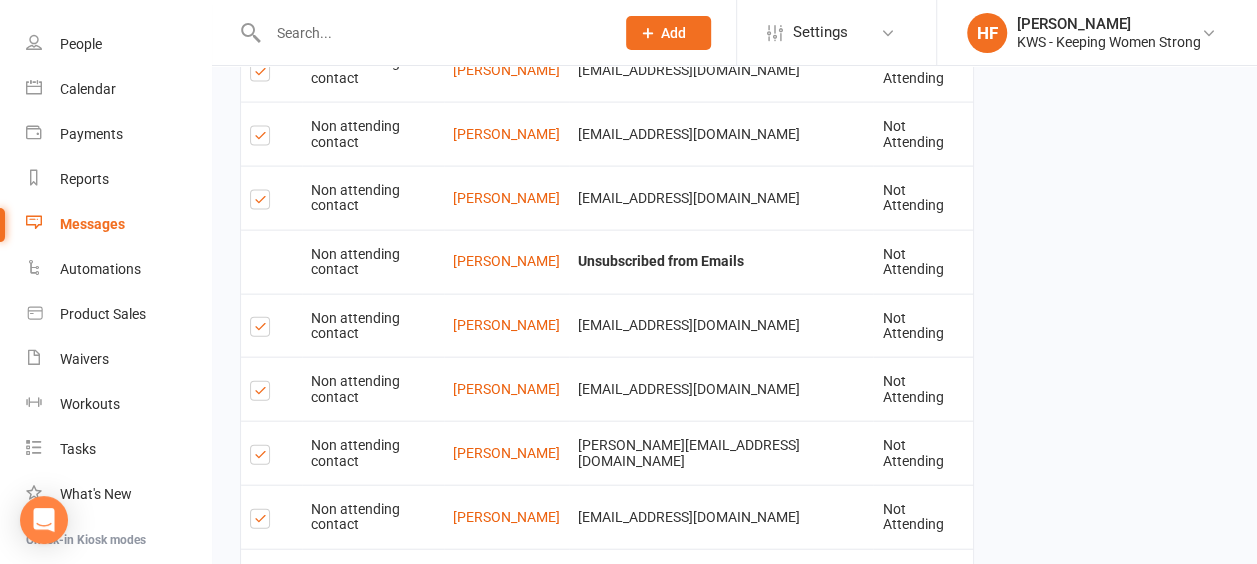 click at bounding box center (263, 522) 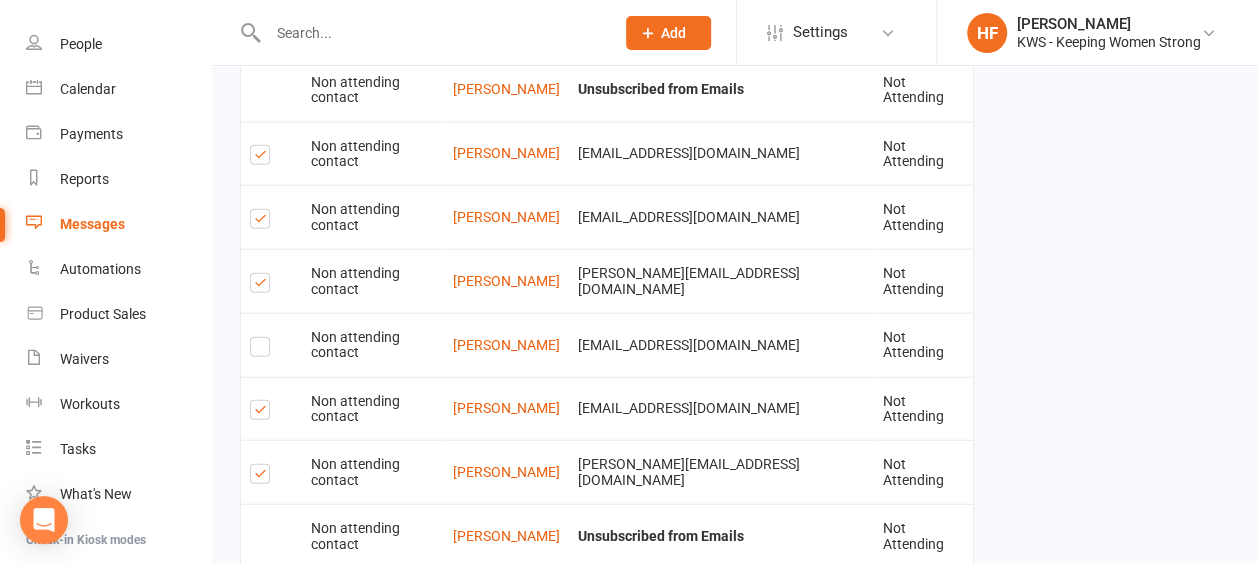 scroll, scrollTop: 2300, scrollLeft: 0, axis: vertical 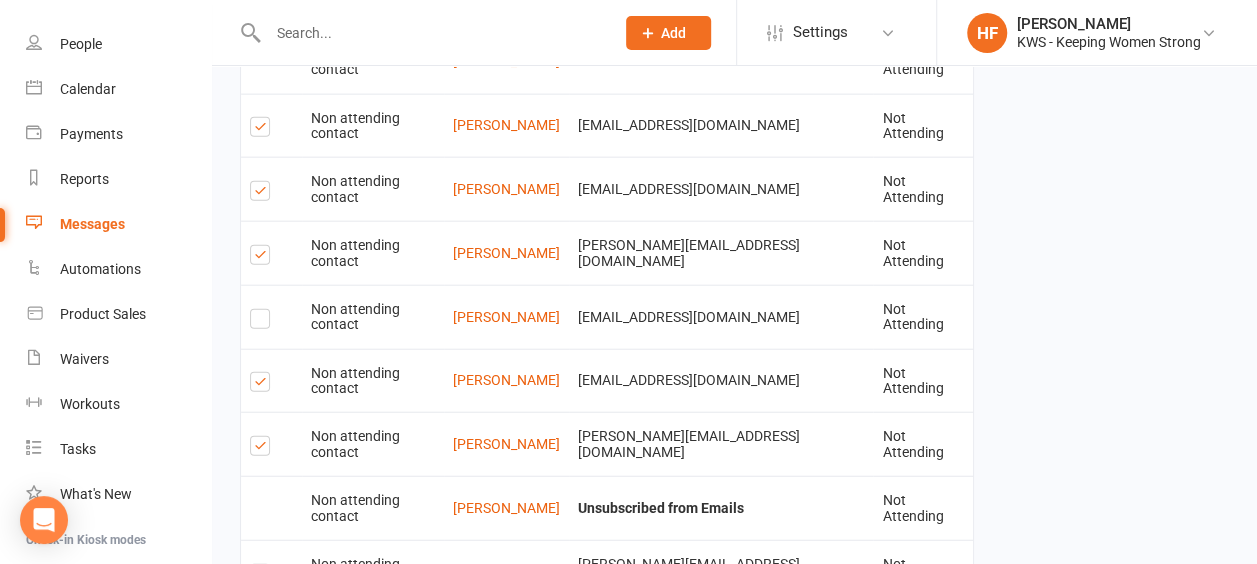 click at bounding box center (263, 577) 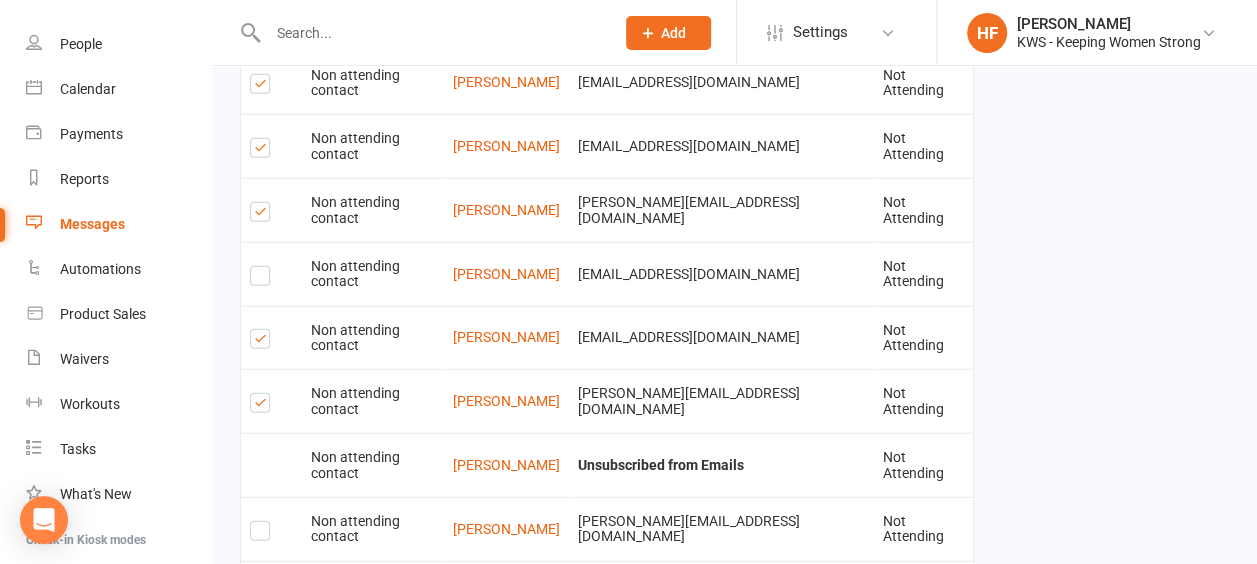 scroll, scrollTop: 2400, scrollLeft: 0, axis: vertical 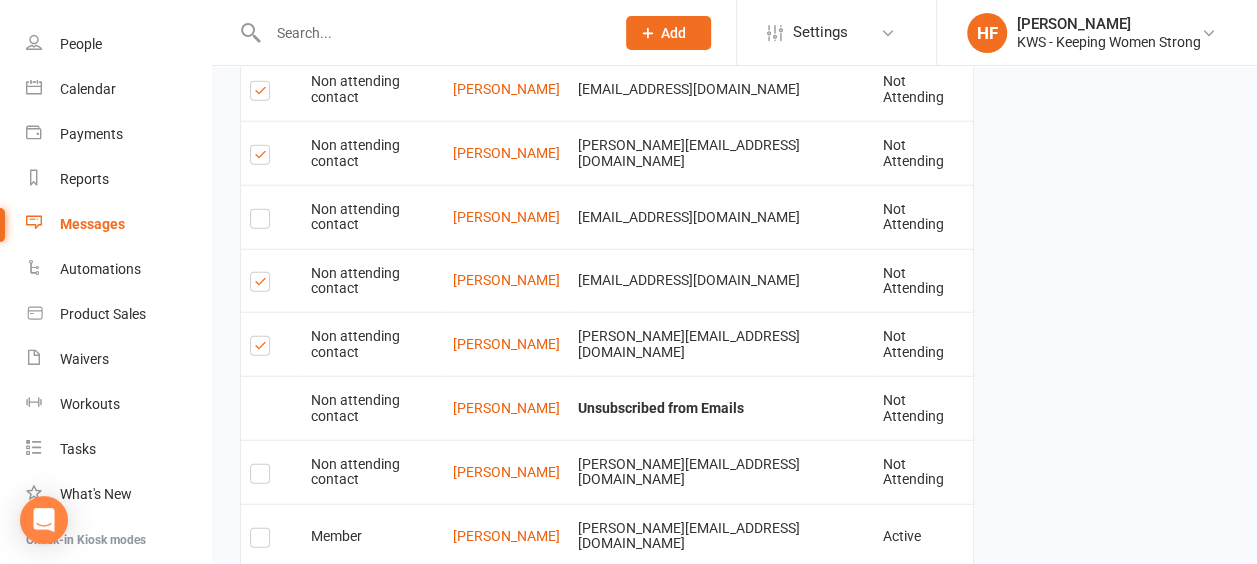 click at bounding box center [263, 604] 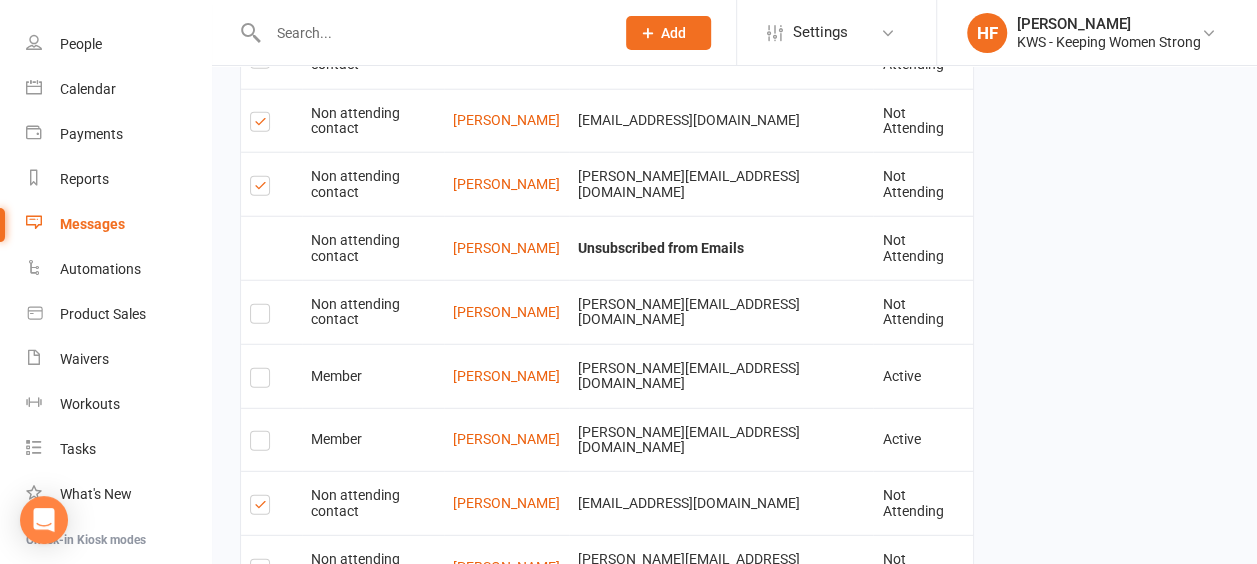 scroll, scrollTop: 2600, scrollLeft: 0, axis: vertical 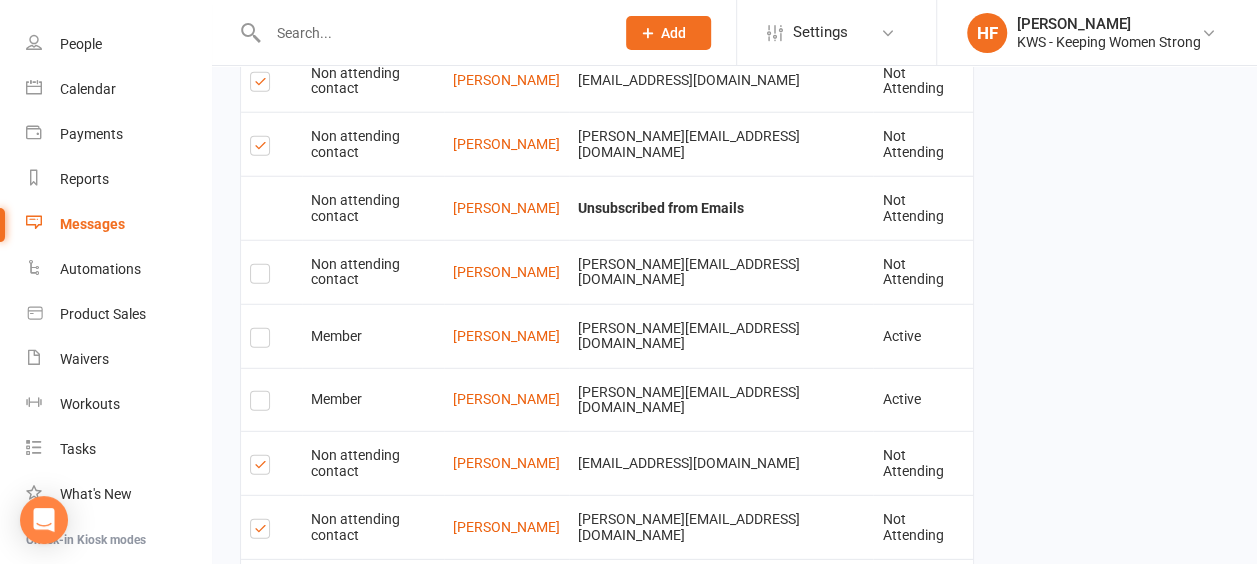 click at bounding box center (263, 652) 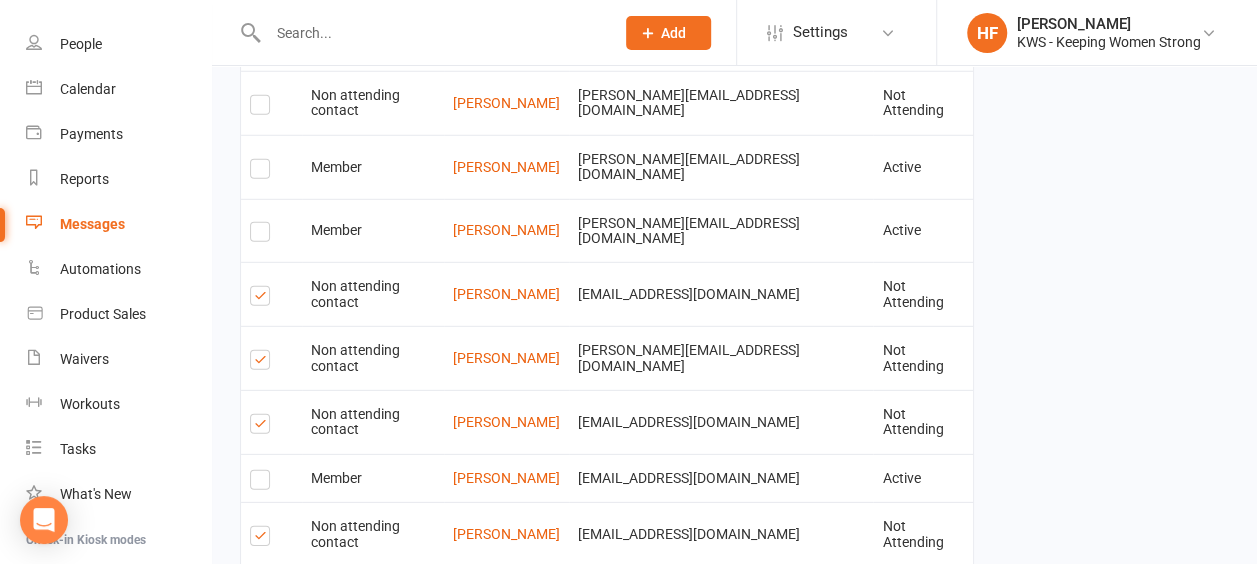 scroll, scrollTop: 2800, scrollLeft: 0, axis: vertical 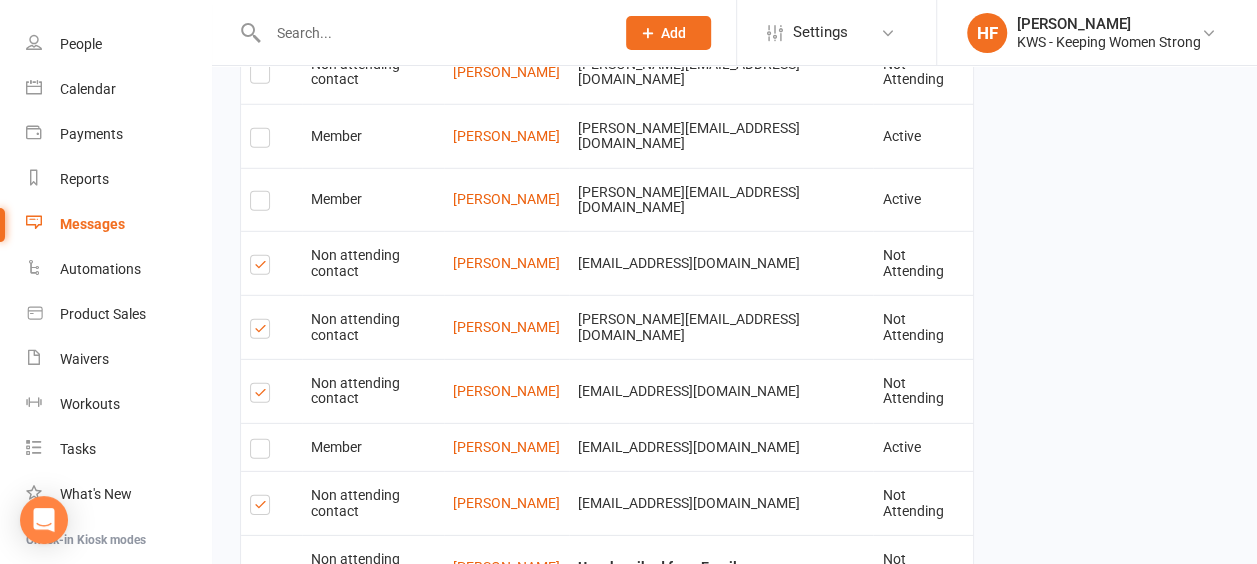 click at bounding box center [263, 628] 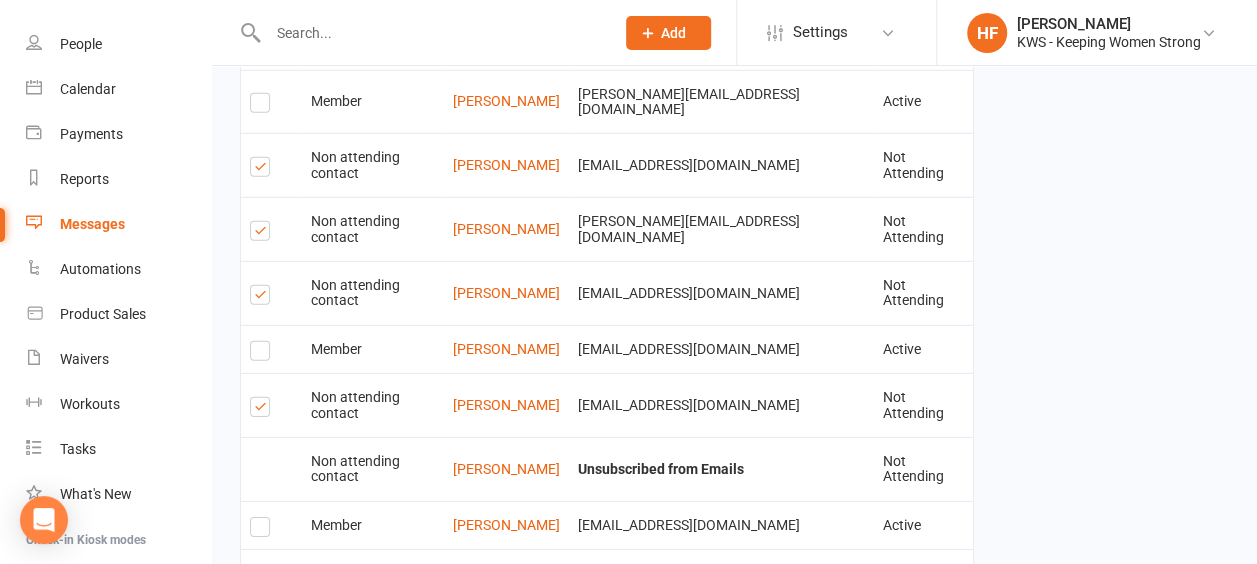 scroll, scrollTop: 2900, scrollLeft: 0, axis: vertical 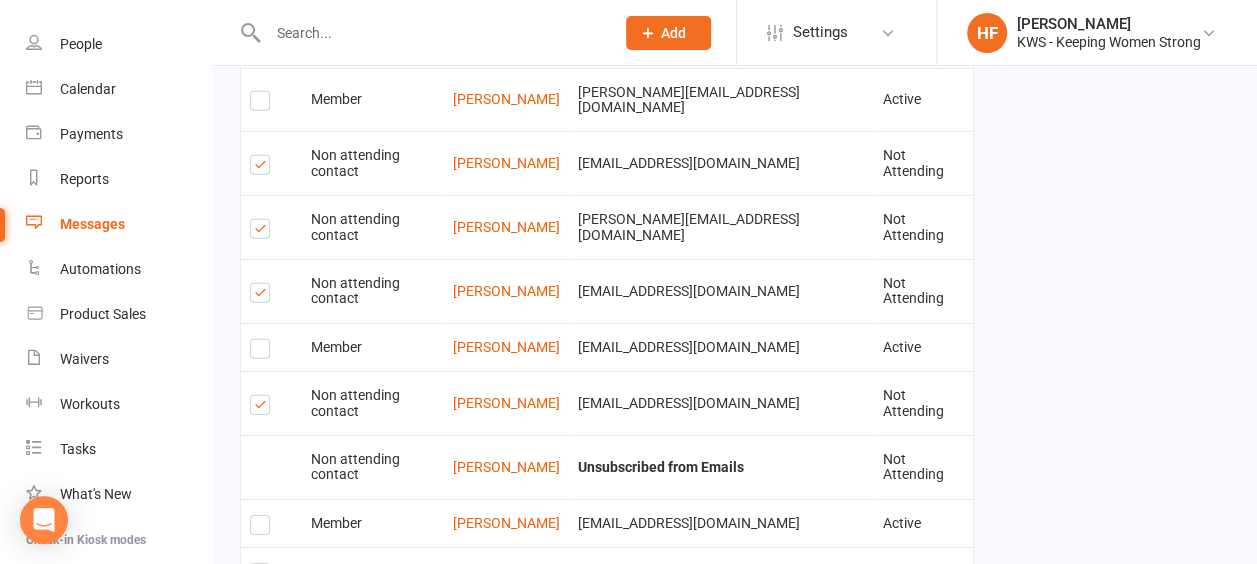 click at bounding box center [263, 632] 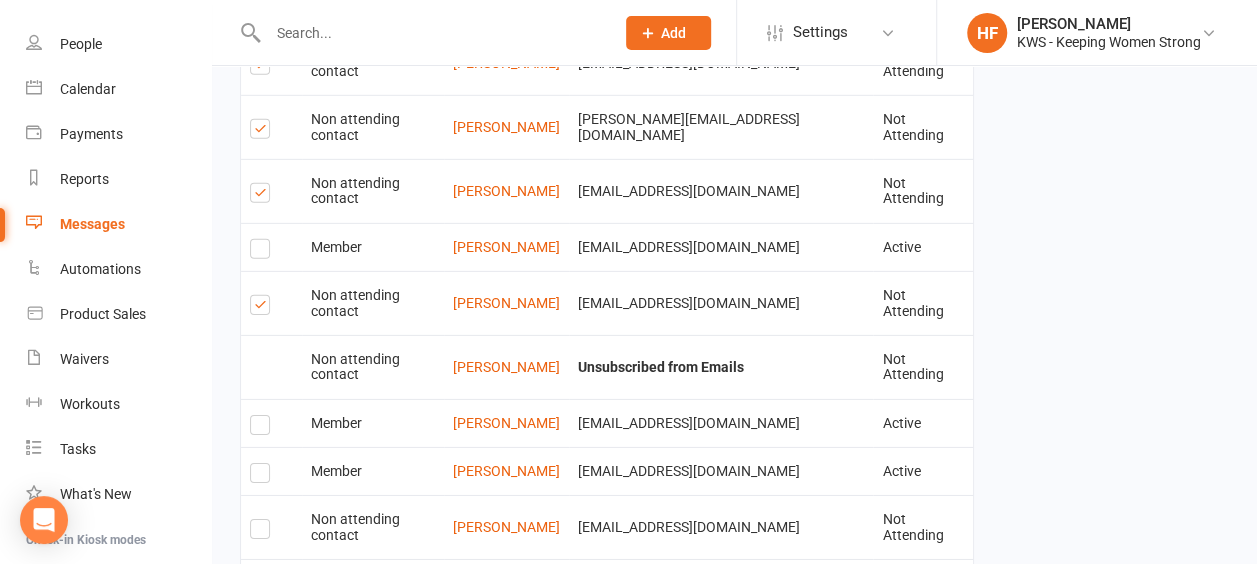 click at bounding box center [263, 716] 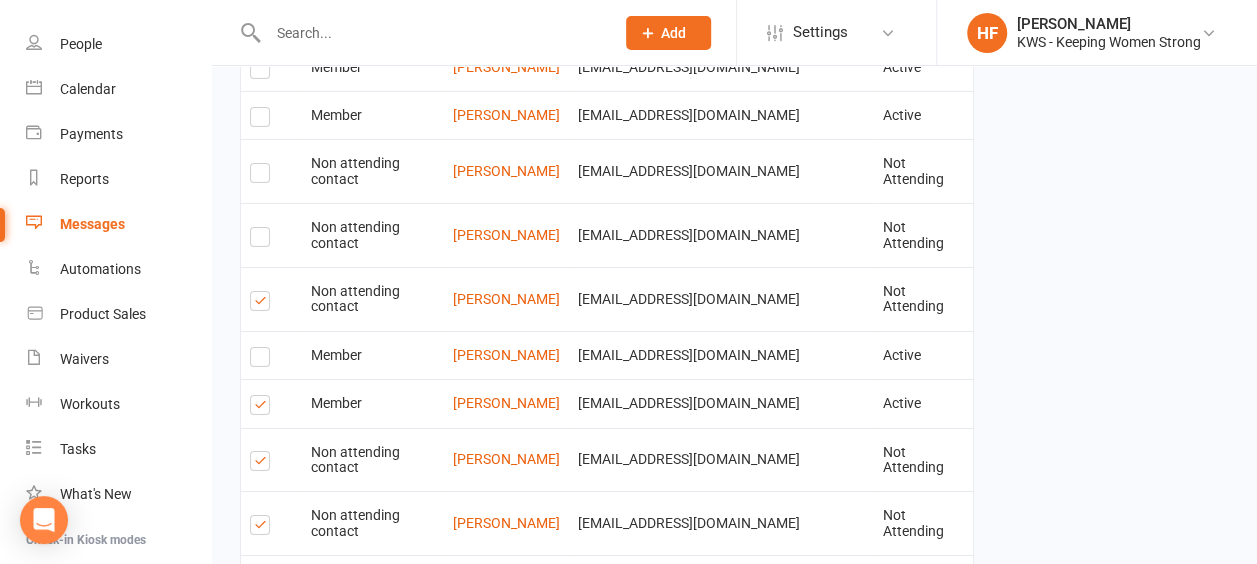 scroll, scrollTop: 3382, scrollLeft: 0, axis: vertical 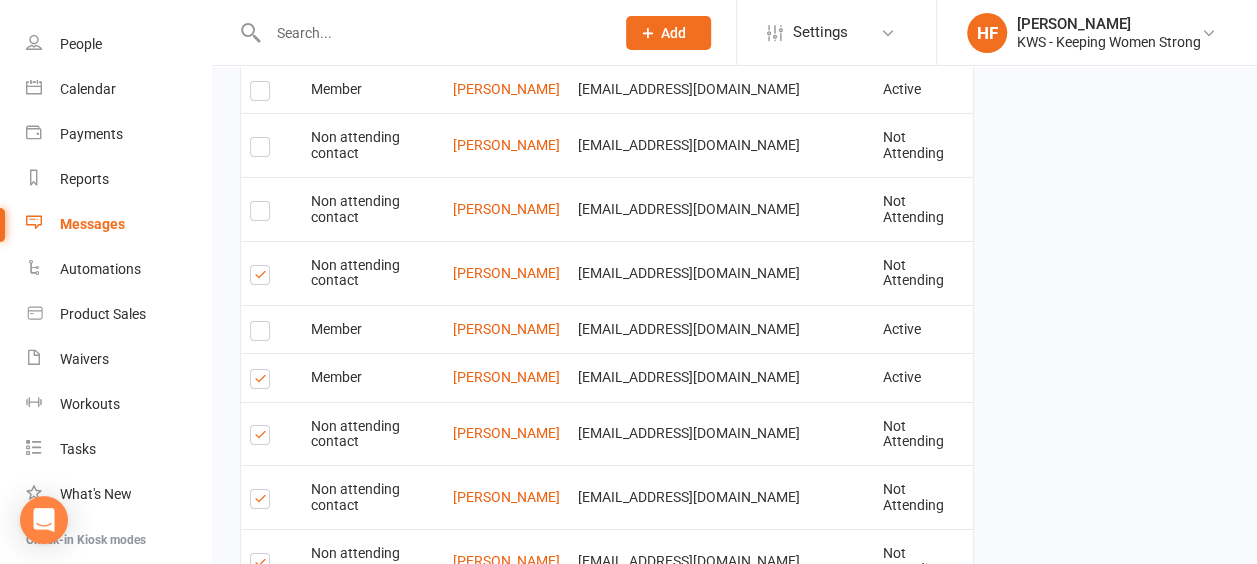 click on "3" at bounding box center [654, 1012] 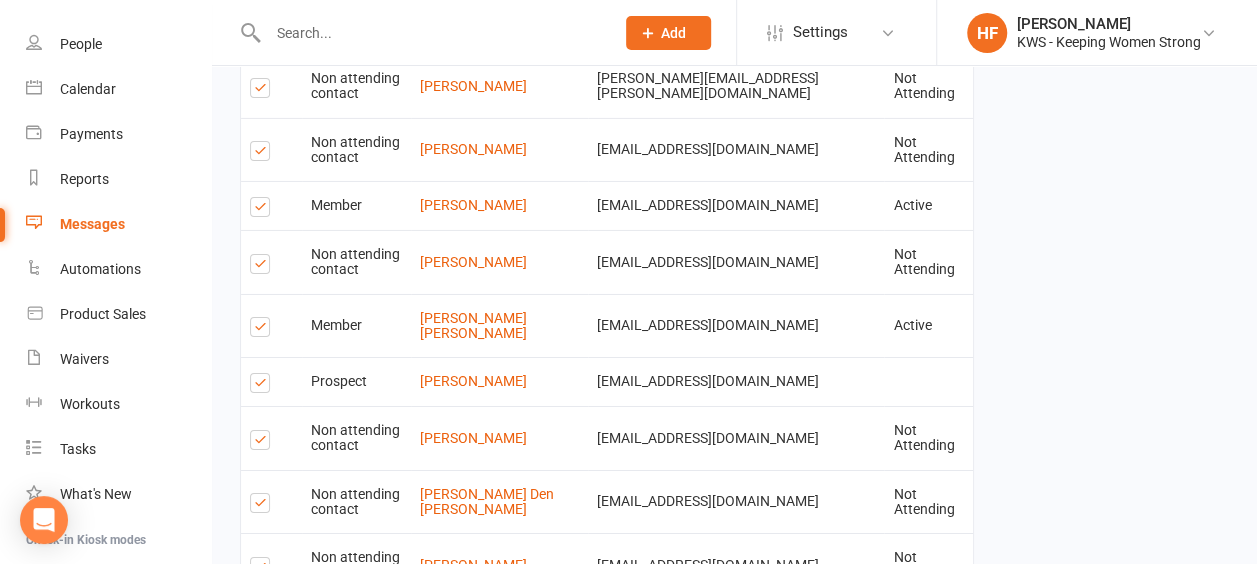 scroll, scrollTop: 3282, scrollLeft: 0, axis: vertical 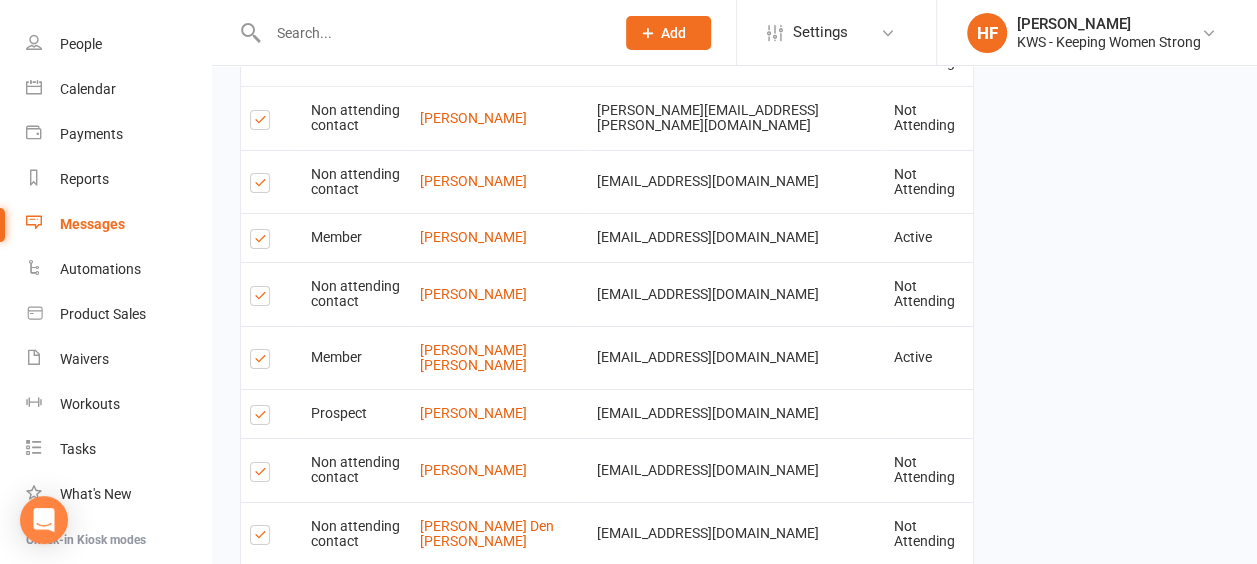 click at bounding box center (263, 913) 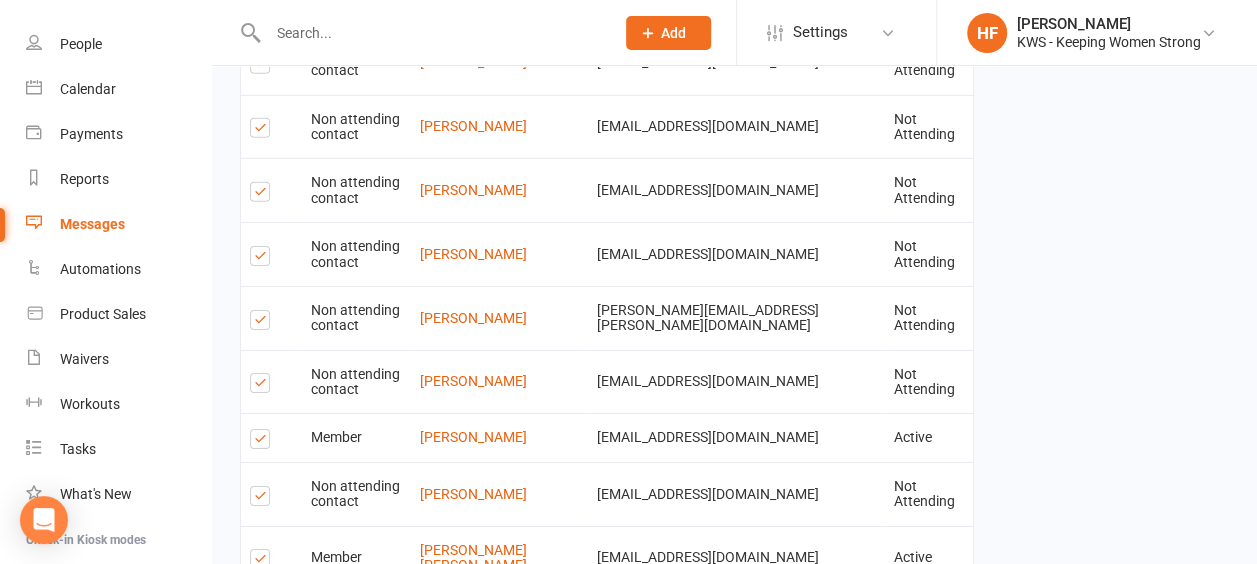 scroll, scrollTop: 2982, scrollLeft: 0, axis: vertical 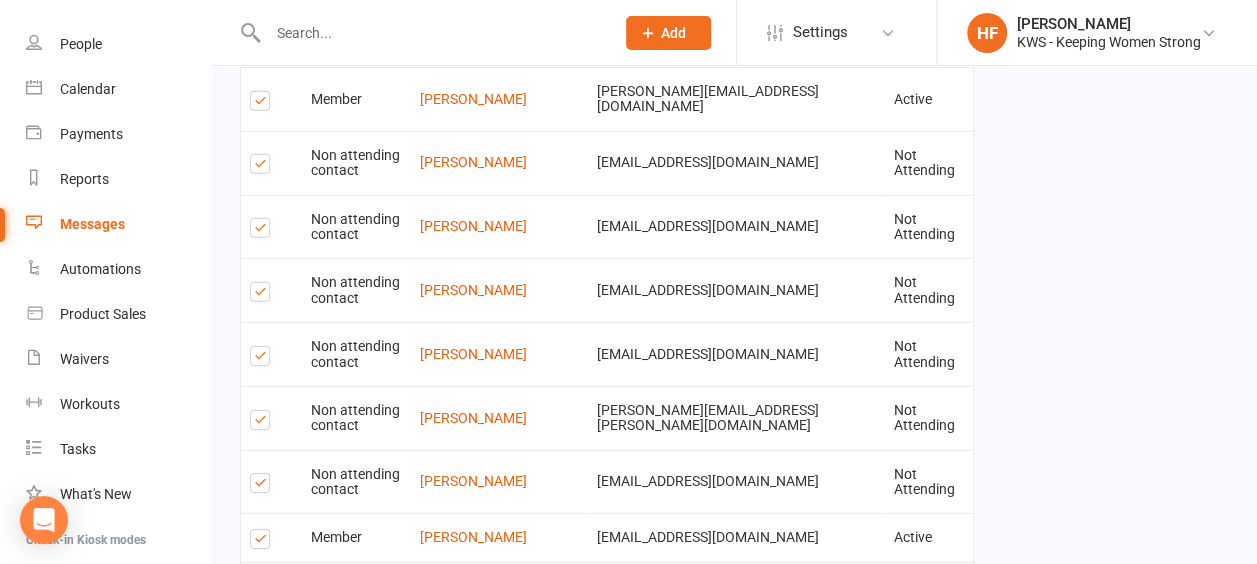 click at bounding box center [263, 662] 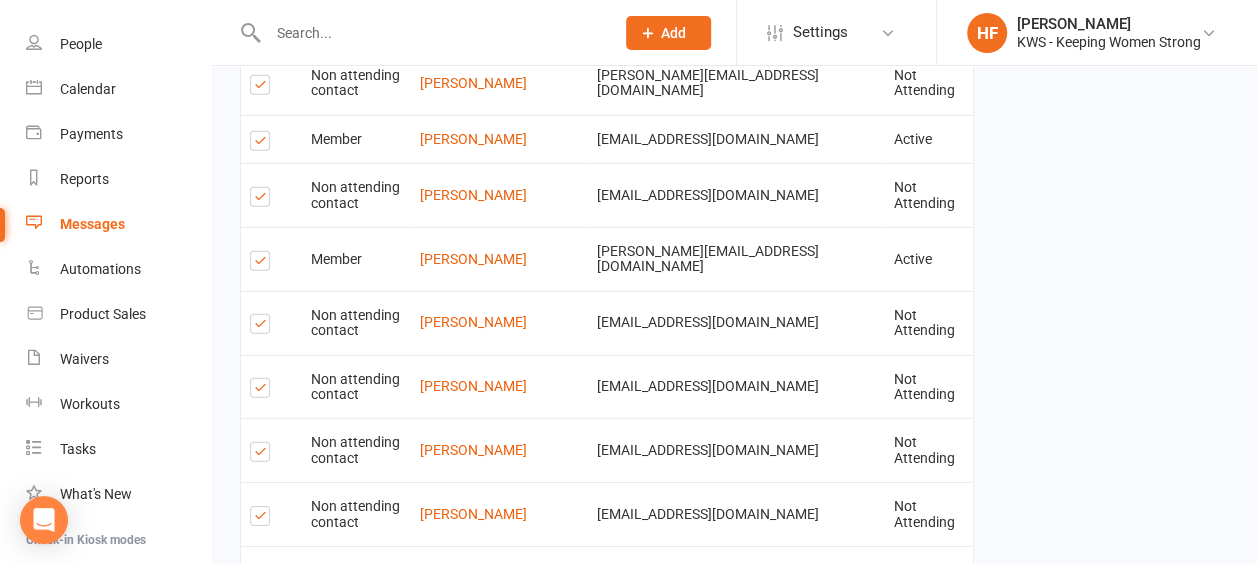 scroll, scrollTop: 2782, scrollLeft: 0, axis: vertical 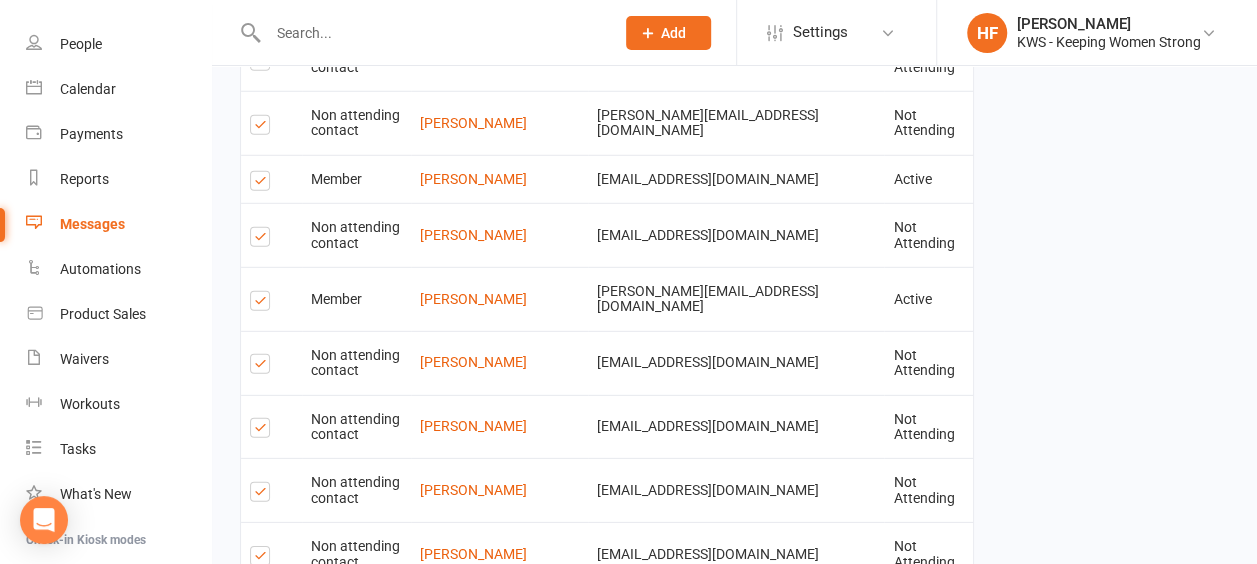 click at bounding box center (263, 742) 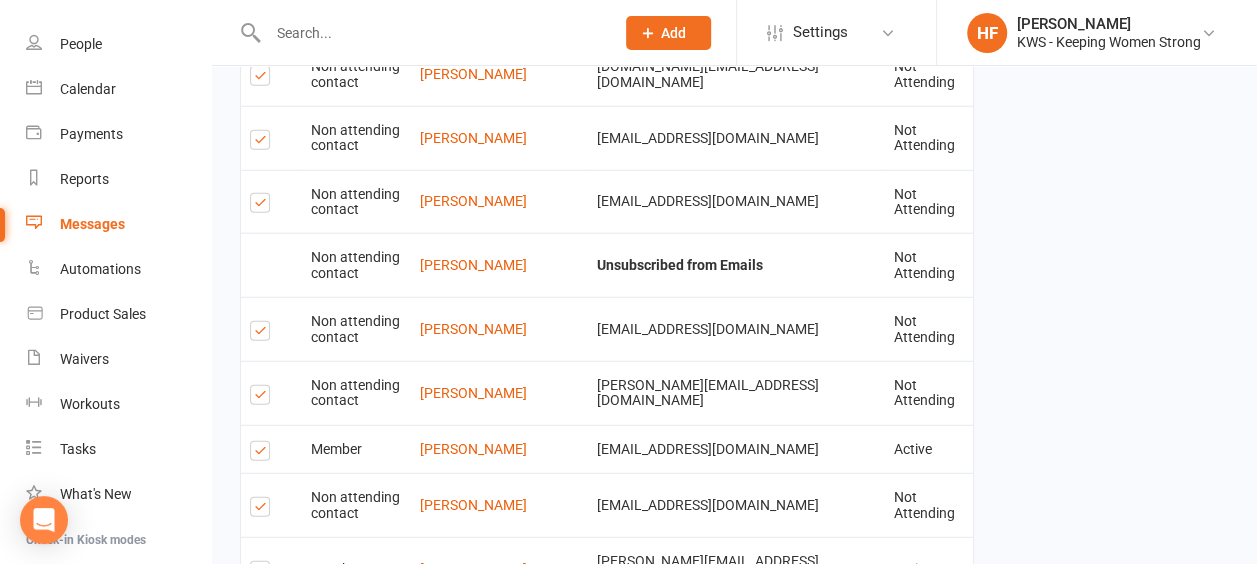scroll, scrollTop: 2482, scrollLeft: 0, axis: vertical 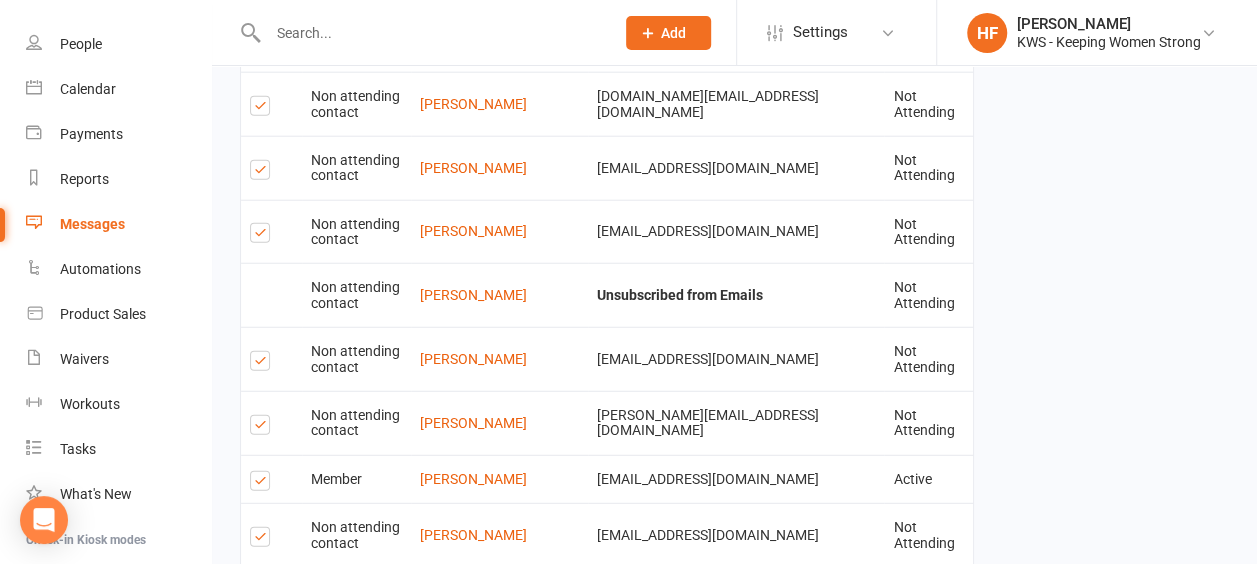 click at bounding box center [263, 604] 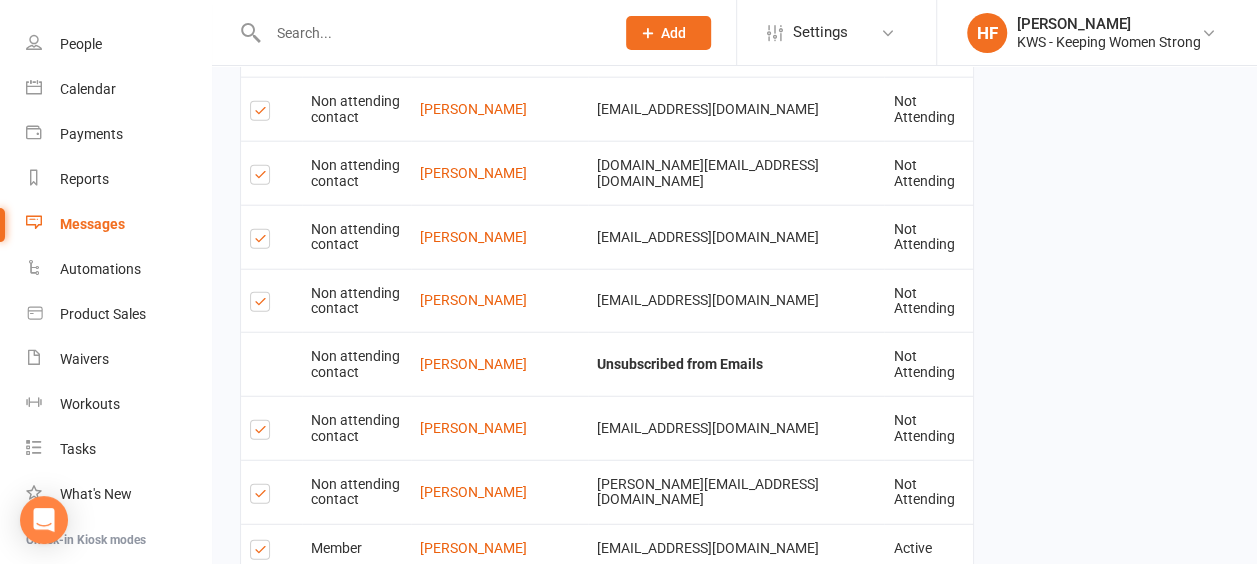 scroll, scrollTop: 2382, scrollLeft: 0, axis: vertical 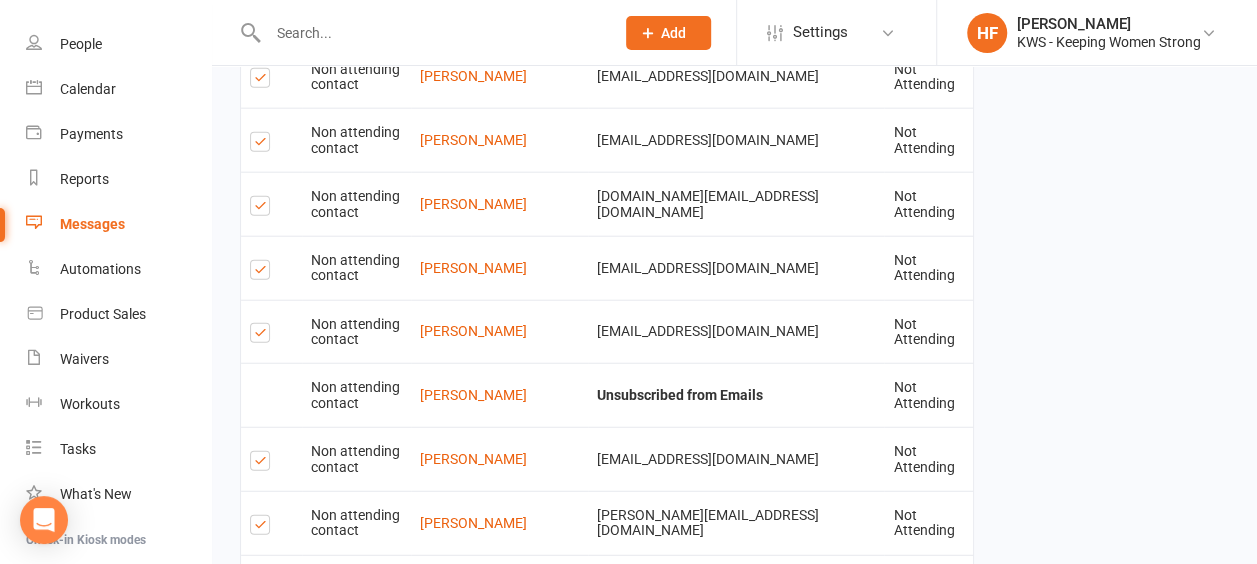 click at bounding box center [263, 584] 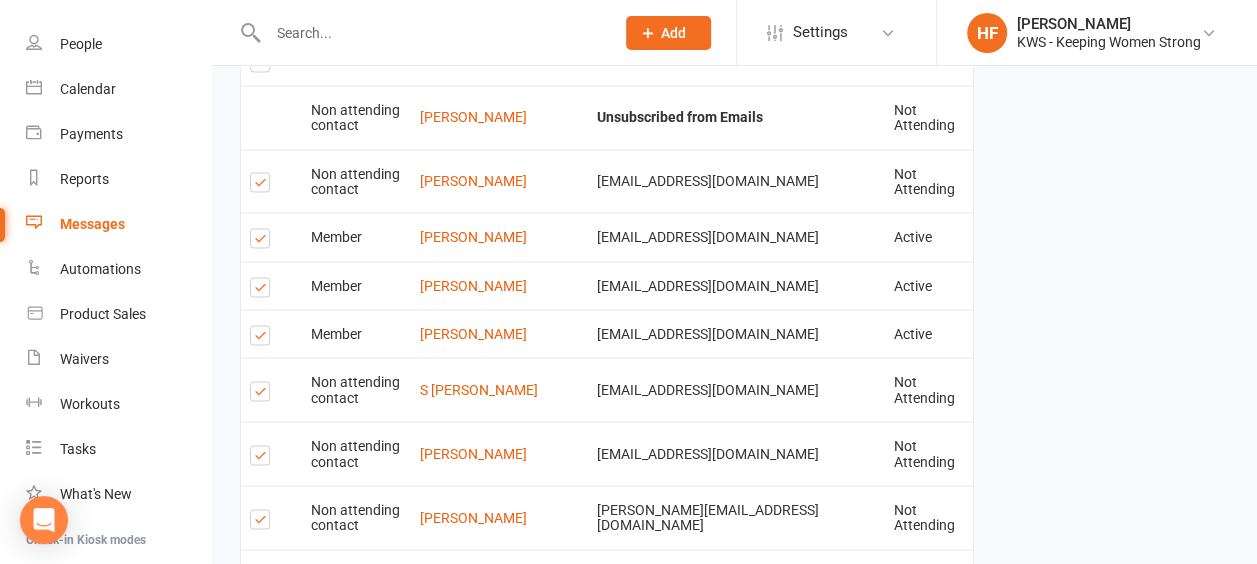 scroll, scrollTop: 1782, scrollLeft: 0, axis: vertical 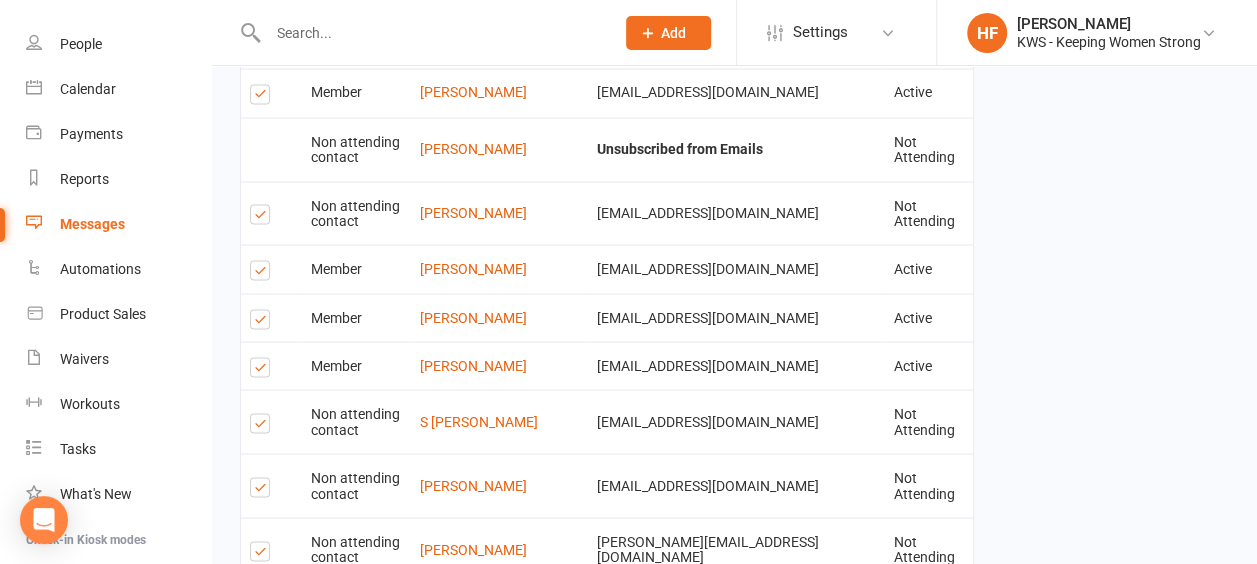 click at bounding box center [263, 370] 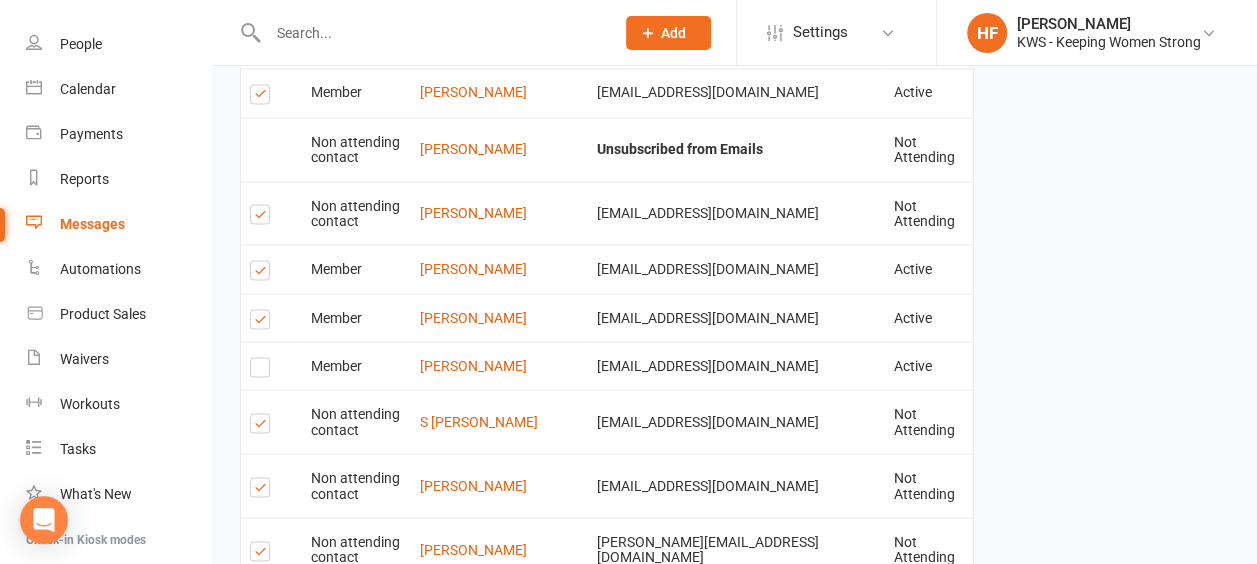 drag, startPoint x: 255, startPoint y: 199, endPoint x: 258, endPoint y: 183, distance: 16.27882 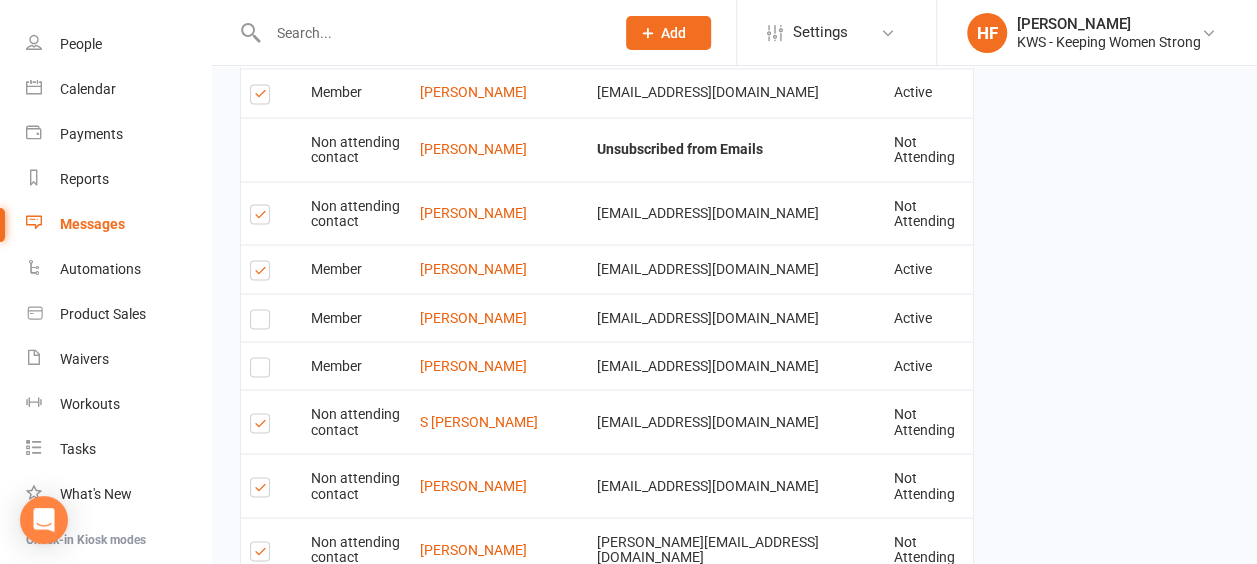 click at bounding box center [263, 273] 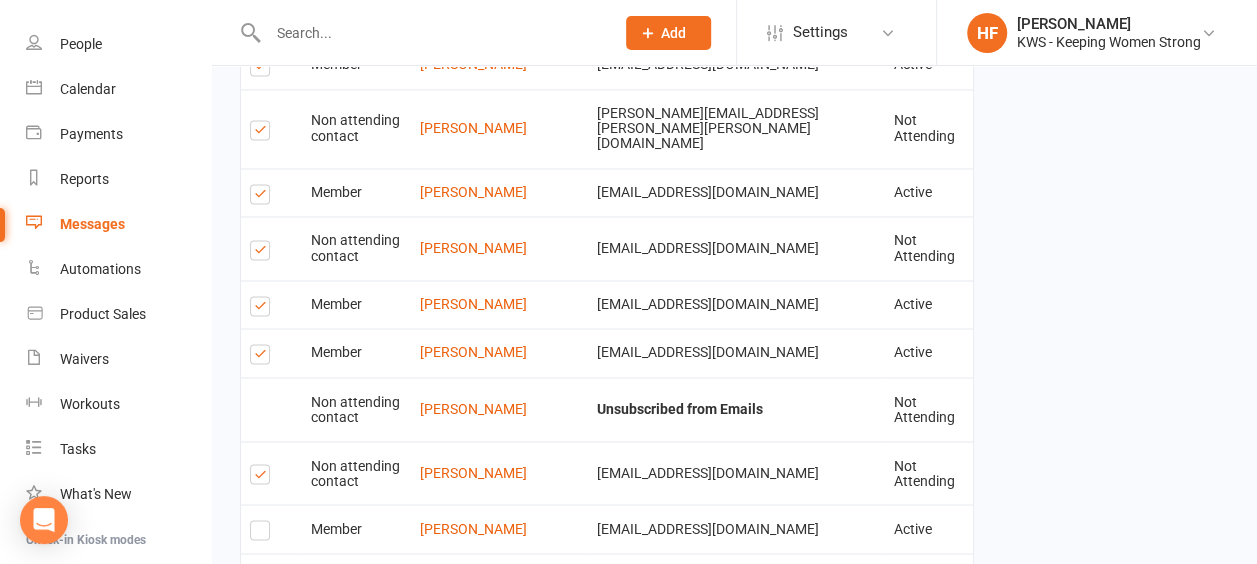 scroll, scrollTop: 1482, scrollLeft: 0, axis: vertical 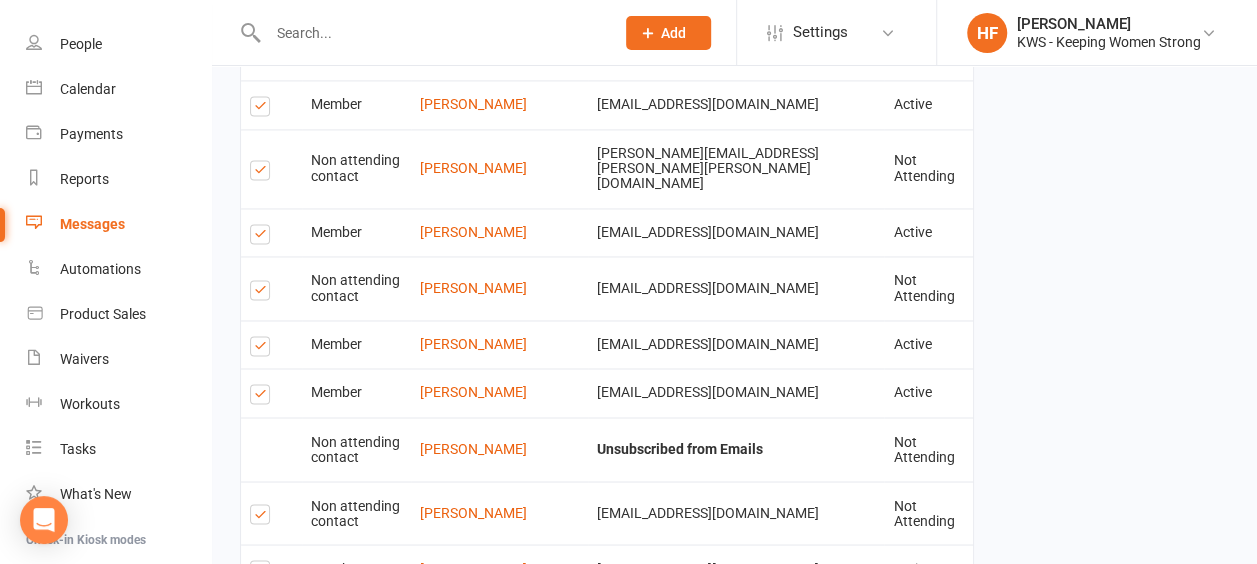 click at bounding box center (263, 397) 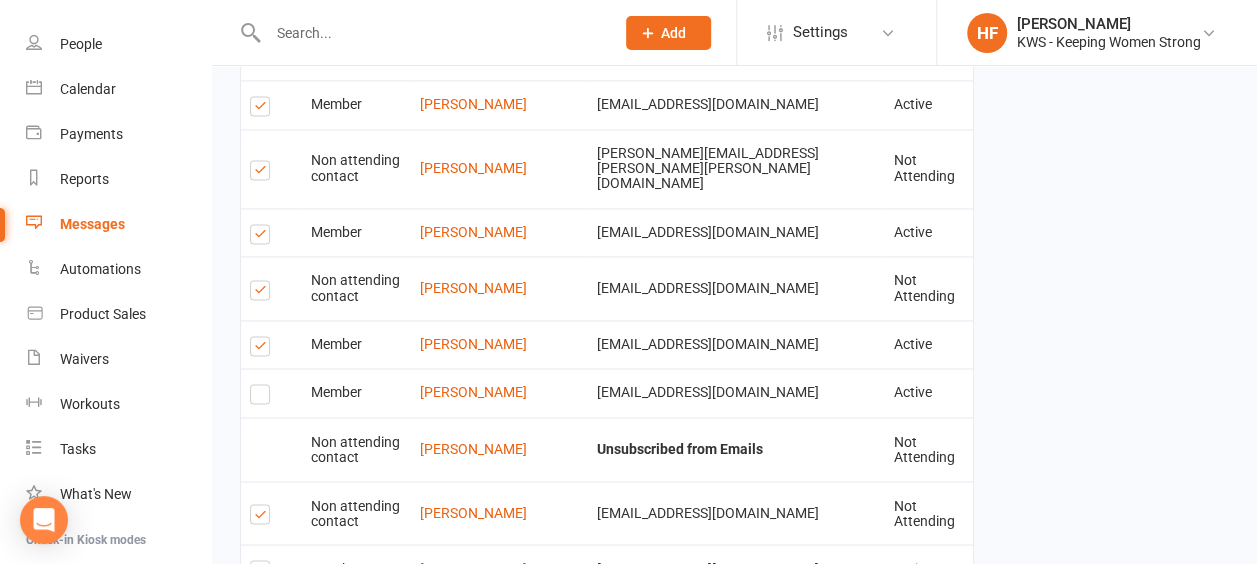 click at bounding box center [263, 349] 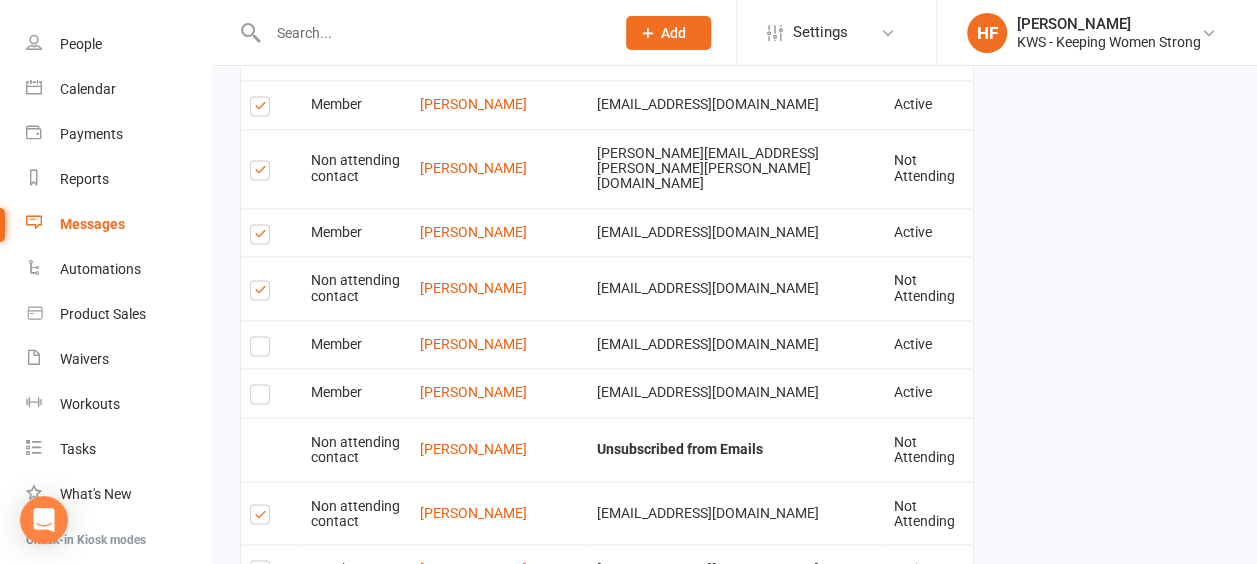 click at bounding box center [263, 237] 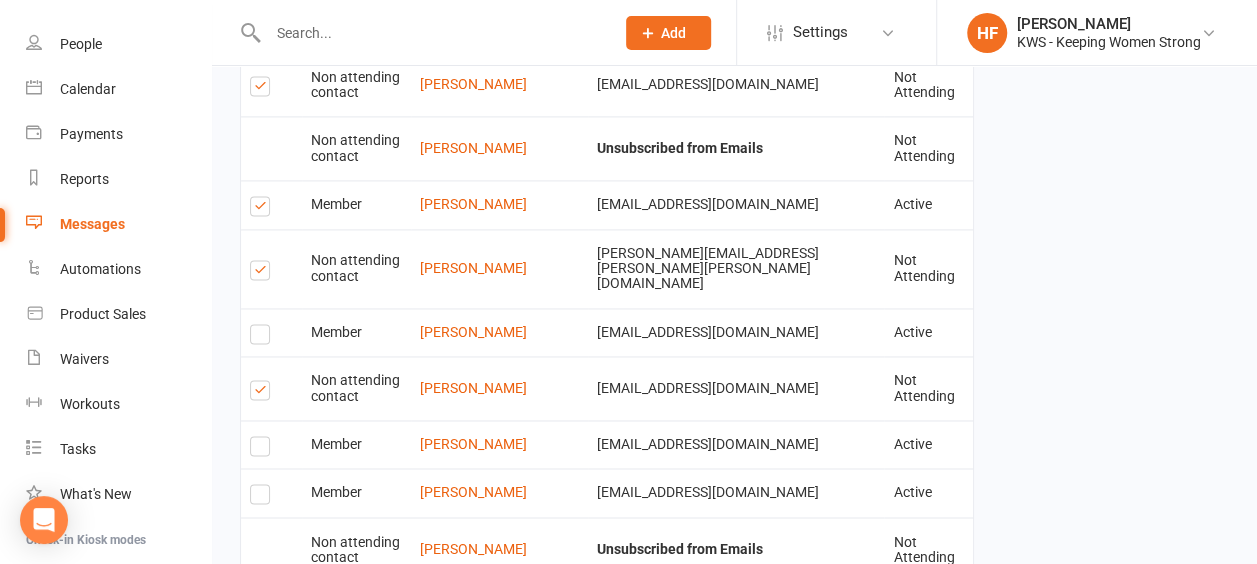 scroll, scrollTop: 1282, scrollLeft: 0, axis: vertical 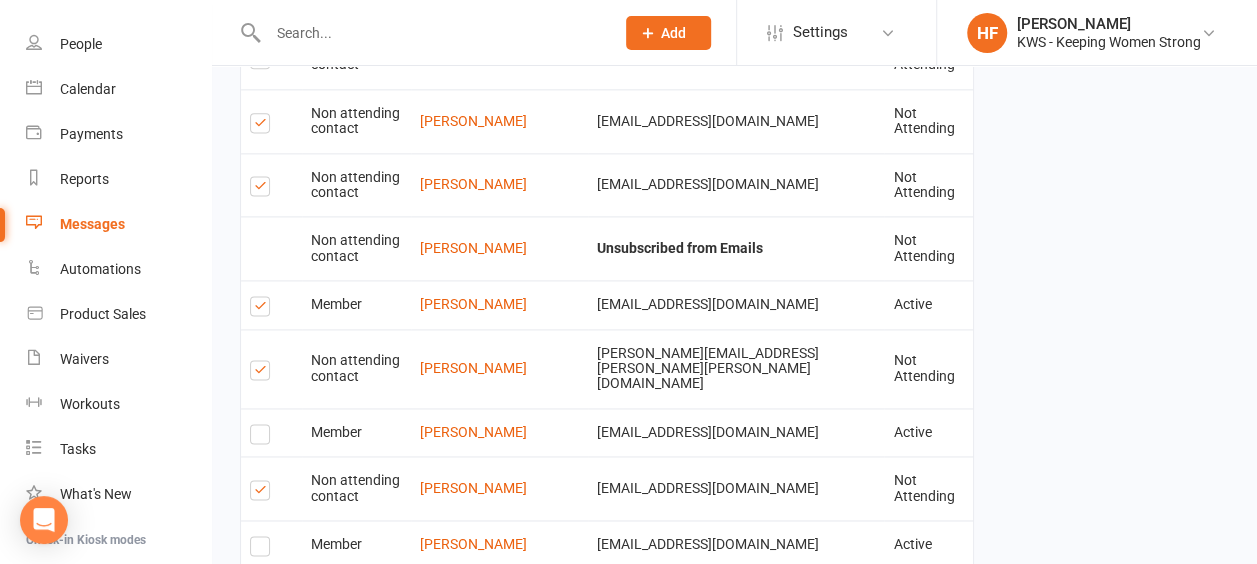 click at bounding box center [263, 309] 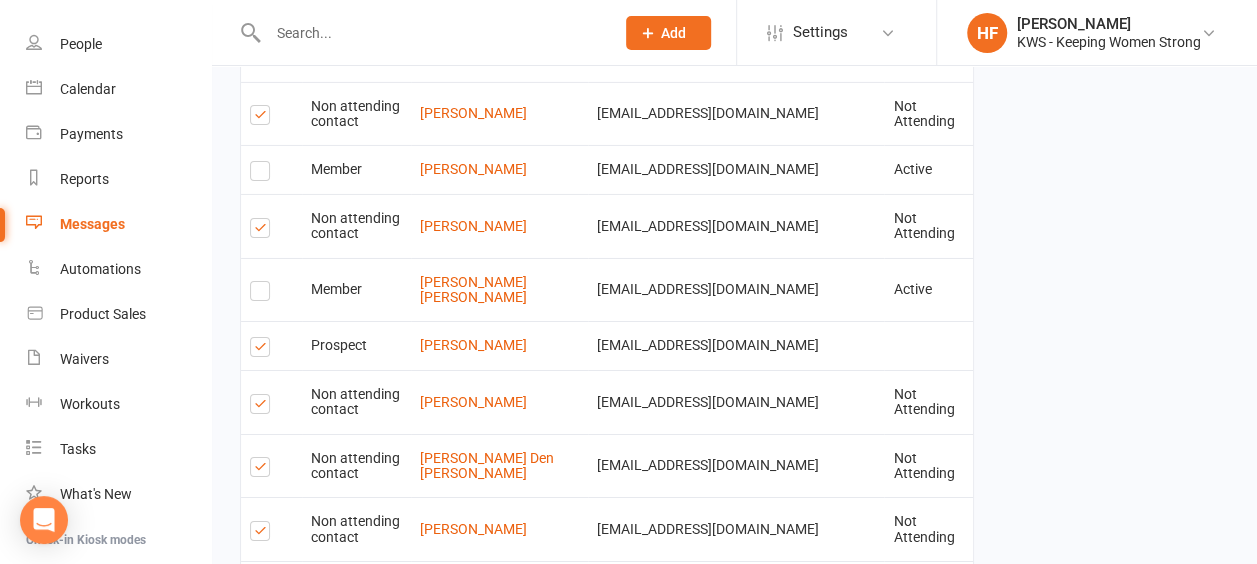 scroll, scrollTop: 3382, scrollLeft: 0, axis: vertical 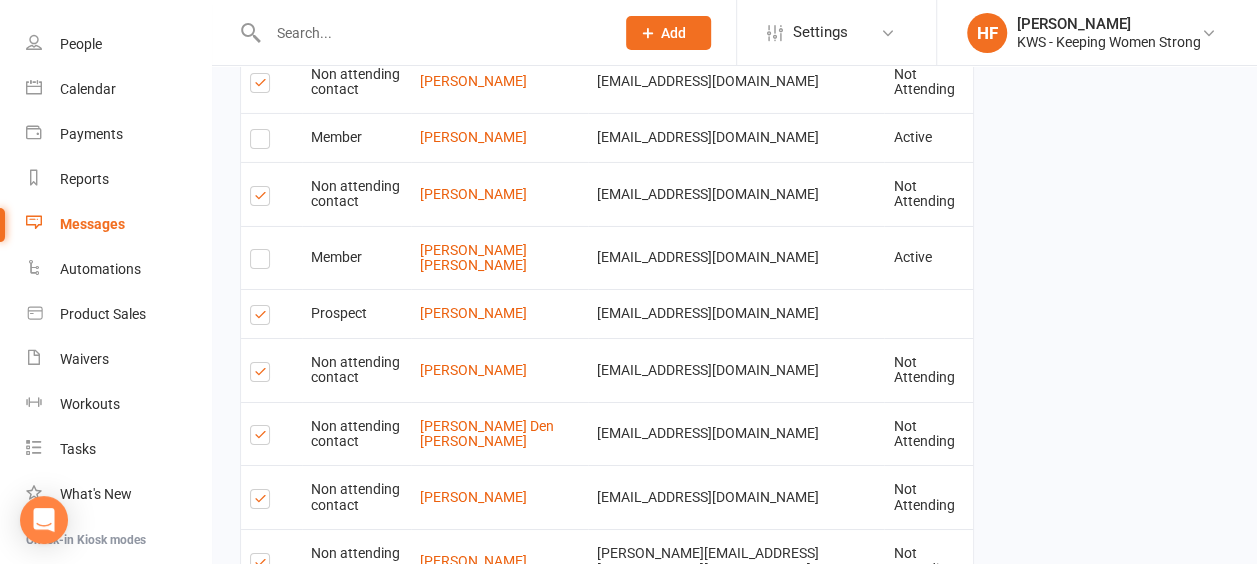 click on "4" at bounding box center [694, 996] 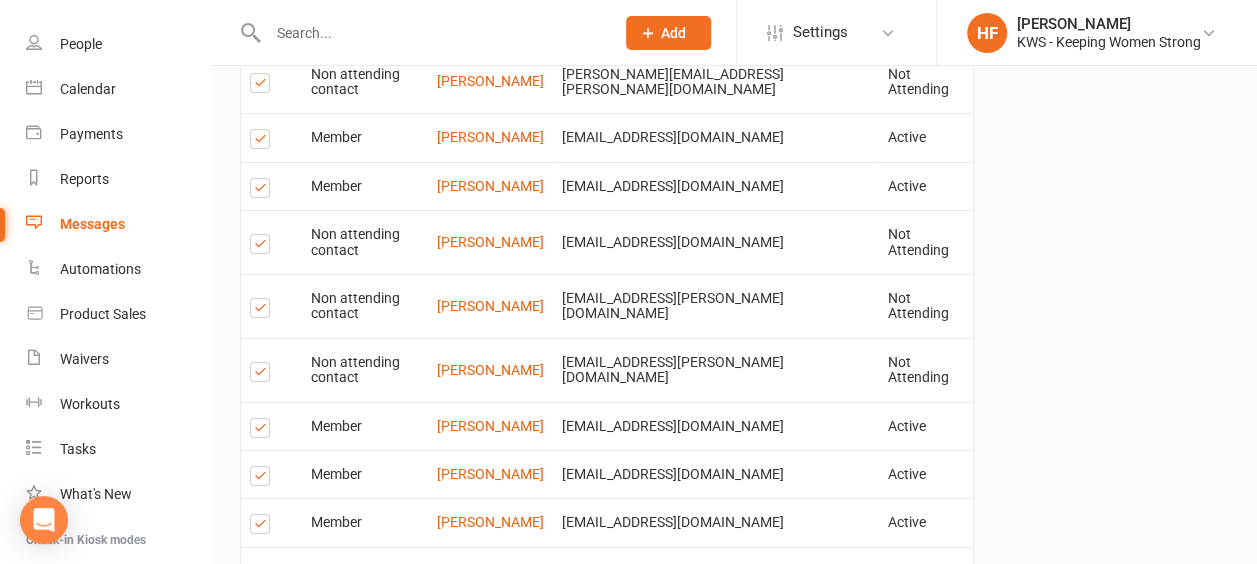click at bounding box center [263, 879] 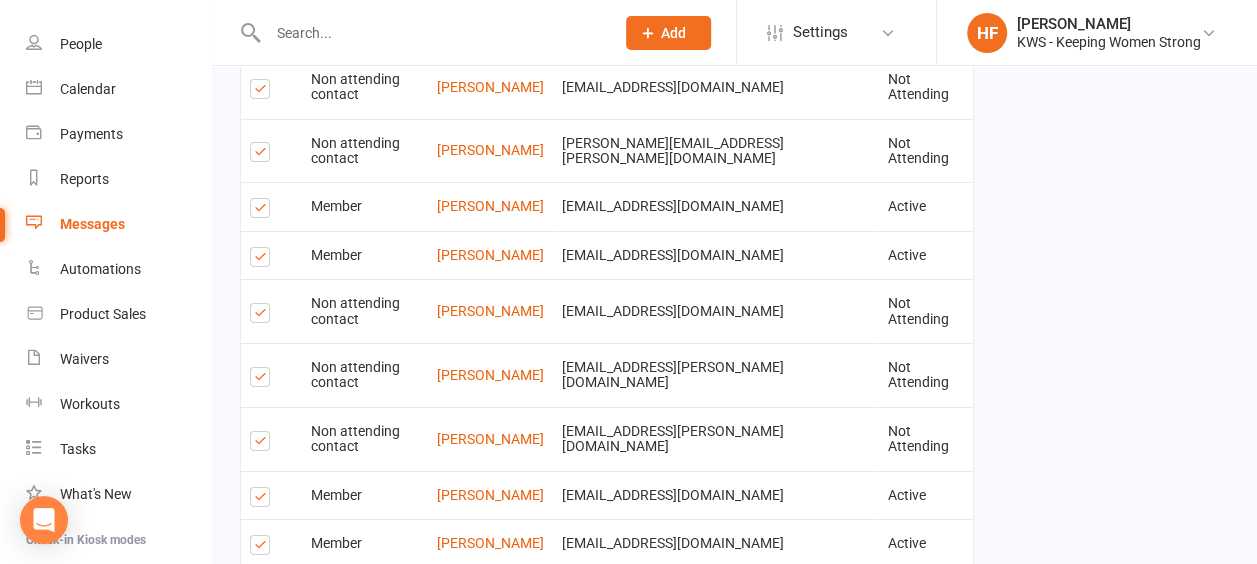 scroll, scrollTop: 3282, scrollLeft: 0, axis: vertical 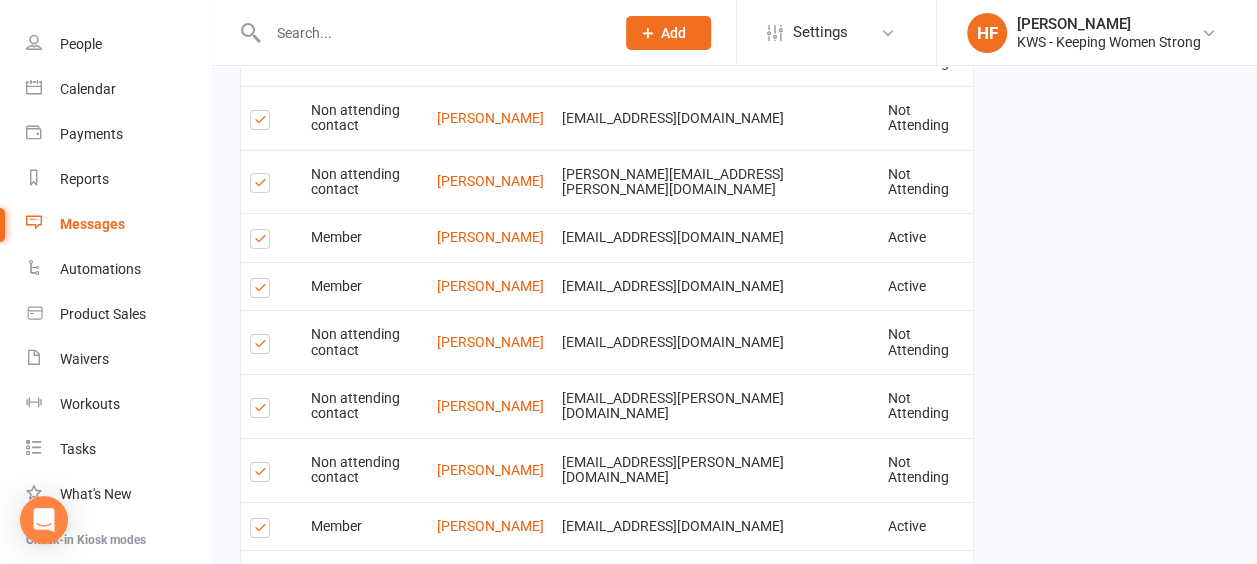 click at bounding box center [263, 803] 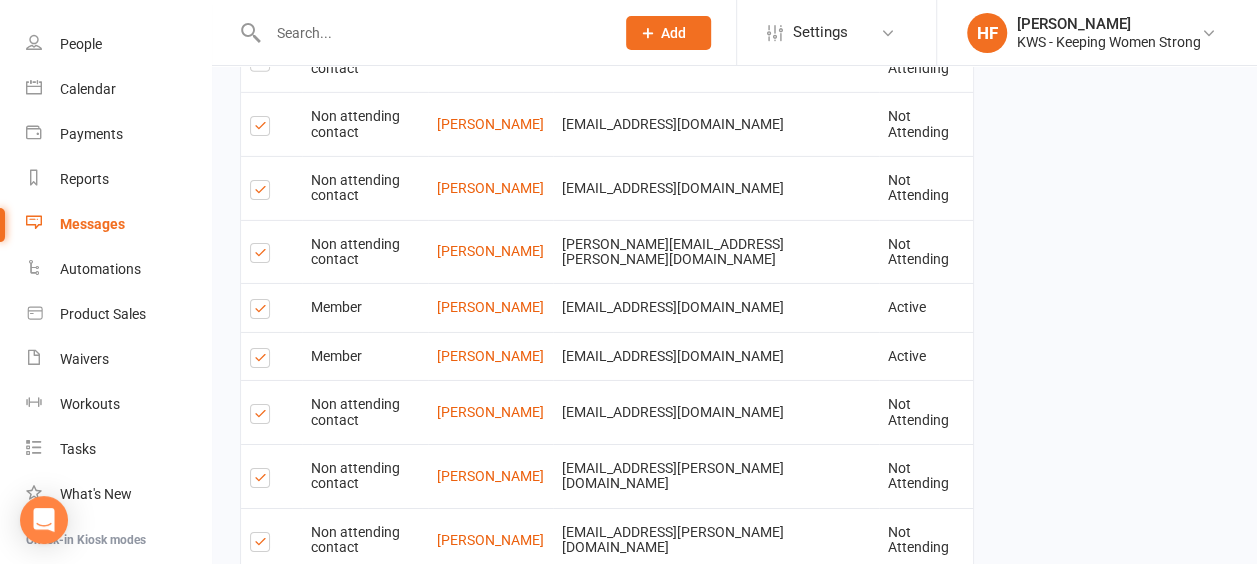 scroll, scrollTop: 3182, scrollLeft: 0, axis: vertical 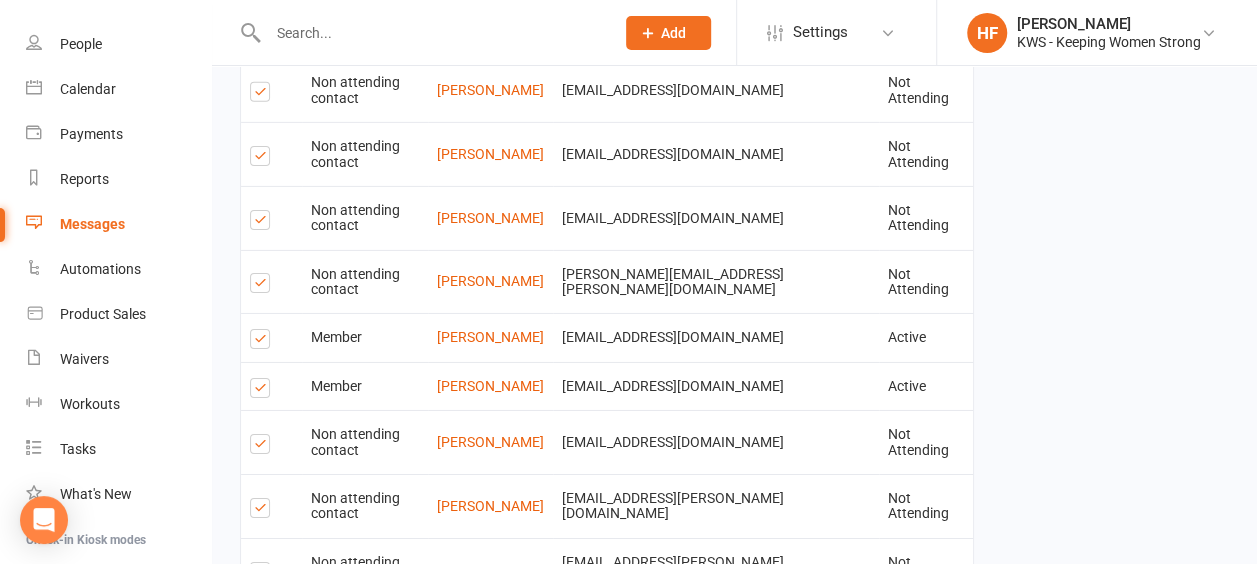 click at bounding box center (263, 727) 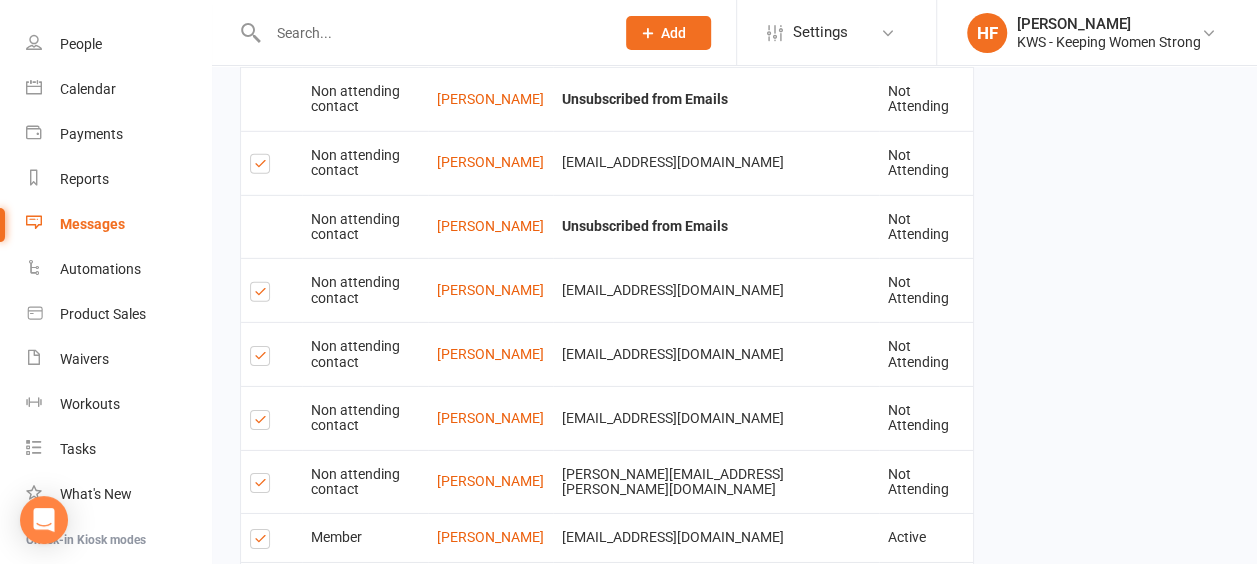 scroll, scrollTop: 2882, scrollLeft: 0, axis: vertical 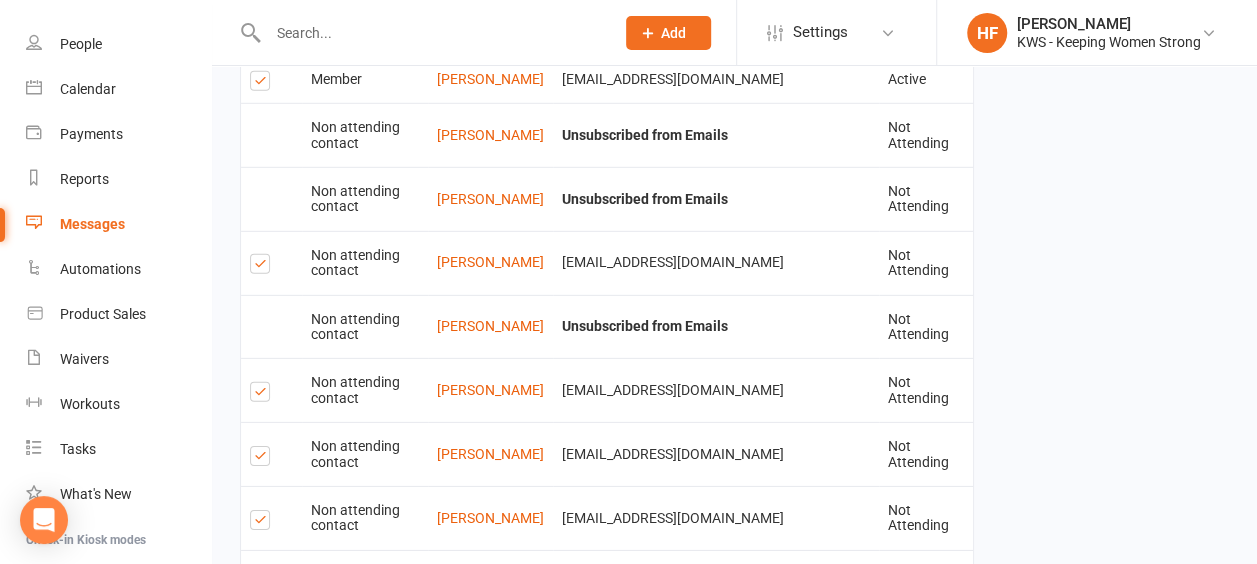 click at bounding box center [263, 642] 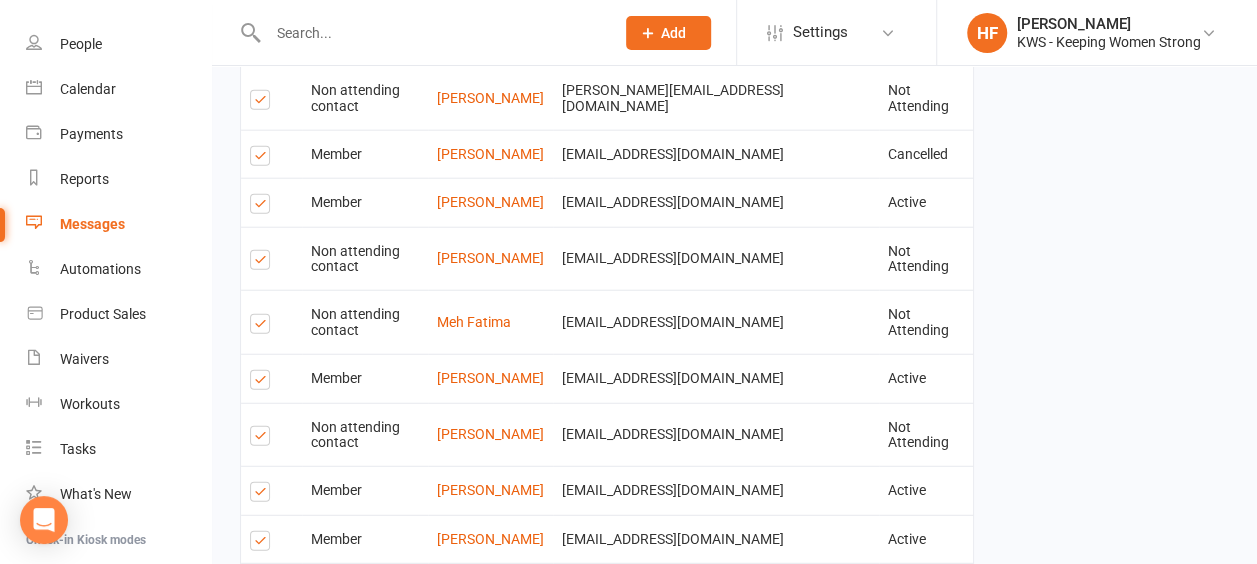 scroll, scrollTop: 2382, scrollLeft: 0, axis: vertical 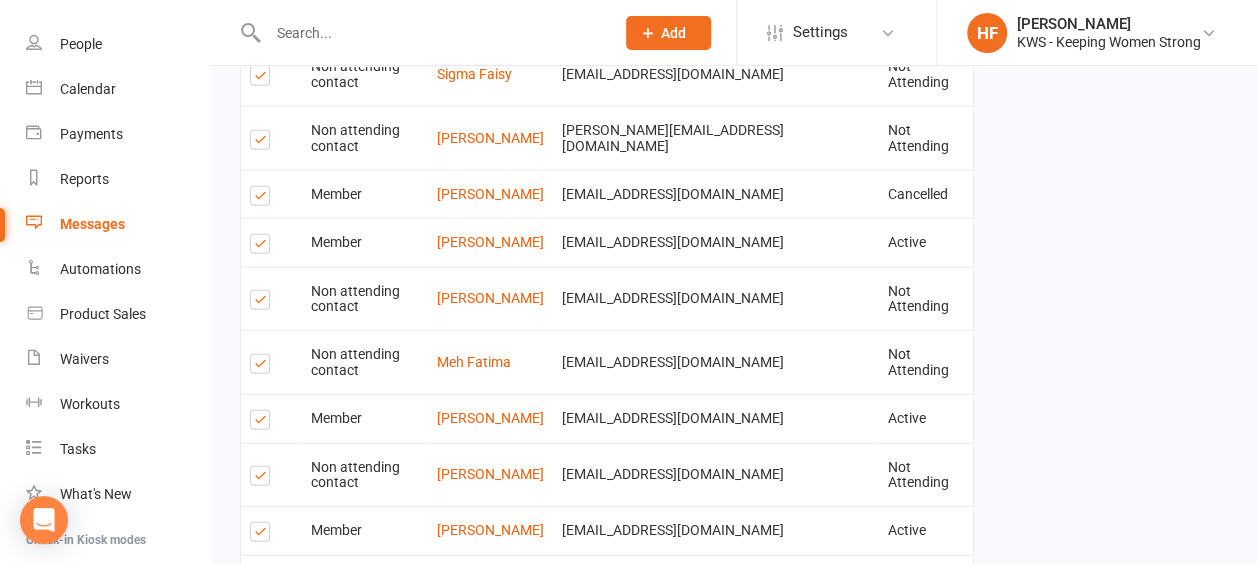 click at bounding box center (263, 584) 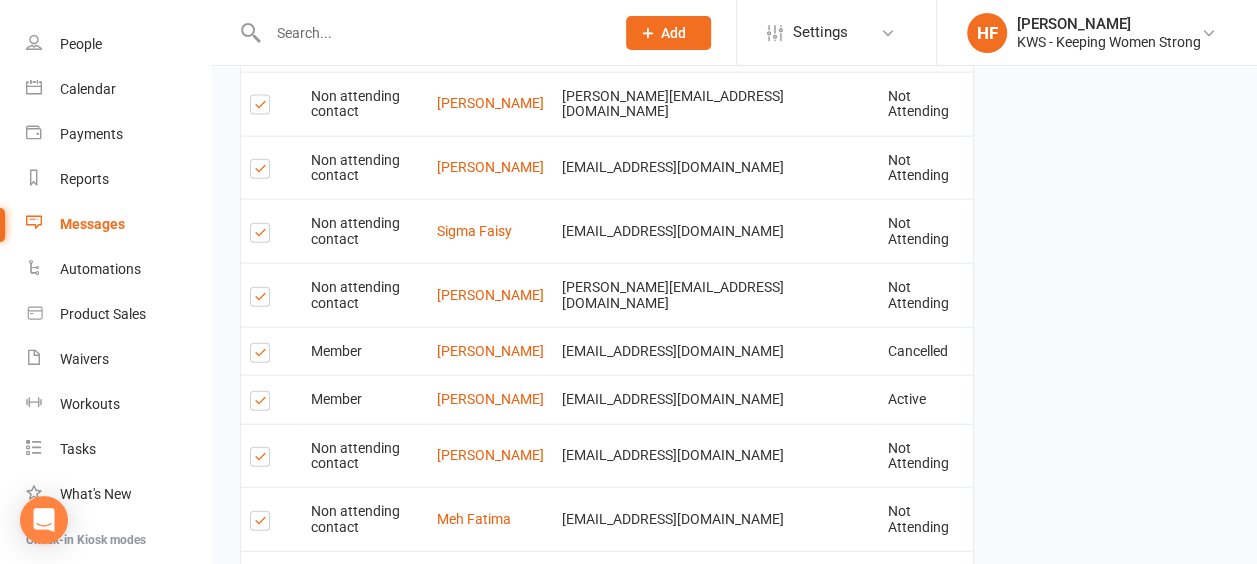 scroll, scrollTop: 2182, scrollLeft: 0, axis: vertical 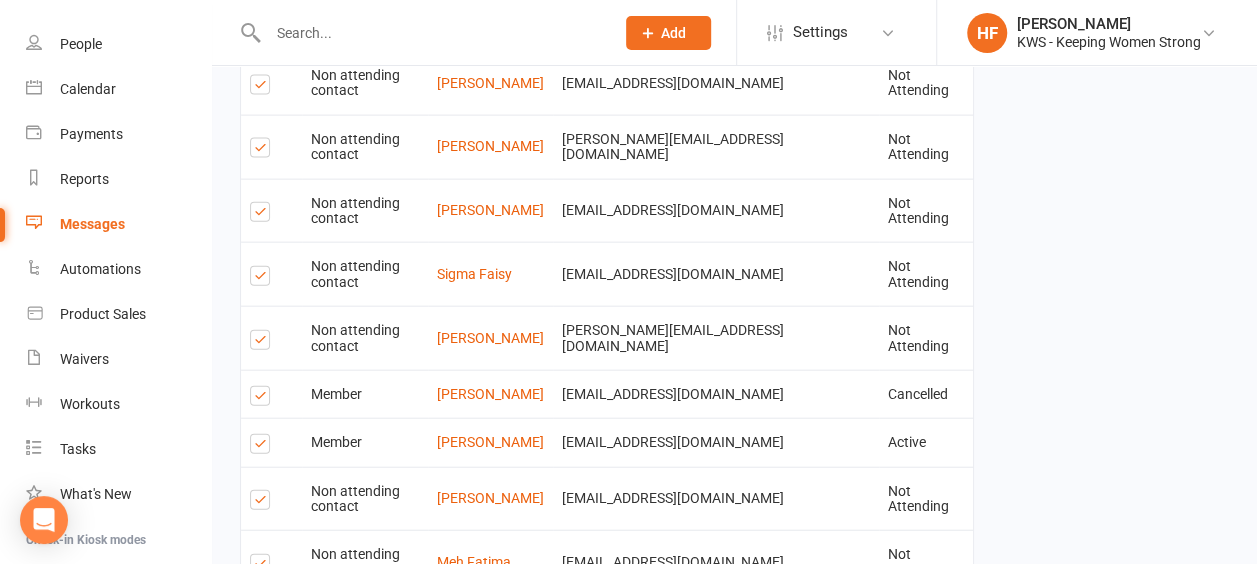 click at bounding box center [263, 623] 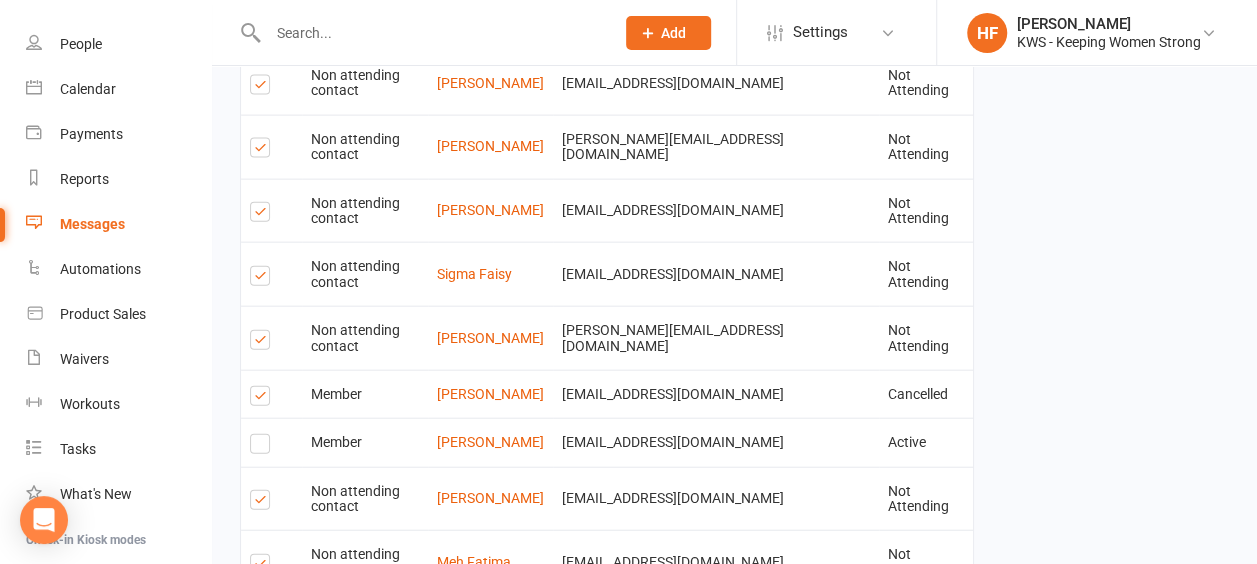click at bounding box center (263, 399) 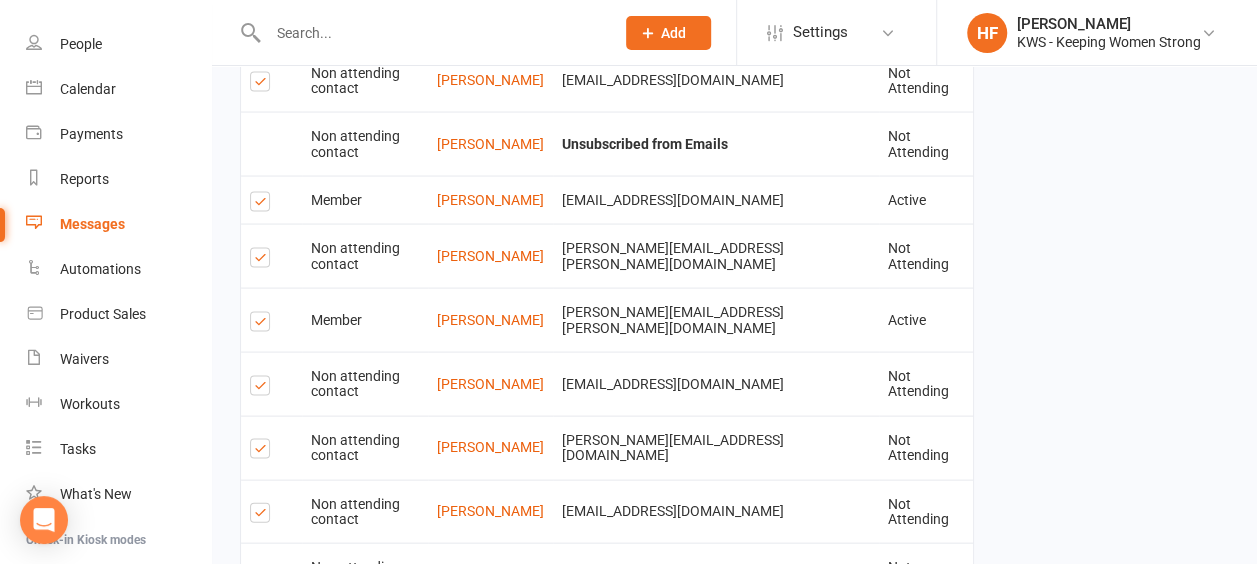 scroll, scrollTop: 1782, scrollLeft: 0, axis: vertical 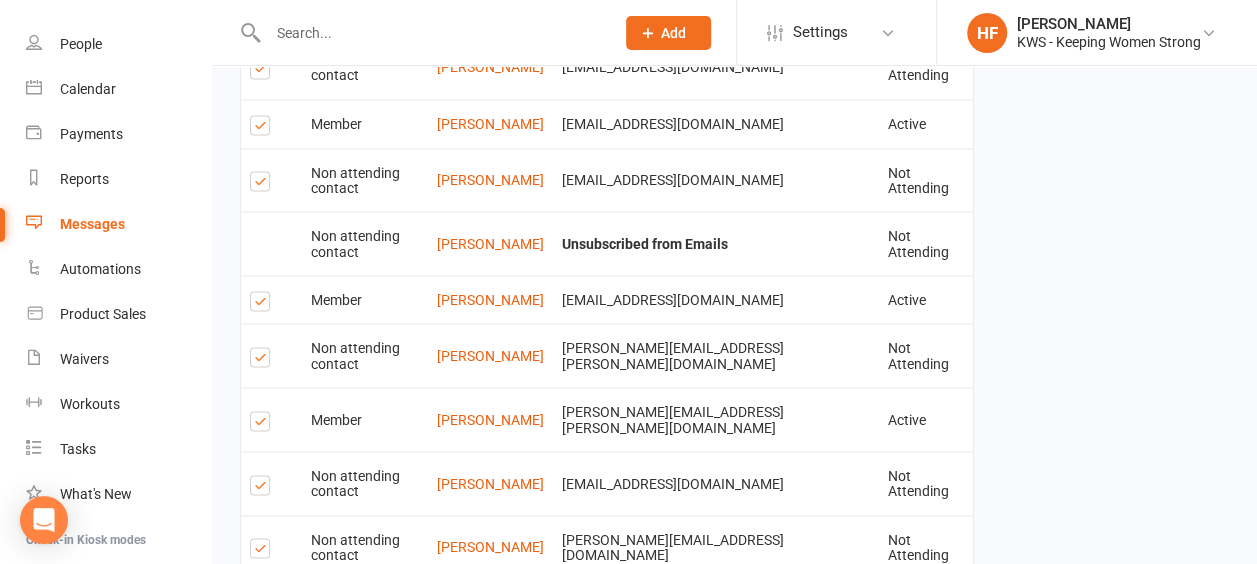 click at bounding box center [263, 424] 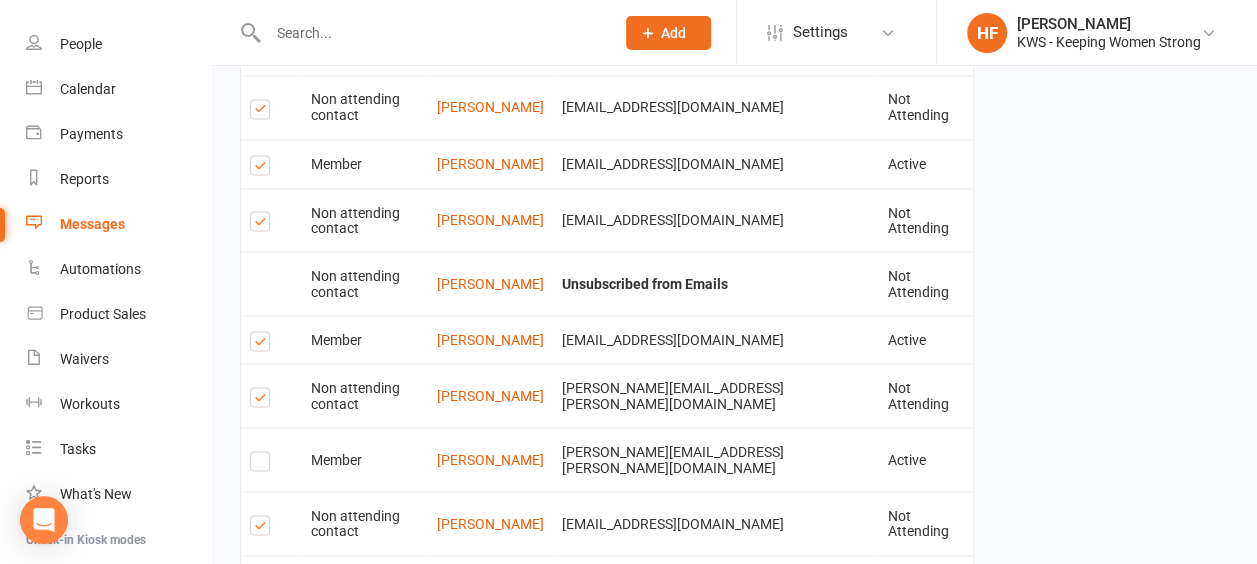 scroll, scrollTop: 1682, scrollLeft: 0, axis: vertical 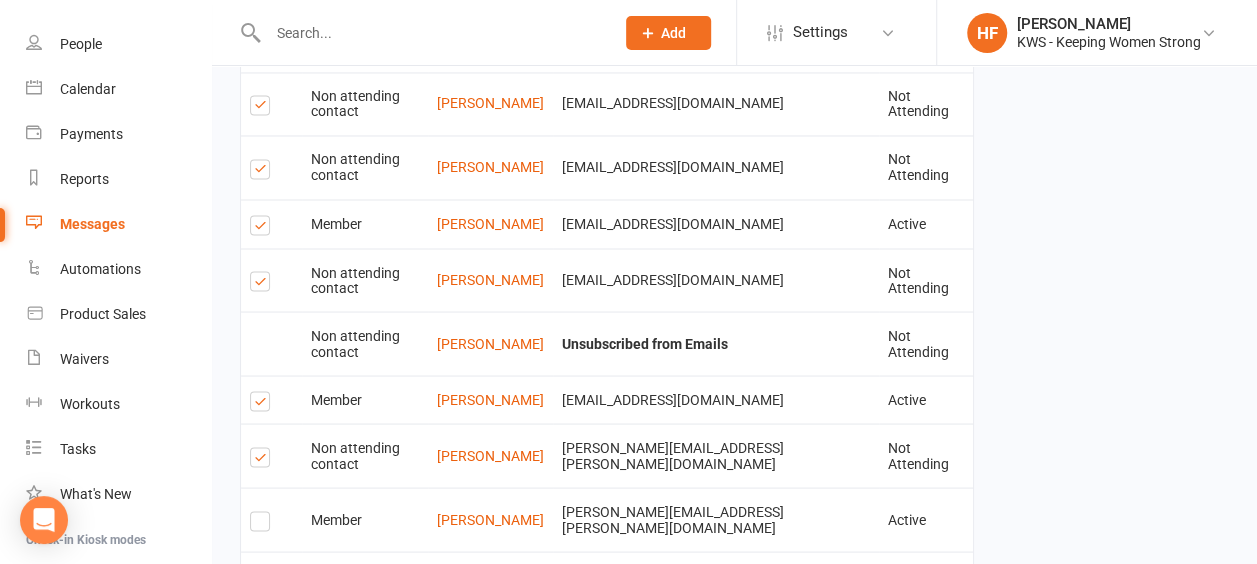 click at bounding box center (263, 404) 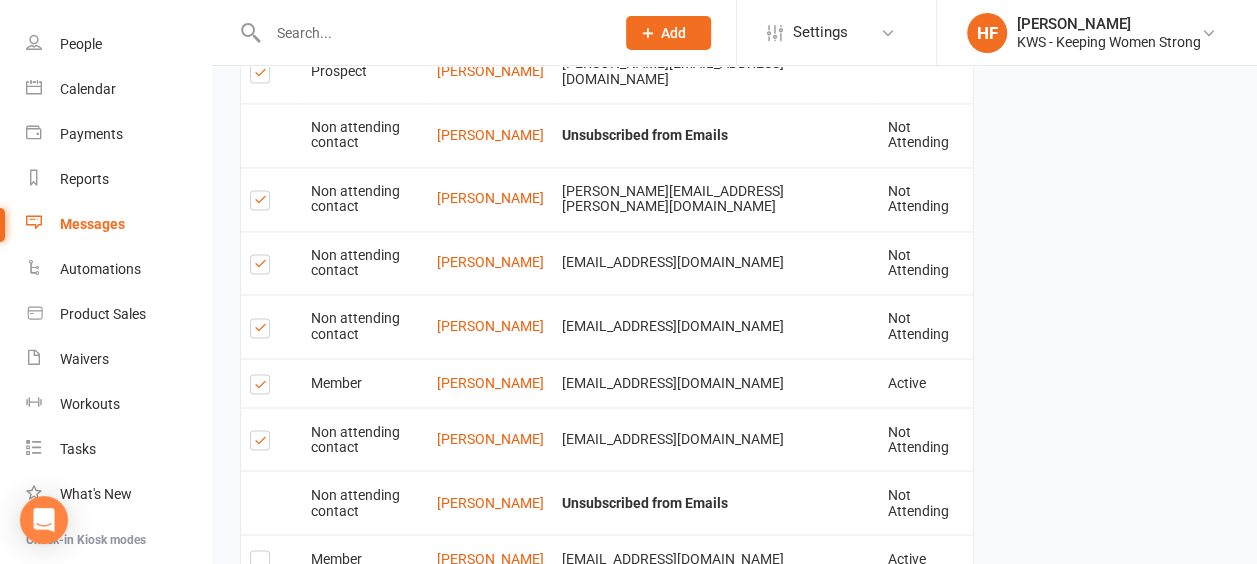 scroll, scrollTop: 1482, scrollLeft: 0, axis: vertical 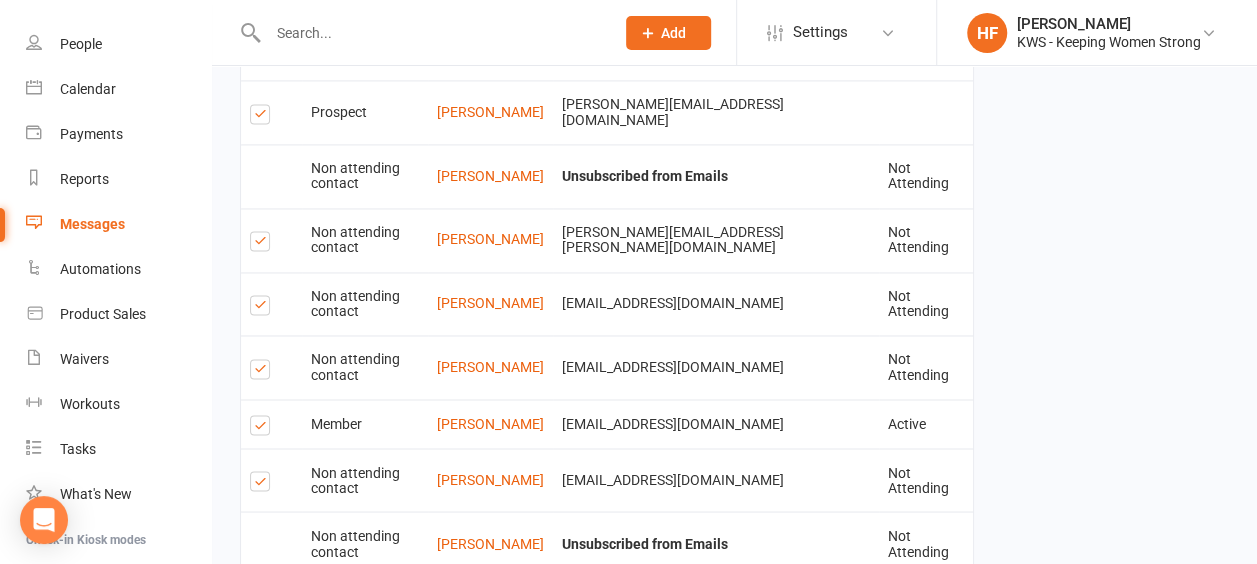 drag, startPoint x: 257, startPoint y: 307, endPoint x: 285, endPoint y: 298, distance: 29.410883 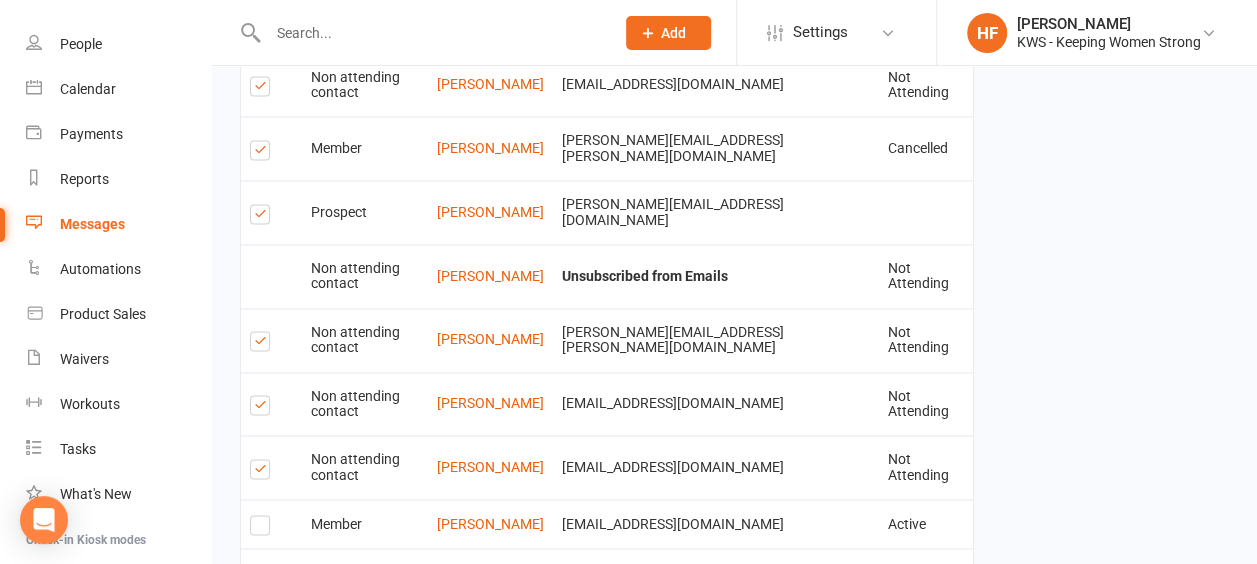 scroll, scrollTop: 1282, scrollLeft: 0, axis: vertical 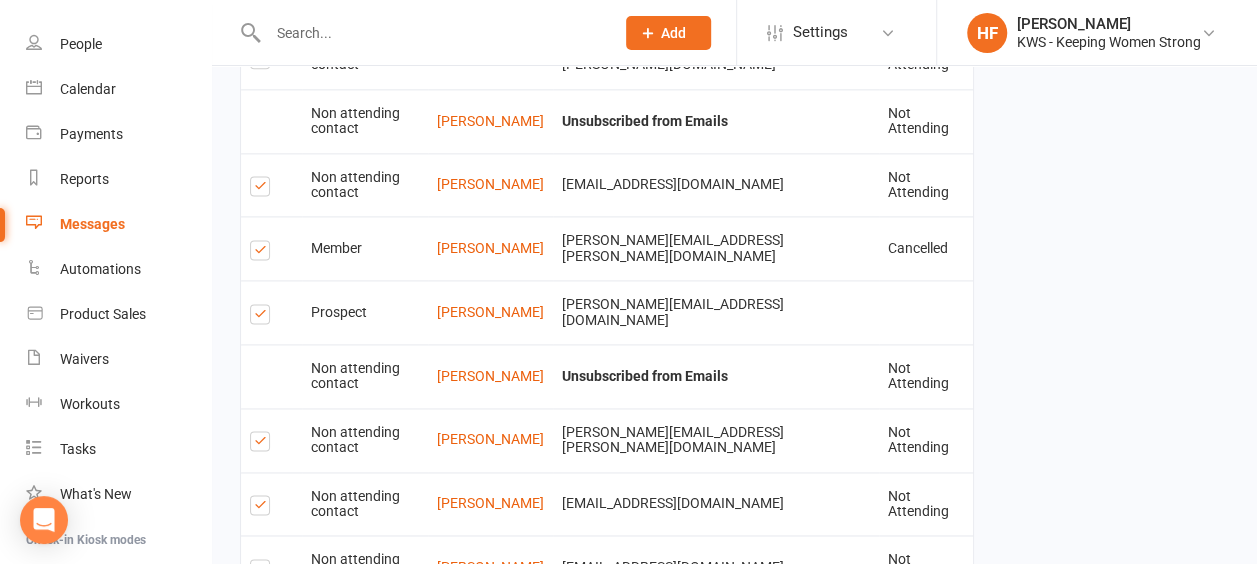 click at bounding box center [263, 253] 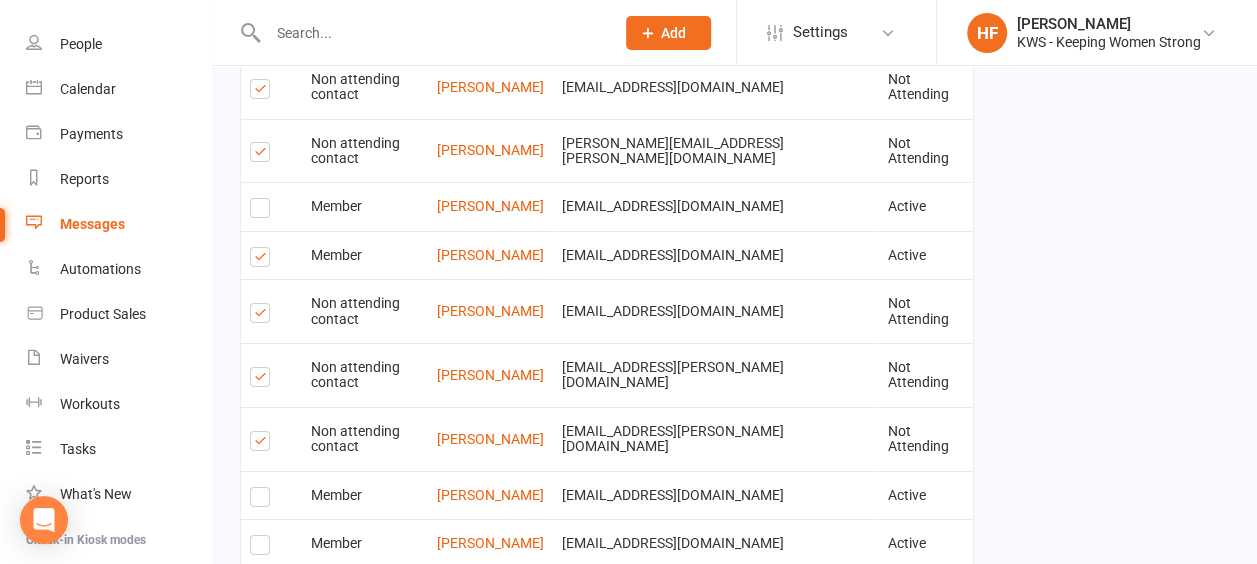 scroll, scrollTop: 3382, scrollLeft: 0, axis: vertical 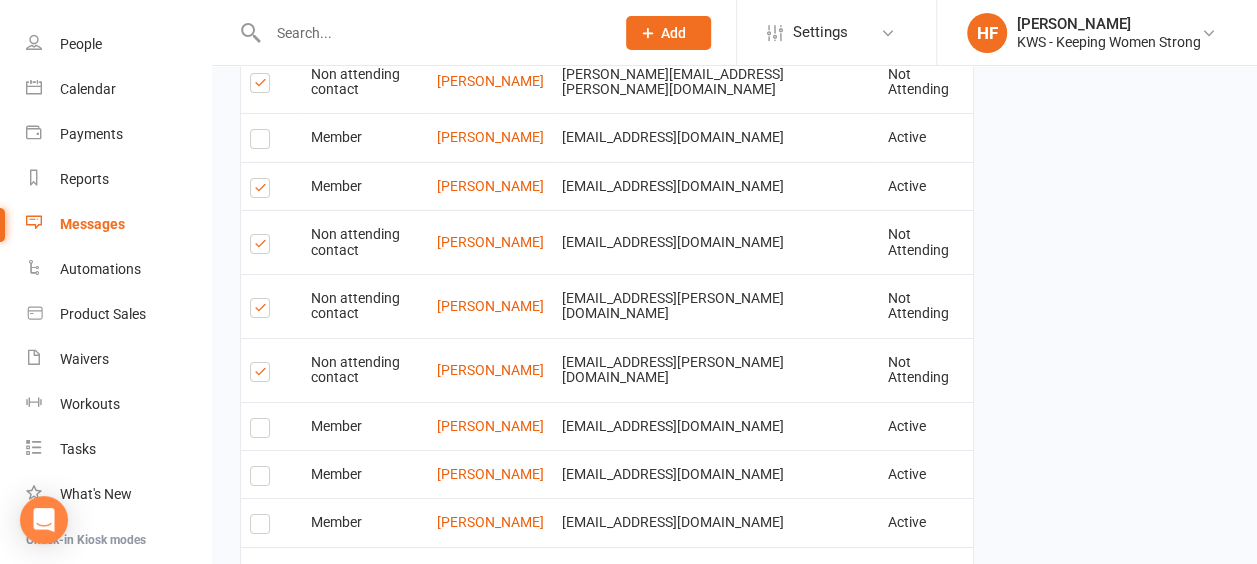 click on "5" at bounding box center (734, 935) 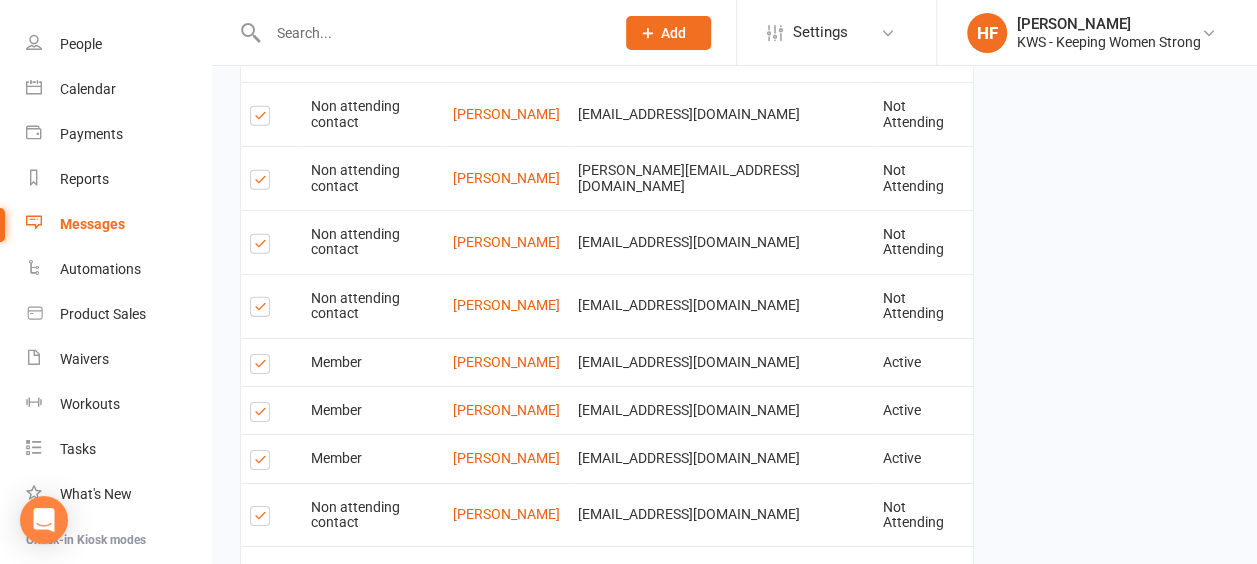 scroll, scrollTop: 2882, scrollLeft: 0, axis: vertical 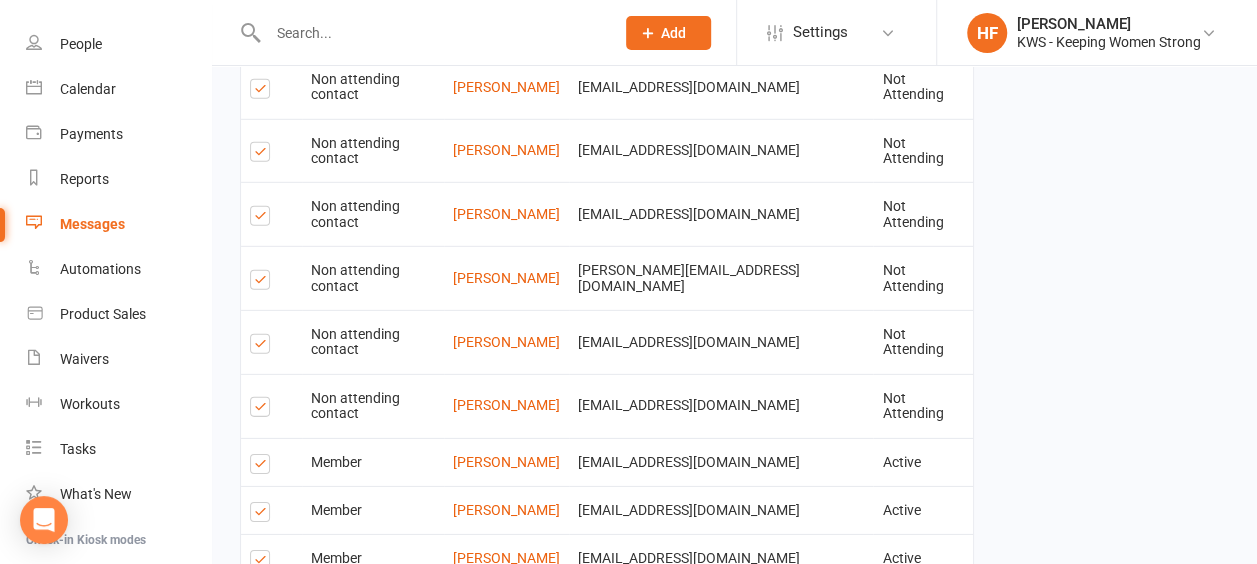 click at bounding box center [263, 739] 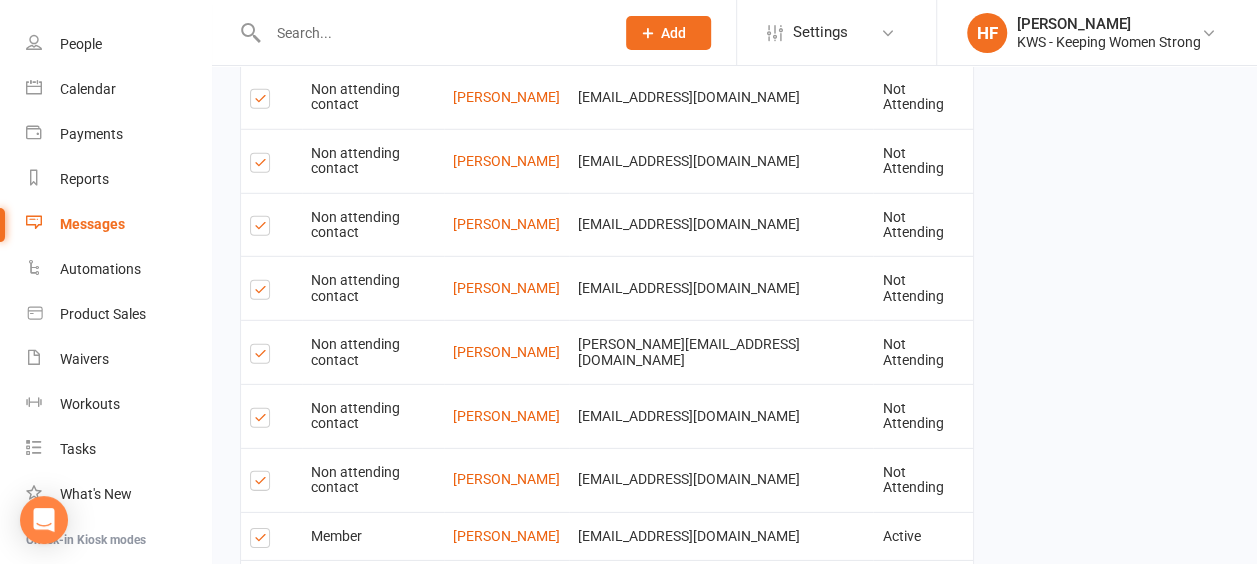scroll, scrollTop: 2782, scrollLeft: 0, axis: vertical 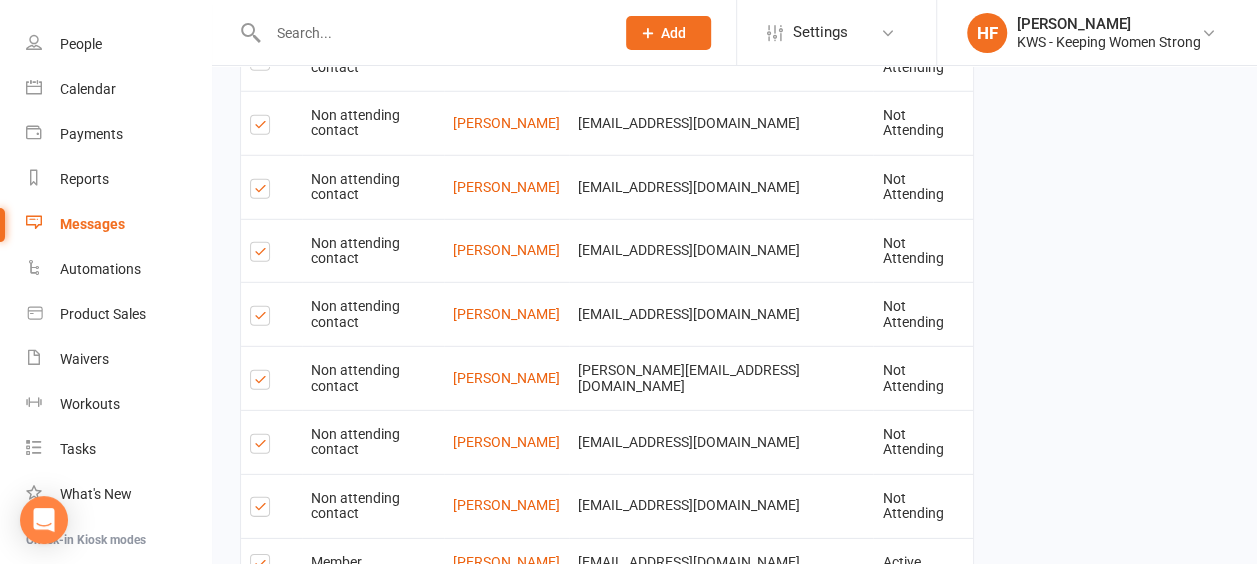 click at bounding box center (263, 663) 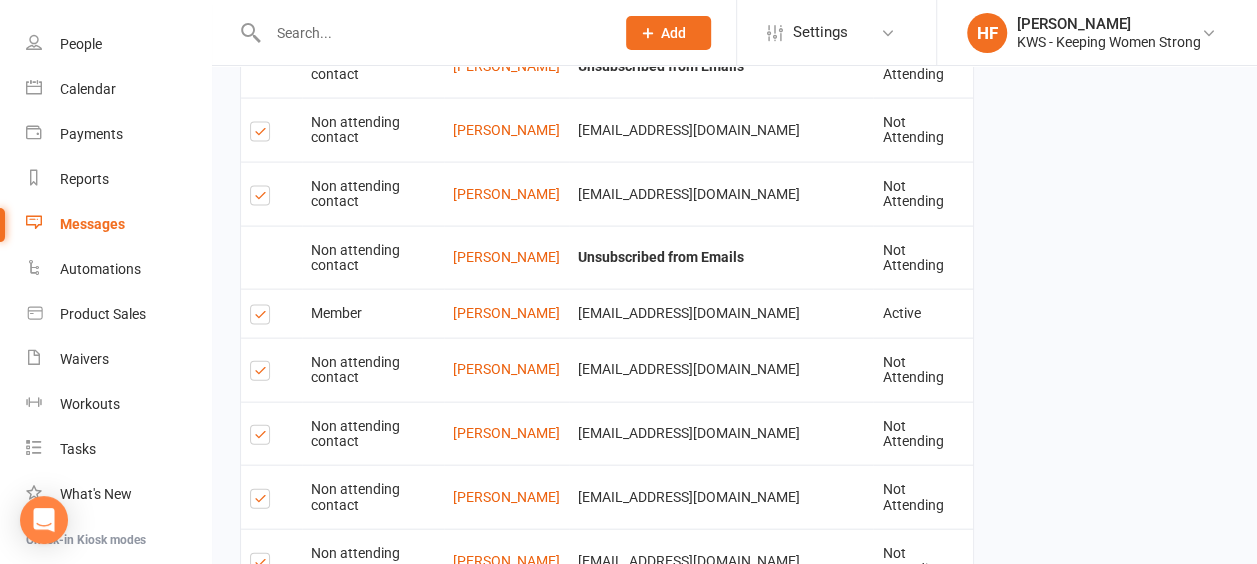 scroll, scrollTop: 1982, scrollLeft: 0, axis: vertical 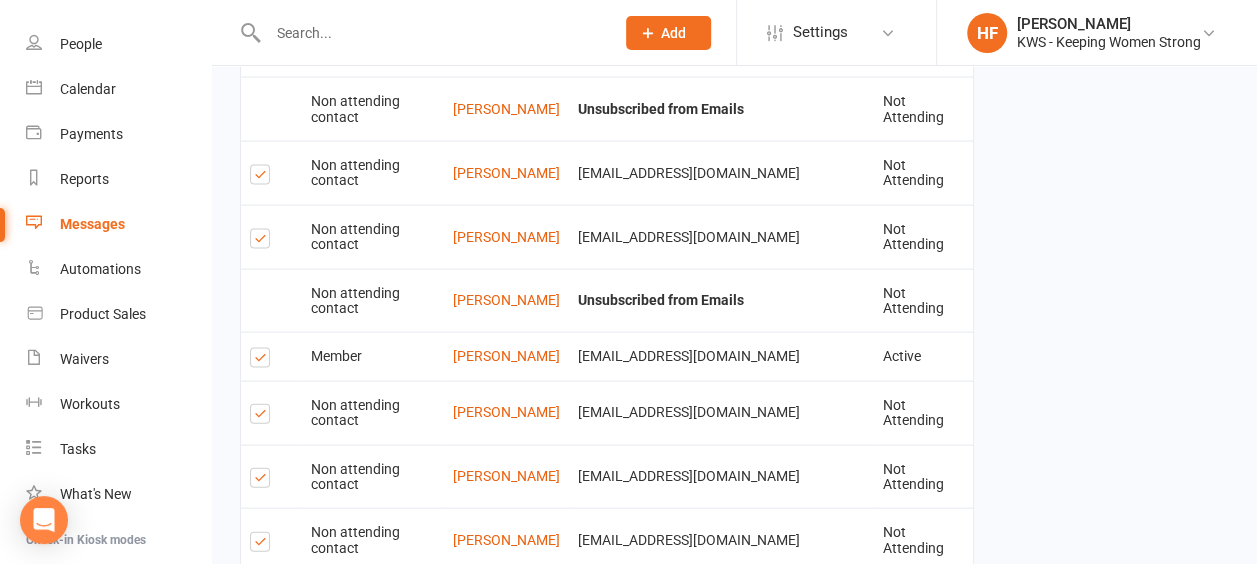 click at bounding box center (263, 417) 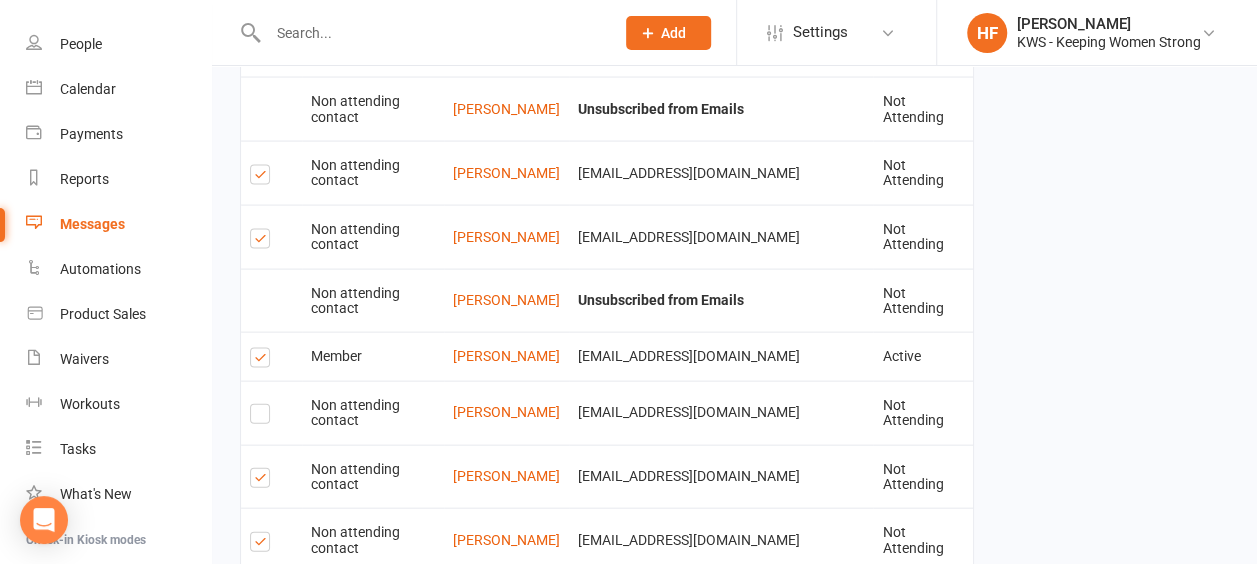 scroll, scrollTop: 1882, scrollLeft: 0, axis: vertical 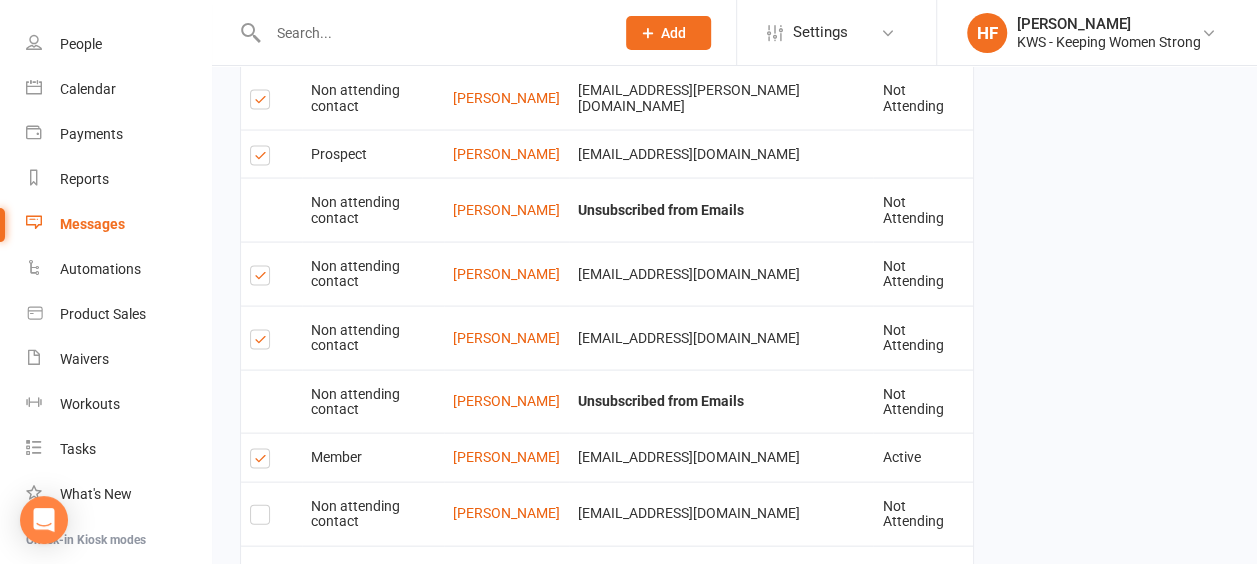 click at bounding box center (263, 461) 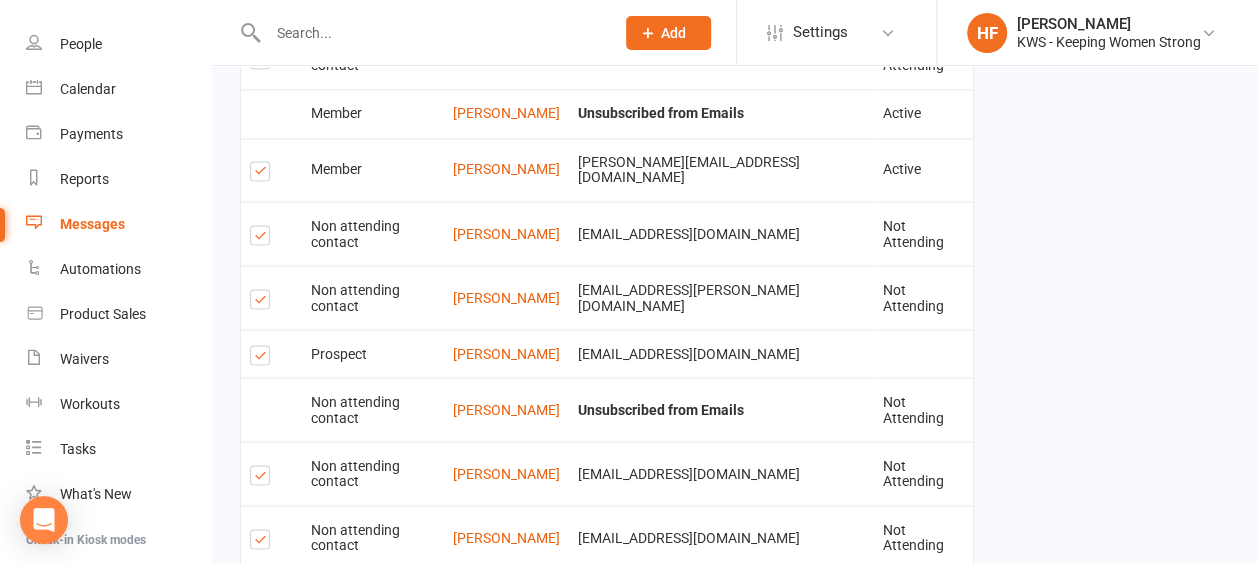 scroll, scrollTop: 1582, scrollLeft: 0, axis: vertical 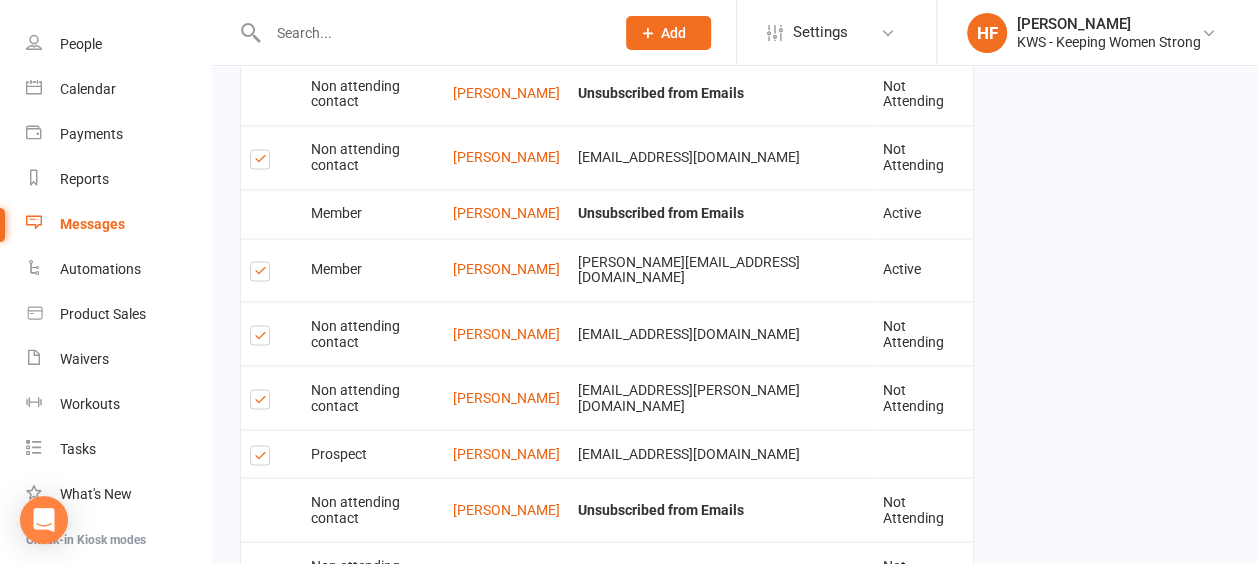 click at bounding box center [263, 402] 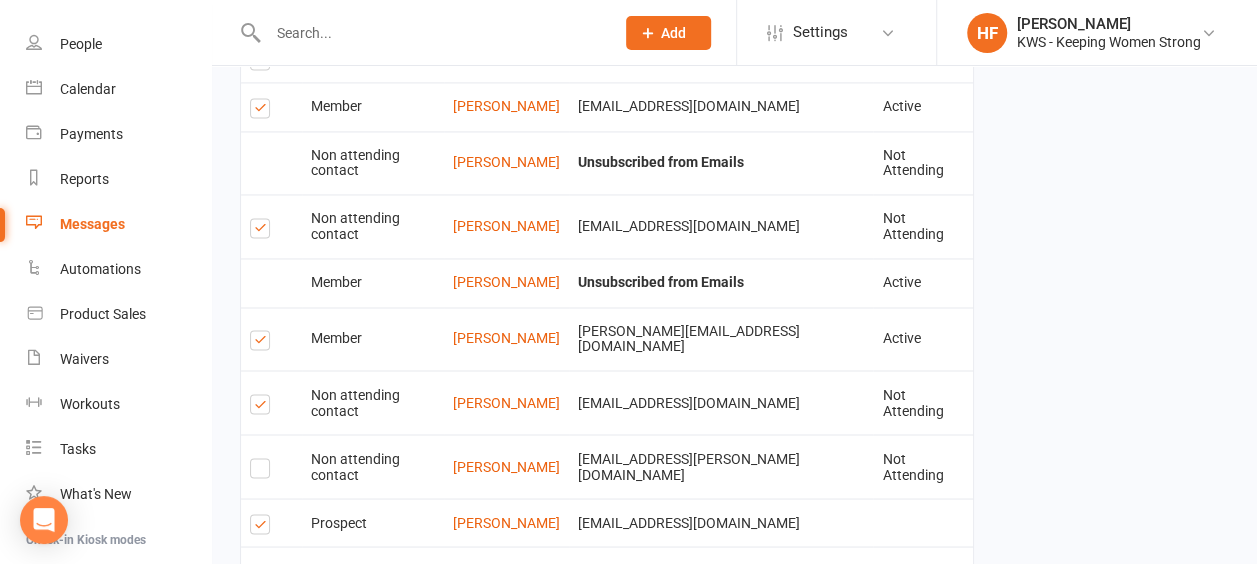 scroll, scrollTop: 1482, scrollLeft: 0, axis: vertical 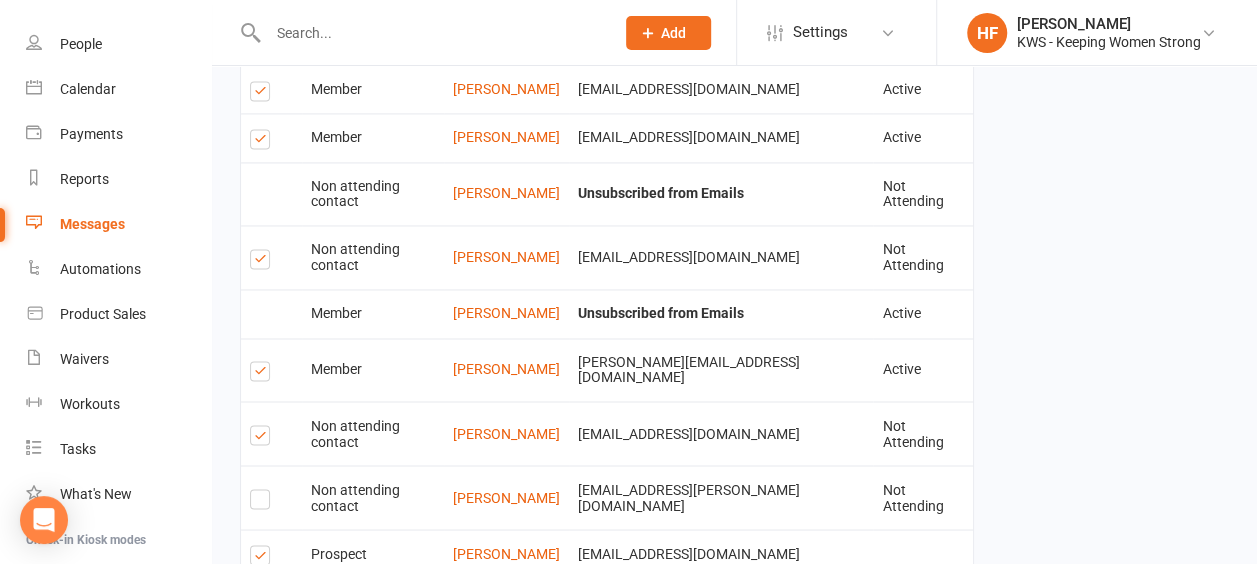 click at bounding box center [263, 374] 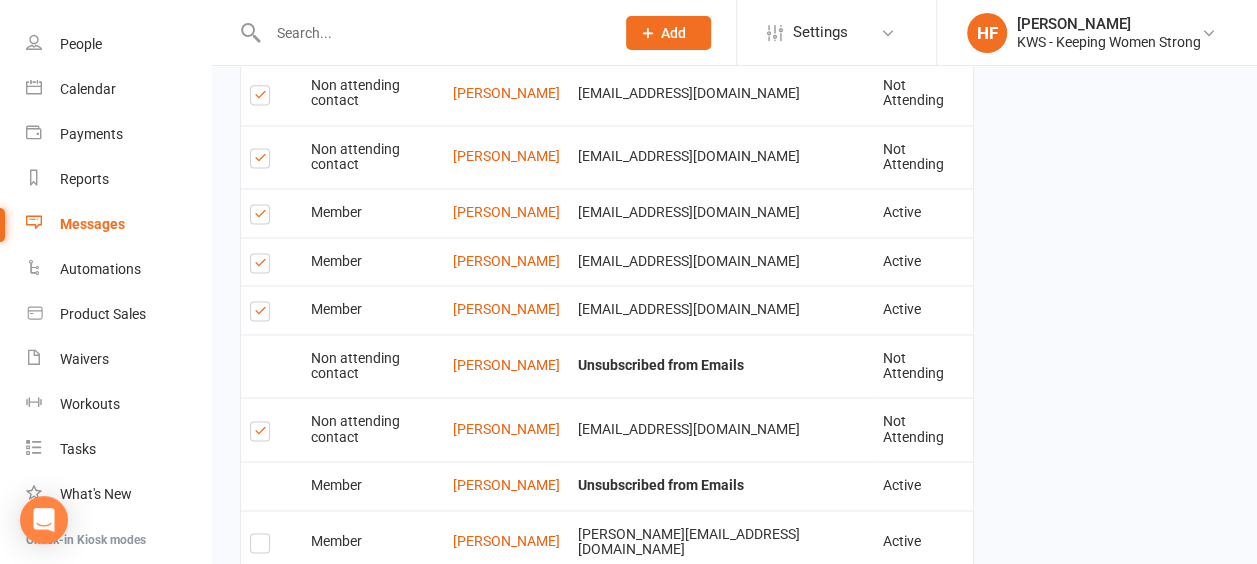 scroll, scrollTop: 1282, scrollLeft: 0, axis: vertical 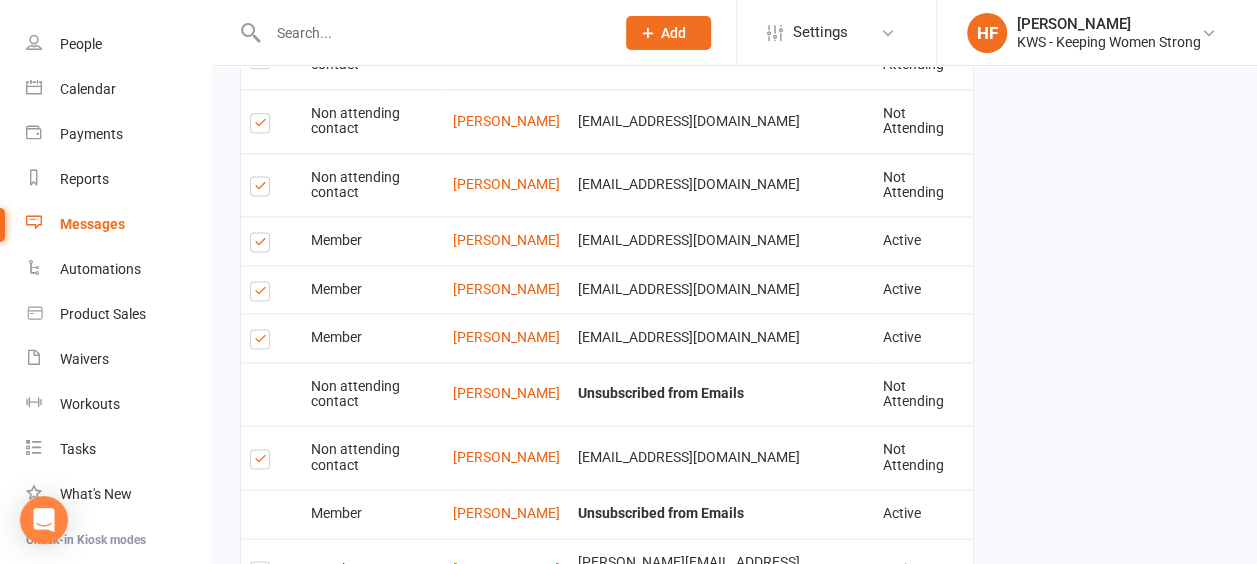 drag, startPoint x: 250, startPoint y: 311, endPoint x: 255, endPoint y: 292, distance: 19.646883 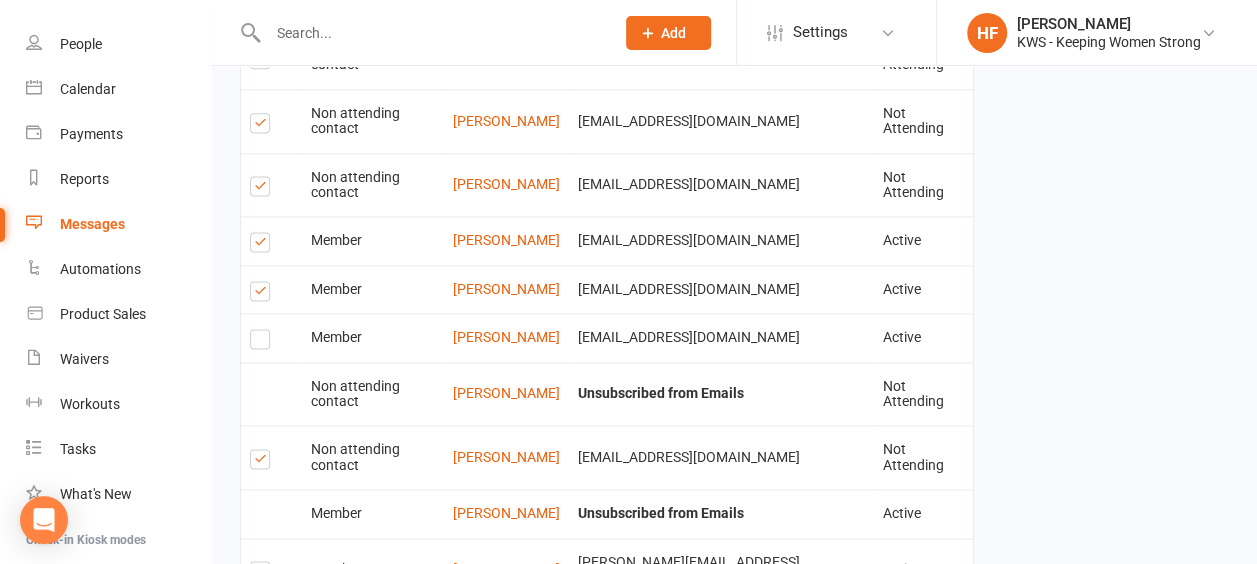 click at bounding box center [263, 294] 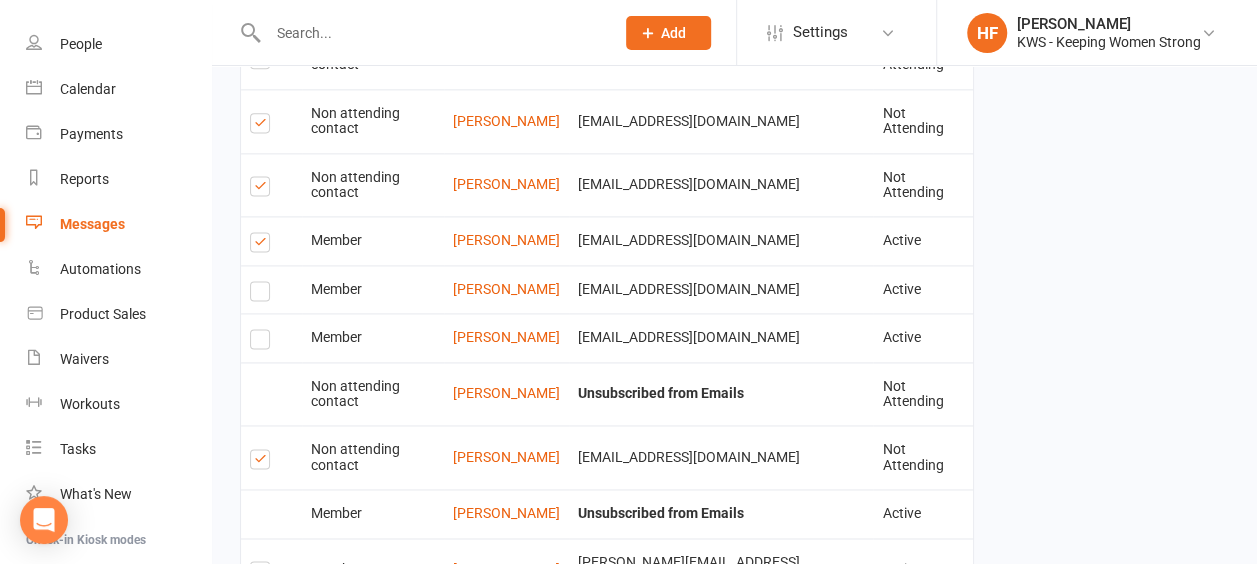 click at bounding box center (263, 245) 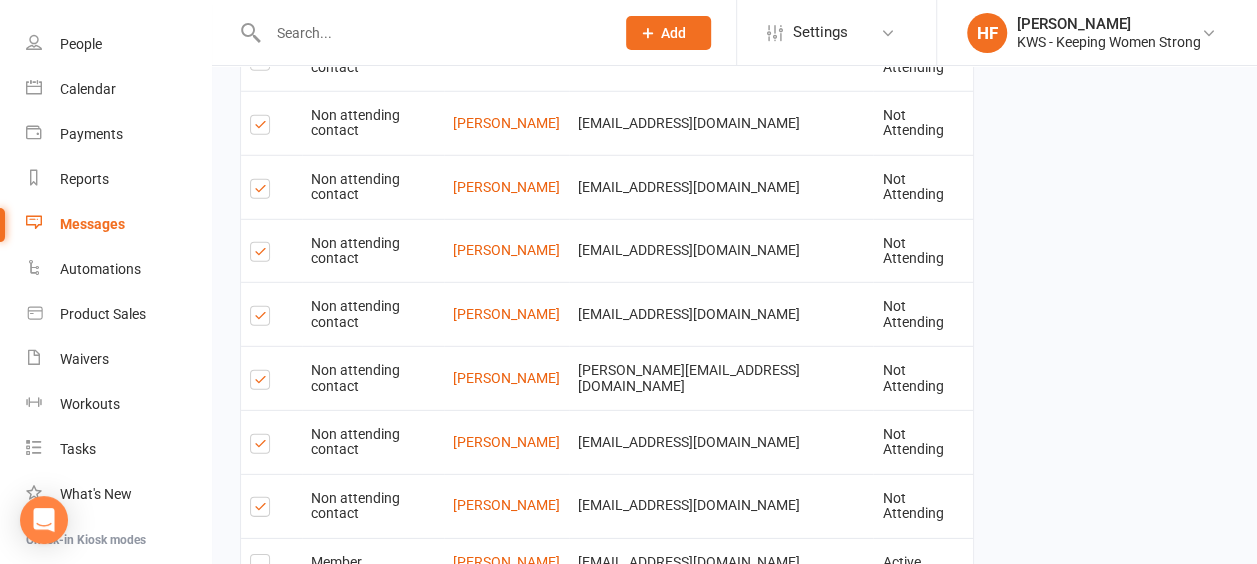 scroll, scrollTop: 3382, scrollLeft: 0, axis: vertical 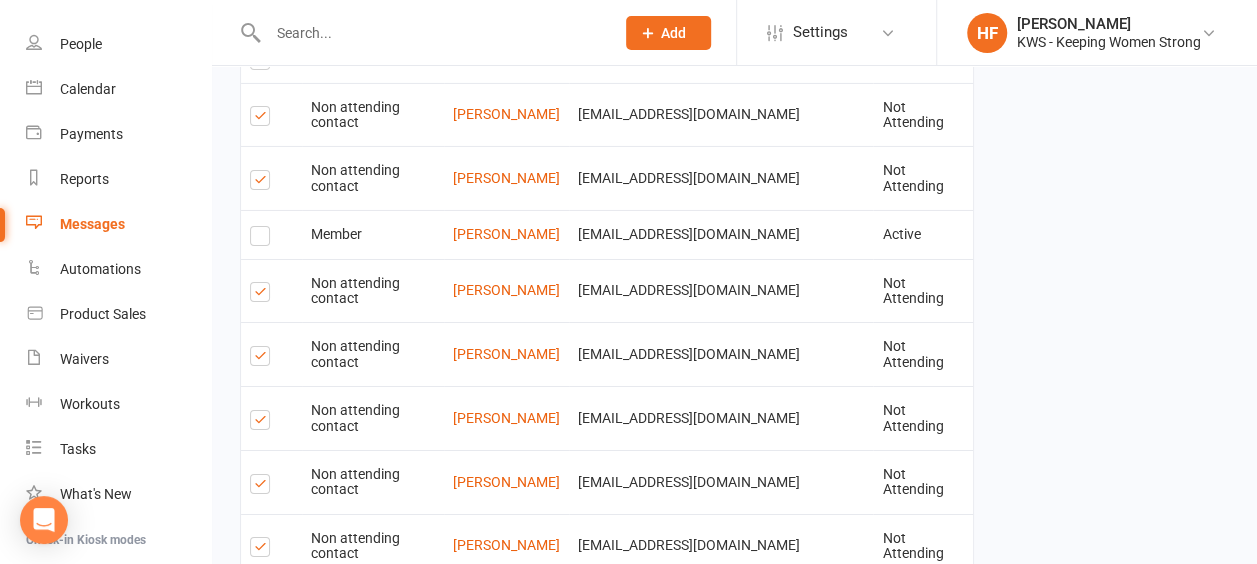 click on "6" at bounding box center [774, 981] 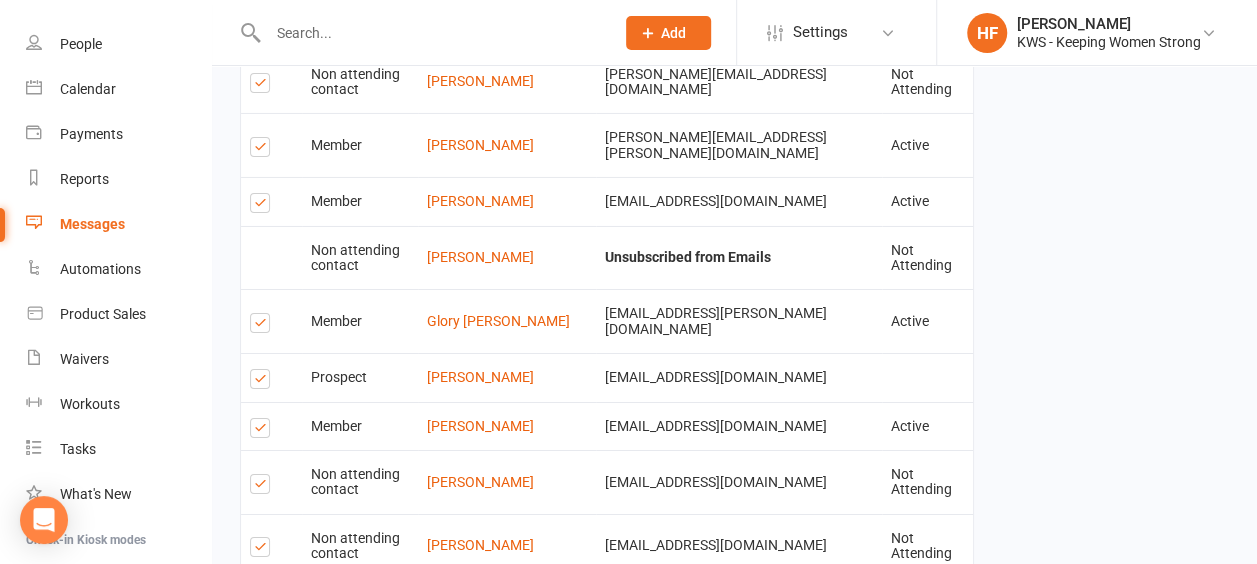 click at bounding box center [263, 879] 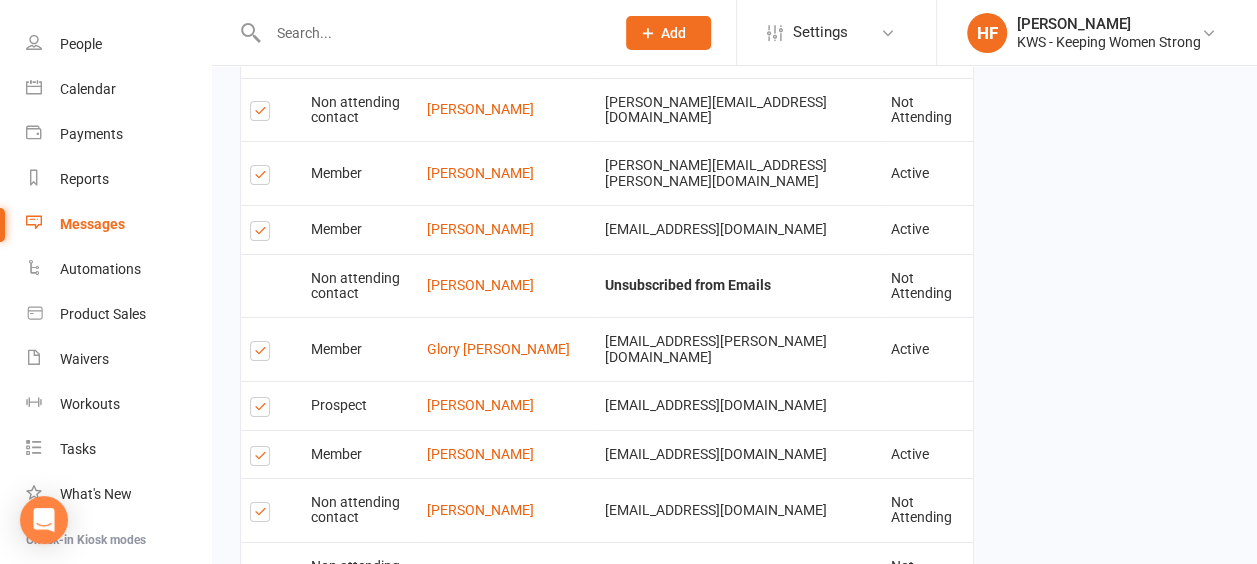 scroll, scrollTop: 3282, scrollLeft: 0, axis: vertical 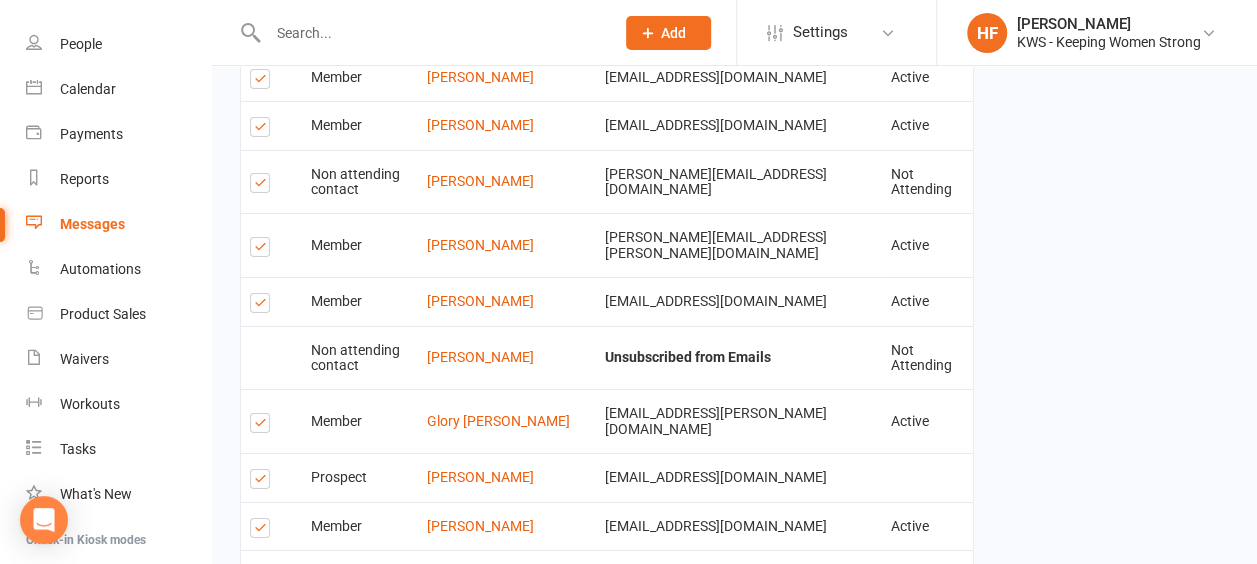 click at bounding box center (263, 755) 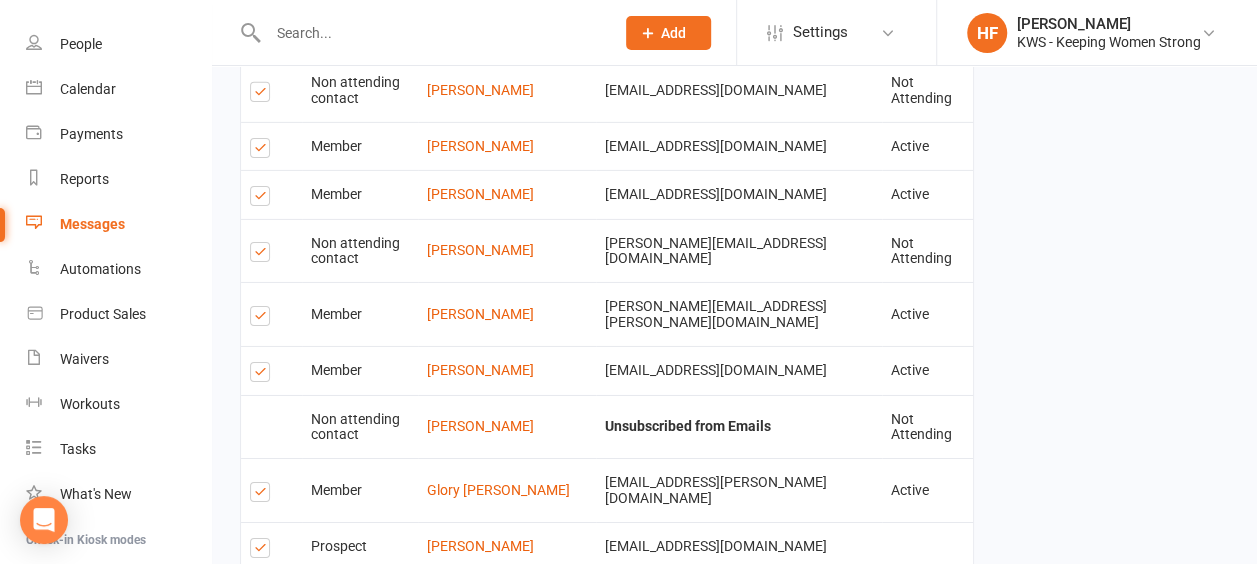 scroll, scrollTop: 3182, scrollLeft: 0, axis: vertical 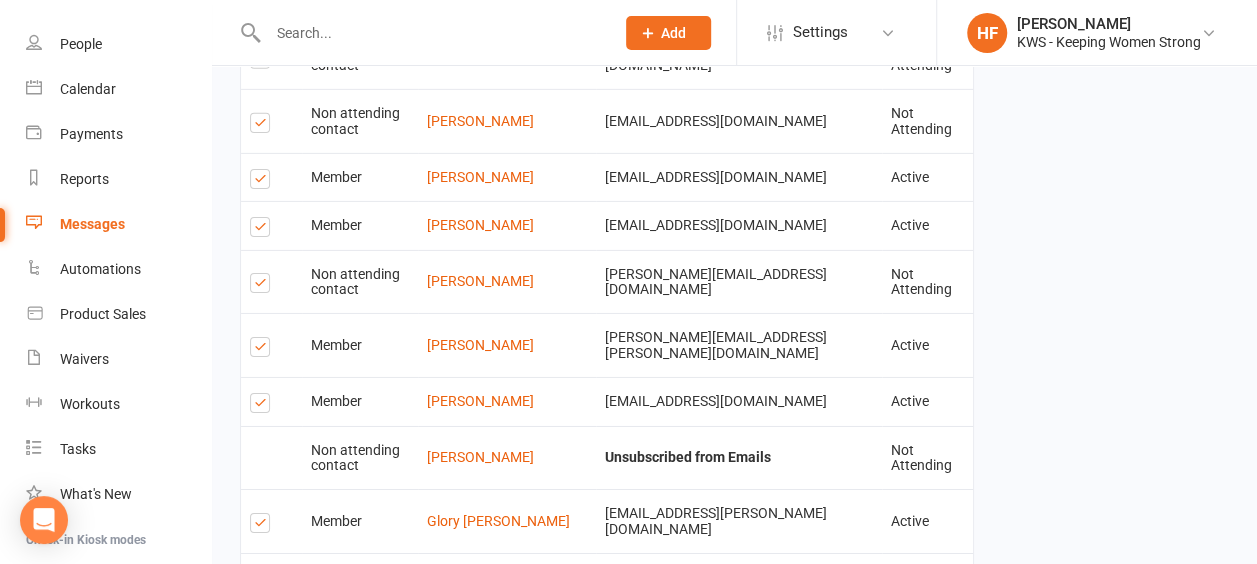 click at bounding box center [263, 750] 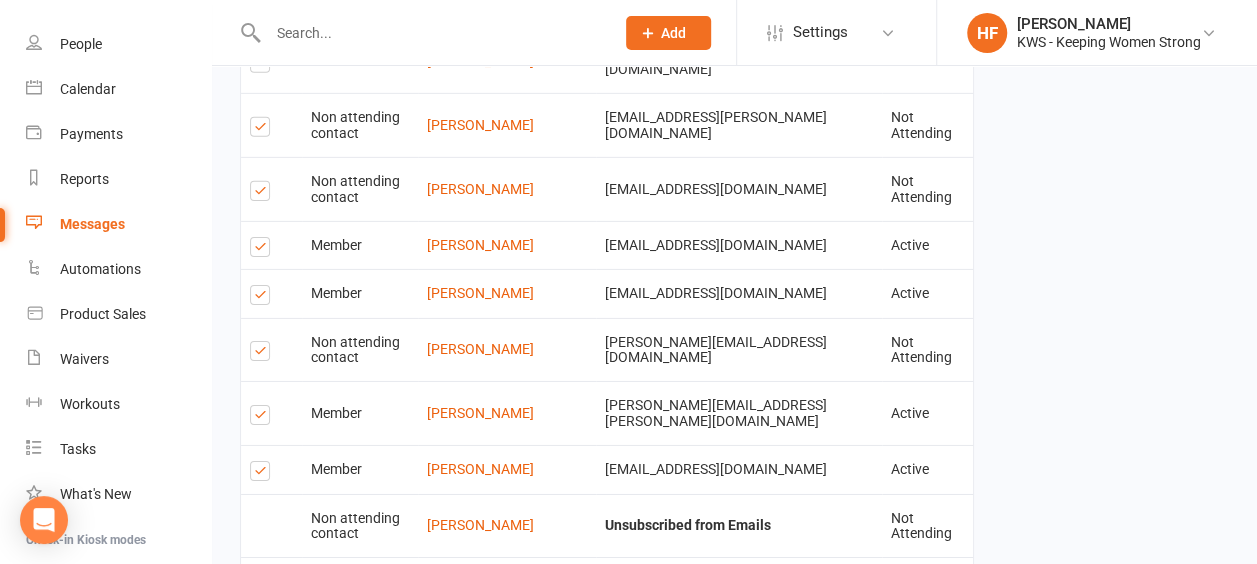 scroll, scrollTop: 3082, scrollLeft: 0, axis: vertical 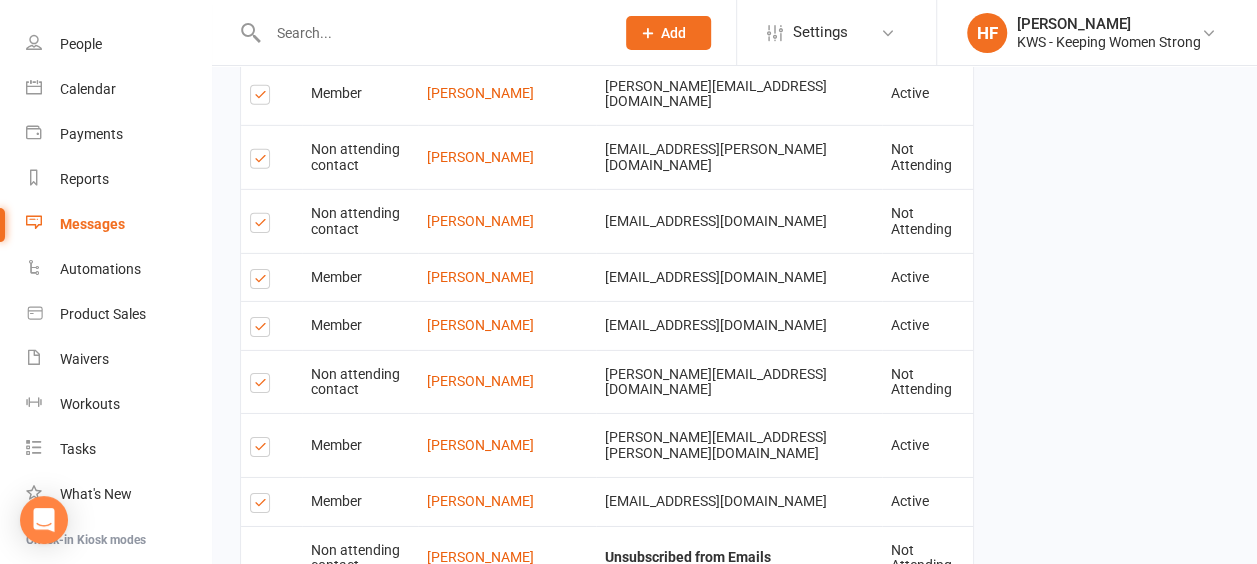 click at bounding box center (263, 731) 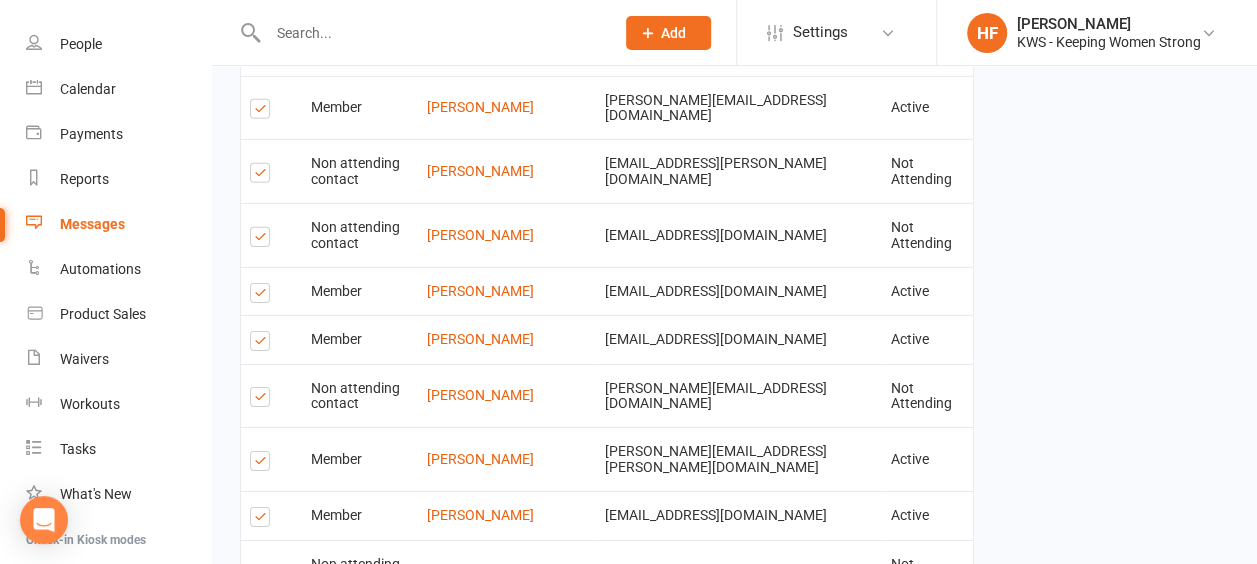scroll, scrollTop: 2982, scrollLeft: 0, axis: vertical 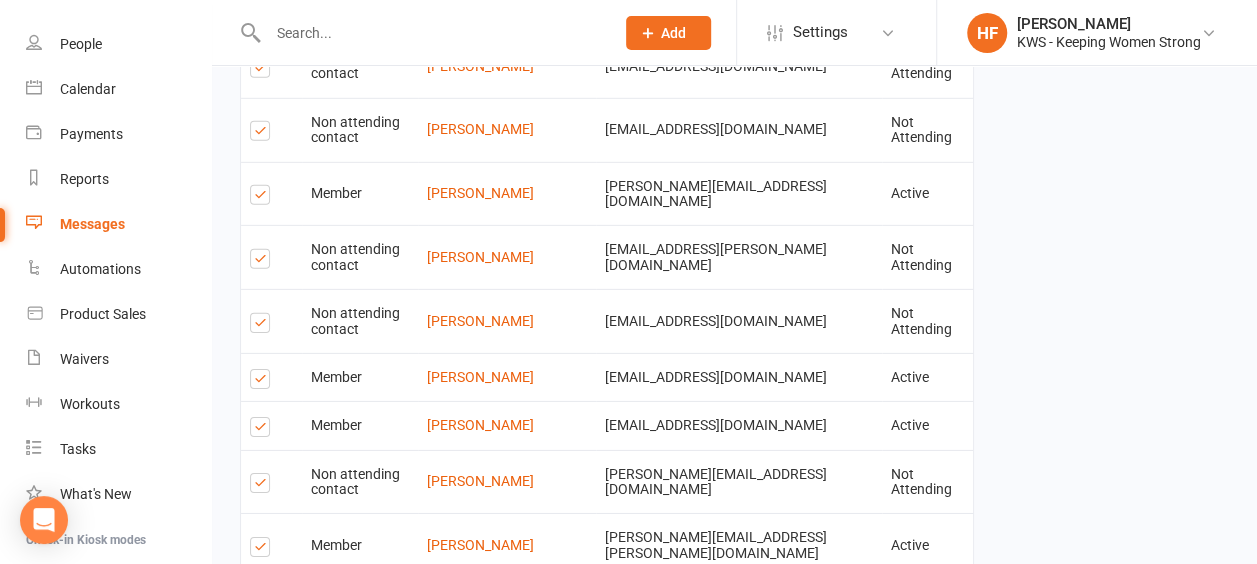 click at bounding box center [263, 726] 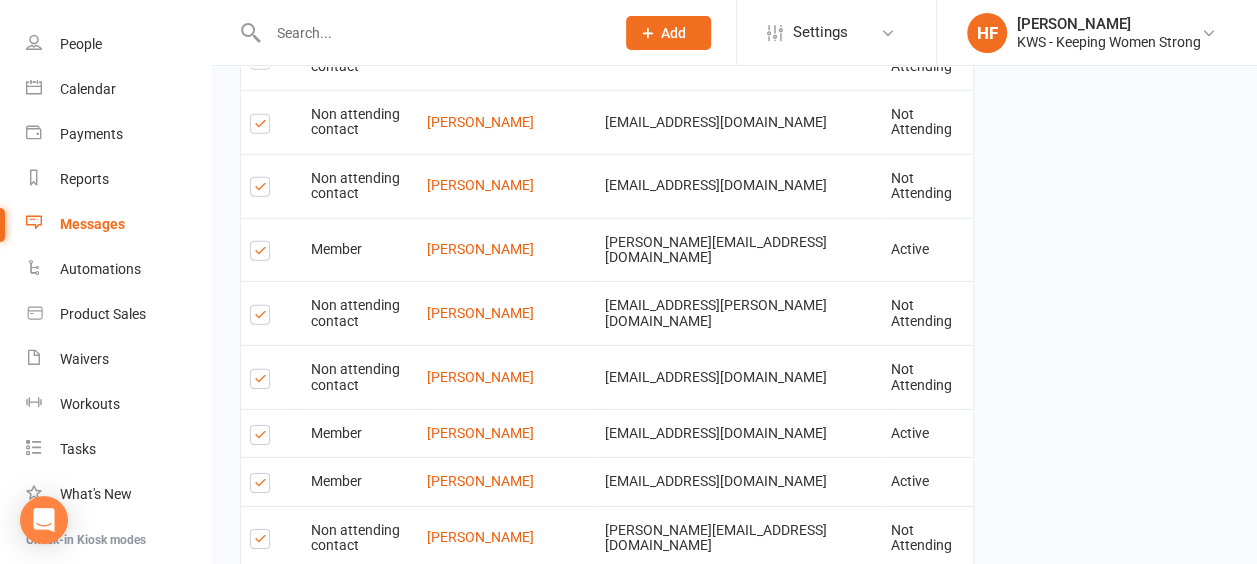 scroll, scrollTop: 2882, scrollLeft: 0, axis: vertical 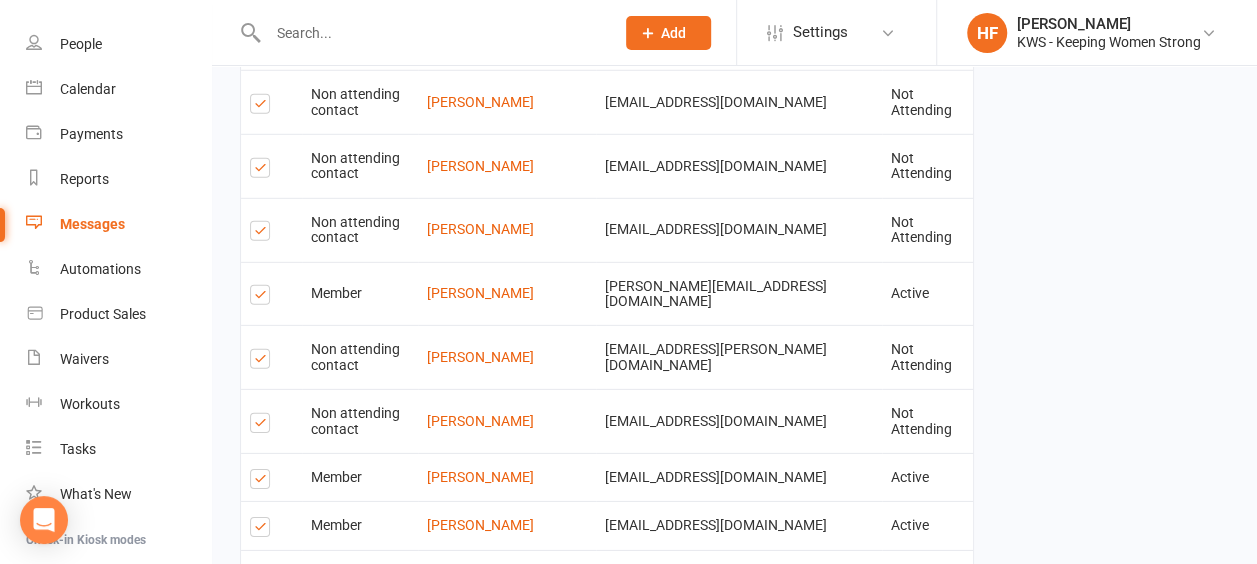 click at bounding box center (263, 706) 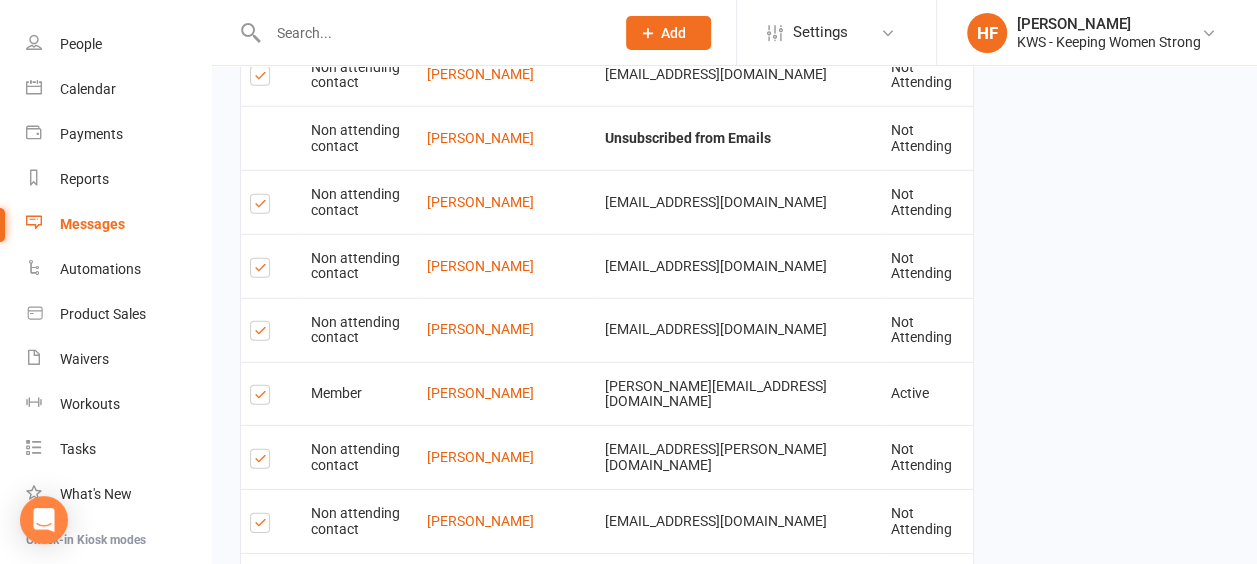 click at bounding box center (263, 630) 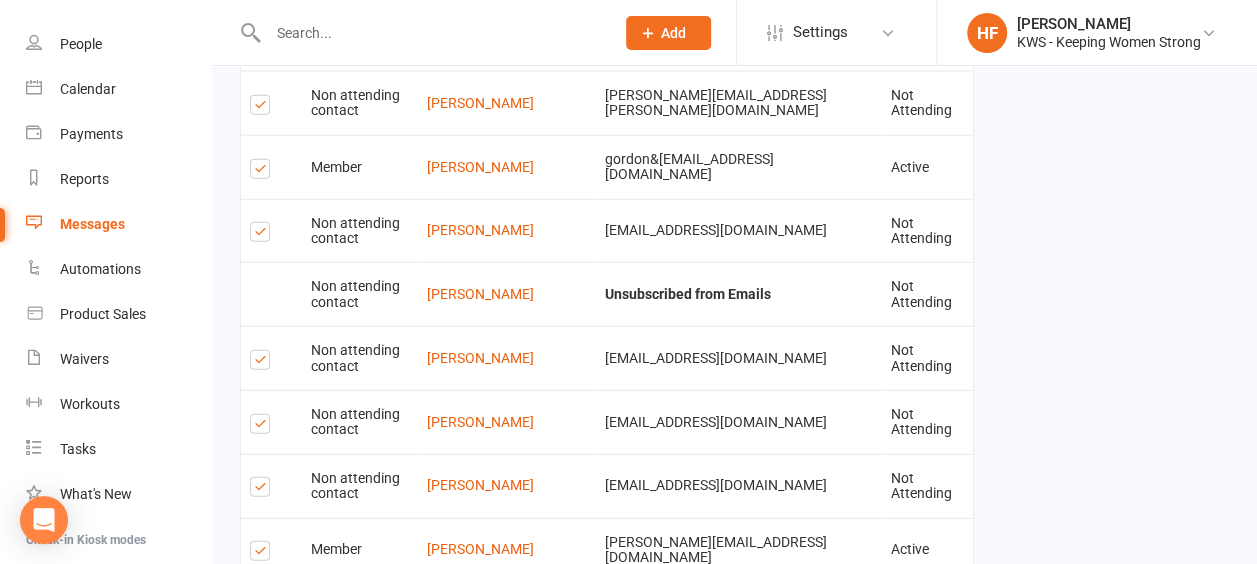 scroll, scrollTop: 2582, scrollLeft: 0, axis: vertical 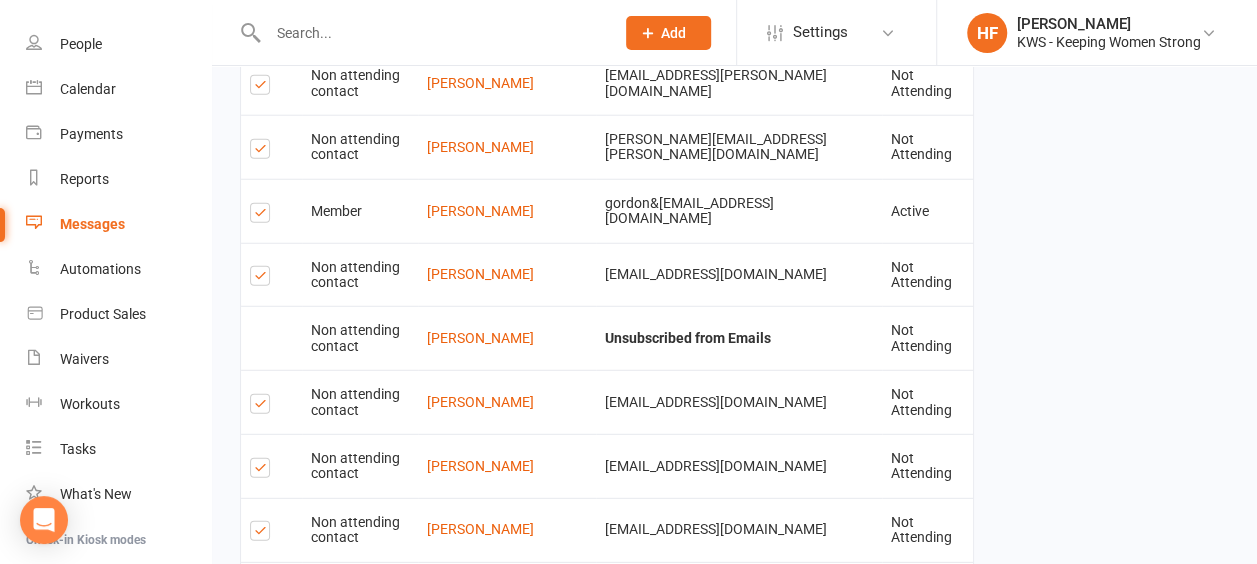 click at bounding box center (263, 598) 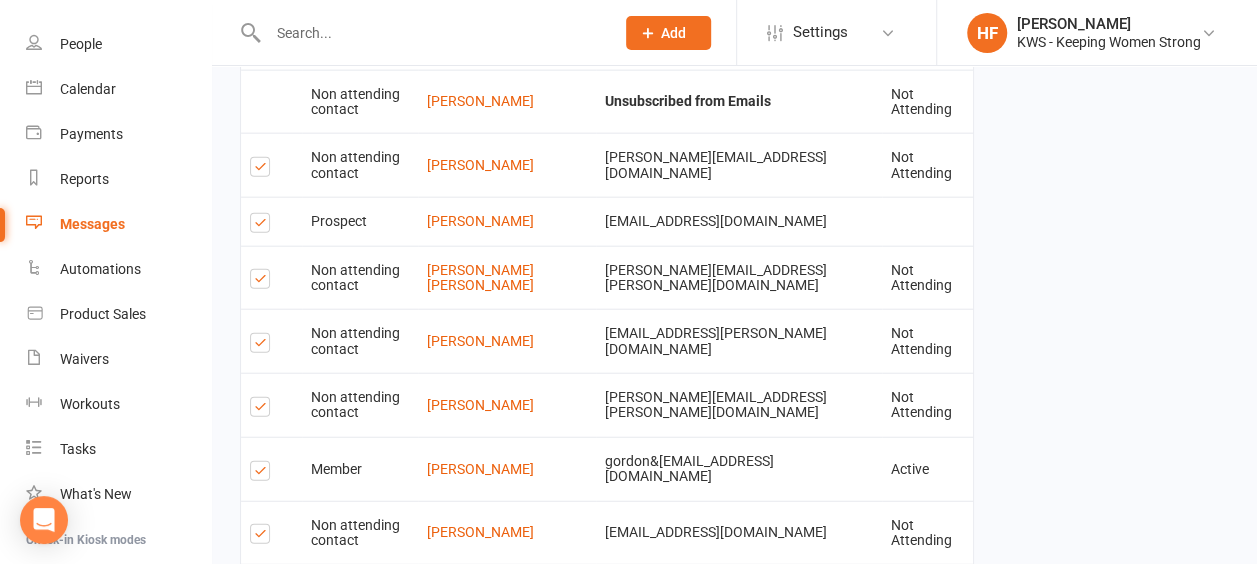 scroll, scrollTop: 2282, scrollLeft: 0, axis: vertical 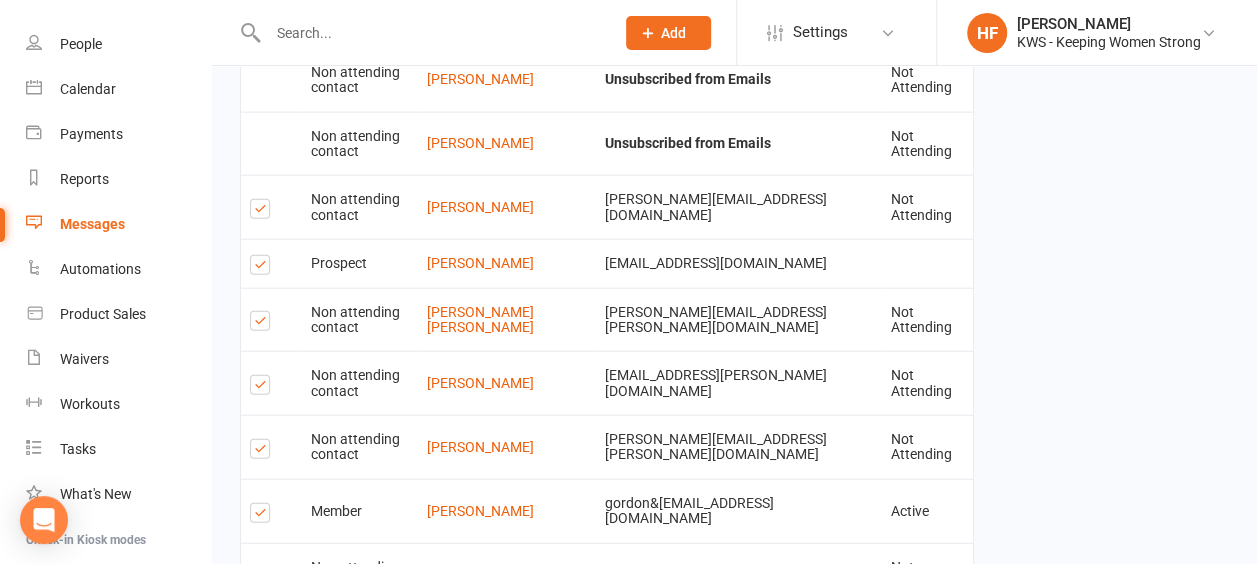 click at bounding box center [263, 516] 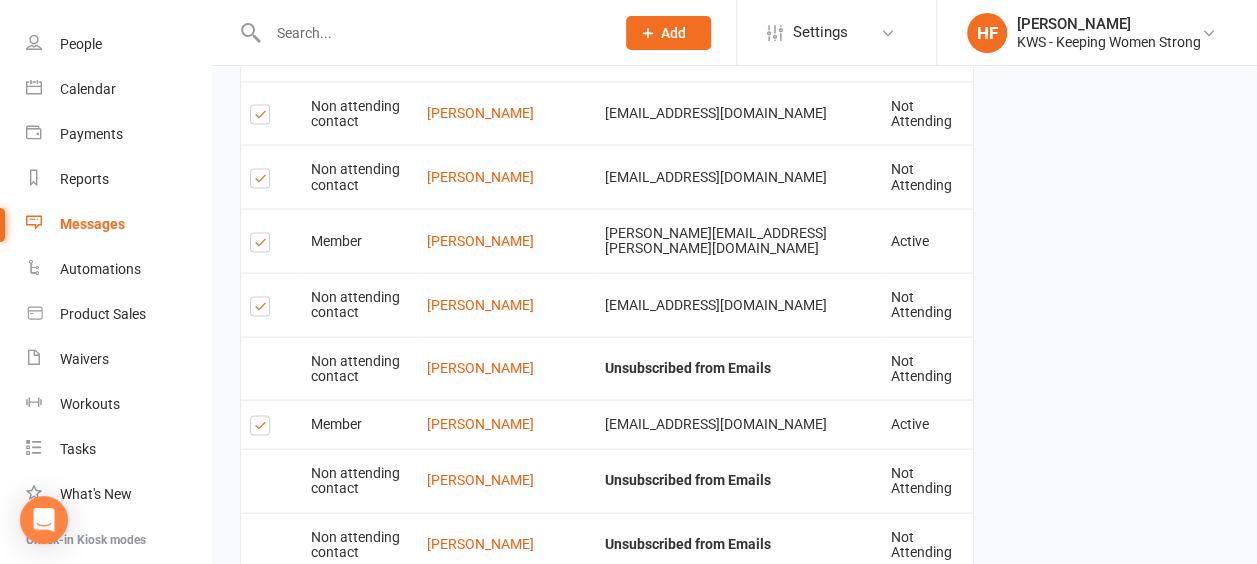 scroll, scrollTop: 1782, scrollLeft: 0, axis: vertical 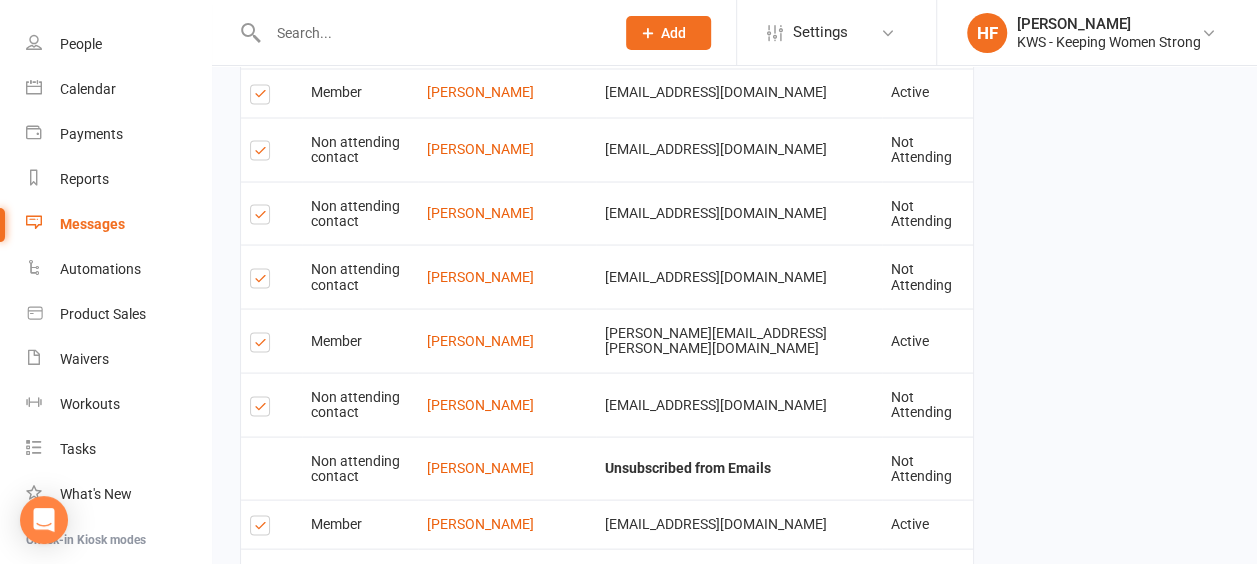 click at bounding box center [263, 528] 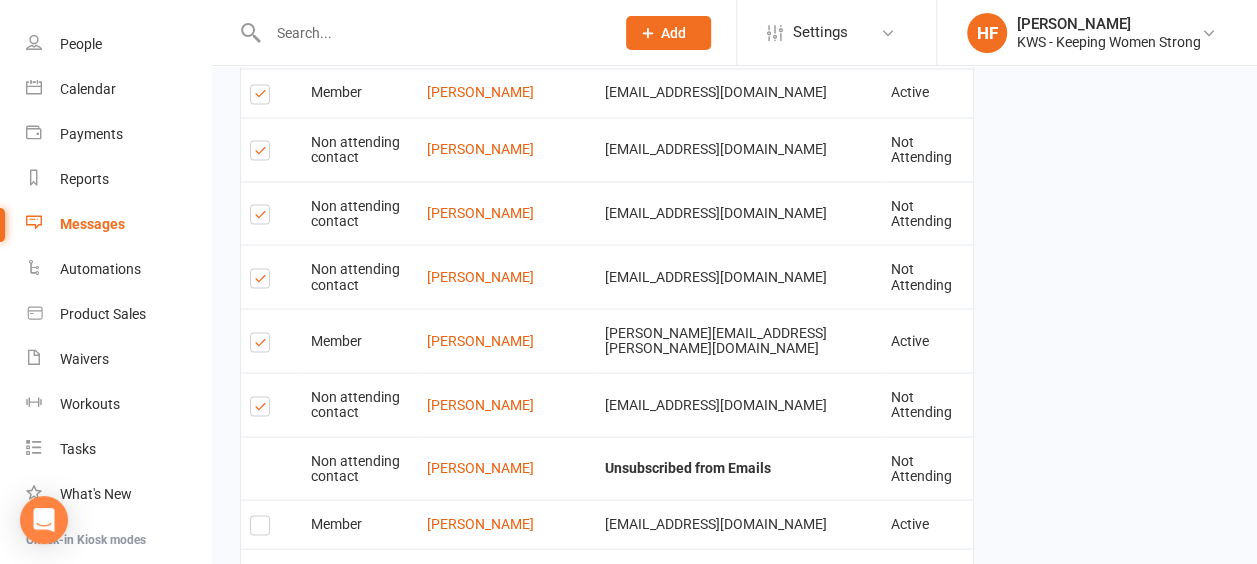 click at bounding box center [263, 345] 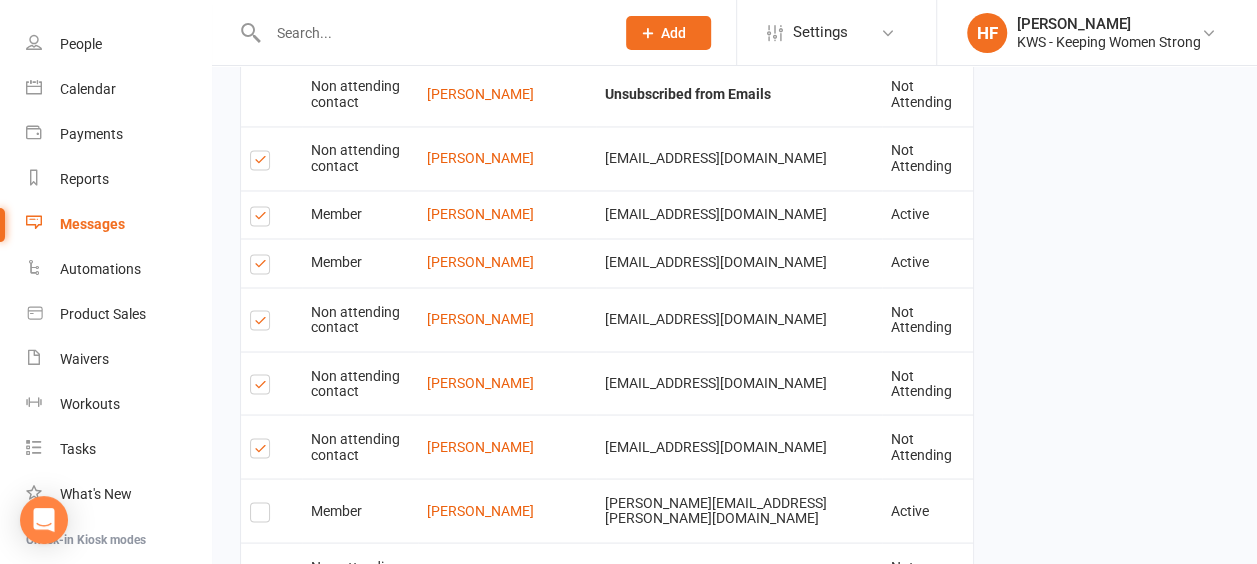 scroll, scrollTop: 1582, scrollLeft: 0, axis: vertical 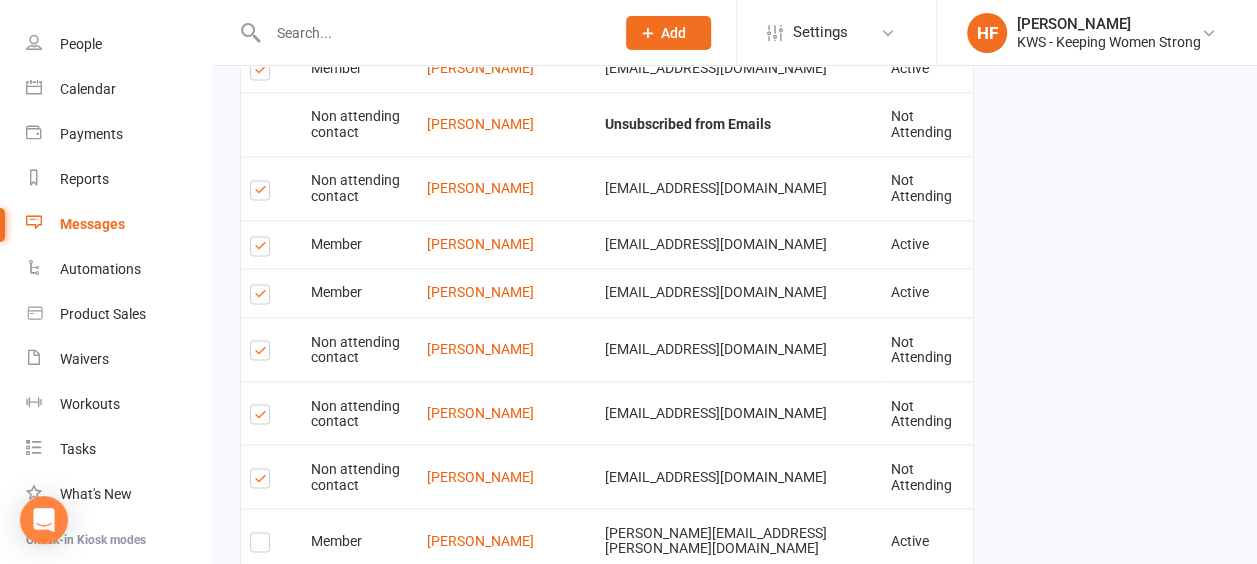 click at bounding box center (263, 297) 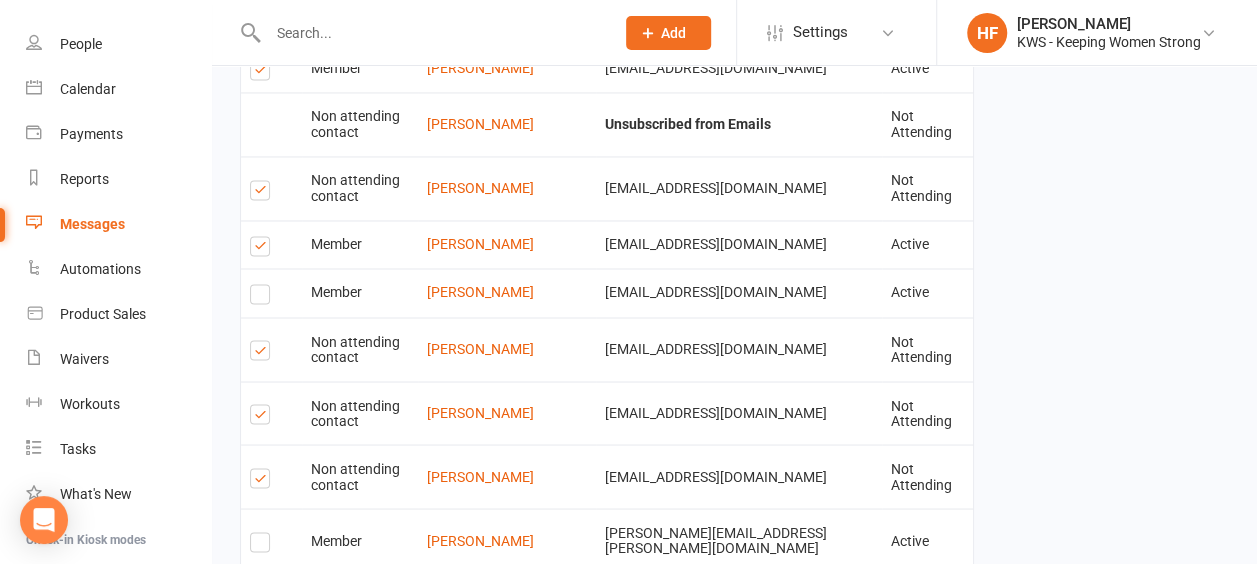 click at bounding box center (263, 249) 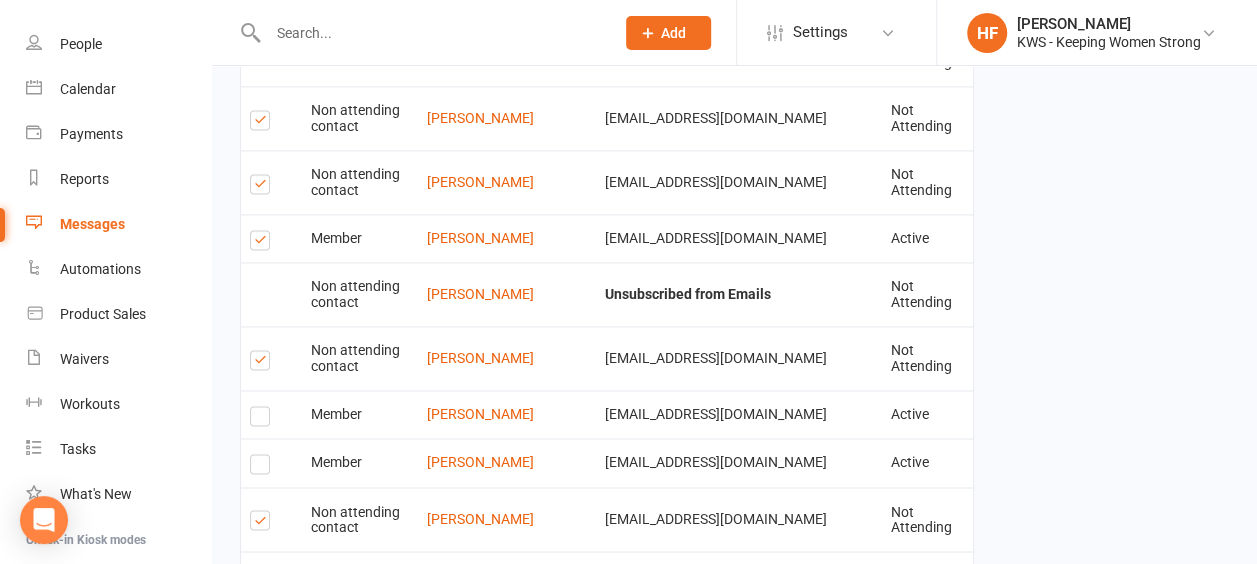 scroll, scrollTop: 1382, scrollLeft: 0, axis: vertical 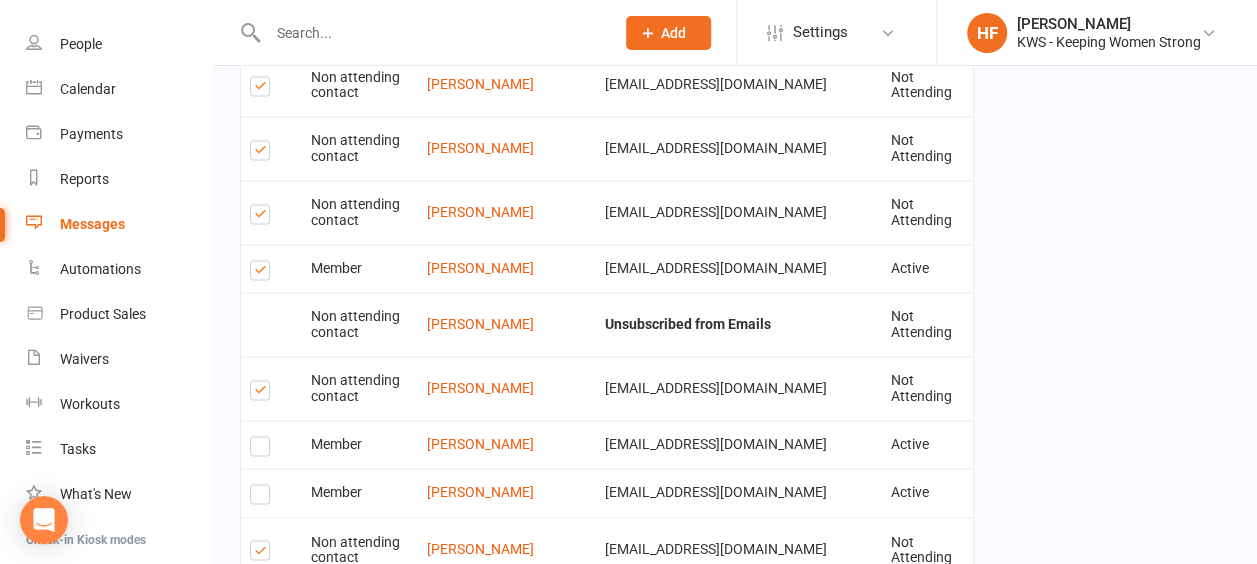 click at bounding box center (263, 393) 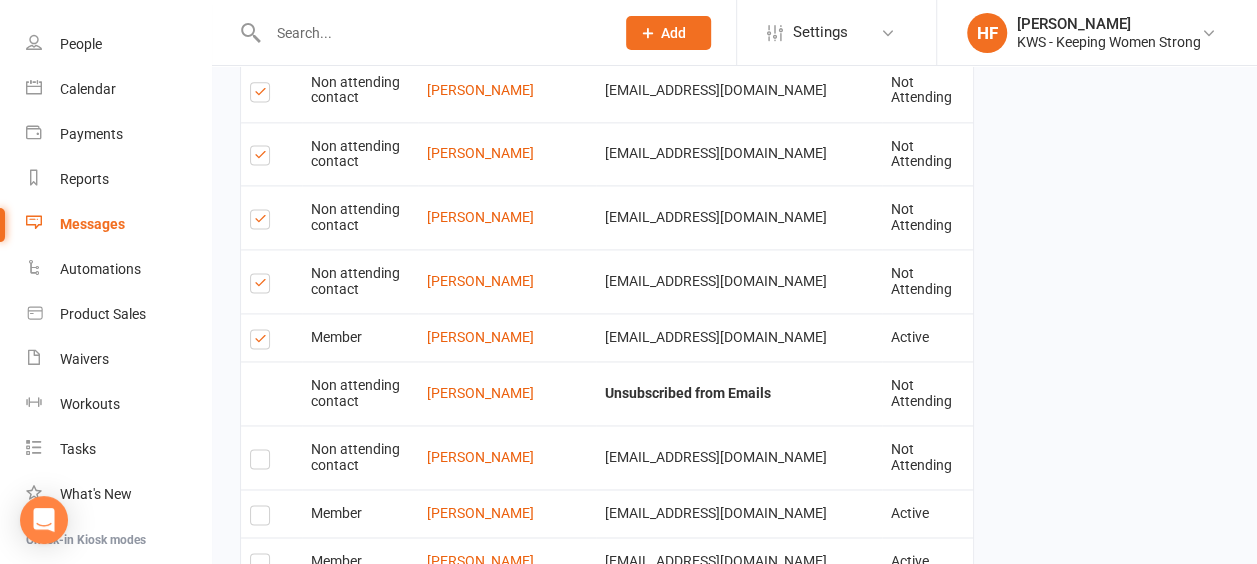 scroll, scrollTop: 1282, scrollLeft: 0, axis: vertical 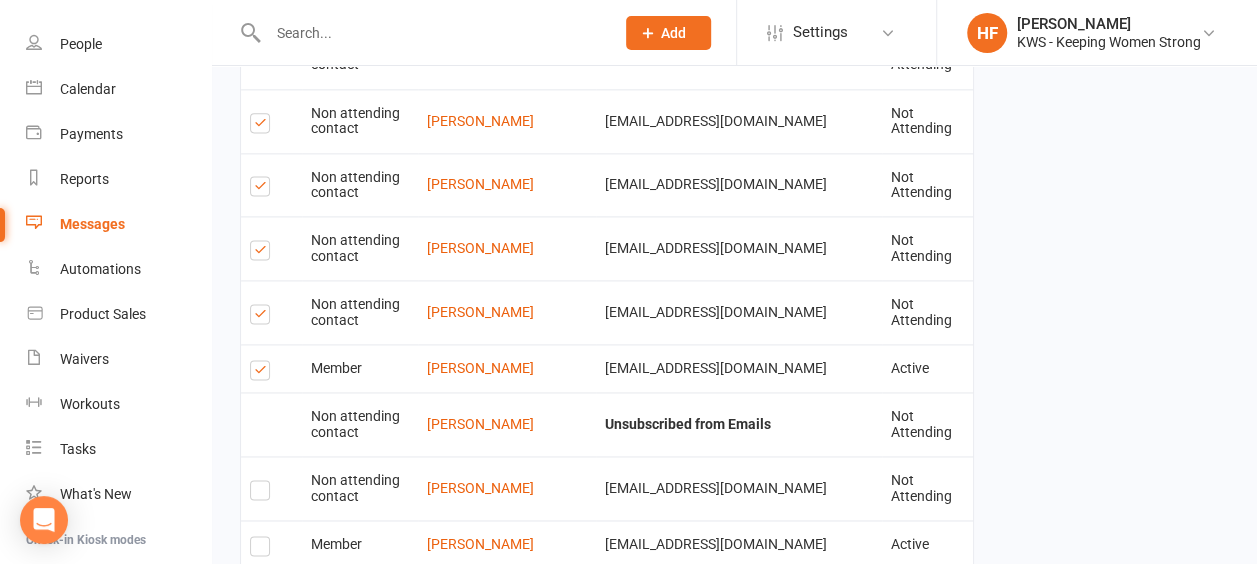 click at bounding box center [263, 373] 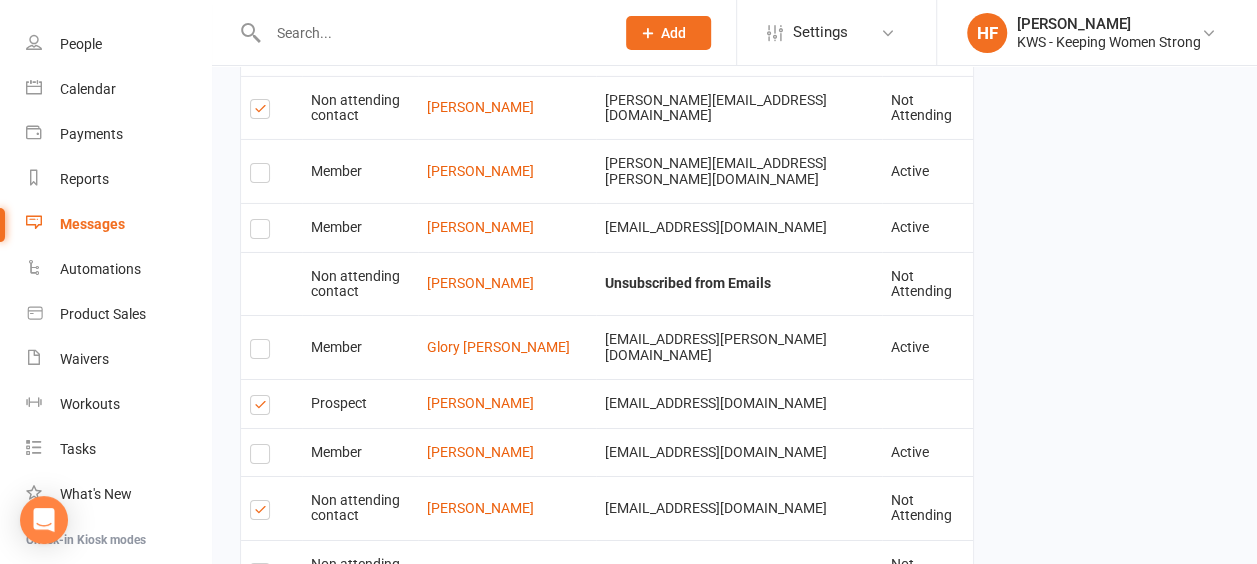 scroll, scrollTop: 3382, scrollLeft: 0, axis: vertical 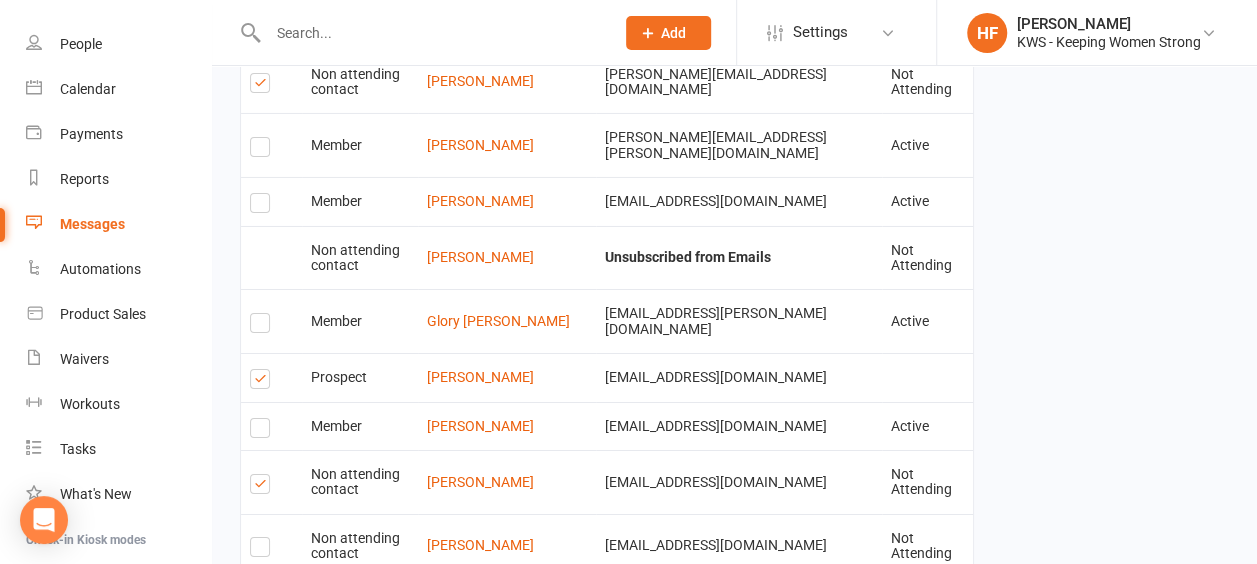 click on "7" at bounding box center (774, 935) 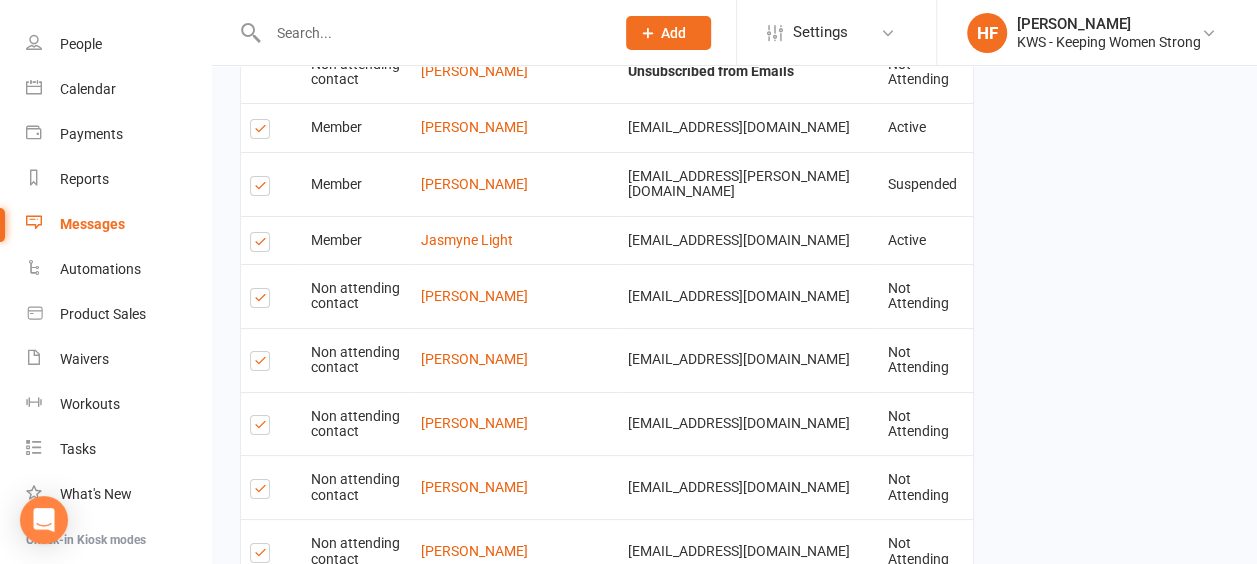 scroll, scrollTop: 3567, scrollLeft: 0, axis: vertical 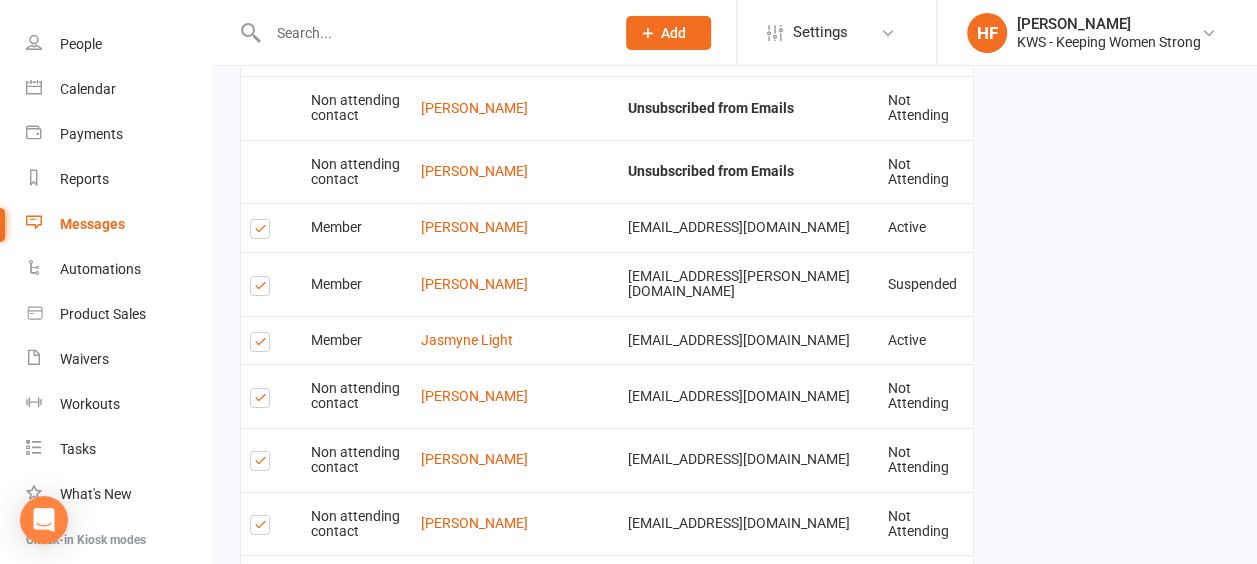 click at bounding box center (263, 345) 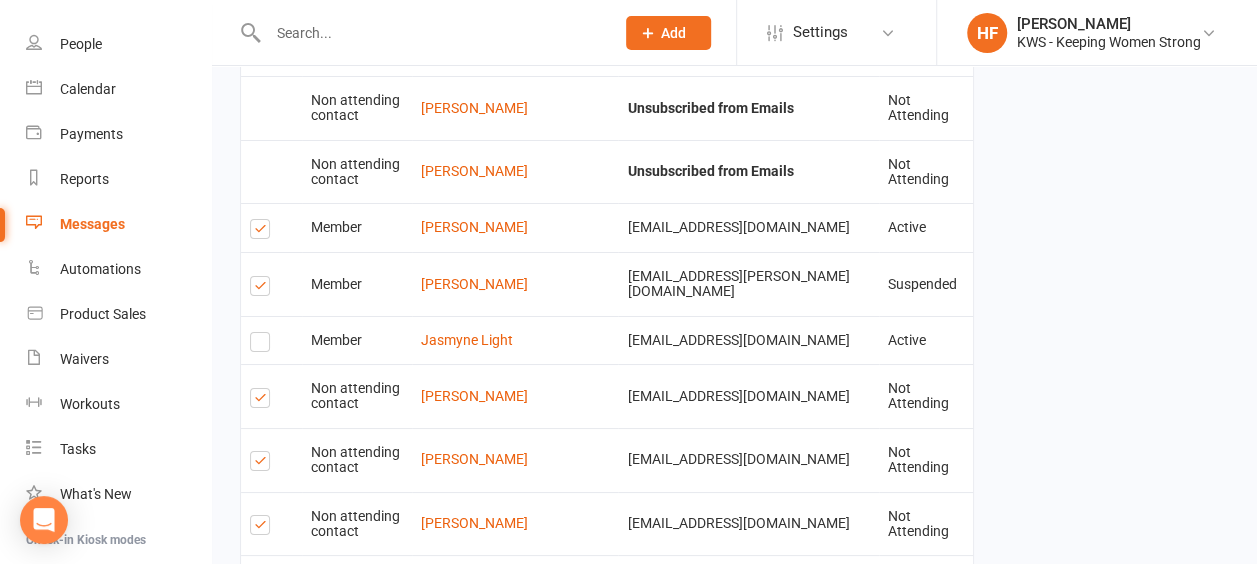 click at bounding box center (263, 289) 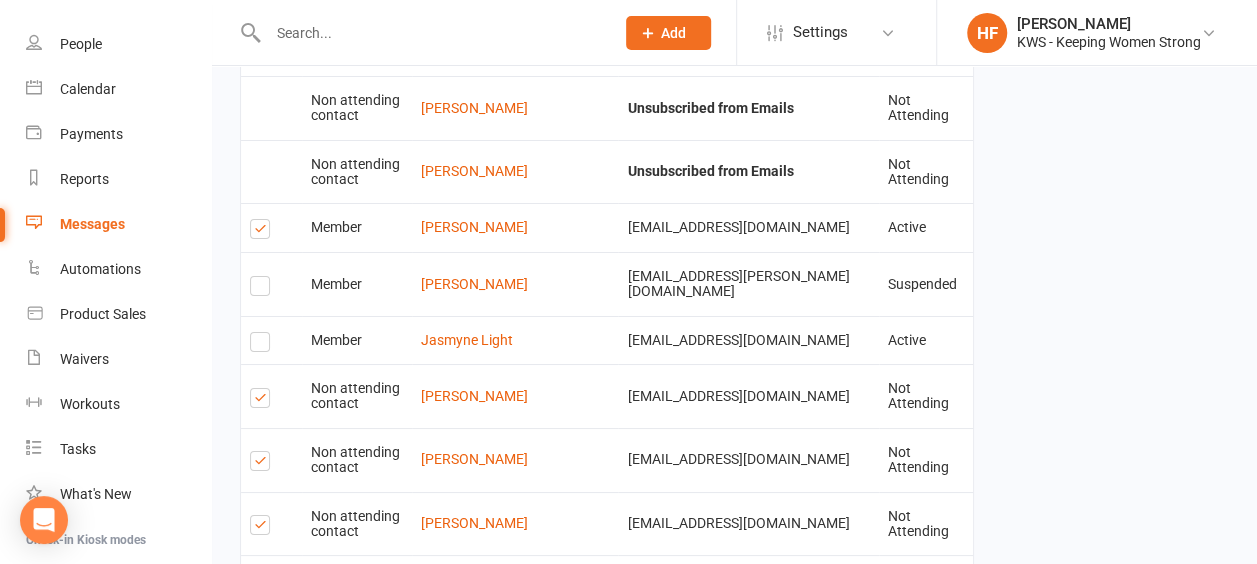 click at bounding box center [263, 232] 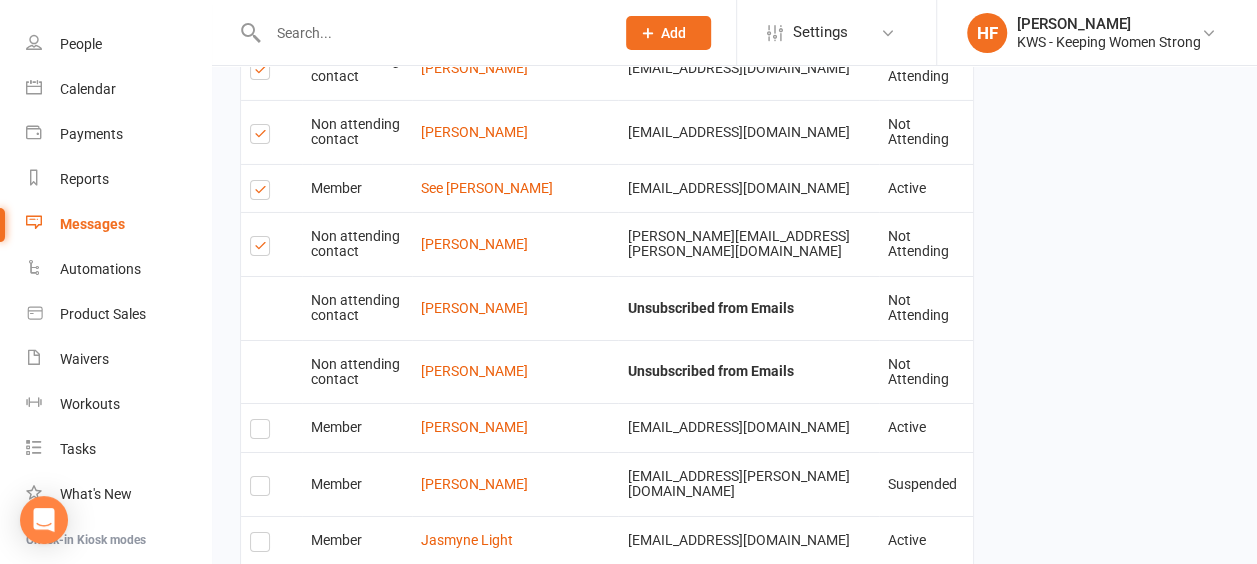 scroll, scrollTop: 3267, scrollLeft: 0, axis: vertical 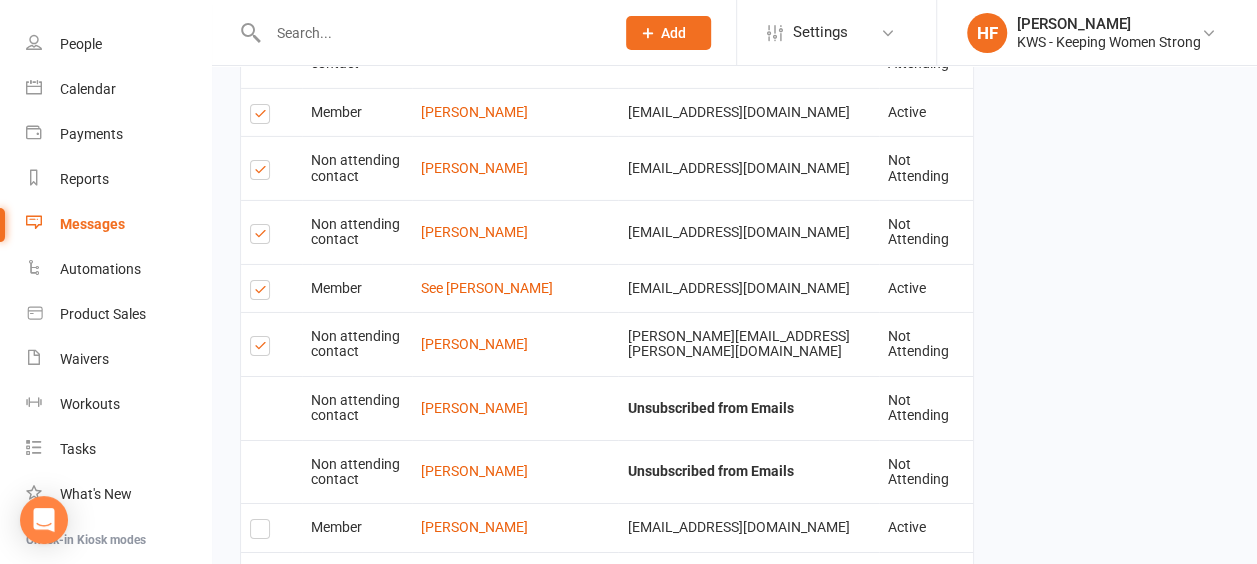 click at bounding box center [263, 293] 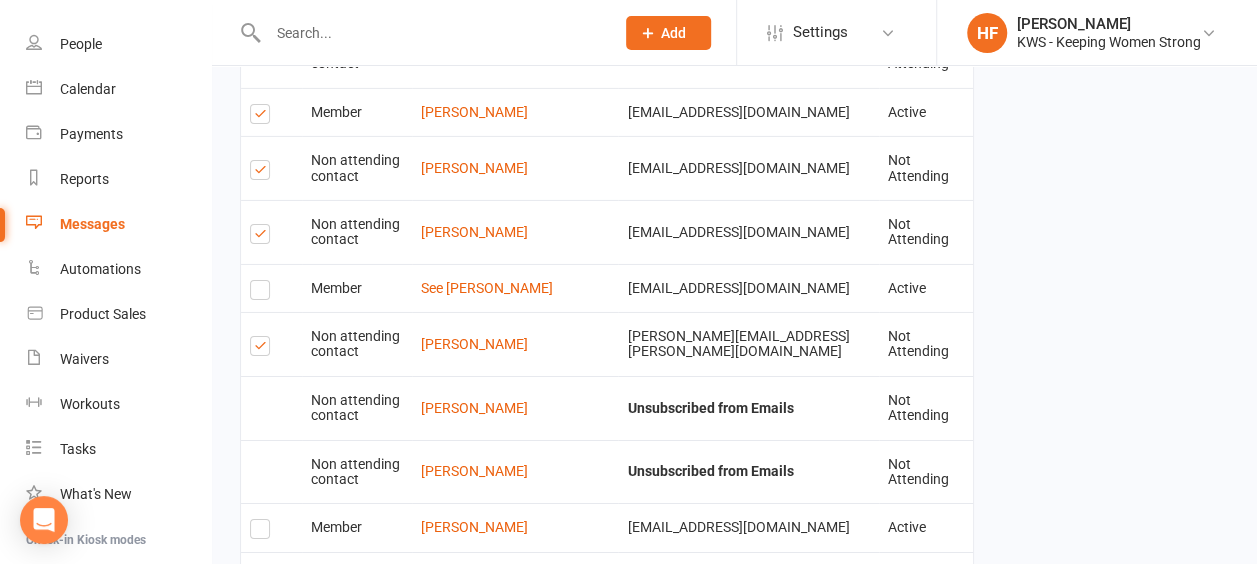 scroll, scrollTop: 3167, scrollLeft: 0, axis: vertical 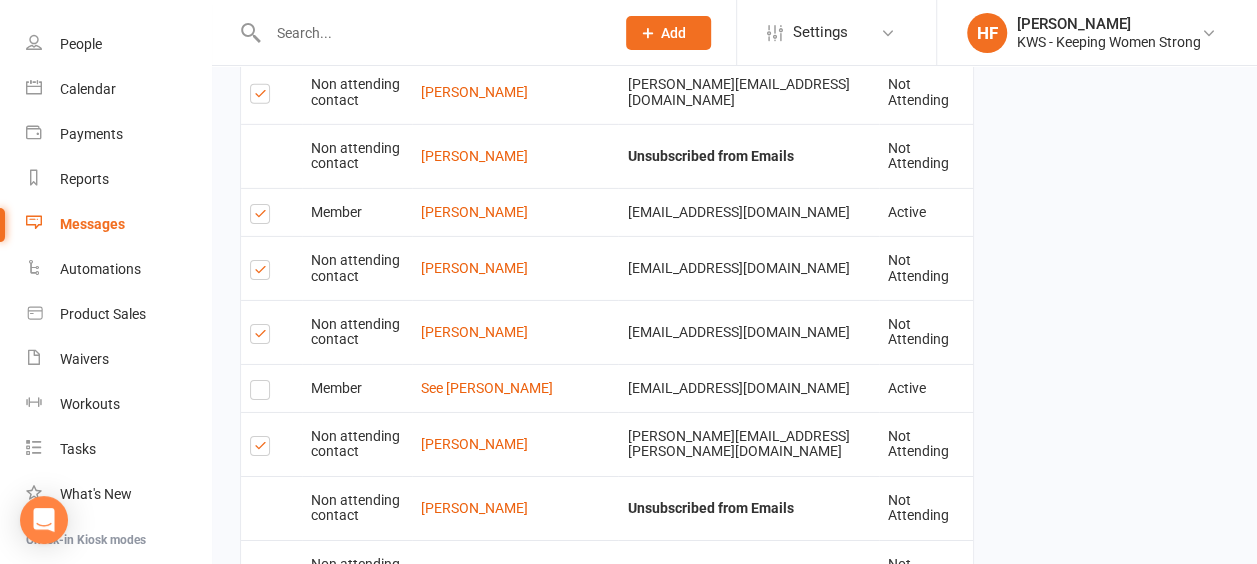 click at bounding box center [263, 217] 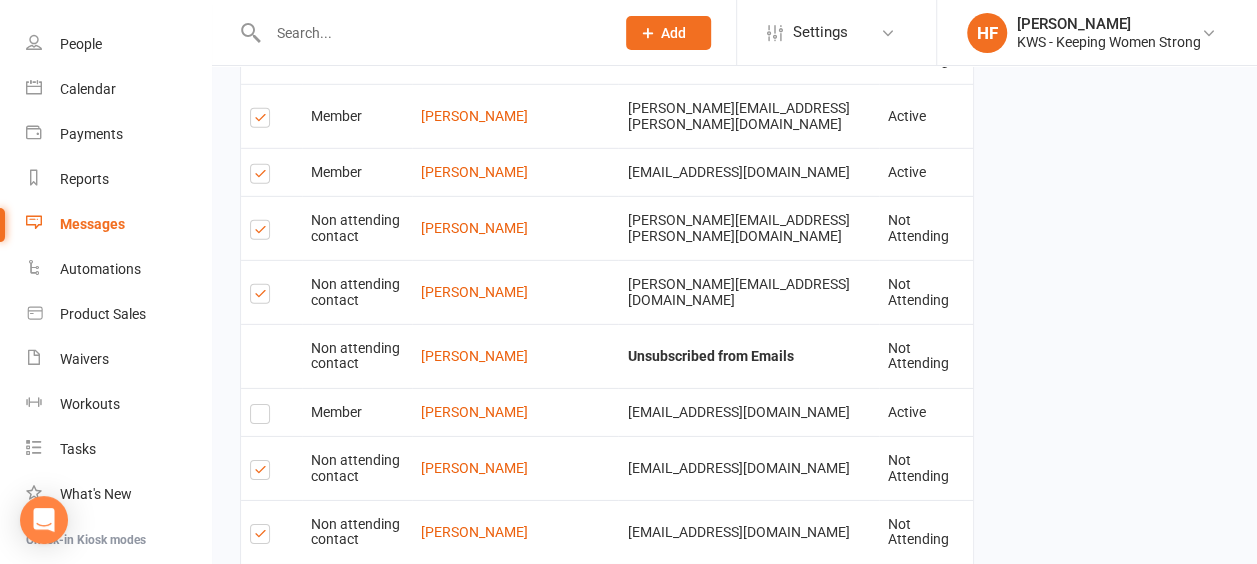 scroll, scrollTop: 2867, scrollLeft: 0, axis: vertical 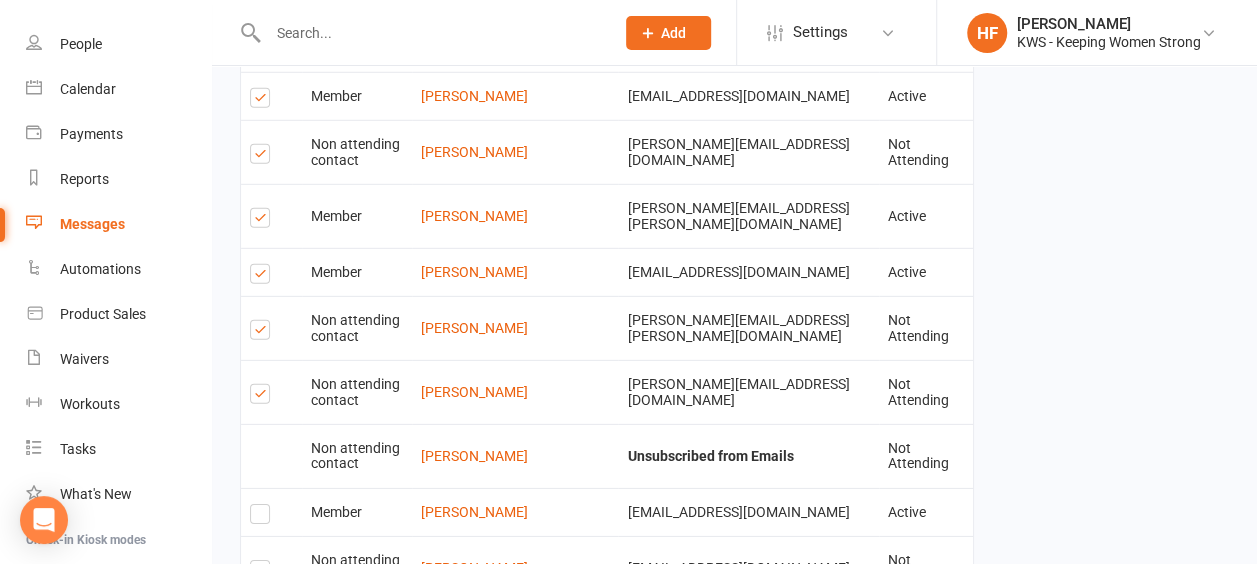 click at bounding box center (263, 277) 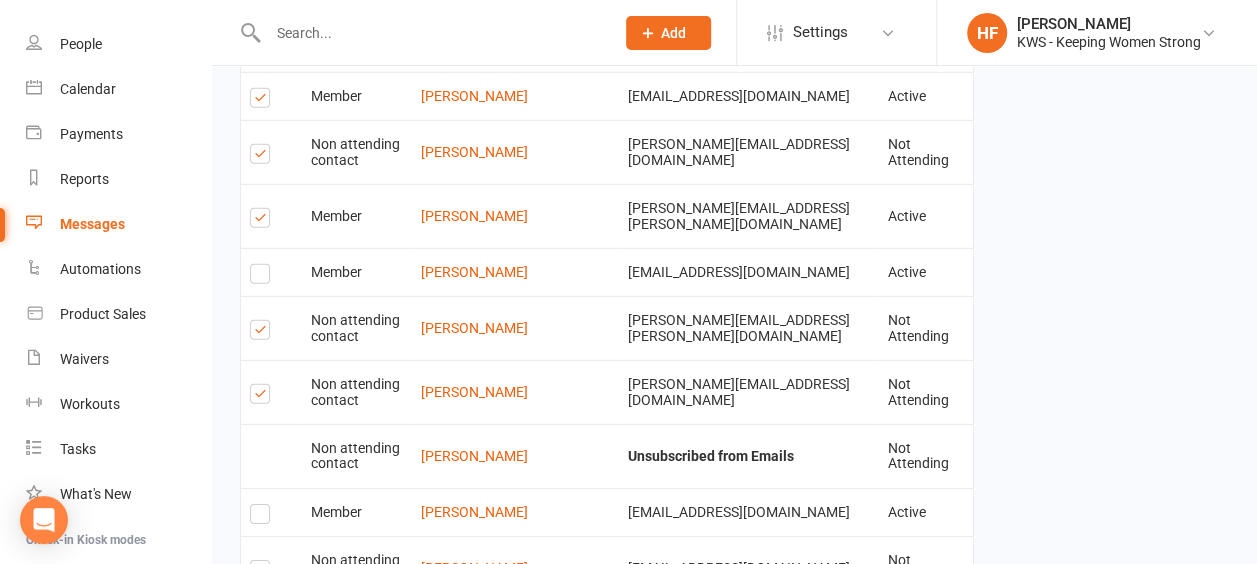 click at bounding box center (263, 221) 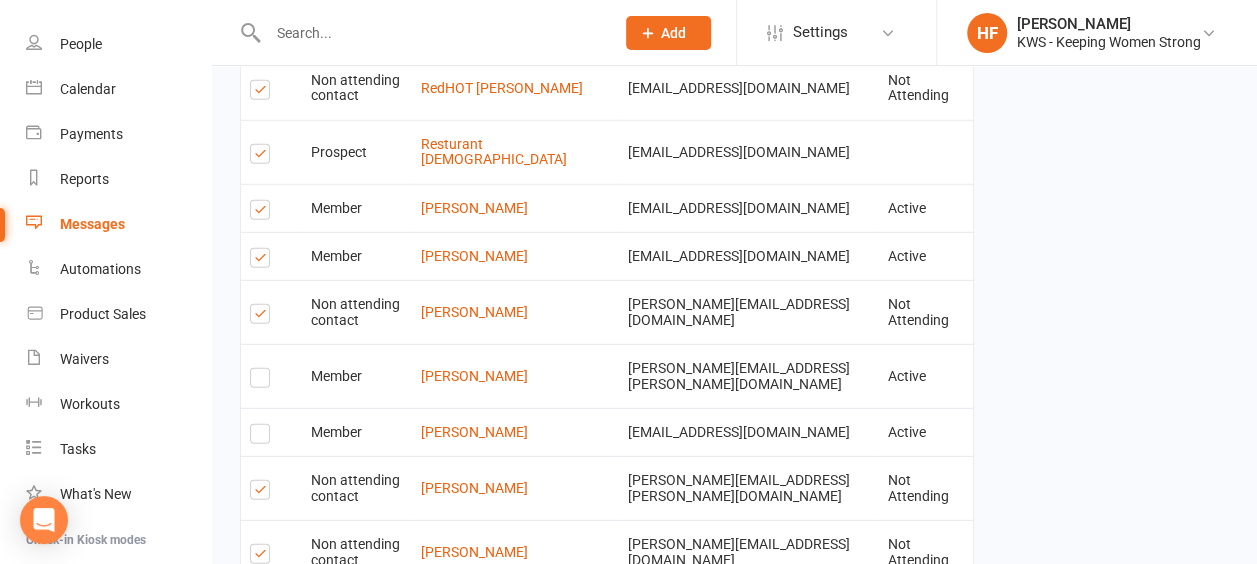 scroll, scrollTop: 2667, scrollLeft: 0, axis: vertical 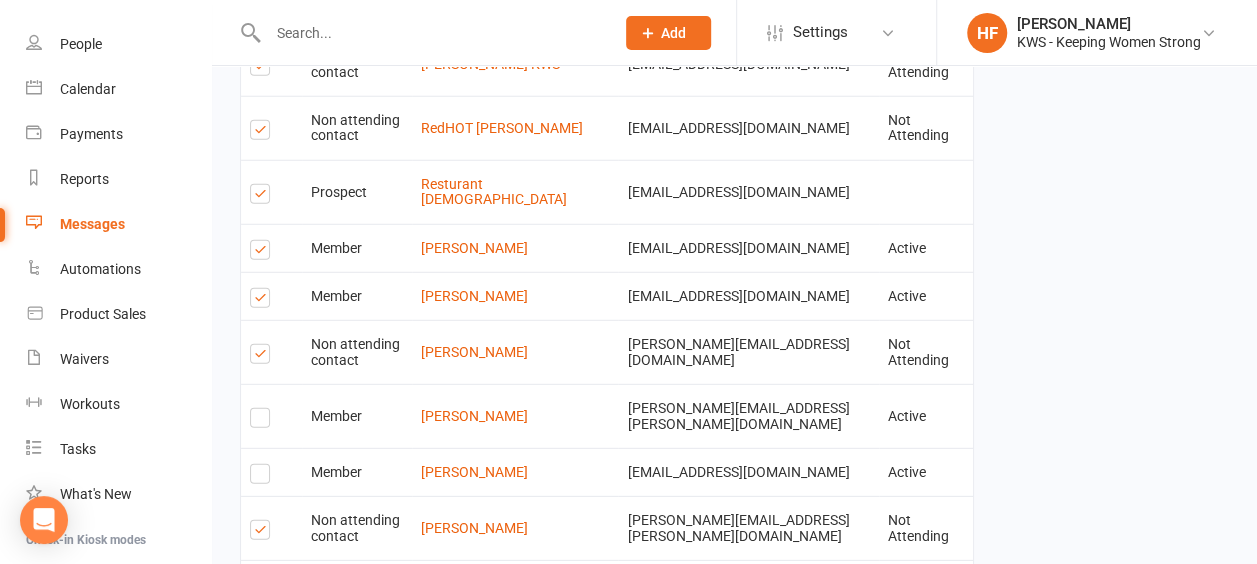click at bounding box center (263, 301) 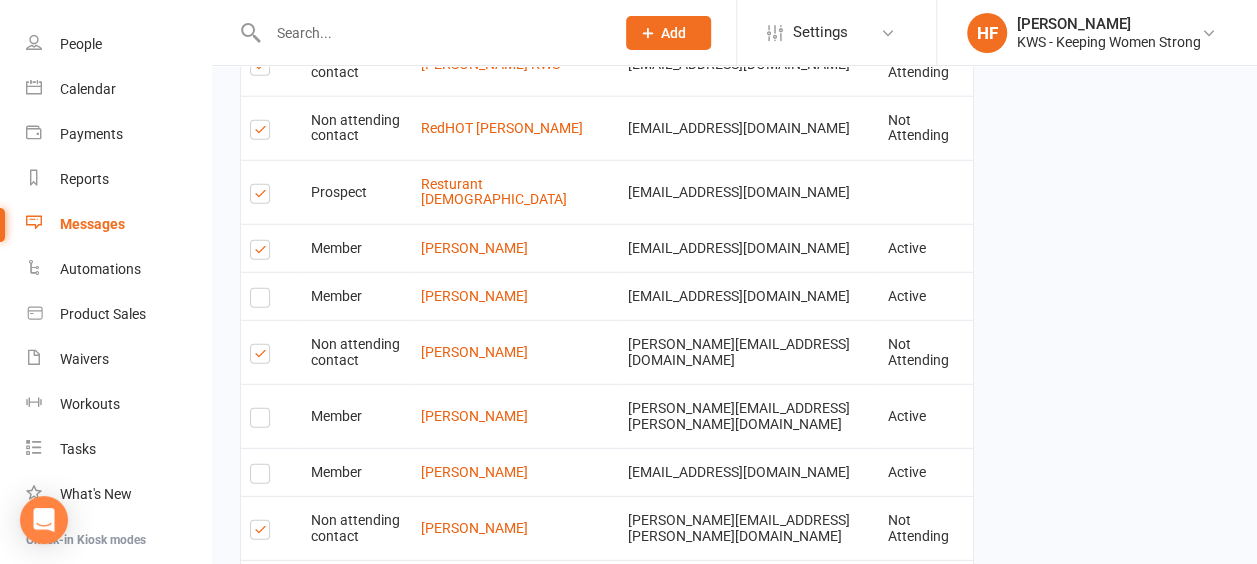 click at bounding box center [263, 253] 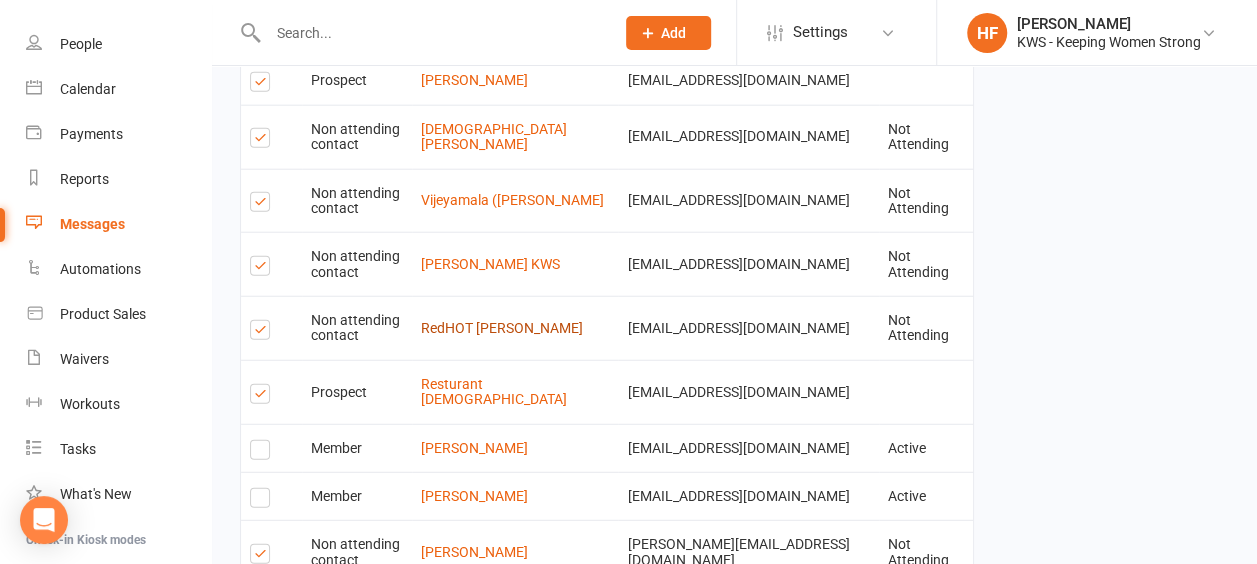scroll, scrollTop: 2367, scrollLeft: 0, axis: vertical 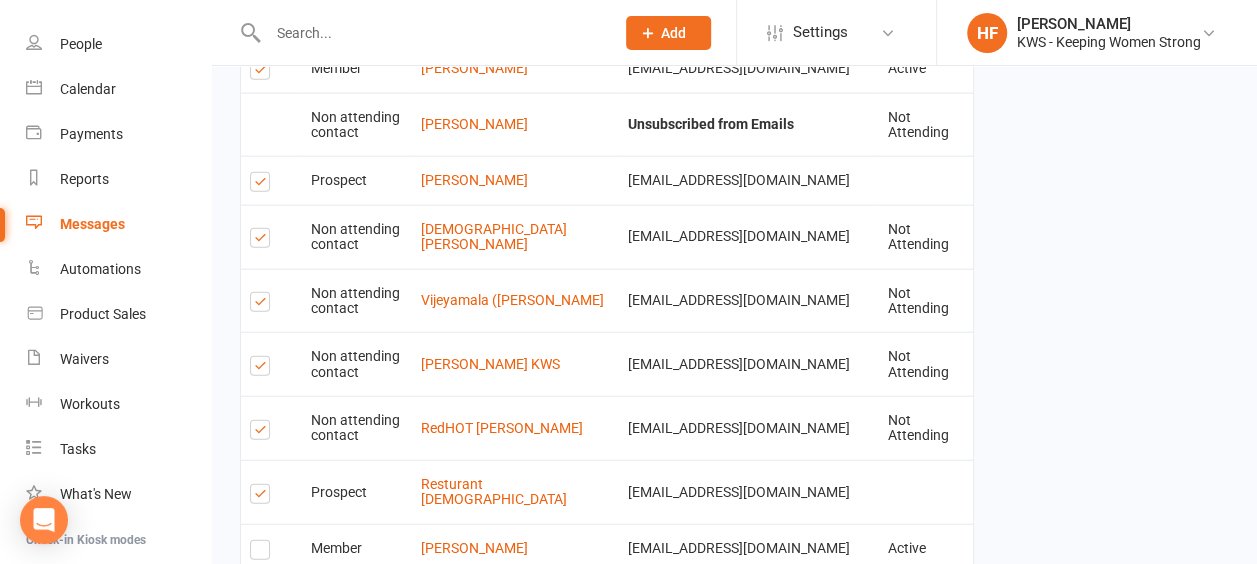click at bounding box center [263, 369] 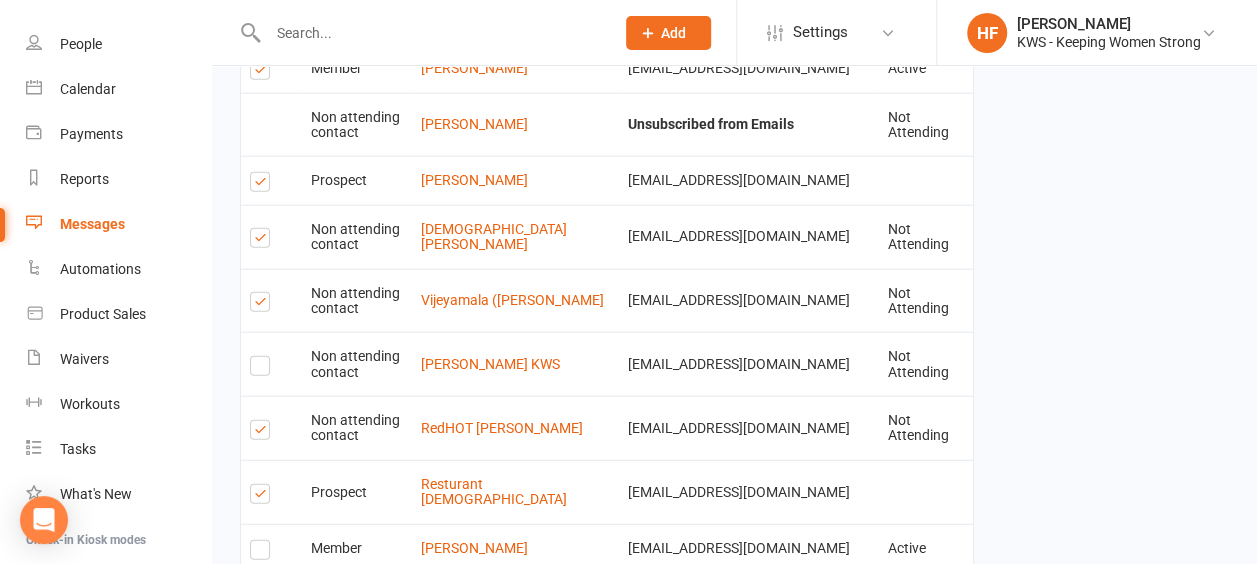 click at bounding box center [263, 305] 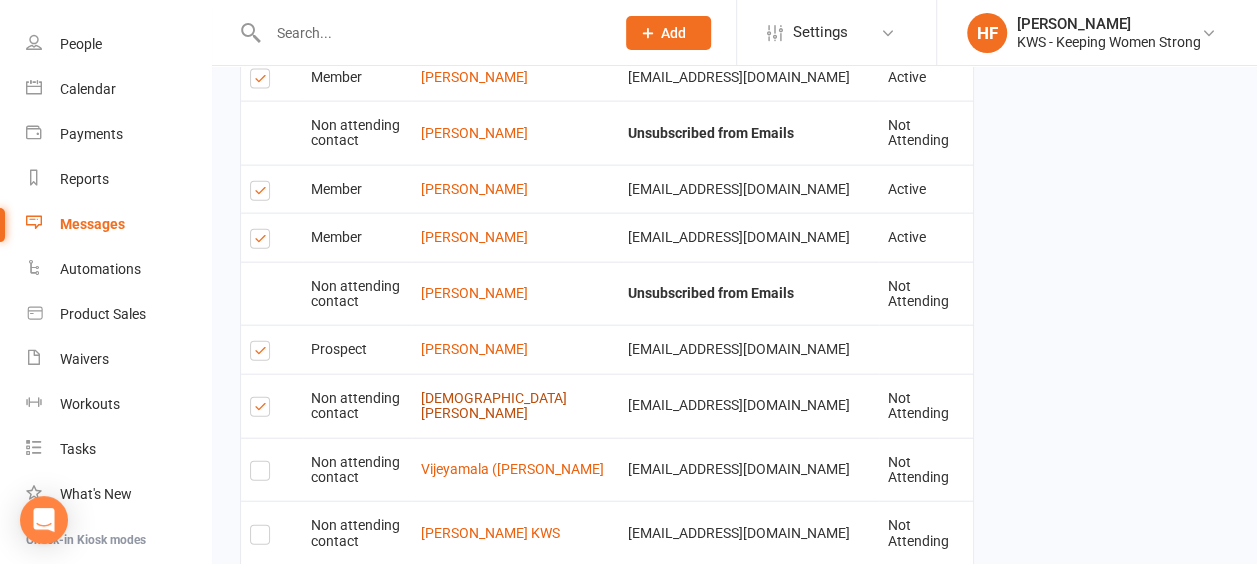 scroll, scrollTop: 2067, scrollLeft: 0, axis: vertical 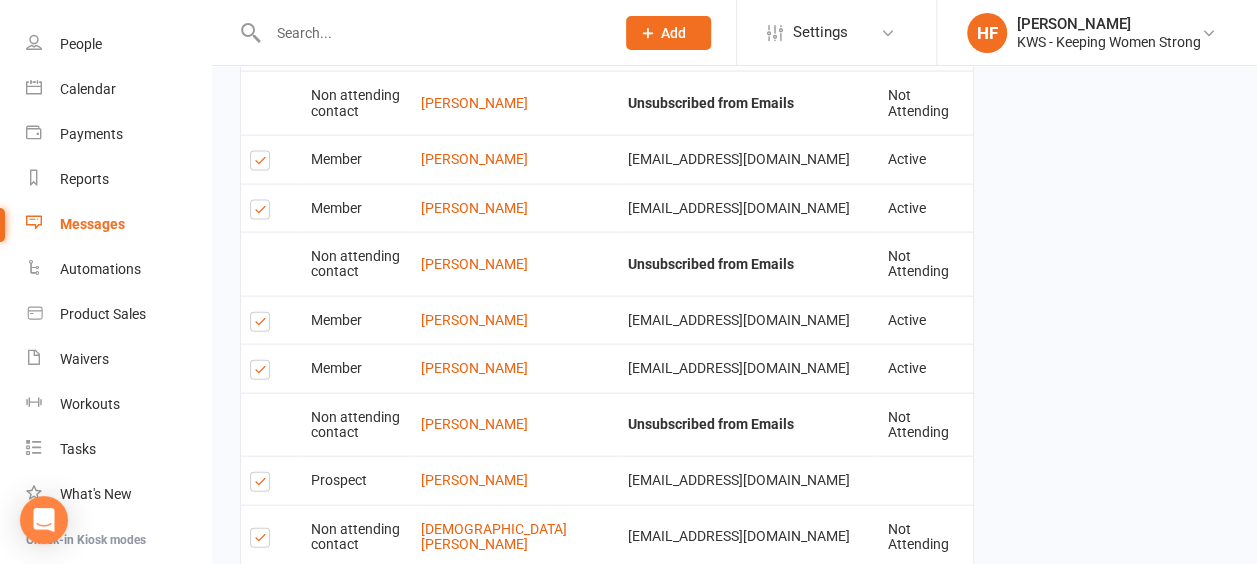 drag, startPoint x: 248, startPoint y: 369, endPoint x: 258, endPoint y: 329, distance: 41.231056 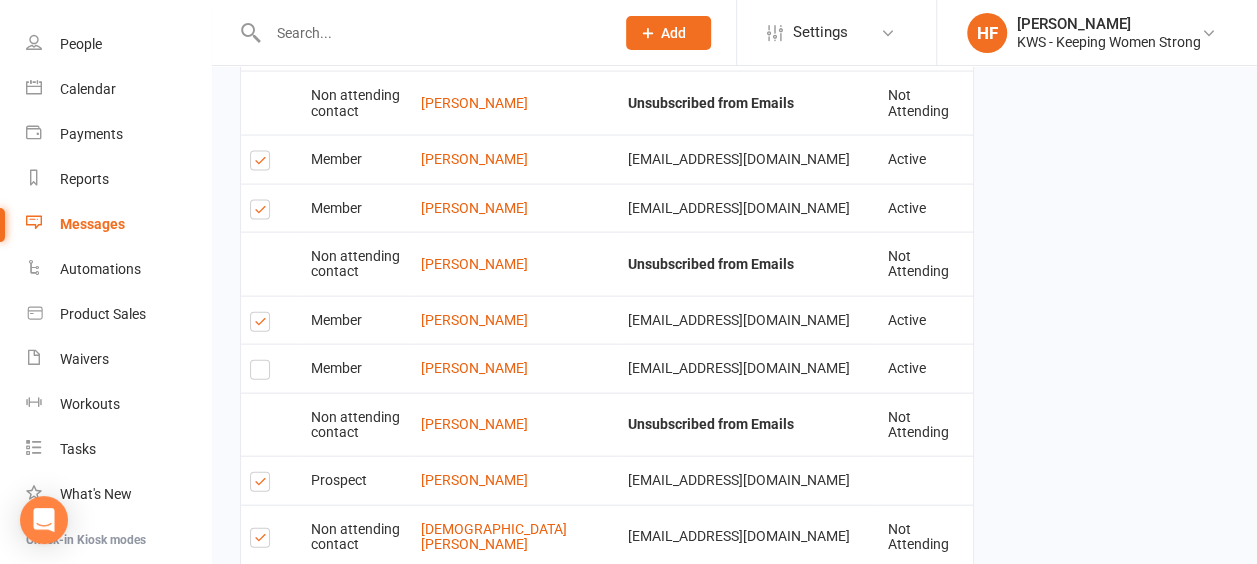 click at bounding box center [263, 325] 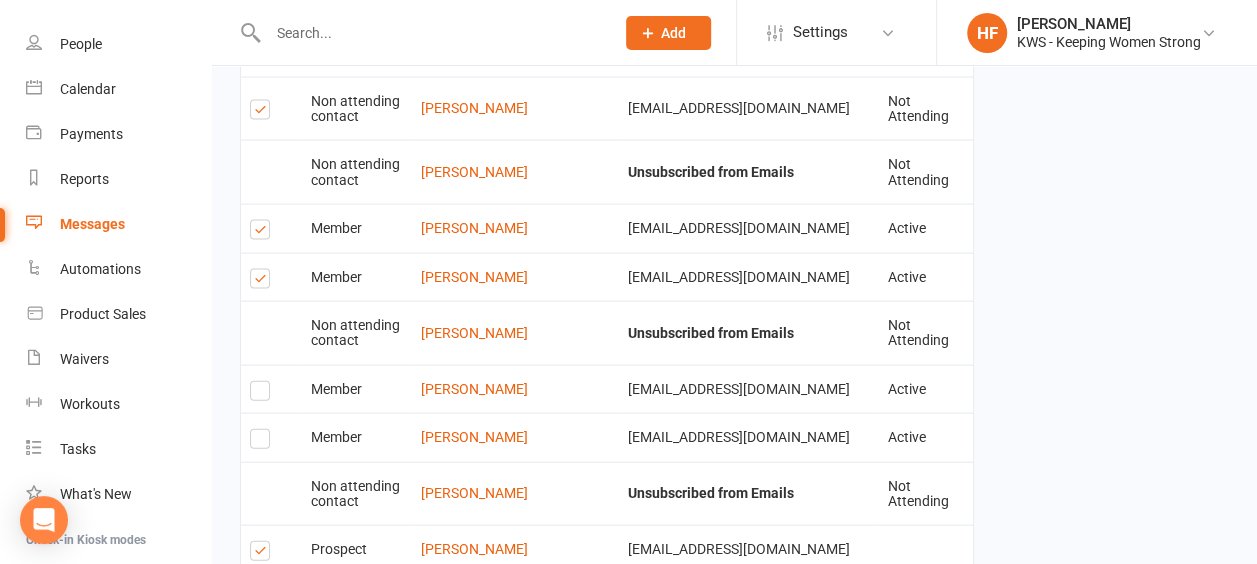 scroll, scrollTop: 1967, scrollLeft: 0, axis: vertical 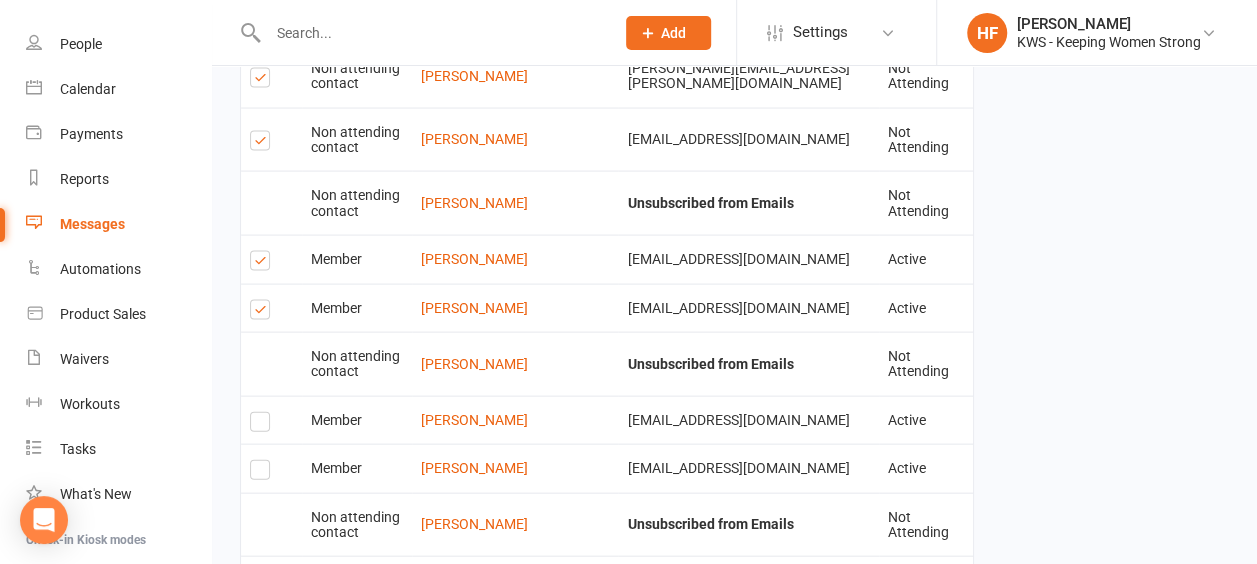 click at bounding box center [263, 313] 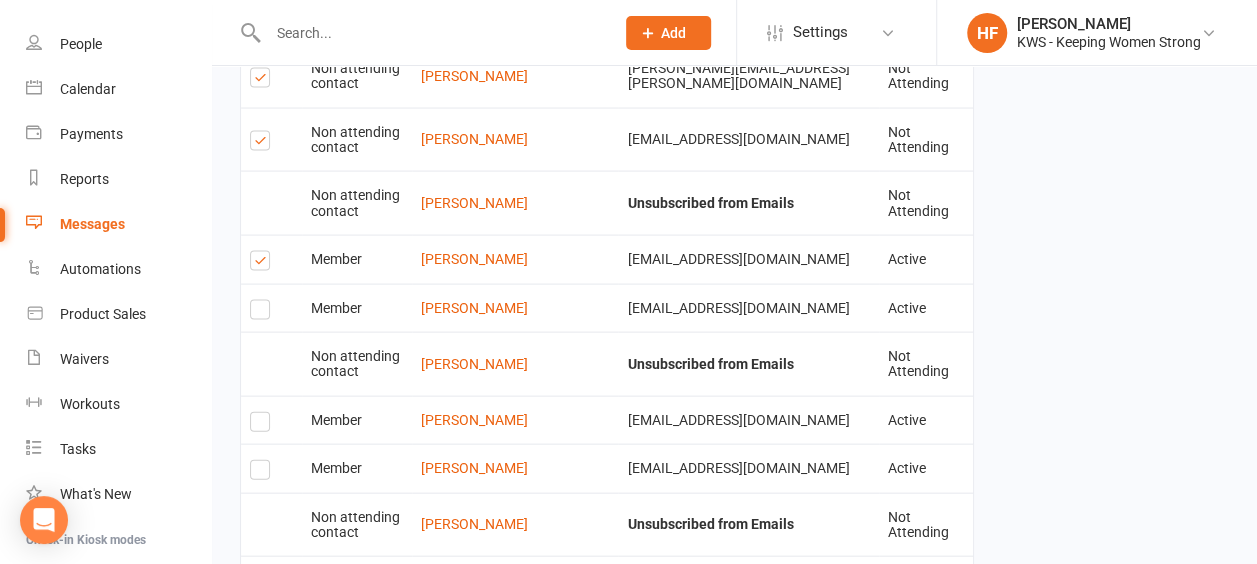 click at bounding box center (263, 264) 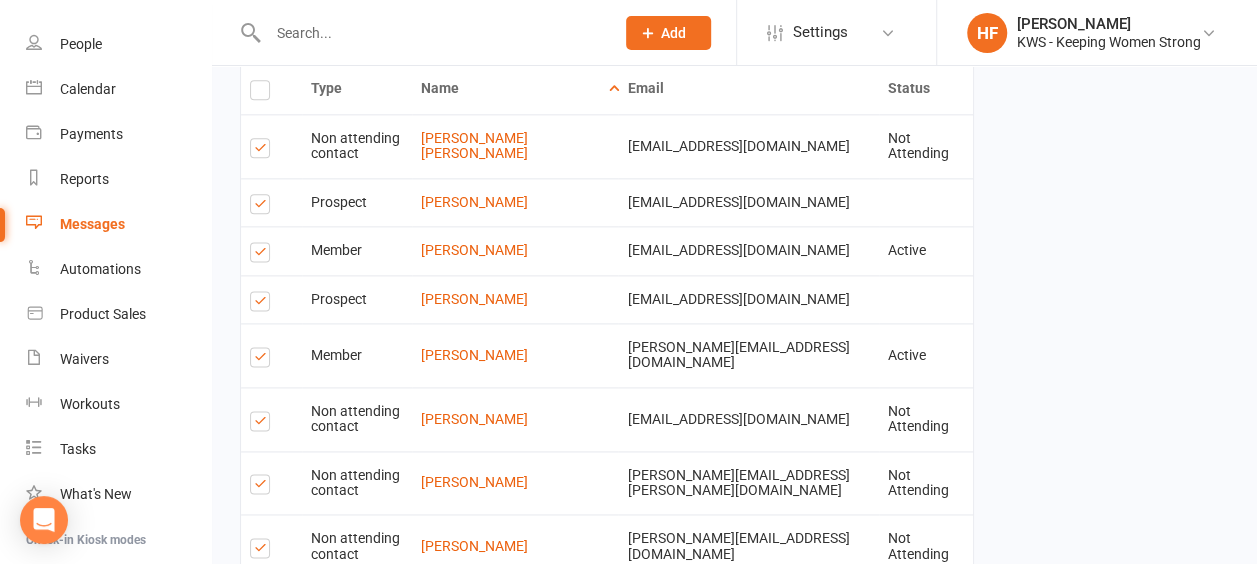 scroll, scrollTop: 1167, scrollLeft: 0, axis: vertical 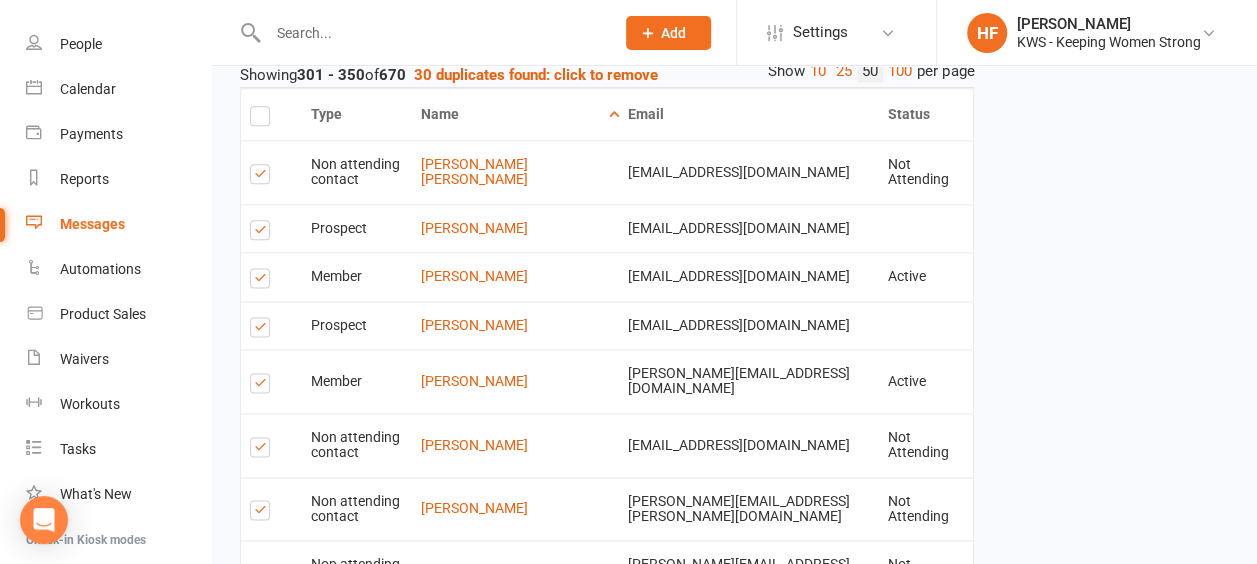 click at bounding box center [263, 386] 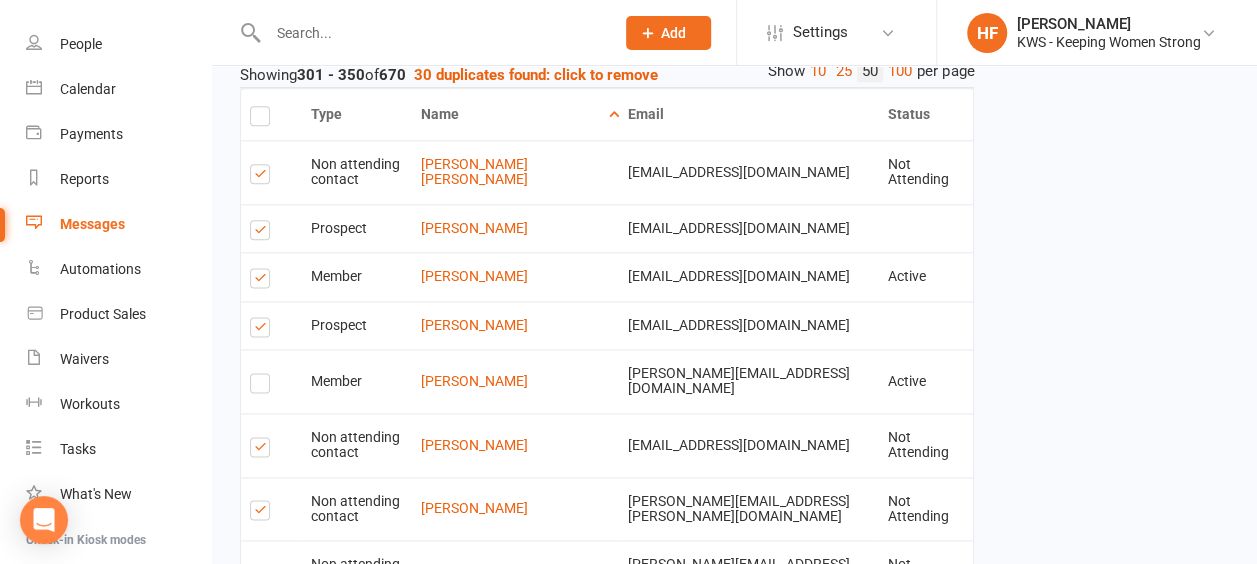 click at bounding box center (263, 281) 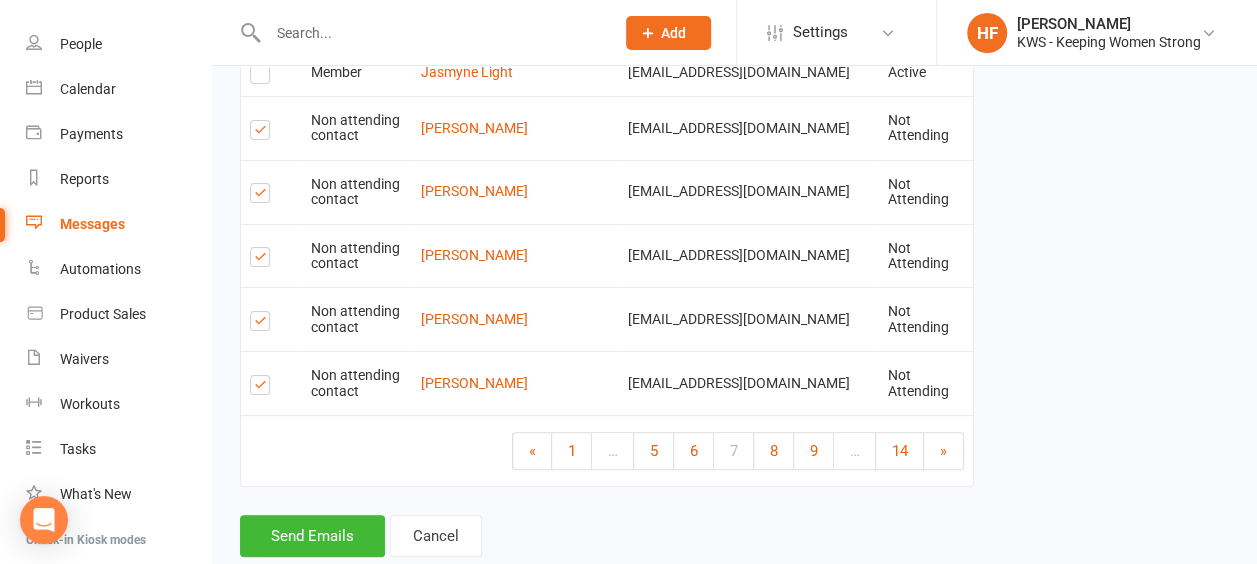 scroll, scrollTop: 3844, scrollLeft: 0, axis: vertical 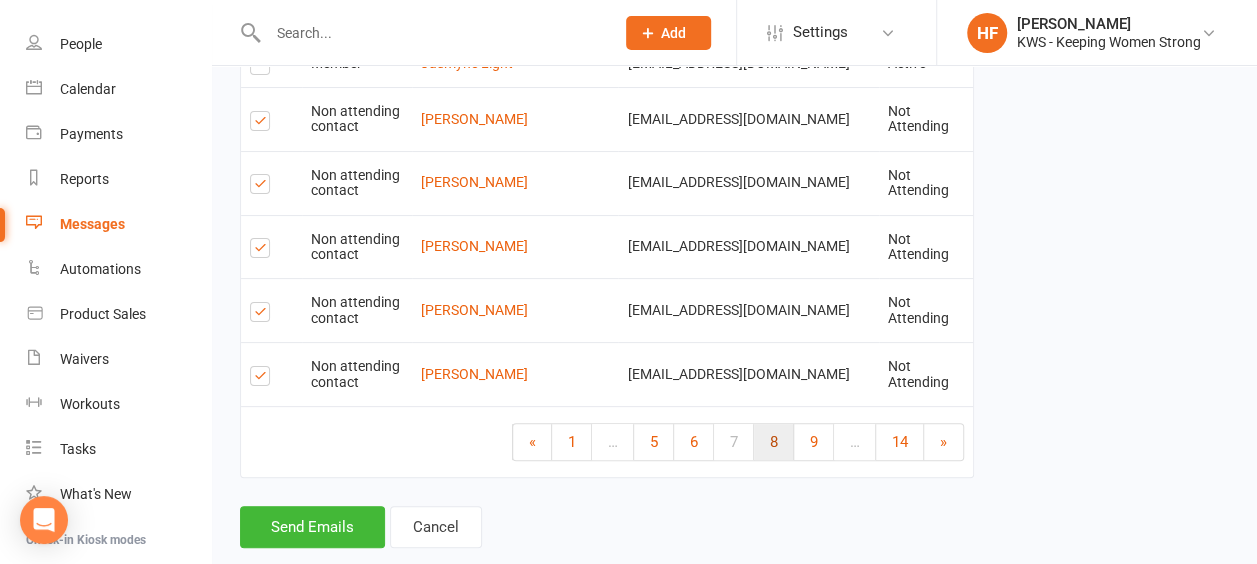 click on "8" at bounding box center (774, 442) 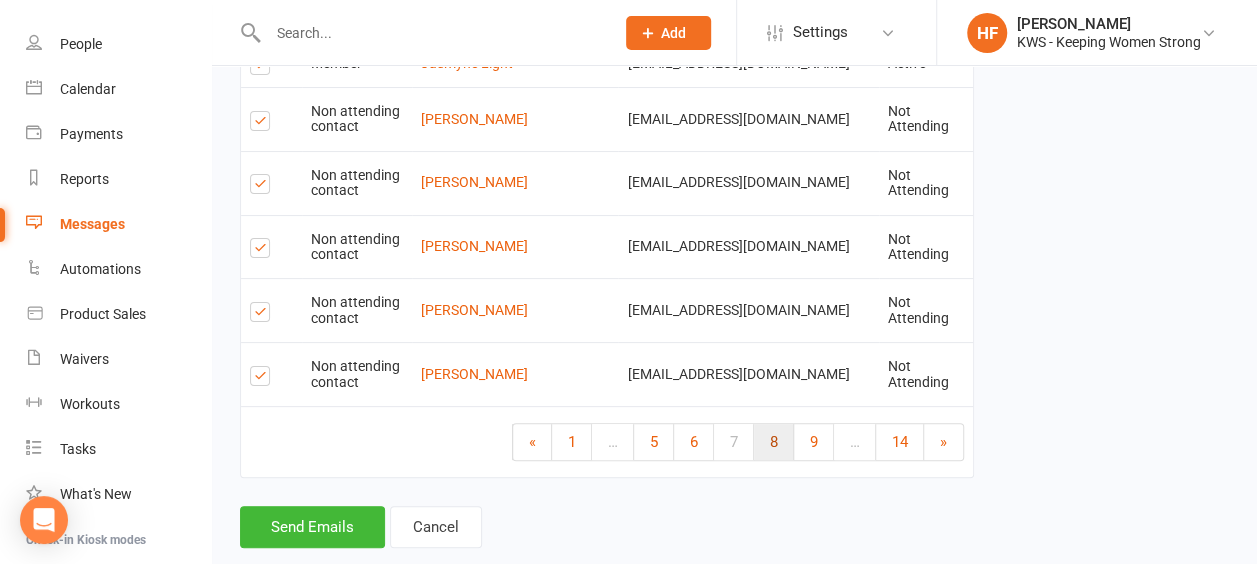 scroll, scrollTop: 3952, scrollLeft: 0, axis: vertical 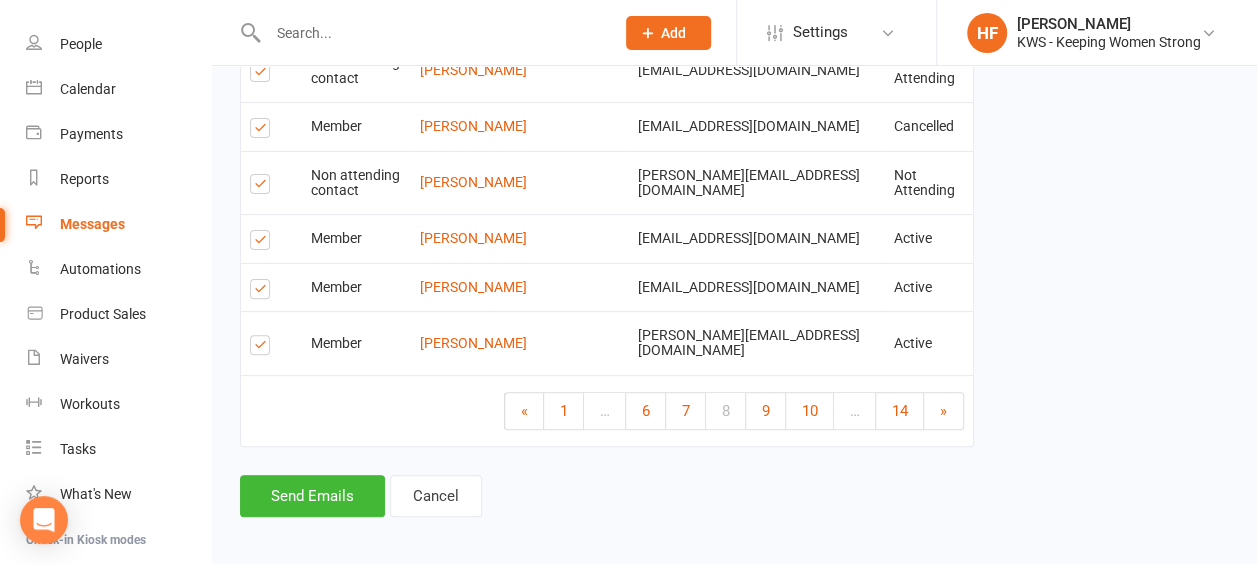 drag, startPoint x: 260, startPoint y: 328, endPoint x: 257, endPoint y: 304, distance: 24.186773 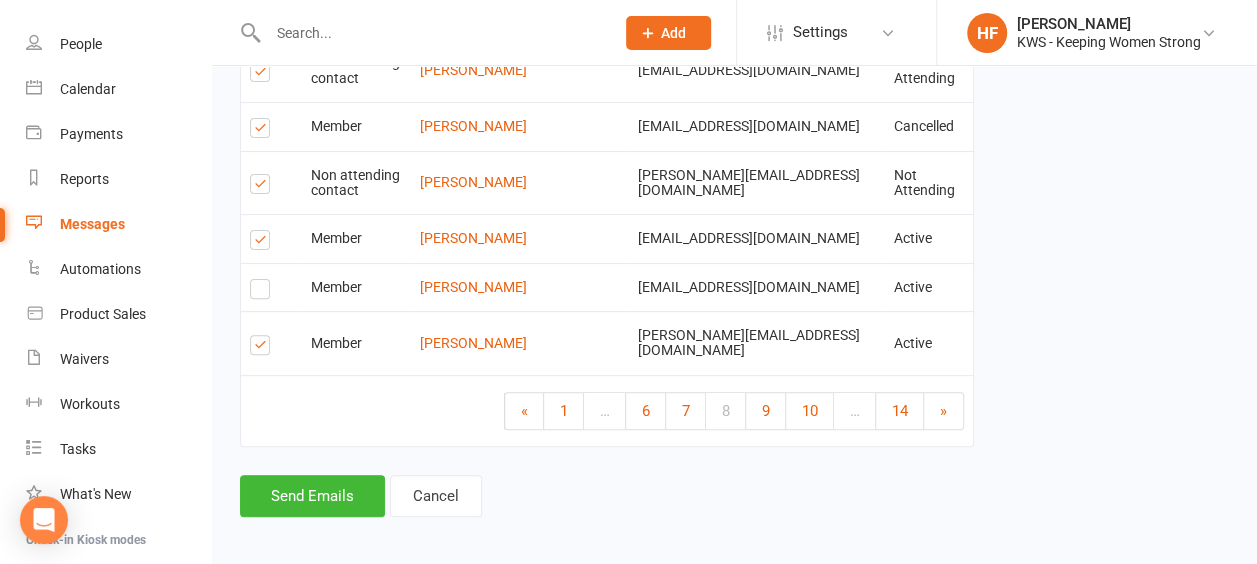 click at bounding box center [263, 243] 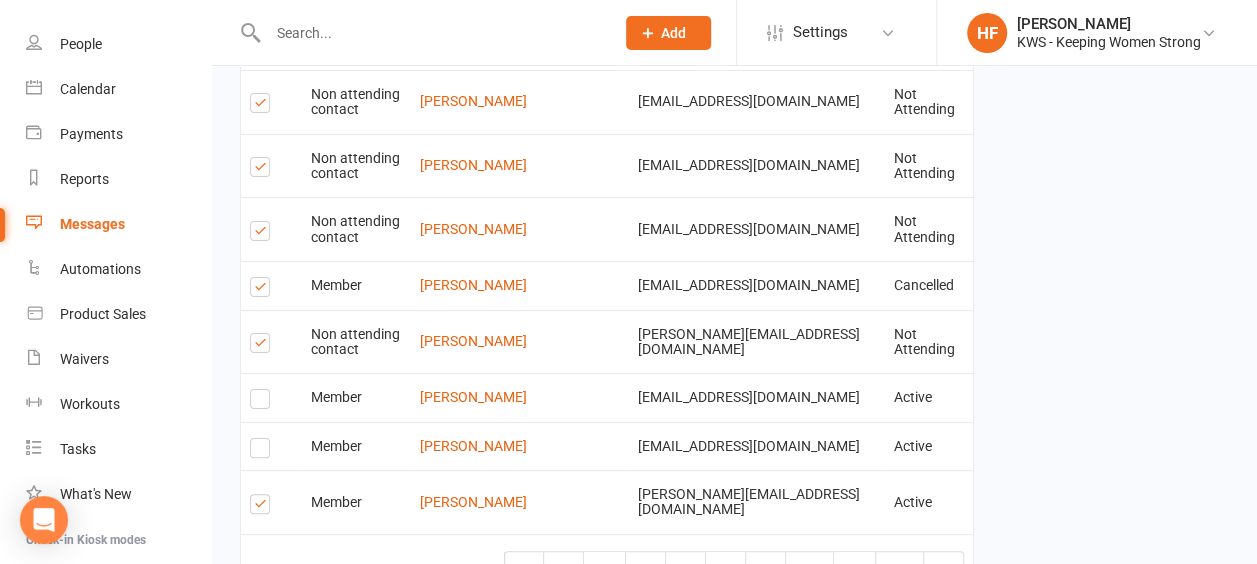 scroll, scrollTop: 3752, scrollLeft: 0, axis: vertical 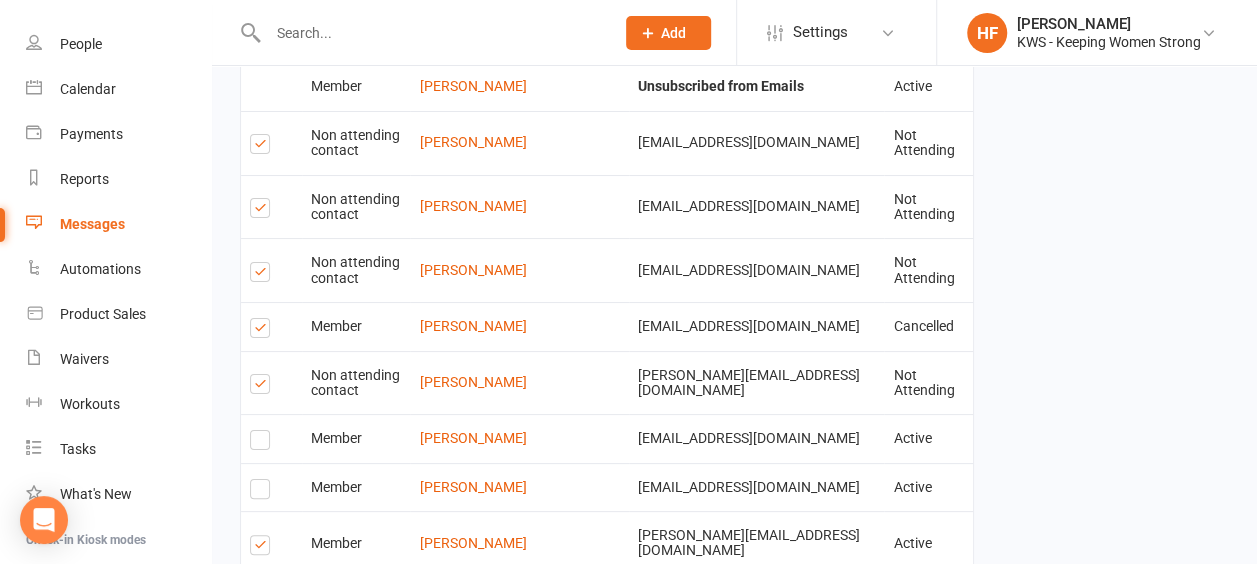 drag, startPoint x: 260, startPoint y: 322, endPoint x: 268, endPoint y: 313, distance: 12.0415945 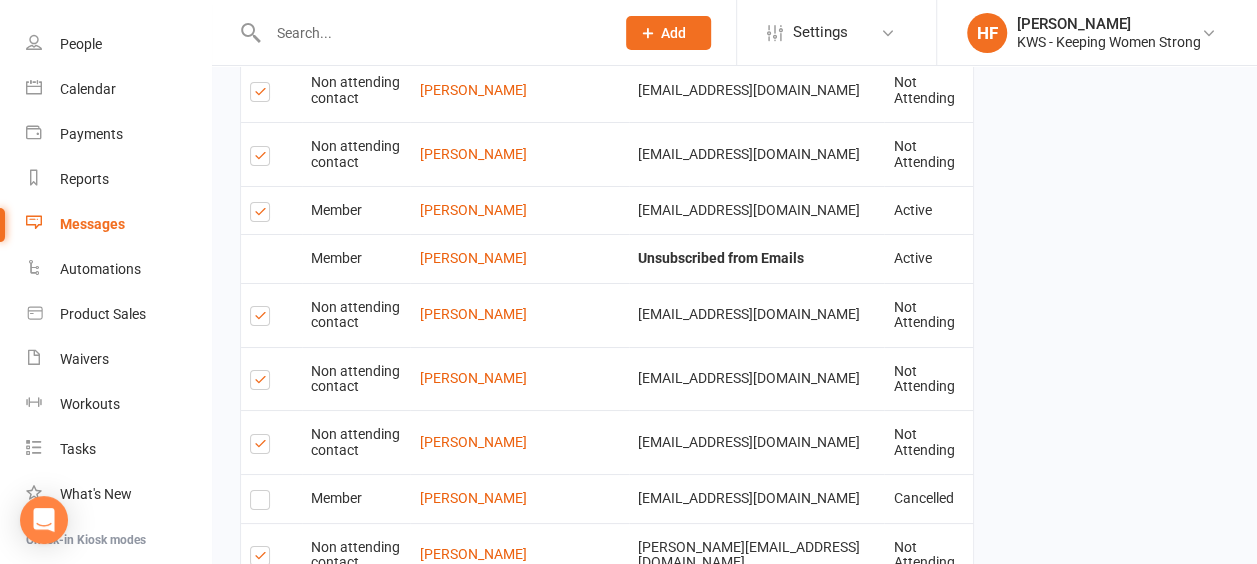 scroll, scrollTop: 3552, scrollLeft: 0, axis: vertical 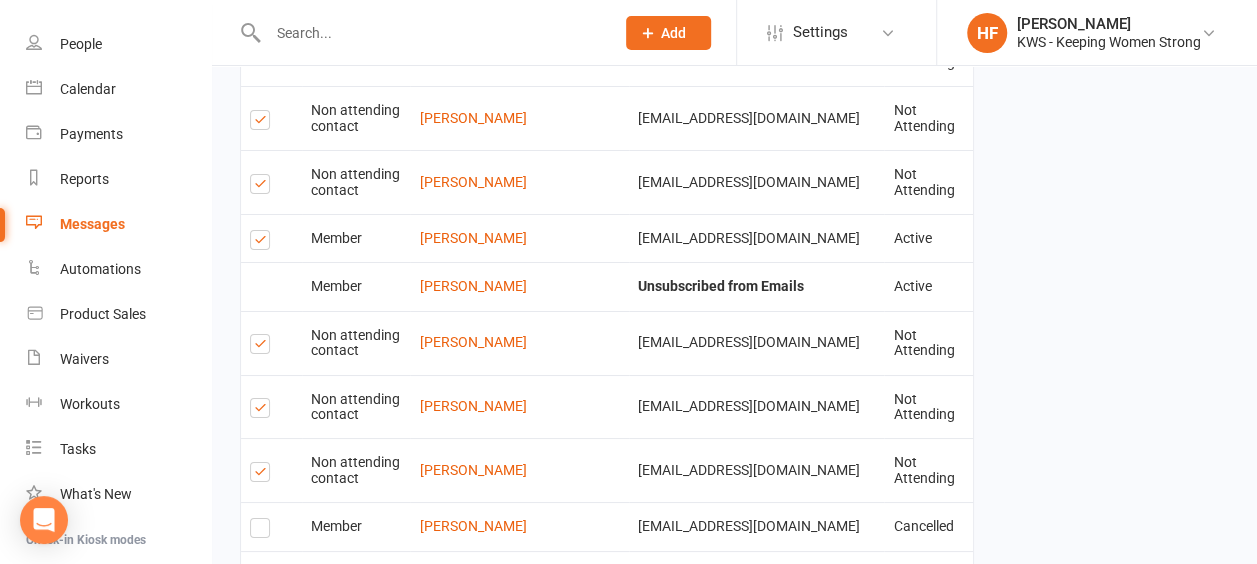 click at bounding box center (263, 243) 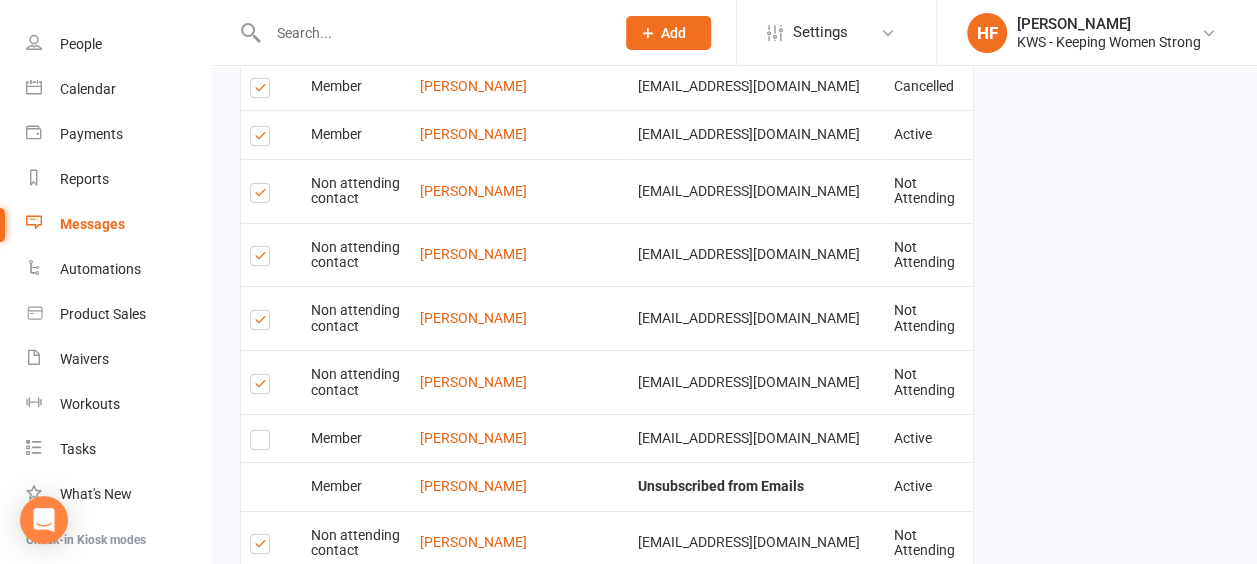 scroll, scrollTop: 3252, scrollLeft: 0, axis: vertical 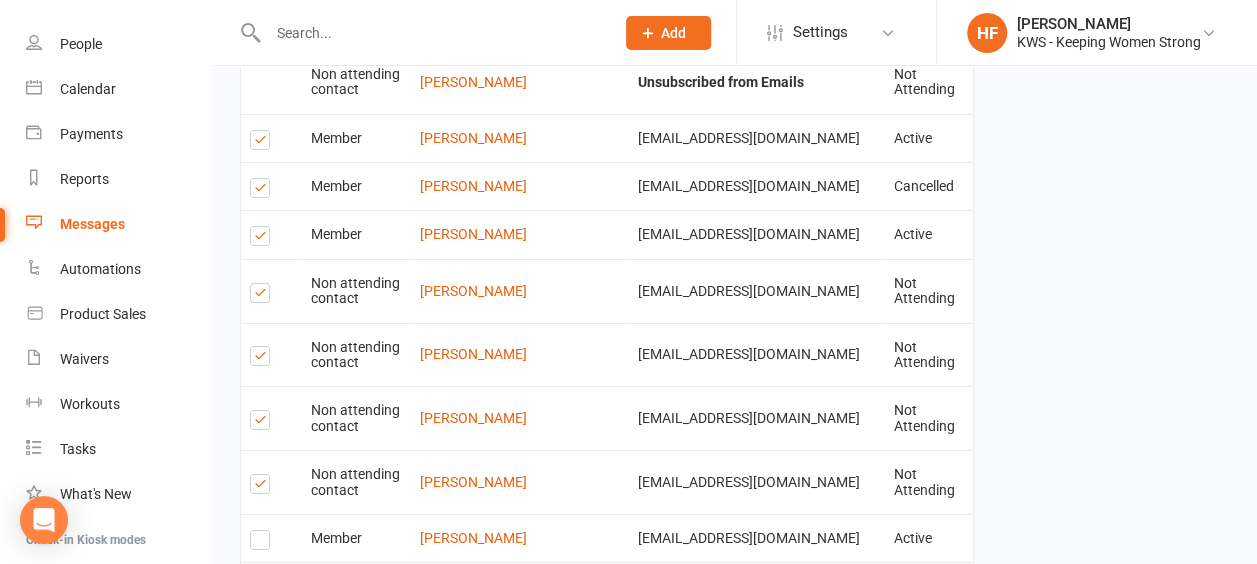 click at bounding box center [263, 296] 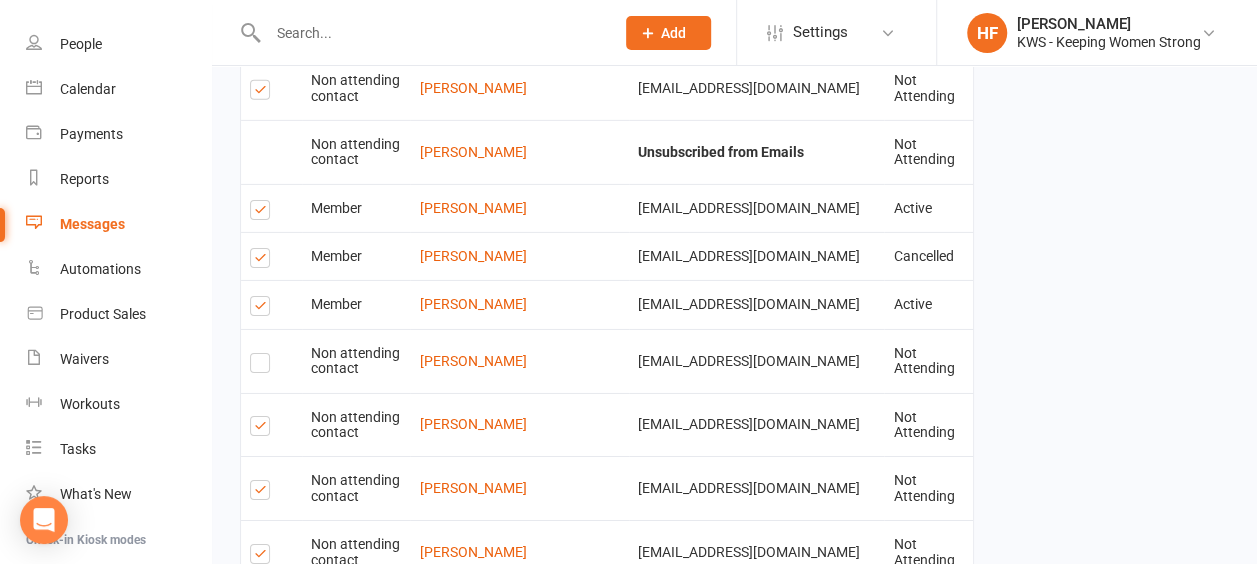 scroll, scrollTop: 3152, scrollLeft: 0, axis: vertical 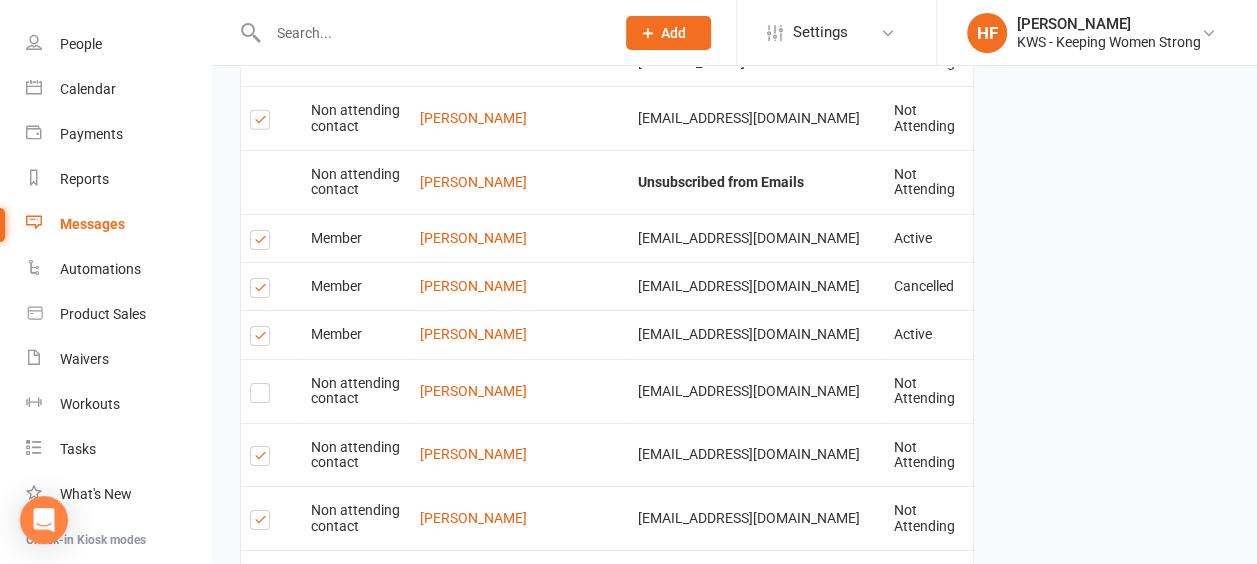 drag, startPoint x: 261, startPoint y: 329, endPoint x: 261, endPoint y: 318, distance: 11 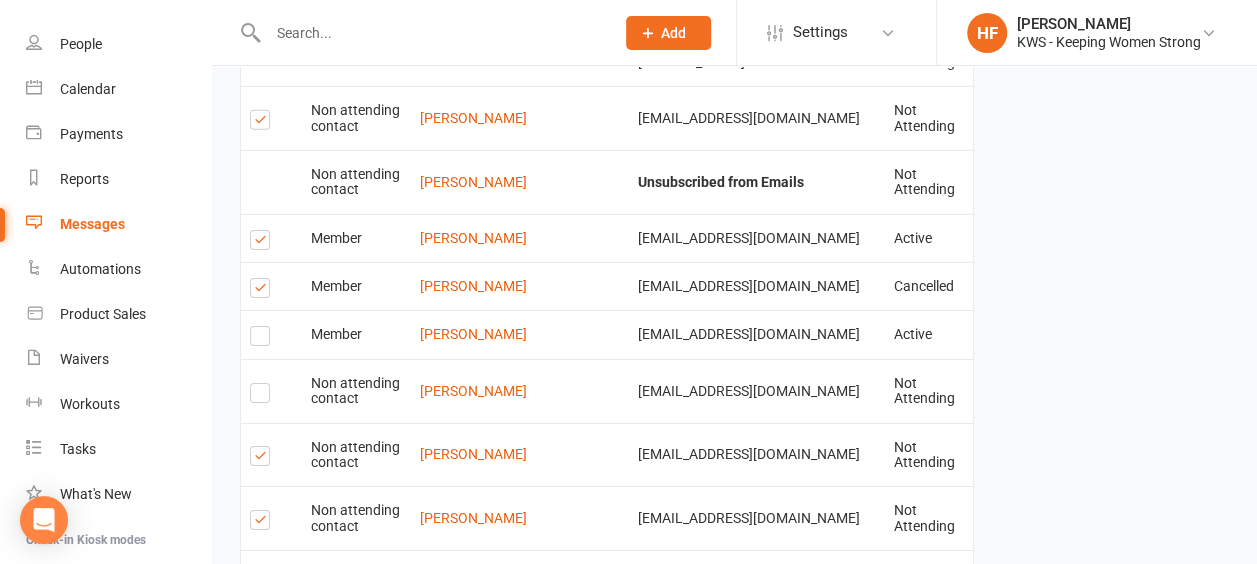 click at bounding box center [263, 291] 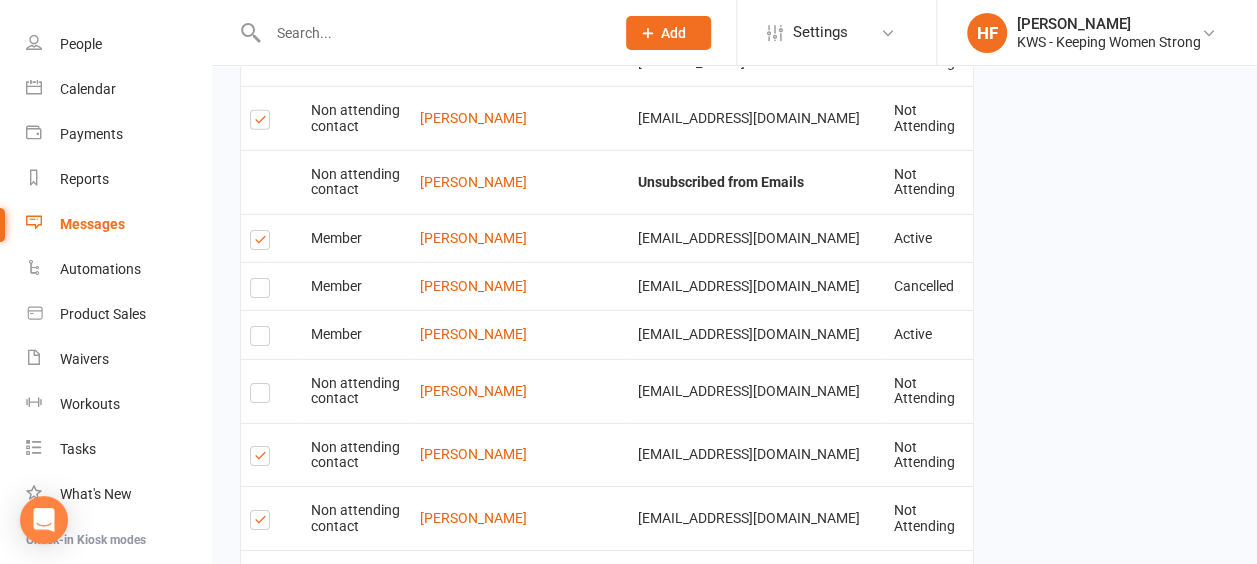 click at bounding box center (263, 243) 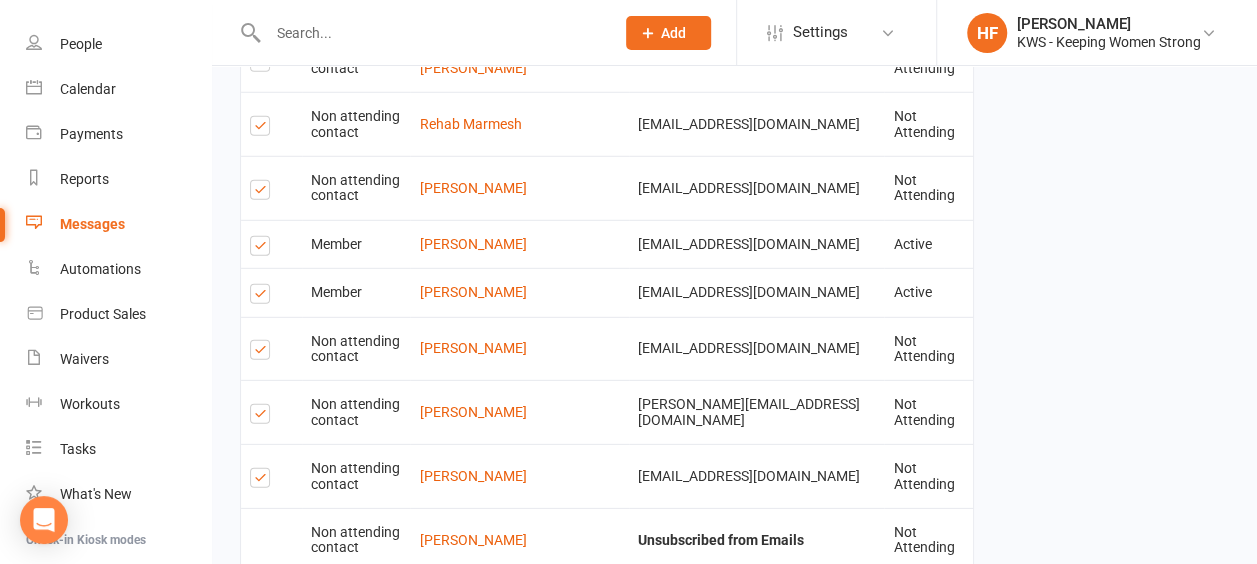 scroll, scrollTop: 2752, scrollLeft: 0, axis: vertical 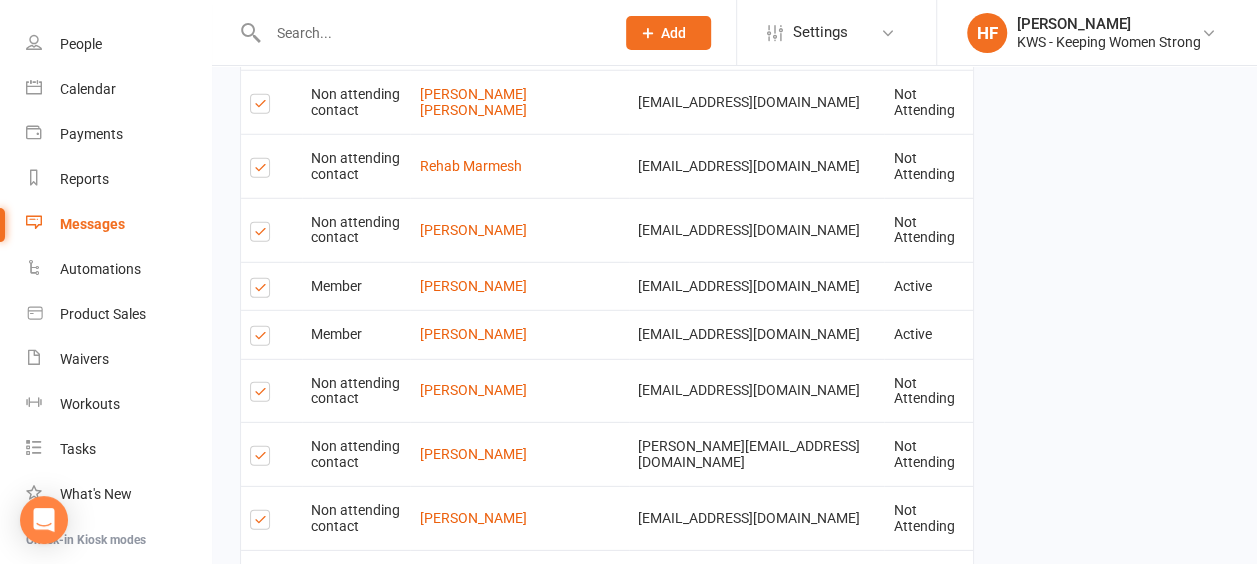 click at bounding box center (263, 339) 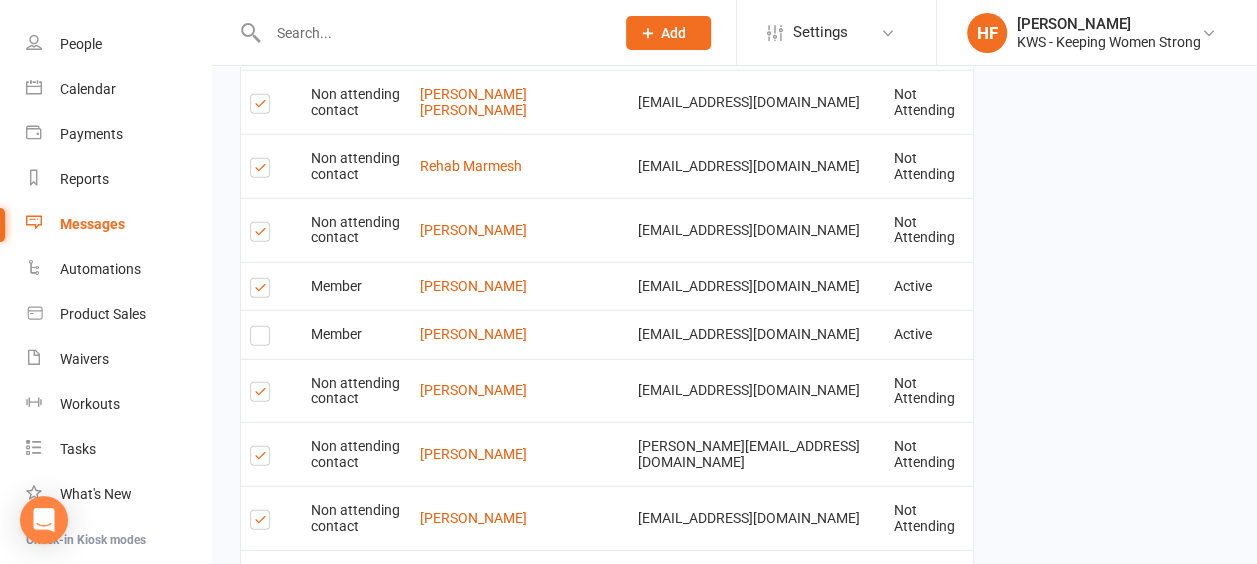 click at bounding box center (263, 291) 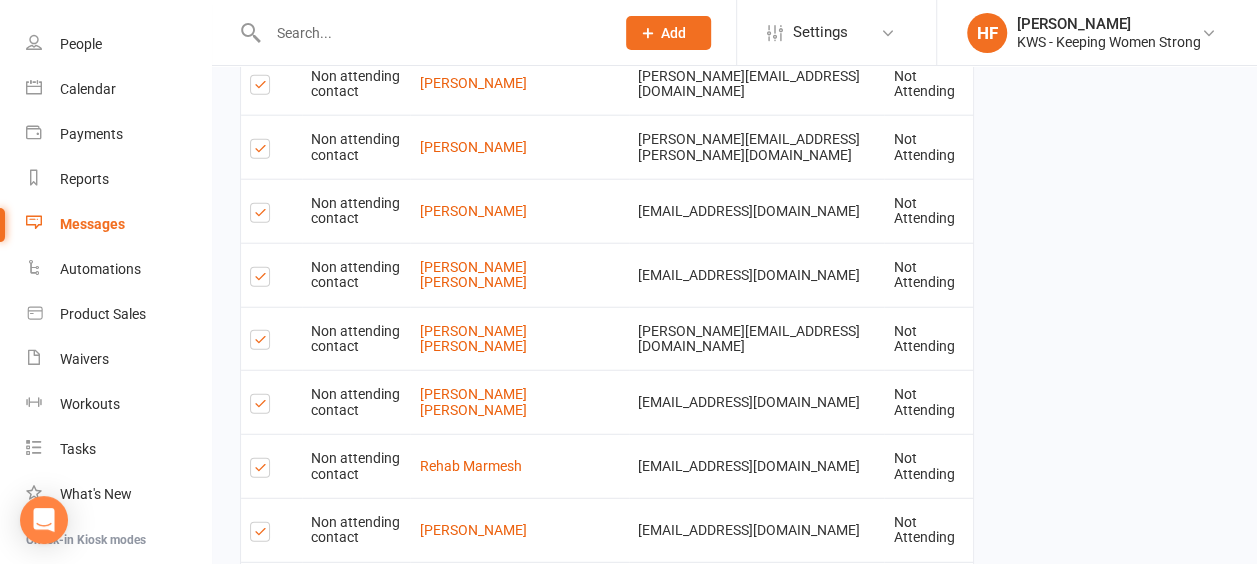 scroll, scrollTop: 2352, scrollLeft: 0, axis: vertical 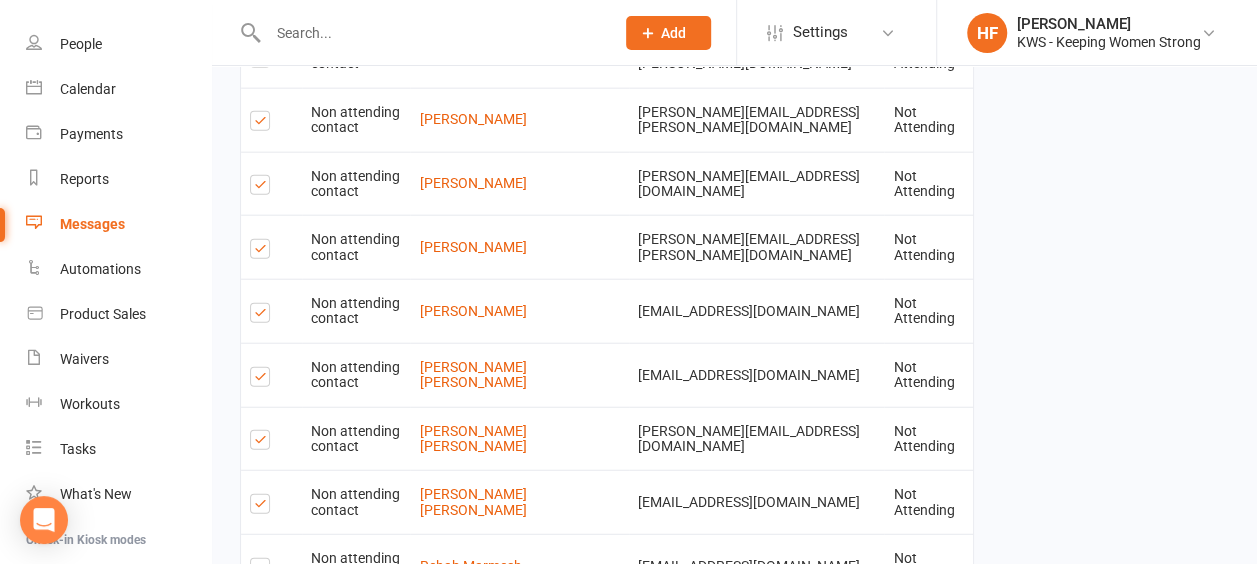 click at bounding box center (263, 316) 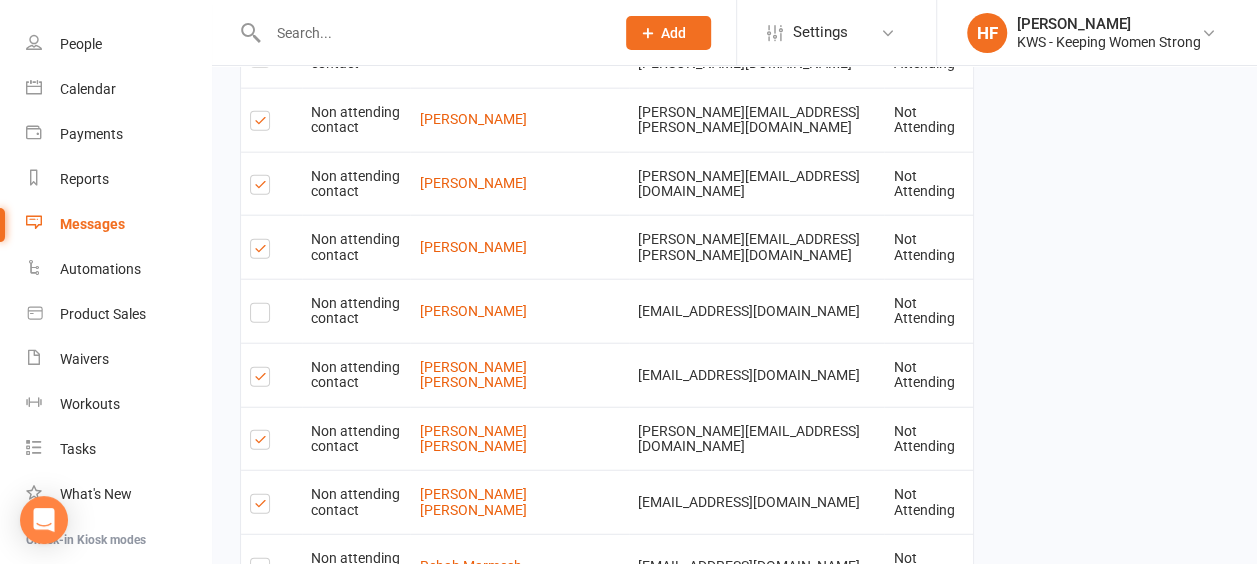 click at bounding box center (263, 380) 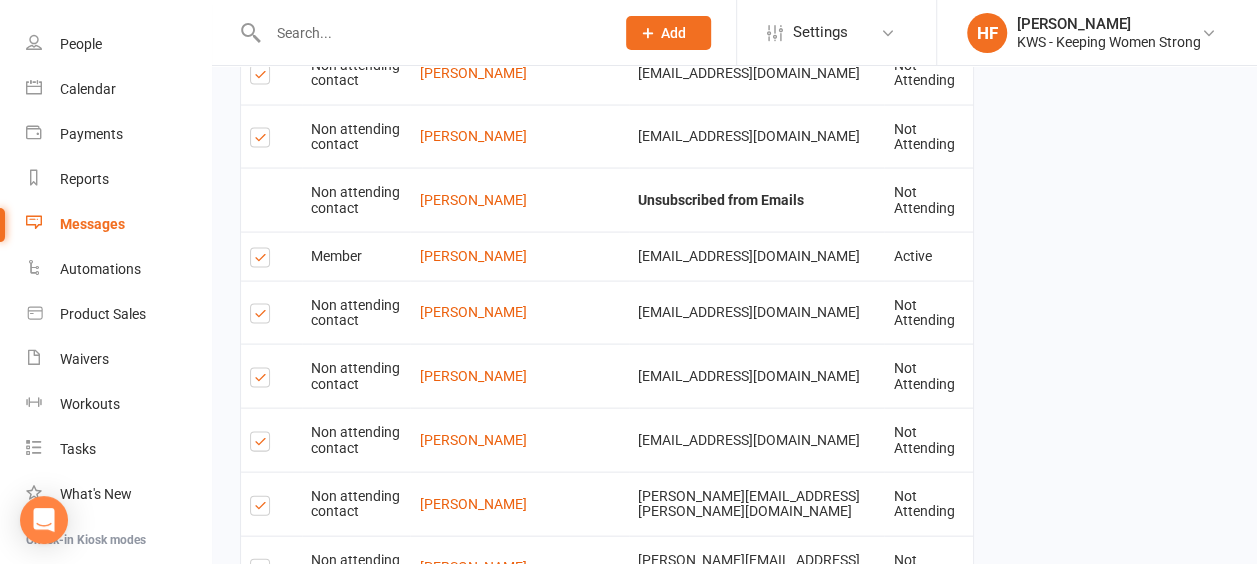 scroll, scrollTop: 1952, scrollLeft: 0, axis: vertical 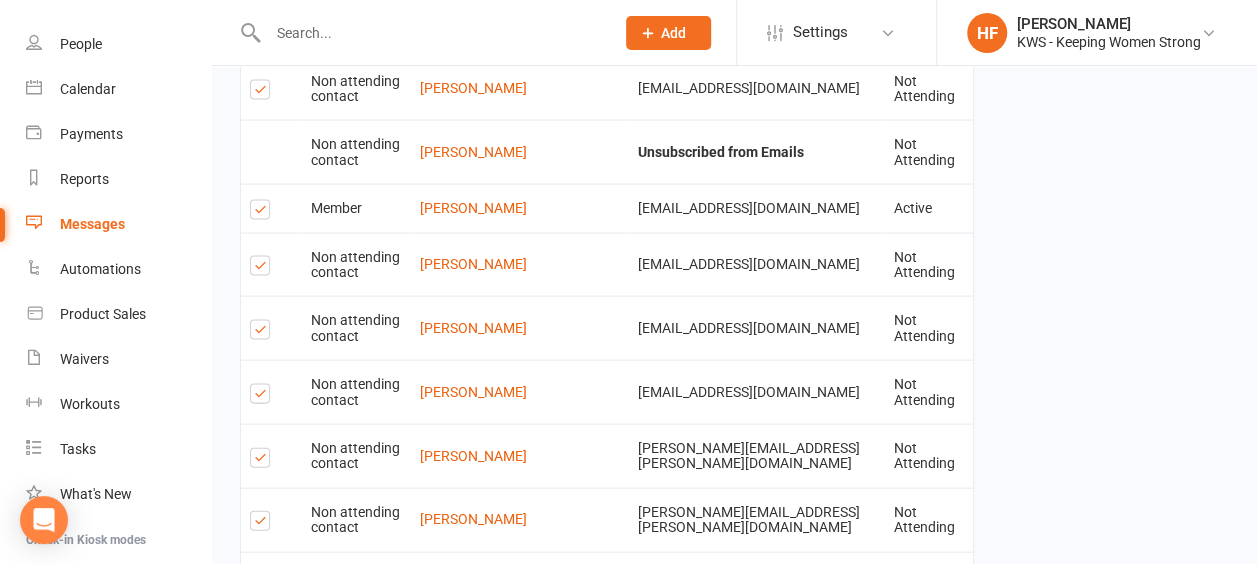 click at bounding box center (263, 213) 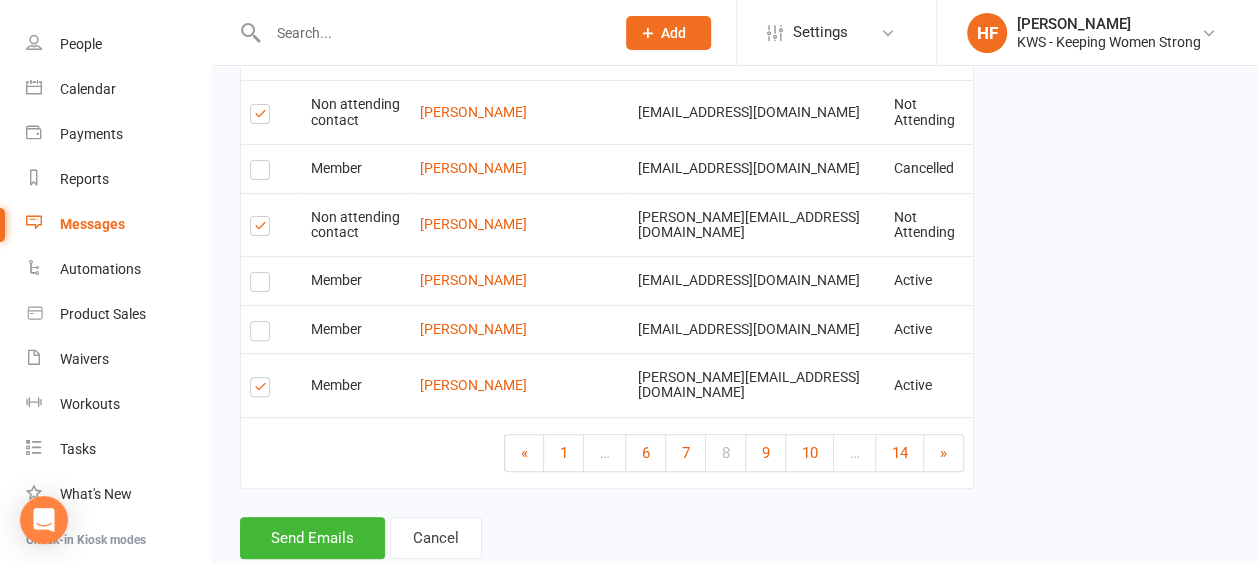 scroll, scrollTop: 3952, scrollLeft: 0, axis: vertical 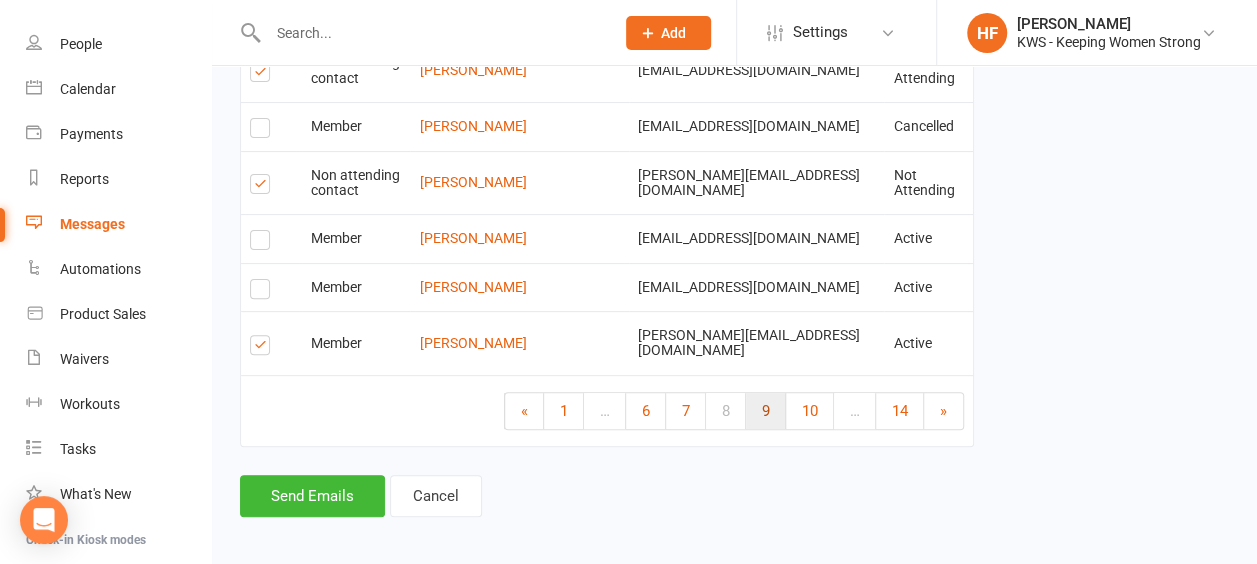 click on "9" at bounding box center (766, 411) 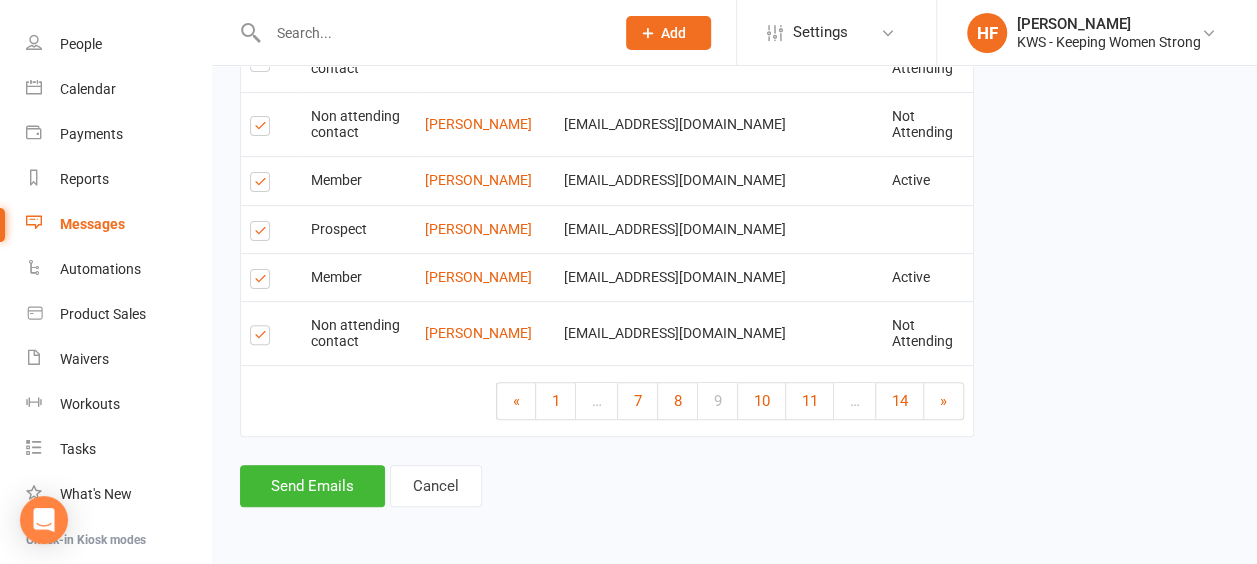 scroll, scrollTop: 3382, scrollLeft: 0, axis: vertical 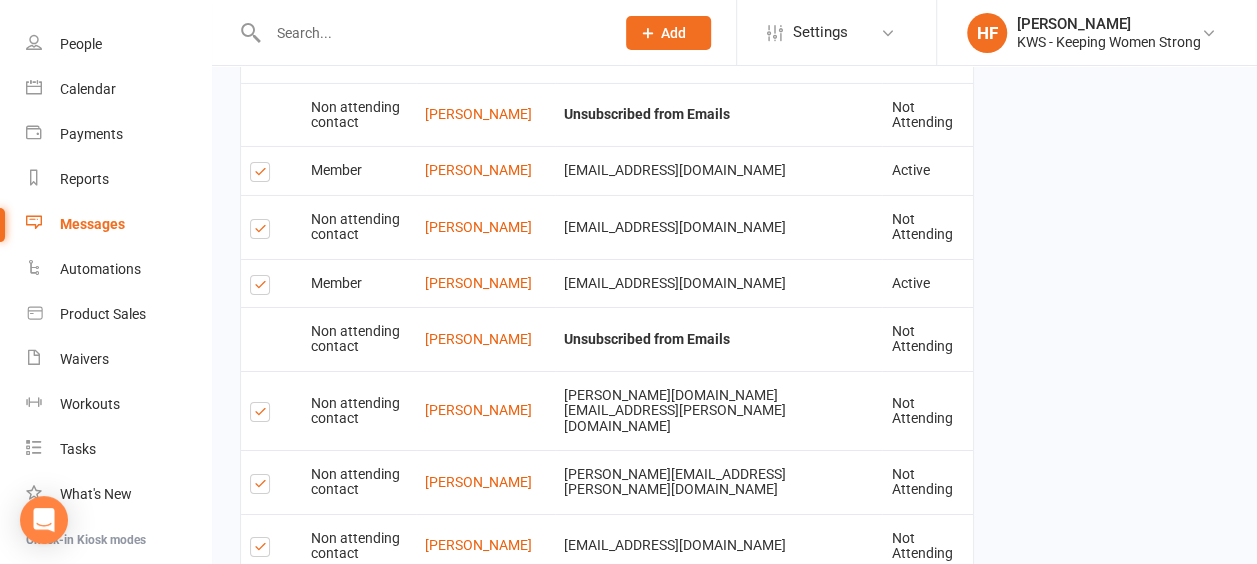 click at bounding box center [263, 831] 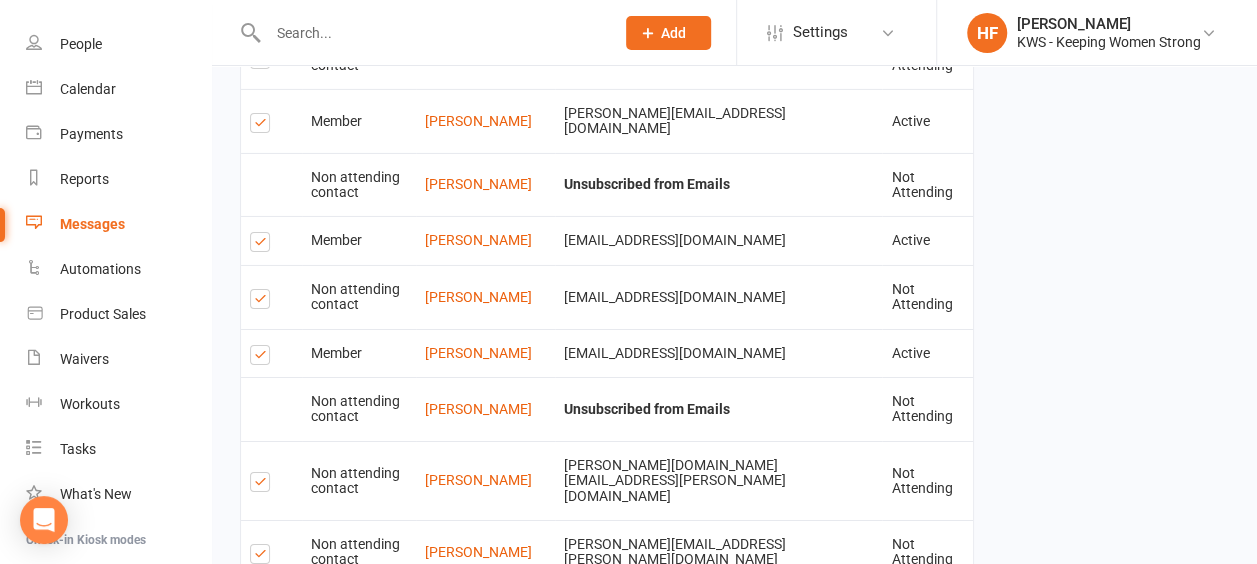 scroll, scrollTop: 3282, scrollLeft: 0, axis: vertical 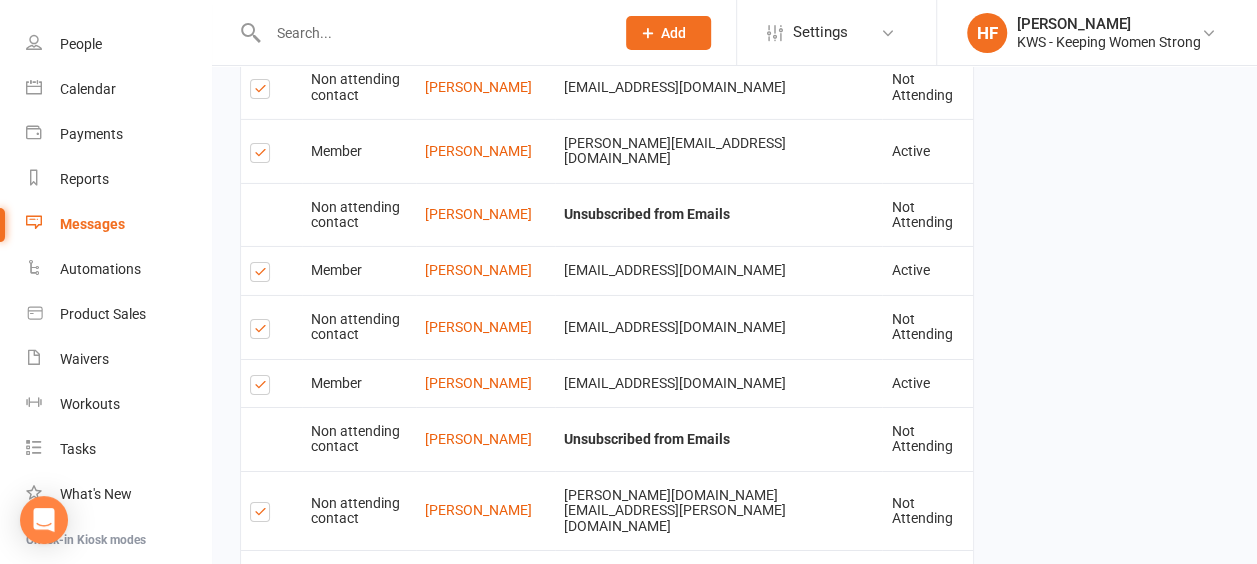 click at bounding box center (263, 834) 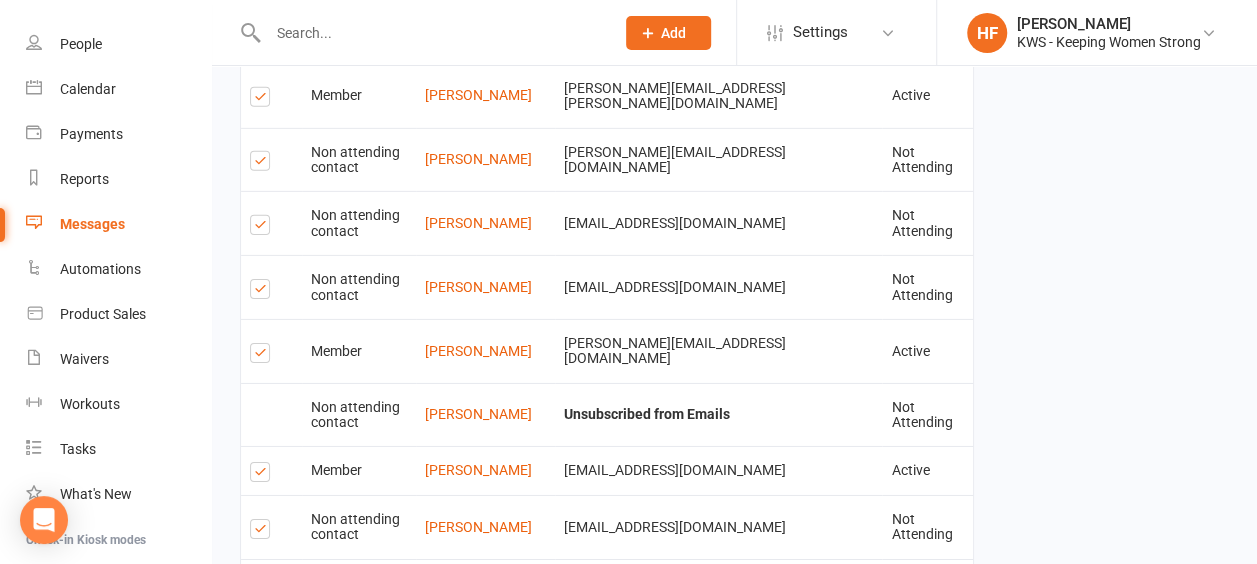 scroll, scrollTop: 2982, scrollLeft: 0, axis: vertical 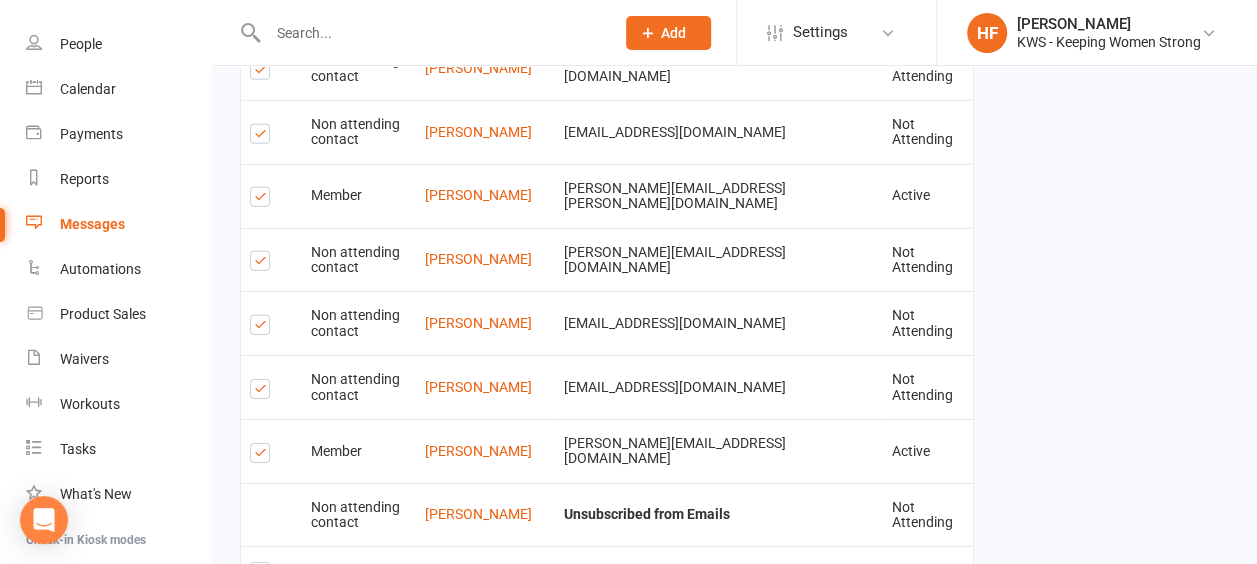 click at bounding box center [263, 688] 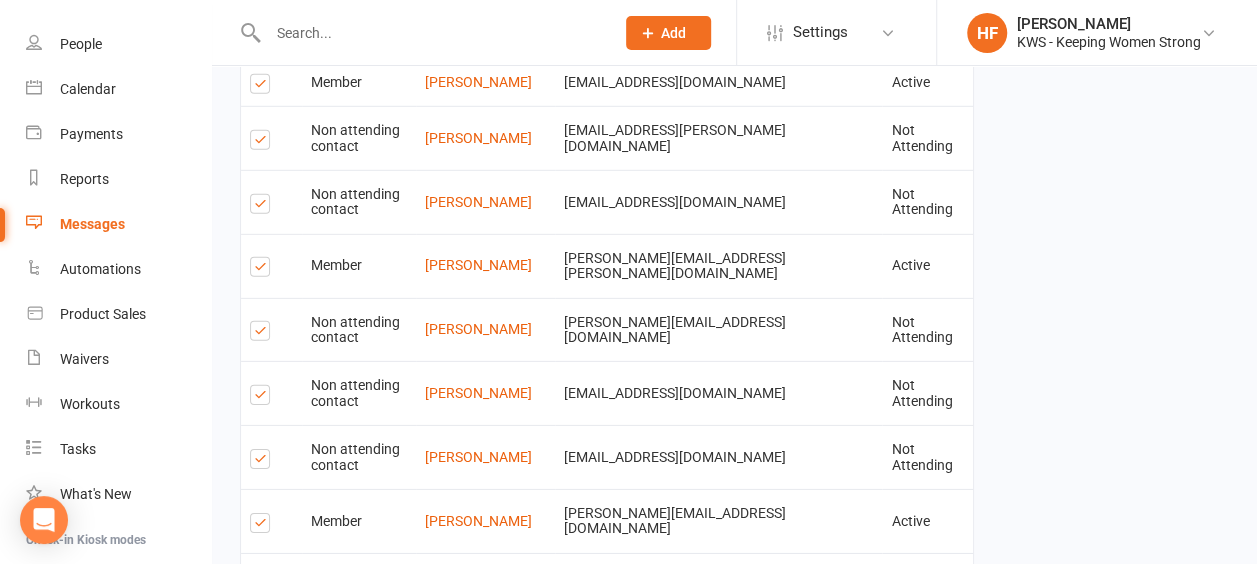 scroll, scrollTop: 2882, scrollLeft: 0, axis: vertical 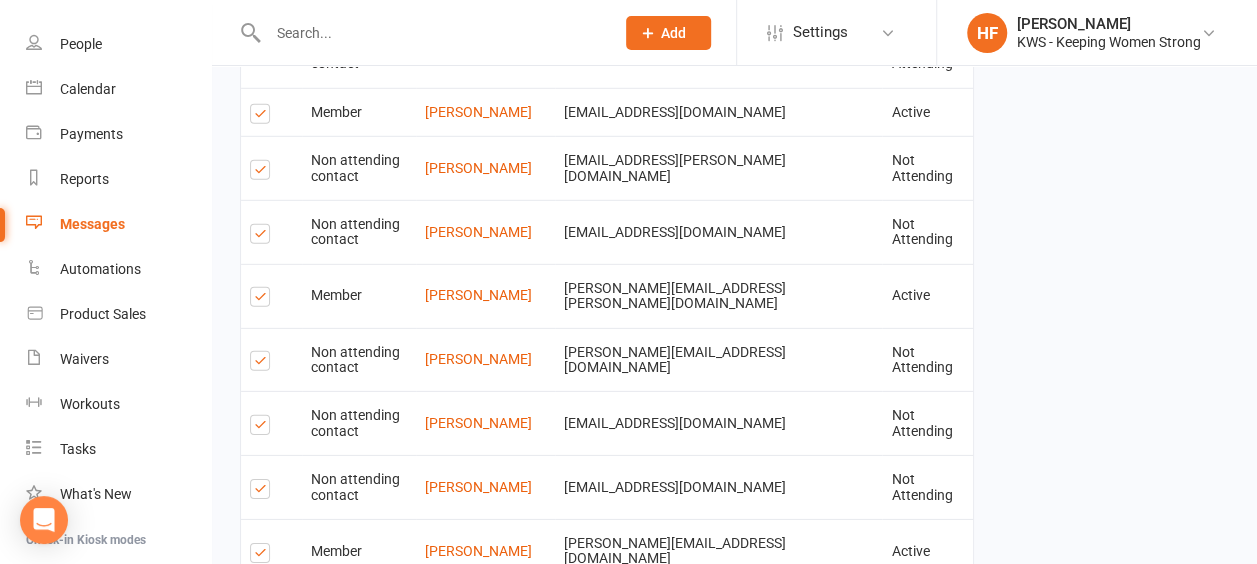 click at bounding box center (263, 675) 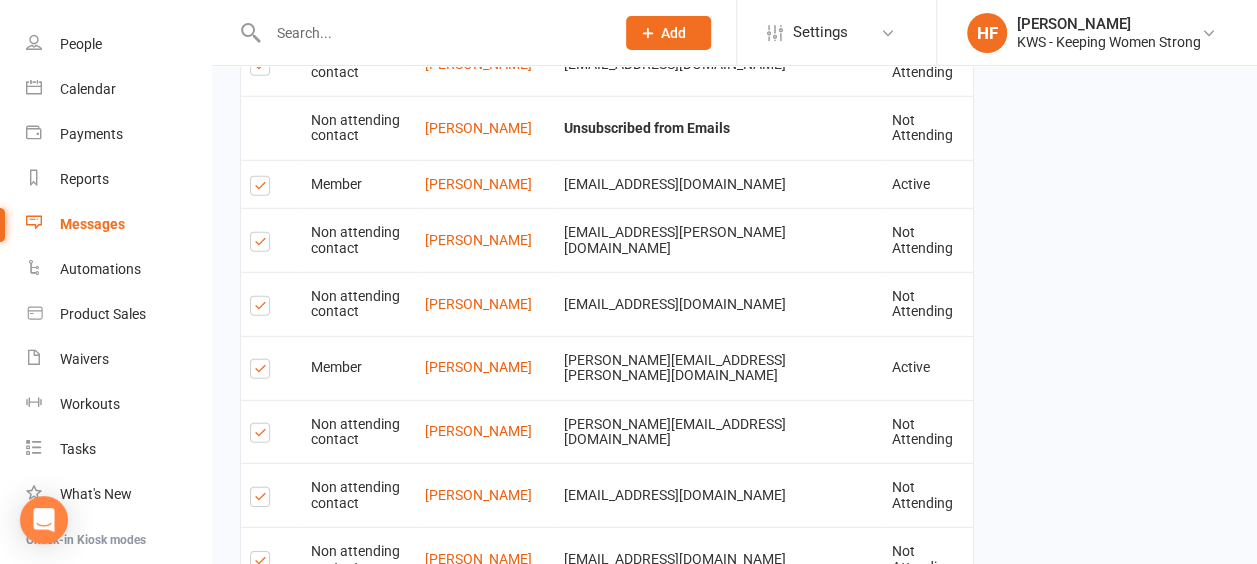 scroll, scrollTop: 2782, scrollLeft: 0, axis: vertical 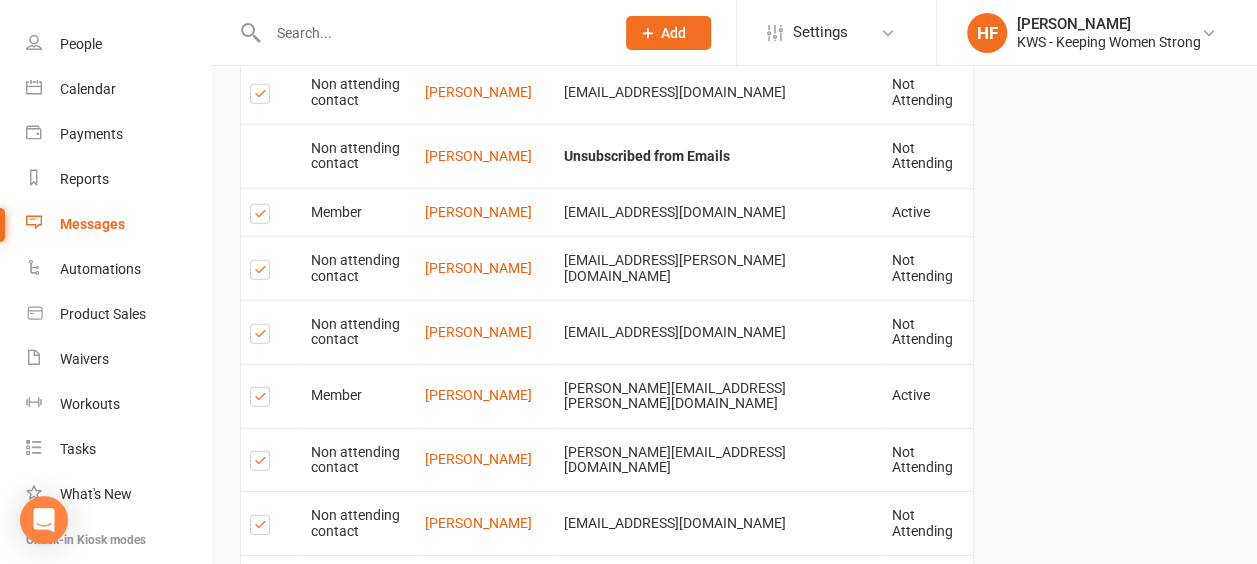 click at bounding box center [263, 656] 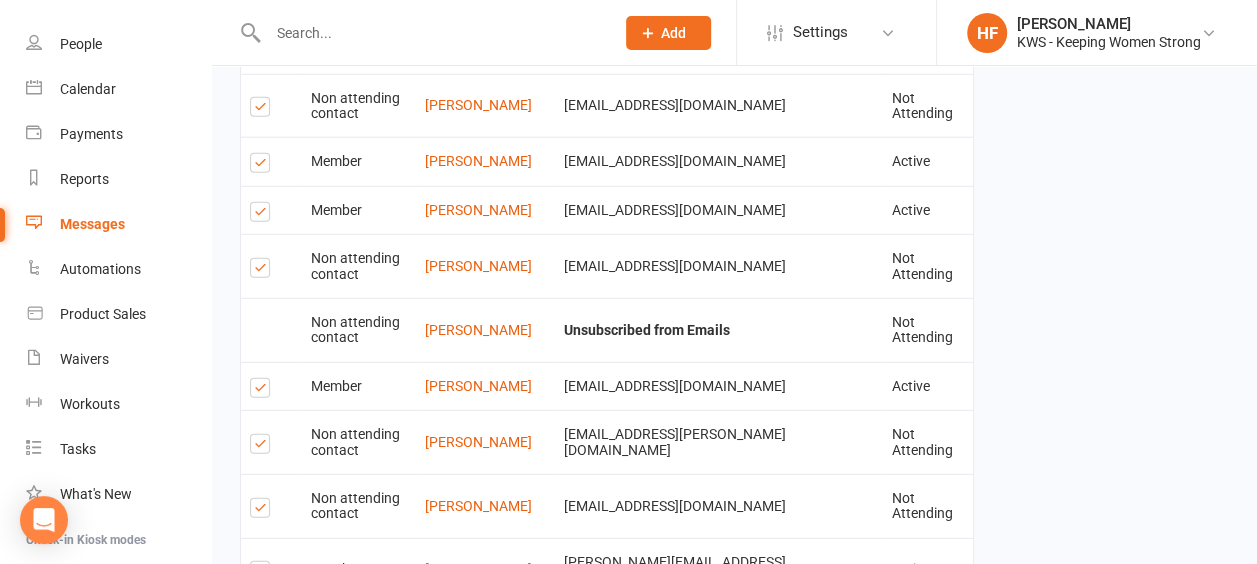 scroll, scrollTop: 2582, scrollLeft: 0, axis: vertical 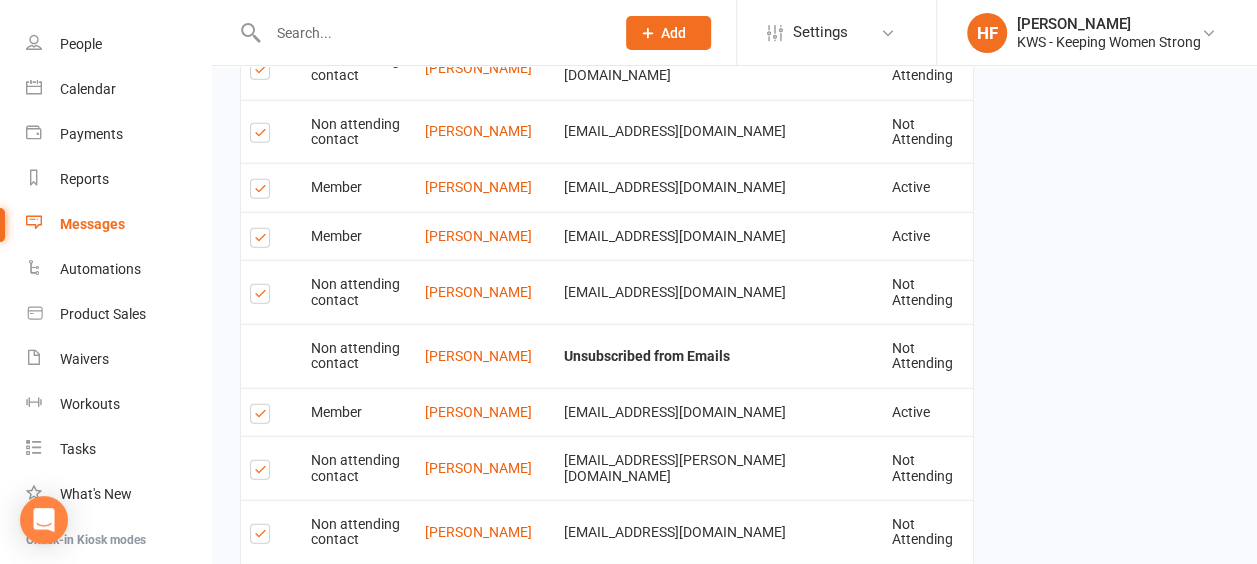 click at bounding box center [263, 600] 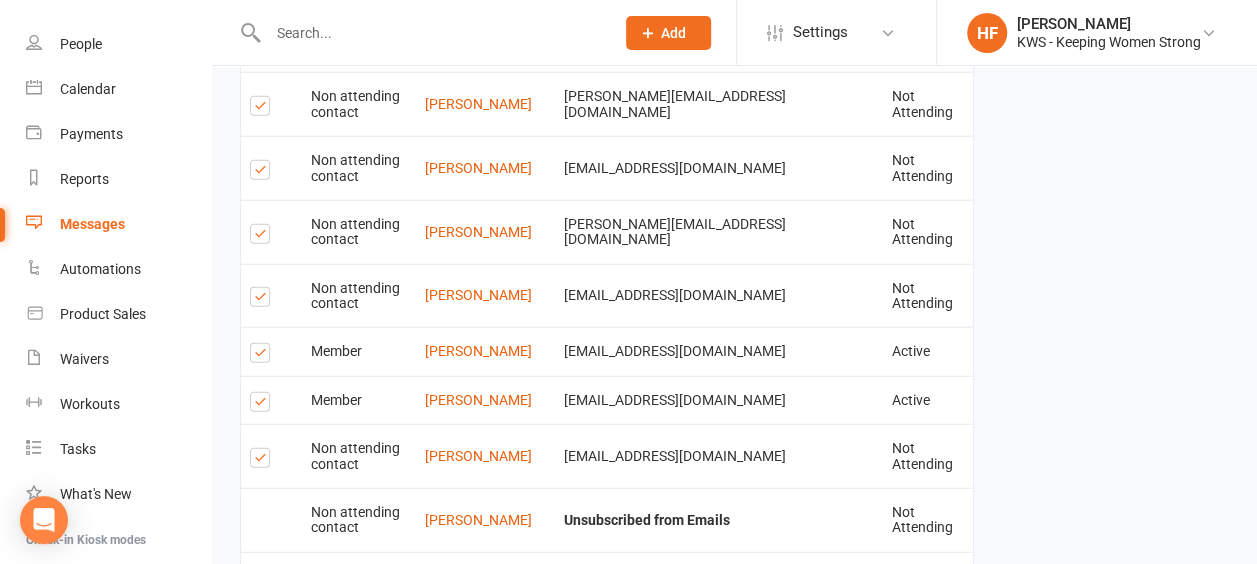 scroll, scrollTop: 2382, scrollLeft: 0, axis: vertical 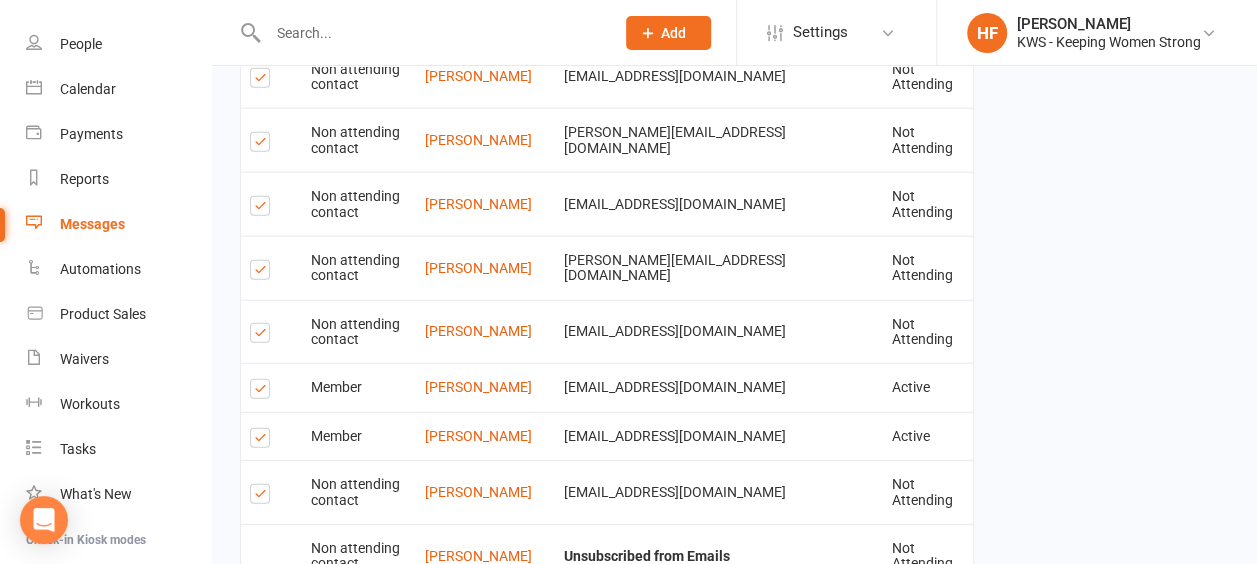 click at bounding box center (263, 617) 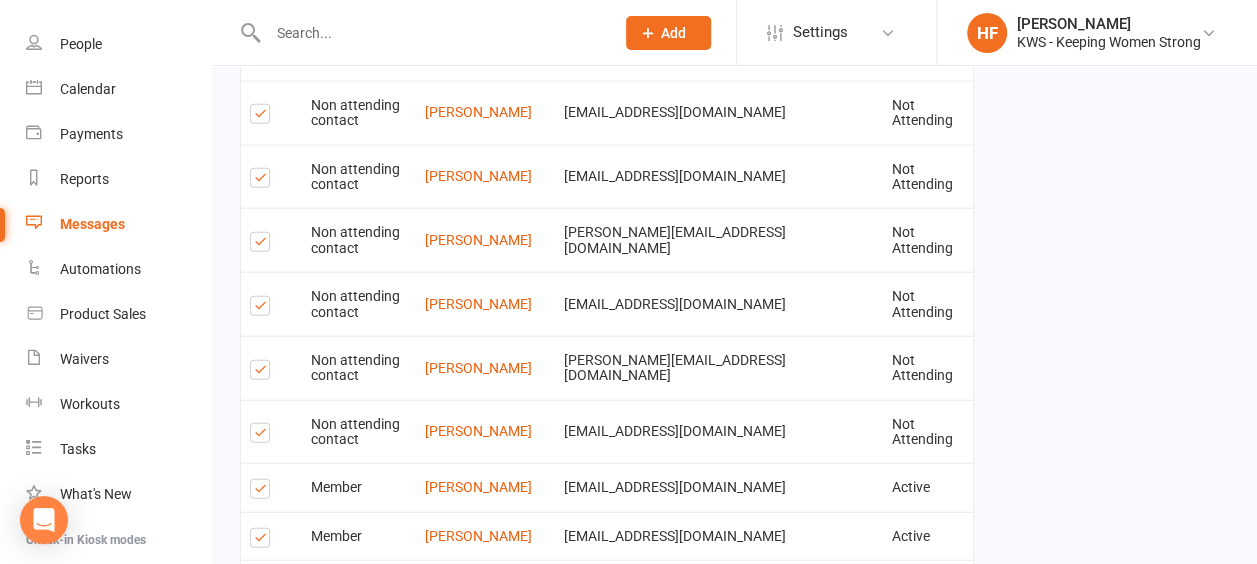 click at bounding box center (263, 541) 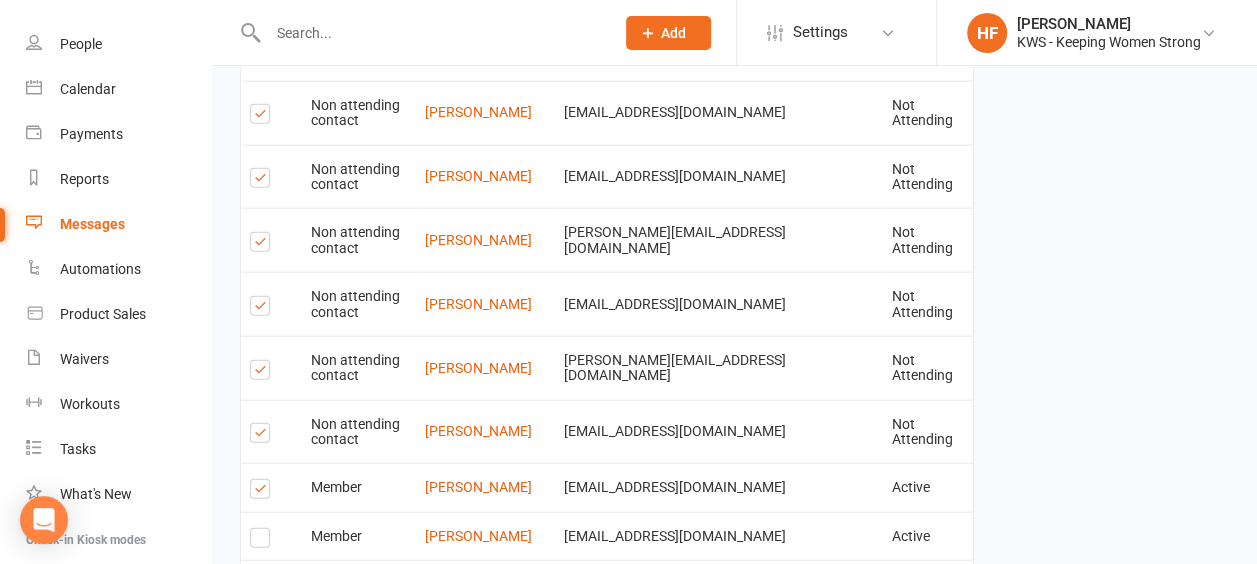 click at bounding box center [263, 492] 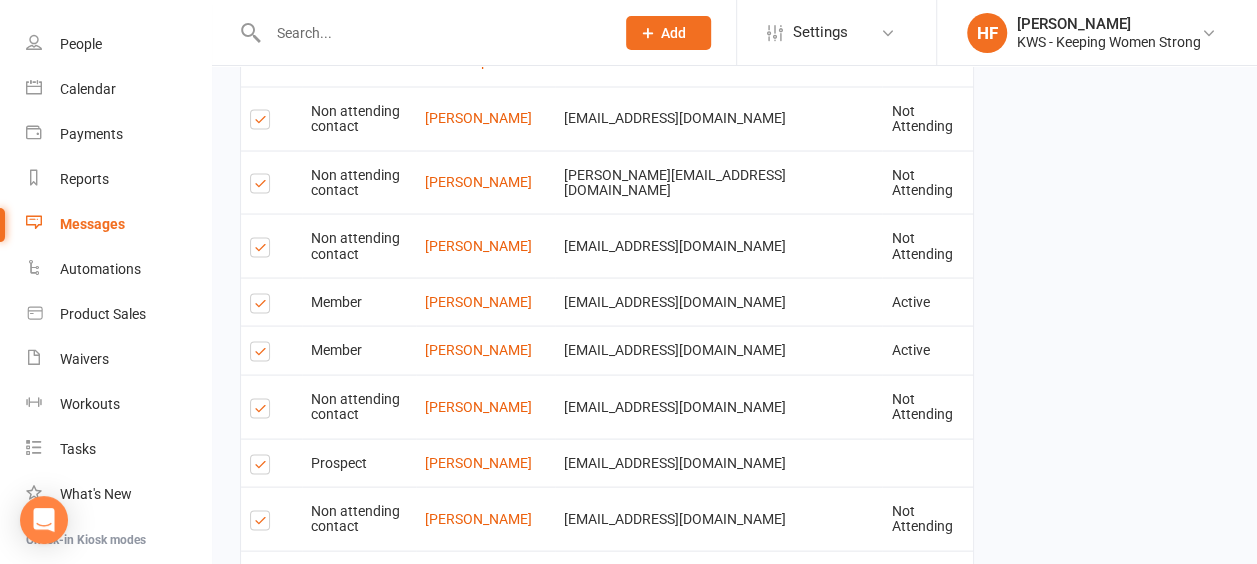 scroll, scrollTop: 1782, scrollLeft: 0, axis: vertical 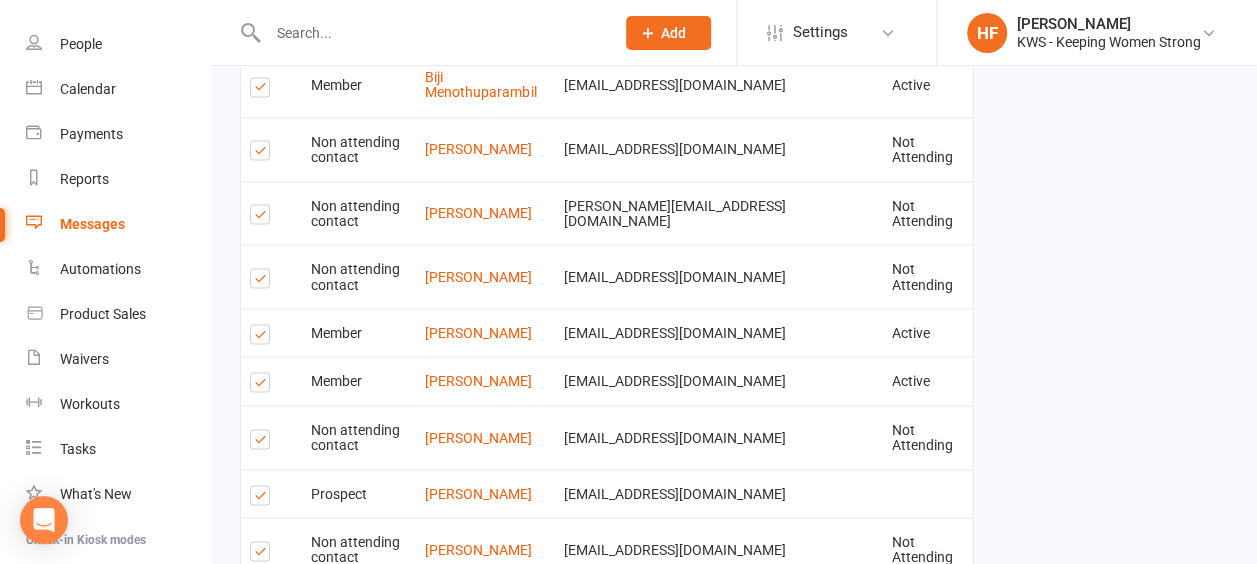 click at bounding box center [263, 442] 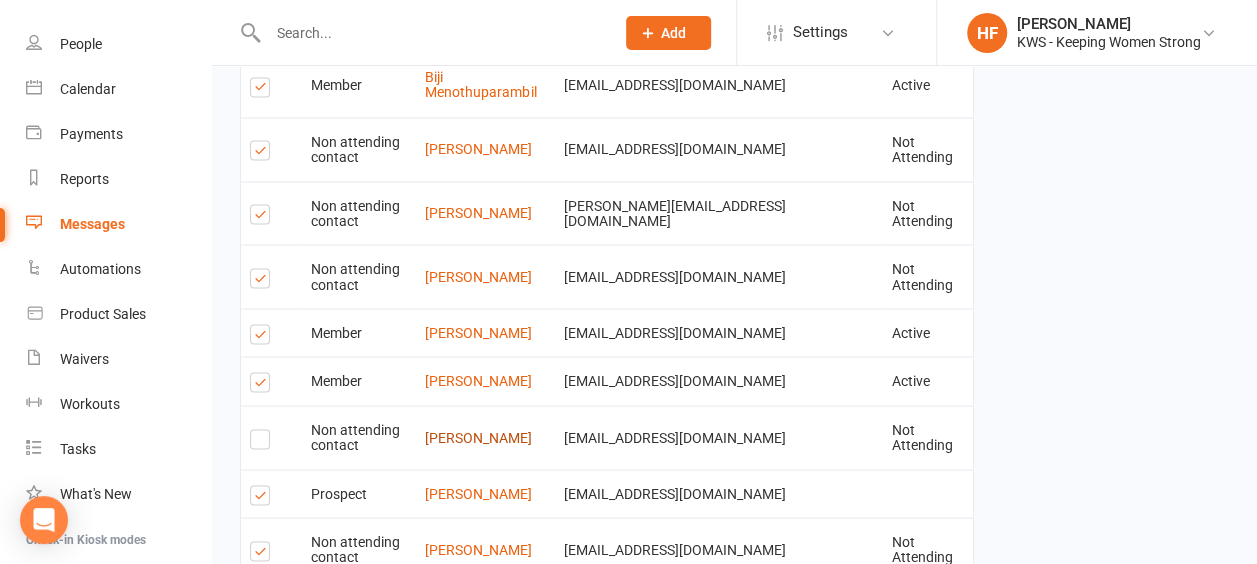 scroll, scrollTop: 1682, scrollLeft: 0, axis: vertical 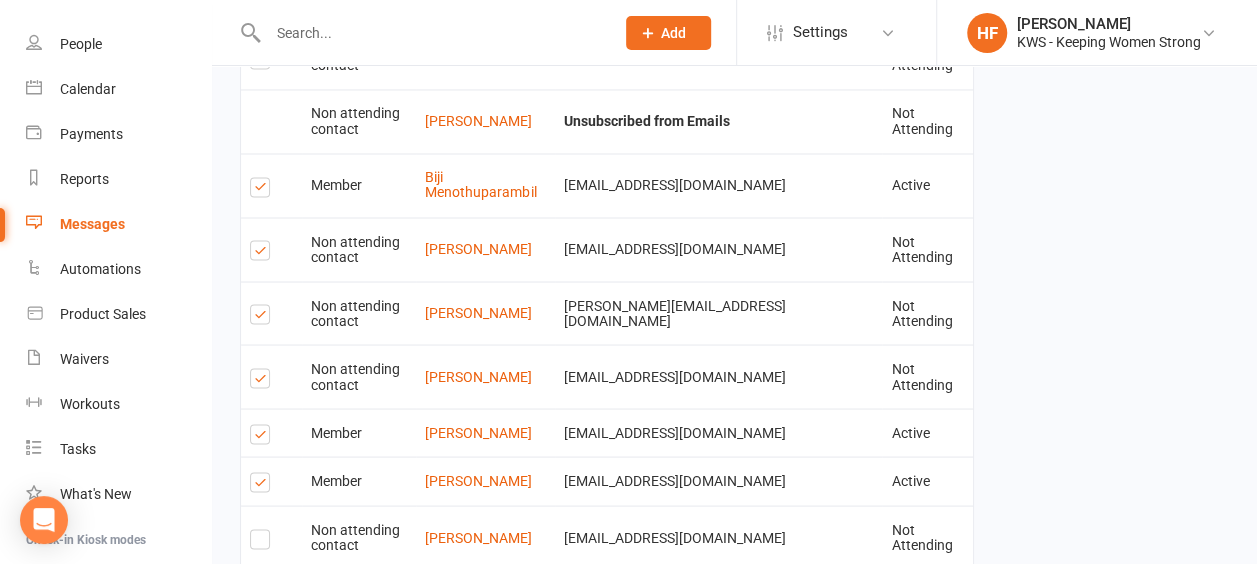 click at bounding box center [263, 485] 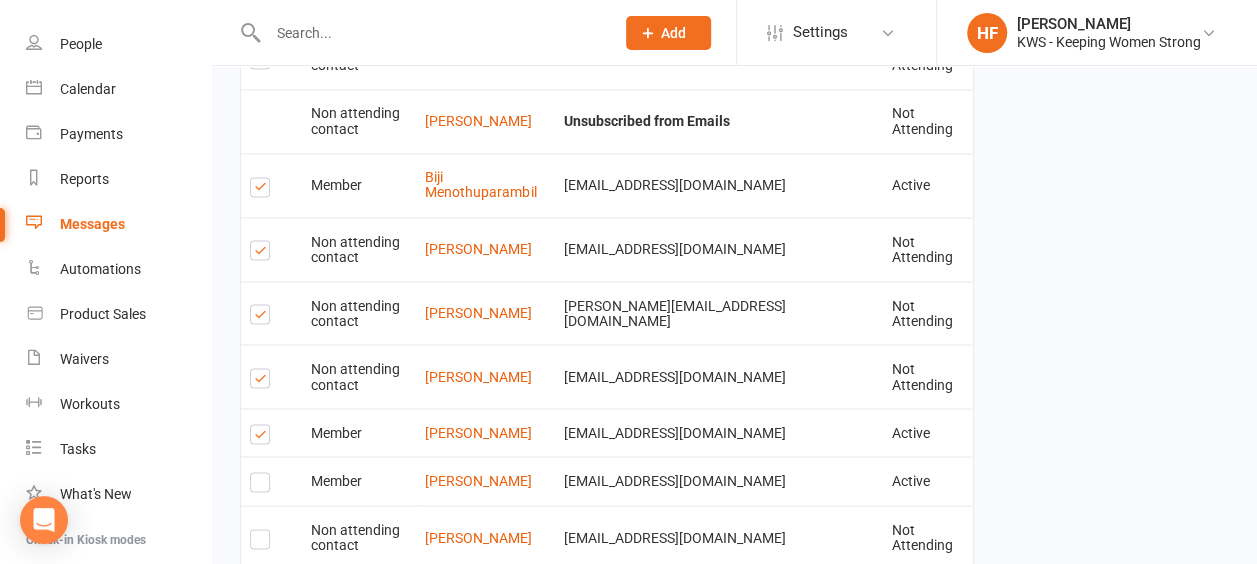 click at bounding box center [263, 437] 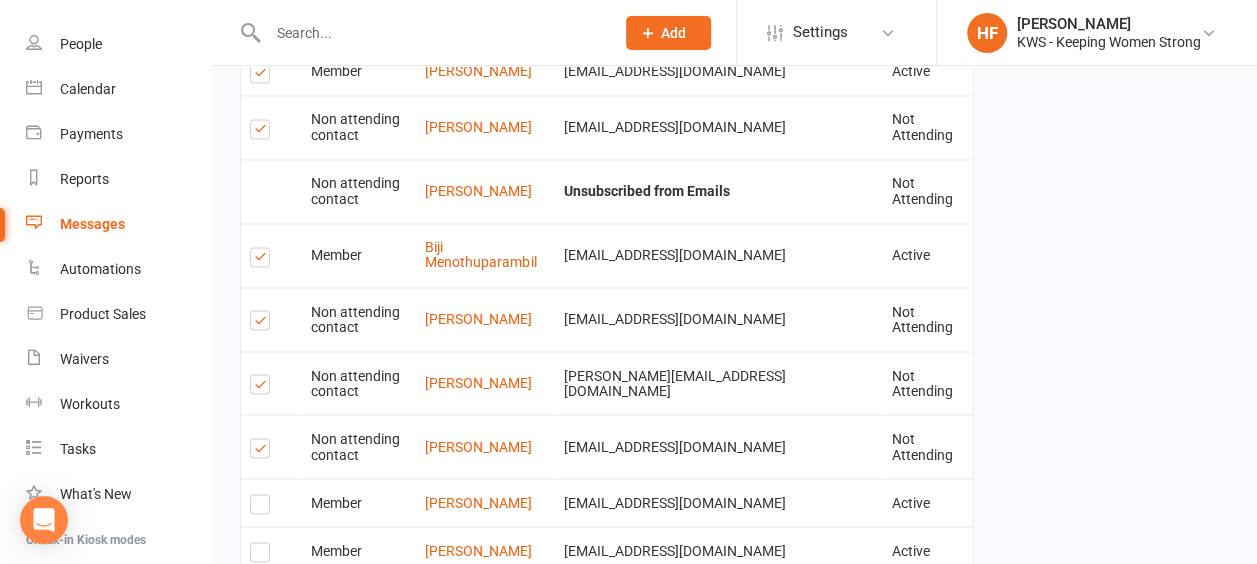 scroll, scrollTop: 1582, scrollLeft: 0, axis: vertical 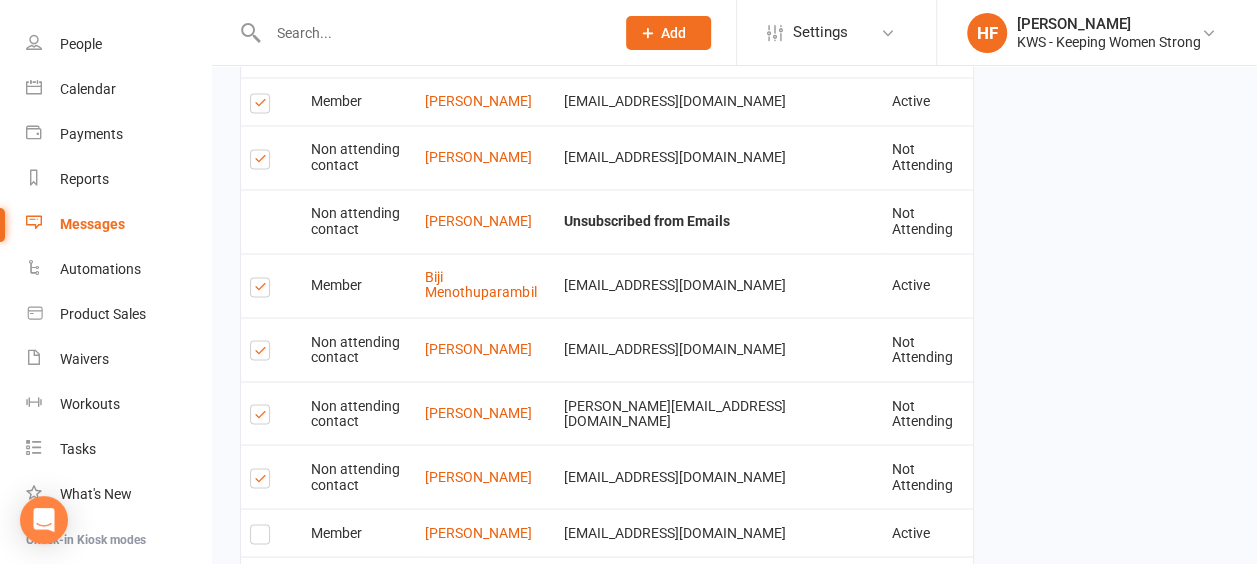 click at bounding box center [263, 290] 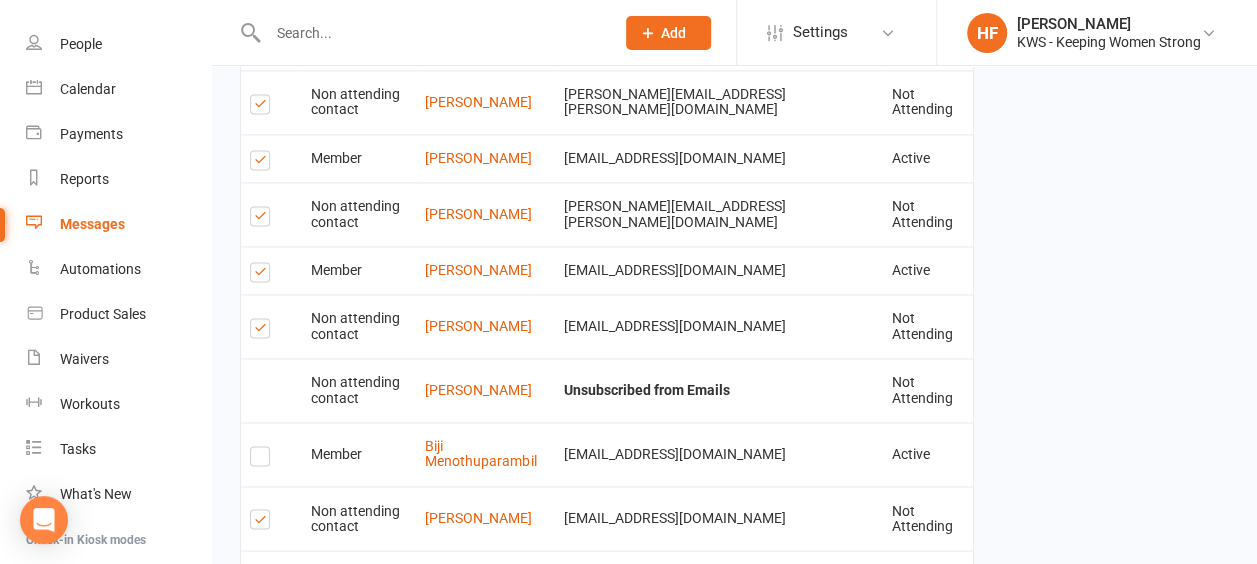 scroll, scrollTop: 1382, scrollLeft: 0, axis: vertical 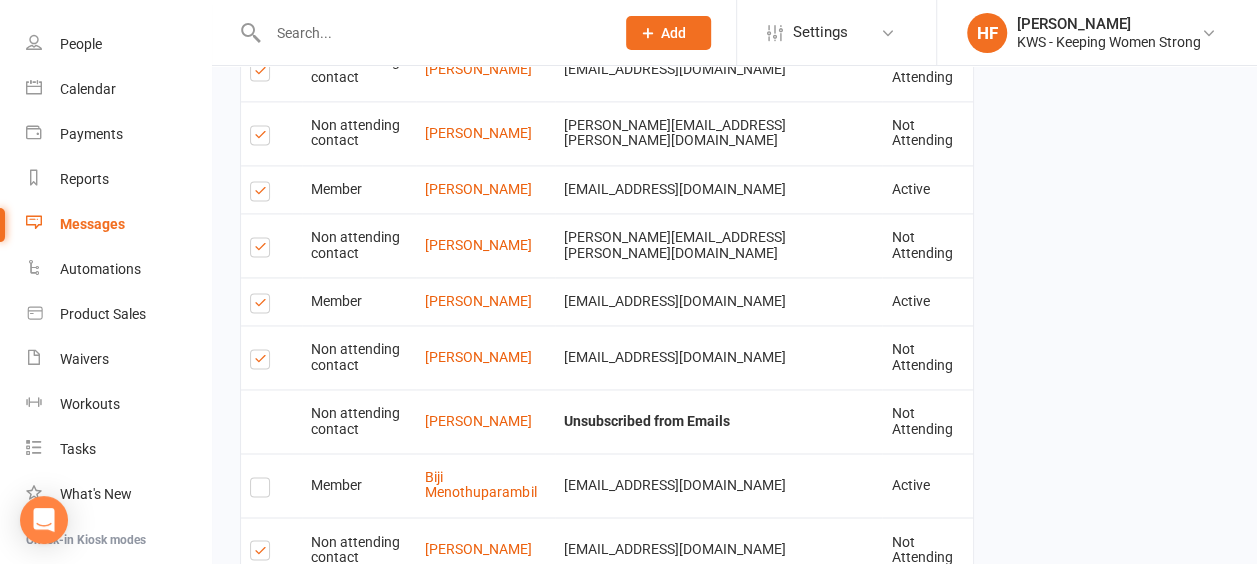 click at bounding box center (263, 306) 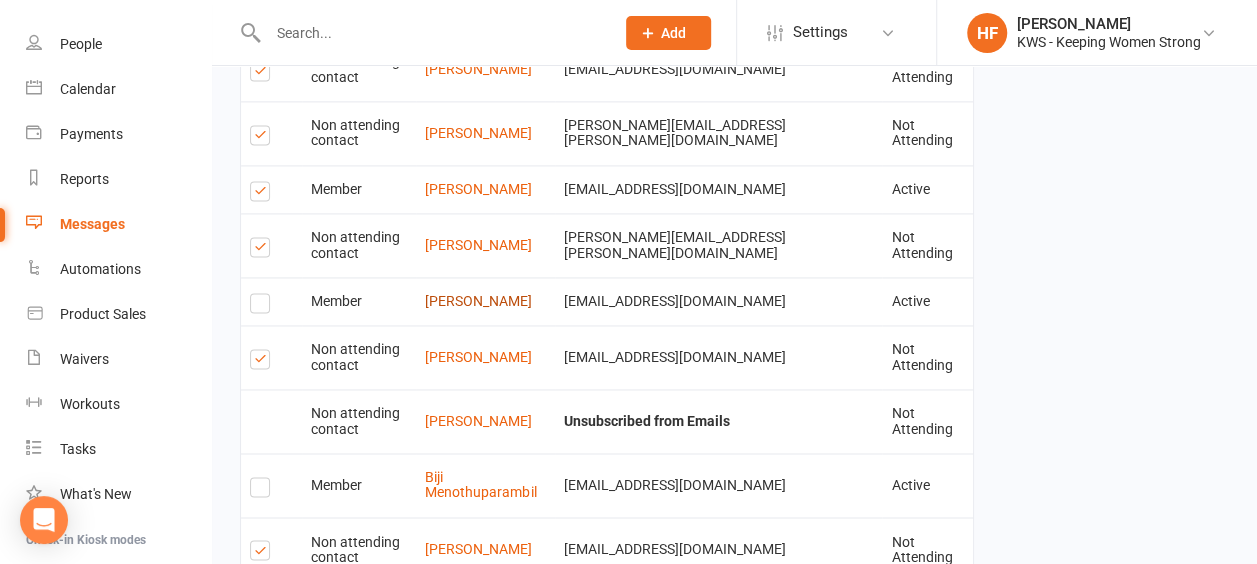 scroll, scrollTop: 1282, scrollLeft: 0, axis: vertical 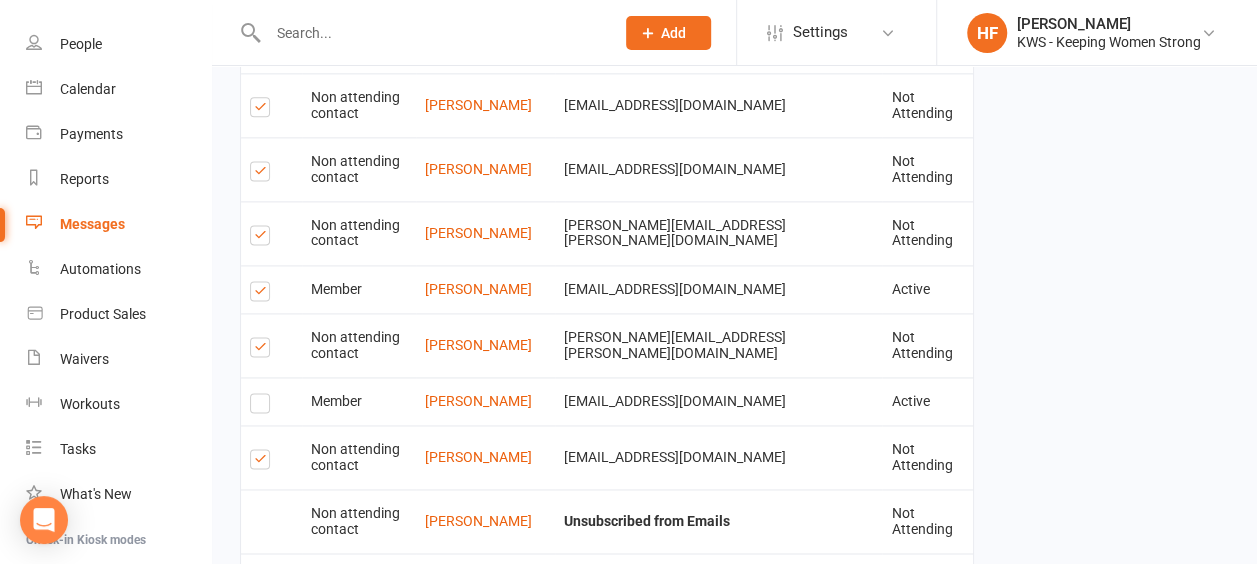 click at bounding box center (263, 294) 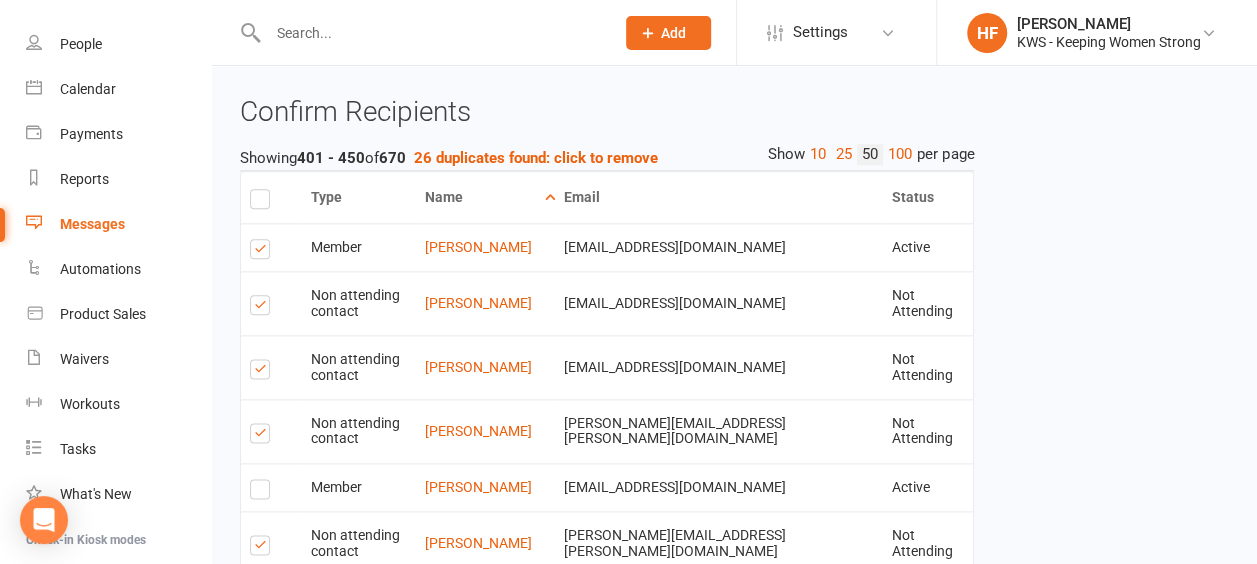 scroll, scrollTop: 1082, scrollLeft: 0, axis: vertical 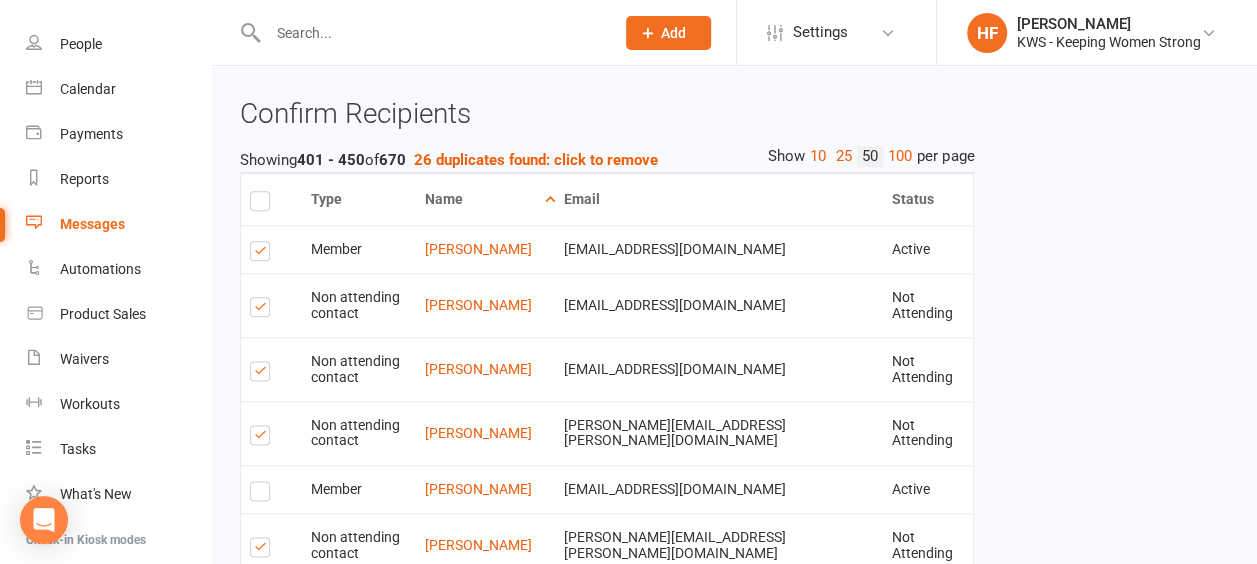 click at bounding box center [263, 254] 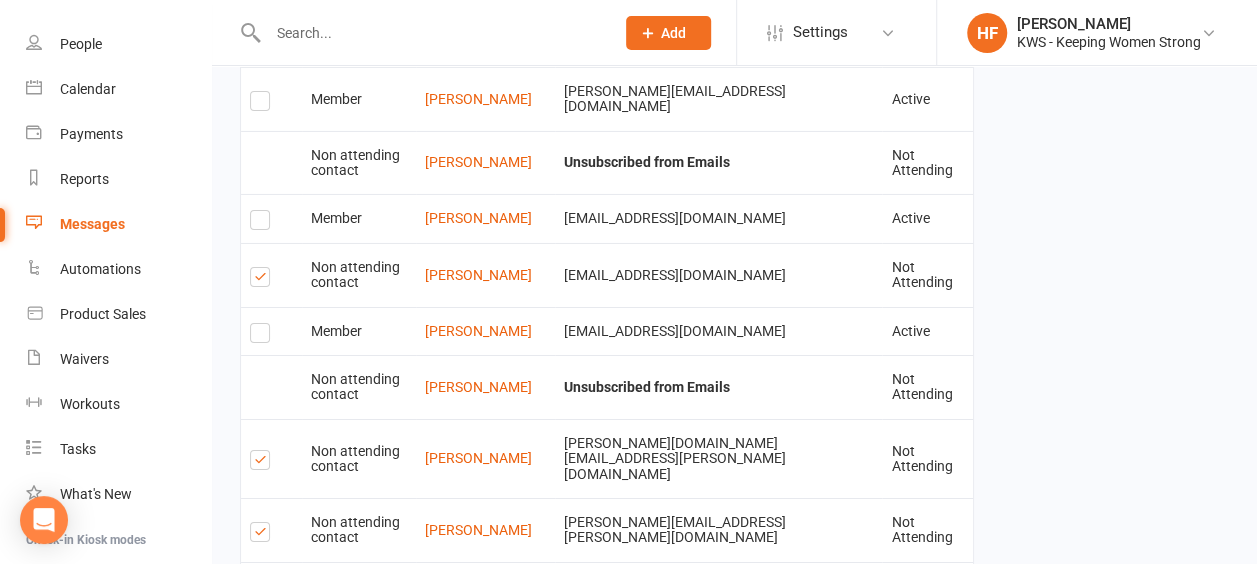 scroll, scrollTop: 3382, scrollLeft: 0, axis: vertical 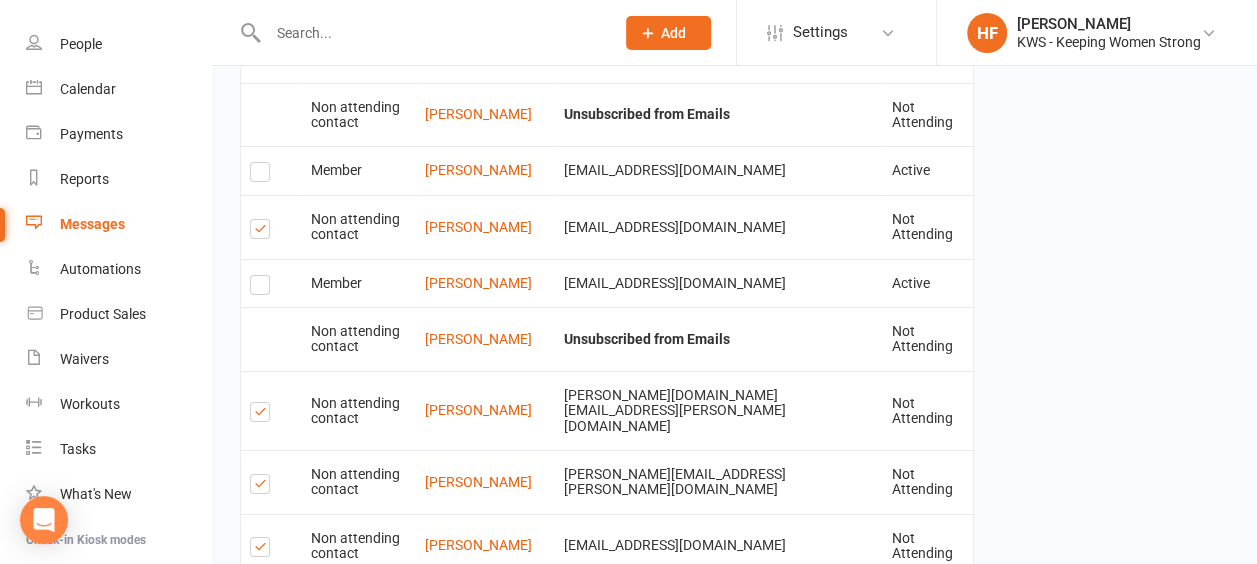 click on "10" at bounding box center [762, 950] 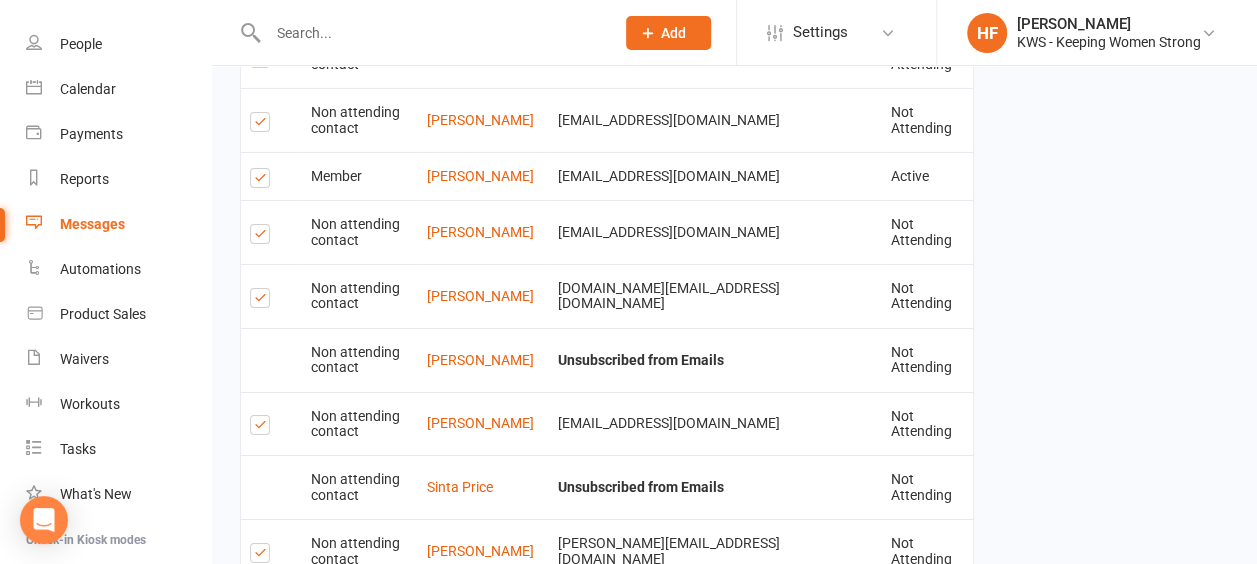 scroll, scrollTop: 3182, scrollLeft: 0, axis: vertical 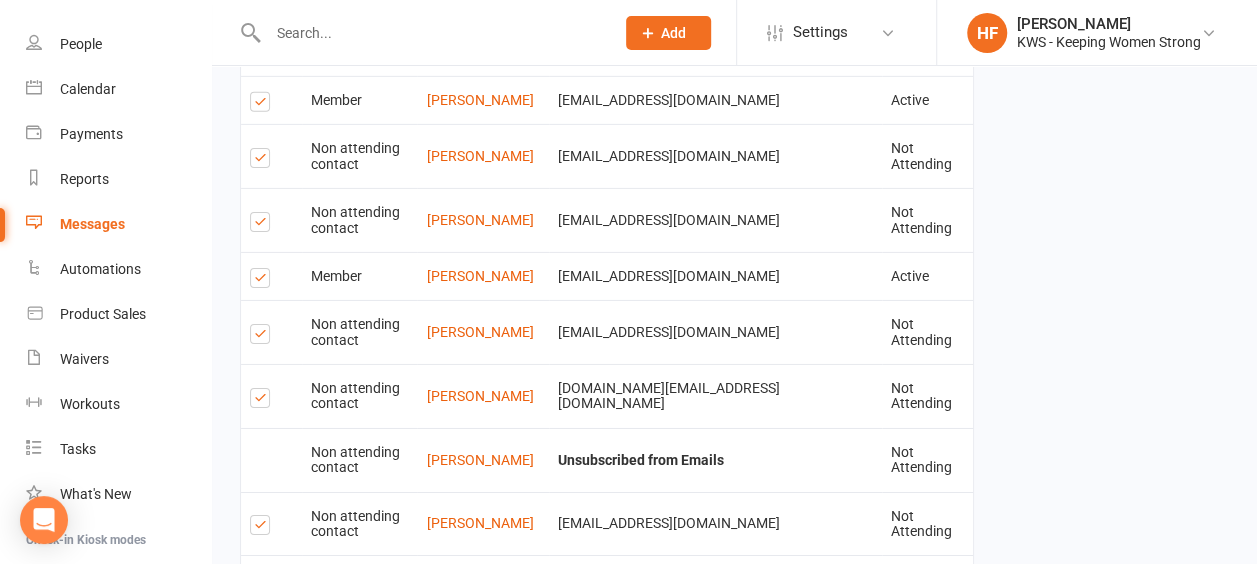 click at bounding box center (263, 824) 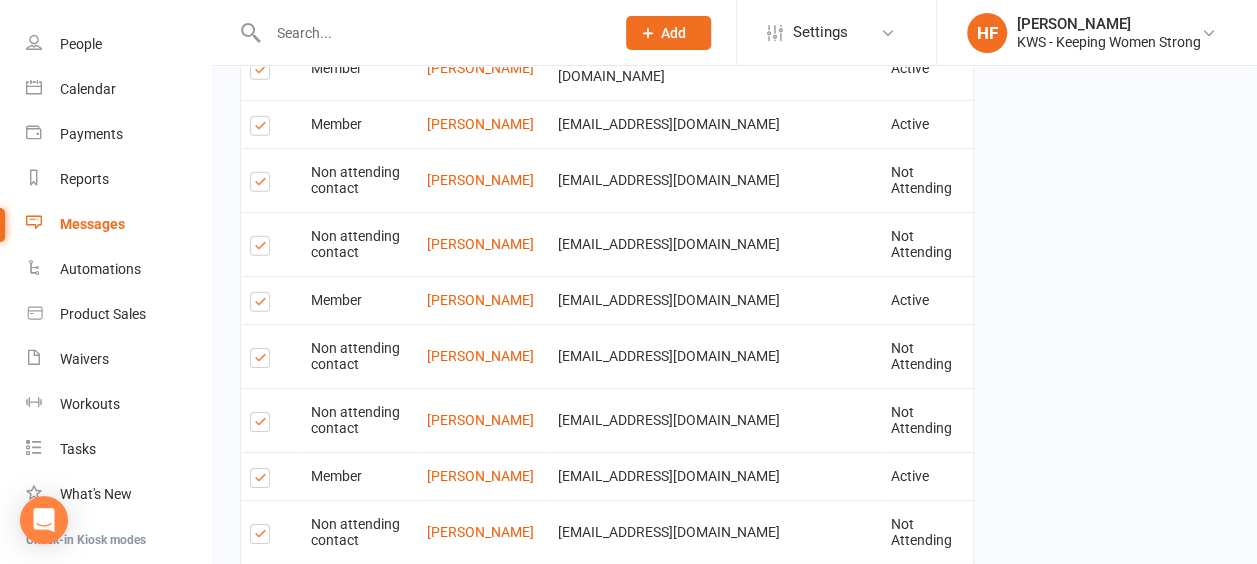 scroll, scrollTop: 2882, scrollLeft: 0, axis: vertical 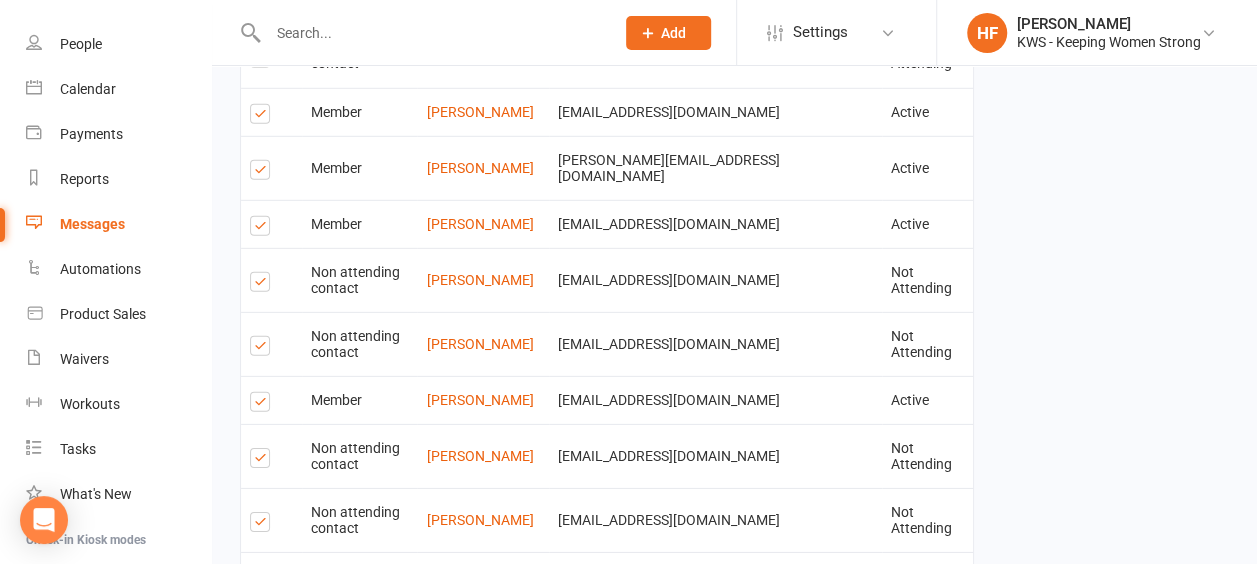click at bounding box center (263, 581) 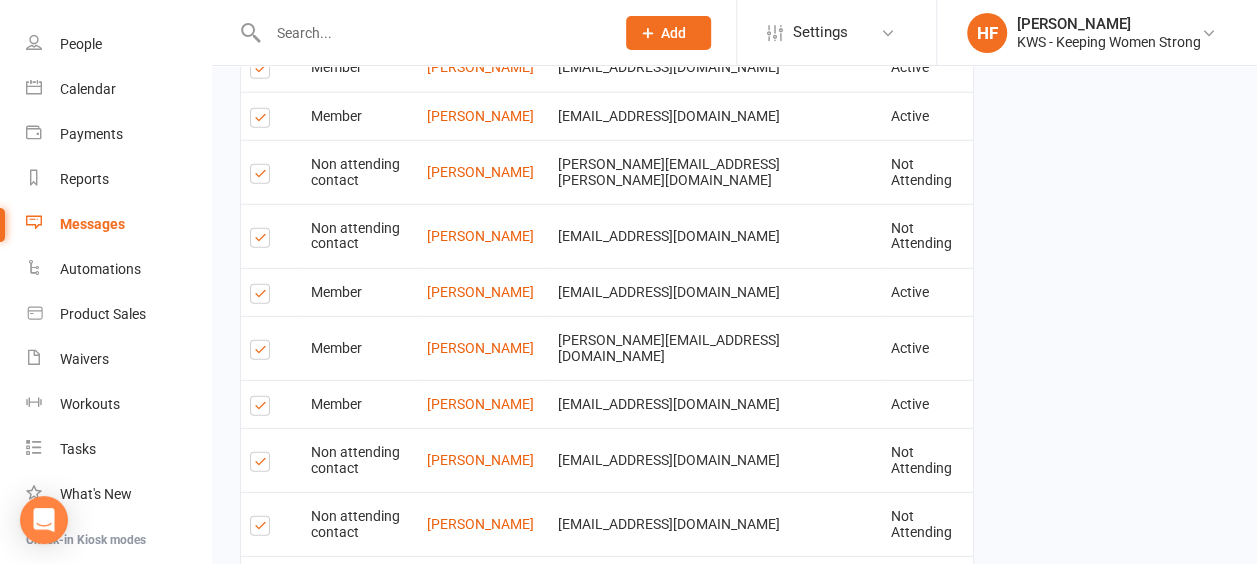scroll, scrollTop: 2682, scrollLeft: 0, axis: vertical 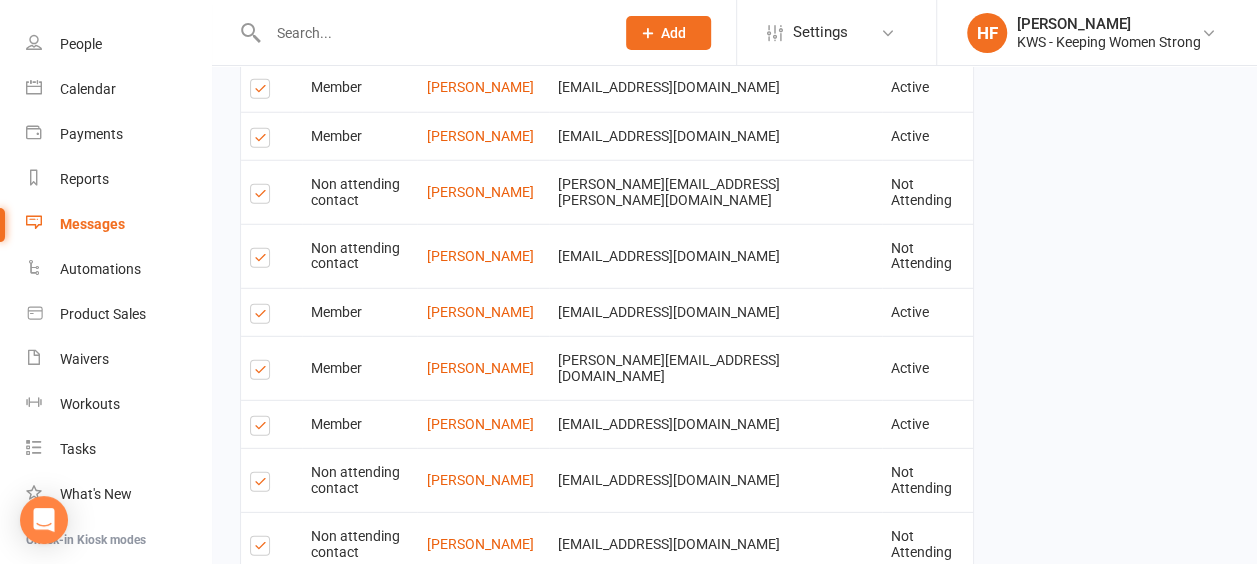 click at bounding box center [263, 605] 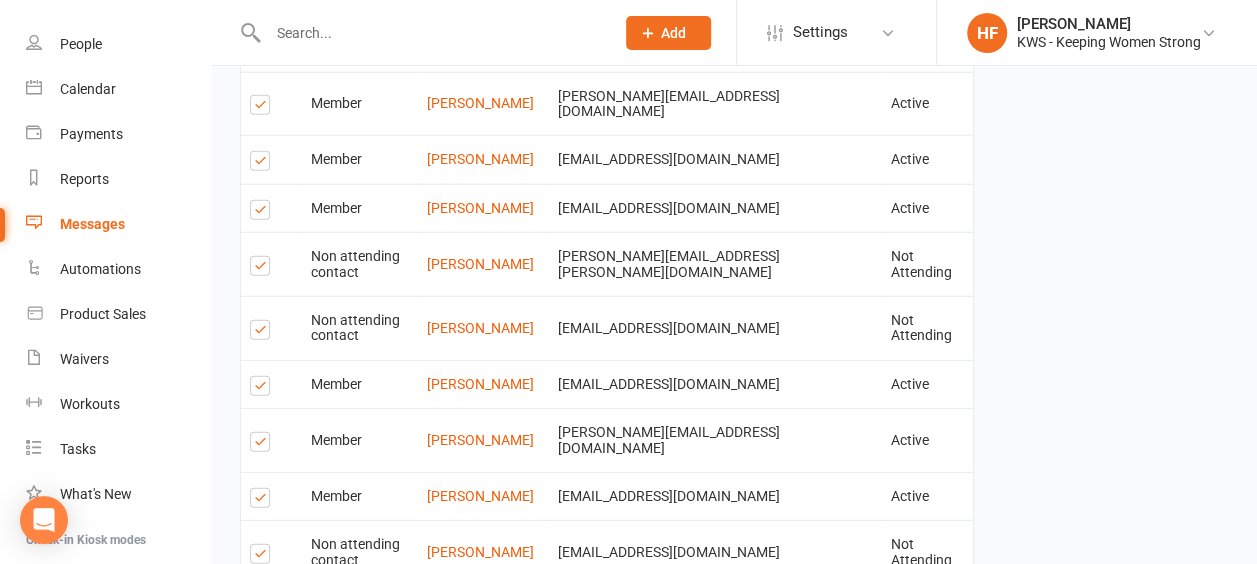 scroll, scrollTop: 2582, scrollLeft: 0, axis: vertical 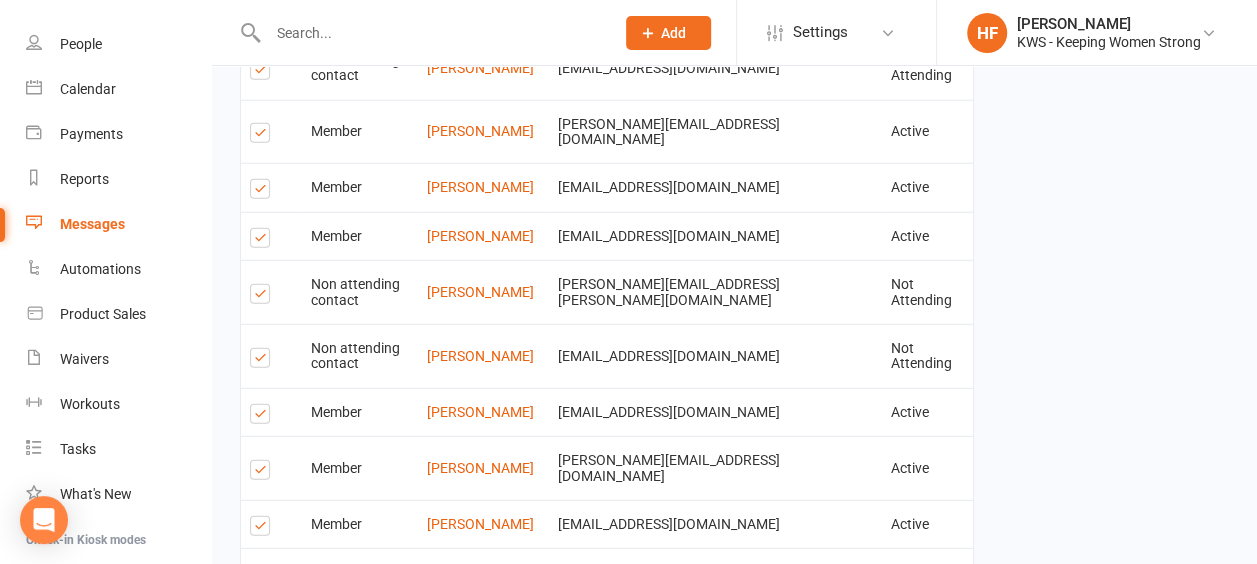 click at bounding box center [263, 529] 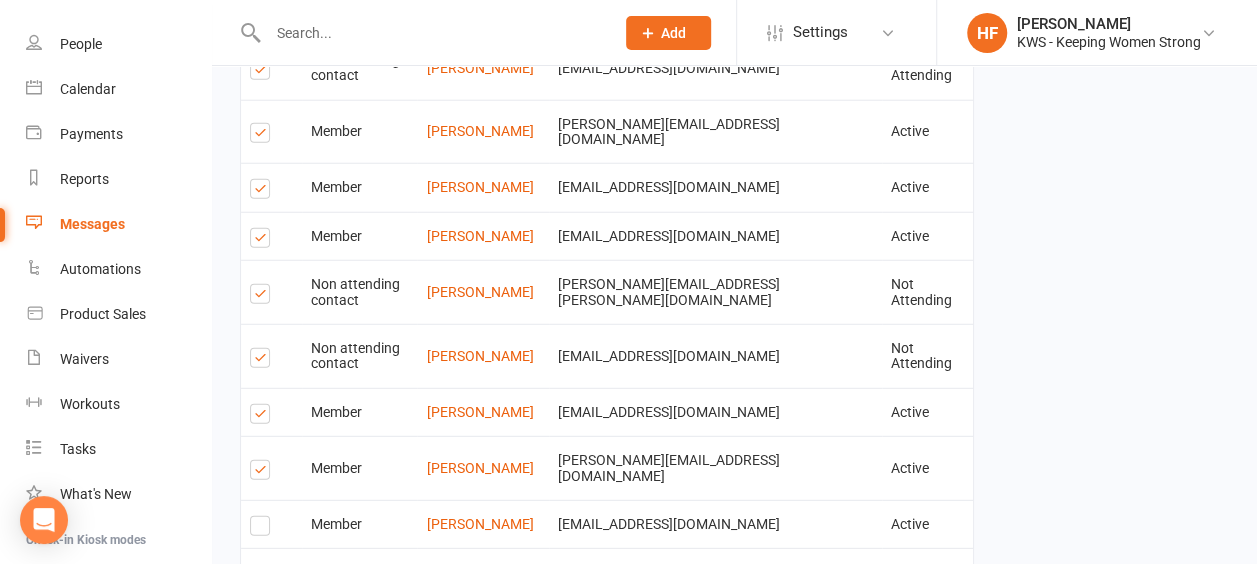 click at bounding box center (263, 473) 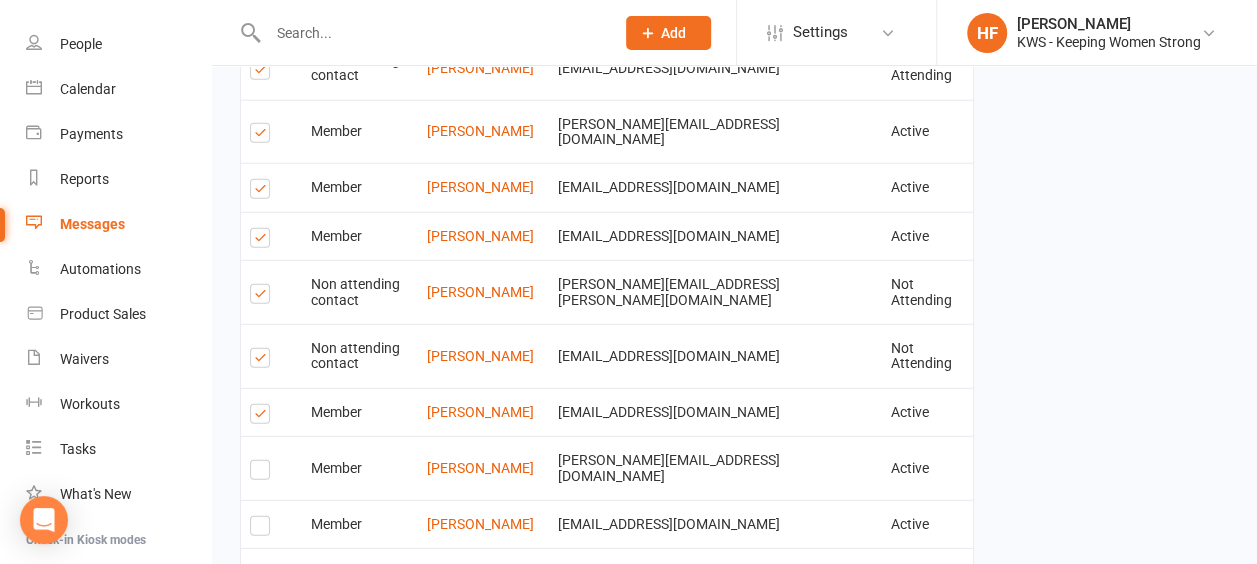 click at bounding box center (263, 417) 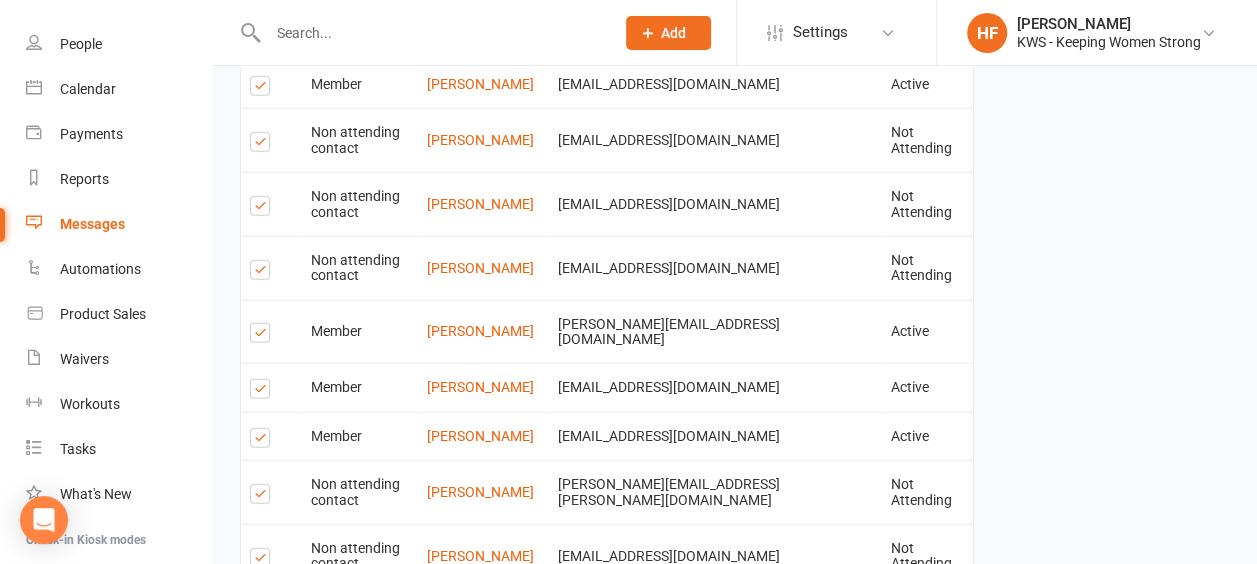 scroll, scrollTop: 2282, scrollLeft: 0, axis: vertical 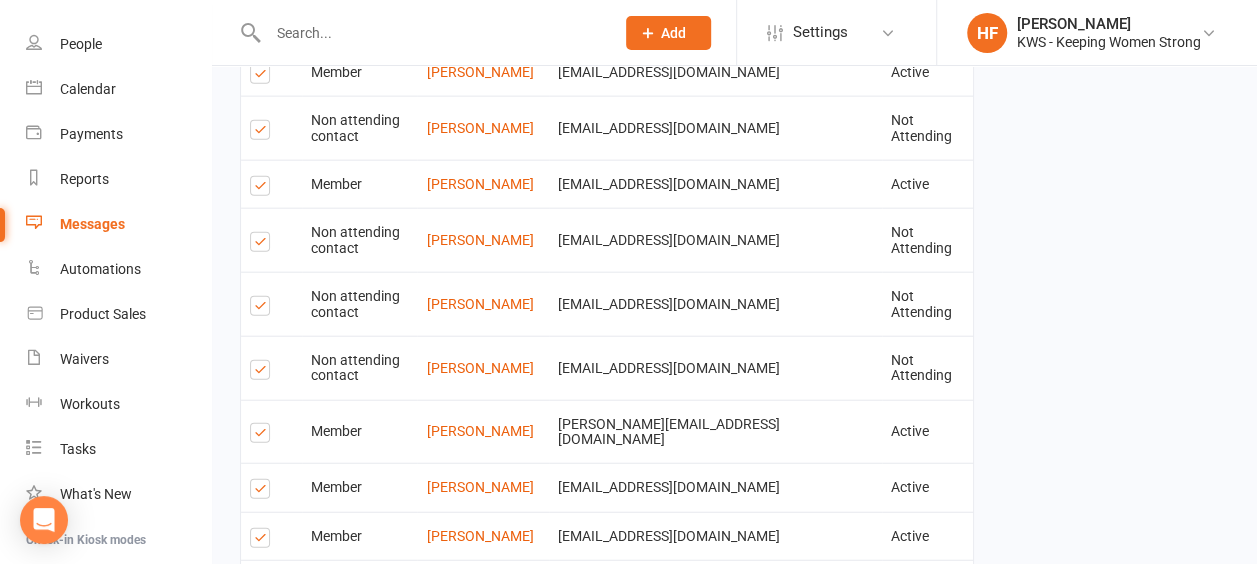 click at bounding box center [263, 541] 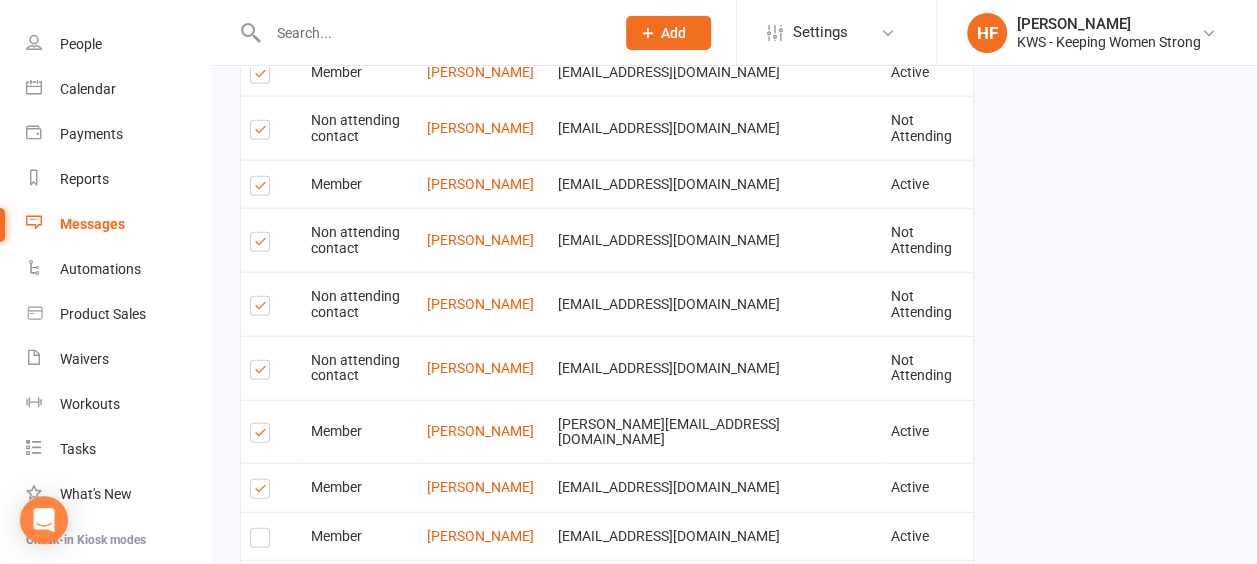 click at bounding box center (263, 492) 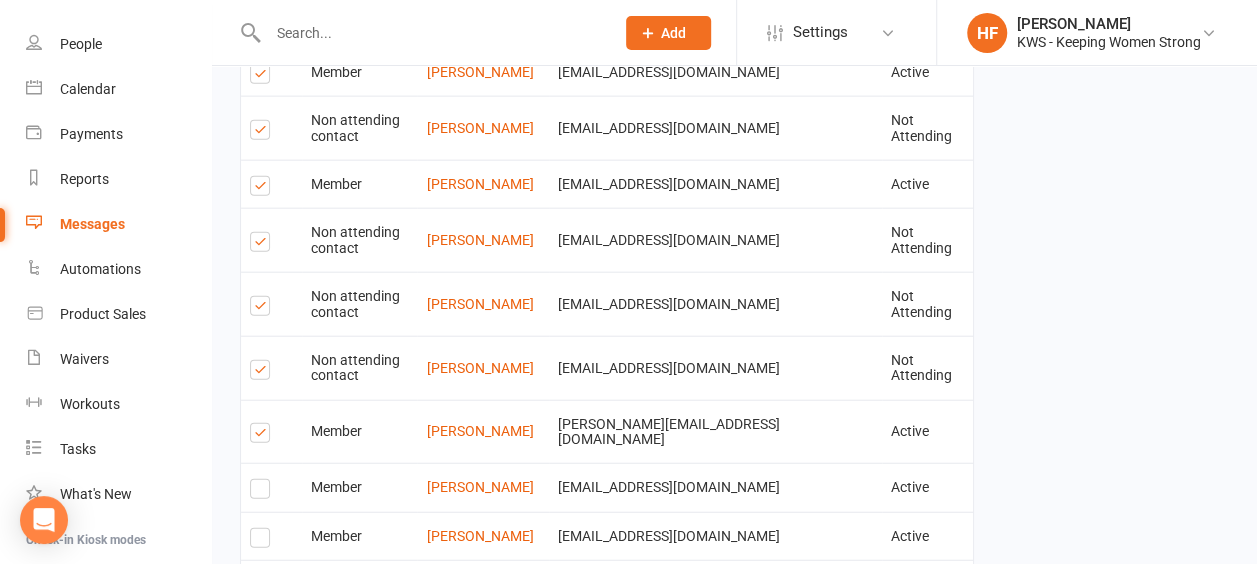 scroll, scrollTop: 2182, scrollLeft: 0, axis: vertical 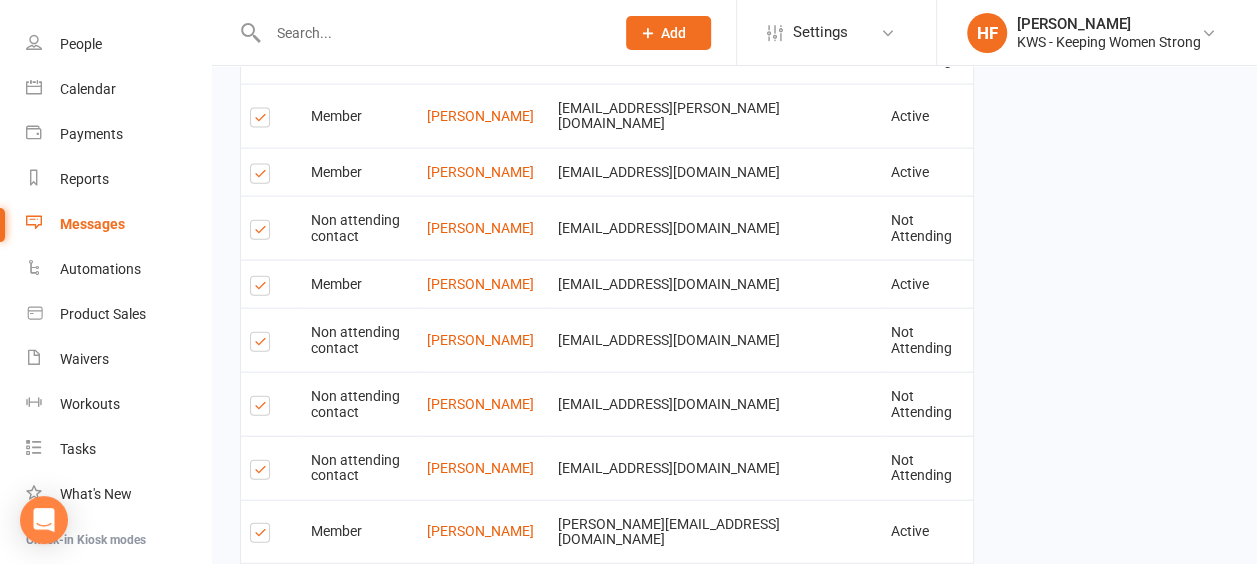click at bounding box center [263, 536] 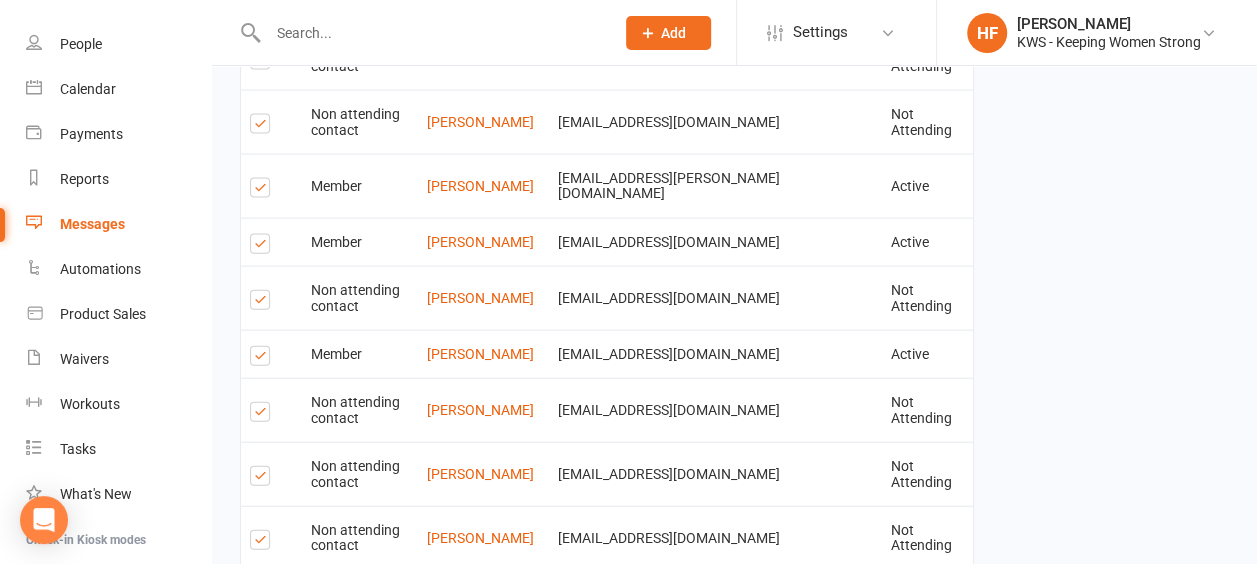 scroll, scrollTop: 2082, scrollLeft: 0, axis: vertical 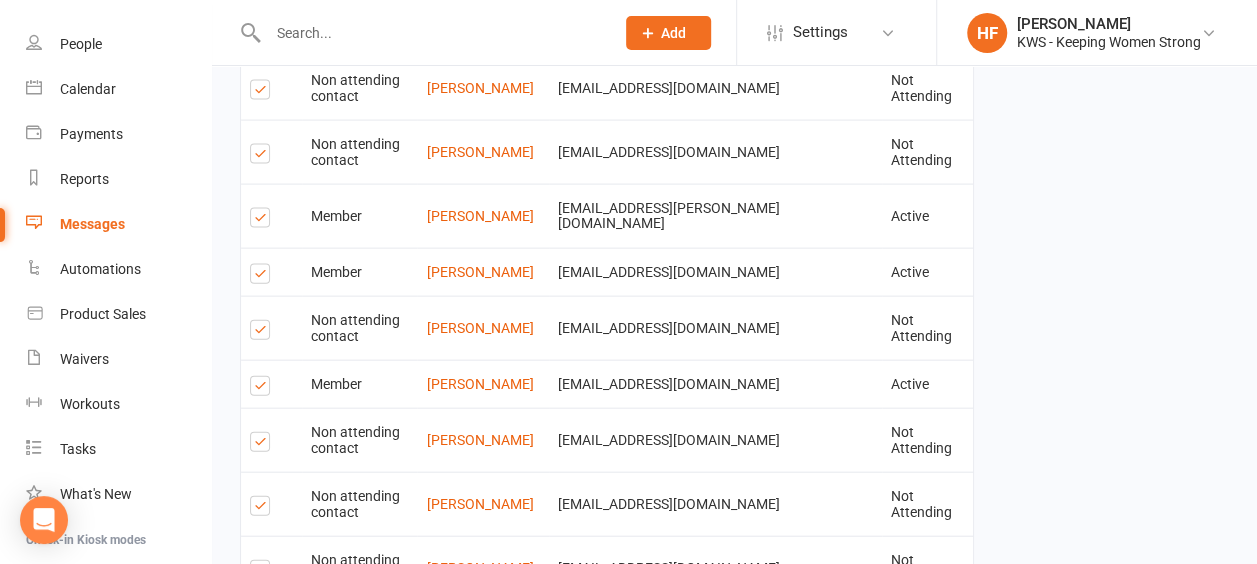 click at bounding box center [263, 389] 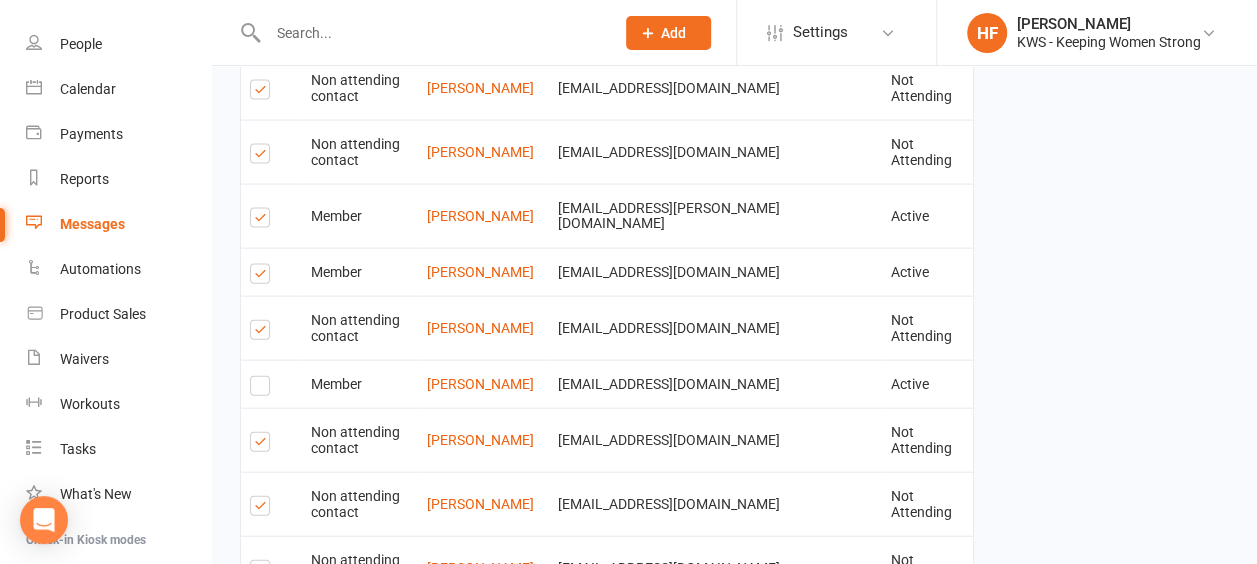 scroll, scrollTop: 1982, scrollLeft: 0, axis: vertical 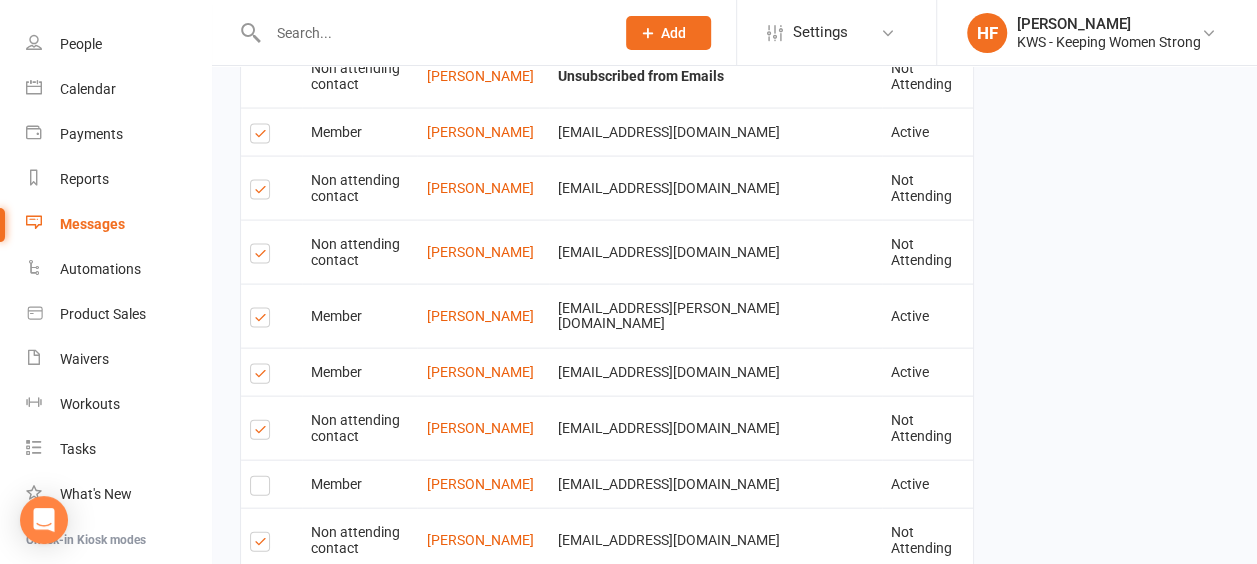 drag, startPoint x: 267, startPoint y: 192, endPoint x: 259, endPoint y: 170, distance: 23.409399 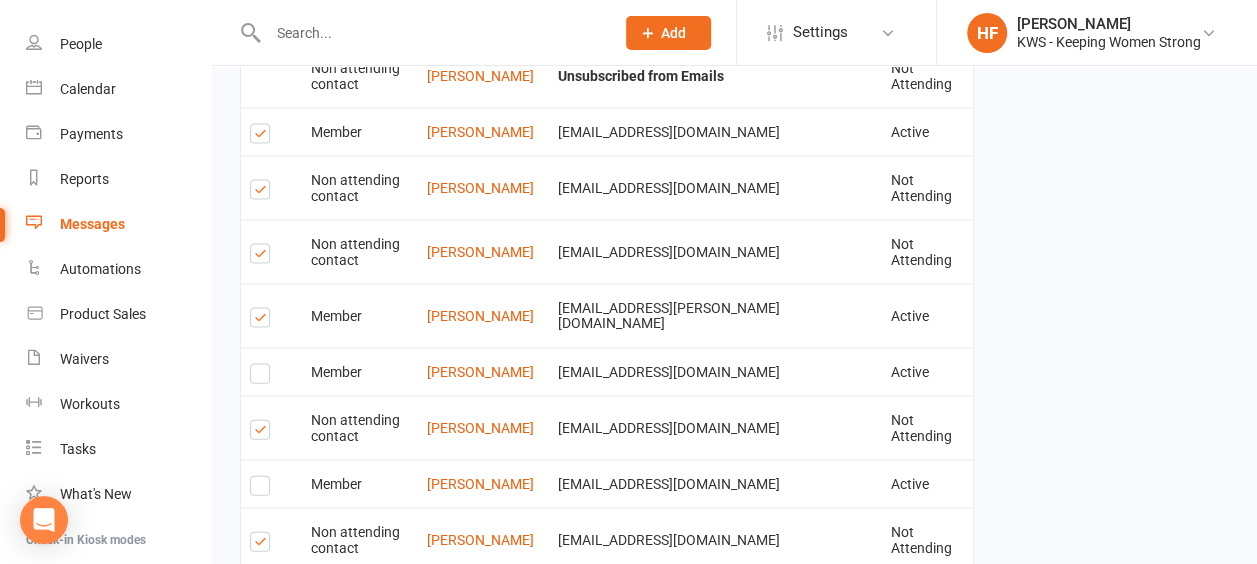 click at bounding box center [263, 321] 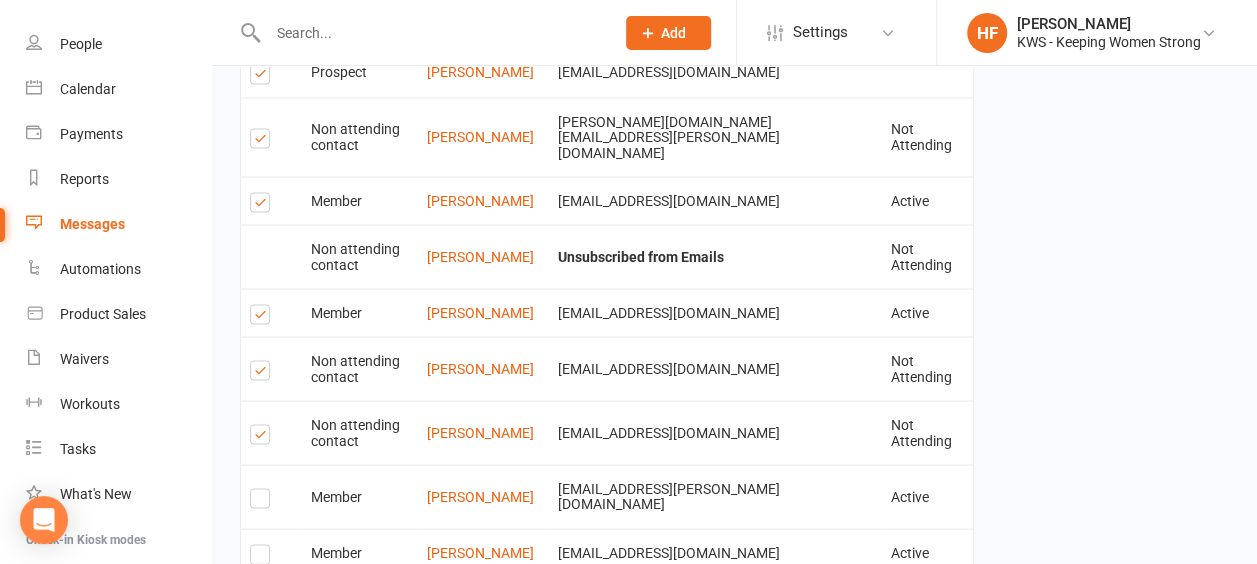 scroll, scrollTop: 1682, scrollLeft: 0, axis: vertical 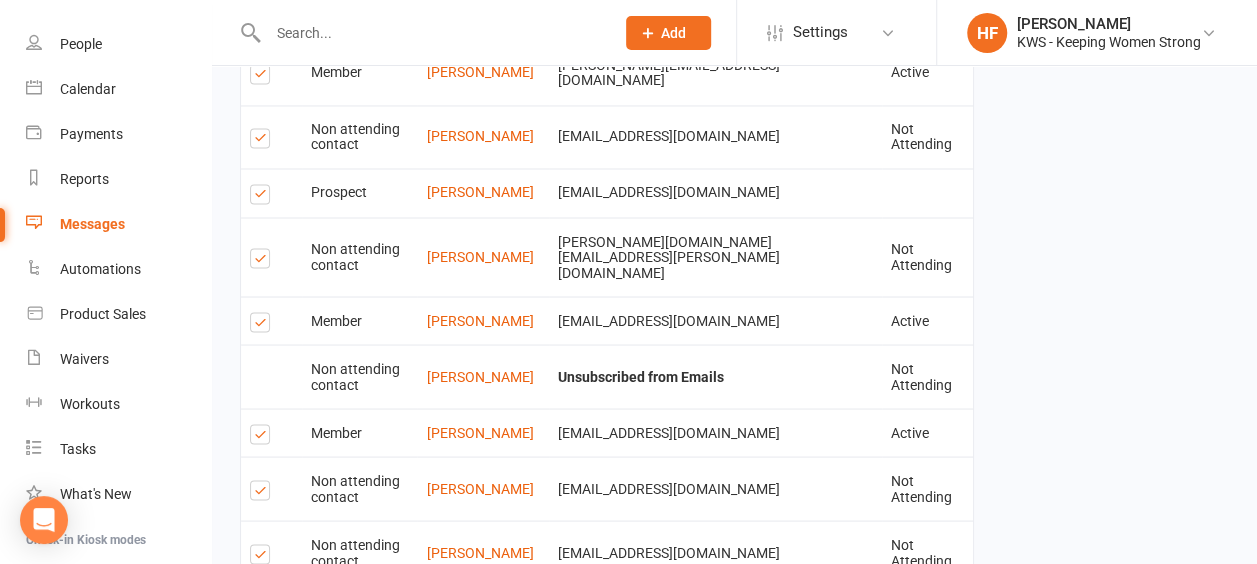 click at bounding box center (263, 437) 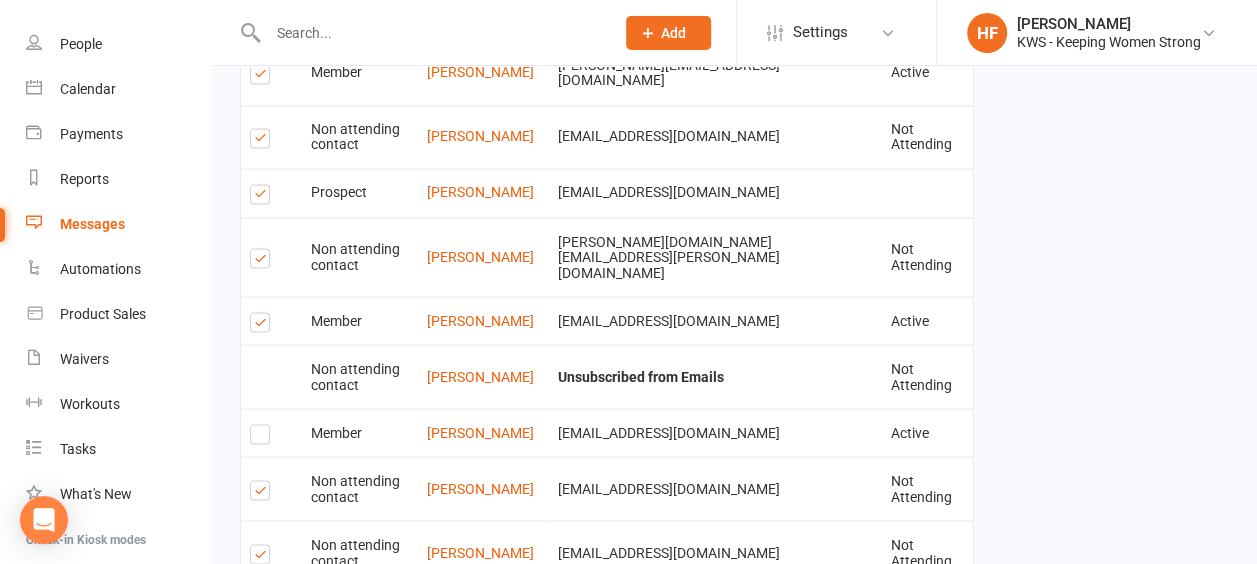 click at bounding box center [263, 325] 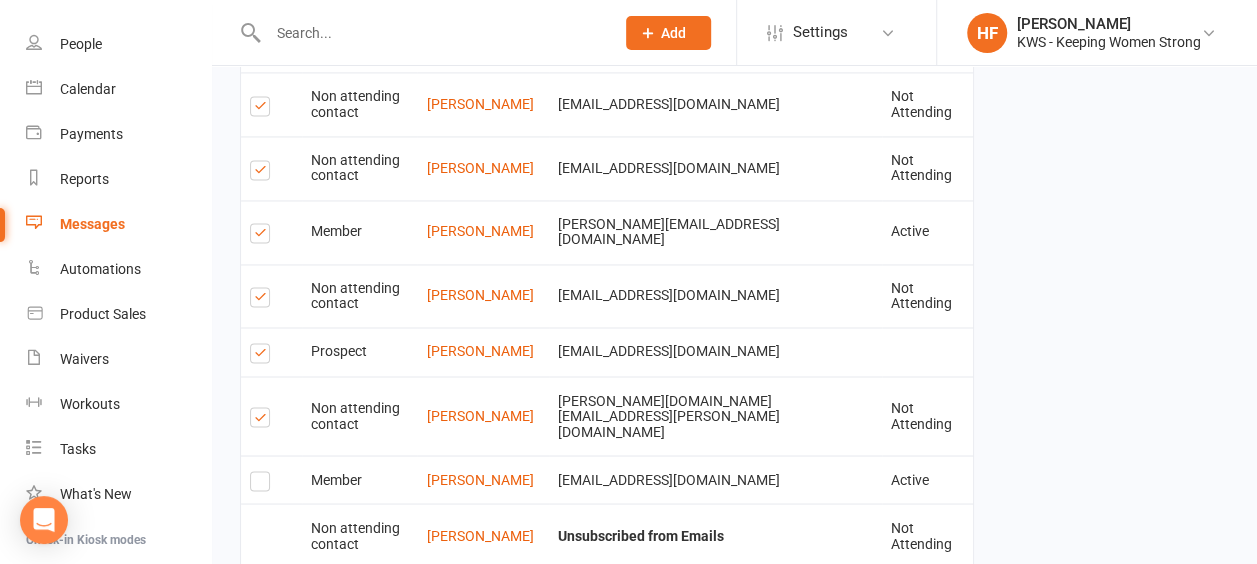 scroll, scrollTop: 1482, scrollLeft: 0, axis: vertical 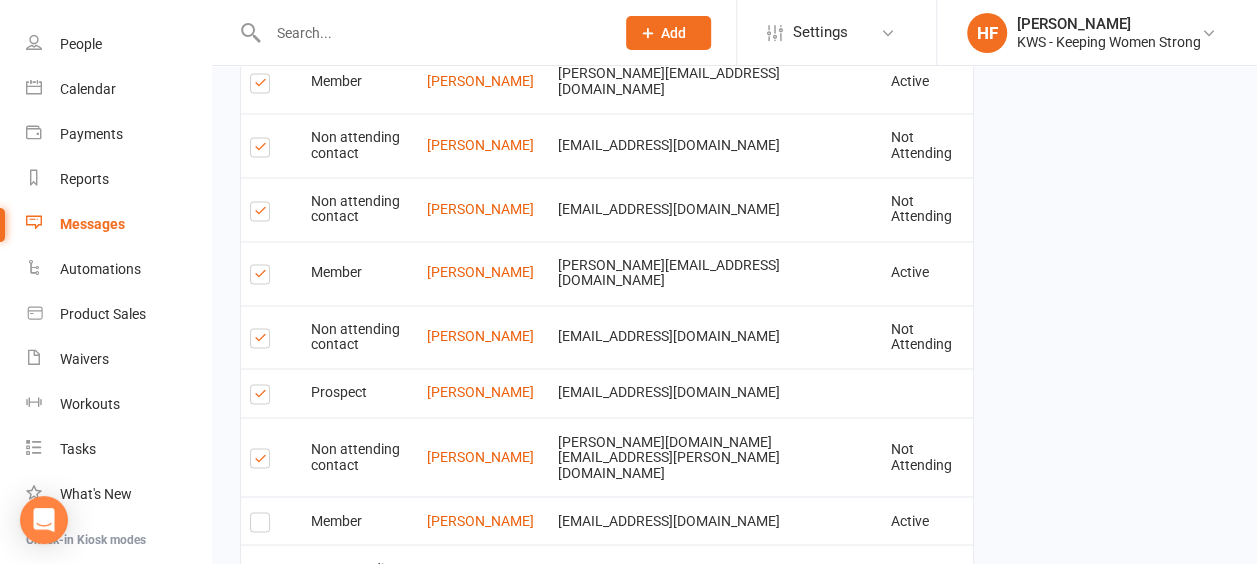 click at bounding box center [263, 277] 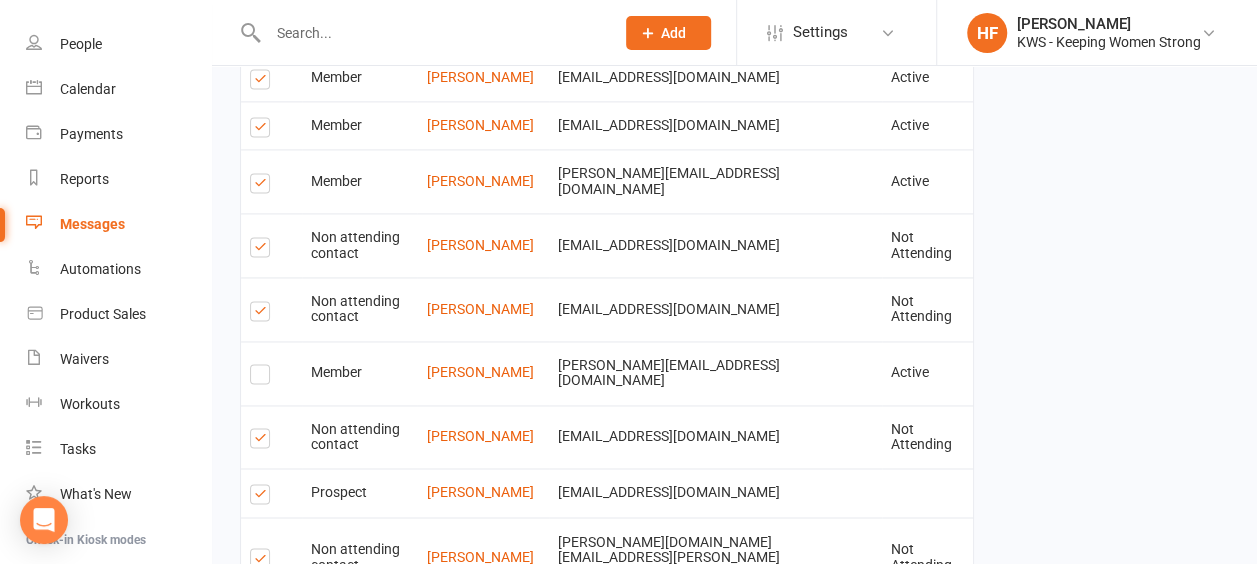 scroll, scrollTop: 1282, scrollLeft: 0, axis: vertical 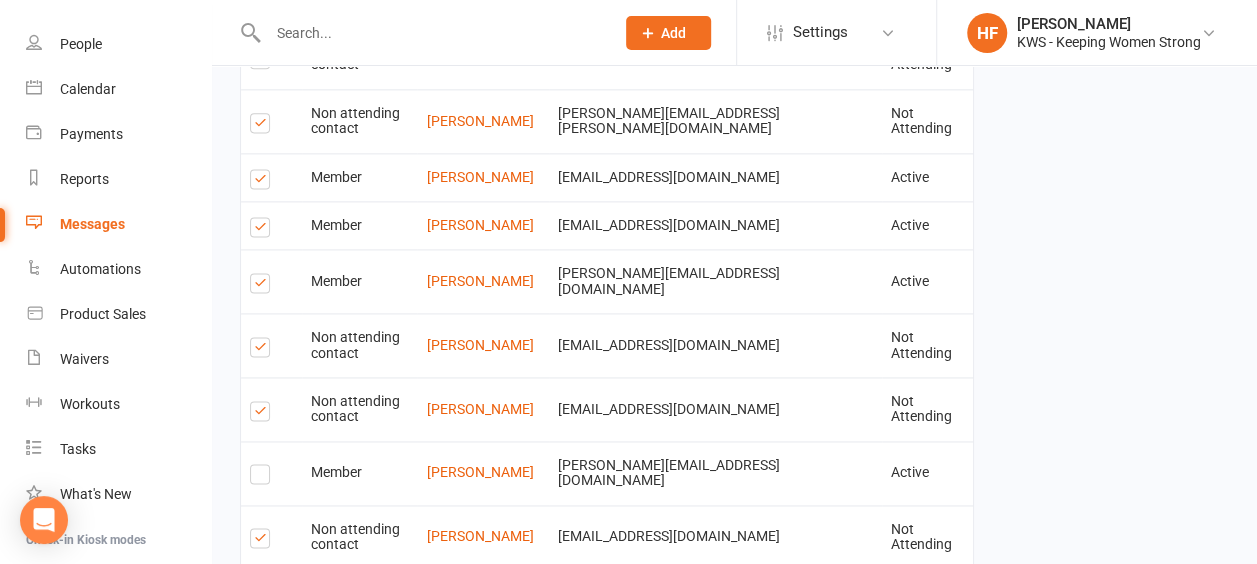 drag, startPoint x: 262, startPoint y: 264, endPoint x: 262, endPoint y: 240, distance: 24 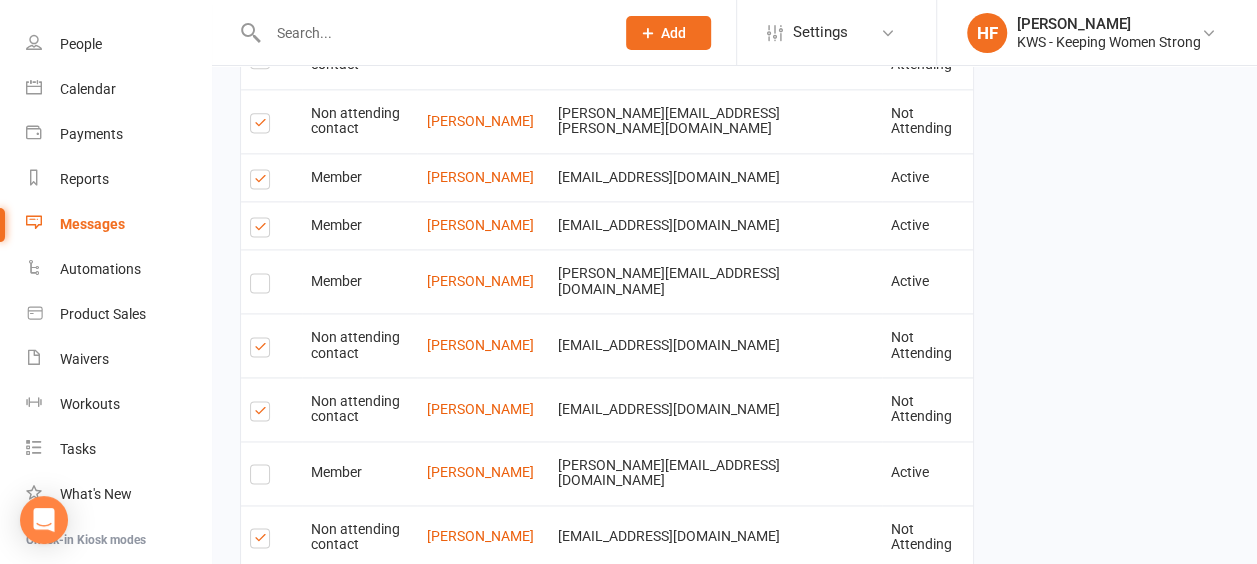 click at bounding box center [263, 230] 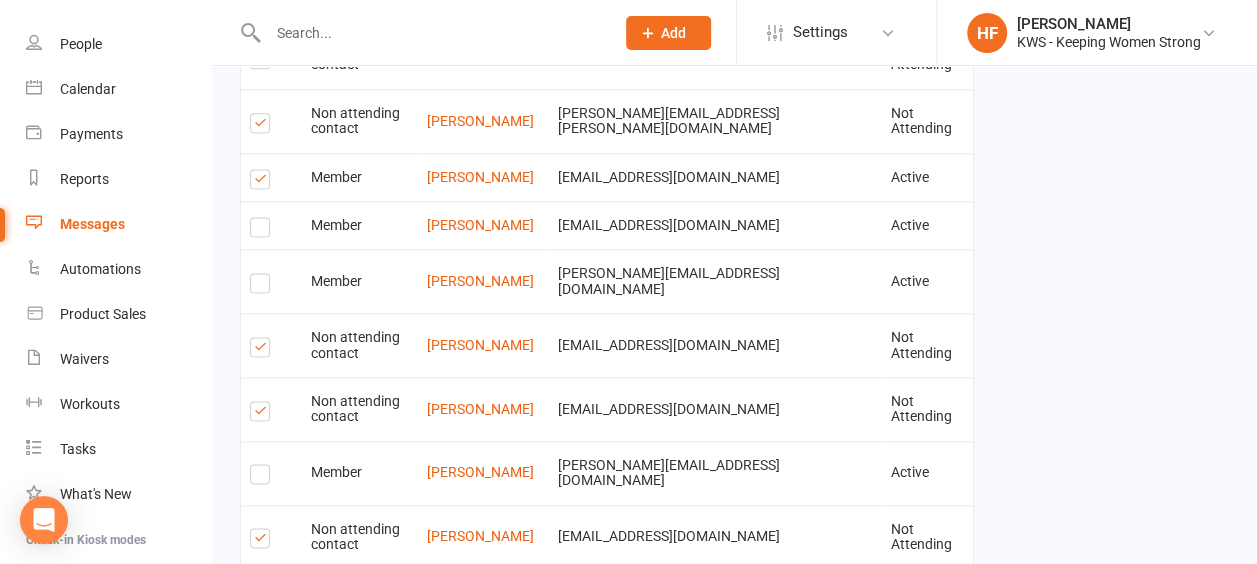 click at bounding box center (263, 182) 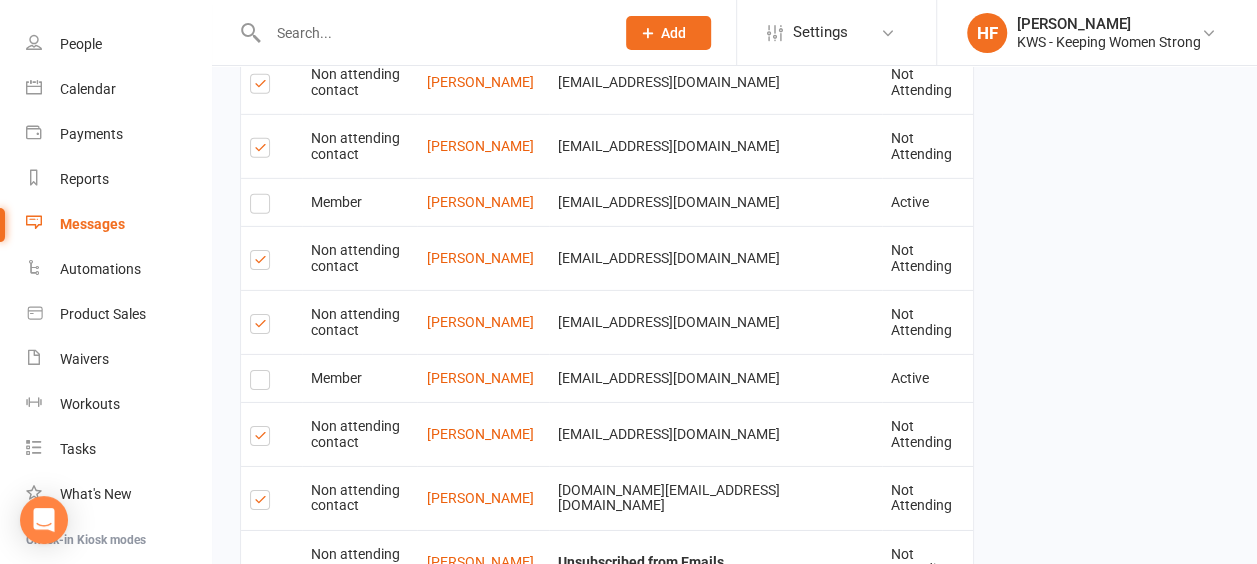 scroll, scrollTop: 3382, scrollLeft: 0, axis: vertical 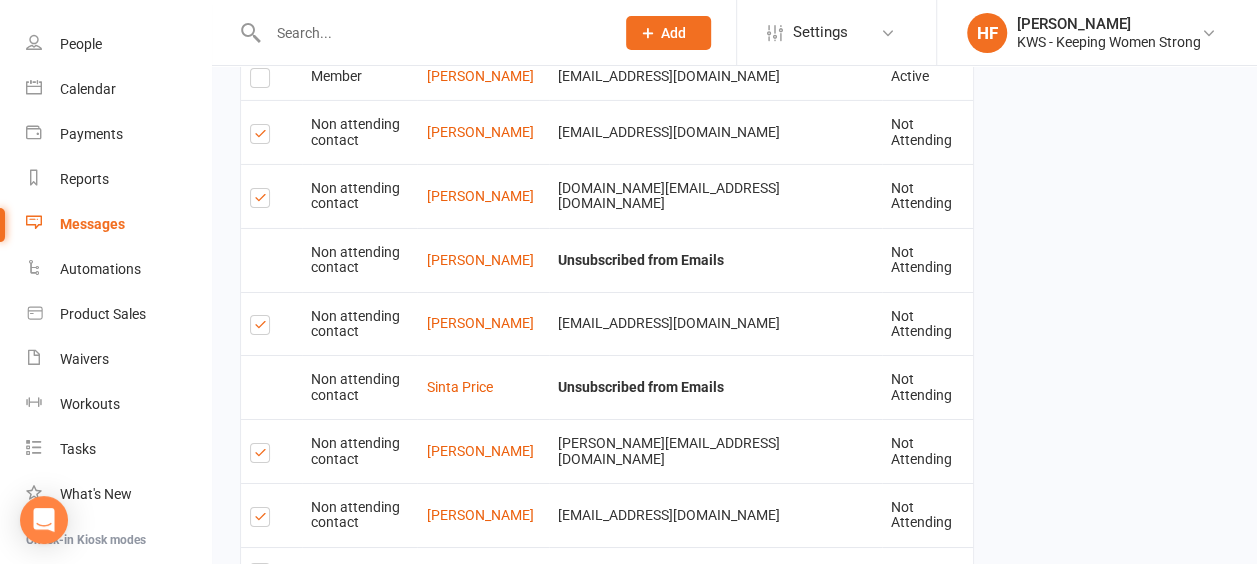 click on "11" at bounding box center [756, 935] 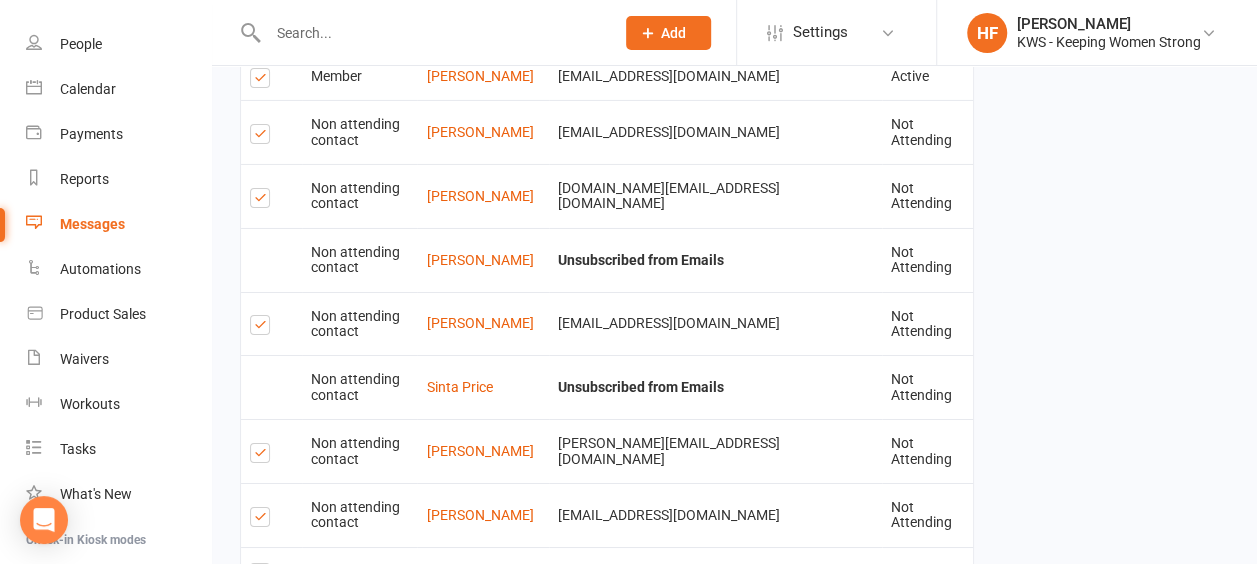 scroll, scrollTop: 3875, scrollLeft: 0, axis: vertical 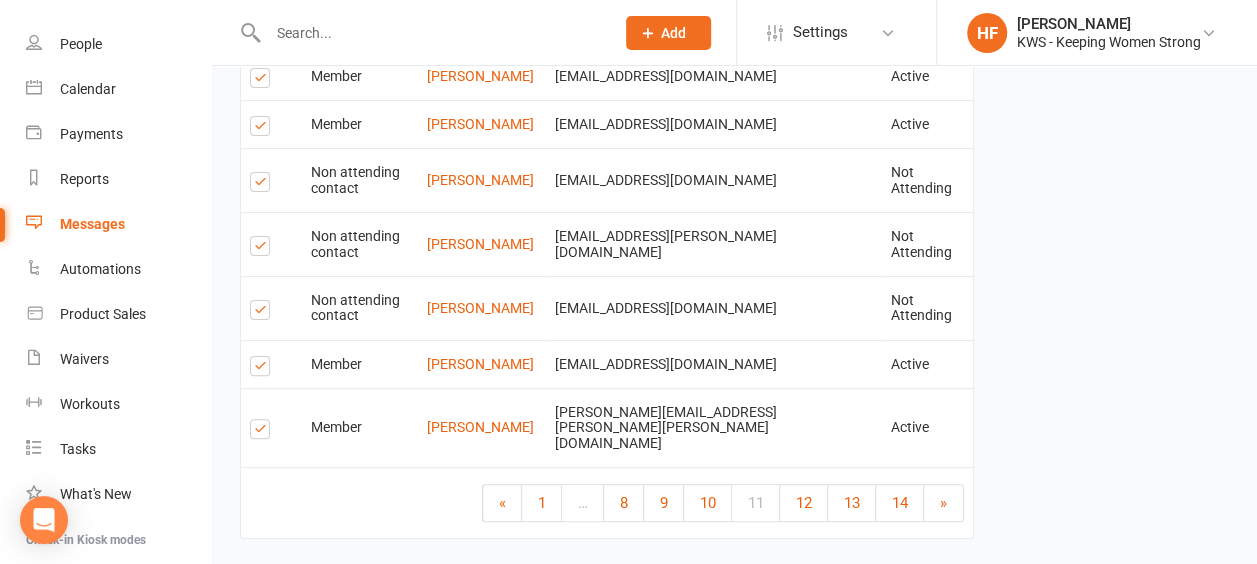 drag, startPoint x: 256, startPoint y: 371, endPoint x: 264, endPoint y: 361, distance: 12.806249 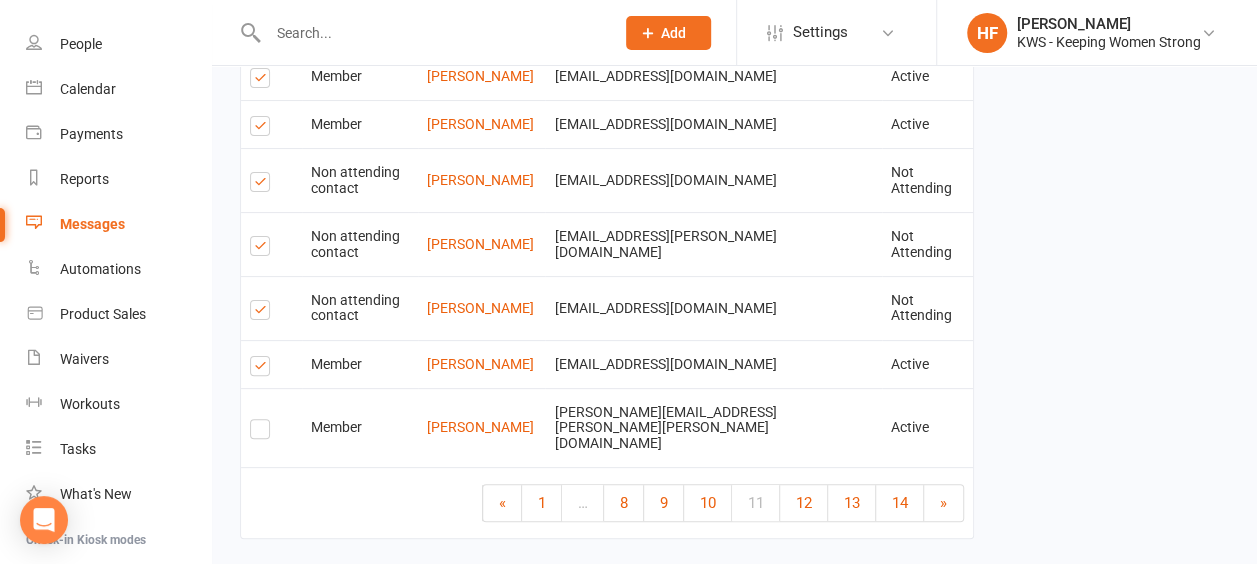 click at bounding box center (263, 369) 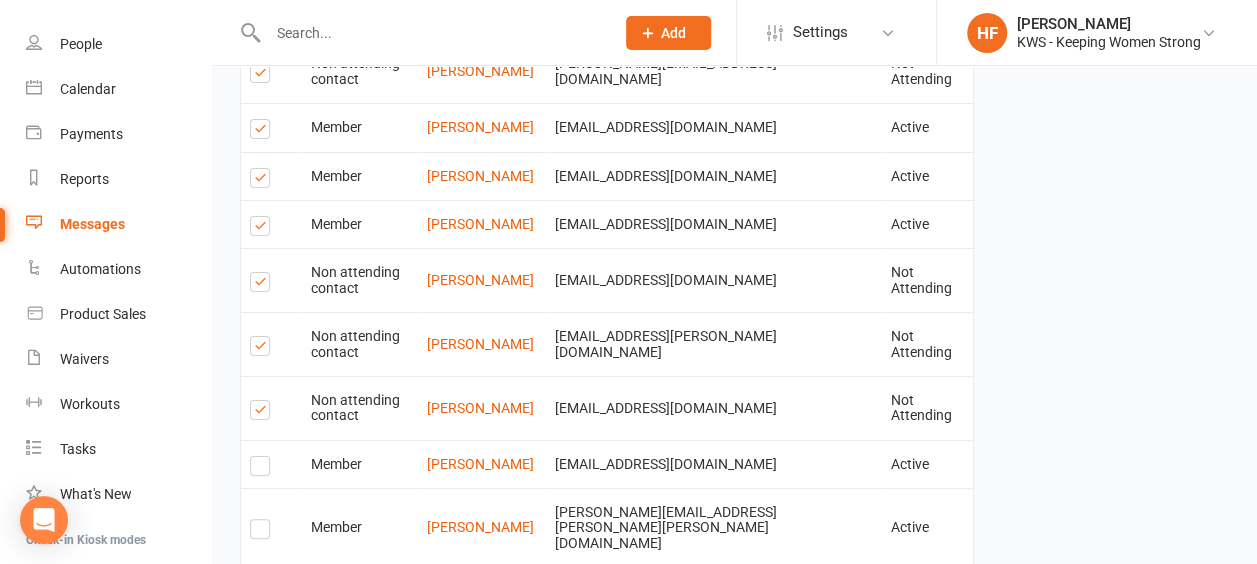 scroll, scrollTop: 3675, scrollLeft: 0, axis: vertical 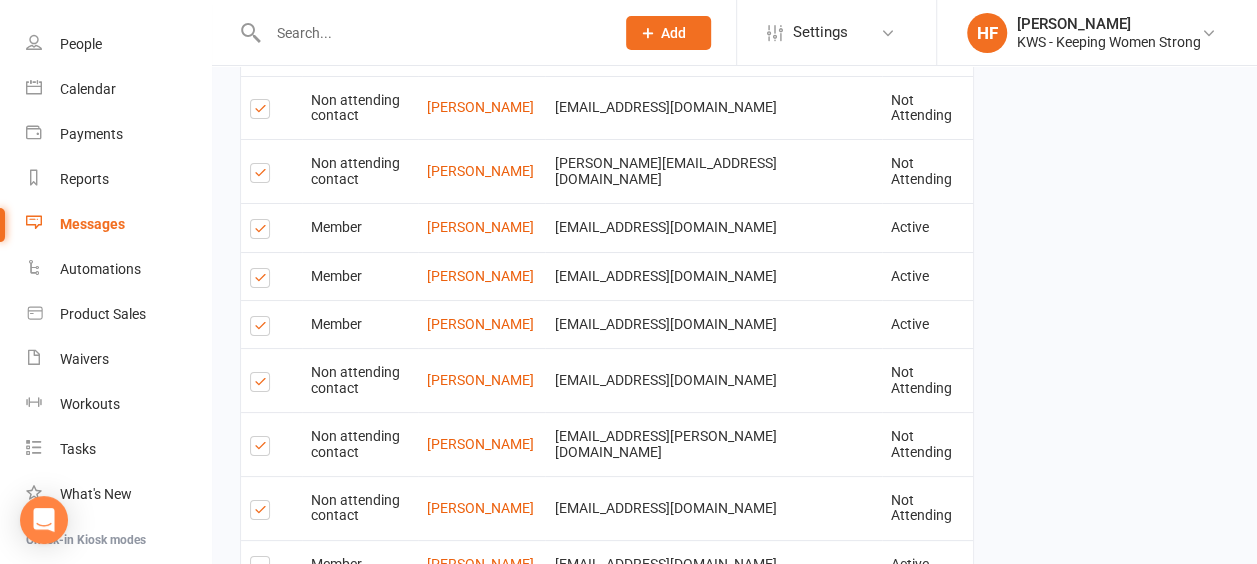 click at bounding box center [263, 329] 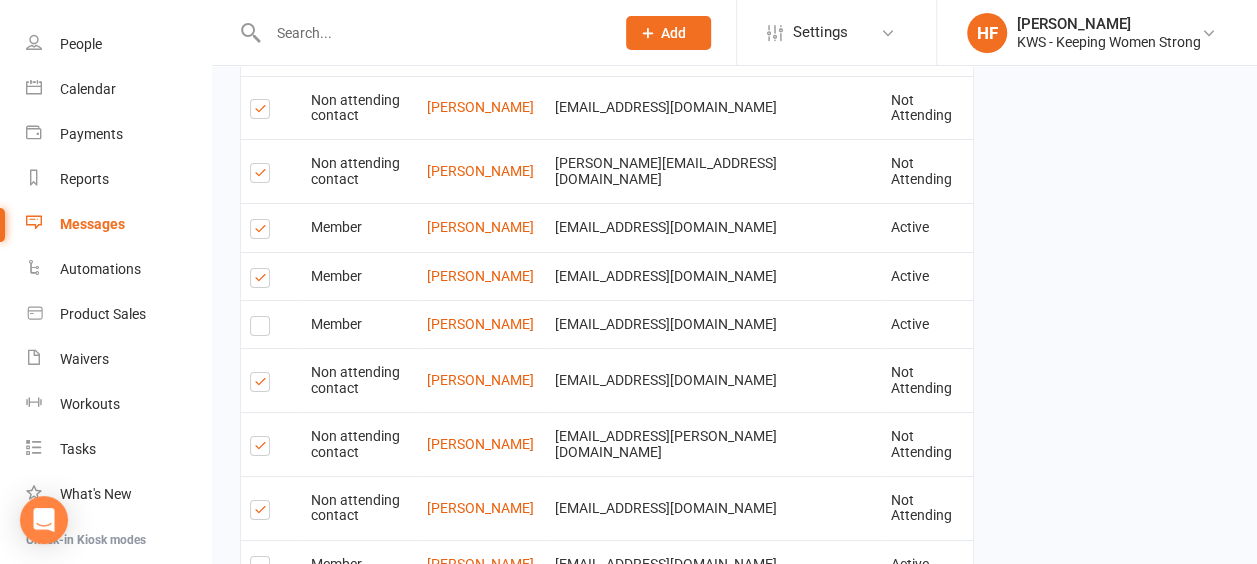 click at bounding box center (263, 281) 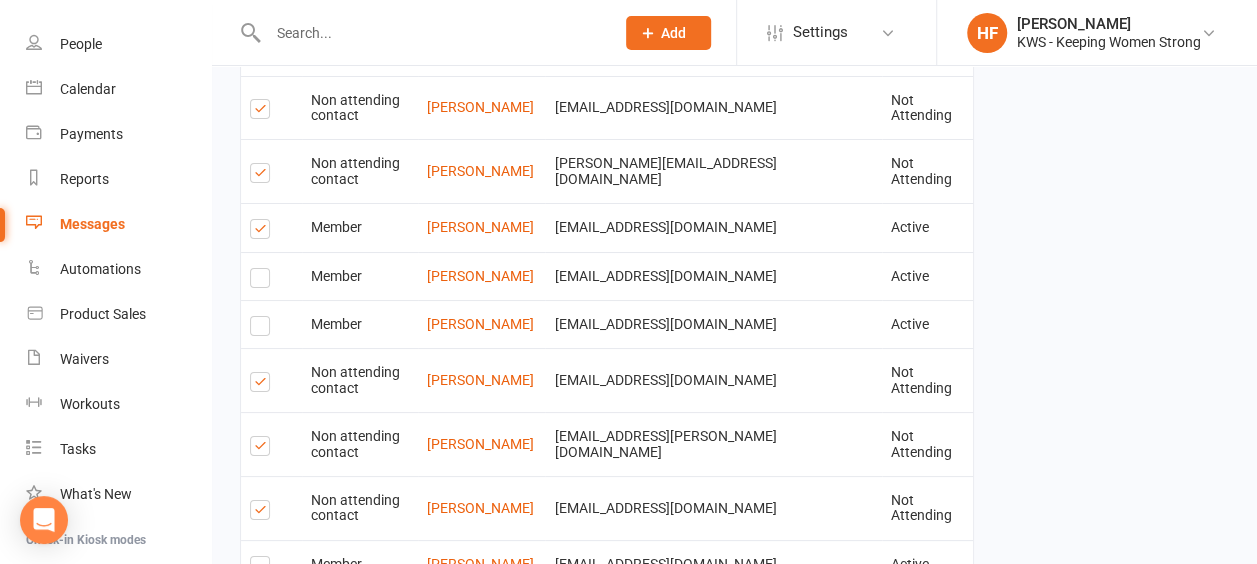 click at bounding box center [263, 232] 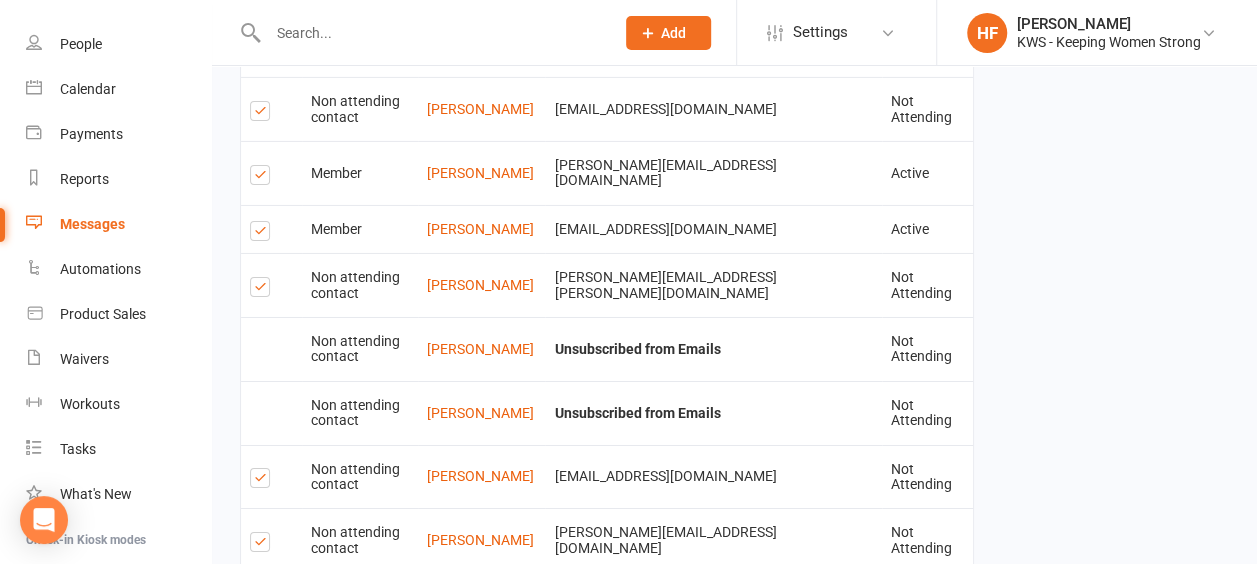 scroll, scrollTop: 3275, scrollLeft: 0, axis: vertical 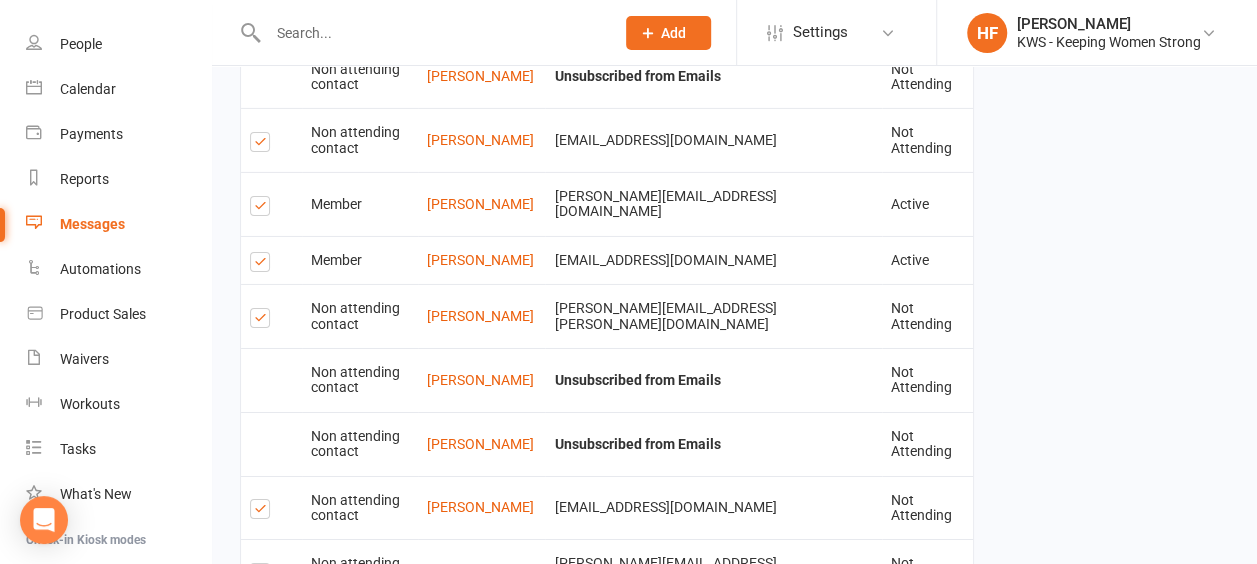 click at bounding box center (263, 265) 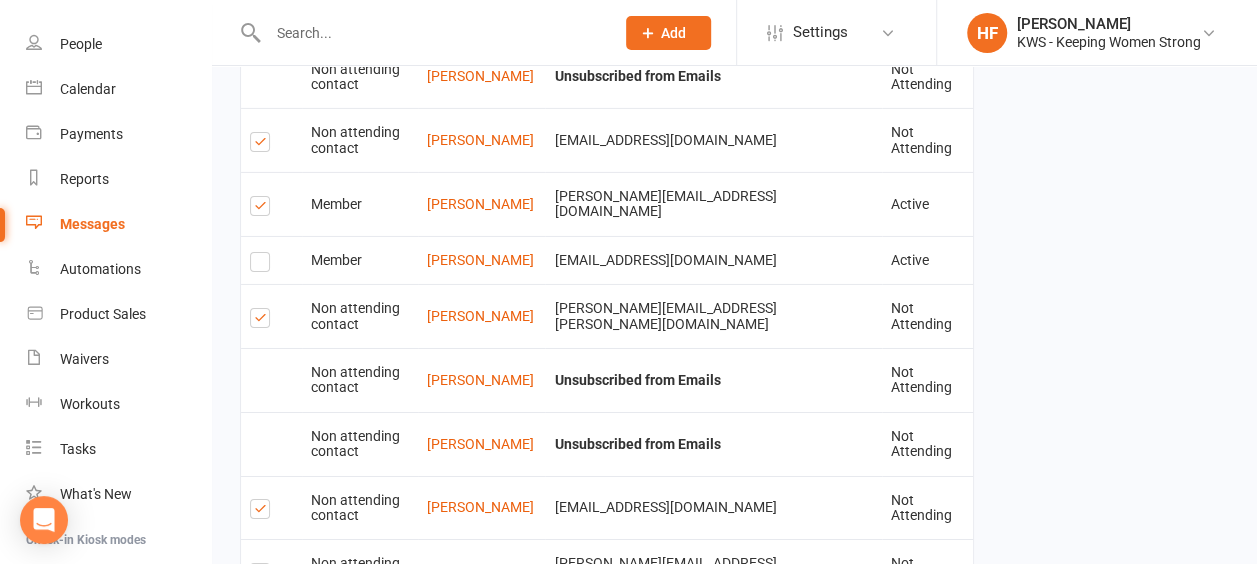 click at bounding box center (263, 209) 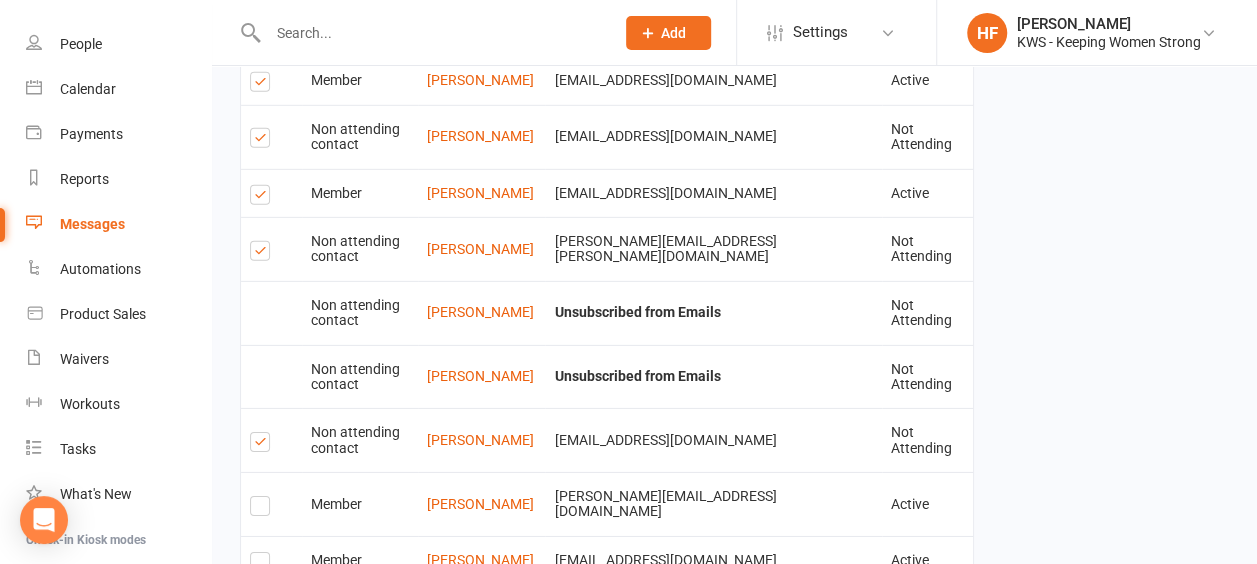 scroll, scrollTop: 2875, scrollLeft: 0, axis: vertical 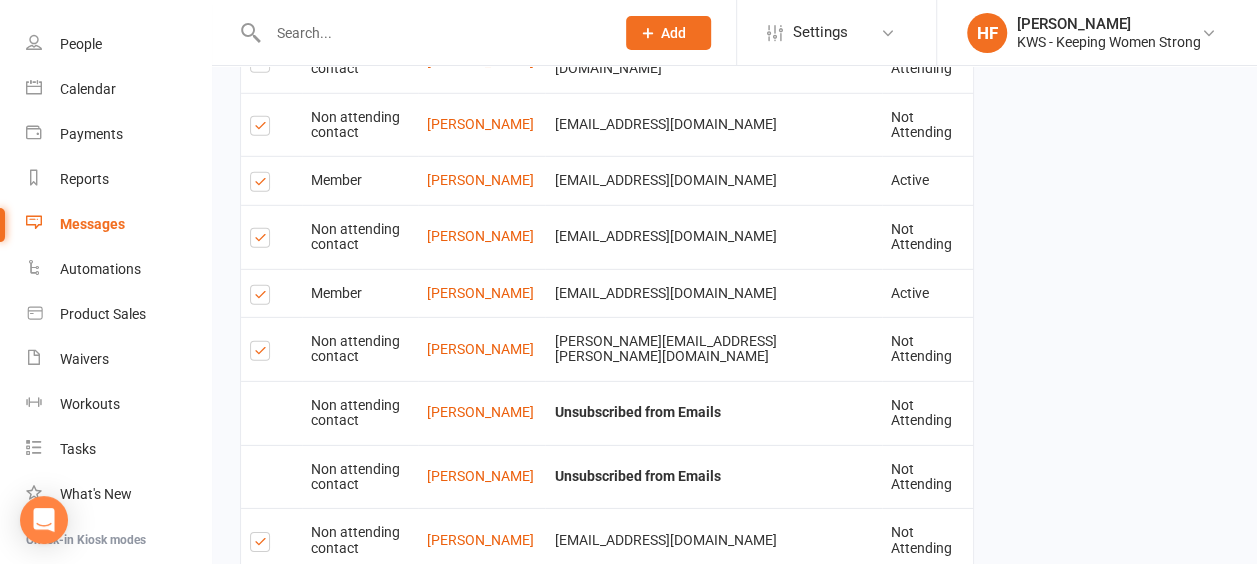 click at bounding box center (263, 298) 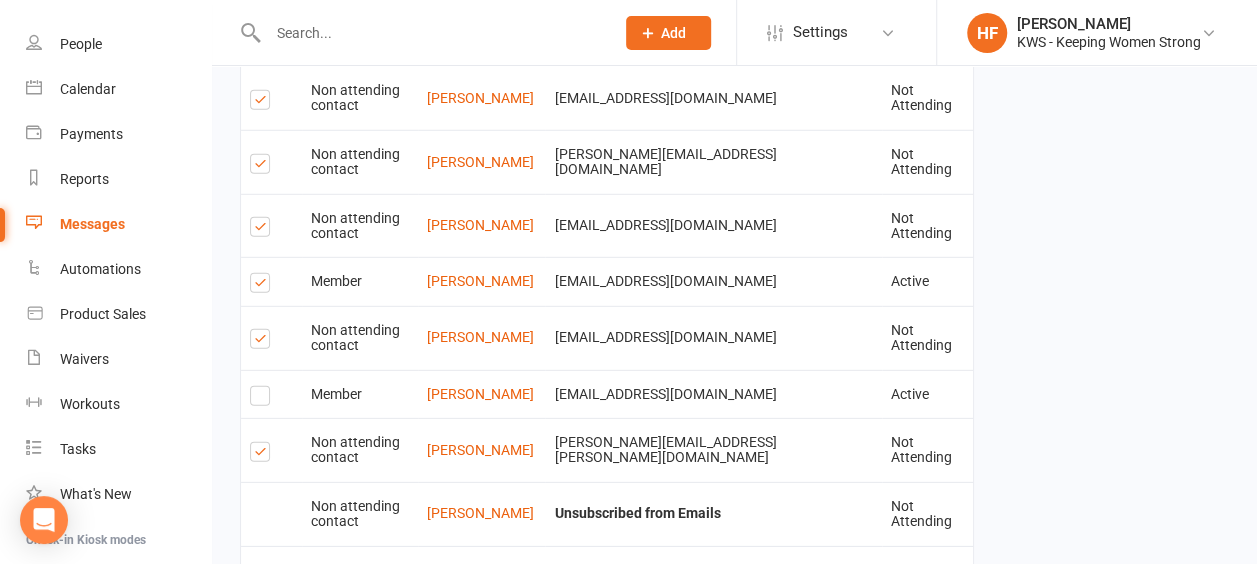 scroll, scrollTop: 2675, scrollLeft: 0, axis: vertical 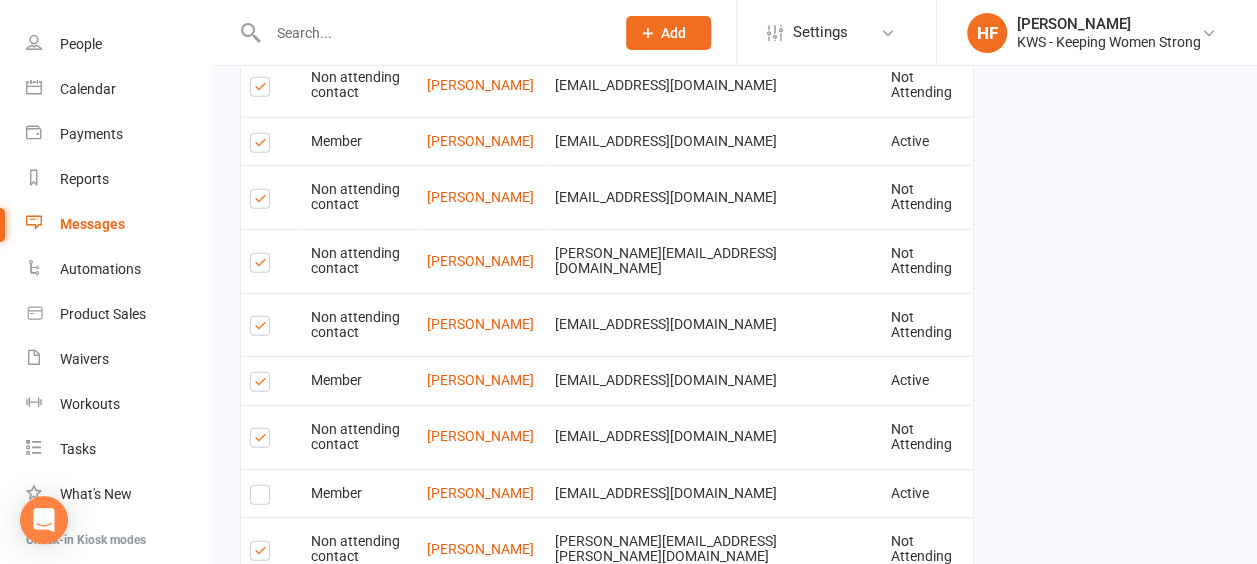 click at bounding box center (263, 385) 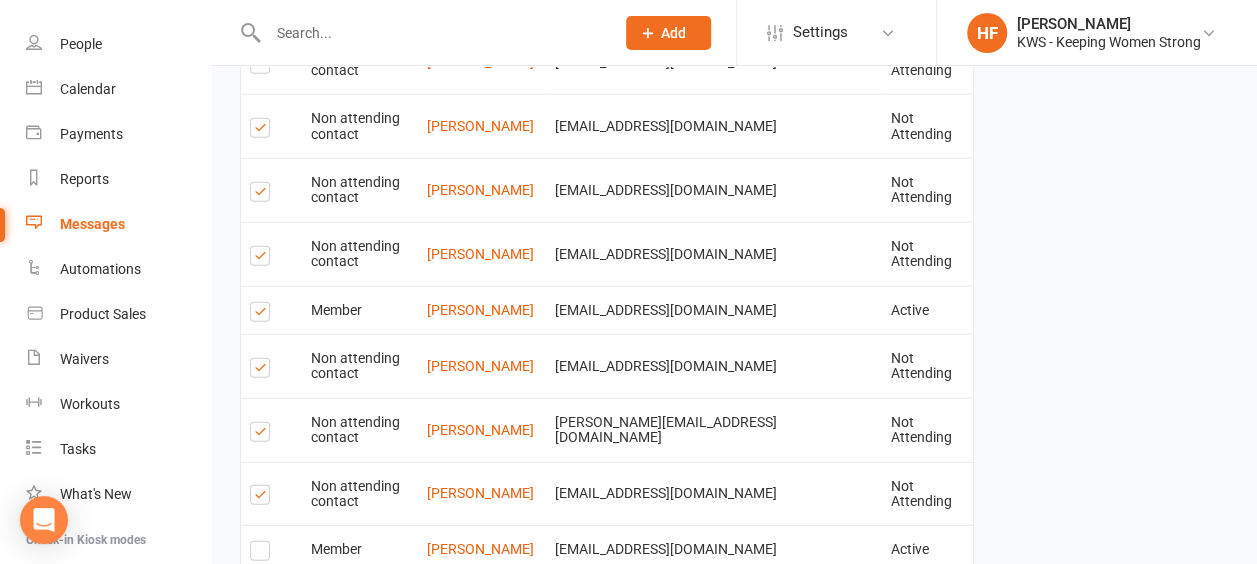 scroll, scrollTop: 2475, scrollLeft: 0, axis: vertical 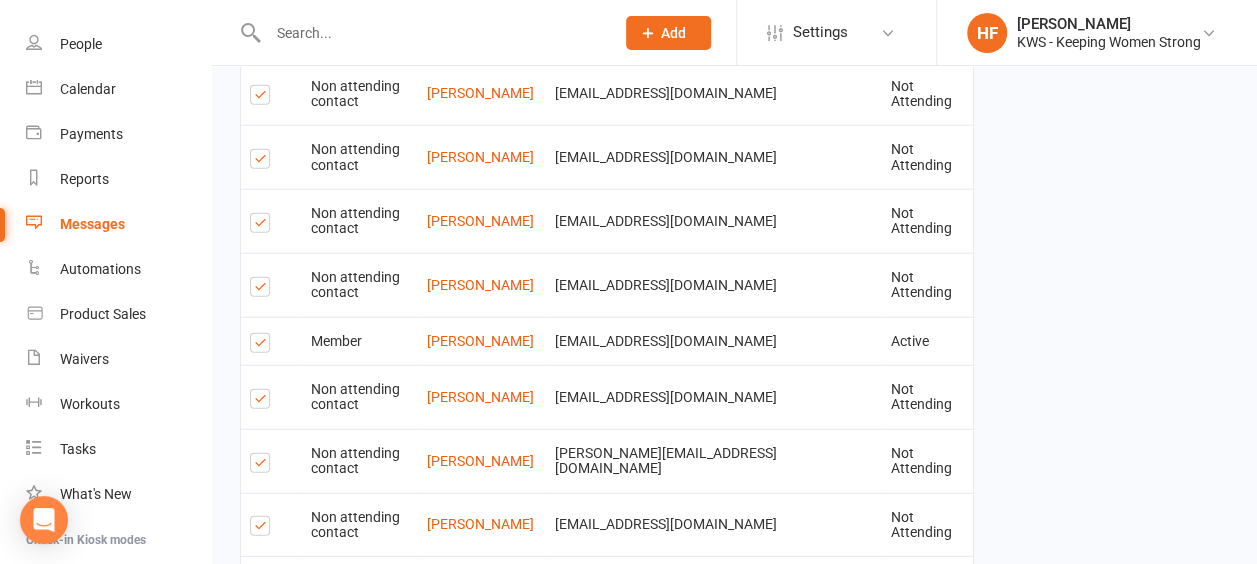 click at bounding box center (263, 346) 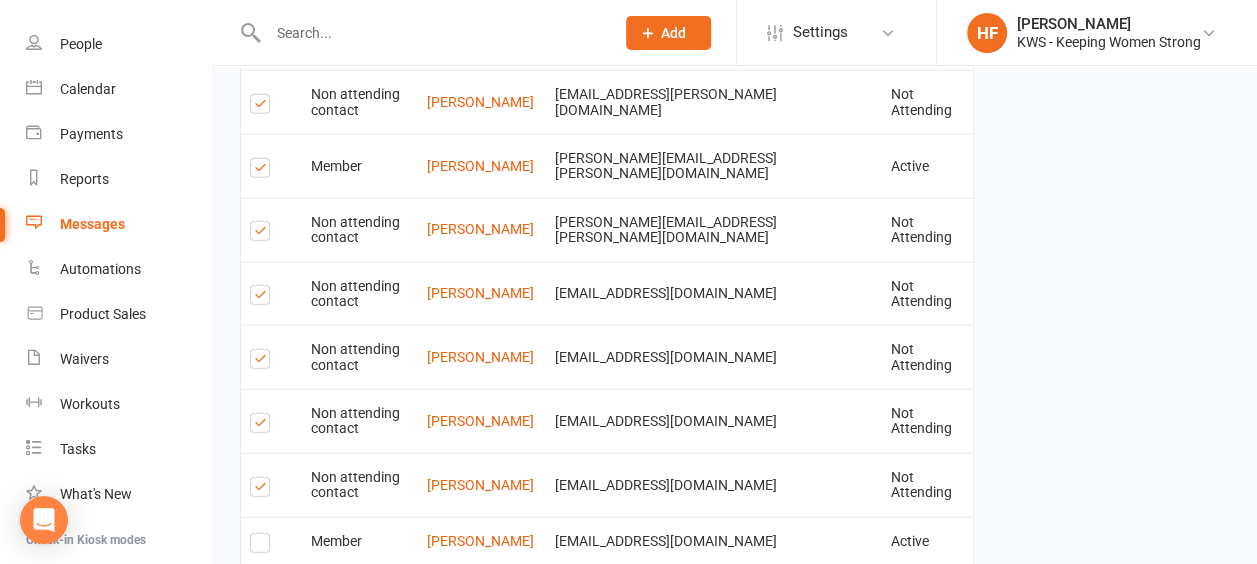 scroll, scrollTop: 2175, scrollLeft: 0, axis: vertical 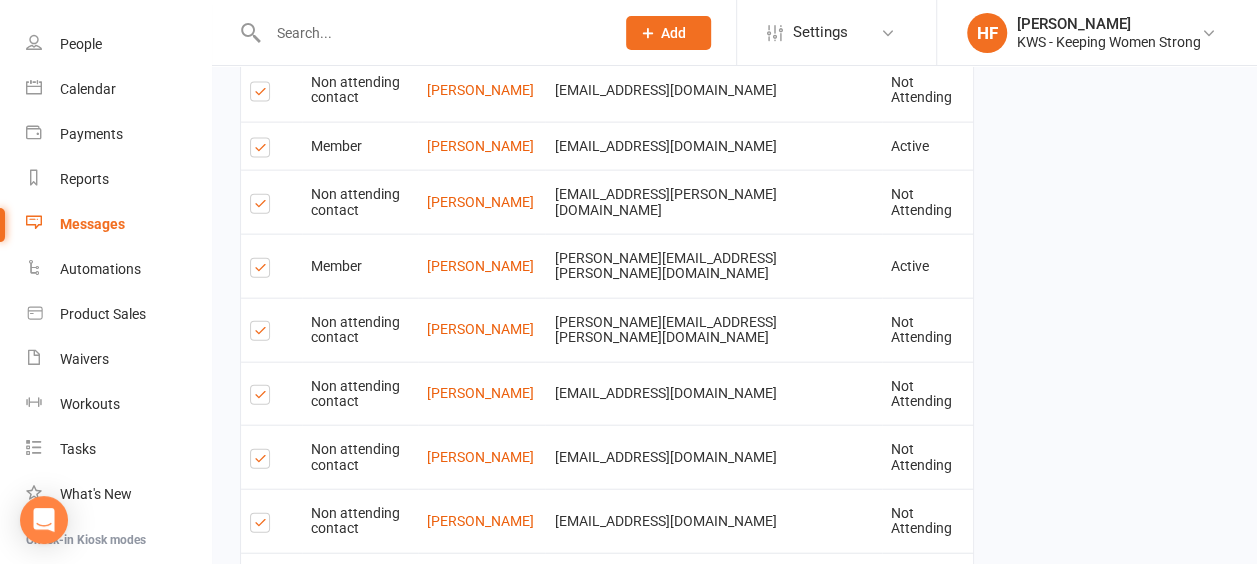 click at bounding box center [263, 271] 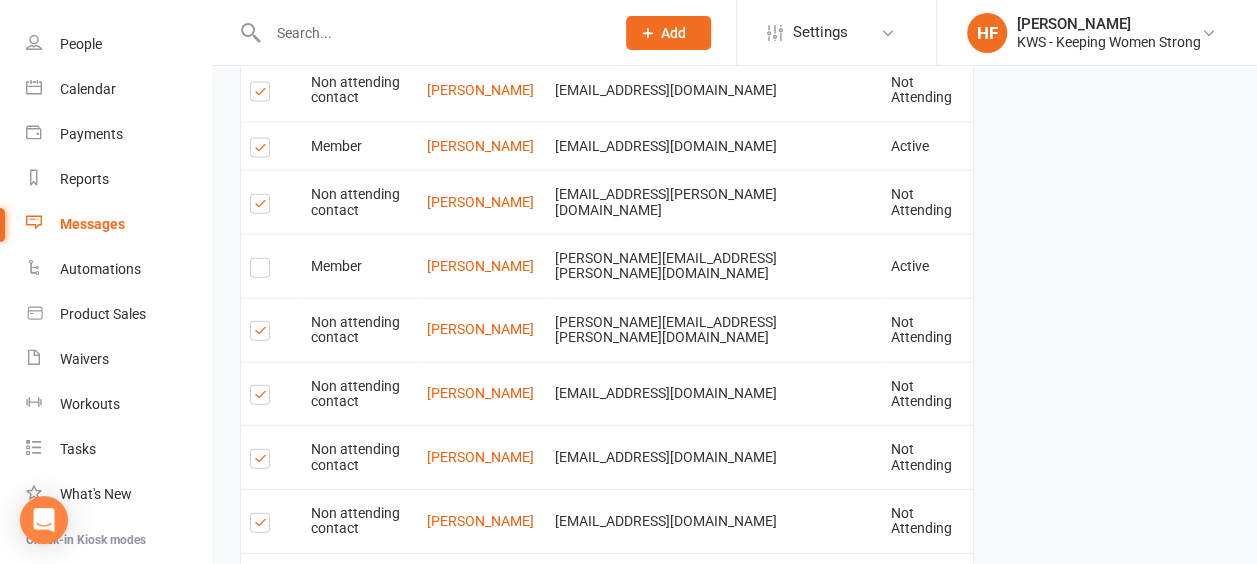 scroll, scrollTop: 2075, scrollLeft: 0, axis: vertical 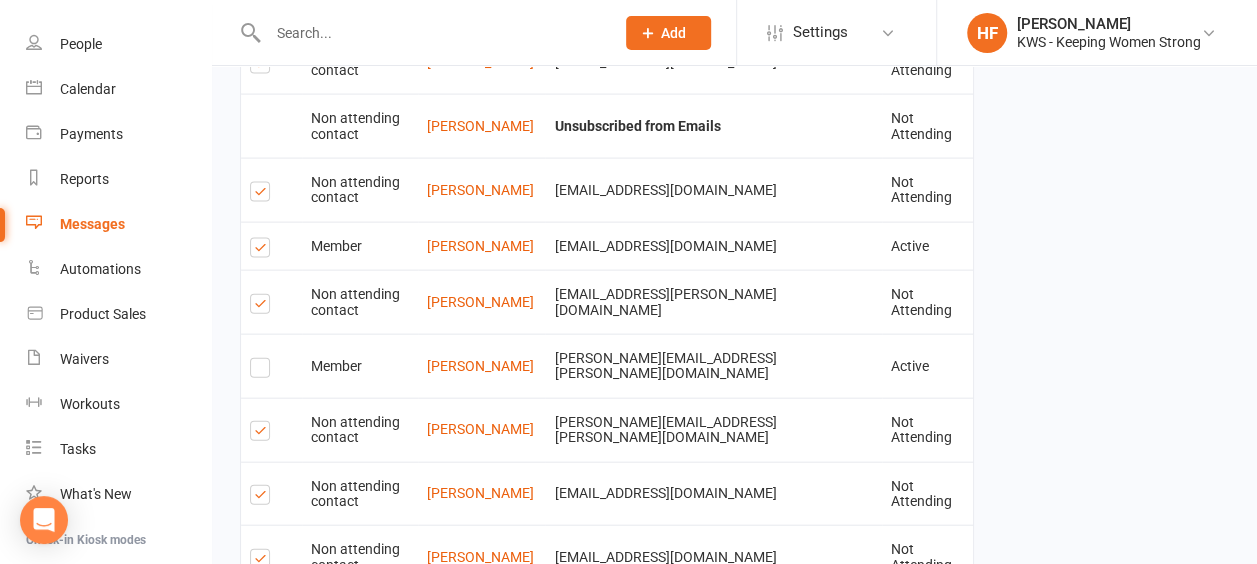 click at bounding box center [263, 251] 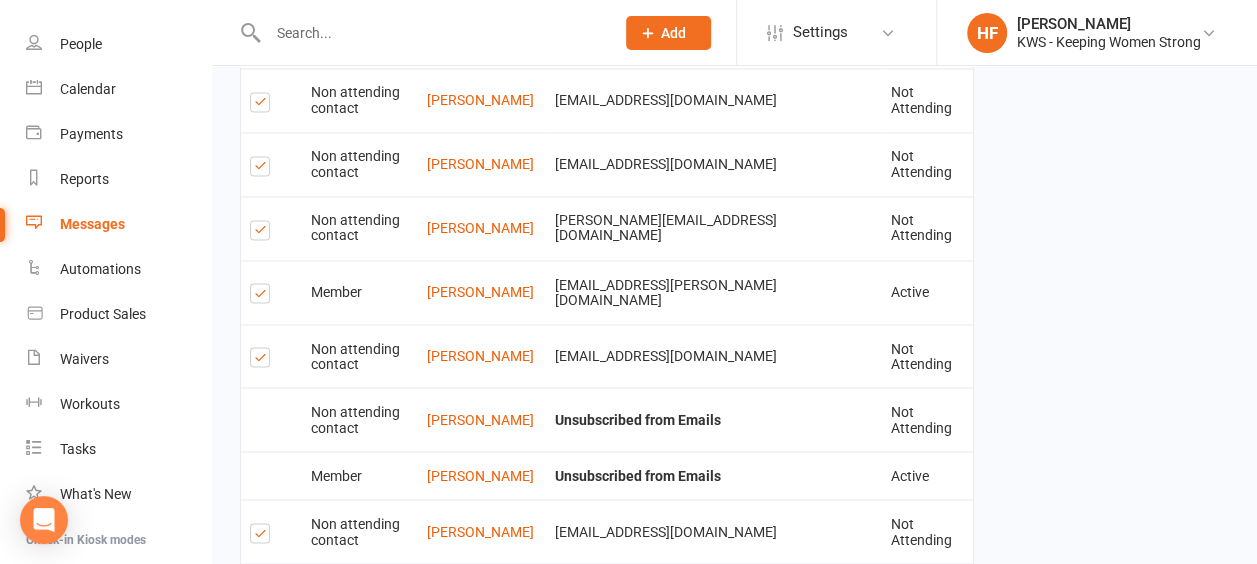 scroll, scrollTop: 1575, scrollLeft: 0, axis: vertical 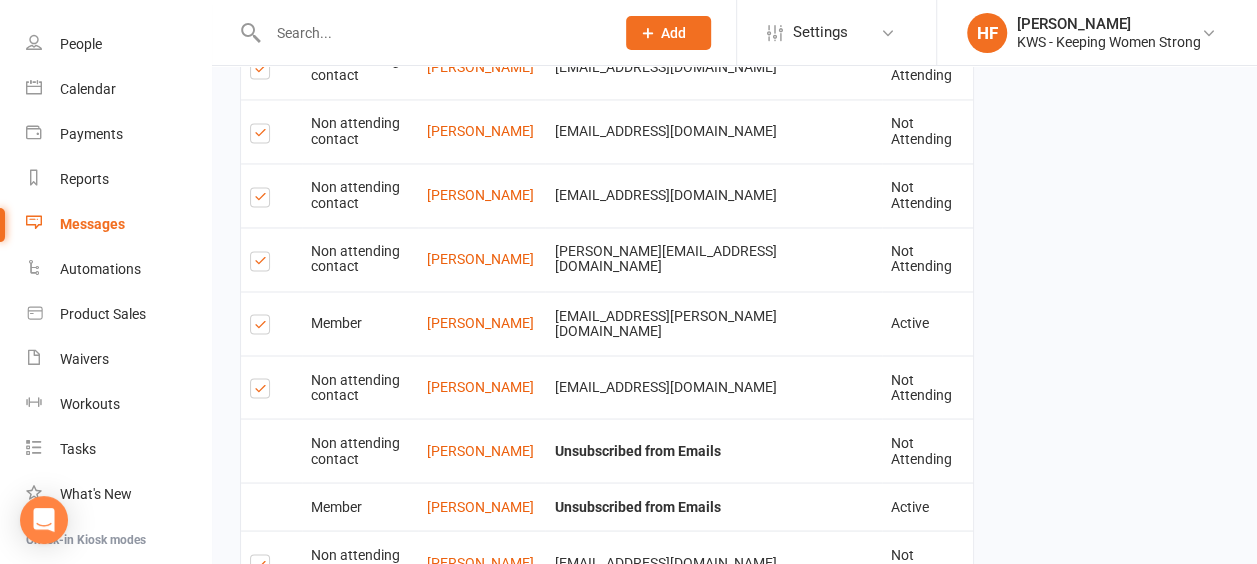 drag, startPoint x: 260, startPoint y: 340, endPoint x: 262, endPoint y: 306, distance: 34.058773 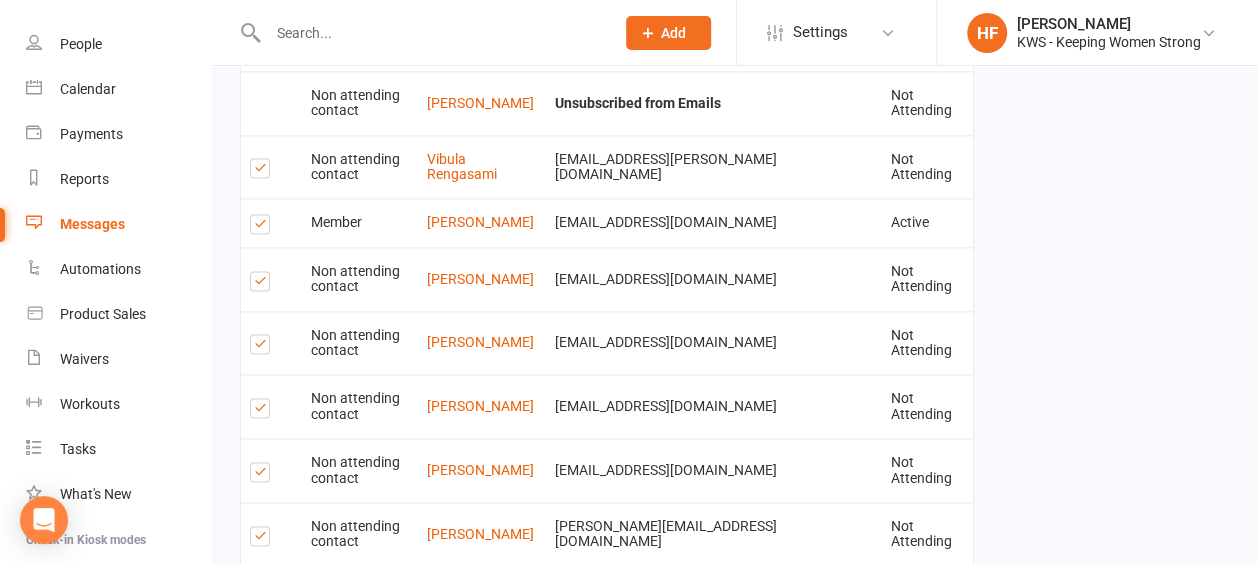 scroll, scrollTop: 1275, scrollLeft: 0, axis: vertical 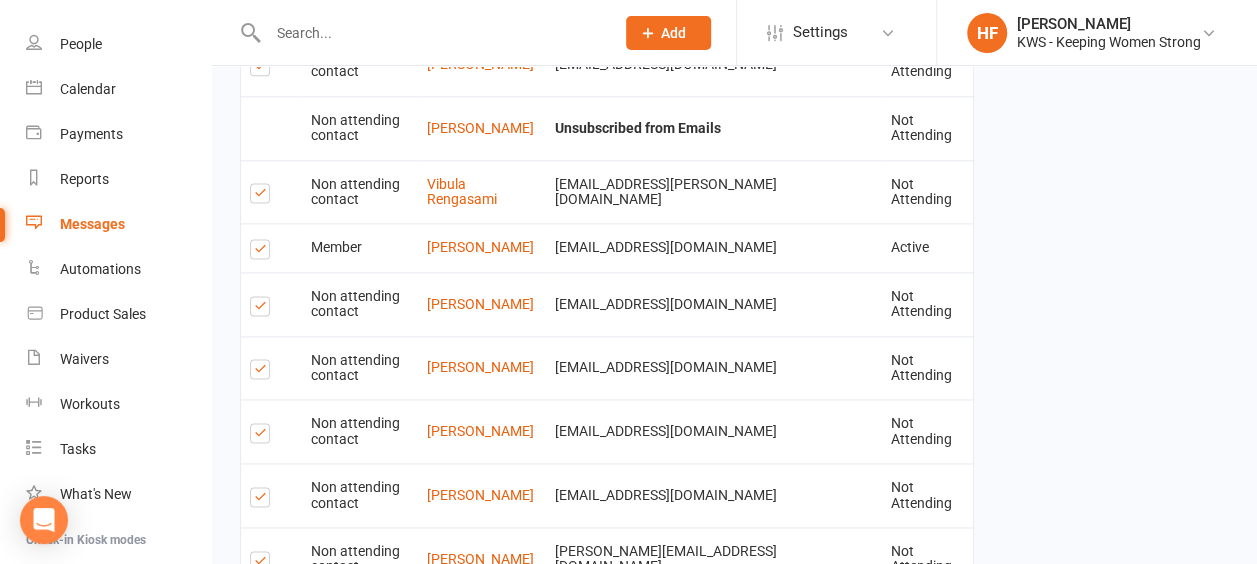 click at bounding box center [263, 252] 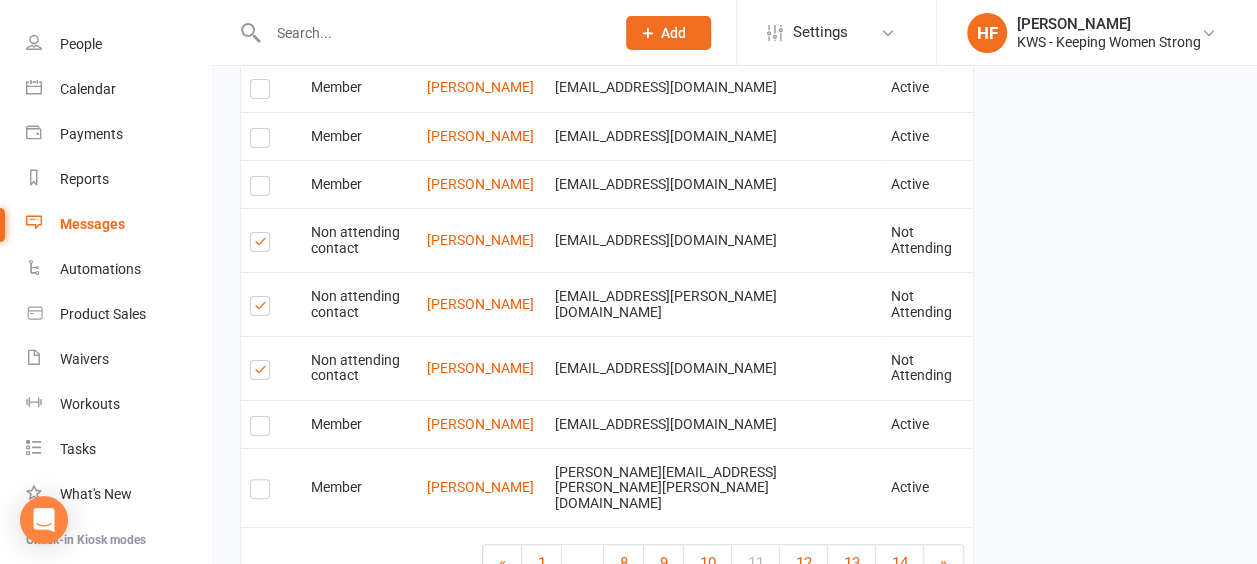 scroll, scrollTop: 3922, scrollLeft: 0, axis: vertical 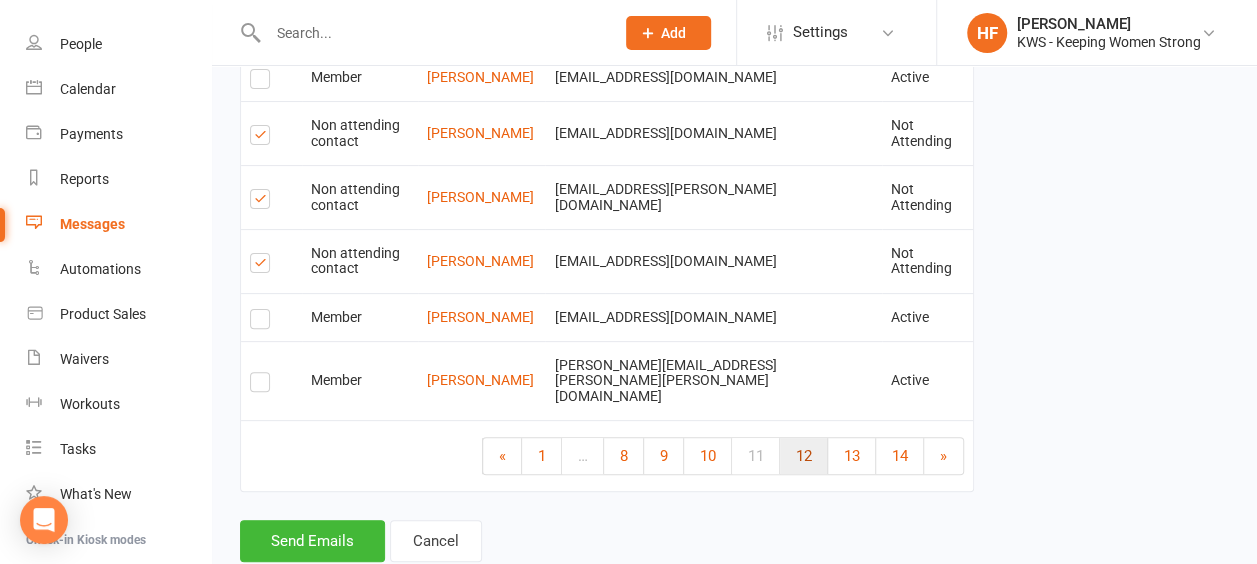 click on "12" at bounding box center [804, 456] 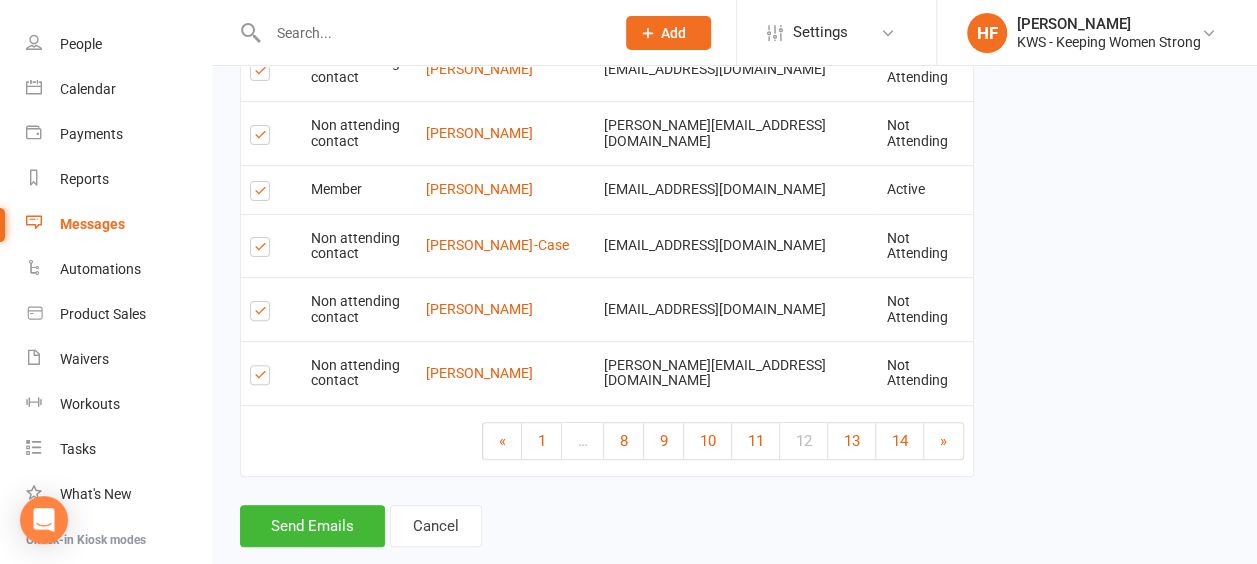 scroll, scrollTop: 3382, scrollLeft: 0, axis: vertical 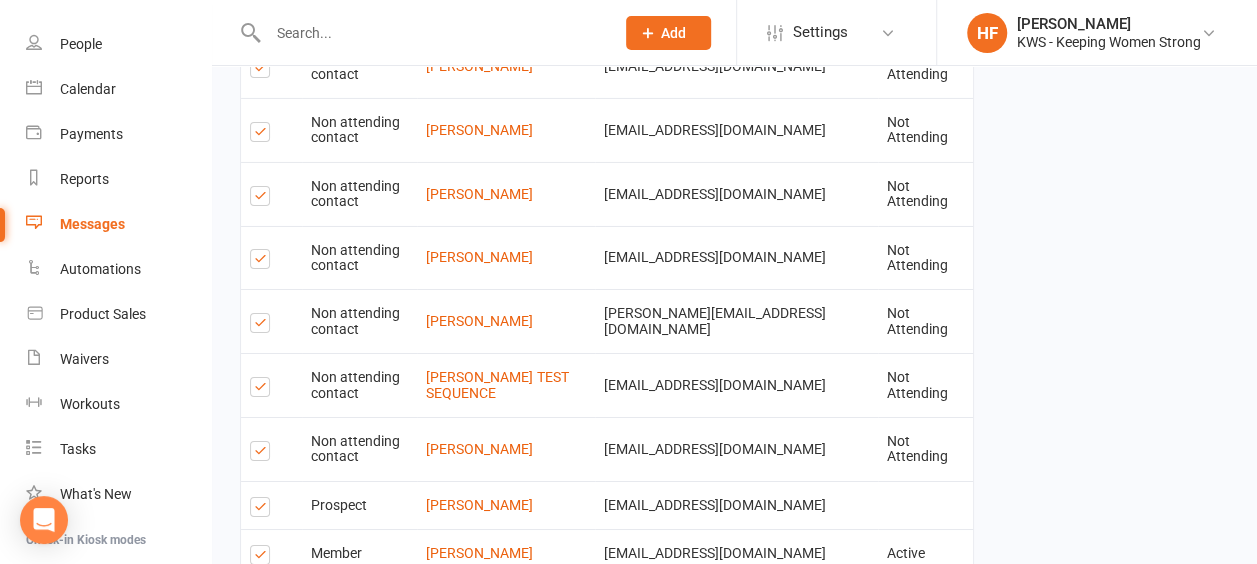 drag, startPoint x: 256, startPoint y: 332, endPoint x: 257, endPoint y: 322, distance: 10.049875 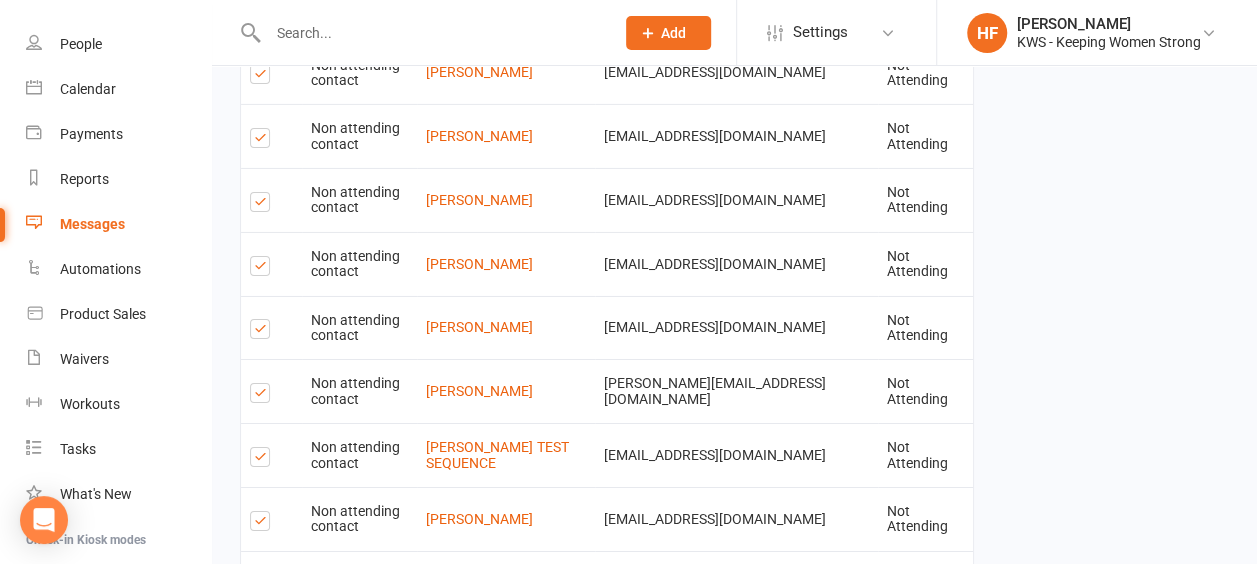 scroll, scrollTop: 3282, scrollLeft: 0, axis: vertical 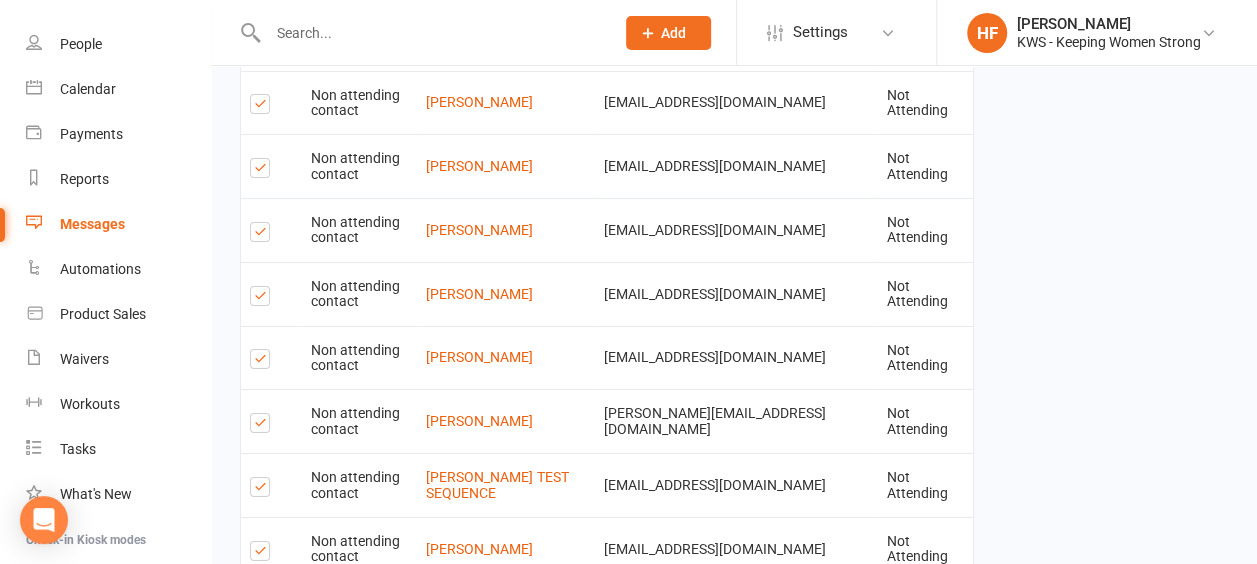 click at bounding box center [263, 890] 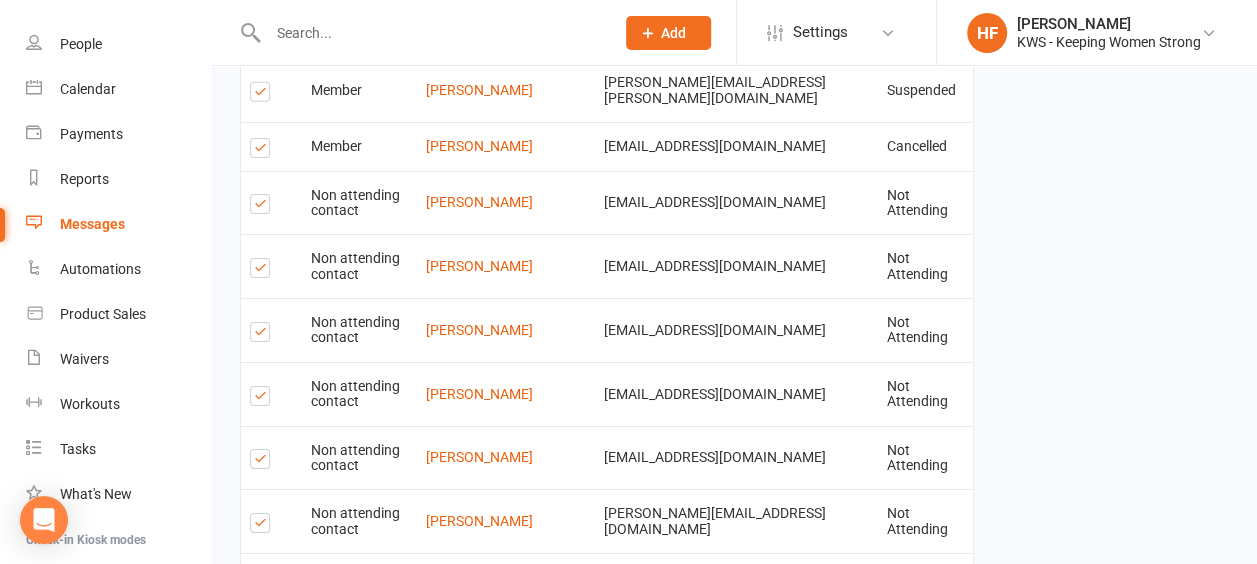 scroll, scrollTop: 3082, scrollLeft: 0, axis: vertical 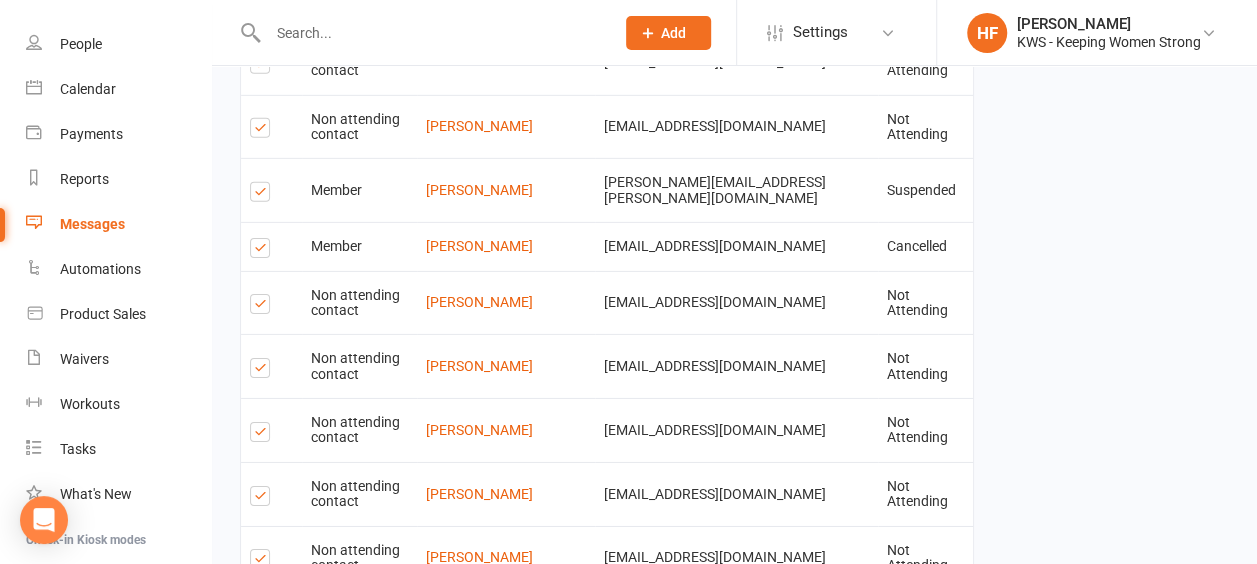 click at bounding box center (263, 914) 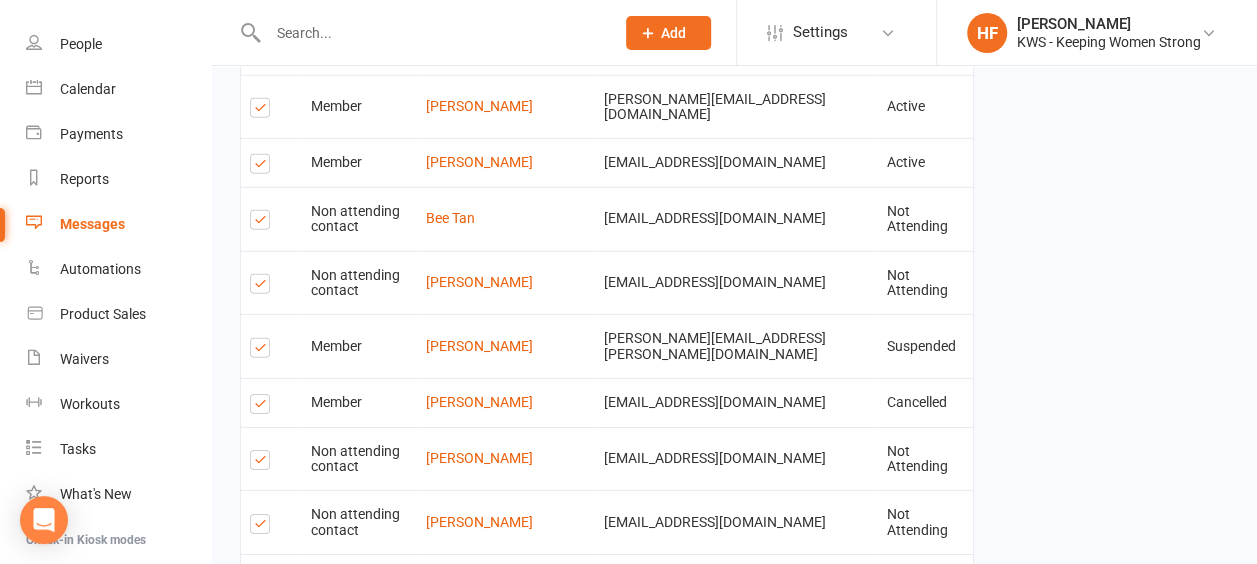 scroll, scrollTop: 2882, scrollLeft: 0, axis: vertical 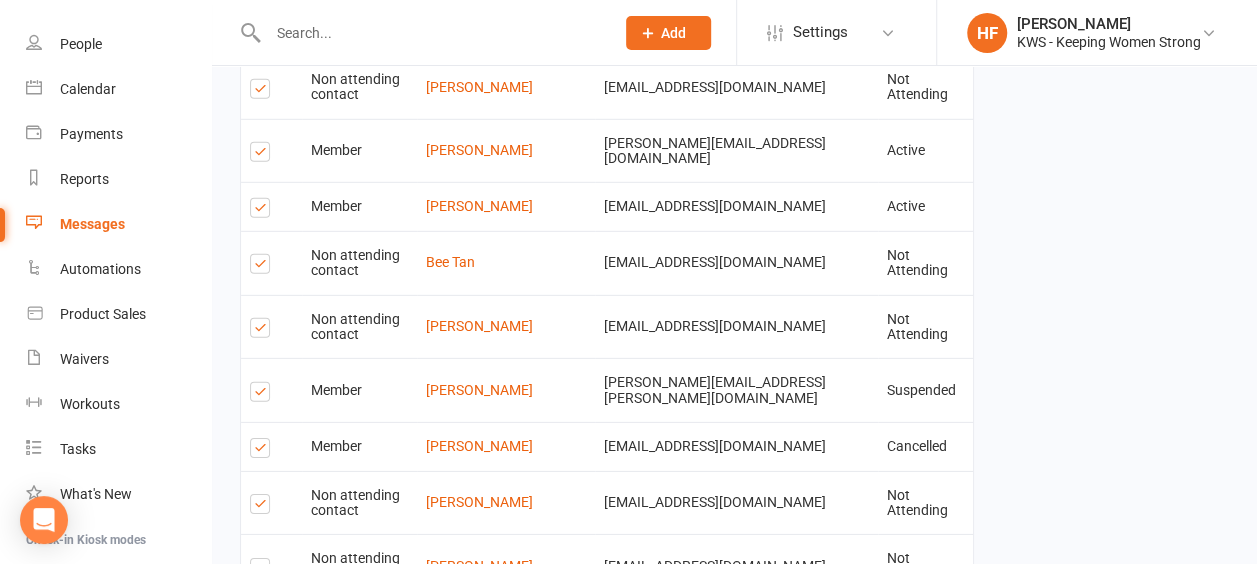 click at bounding box center [263, 890] 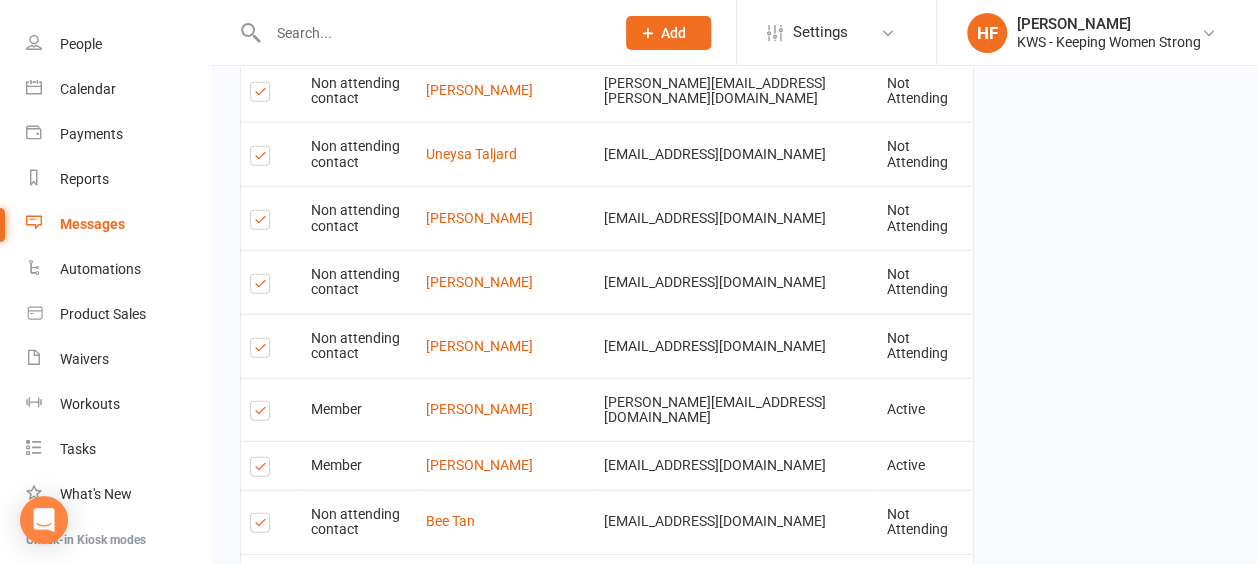 scroll, scrollTop: 2582, scrollLeft: 0, axis: vertical 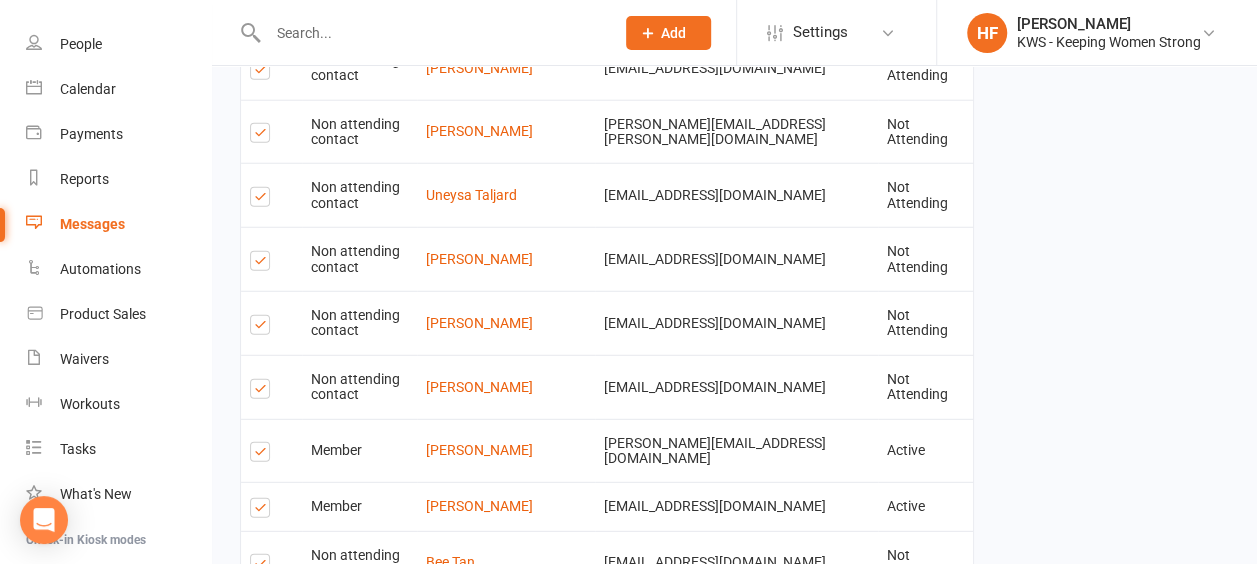 click at bounding box center [263, 751] 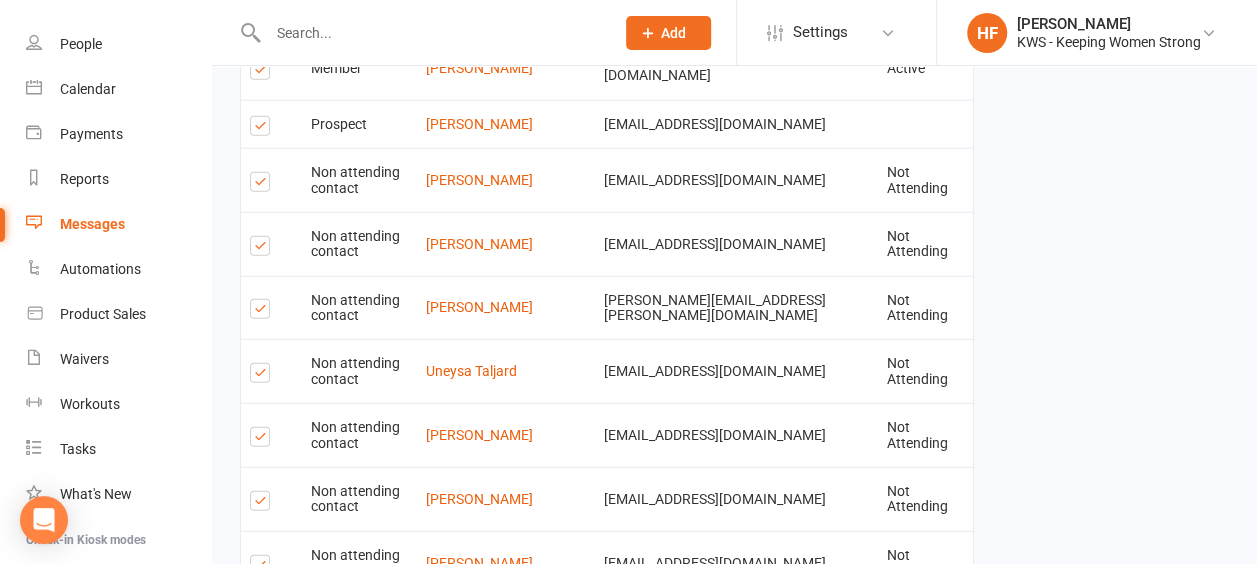 scroll, scrollTop: 2382, scrollLeft: 0, axis: vertical 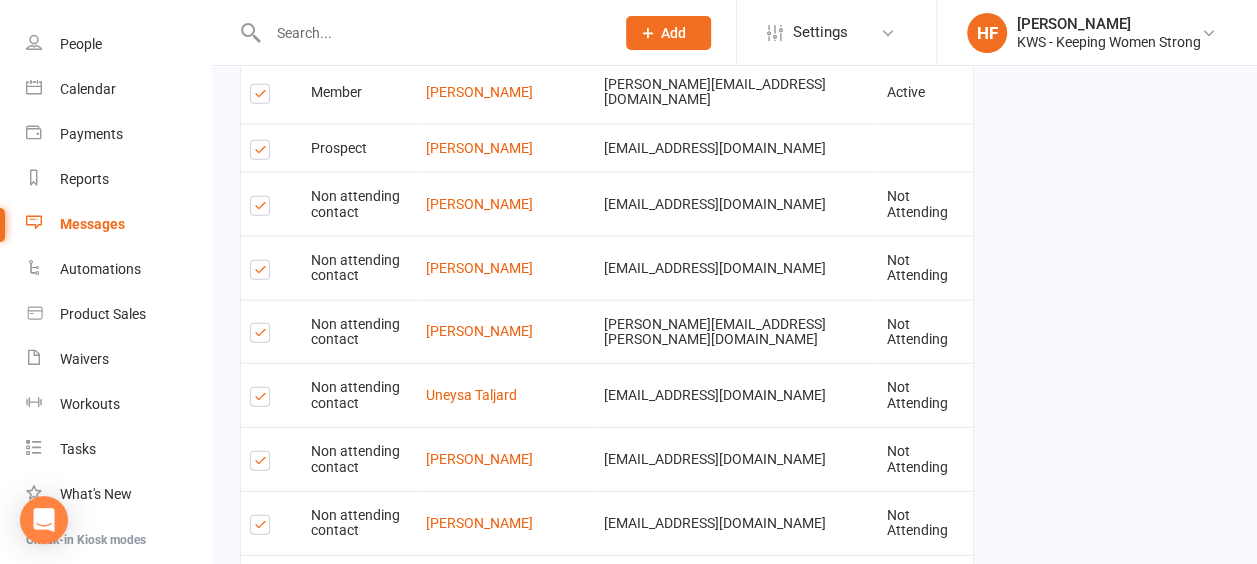 click at bounding box center [263, 711] 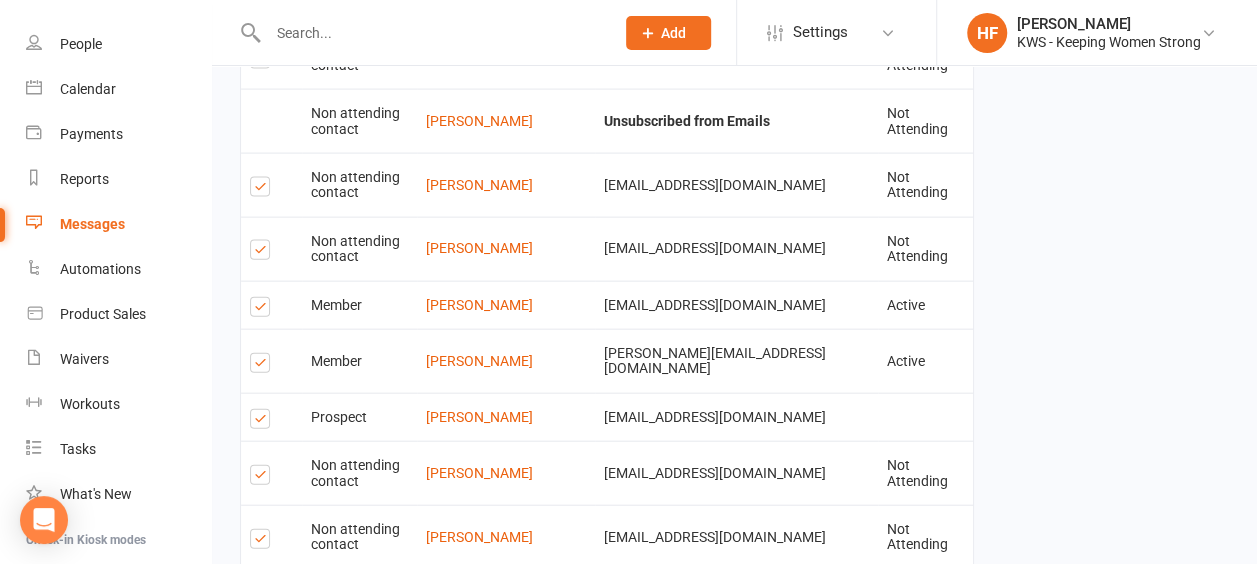 scroll, scrollTop: 2082, scrollLeft: 0, axis: vertical 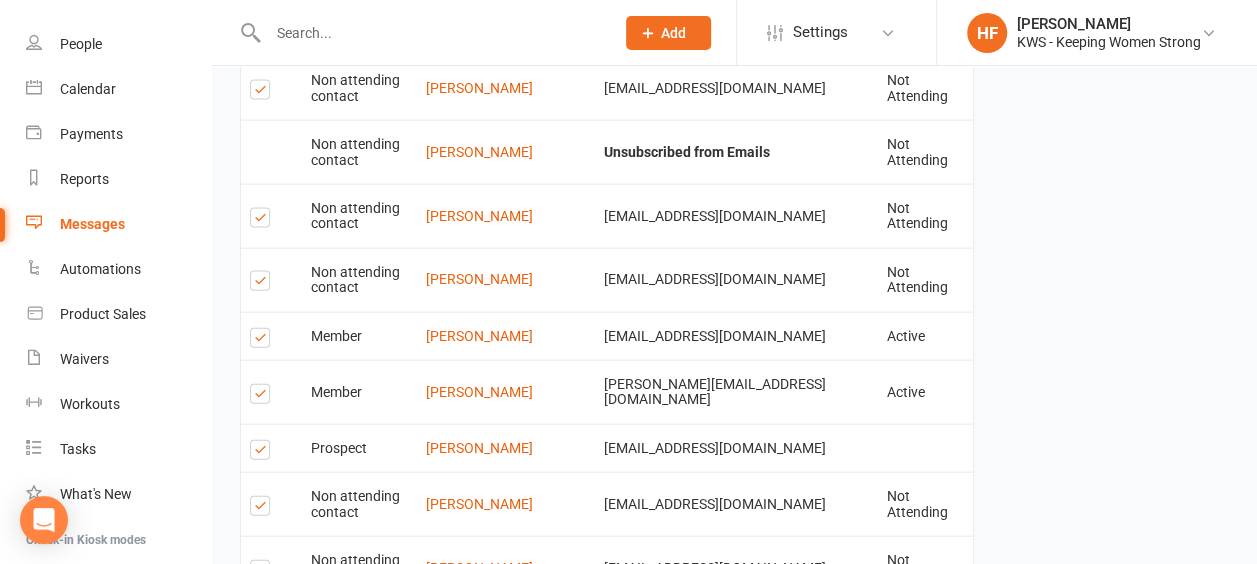 click at bounding box center (263, 573) 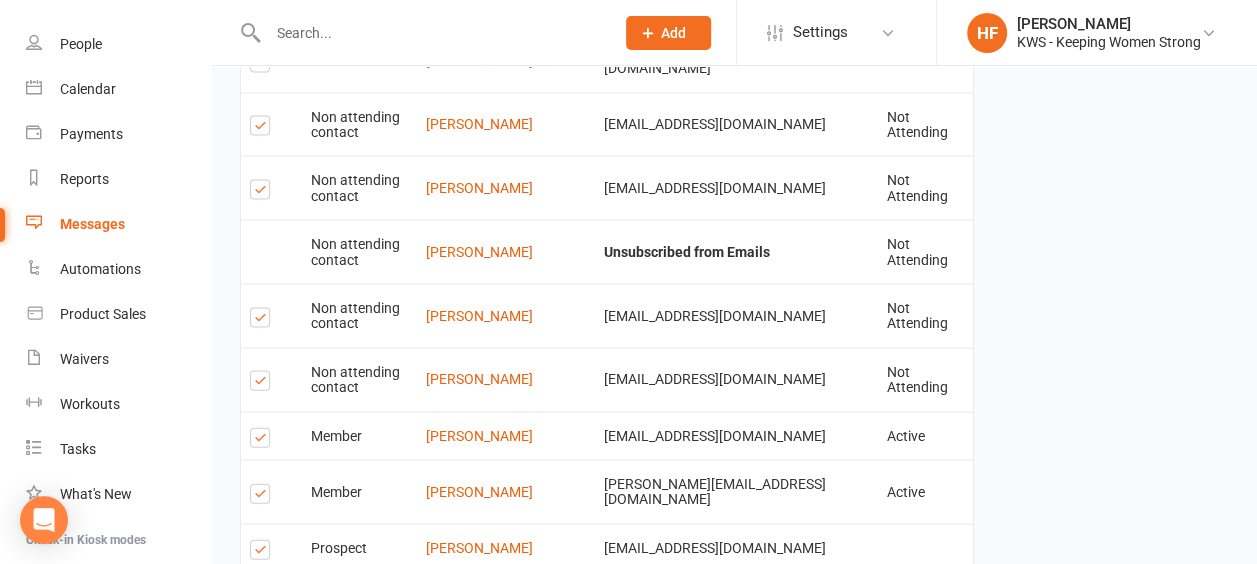 click at bounding box center (263, 497) 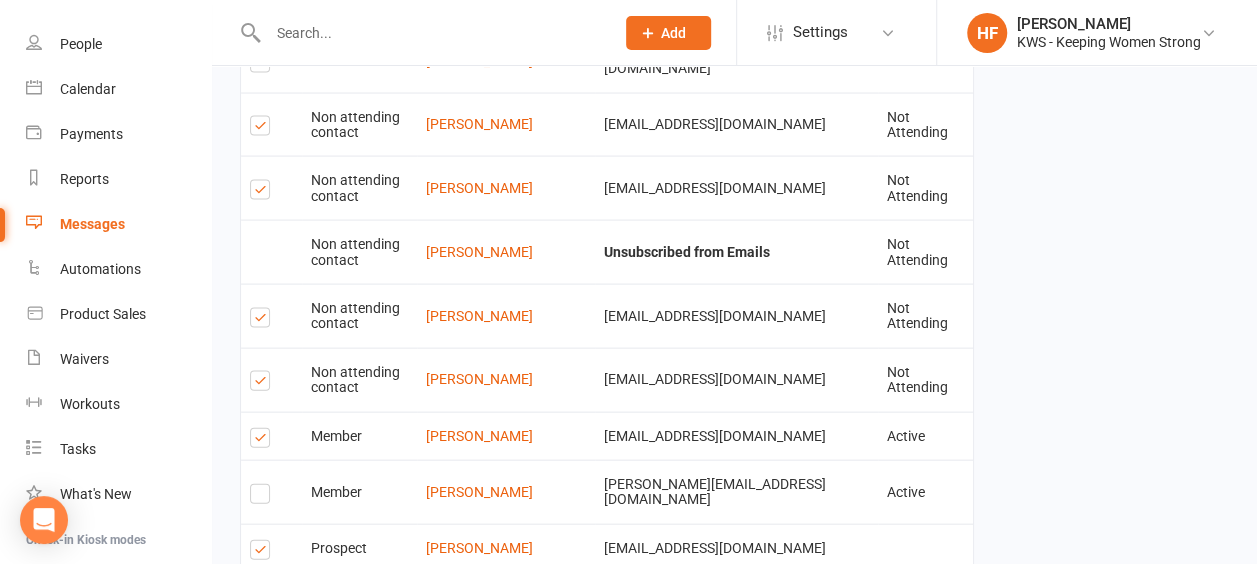 click at bounding box center (263, 441) 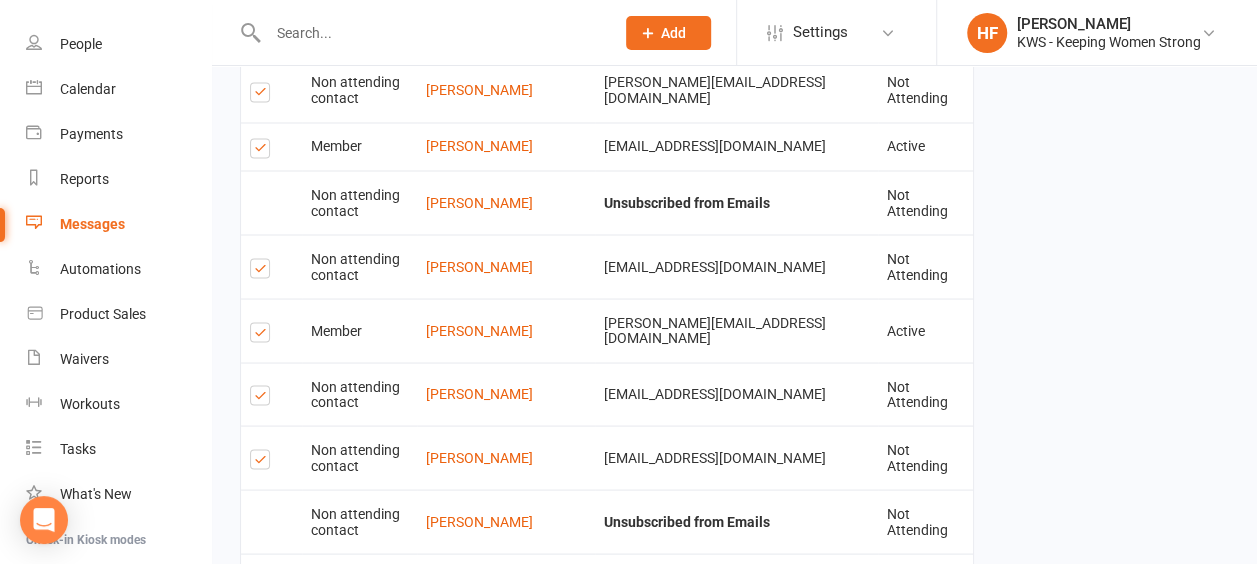 scroll, scrollTop: 1682, scrollLeft: 0, axis: vertical 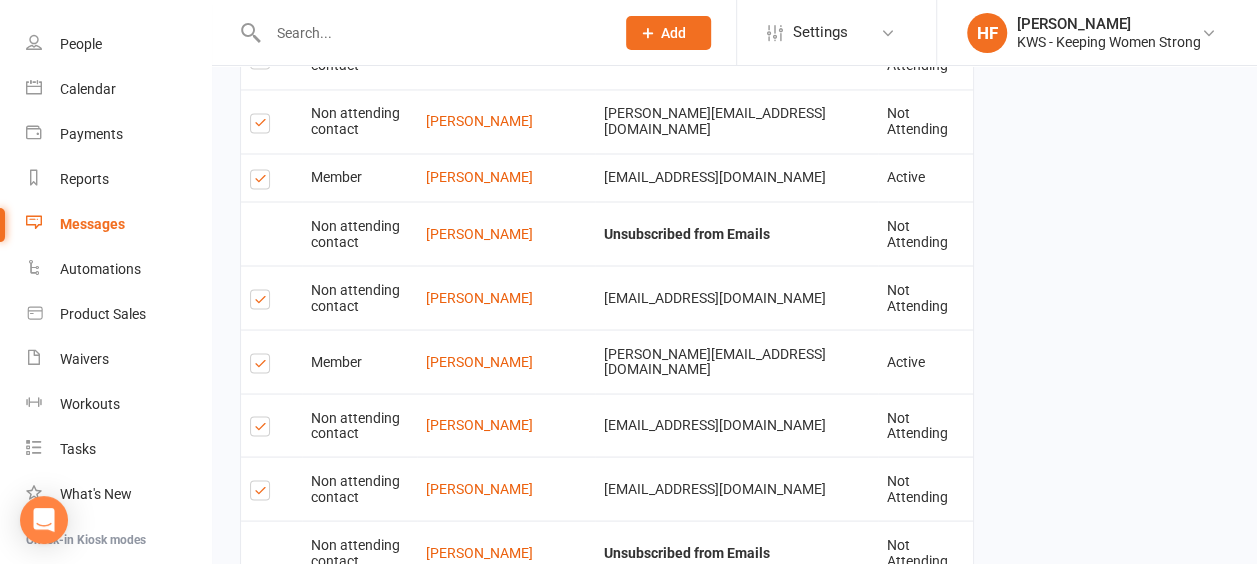 click at bounding box center (263, 493) 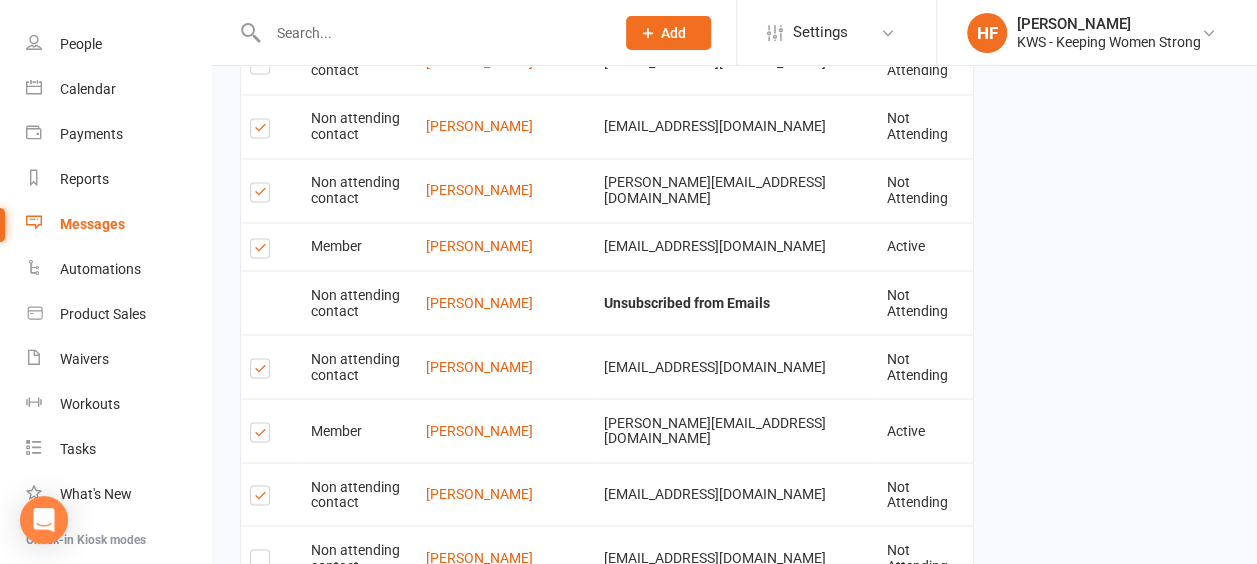 scroll, scrollTop: 1582, scrollLeft: 0, axis: vertical 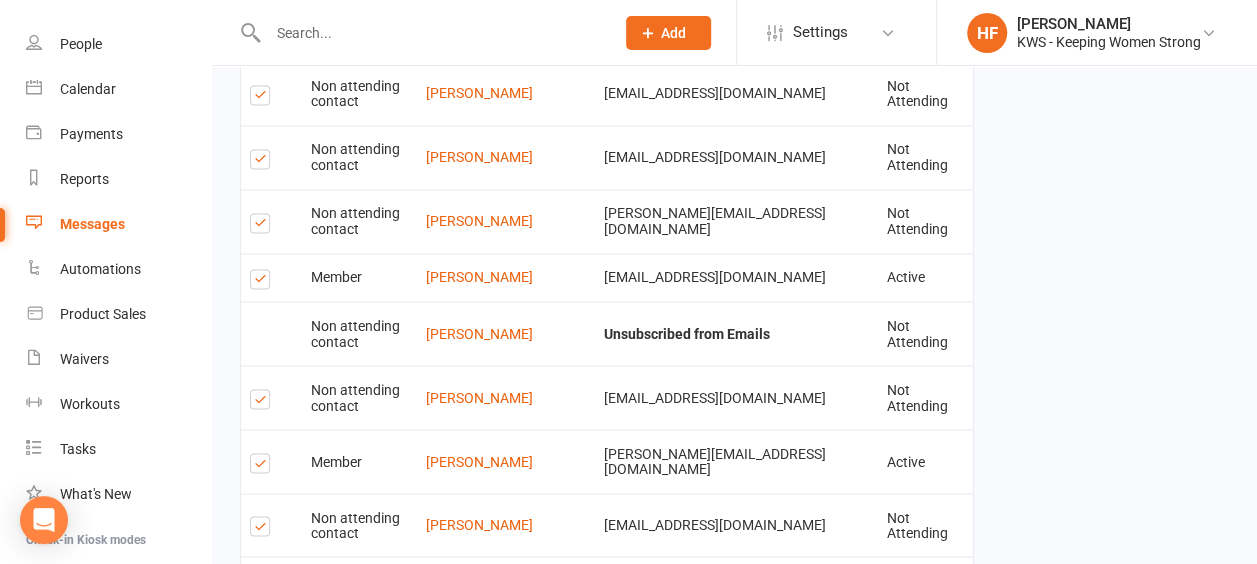 click at bounding box center [263, 466] 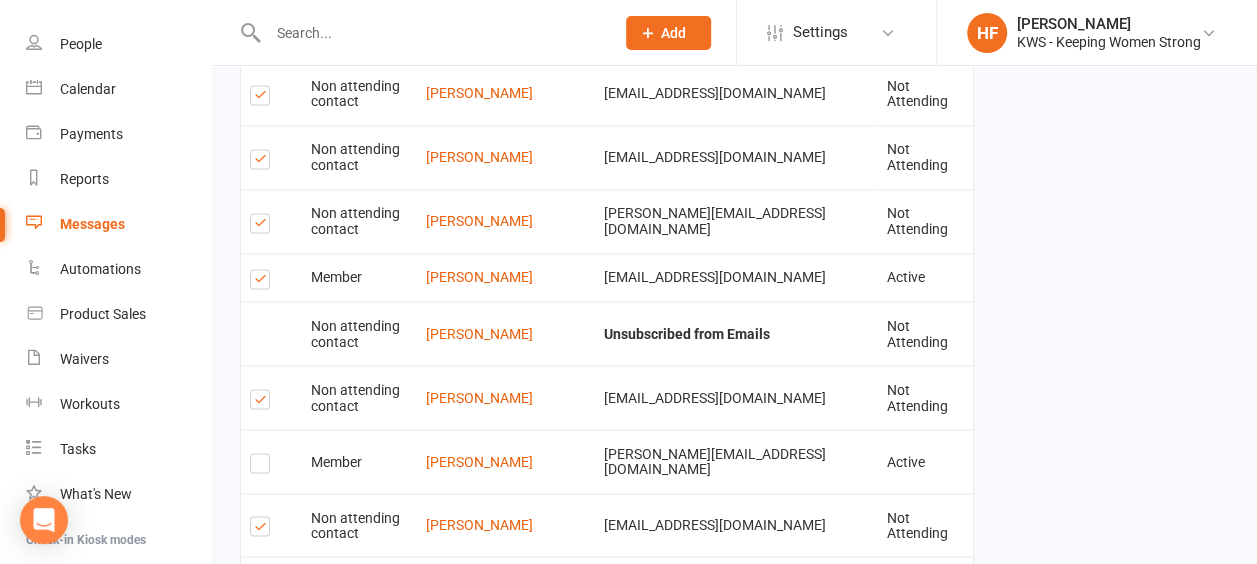 scroll, scrollTop: 1482, scrollLeft: 0, axis: vertical 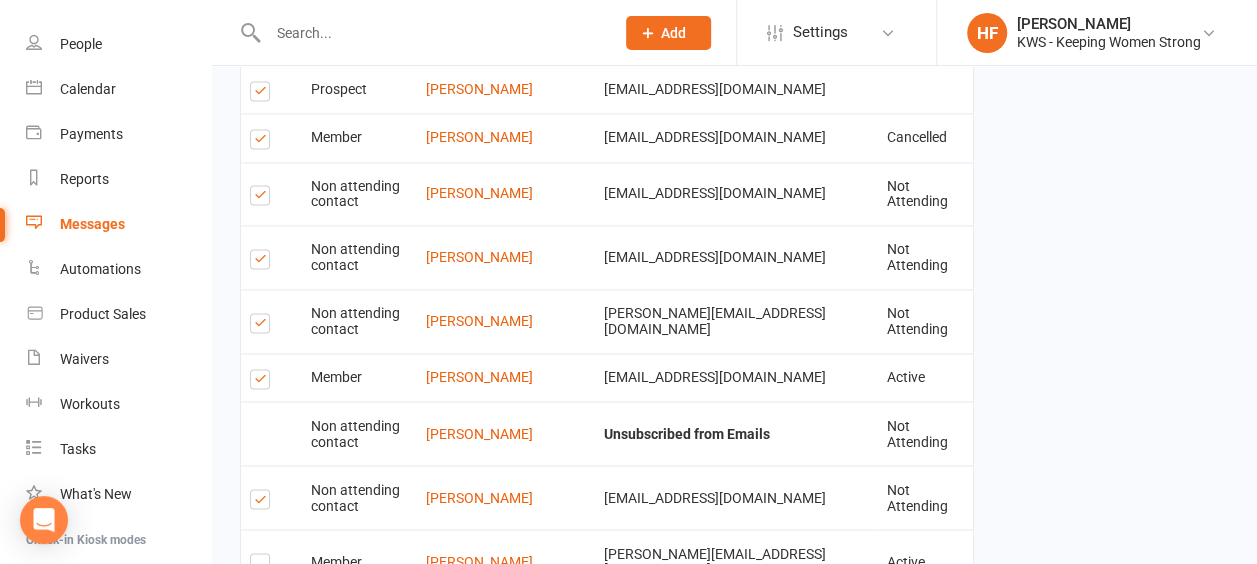 click at bounding box center [263, 382] 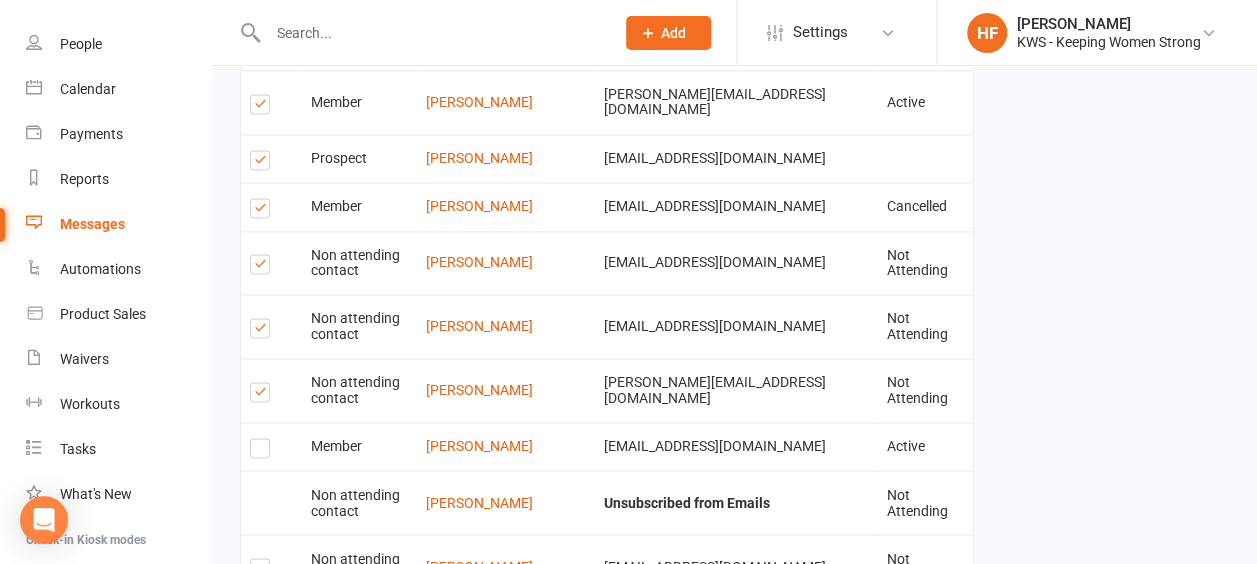 scroll, scrollTop: 1382, scrollLeft: 0, axis: vertical 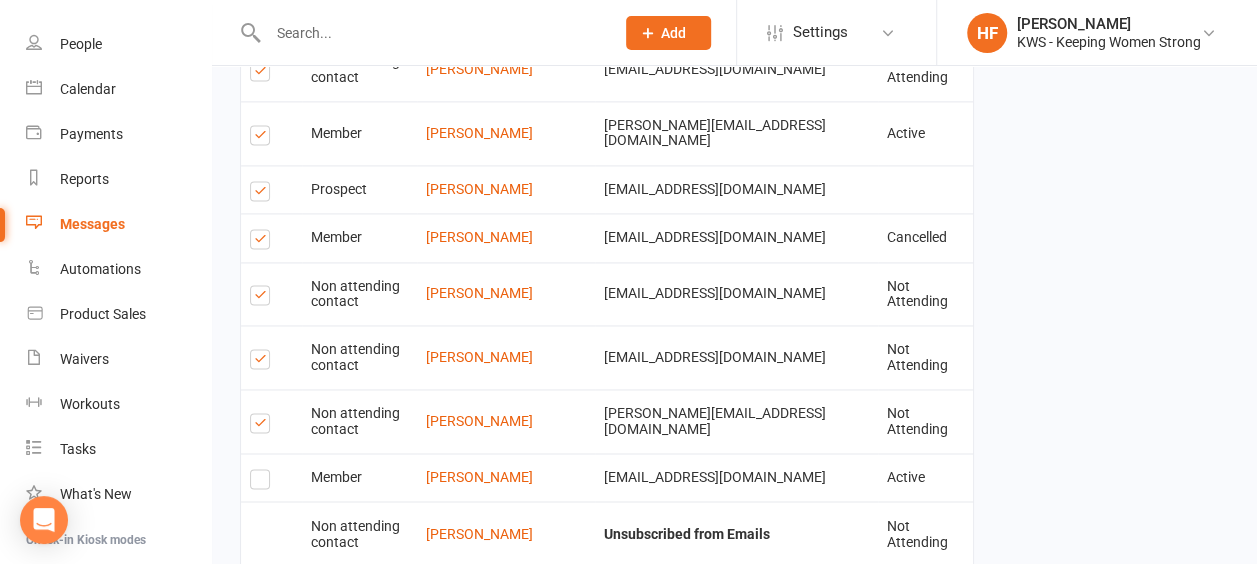 click at bounding box center (263, 242) 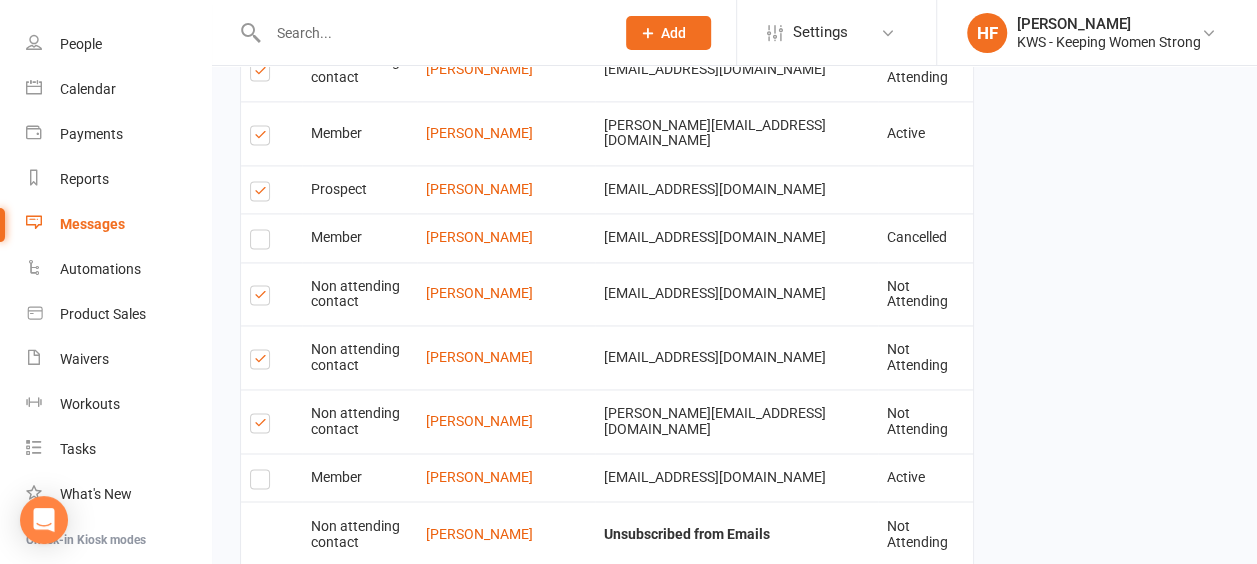 scroll, scrollTop: 1282, scrollLeft: 0, axis: vertical 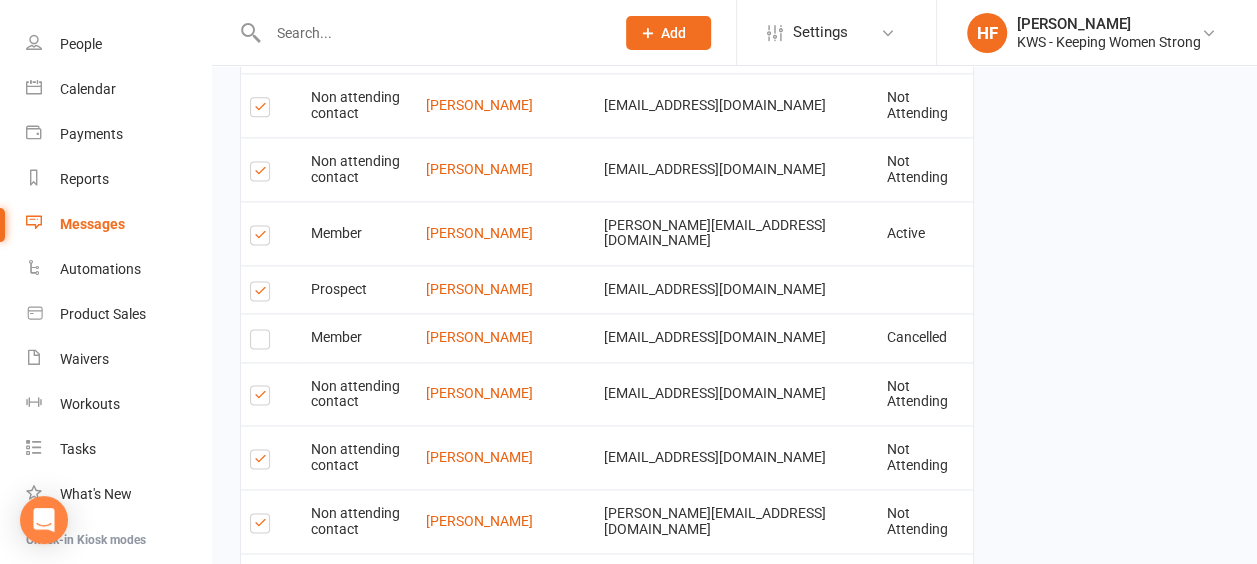 drag, startPoint x: 260, startPoint y: 217, endPoint x: 270, endPoint y: 214, distance: 10.440307 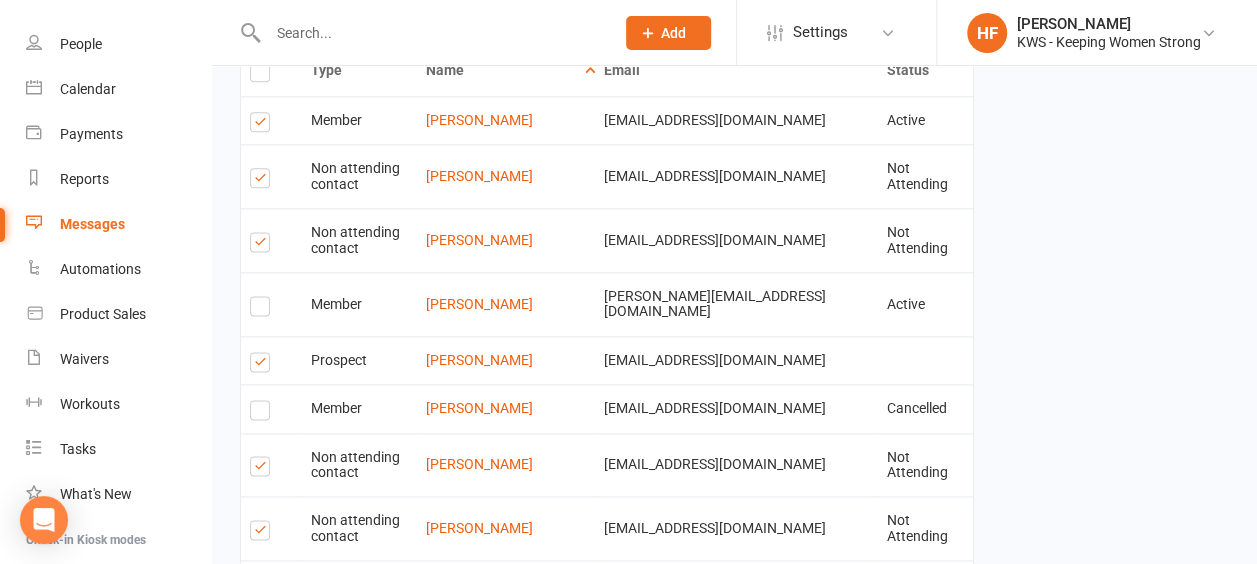 scroll, scrollTop: 1182, scrollLeft: 0, axis: vertical 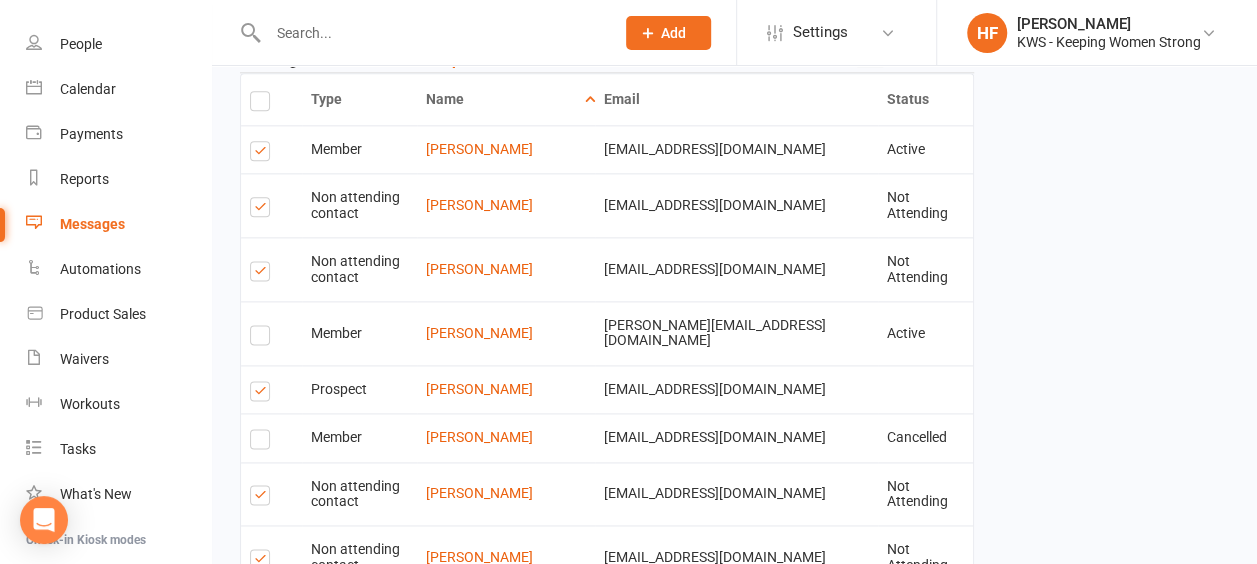click at bounding box center (263, 154) 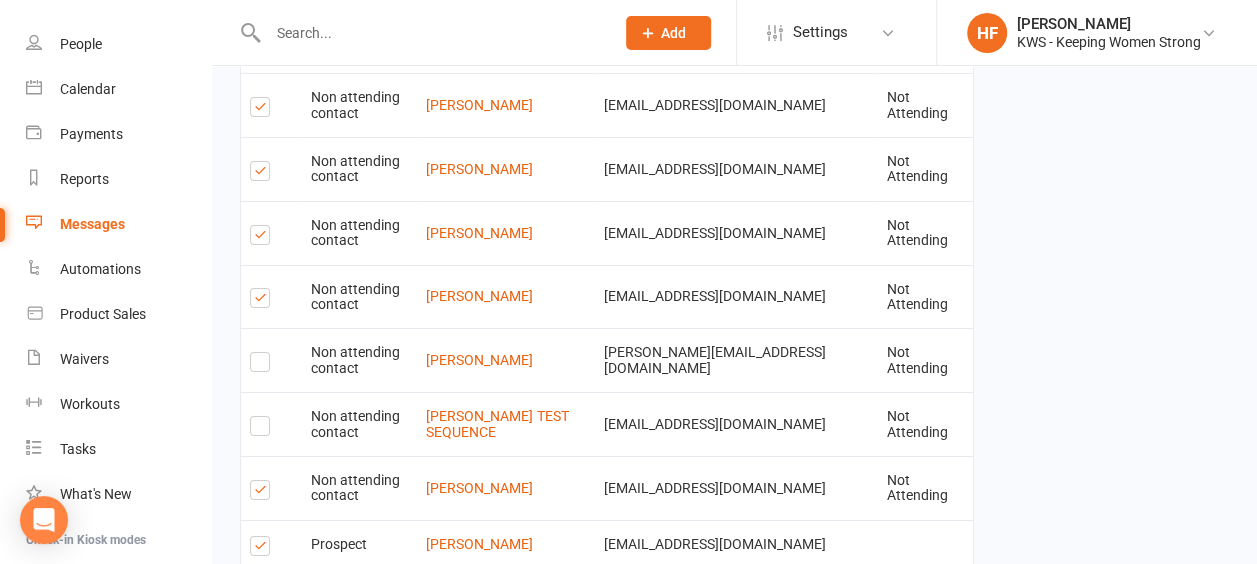 scroll, scrollTop: 3382, scrollLeft: 0, axis: vertical 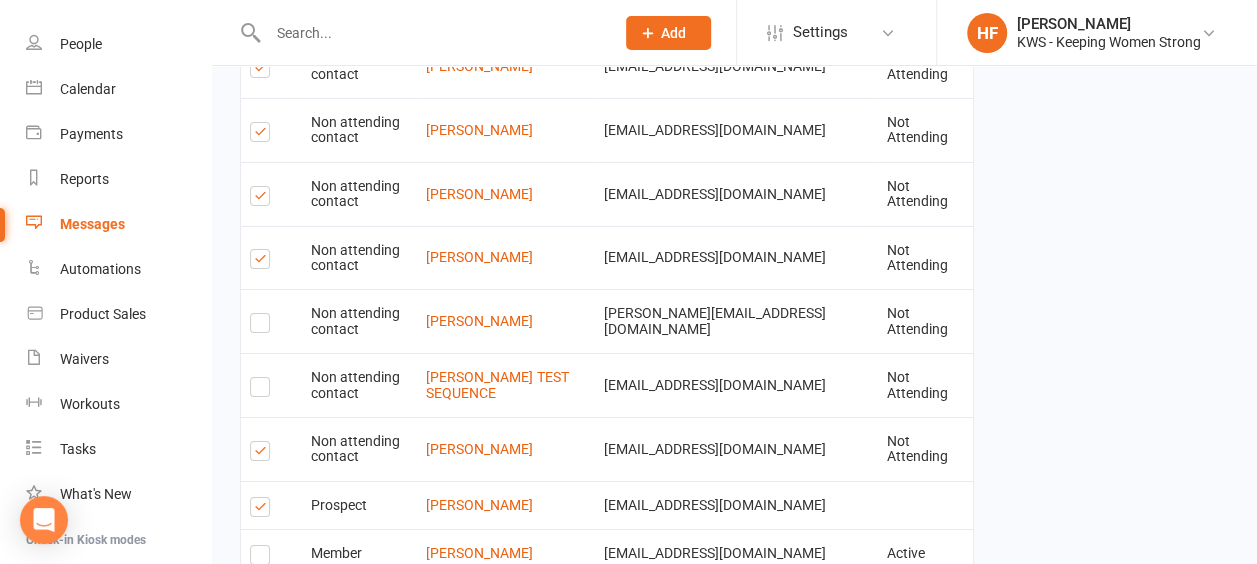 click on "13" at bounding box center [852, 981] 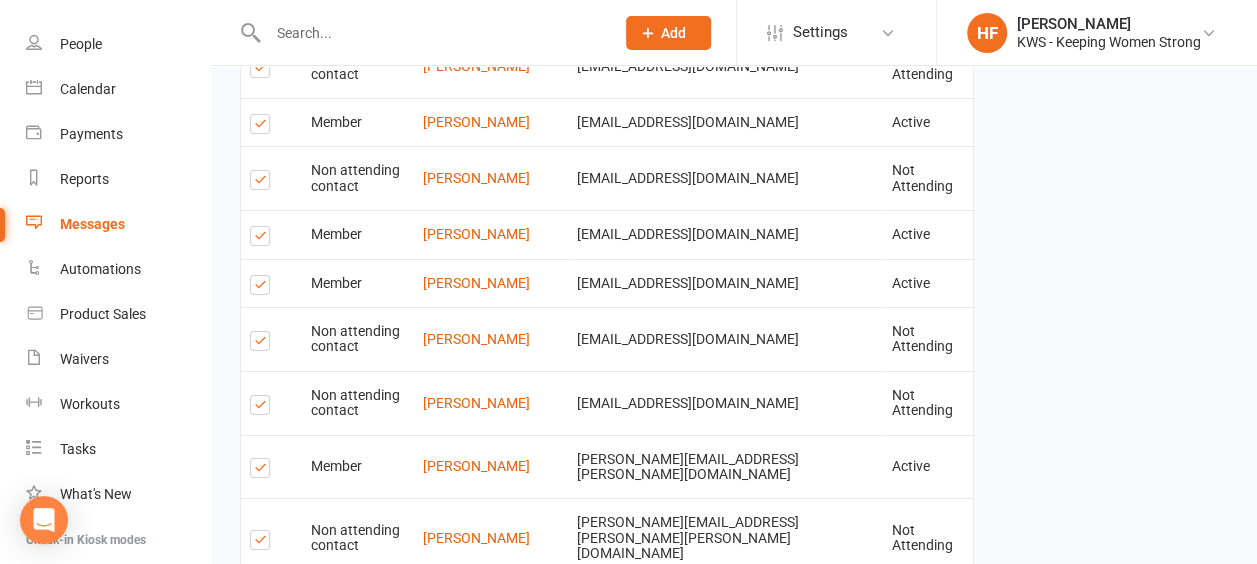 click at bounding box center [263, 846] 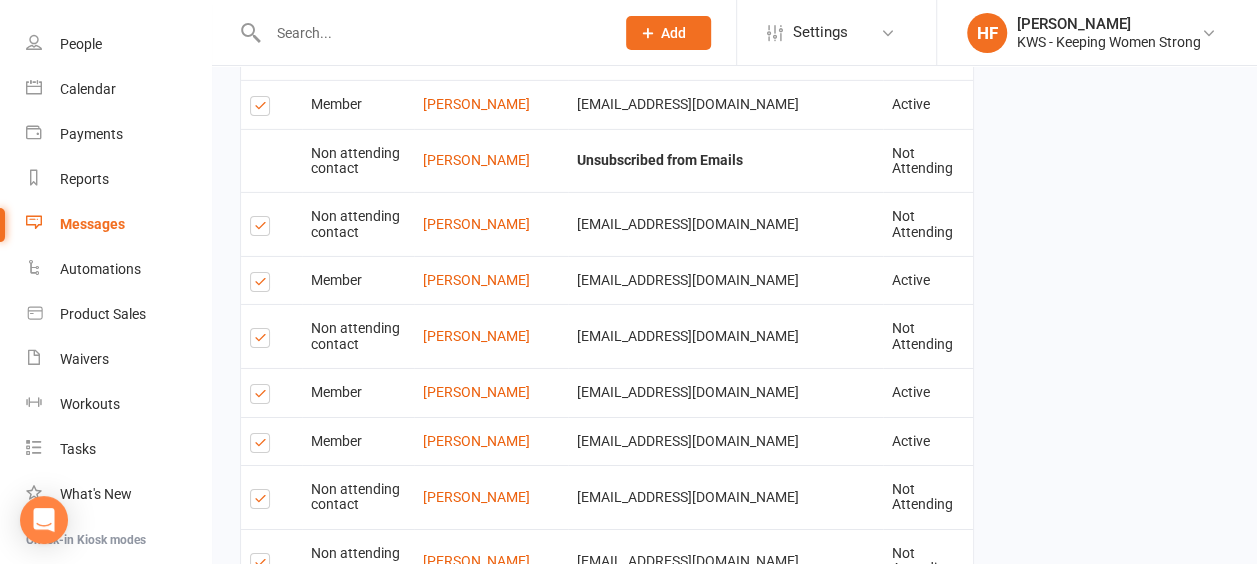 scroll, scrollTop: 3182, scrollLeft: 0, axis: vertical 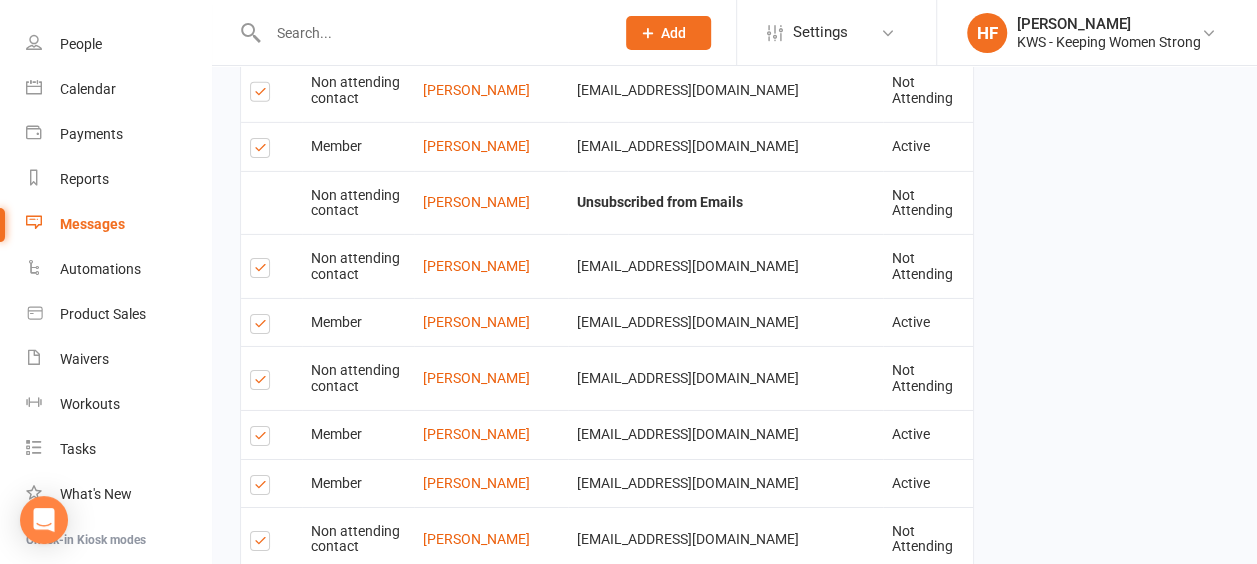 click at bounding box center [263, 934] 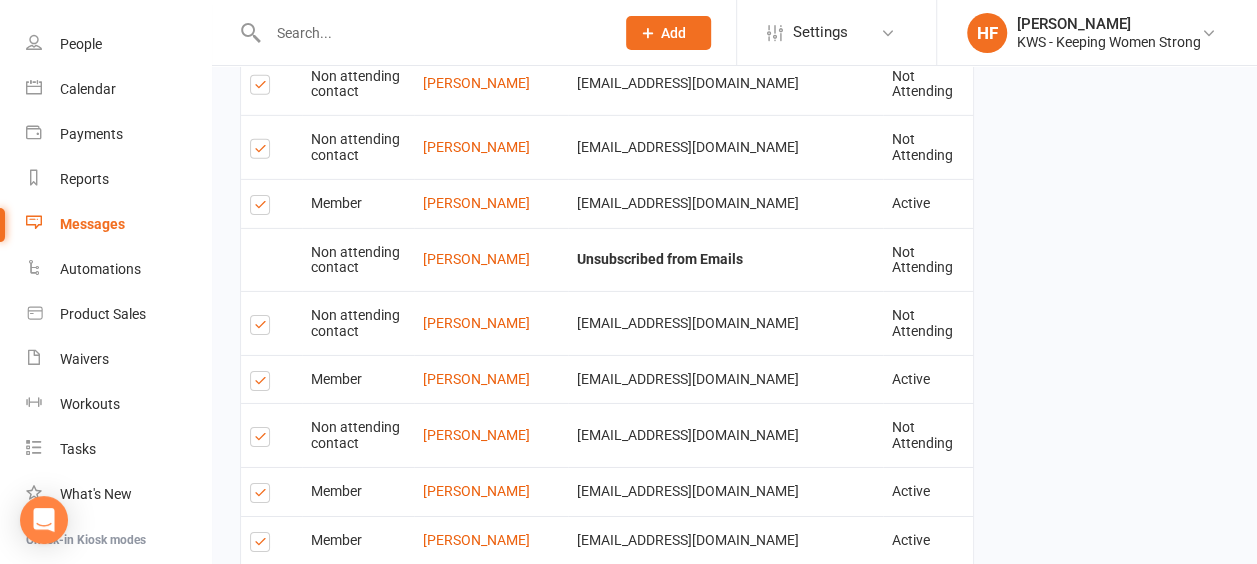 scroll, scrollTop: 3082, scrollLeft: 0, axis: vertical 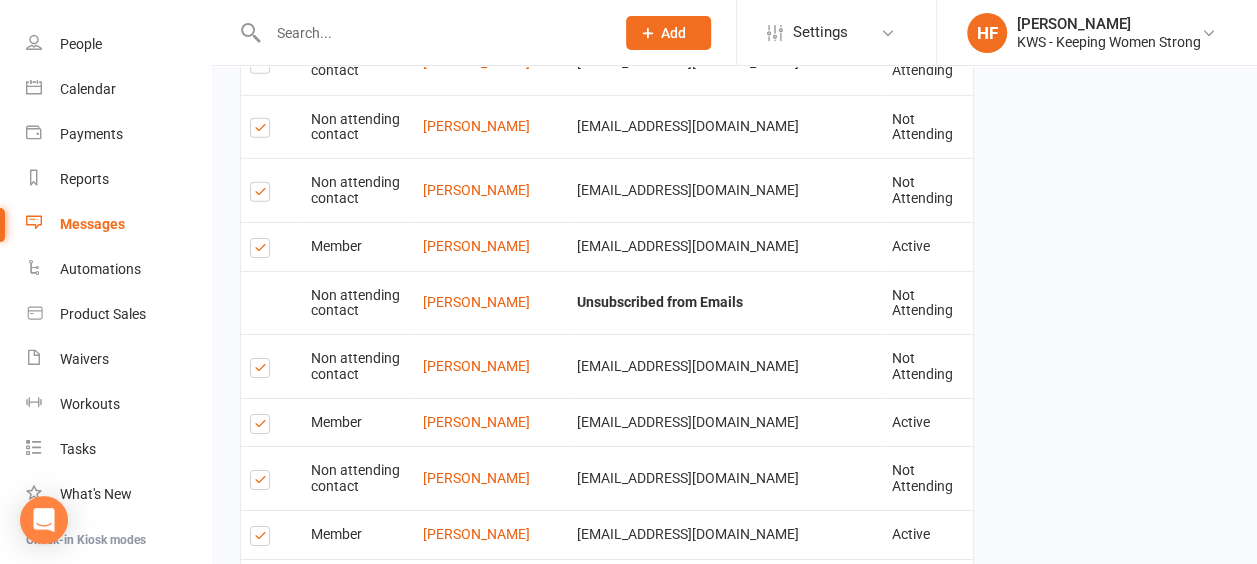 click at bounding box center (263, 771) 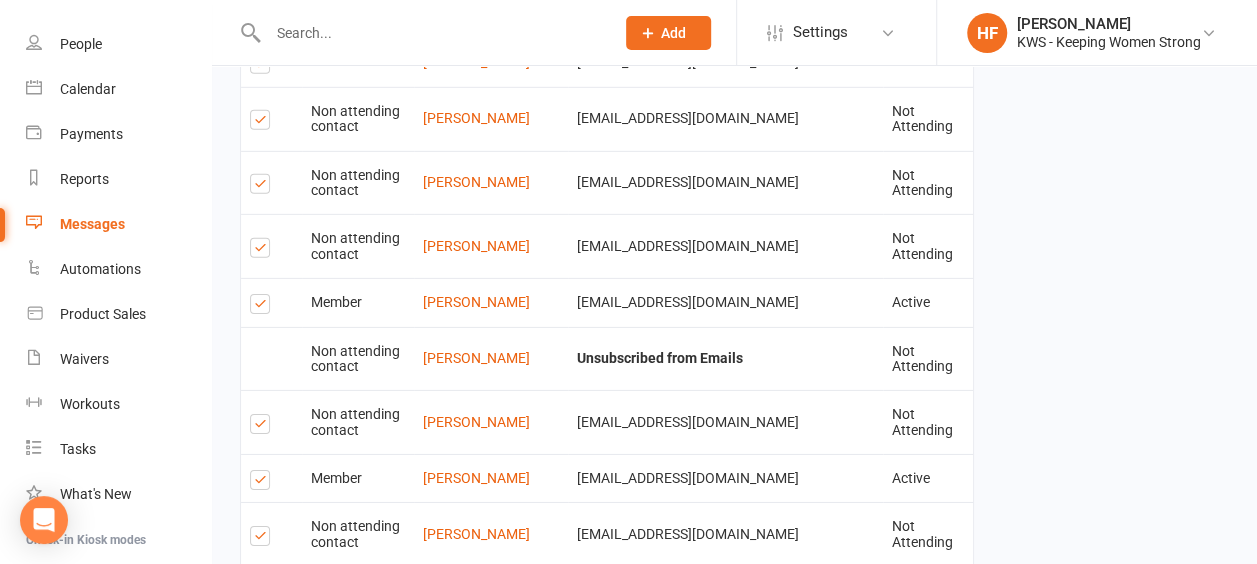 scroll, scrollTop: 2982, scrollLeft: 0, axis: vertical 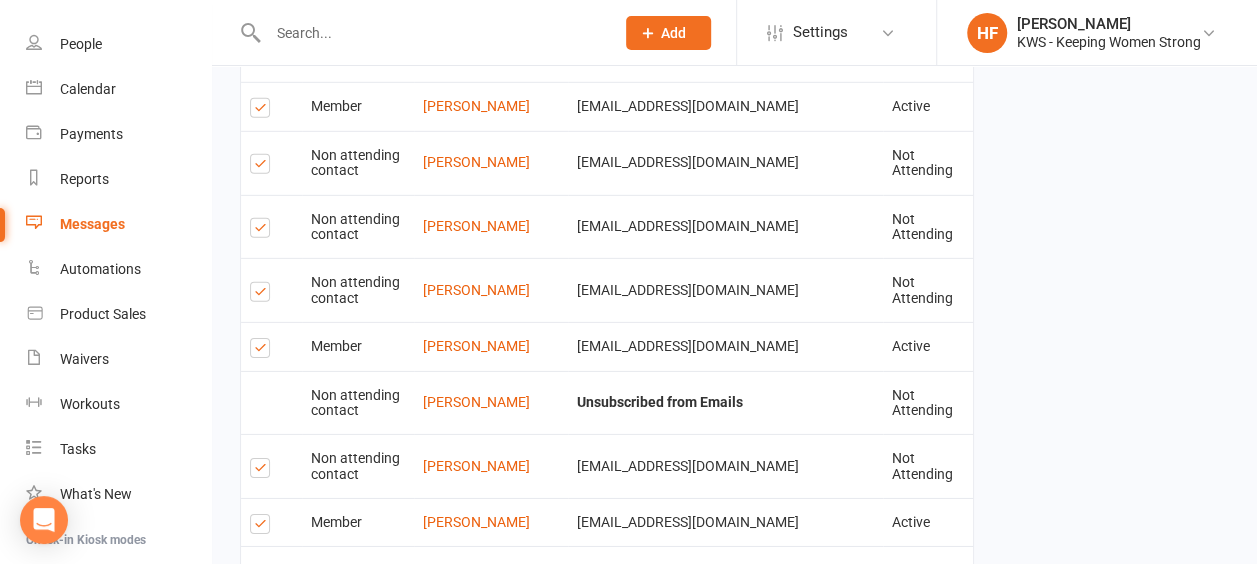 click at bounding box center [263, 688] 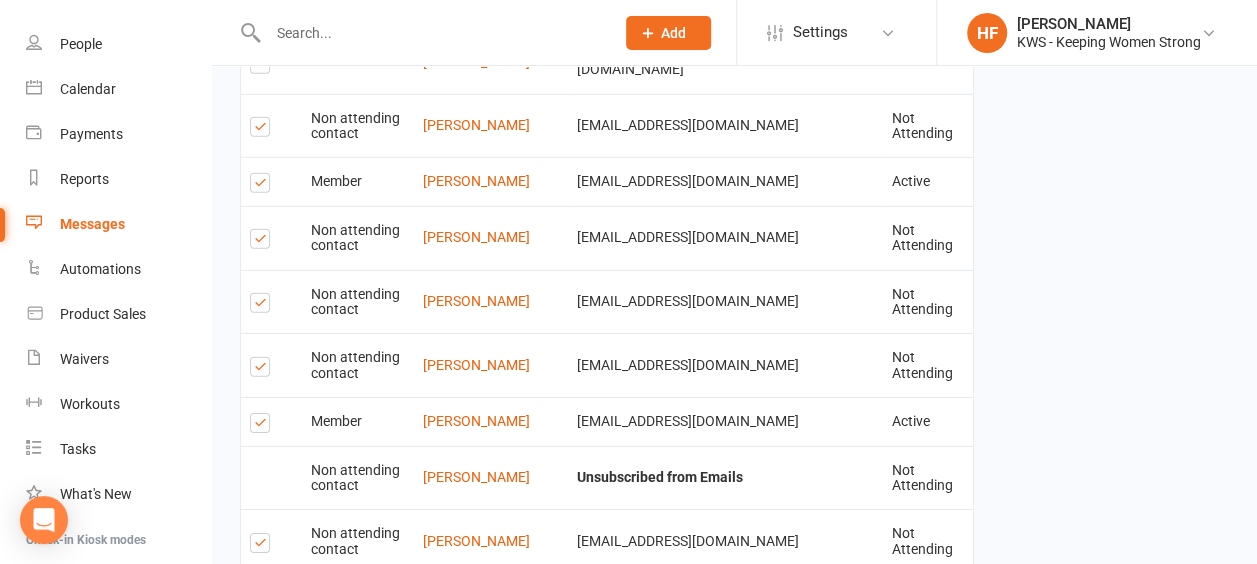 scroll, scrollTop: 2882, scrollLeft: 0, axis: vertical 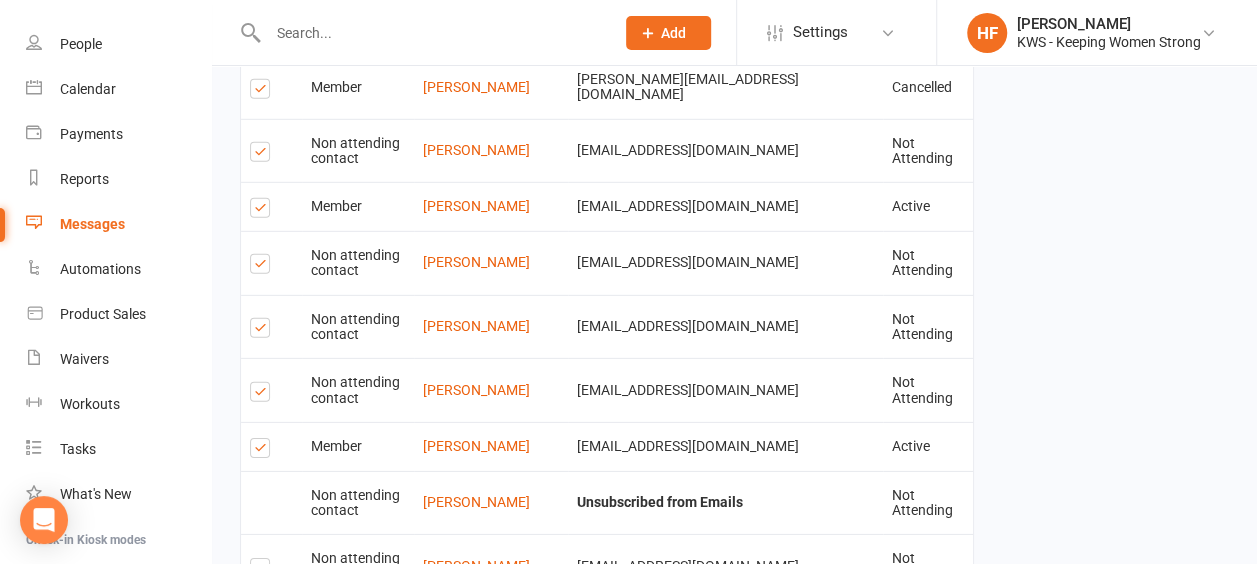 click at bounding box center (263, 627) 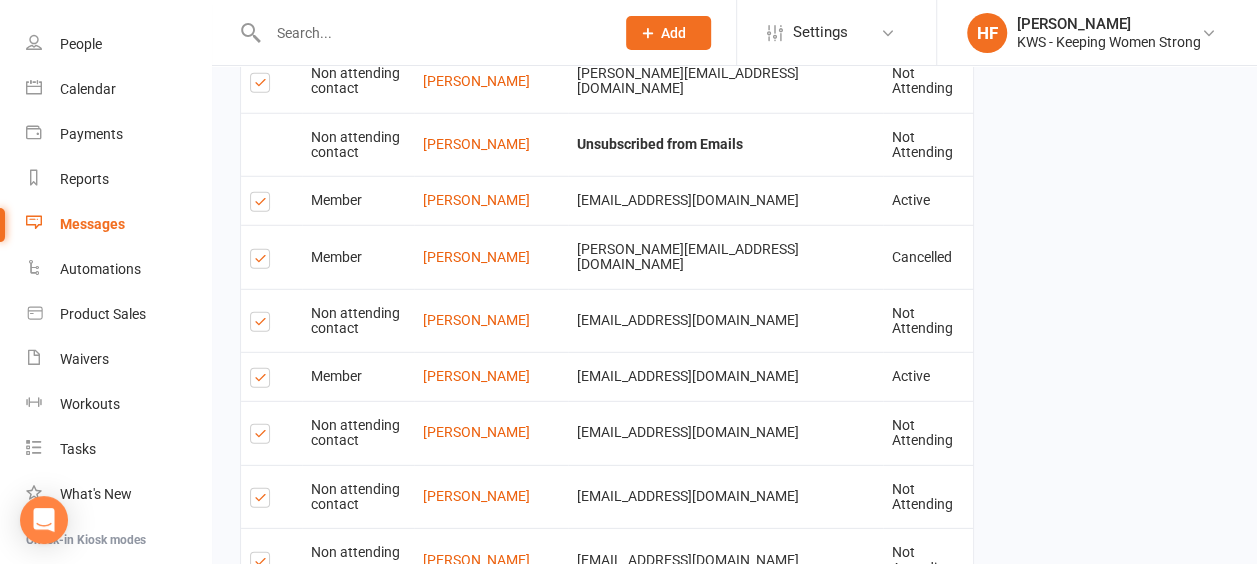 scroll, scrollTop: 2682, scrollLeft: 0, axis: vertical 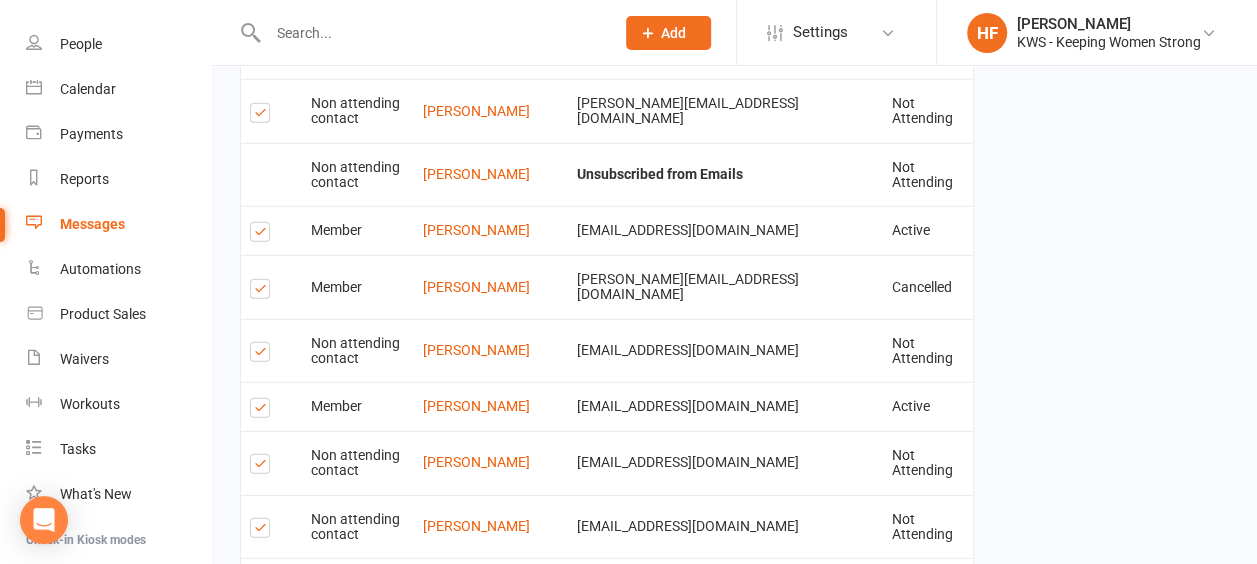 click at bounding box center (263, 651) 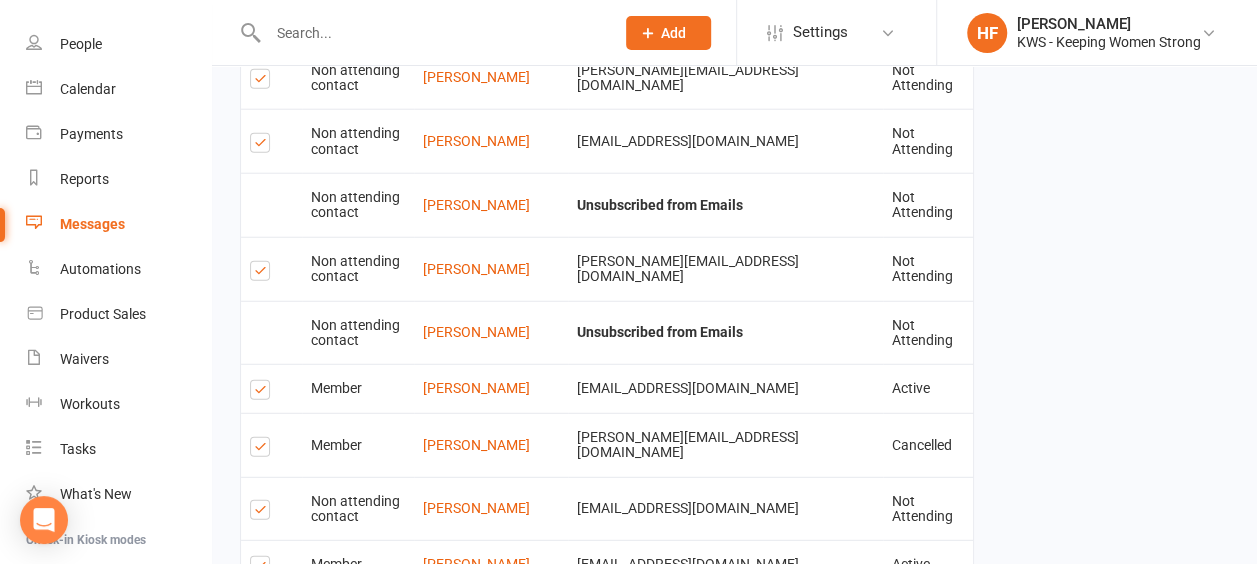 scroll, scrollTop: 2482, scrollLeft: 0, axis: vertical 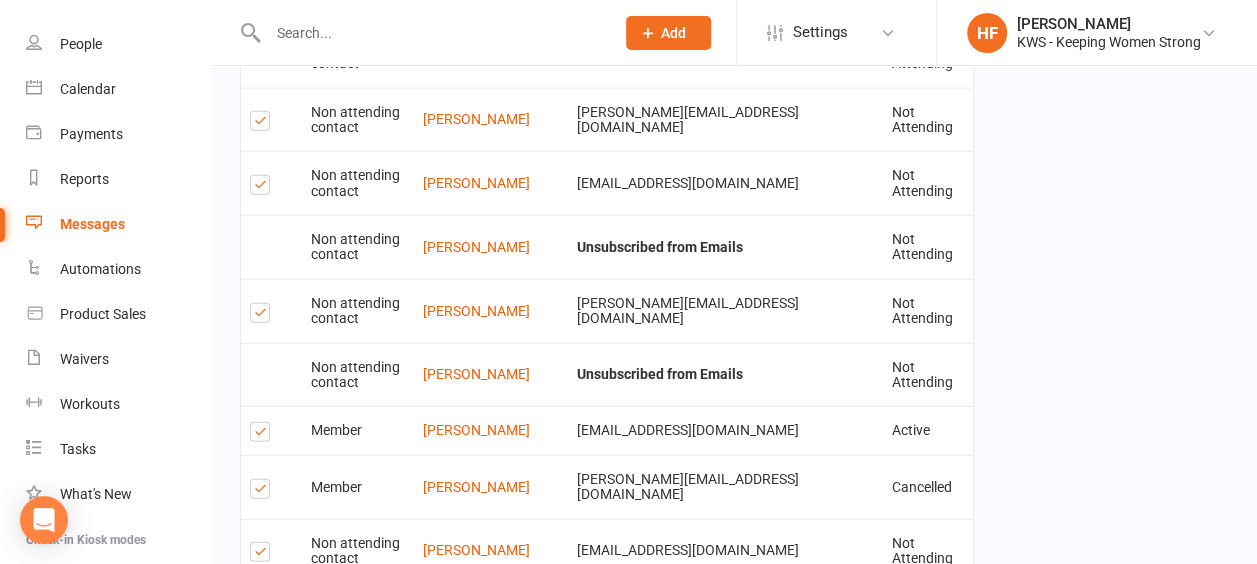 click at bounding box center (263, 611) 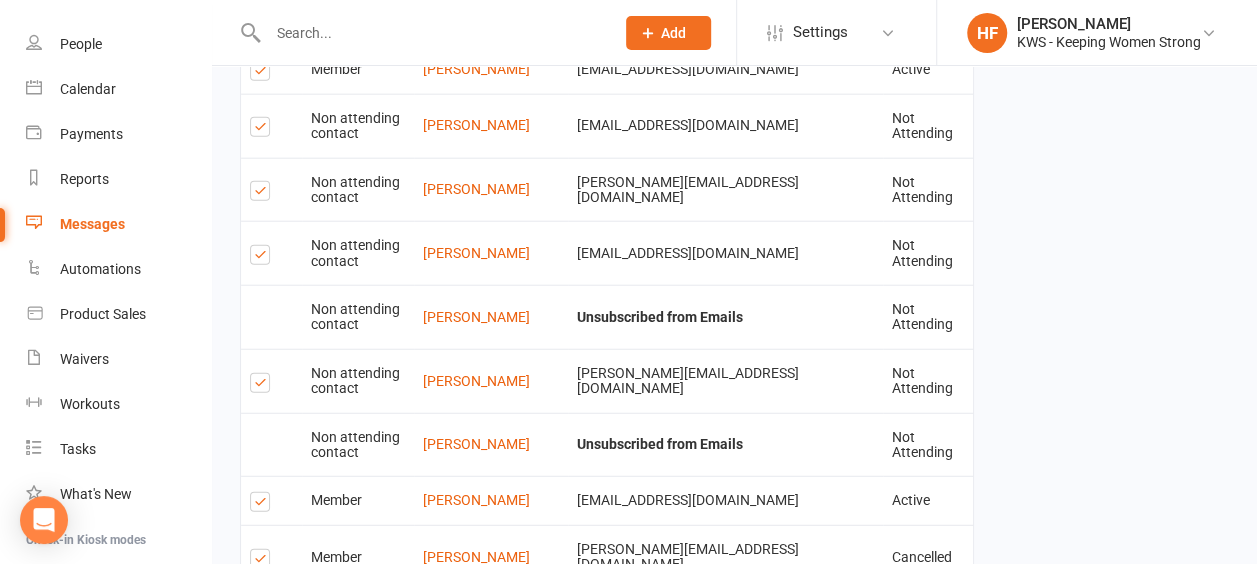 scroll, scrollTop: 2382, scrollLeft: 0, axis: vertical 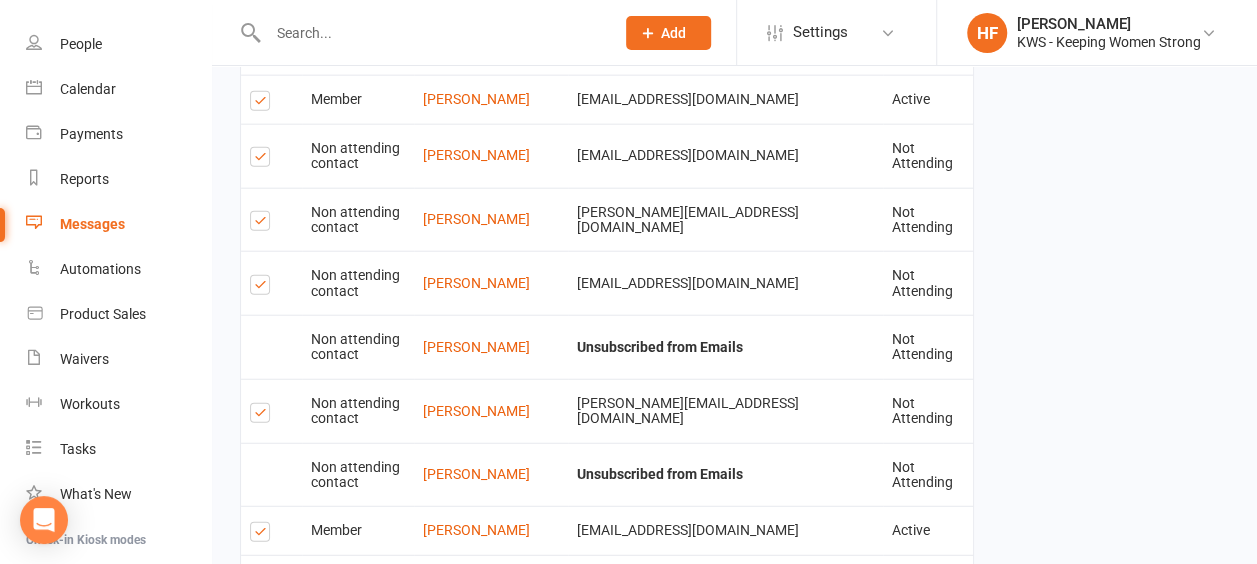 drag, startPoint x: 260, startPoint y: 270, endPoint x: 273, endPoint y: 263, distance: 14.764823 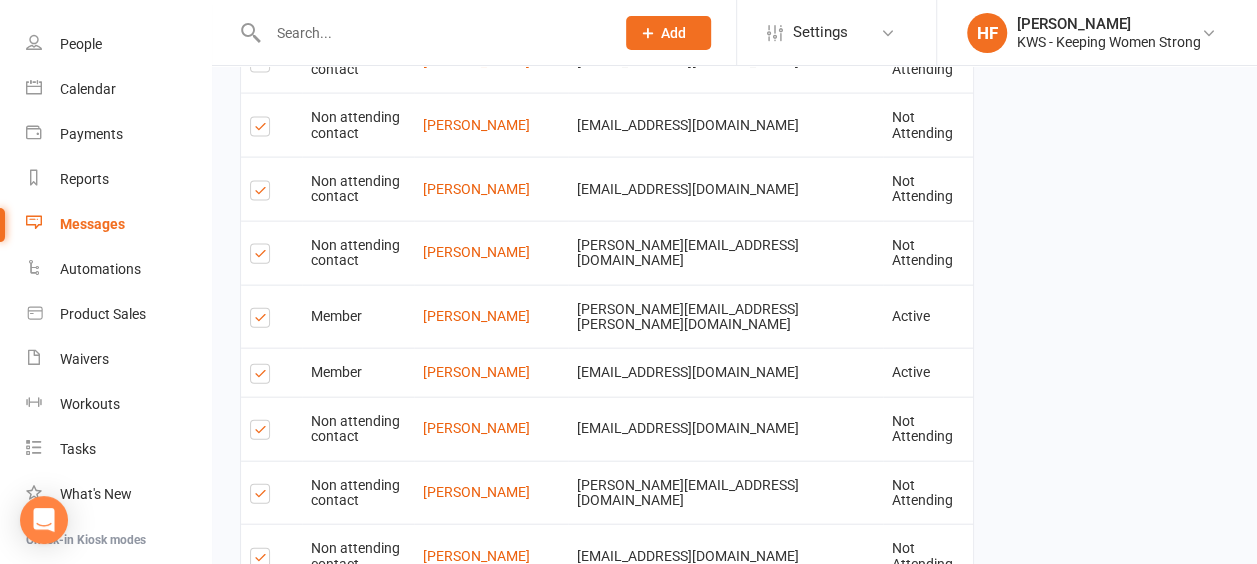 scroll, scrollTop: 2082, scrollLeft: 0, axis: vertical 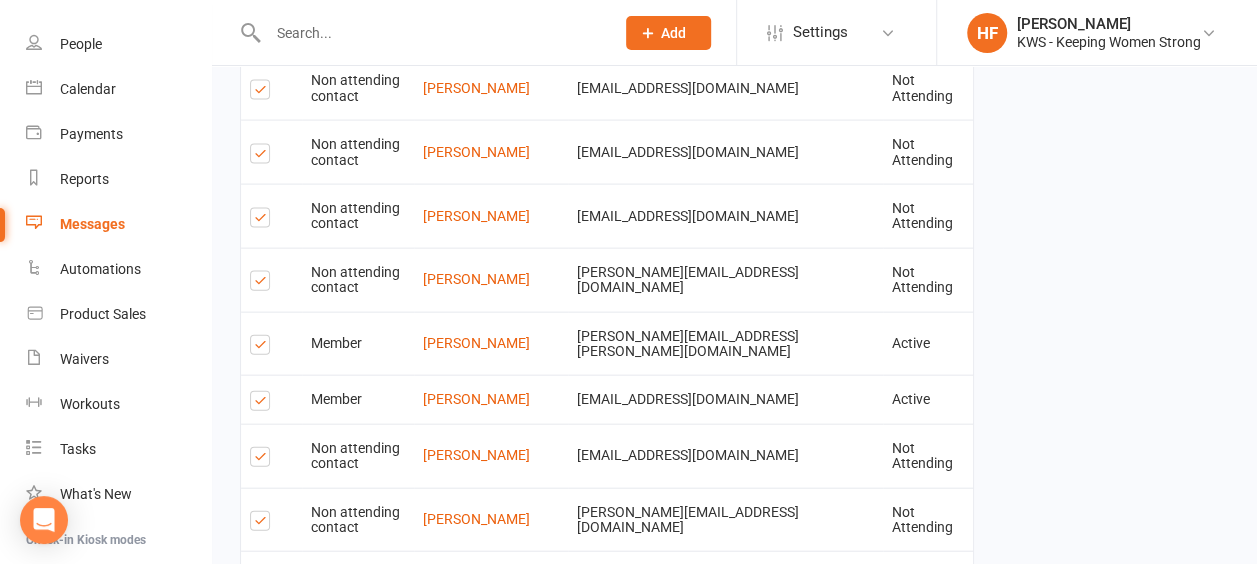 click at bounding box center (263, 460) 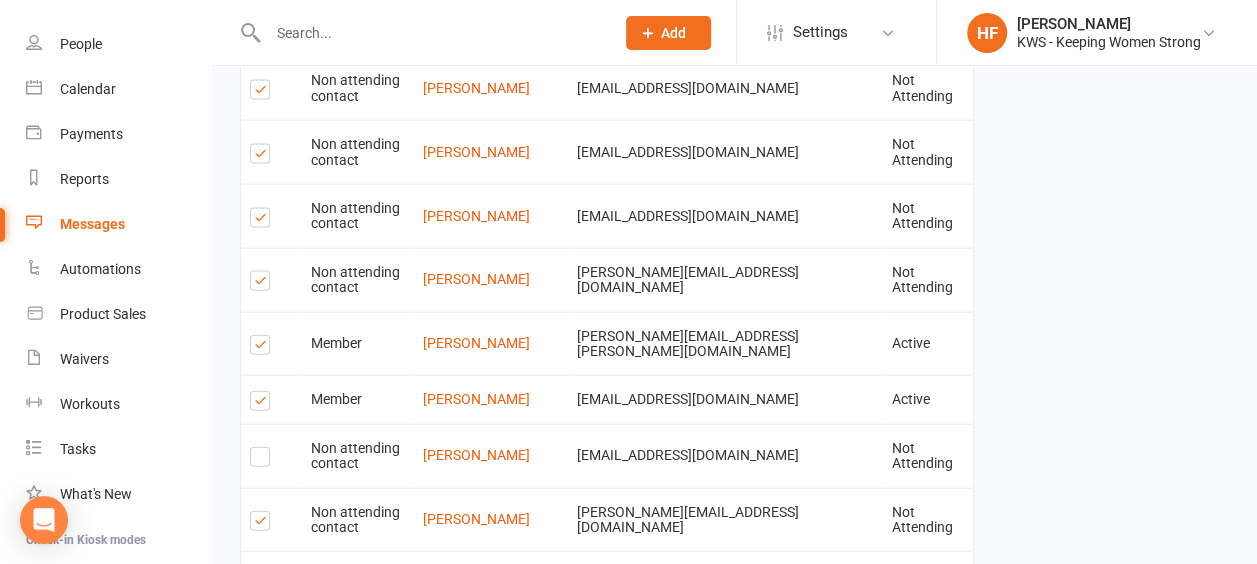 click at bounding box center [263, 460] 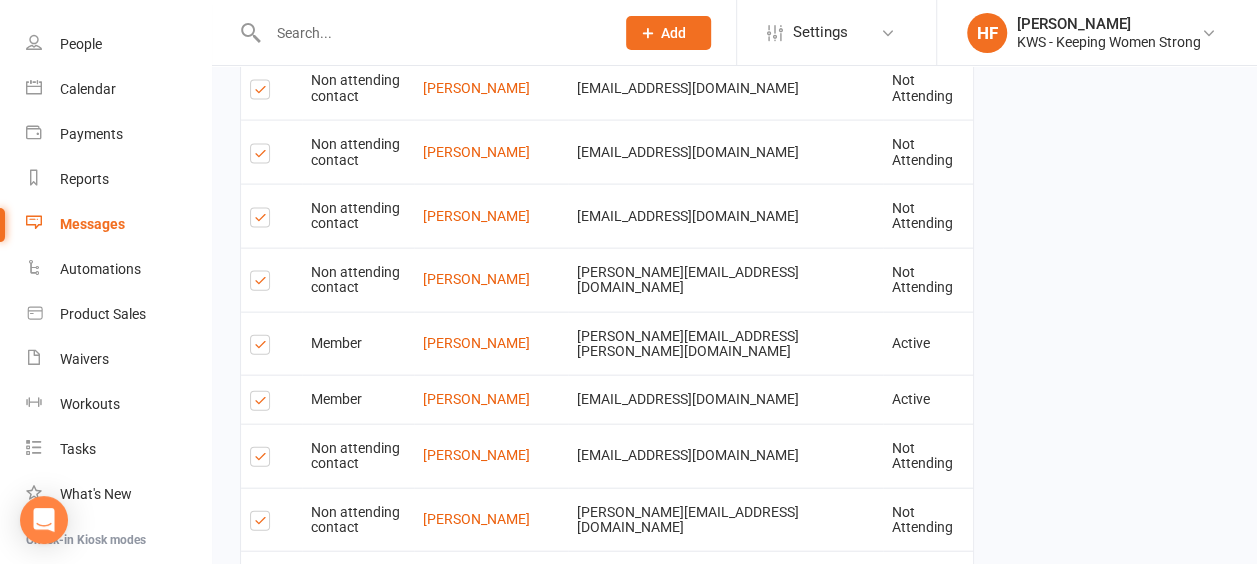 click at bounding box center (263, 460) 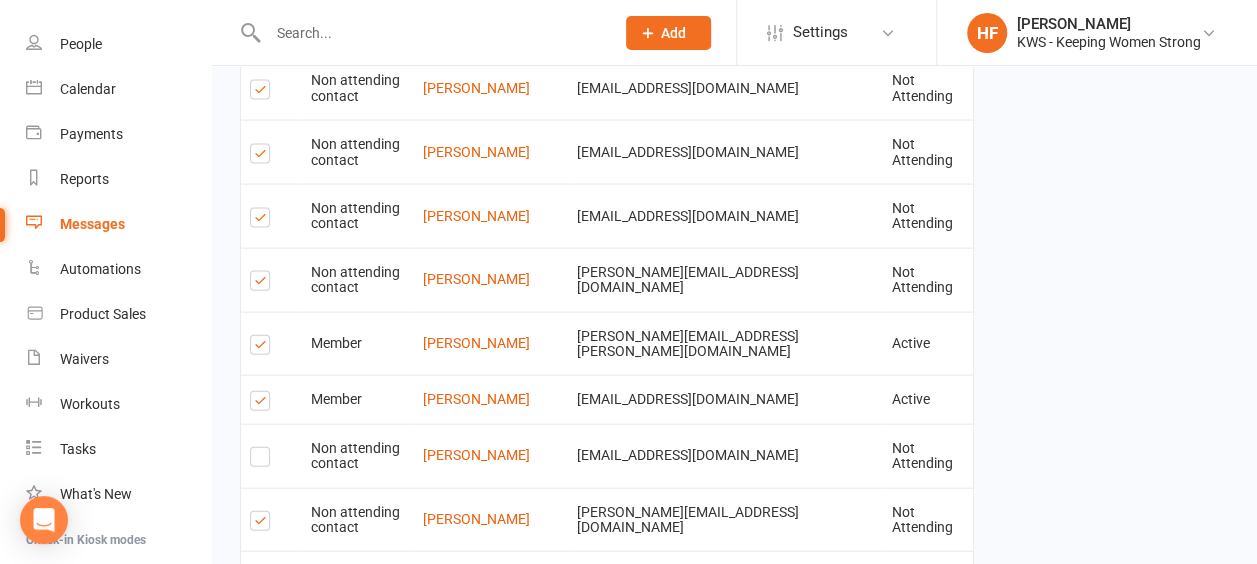 click at bounding box center (263, 404) 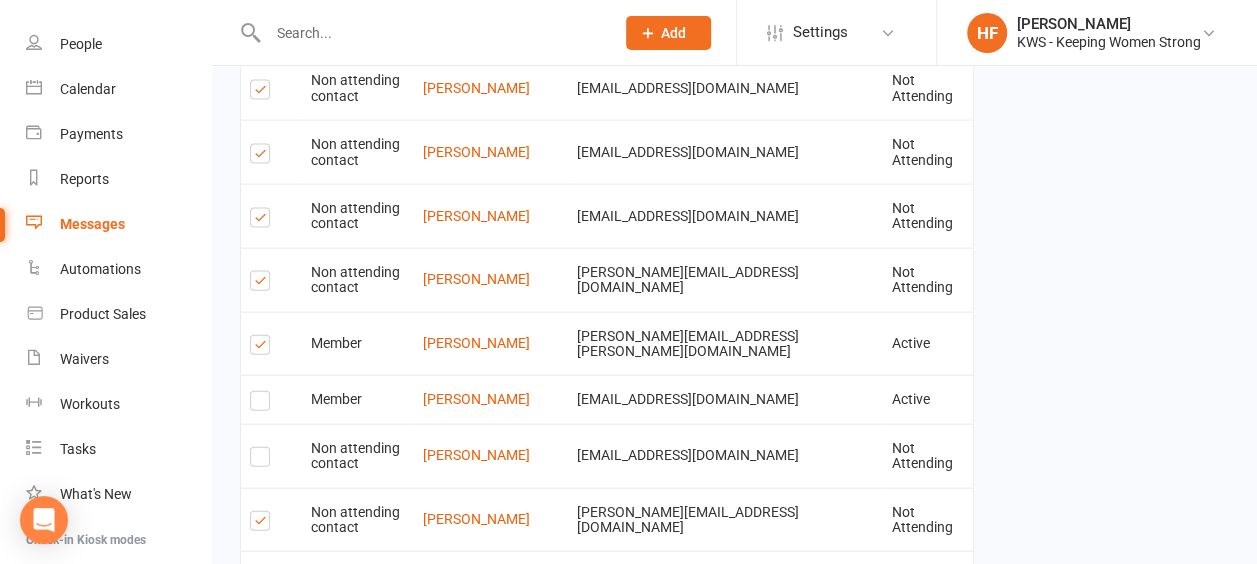 click at bounding box center [263, 348] 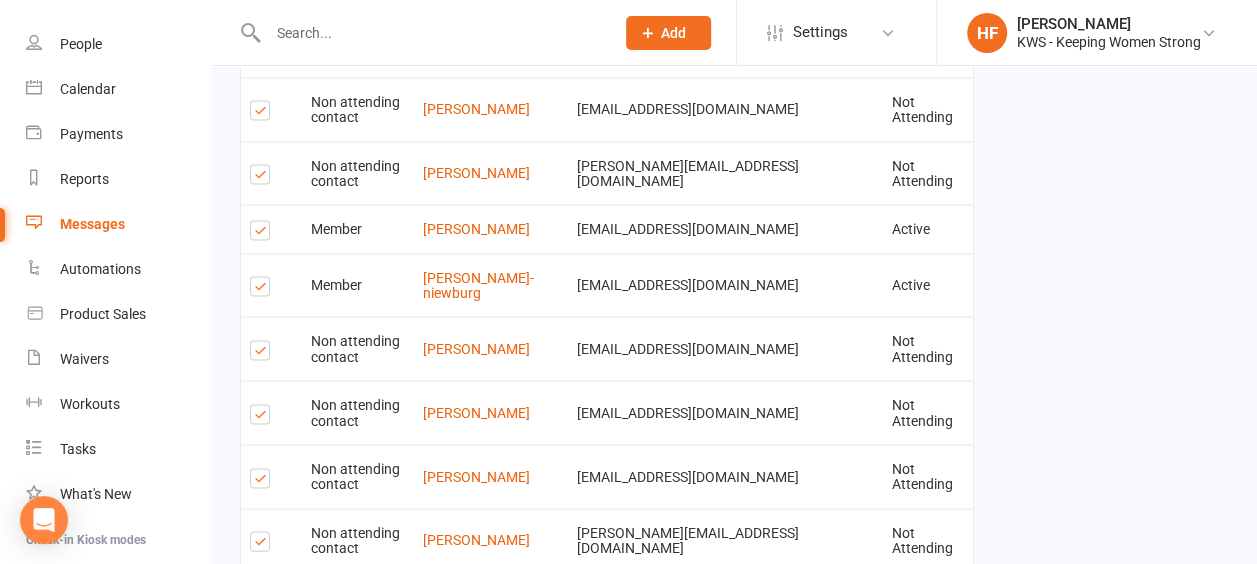 scroll, scrollTop: 1782, scrollLeft: 0, axis: vertical 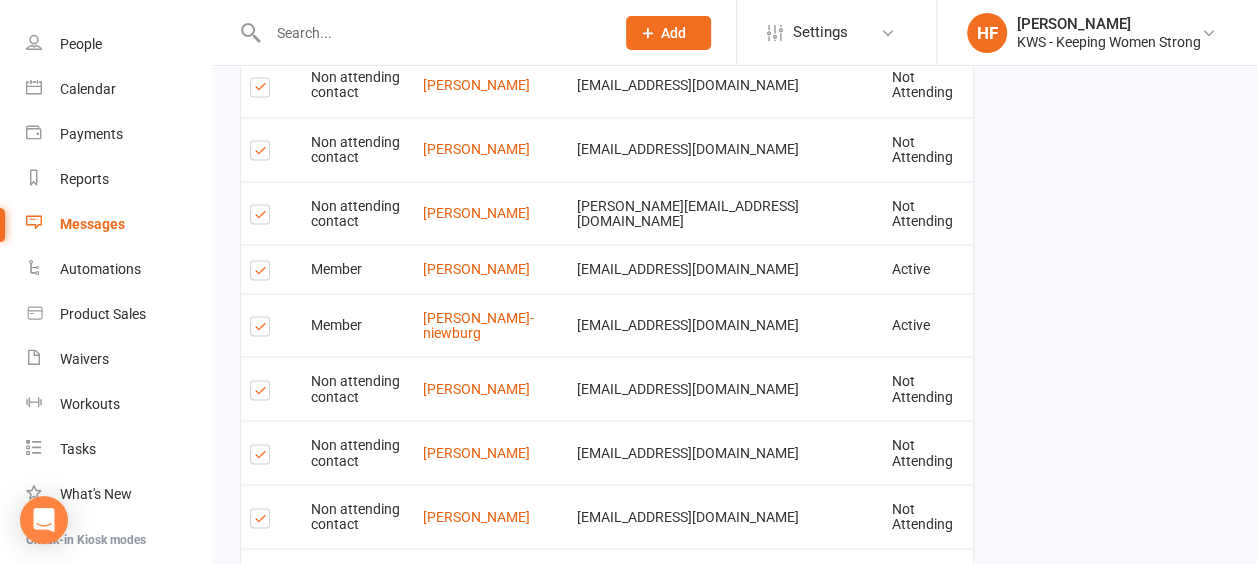 click at bounding box center (263, 329) 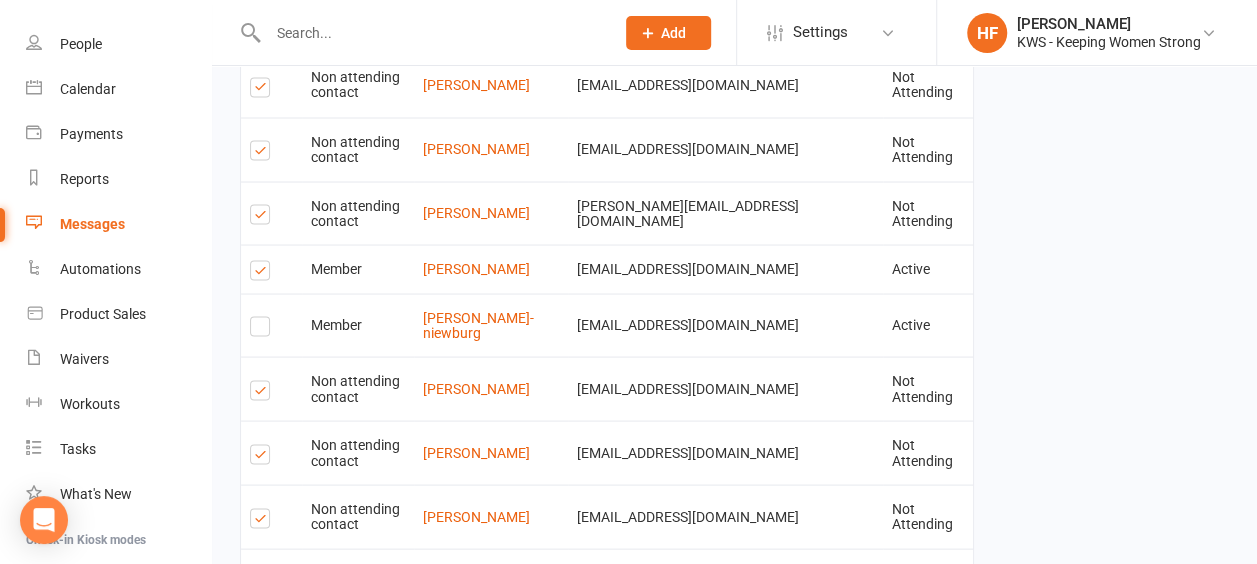 click at bounding box center [263, 273] 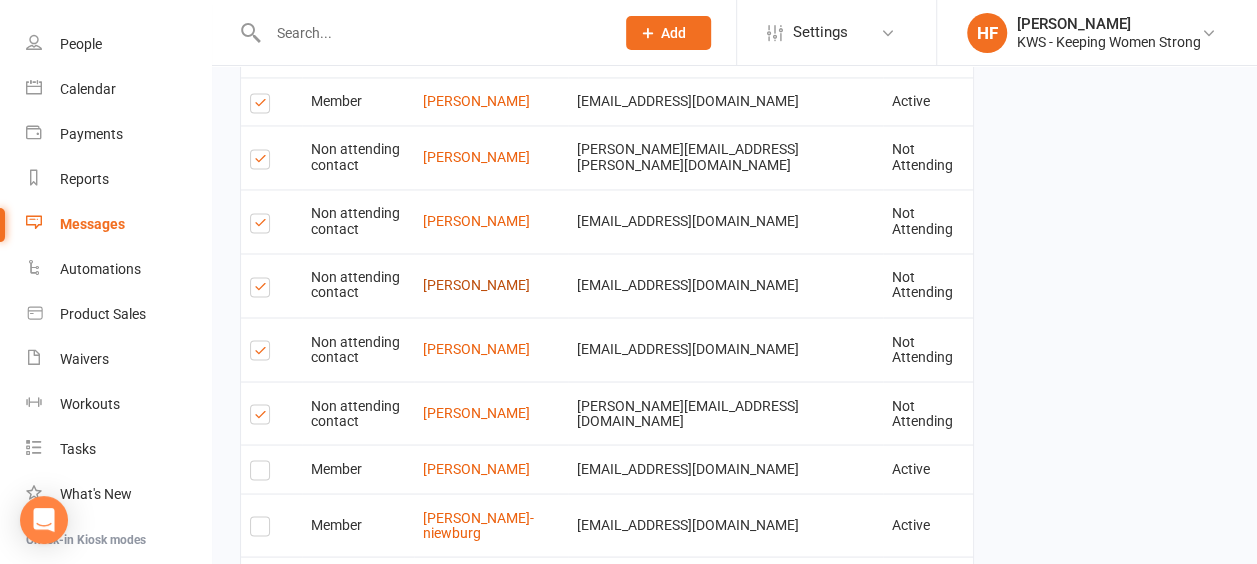 scroll, scrollTop: 1482, scrollLeft: 0, axis: vertical 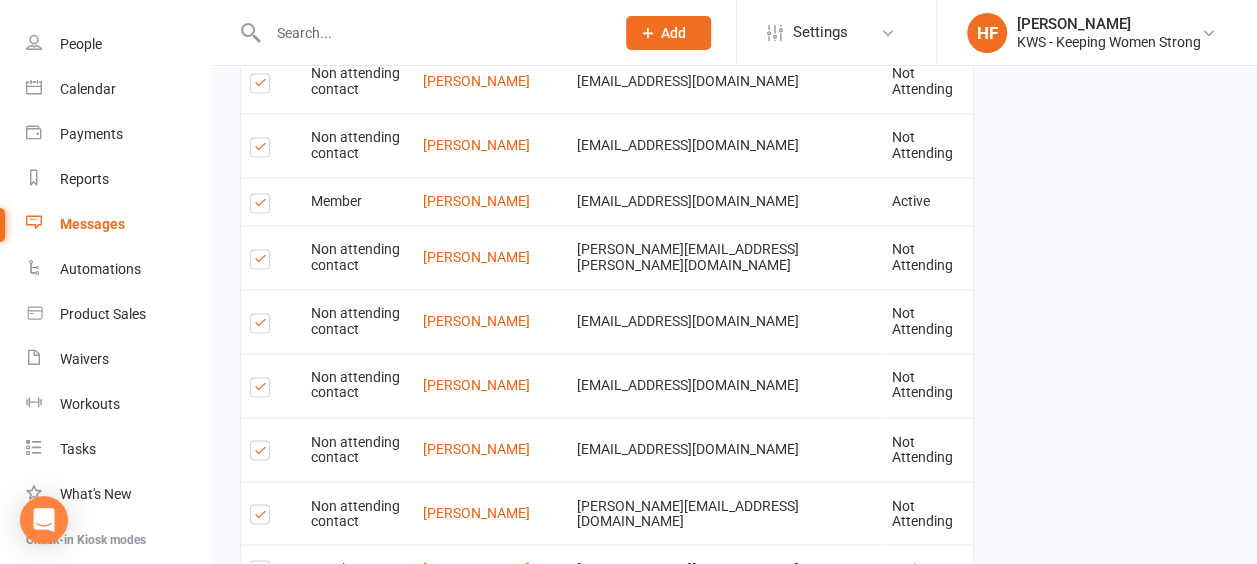click at bounding box center (263, 206) 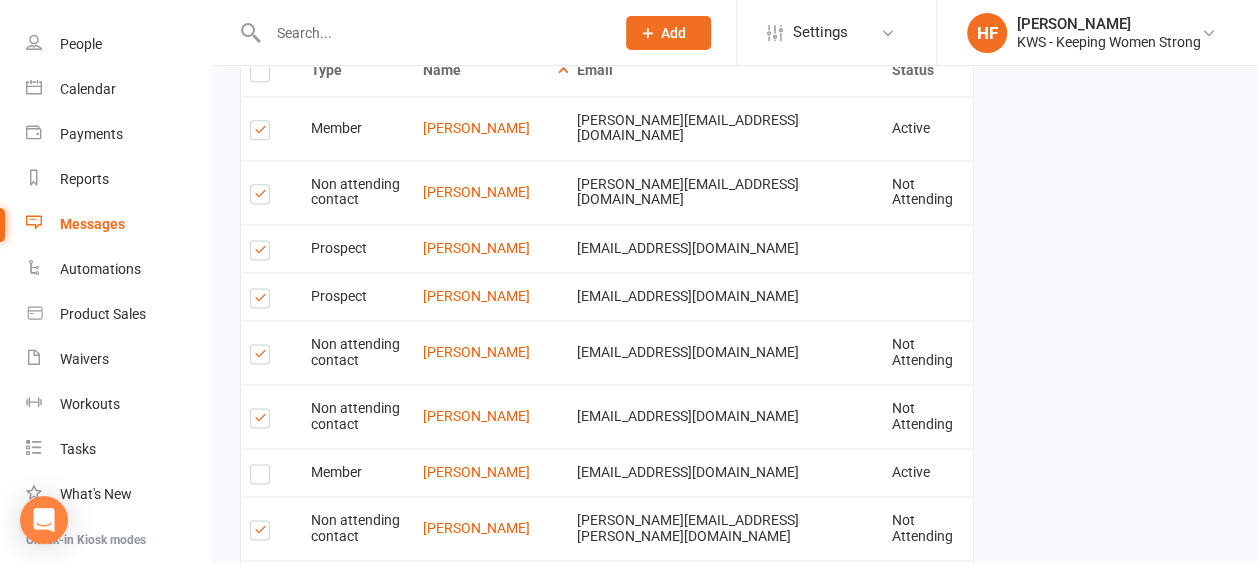 scroll, scrollTop: 1182, scrollLeft: 0, axis: vertical 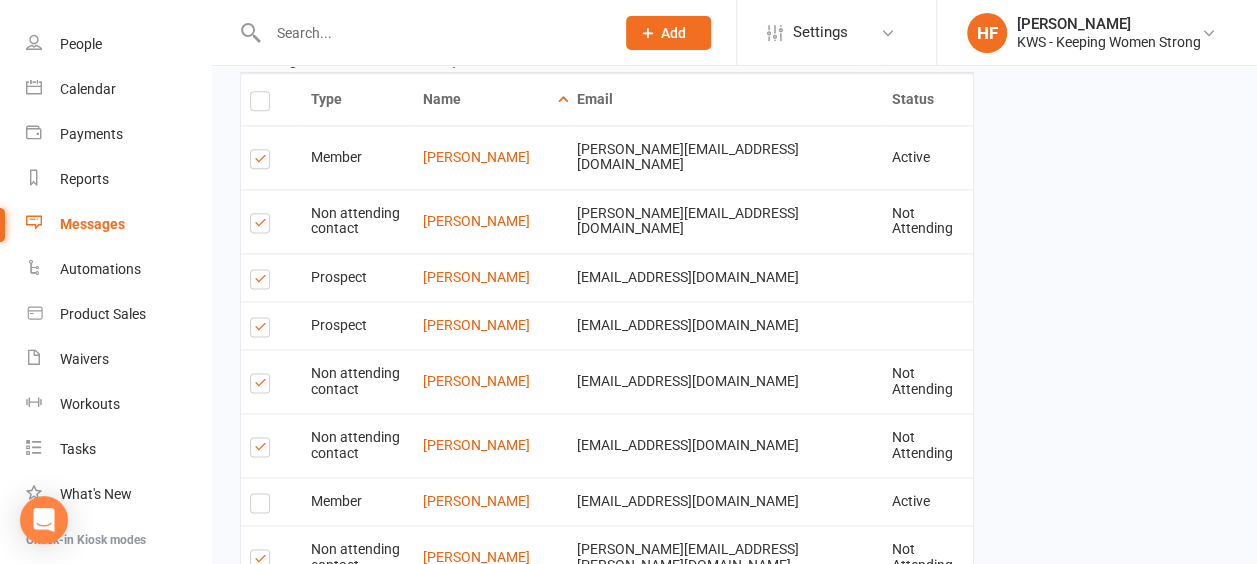 click at bounding box center [263, 162] 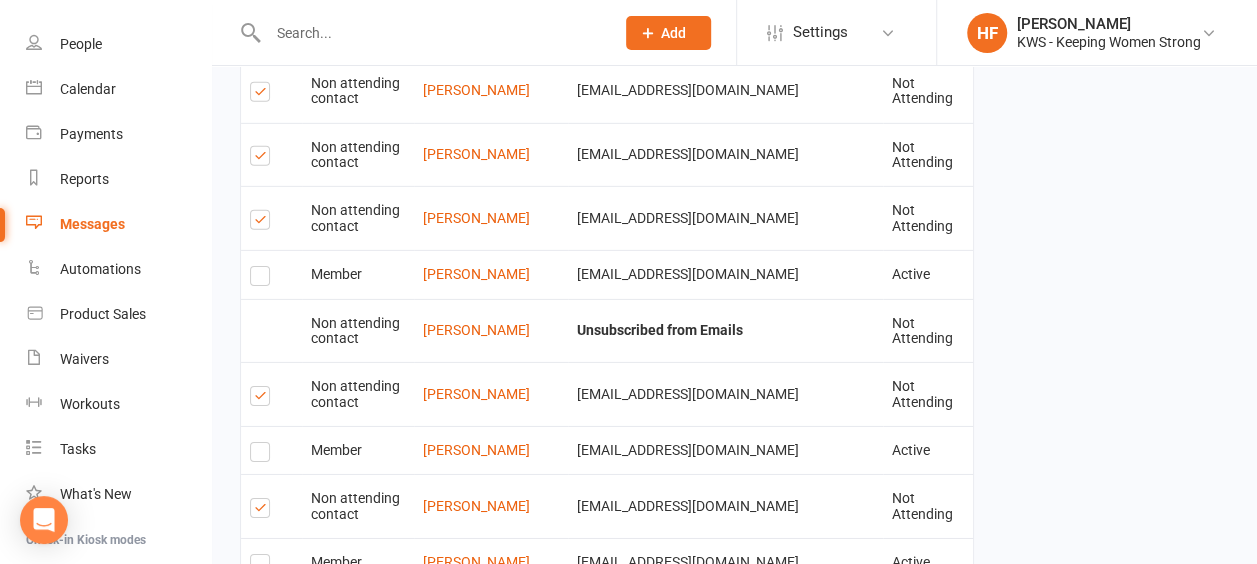 scroll, scrollTop: 3382, scrollLeft: 0, axis: vertical 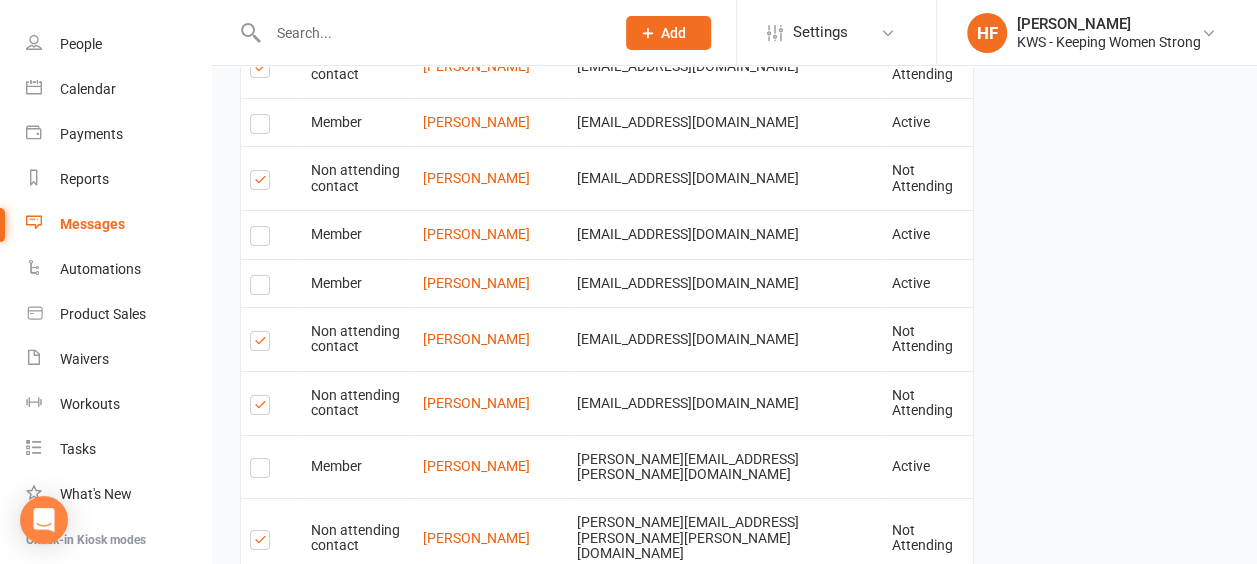 click on "14" at bounding box center [900, 965] 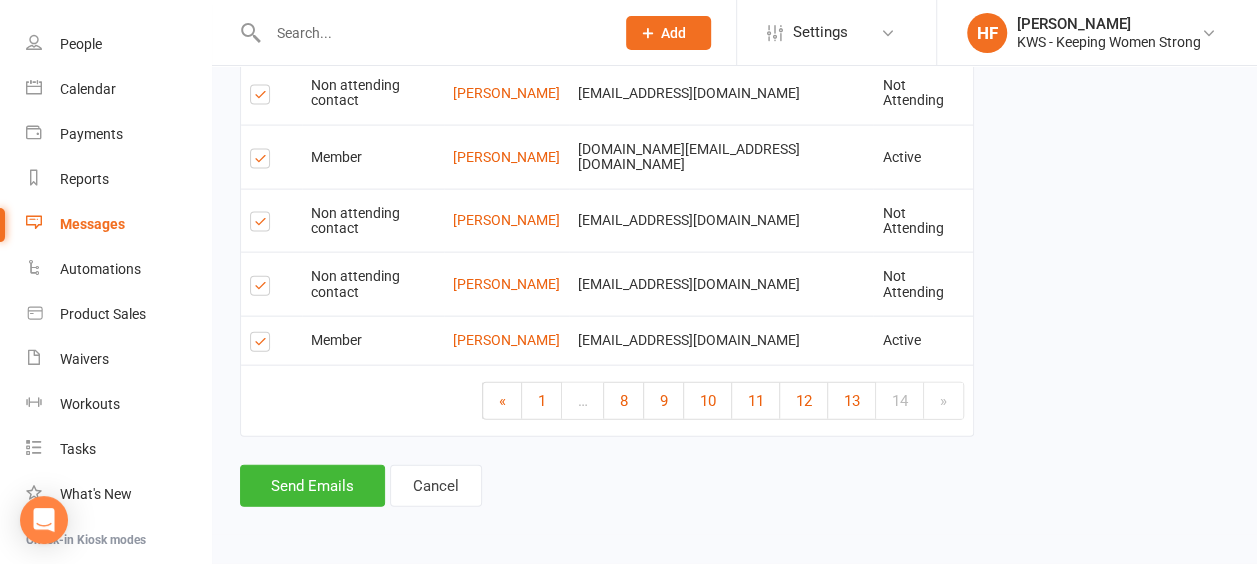 scroll, scrollTop: 1940, scrollLeft: 0, axis: vertical 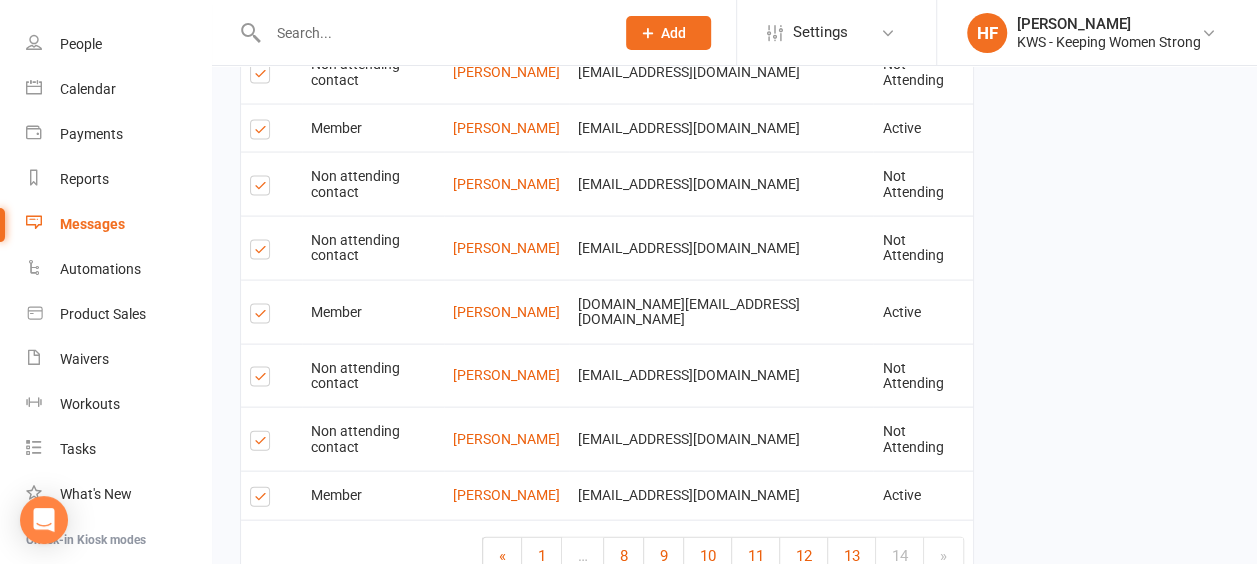 click at bounding box center [263, 500] 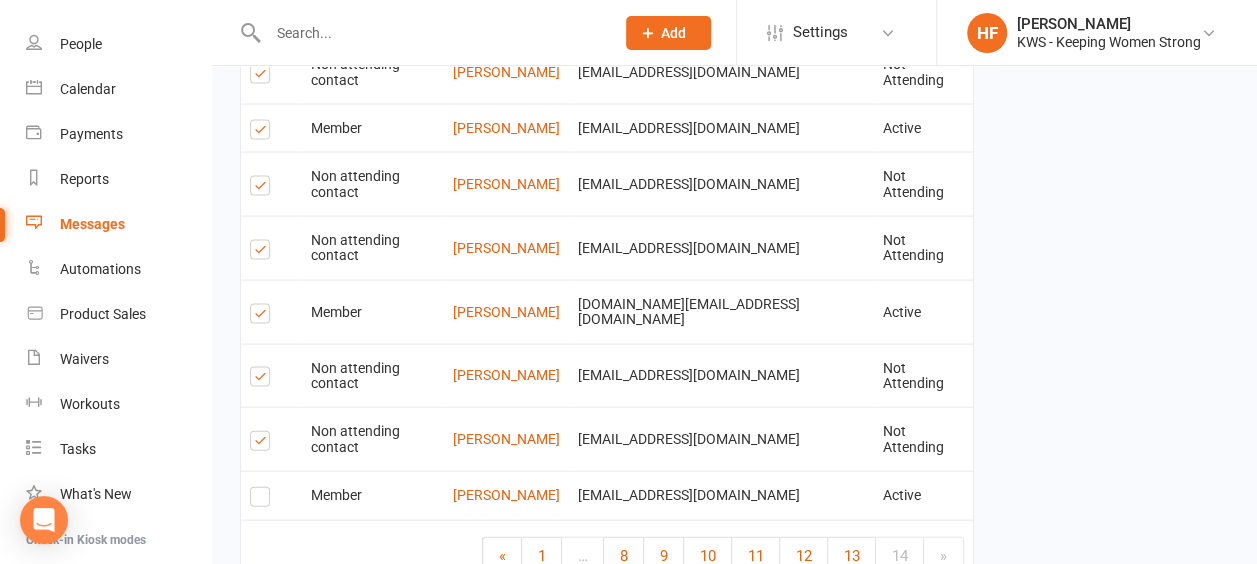 click at bounding box center (263, 317) 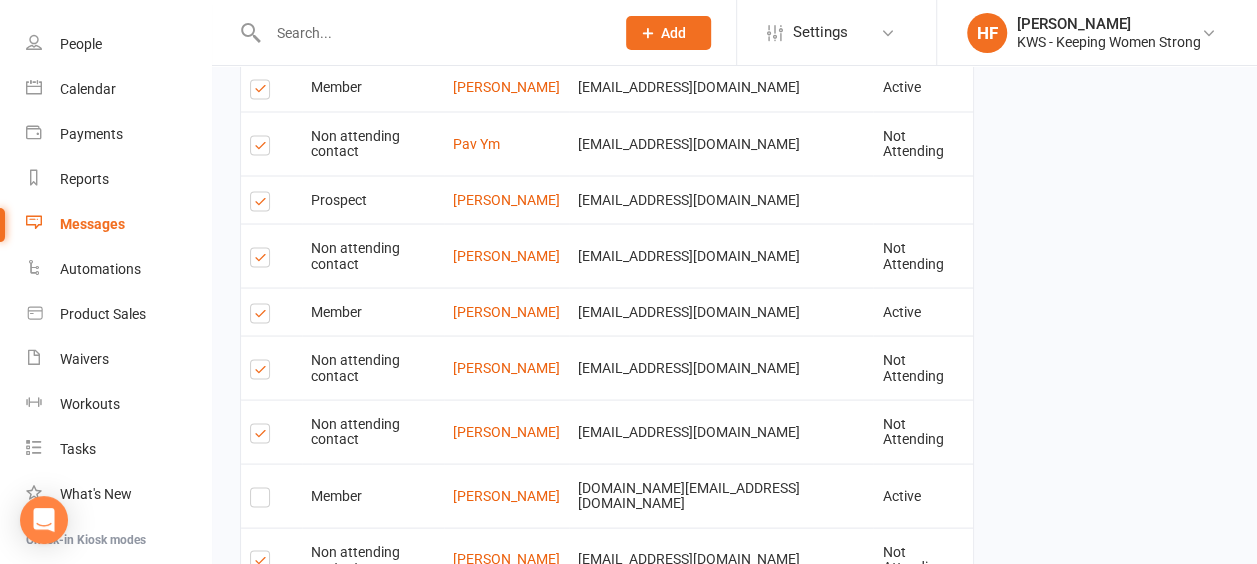 scroll, scrollTop: 1740, scrollLeft: 0, axis: vertical 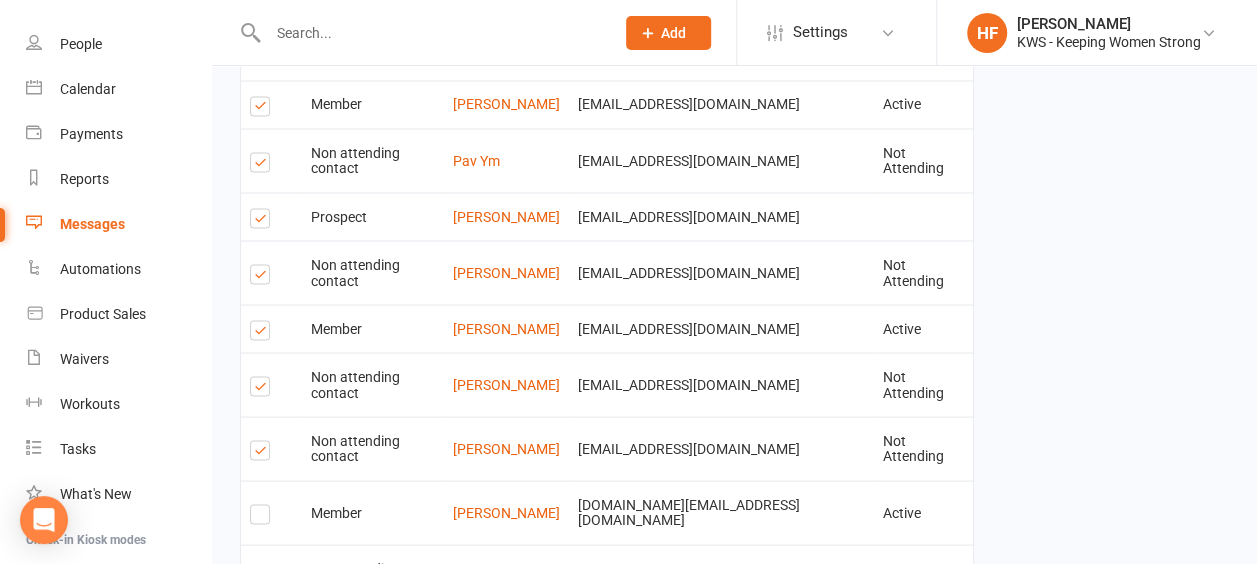 click at bounding box center [263, 333] 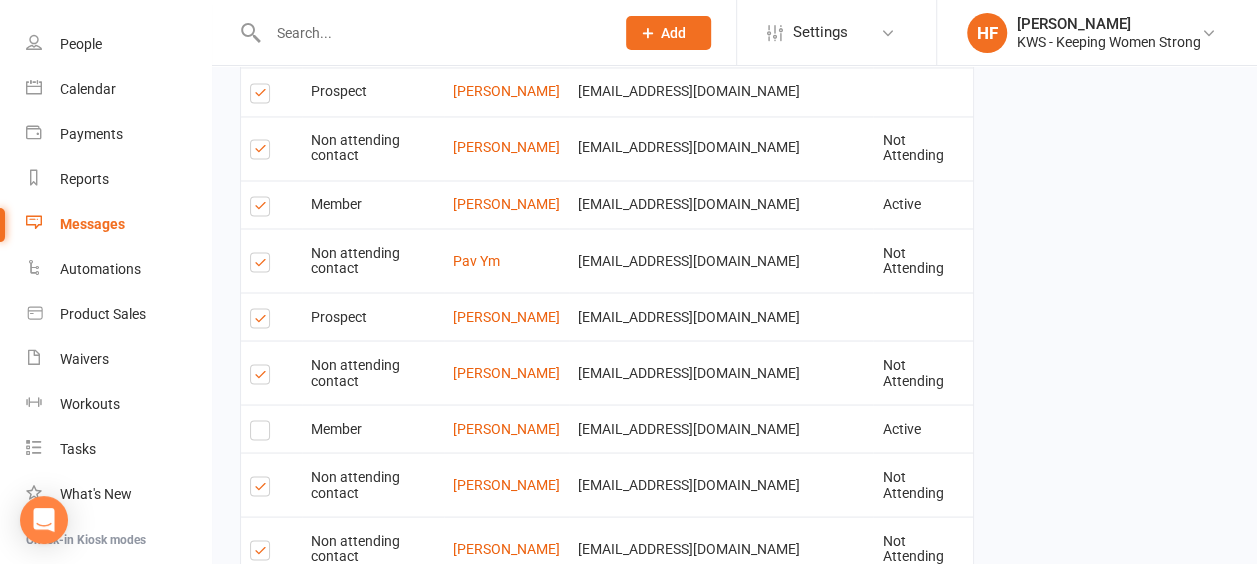 scroll, scrollTop: 1540, scrollLeft: 0, axis: vertical 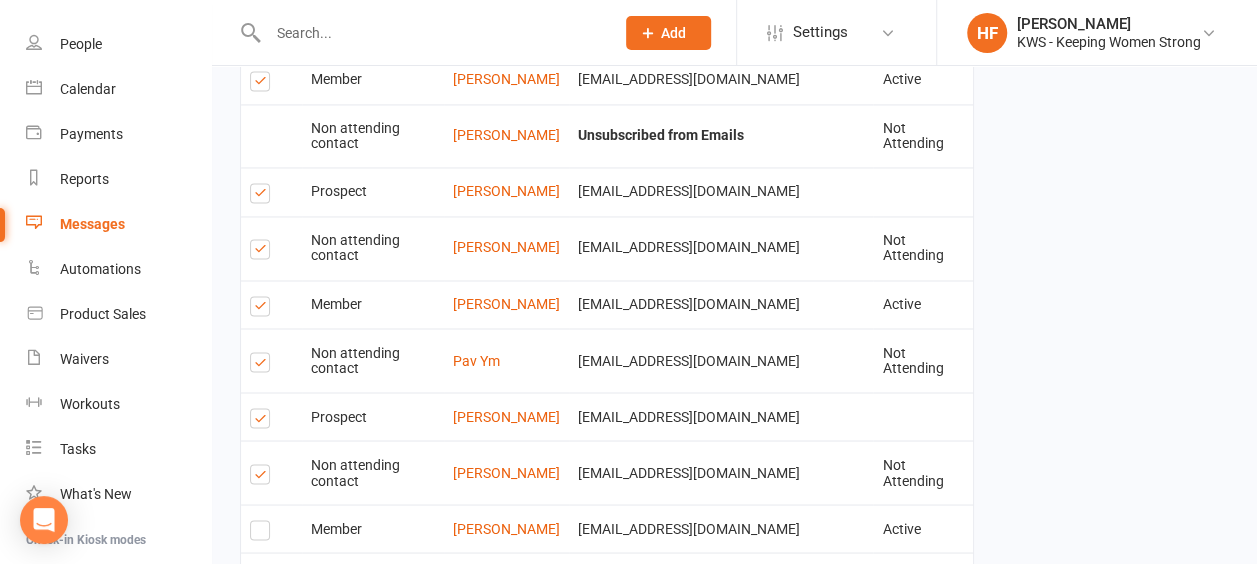 click at bounding box center (263, 309) 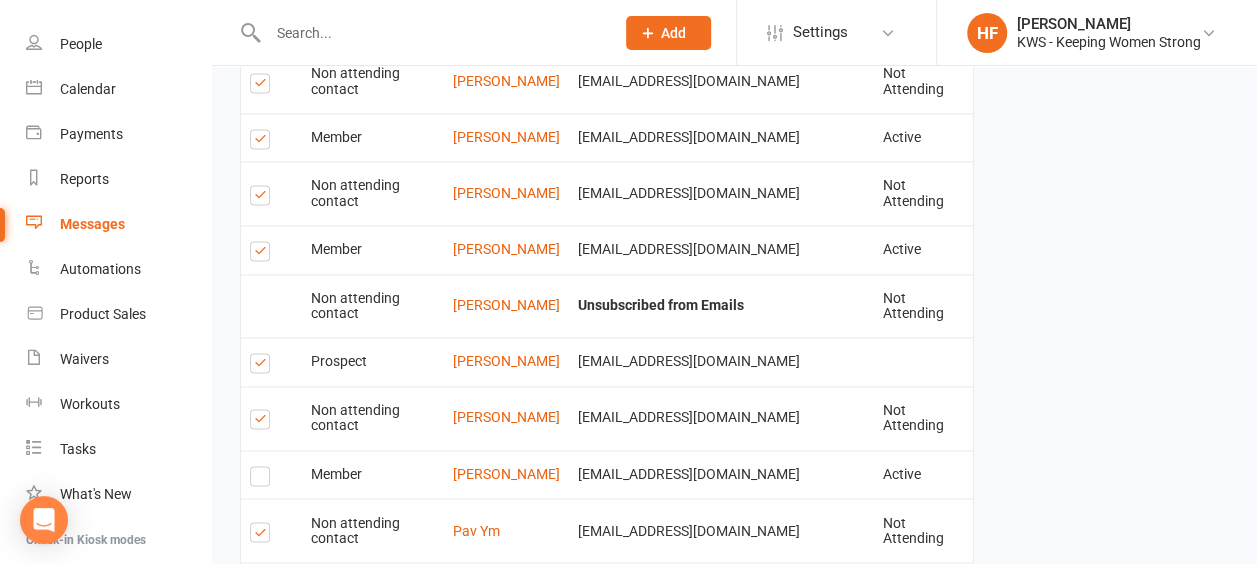 scroll, scrollTop: 1340, scrollLeft: 0, axis: vertical 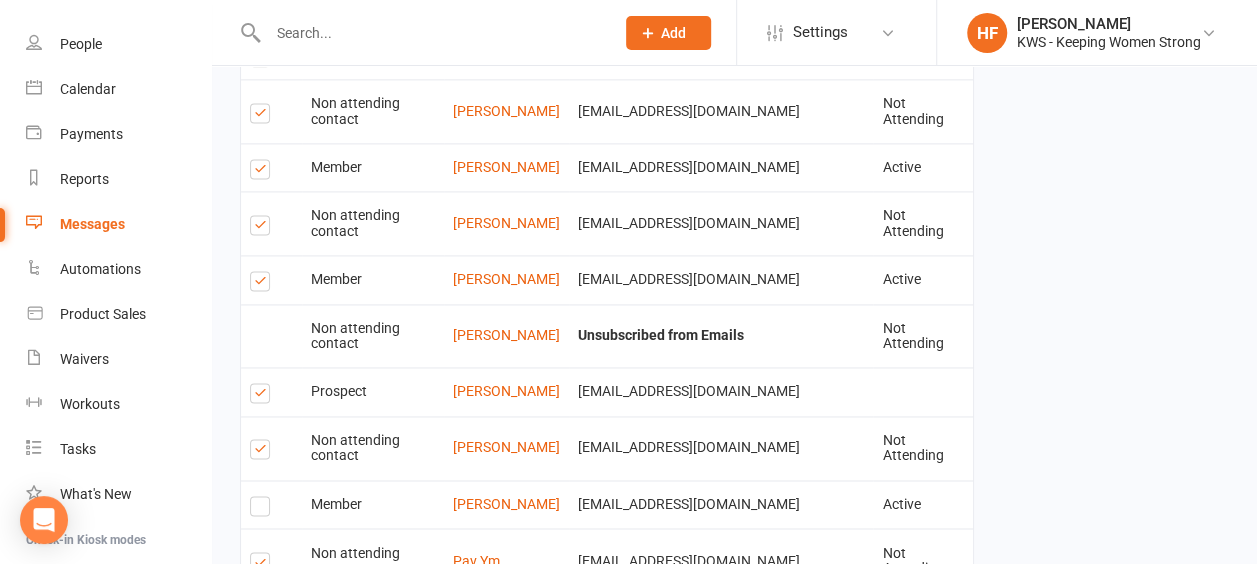 click at bounding box center [263, 284] 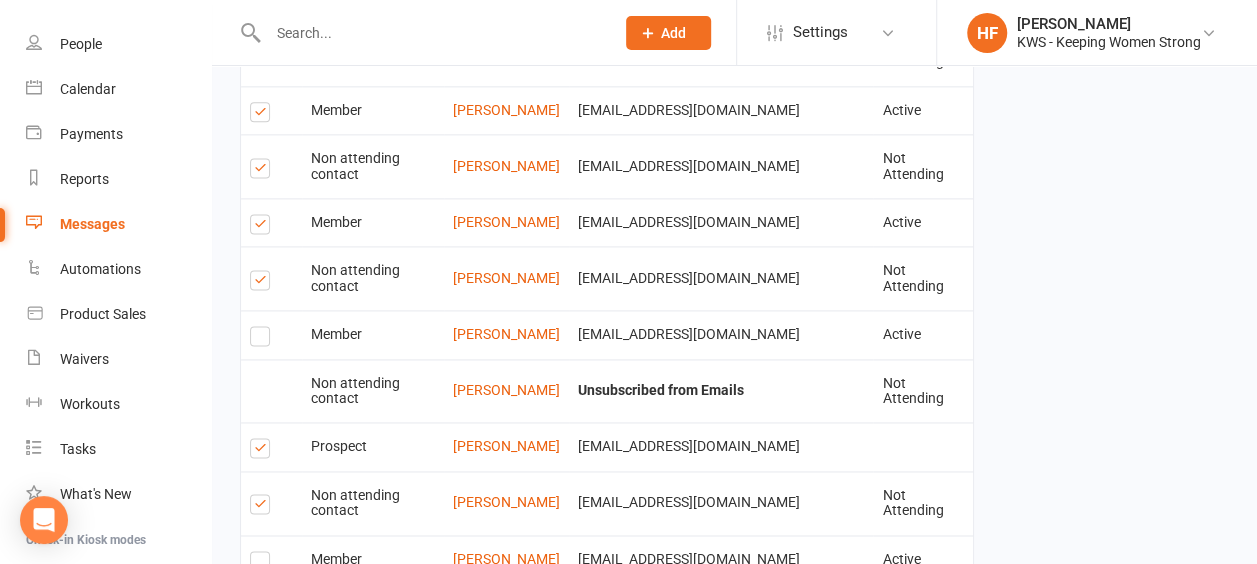 scroll, scrollTop: 1240, scrollLeft: 0, axis: vertical 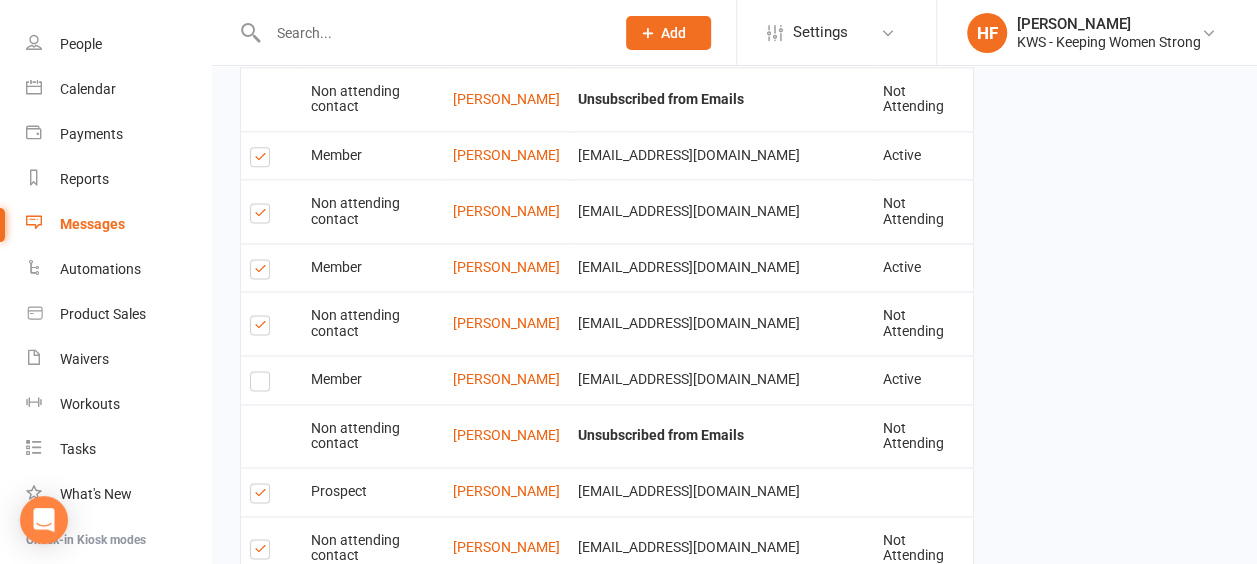 click at bounding box center [263, 272] 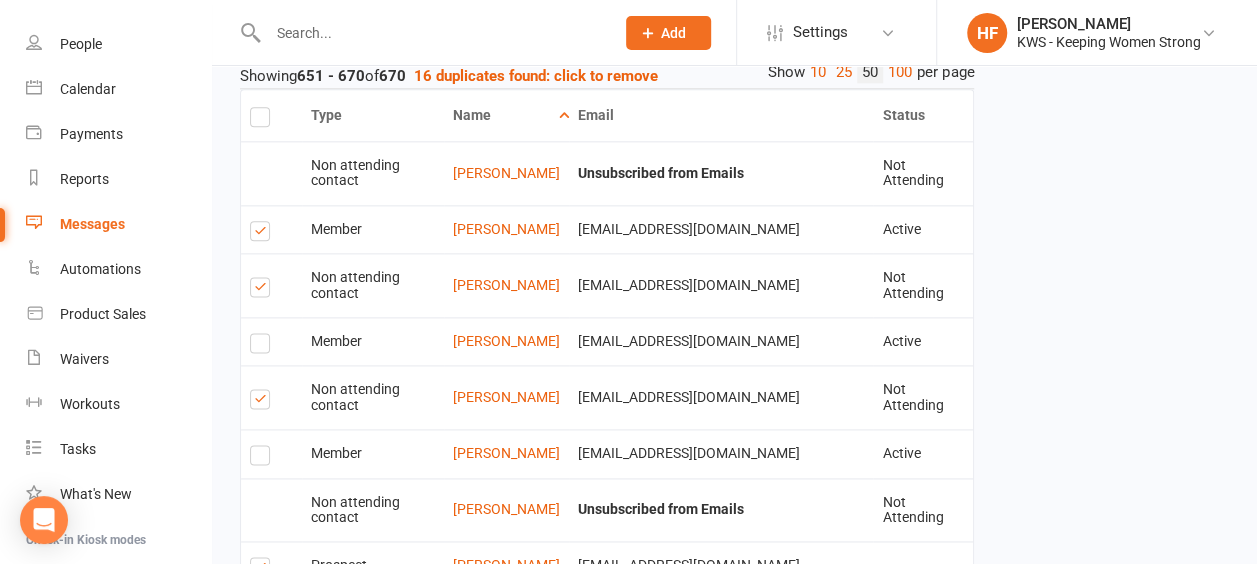 scroll, scrollTop: 1140, scrollLeft: 0, axis: vertical 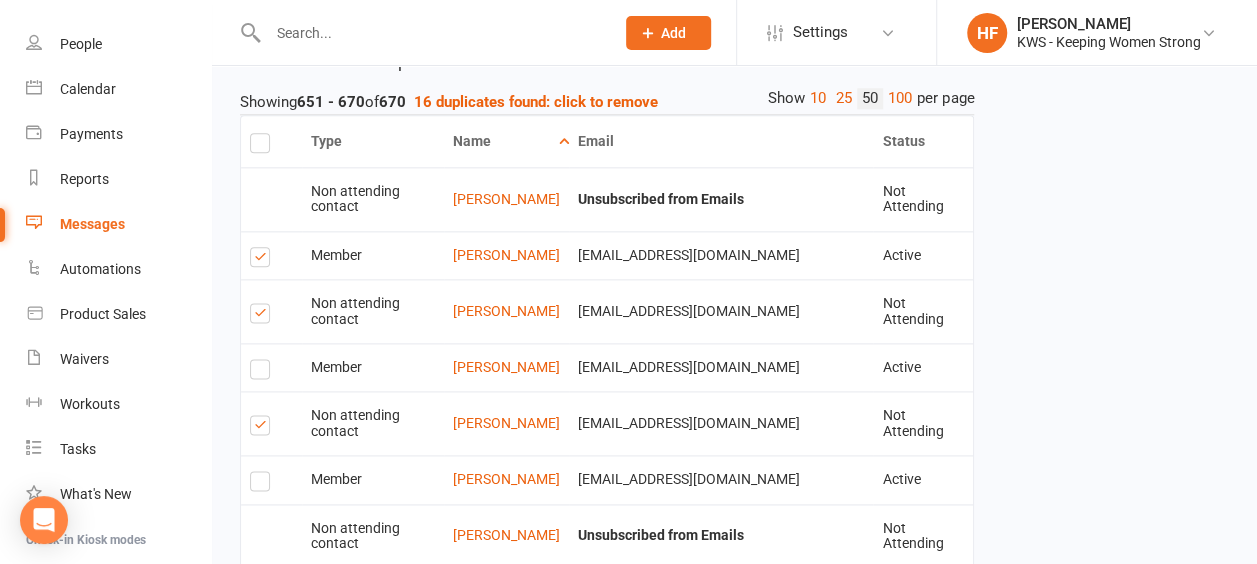 click at bounding box center (263, 260) 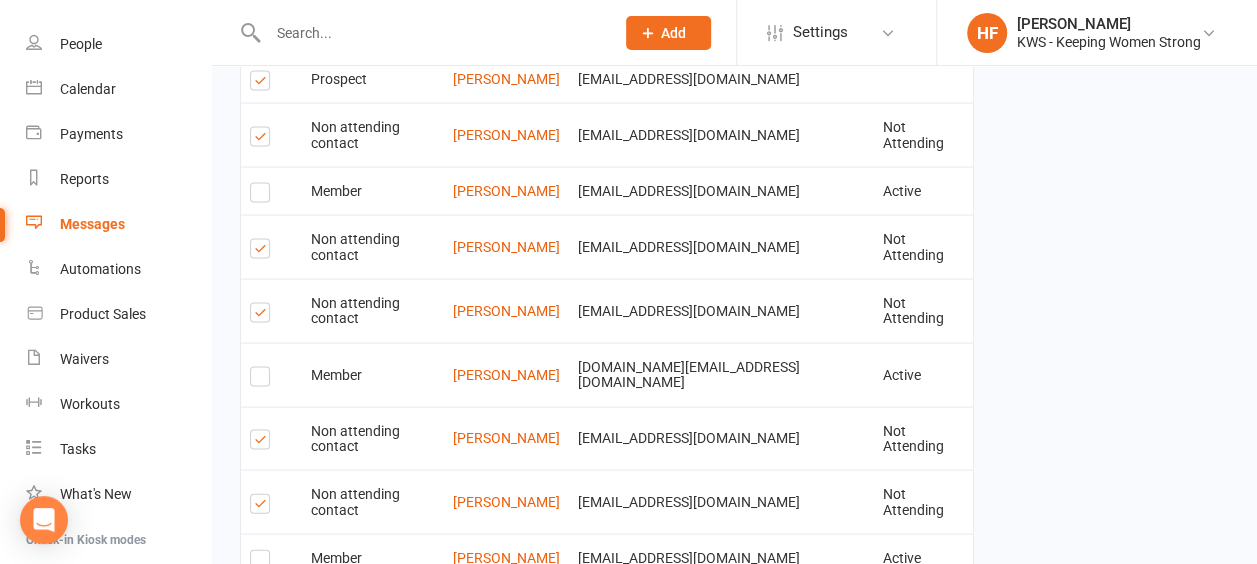 scroll, scrollTop: 1940, scrollLeft: 0, axis: vertical 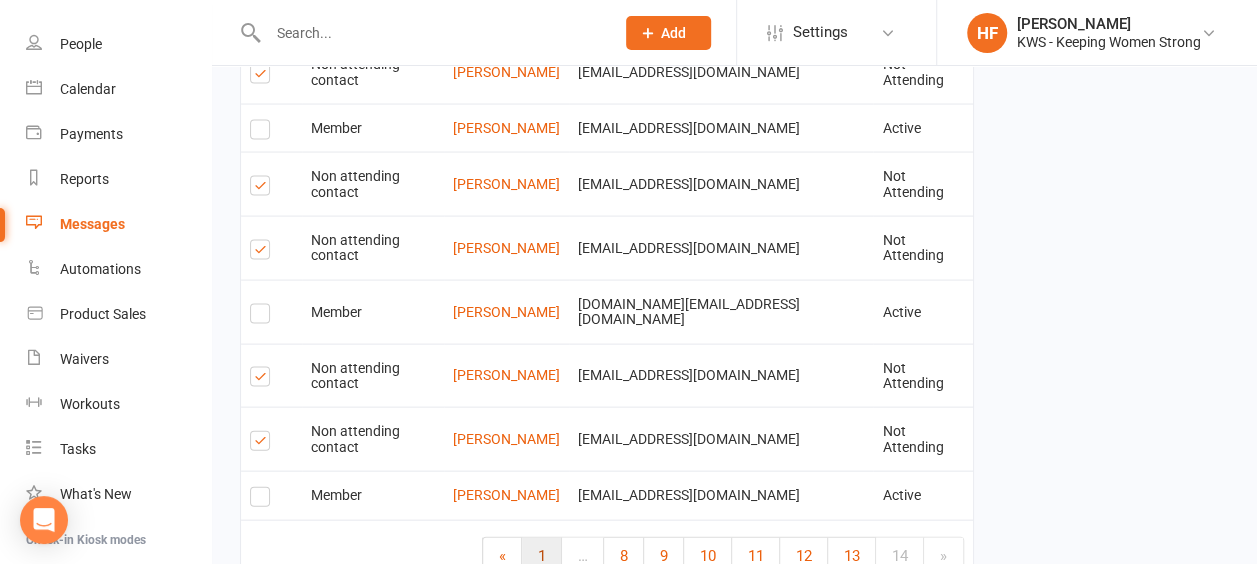 click on "1" at bounding box center (542, 556) 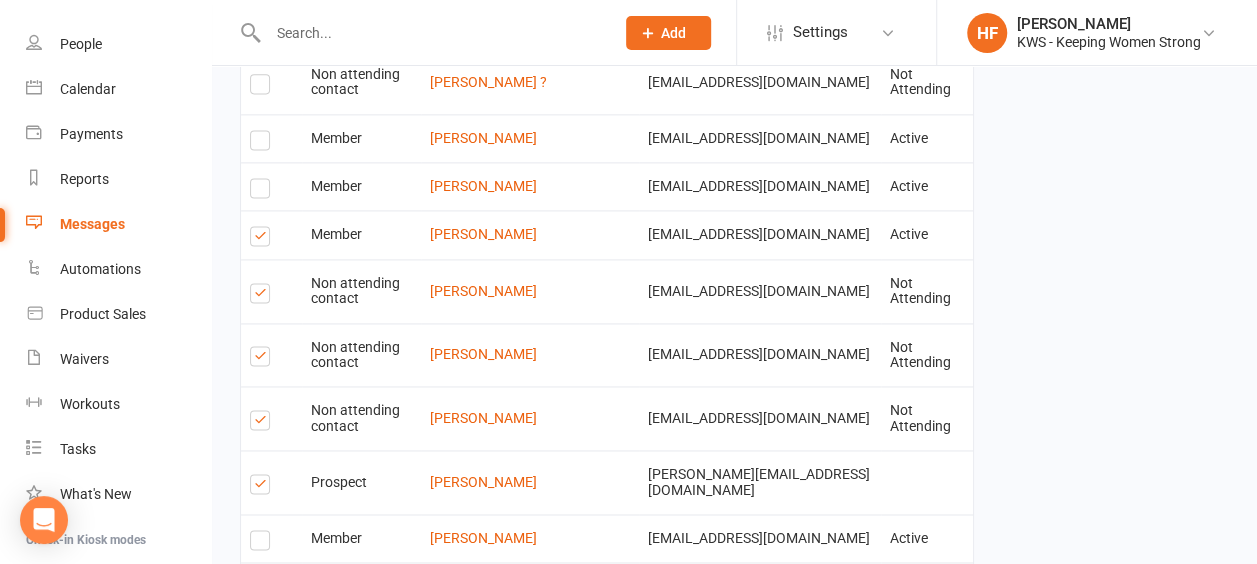 scroll, scrollTop: 1340, scrollLeft: 0, axis: vertical 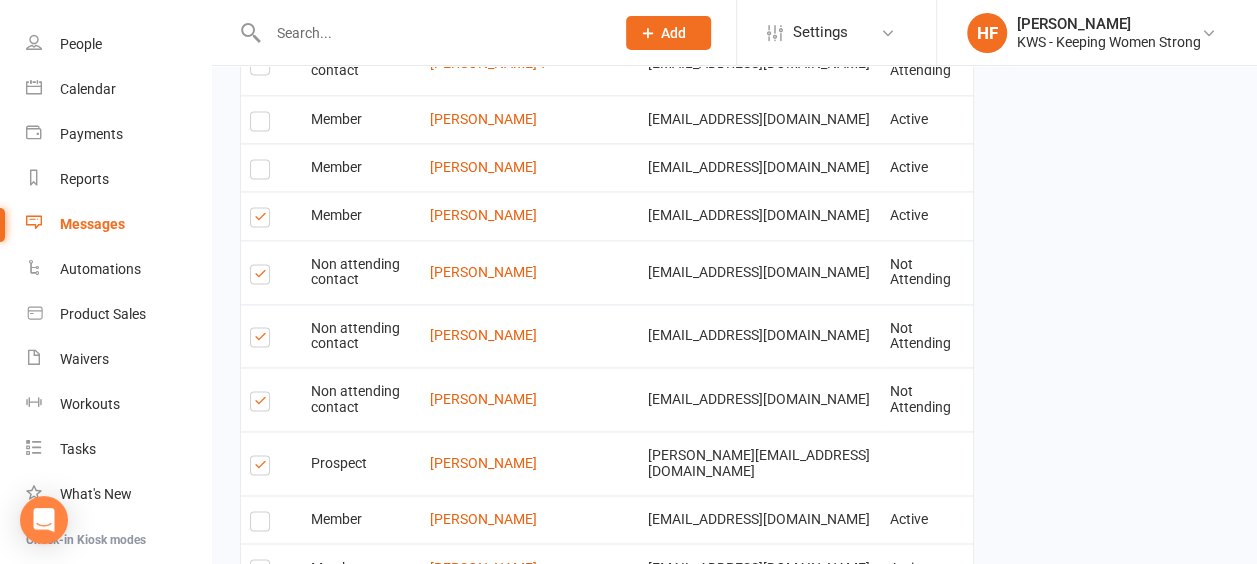 drag, startPoint x: 261, startPoint y: 208, endPoint x: 277, endPoint y: 204, distance: 16.492422 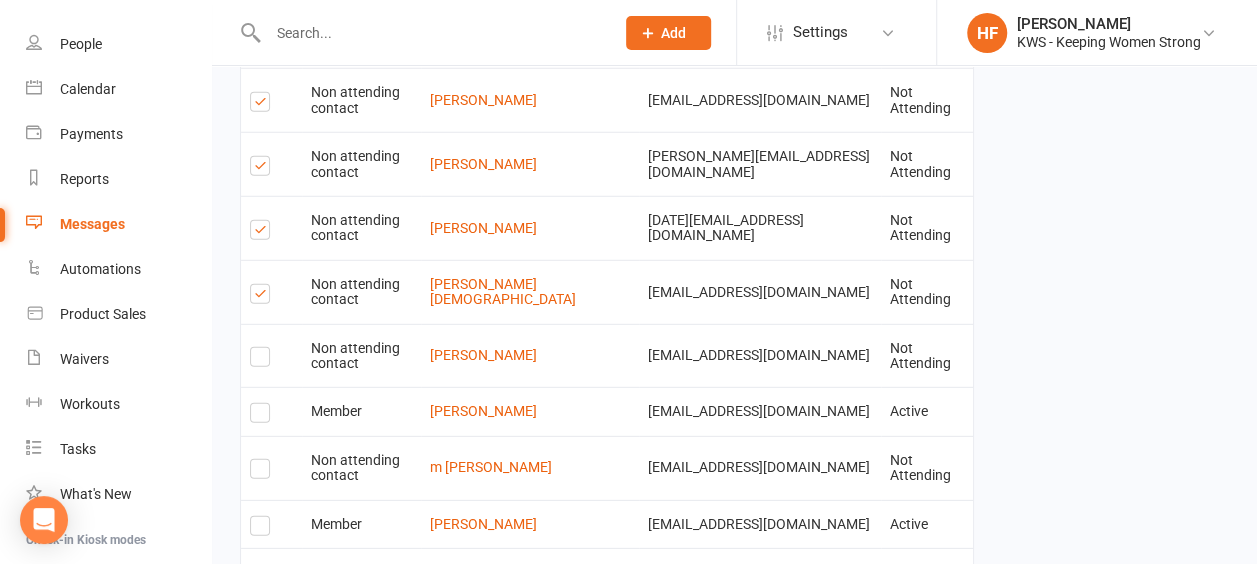scroll, scrollTop: 2740, scrollLeft: 0, axis: vertical 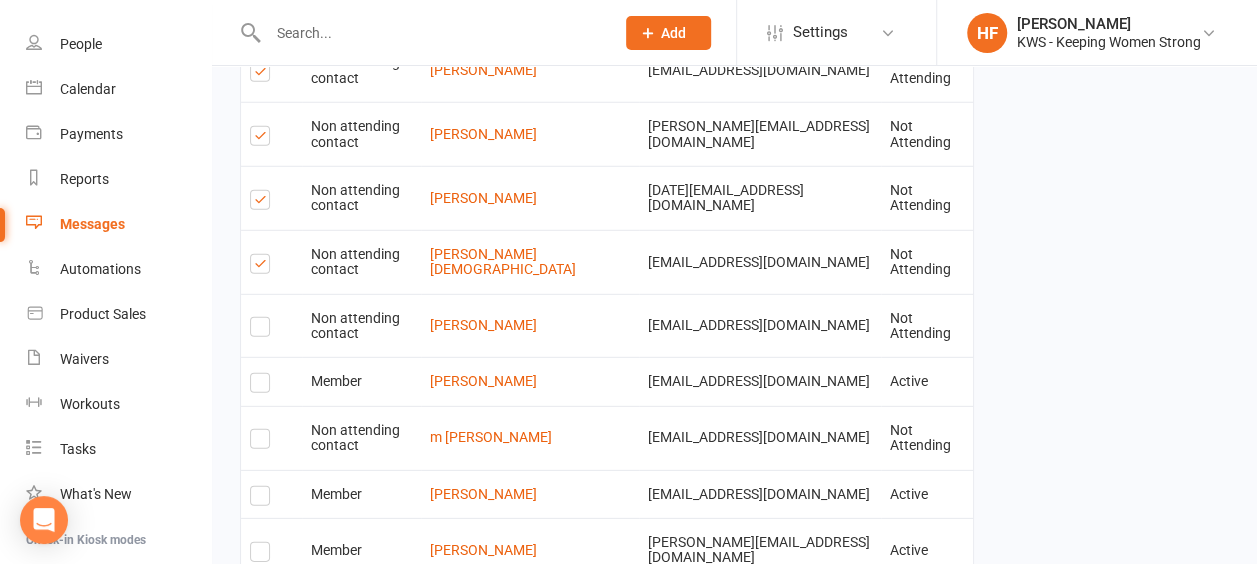 click at bounding box center (263, 618) 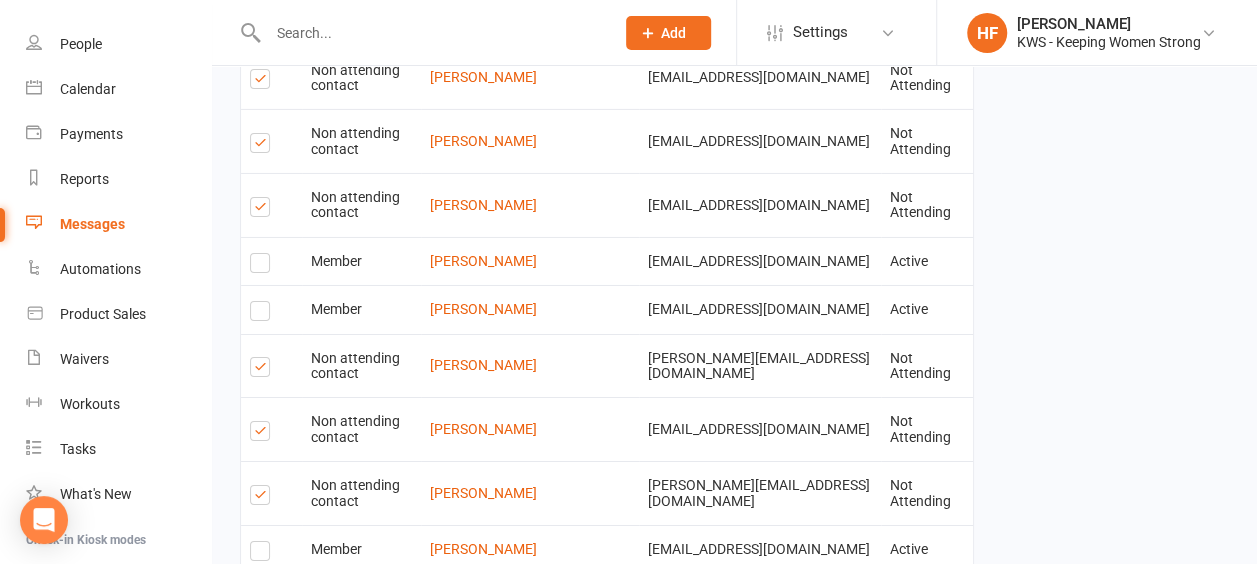 scroll, scrollTop: 3382, scrollLeft: 0, axis: vertical 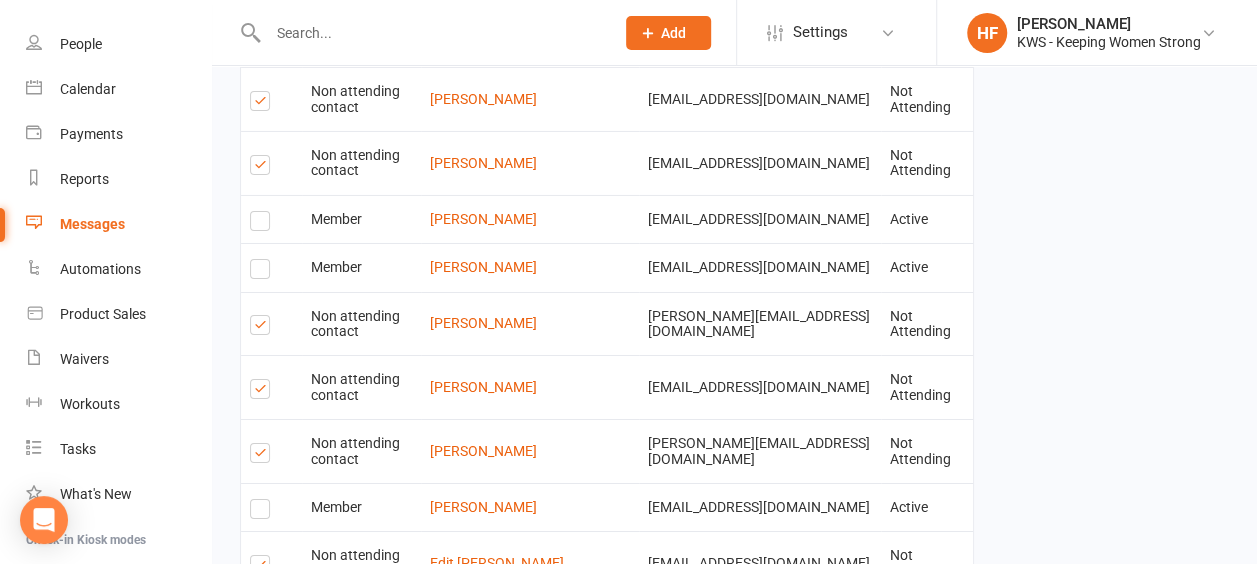 click on "2" at bounding box center [614, 919] 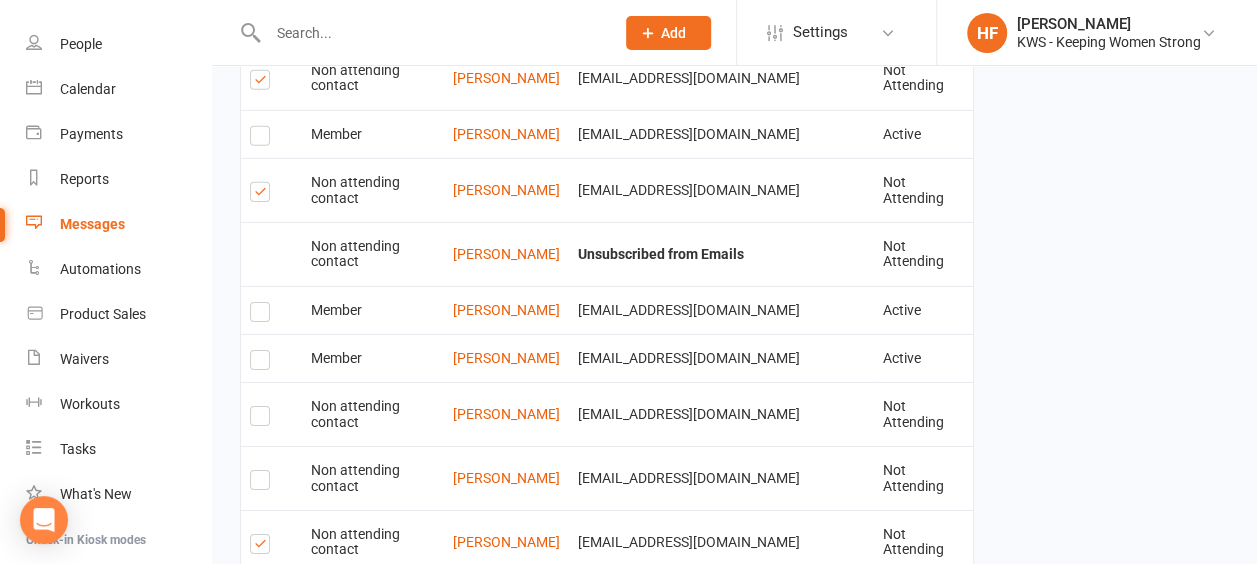 scroll, scrollTop: 3082, scrollLeft: 0, axis: vertical 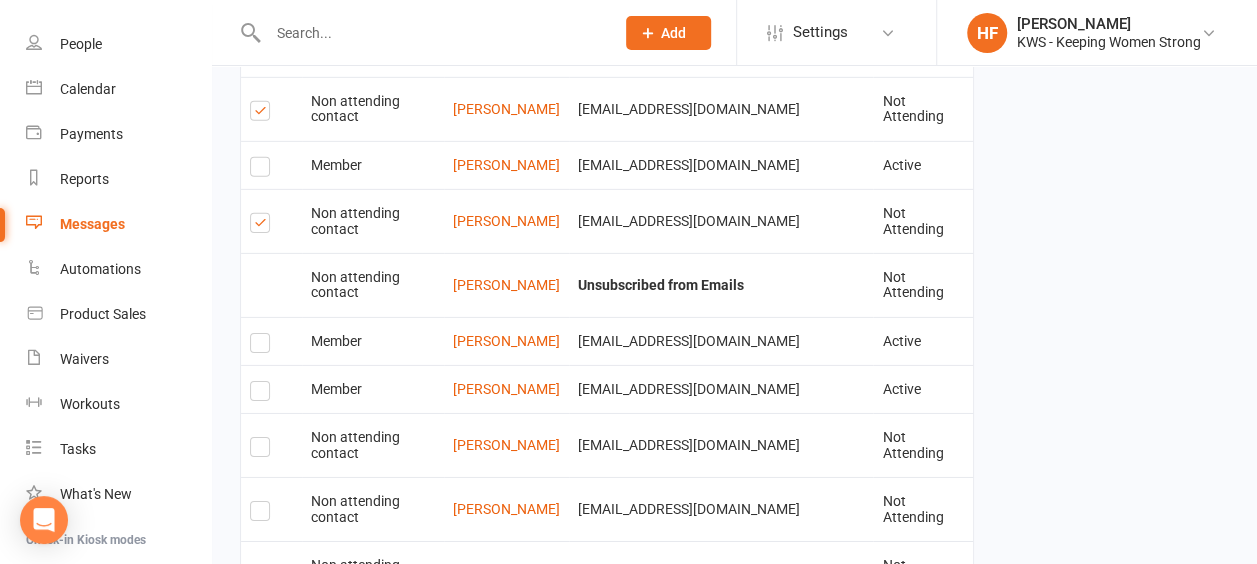 click at bounding box center [263, 682] 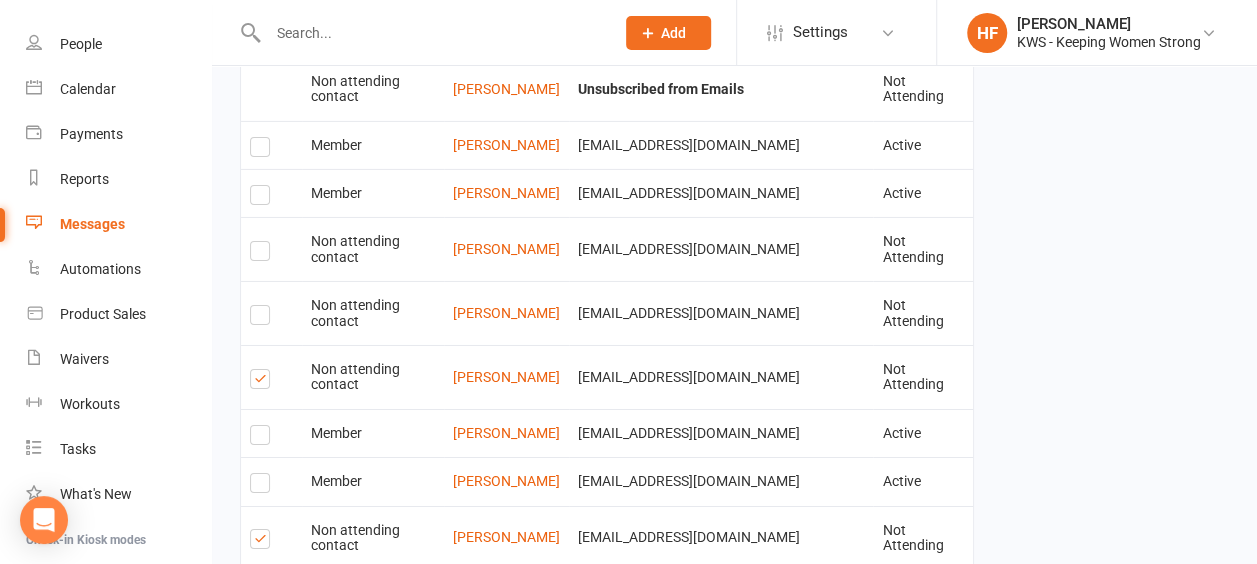 scroll, scrollTop: 3382, scrollLeft: 0, axis: vertical 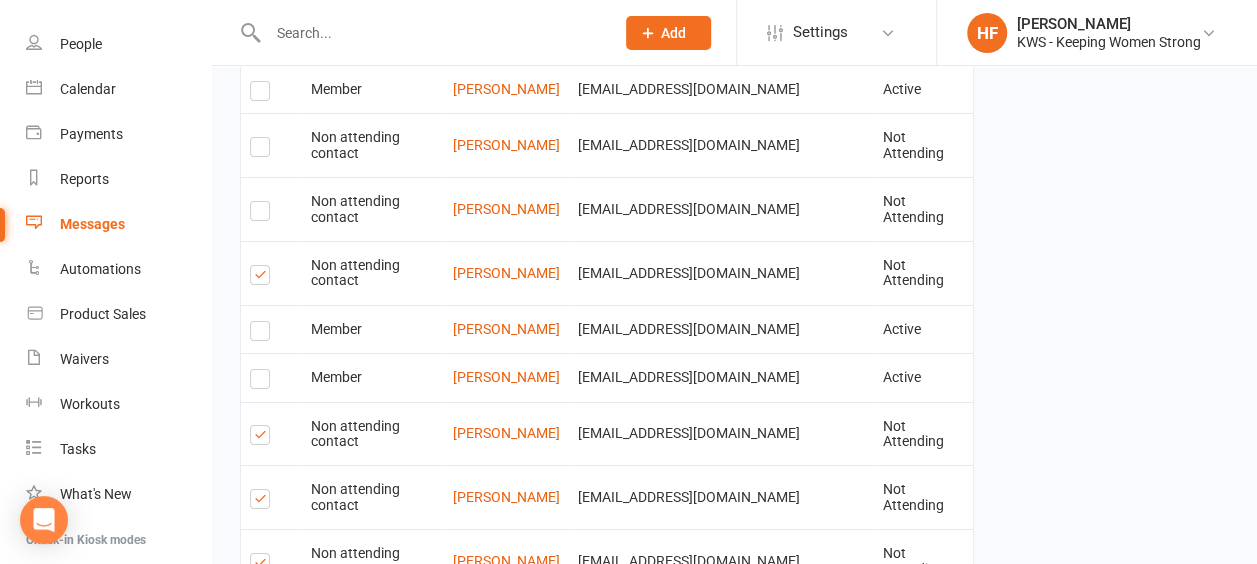click on "3" at bounding box center [654, 1012] 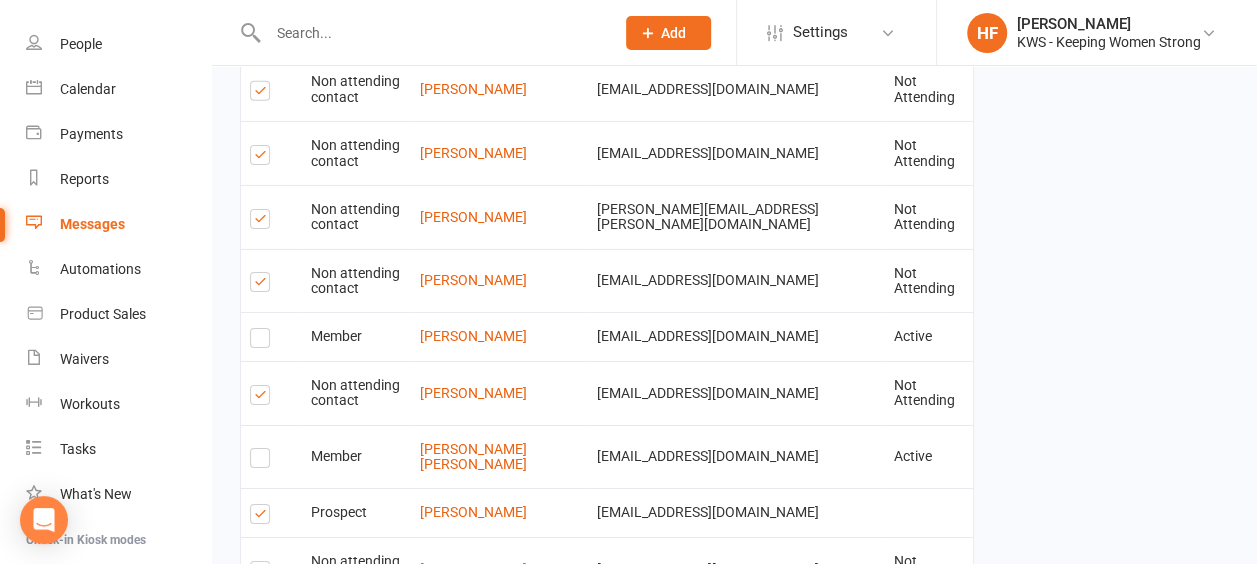 scroll, scrollTop: 3382, scrollLeft: 0, axis: vertical 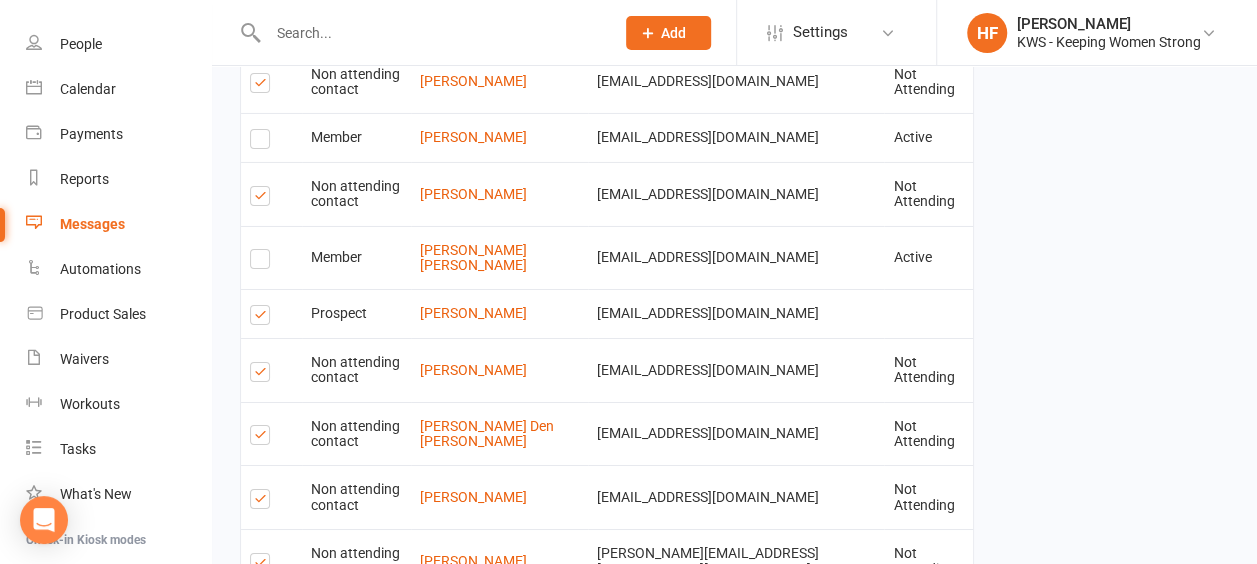 click on "4" at bounding box center (694, 996) 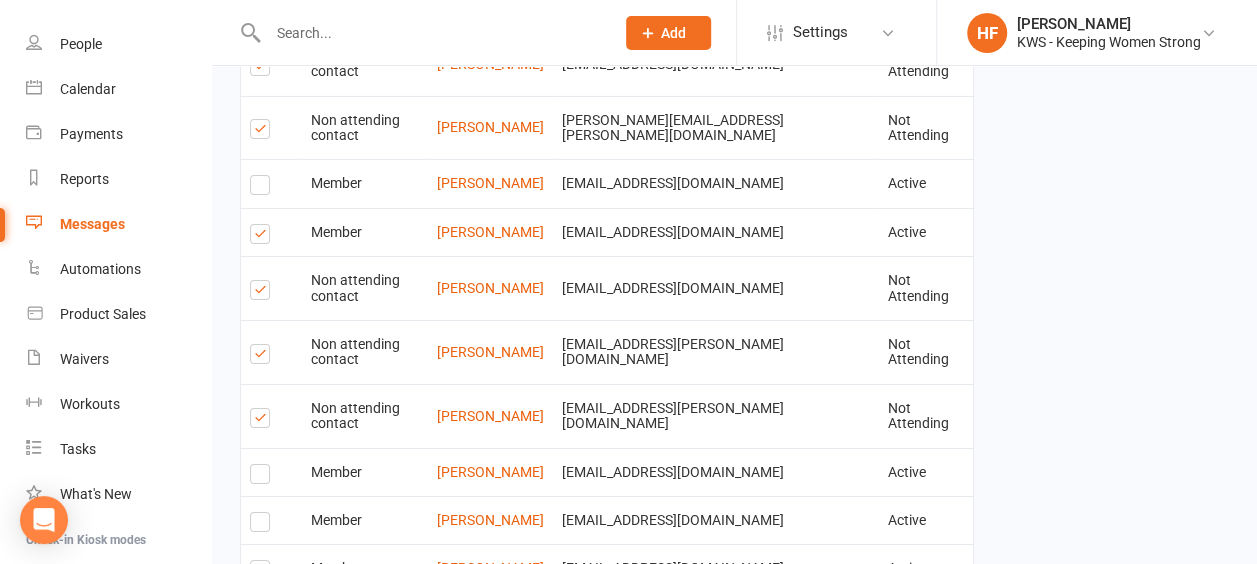 scroll, scrollTop: 3382, scrollLeft: 0, axis: vertical 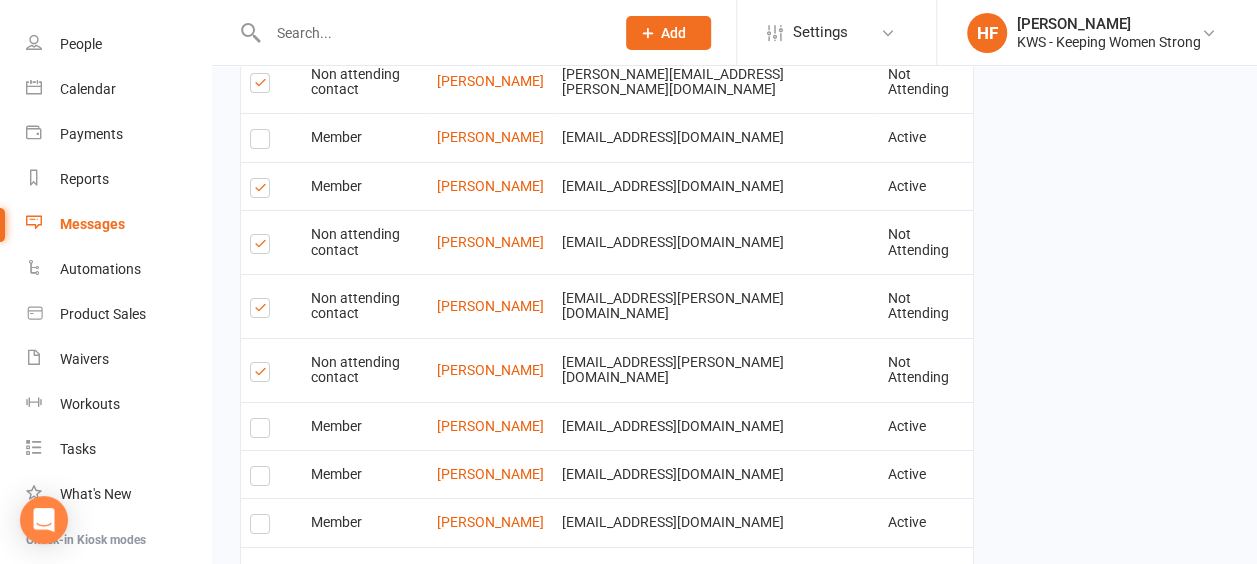 click on "5" at bounding box center (734, 935) 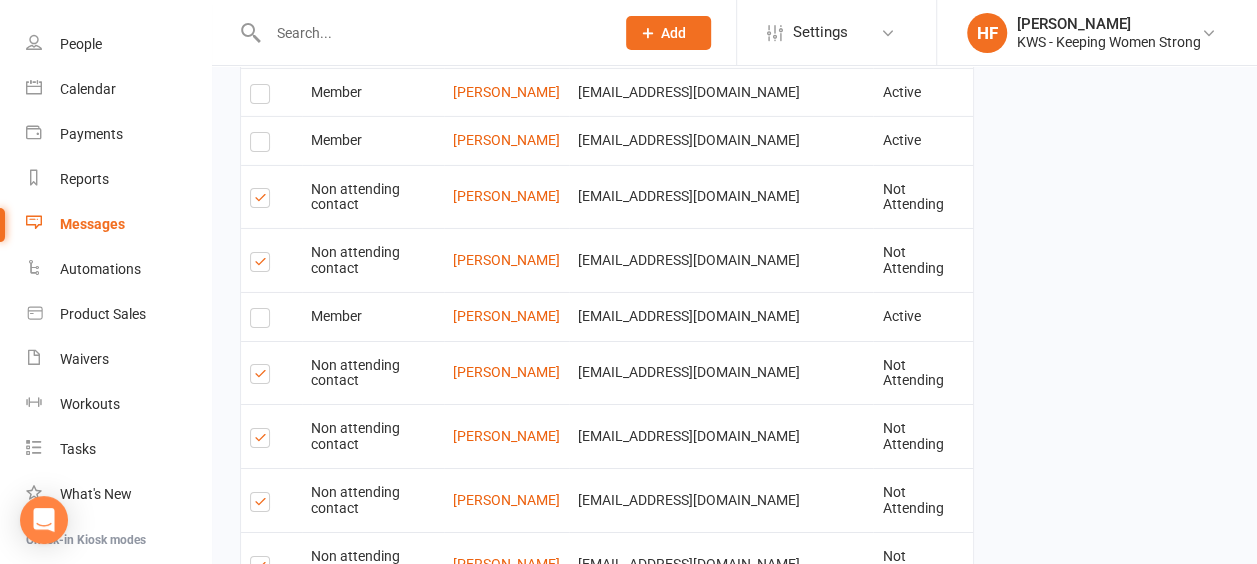 scroll, scrollTop: 3382, scrollLeft: 0, axis: vertical 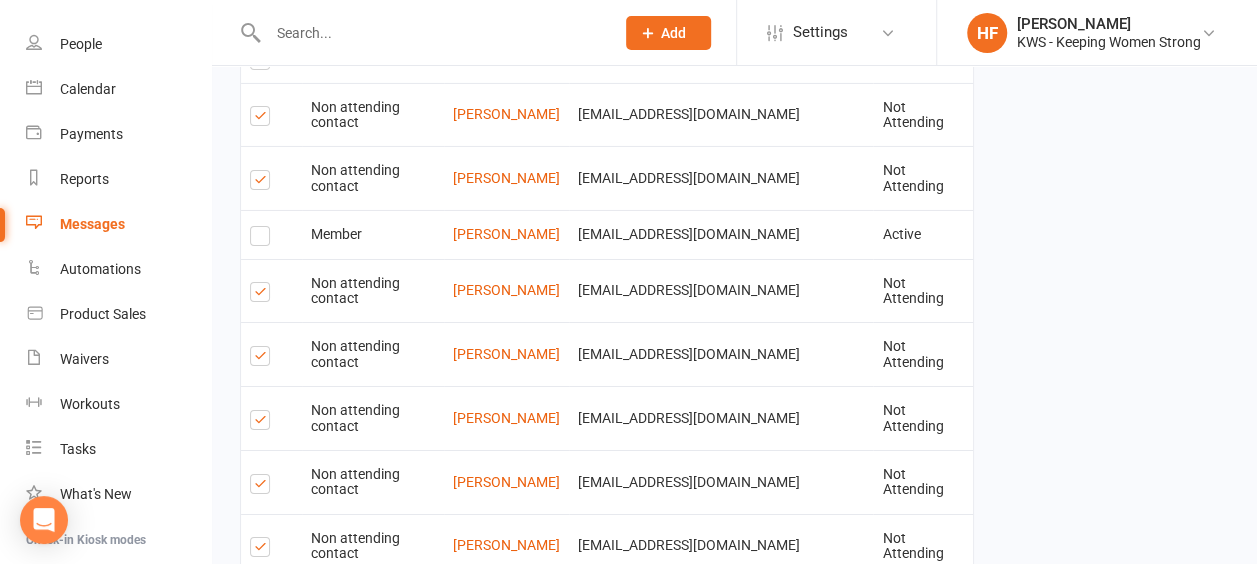 click on "6" at bounding box center [774, 981] 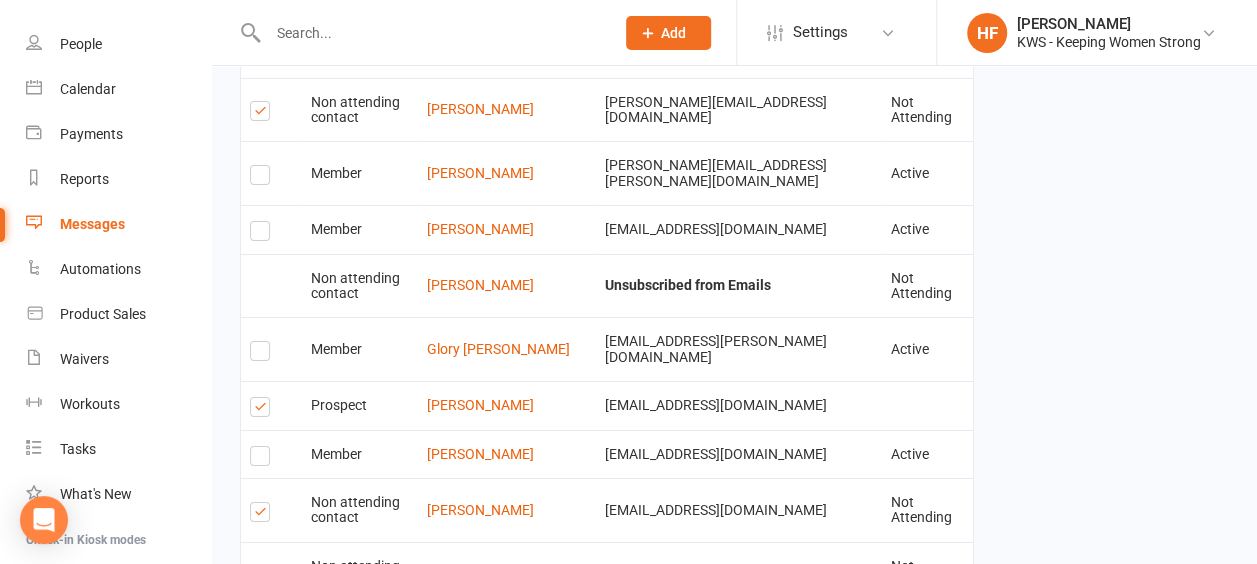 scroll, scrollTop: 3382, scrollLeft: 0, axis: vertical 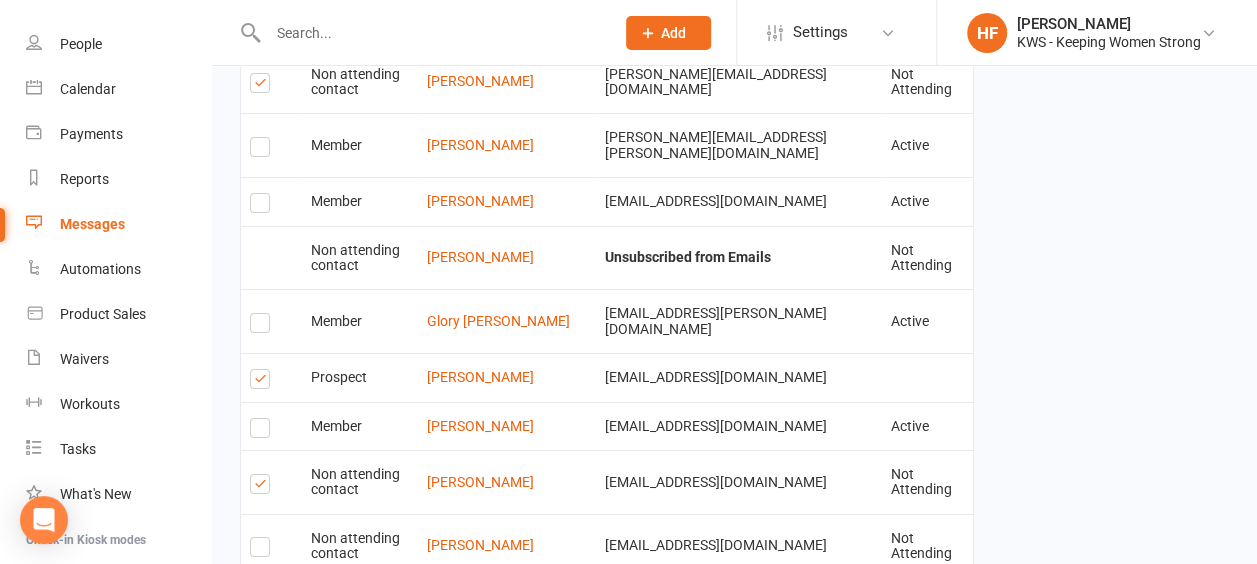 click on "7" at bounding box center [774, 935] 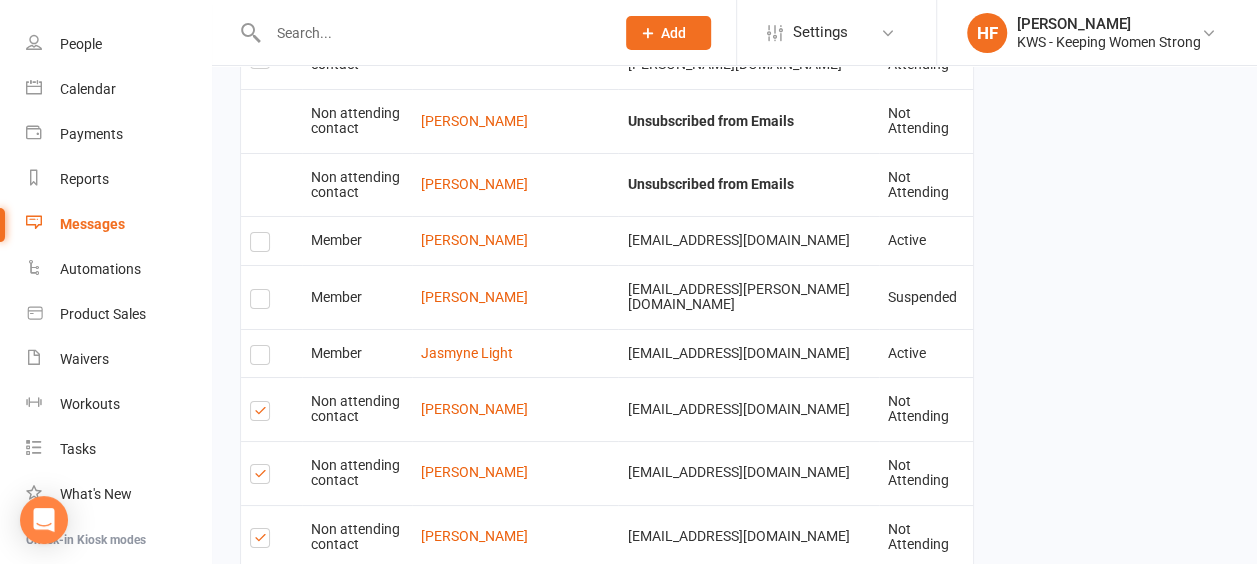 scroll, scrollTop: 3844, scrollLeft: 0, axis: vertical 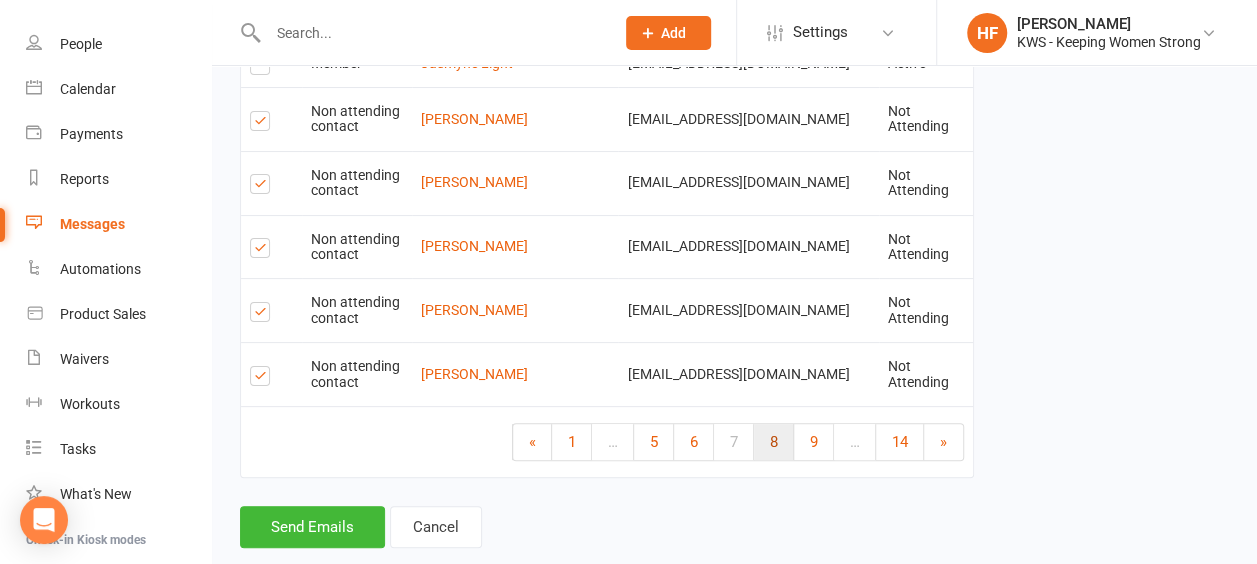 click on "8" at bounding box center [774, 442] 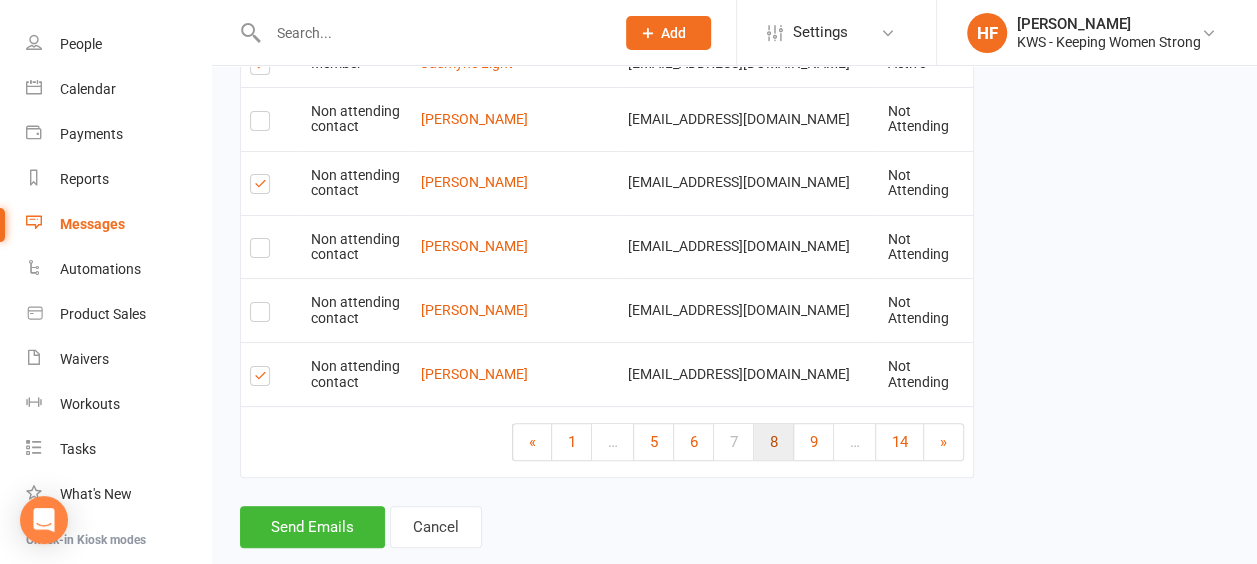 scroll, scrollTop: 3952, scrollLeft: 0, axis: vertical 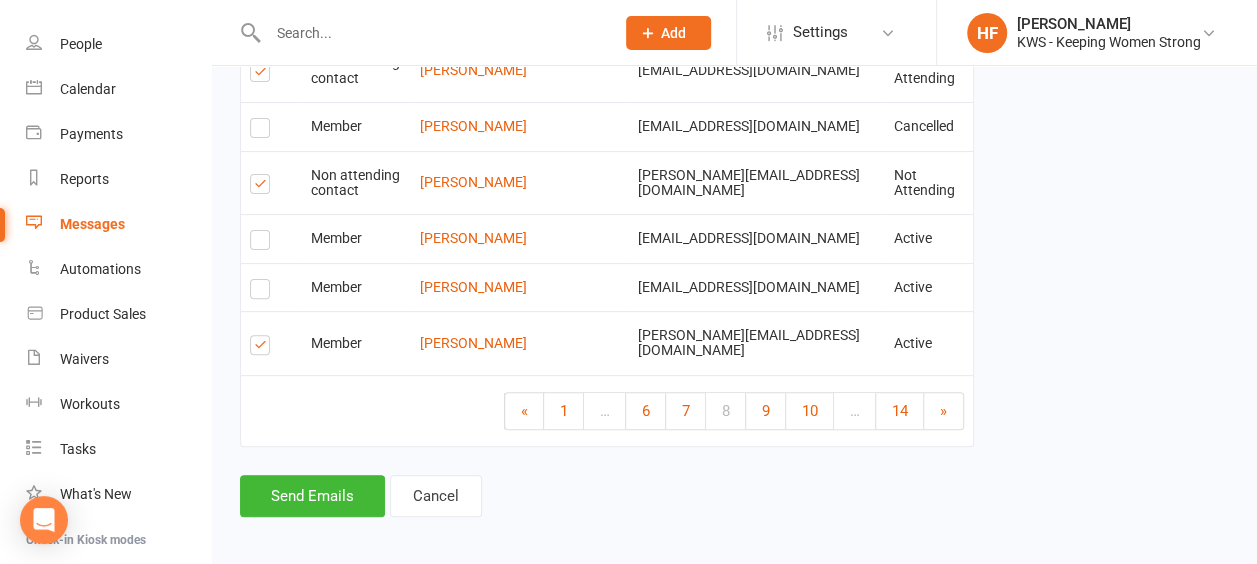 click at bounding box center (263, 348) 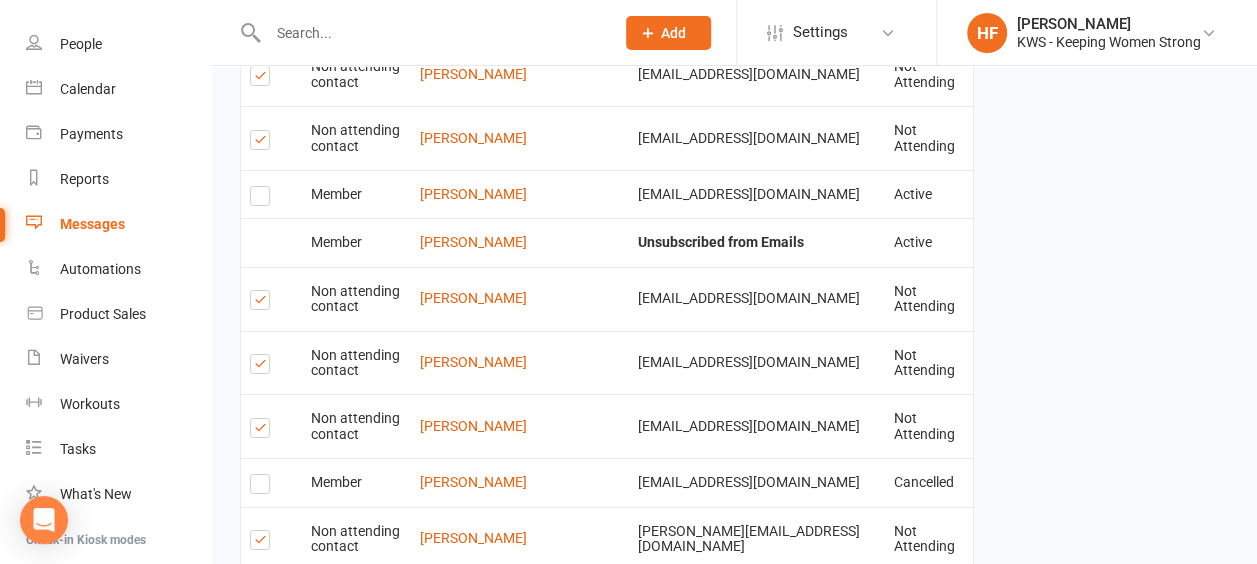scroll, scrollTop: 3952, scrollLeft: 0, axis: vertical 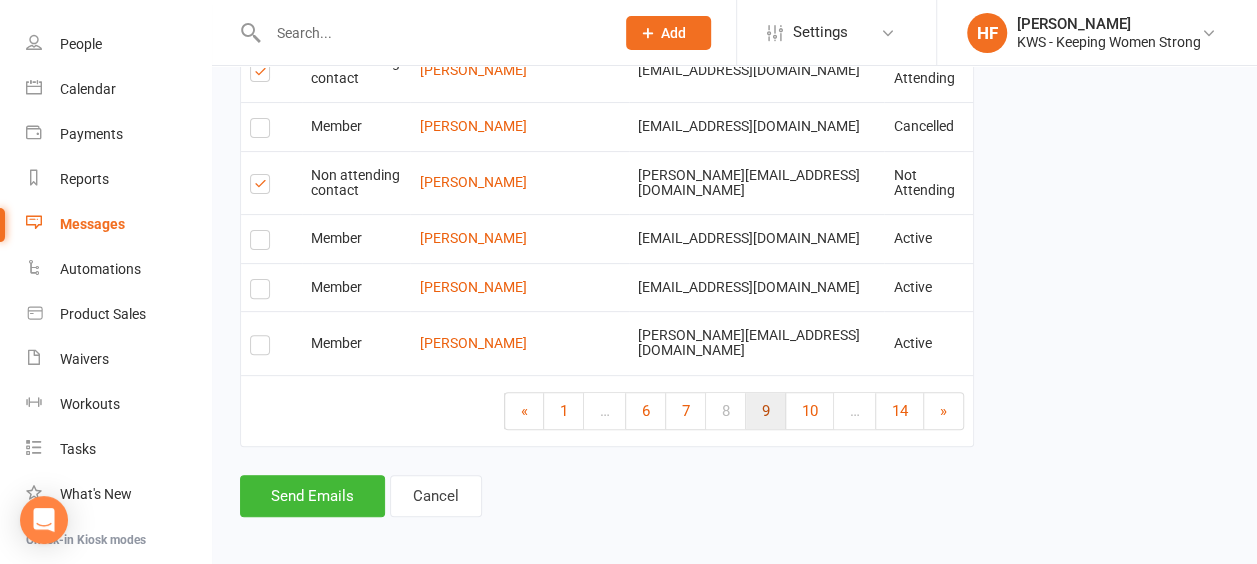 click on "9" at bounding box center (766, 411) 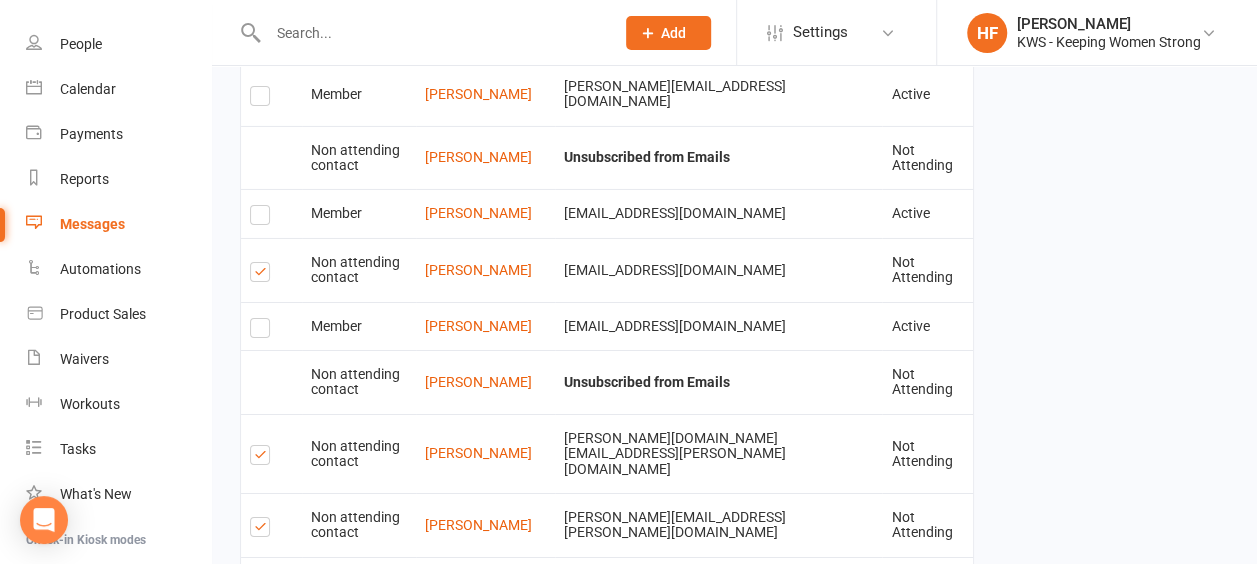 scroll, scrollTop: 3382, scrollLeft: 0, axis: vertical 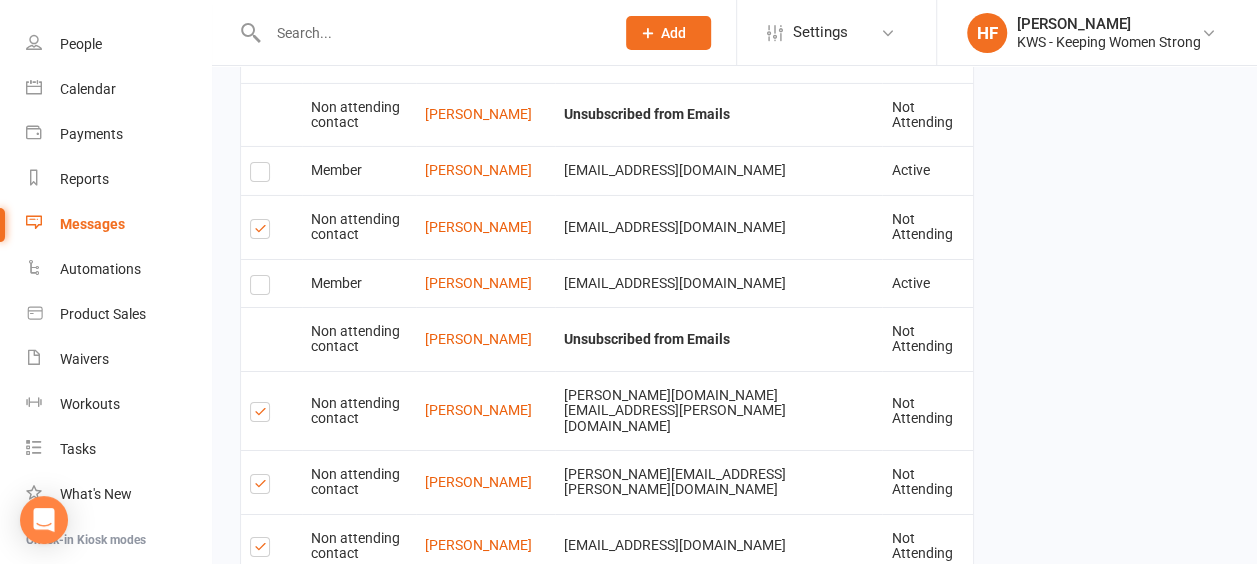click on "10" at bounding box center (762, 950) 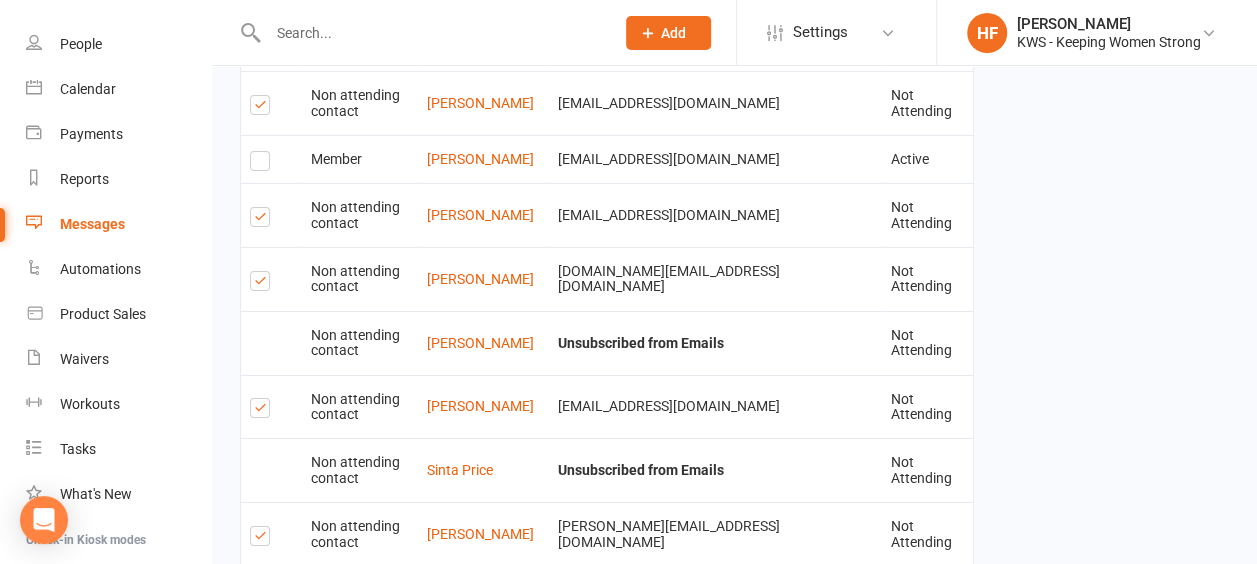scroll, scrollTop: 3382, scrollLeft: 0, axis: vertical 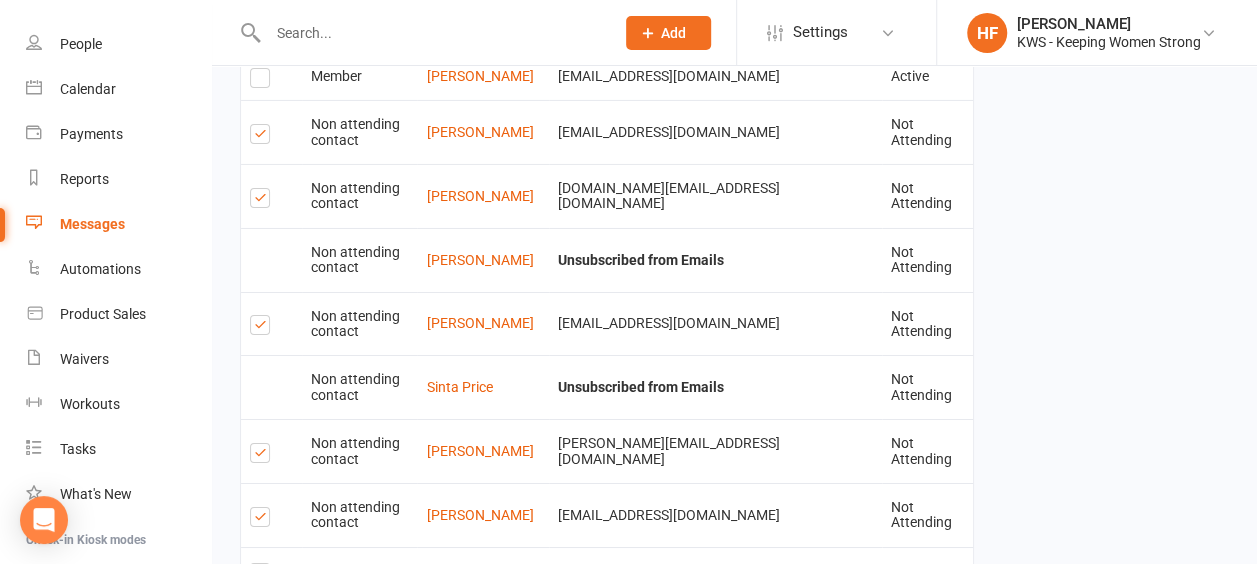 click on "11" at bounding box center (756, 935) 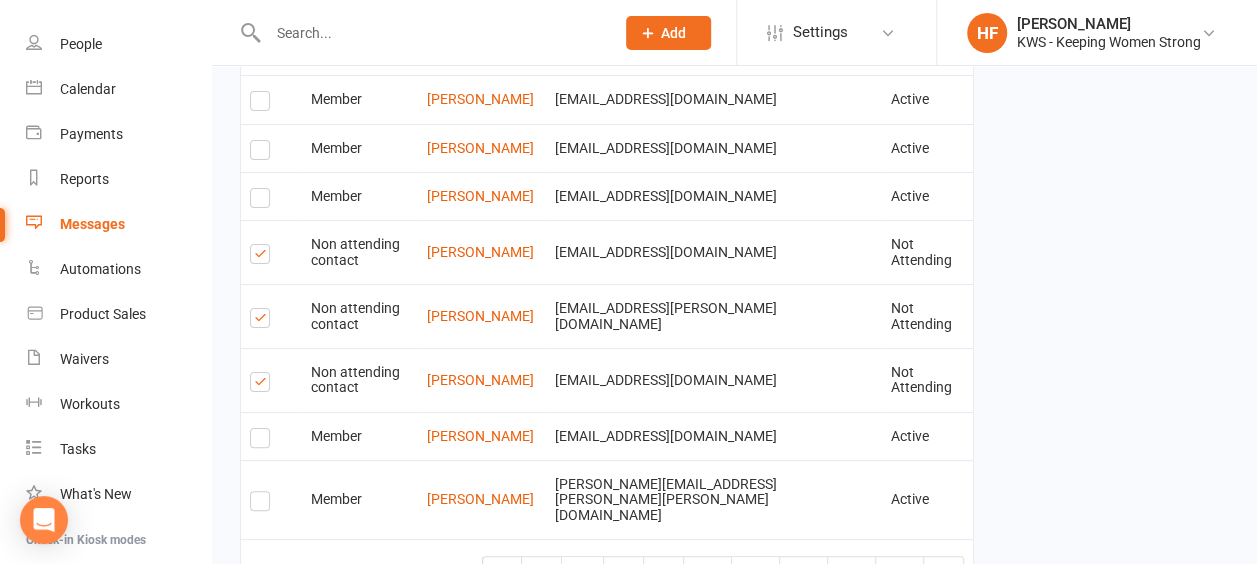 scroll, scrollTop: 3922, scrollLeft: 0, axis: vertical 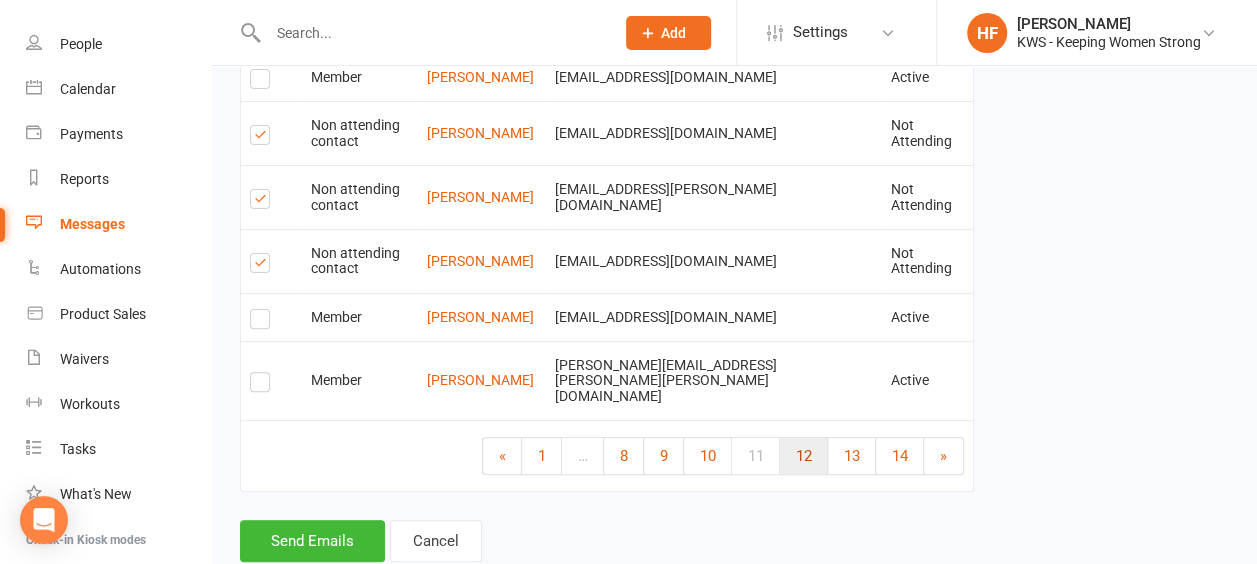 click on "12" at bounding box center (804, 456) 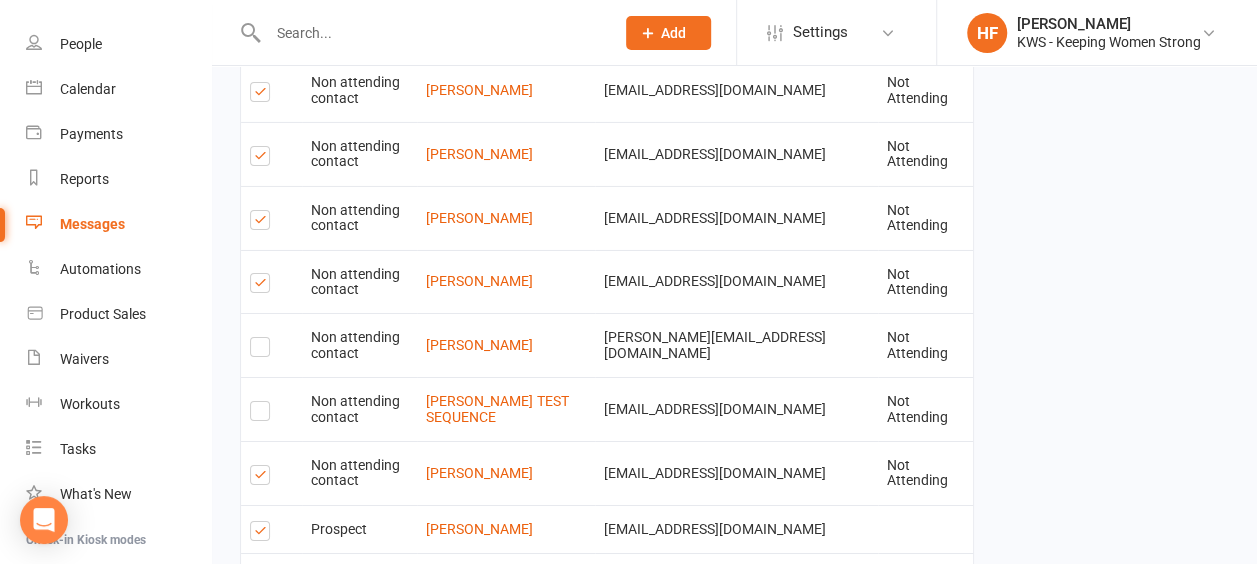 scroll, scrollTop: 3382, scrollLeft: 0, axis: vertical 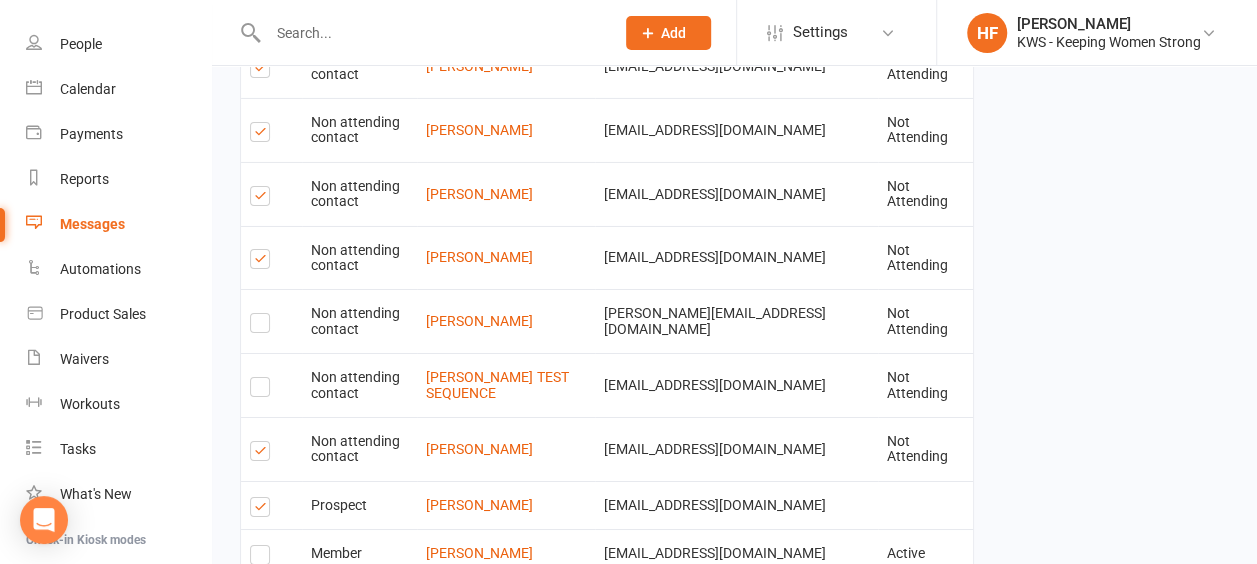 click on "13" at bounding box center [852, 981] 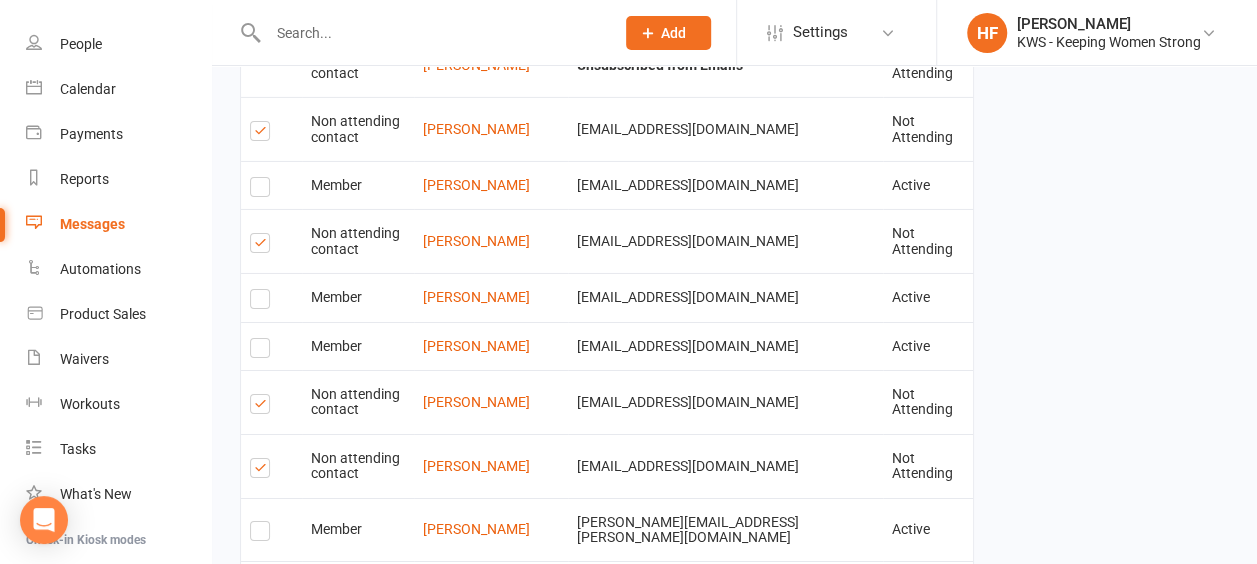 scroll, scrollTop: 3382, scrollLeft: 0, axis: vertical 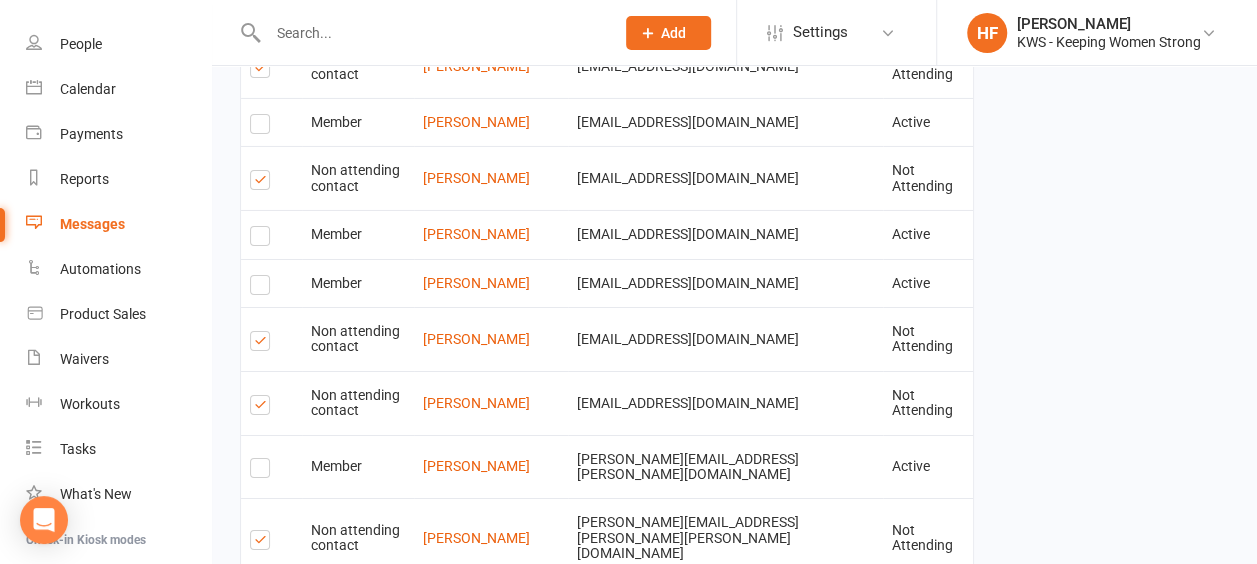 click on "14" at bounding box center (900, 965) 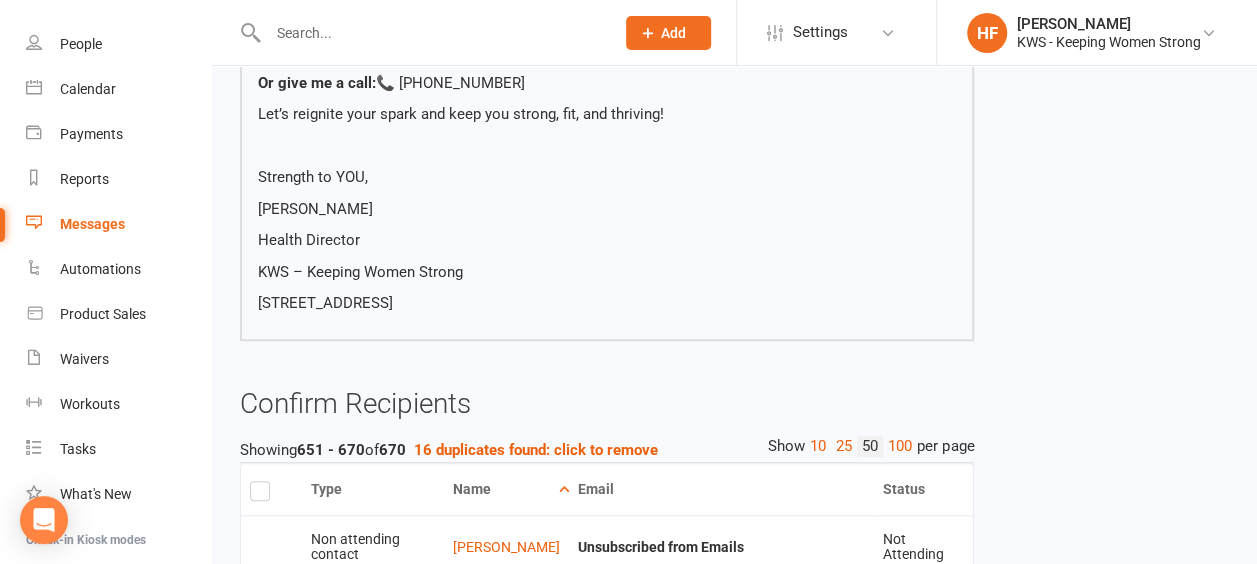 scroll, scrollTop: 940, scrollLeft: 0, axis: vertical 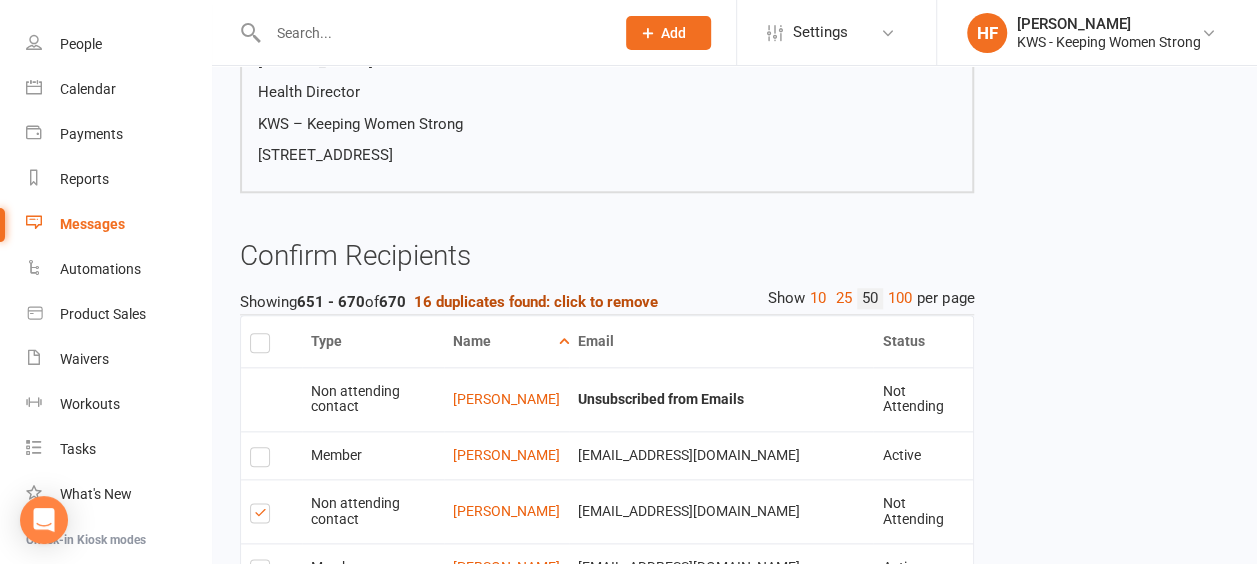 click on "16 duplicates found: click to remove" at bounding box center (536, 302) 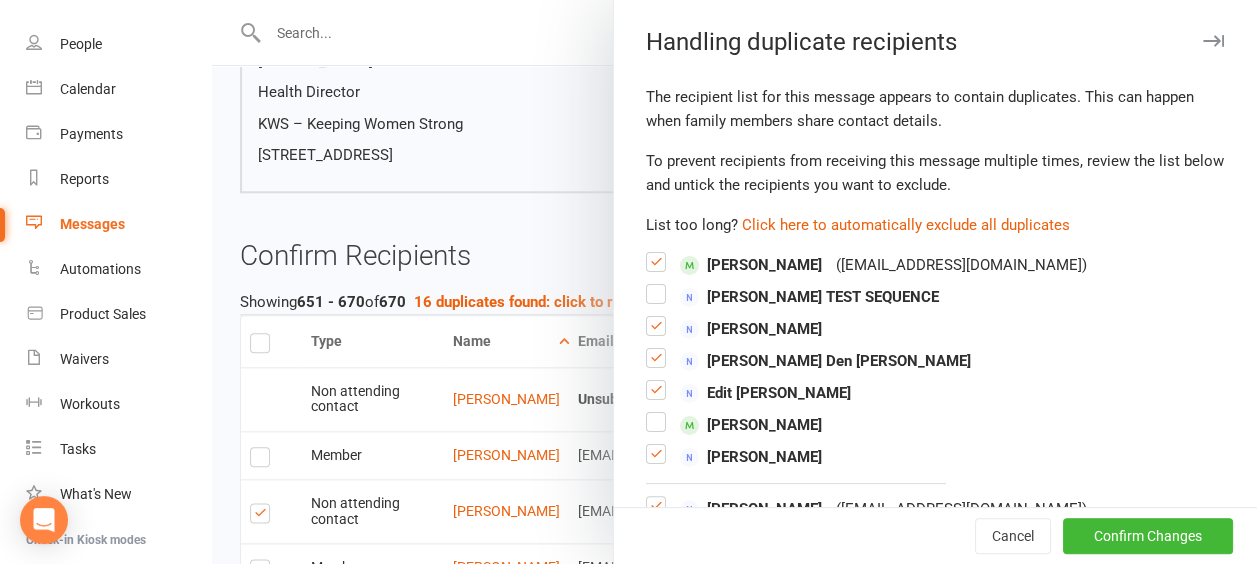click at bounding box center [656, 334] 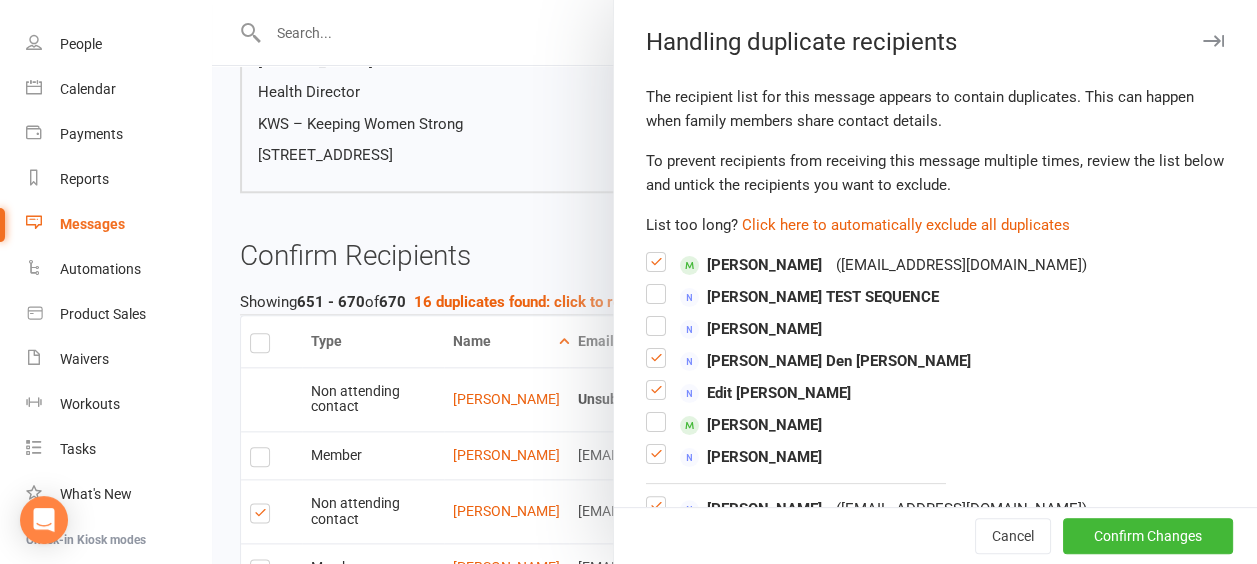 click at bounding box center [656, 366] 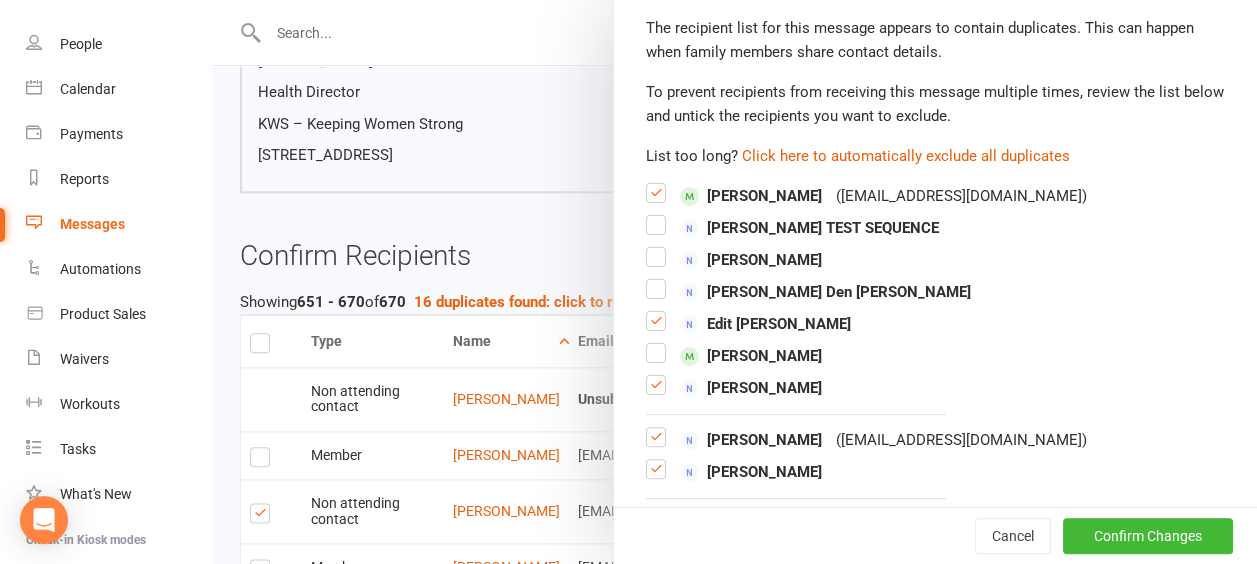 scroll, scrollTop: 100, scrollLeft: 0, axis: vertical 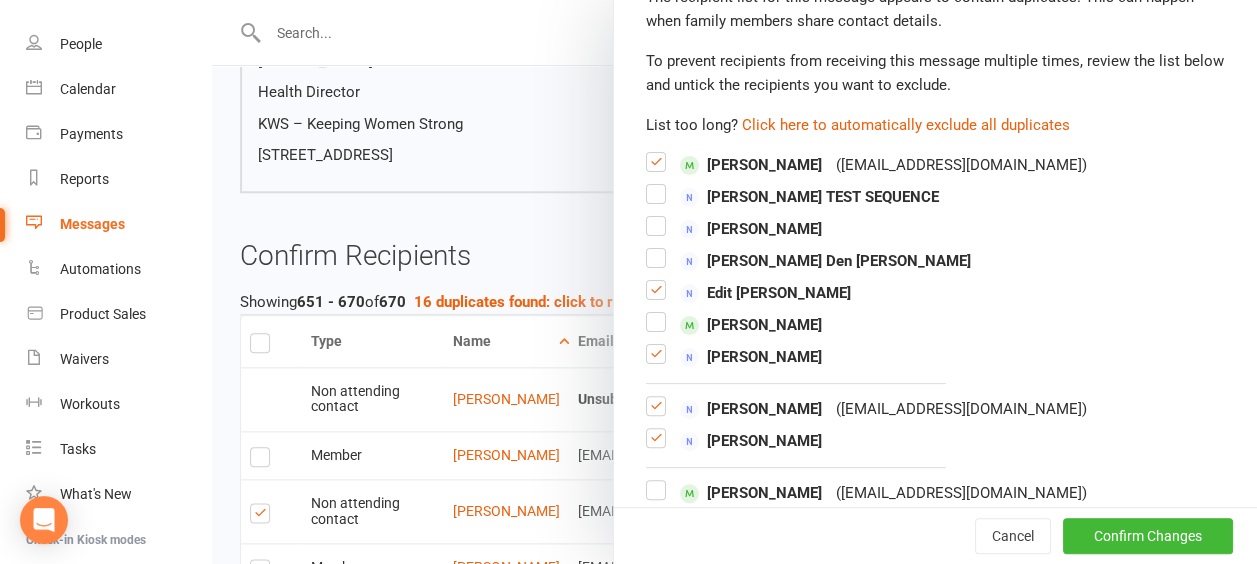click at bounding box center [656, 362] 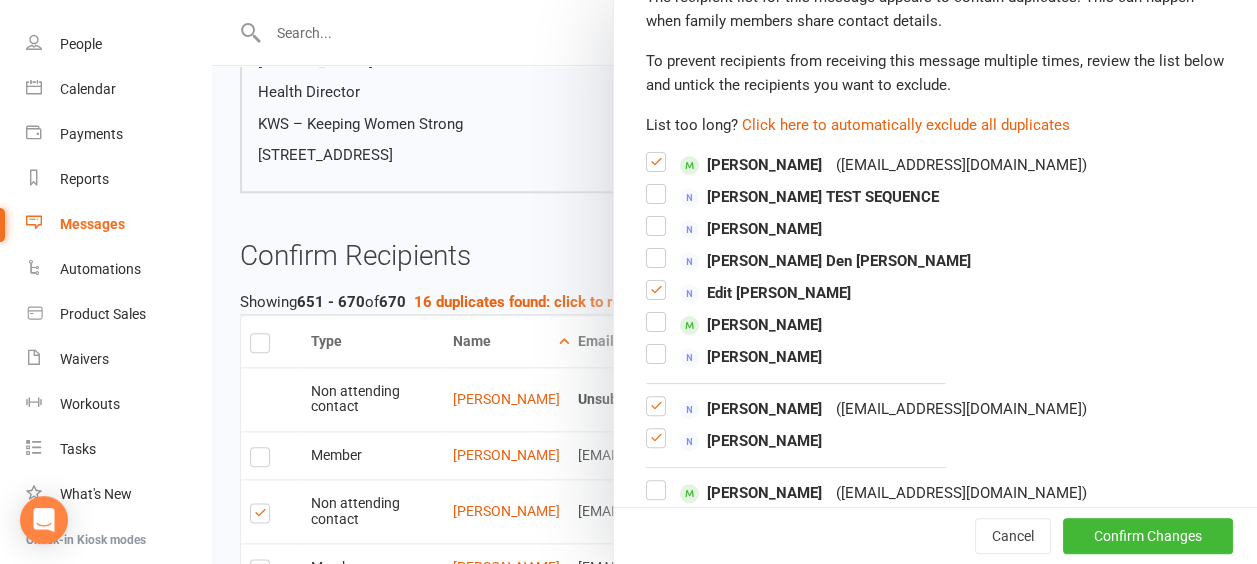 click at bounding box center (656, 414) 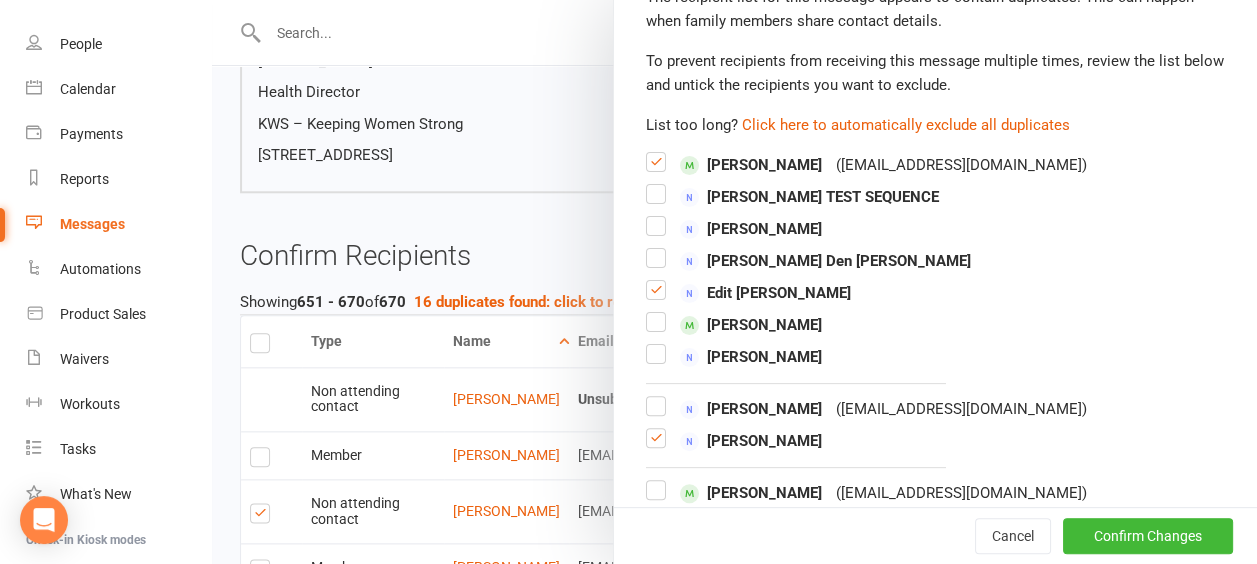 click at bounding box center [656, 446] 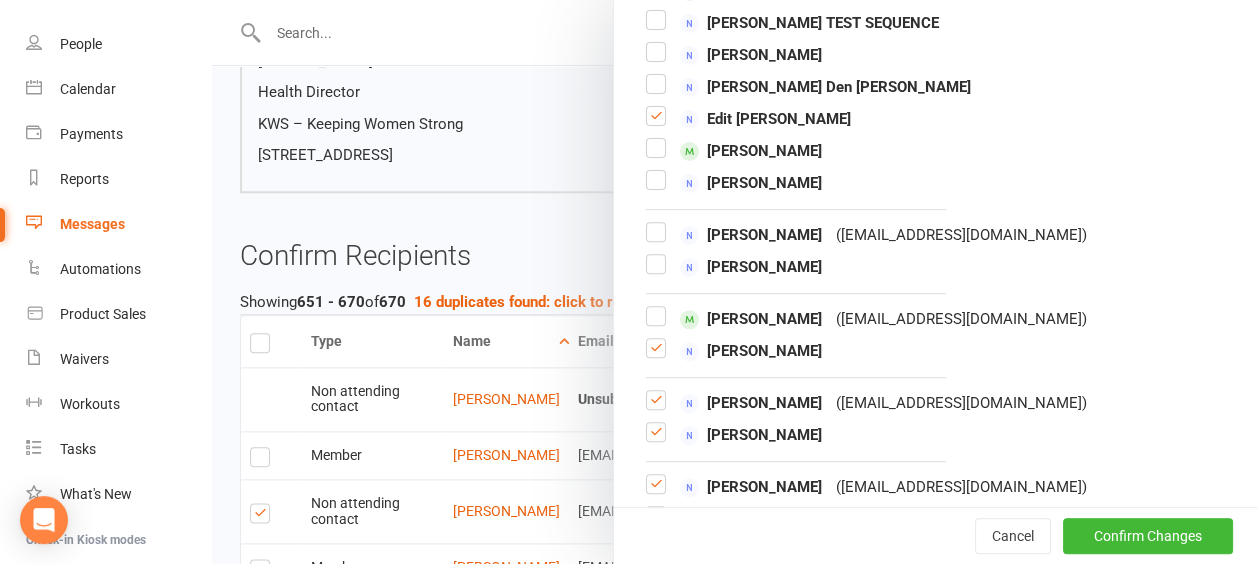 scroll, scrollTop: 300, scrollLeft: 0, axis: vertical 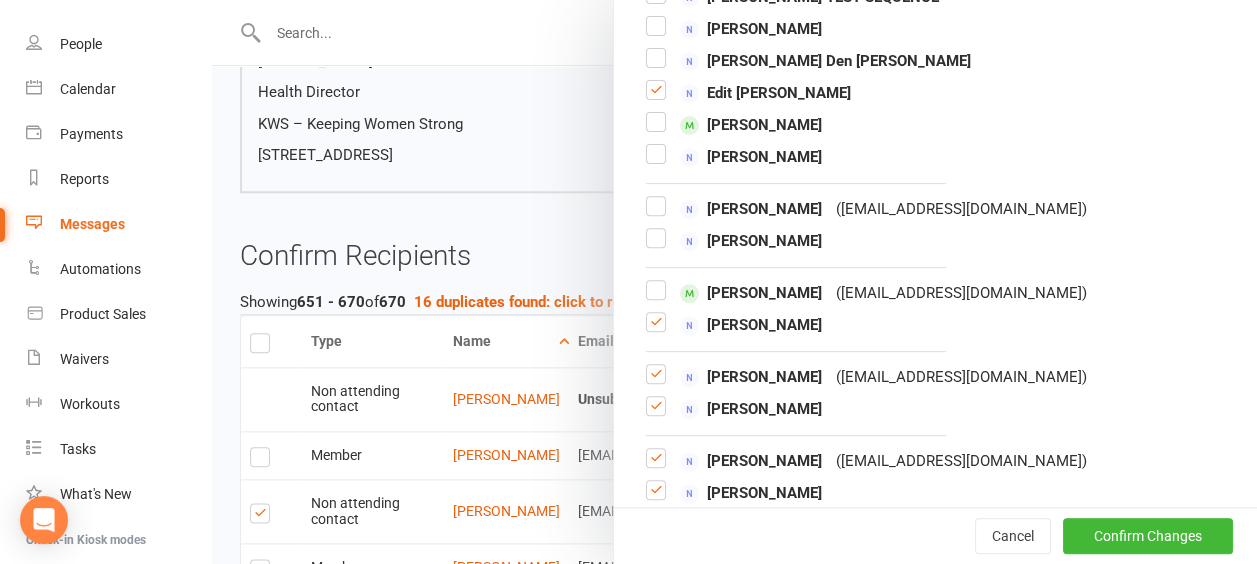 click at bounding box center (656, 330) 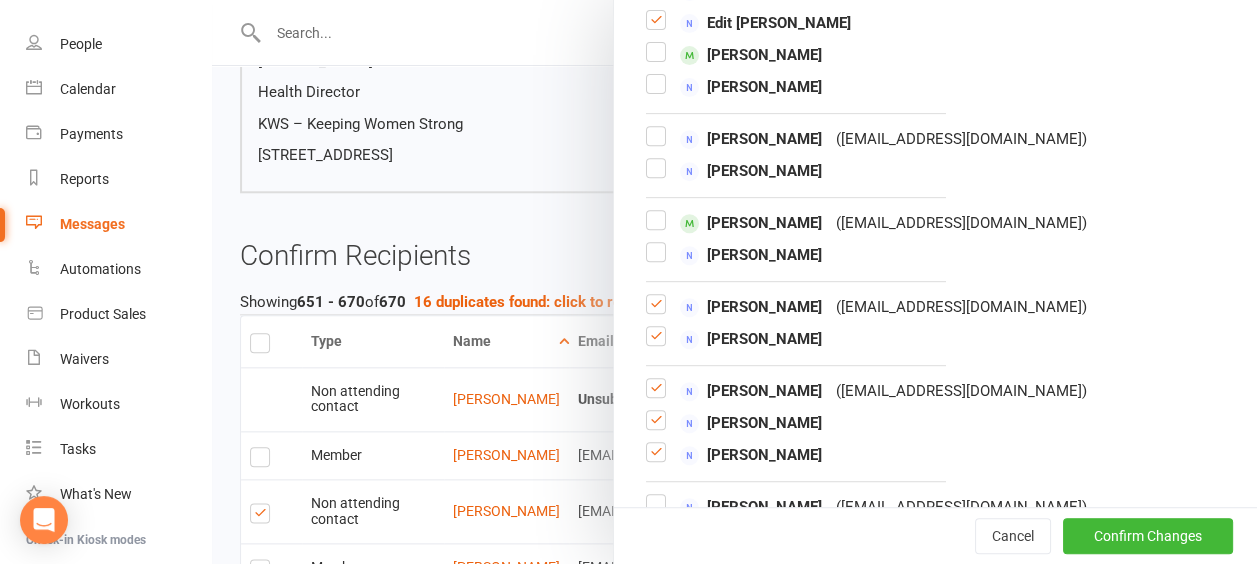 scroll, scrollTop: 400, scrollLeft: 0, axis: vertical 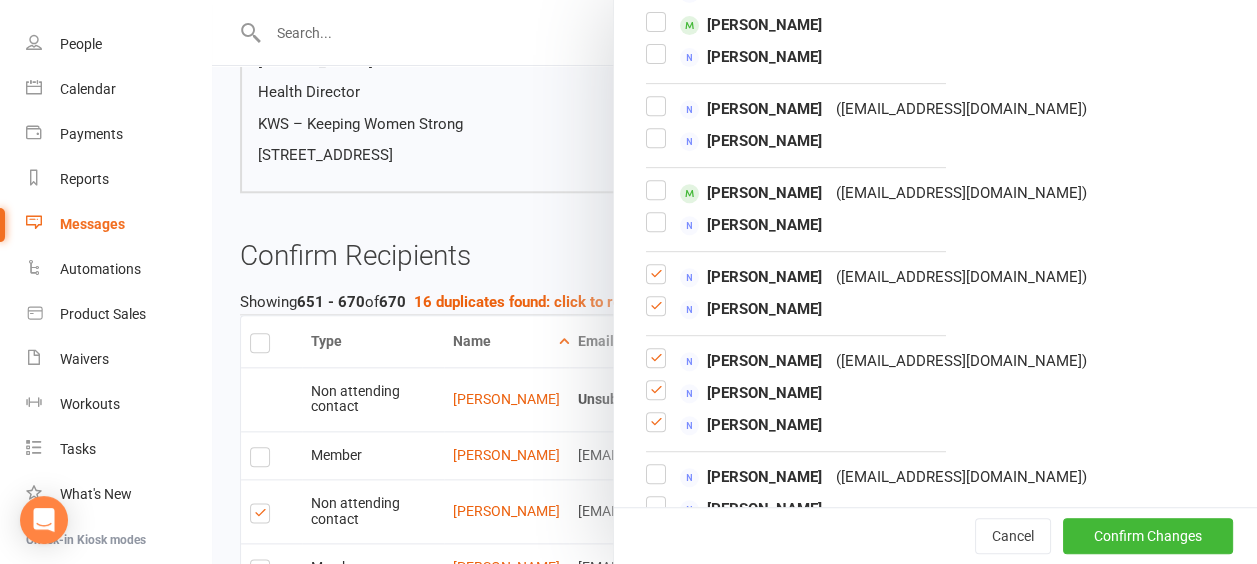 click at bounding box center (656, 314) 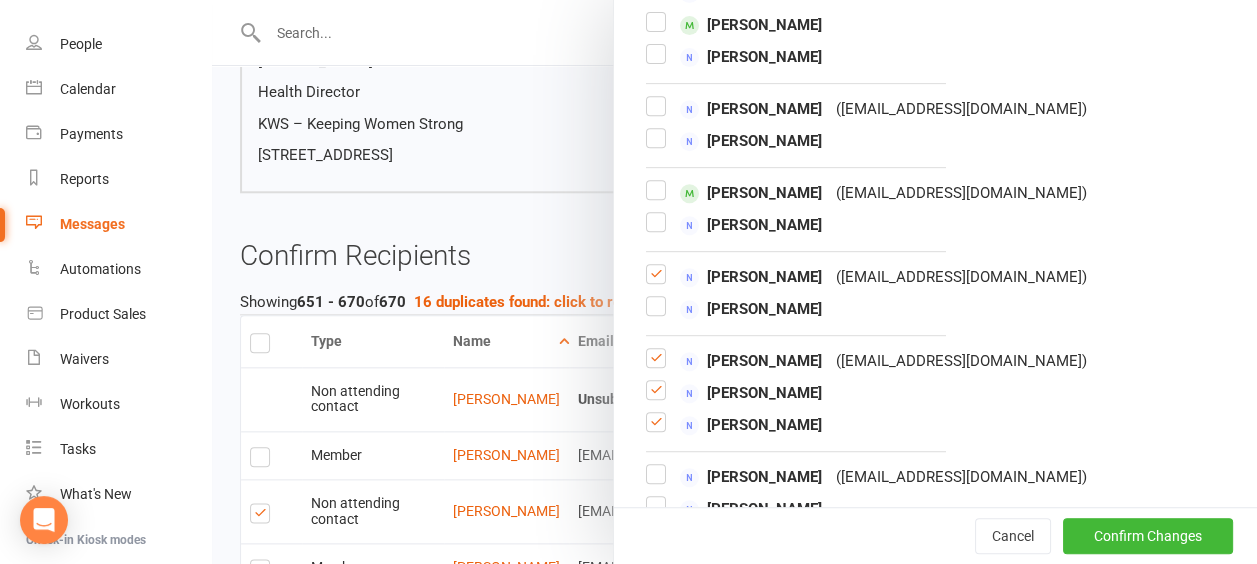 click at bounding box center (656, 398) 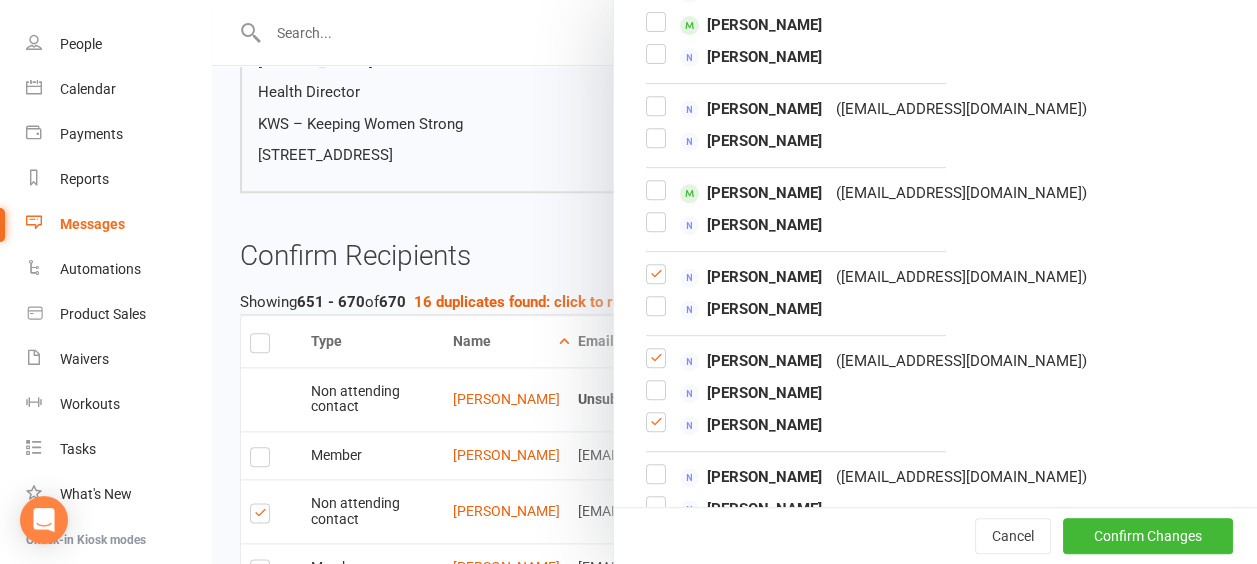 drag, startPoint x: 639, startPoint y: 421, endPoint x: 714, endPoint y: 394, distance: 79.71198 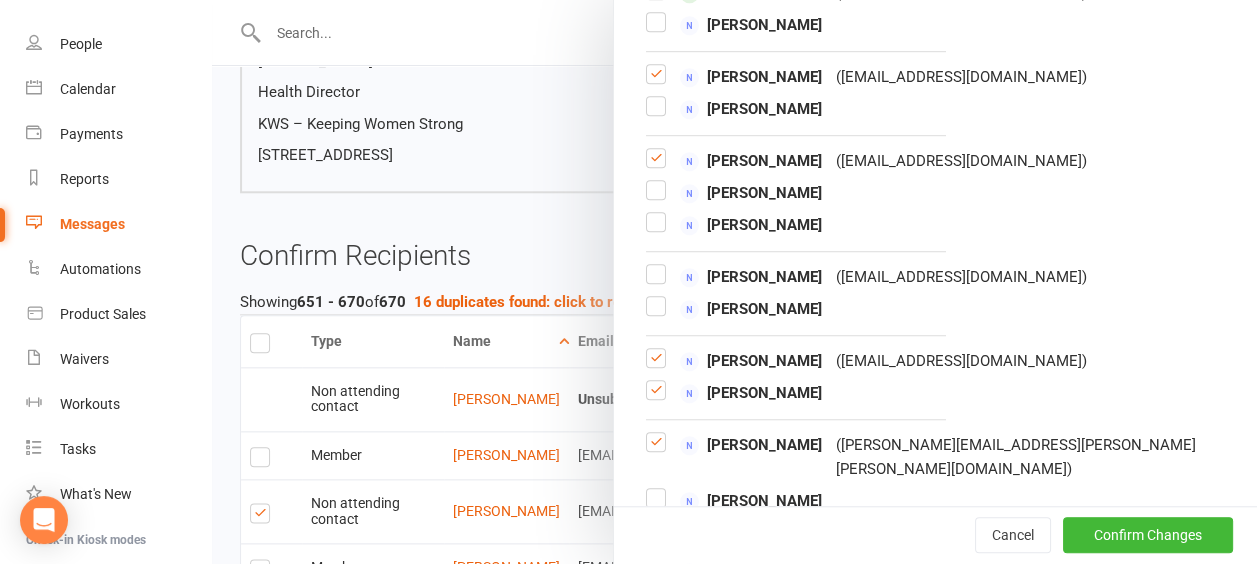 scroll, scrollTop: 700, scrollLeft: 0, axis: vertical 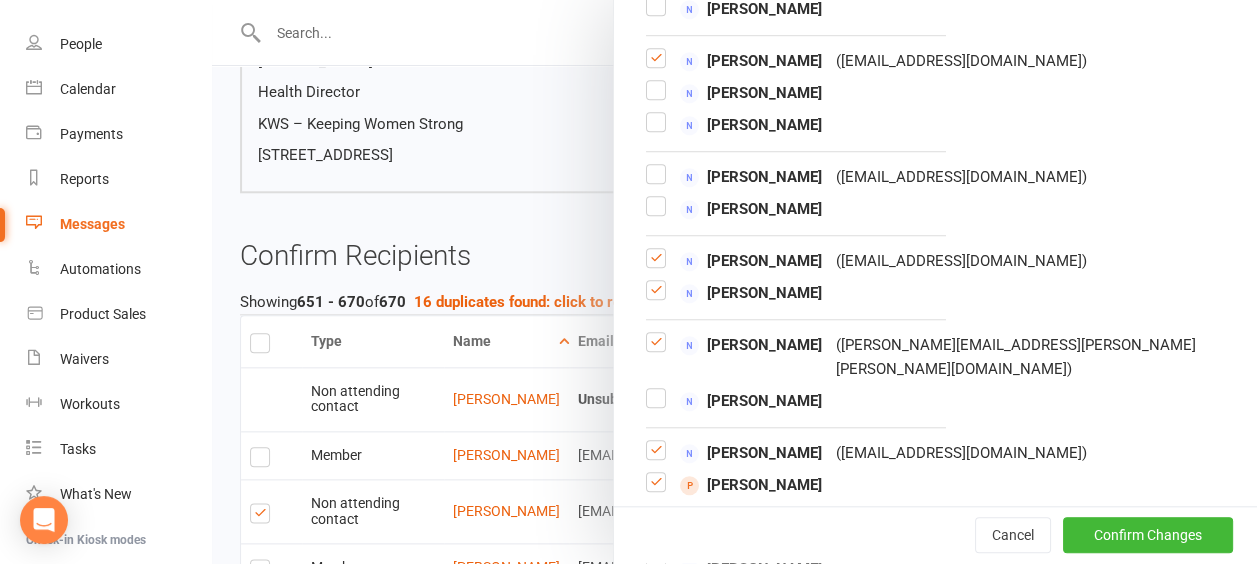 click at bounding box center (656, 298) 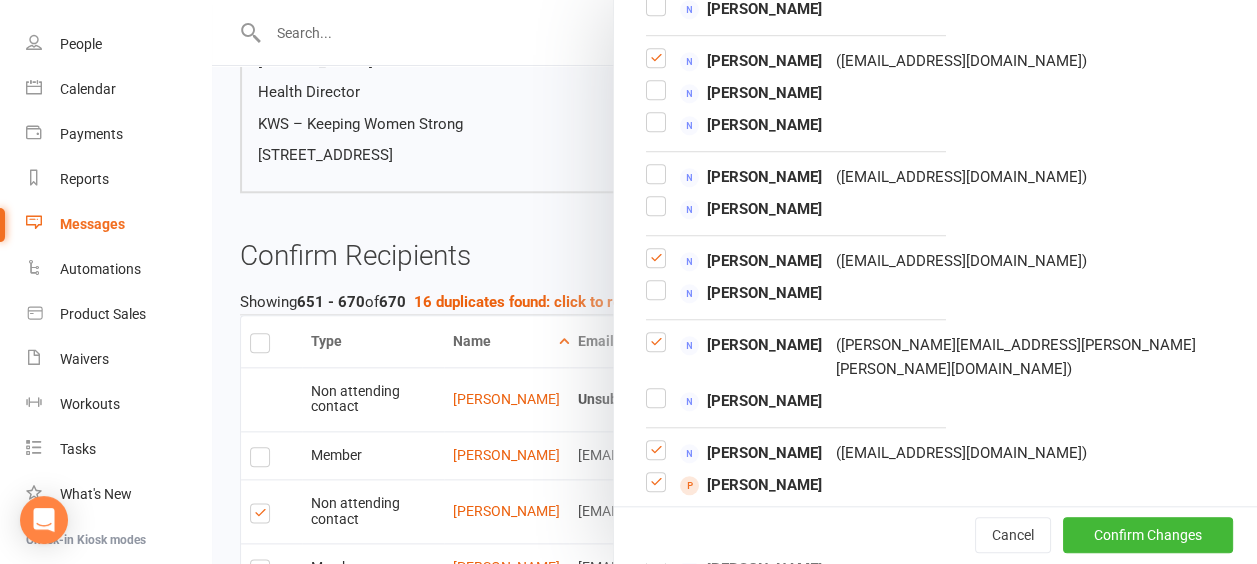 click at bounding box center [656, 490] 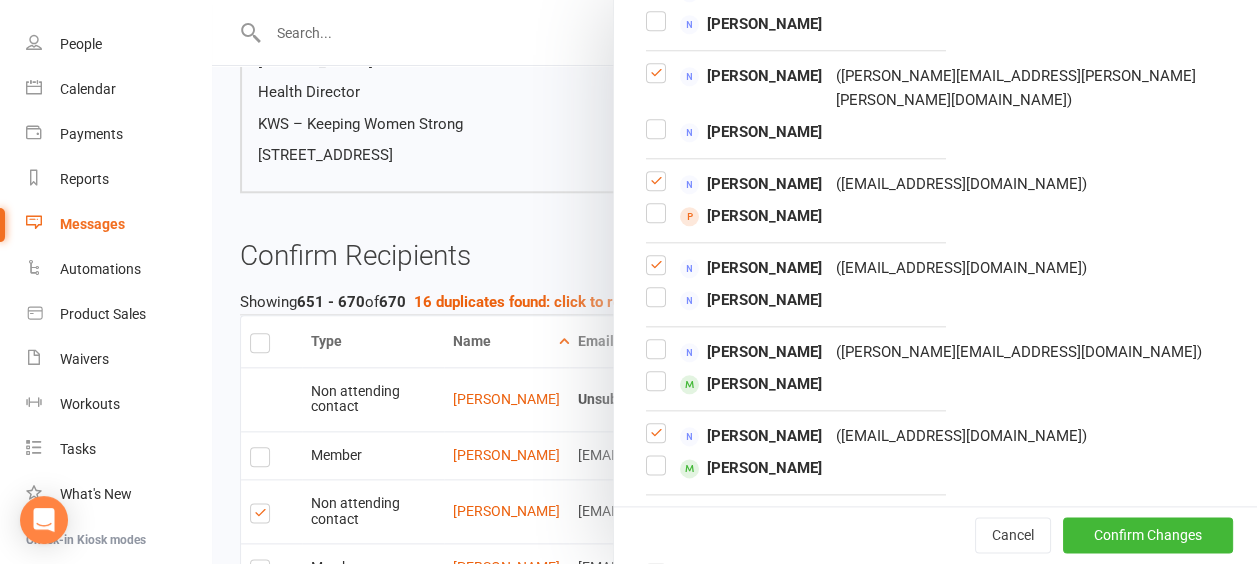scroll, scrollTop: 1000, scrollLeft: 0, axis: vertical 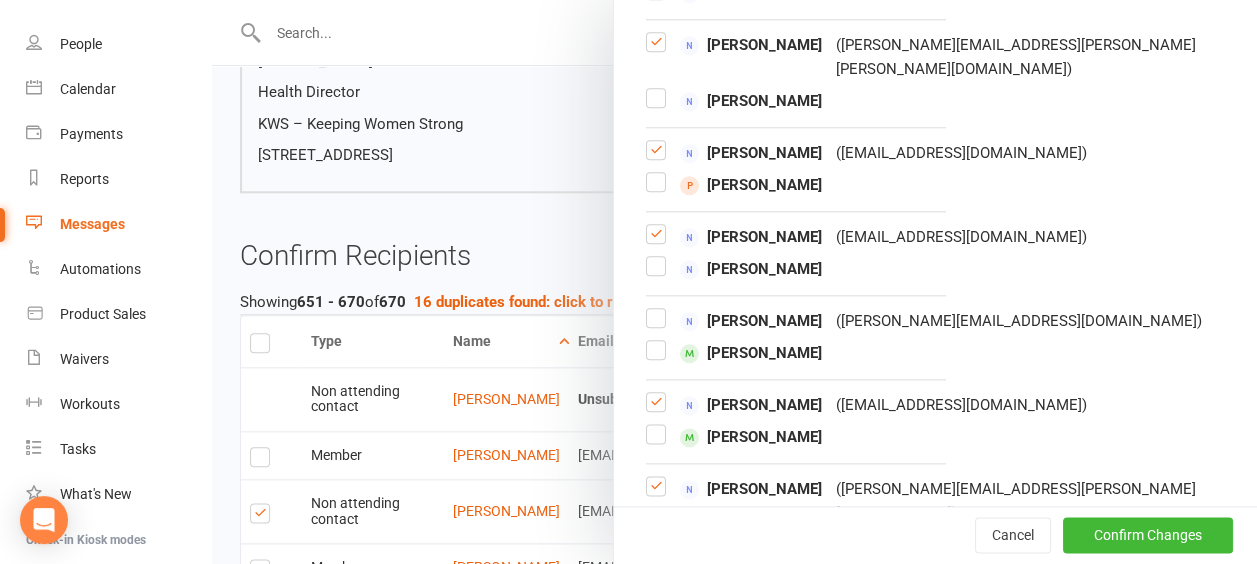 click at bounding box center (656, 410) 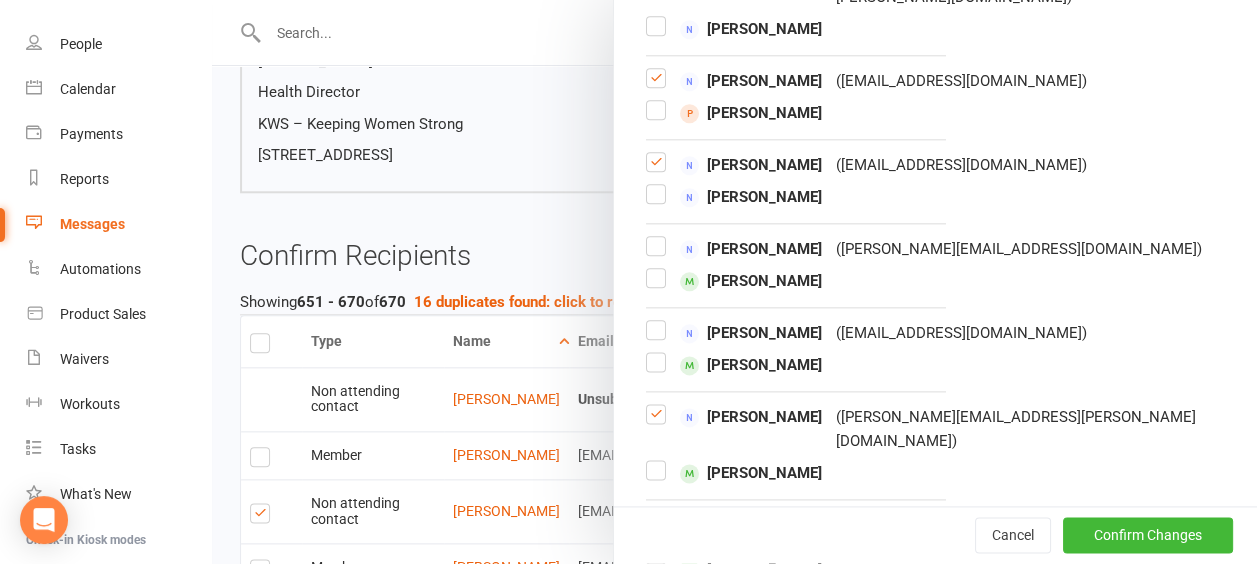 scroll, scrollTop: 1100, scrollLeft: 0, axis: vertical 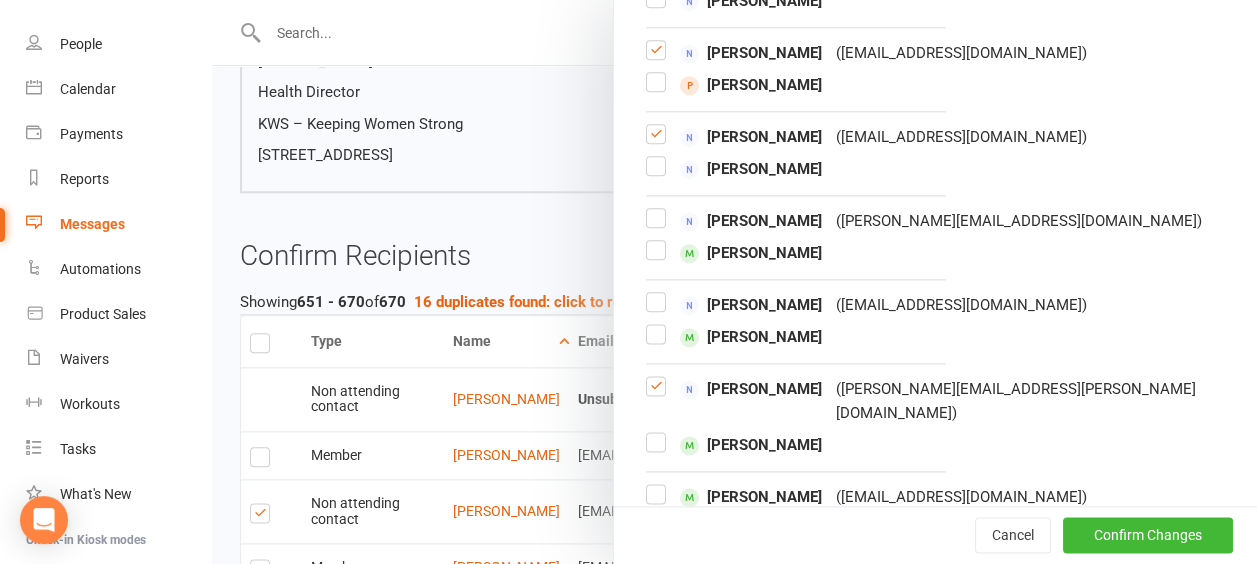 click at bounding box center [656, 394] 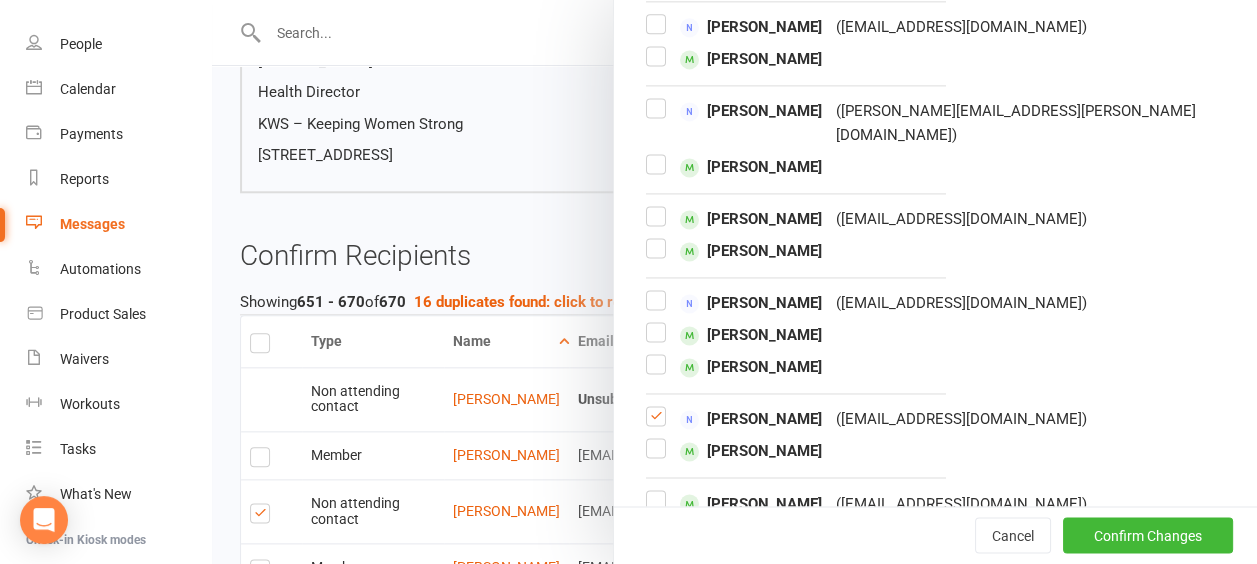 scroll, scrollTop: 1386, scrollLeft: 0, axis: vertical 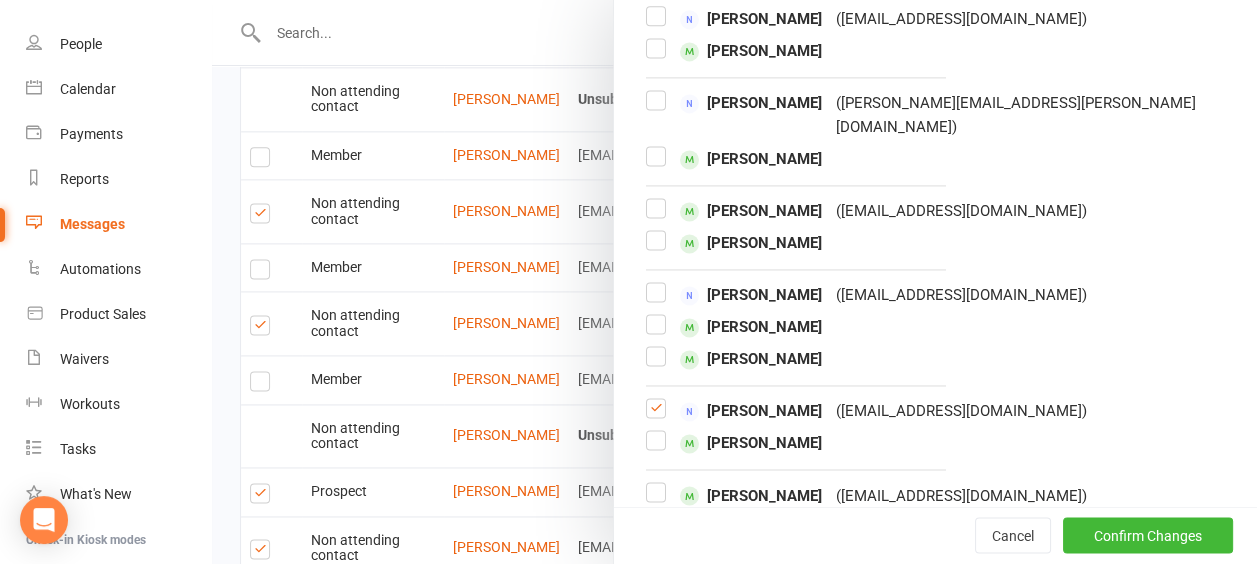 drag, startPoint x: 638, startPoint y: 479, endPoint x: 659, endPoint y: 474, distance: 21.587032 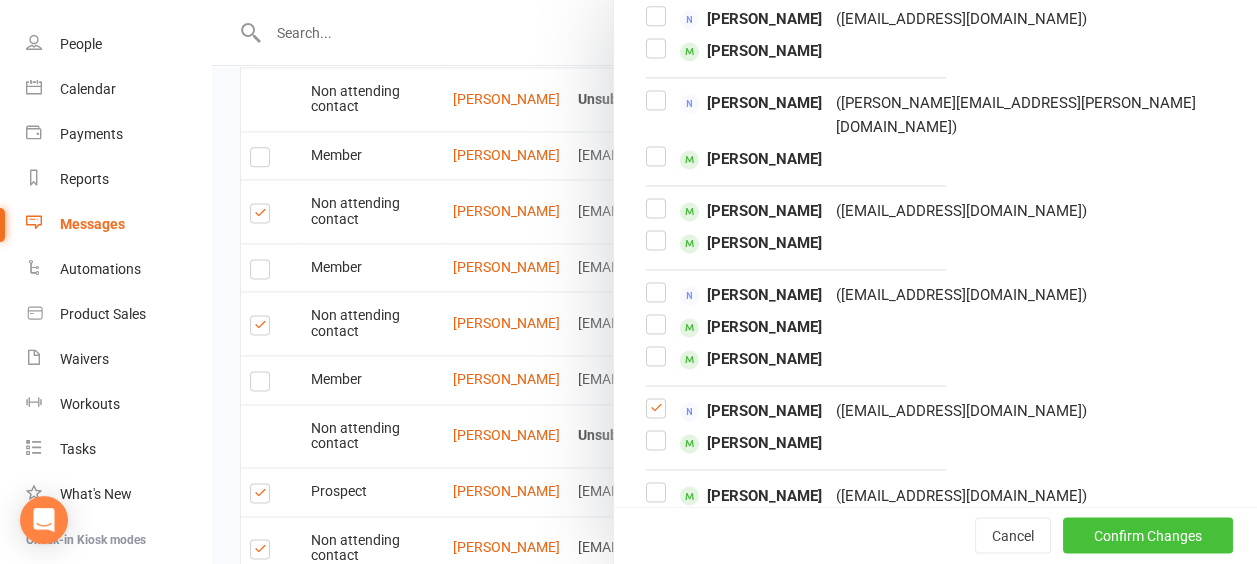 click on "Confirm Changes" at bounding box center (1148, 536) 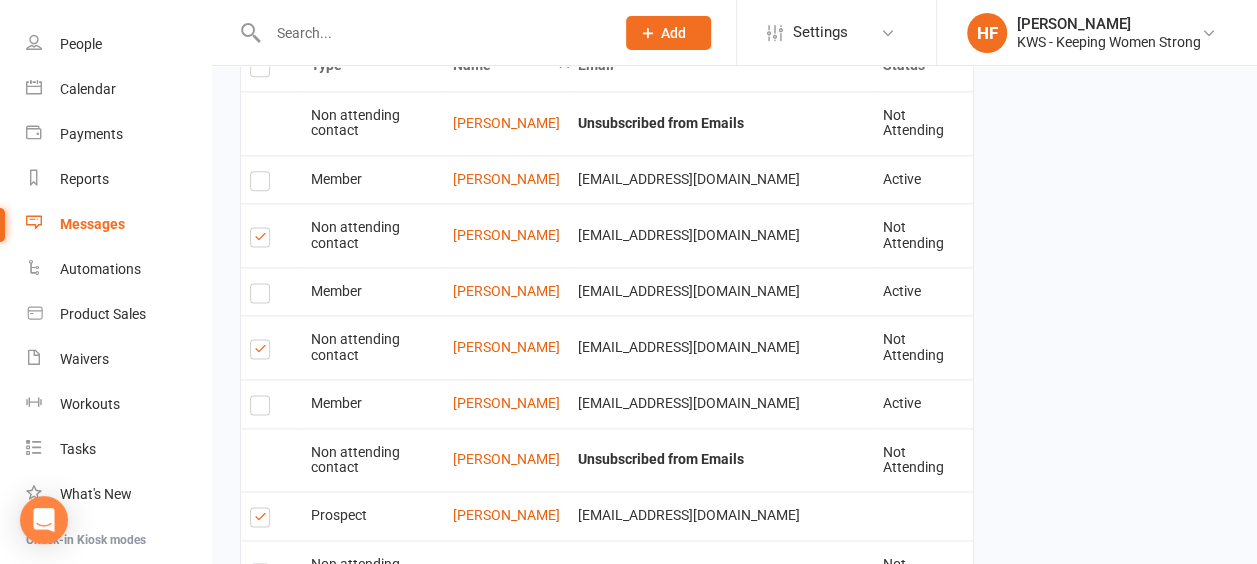 scroll, scrollTop: 1040, scrollLeft: 0, axis: vertical 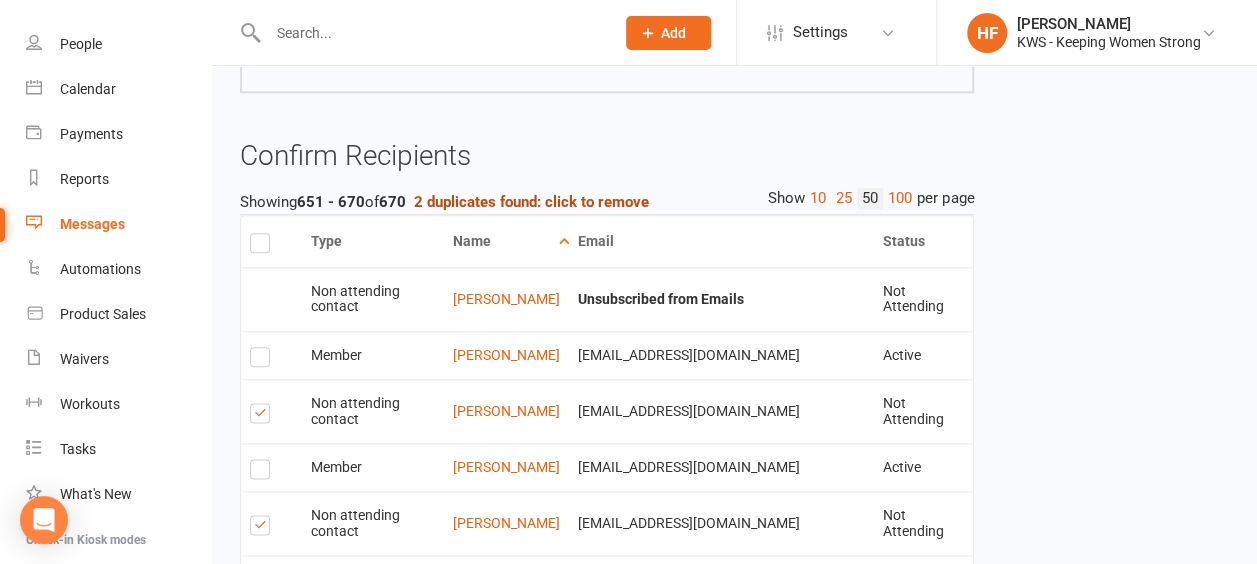 click on "2 duplicates found: click to remove" at bounding box center [531, 202] 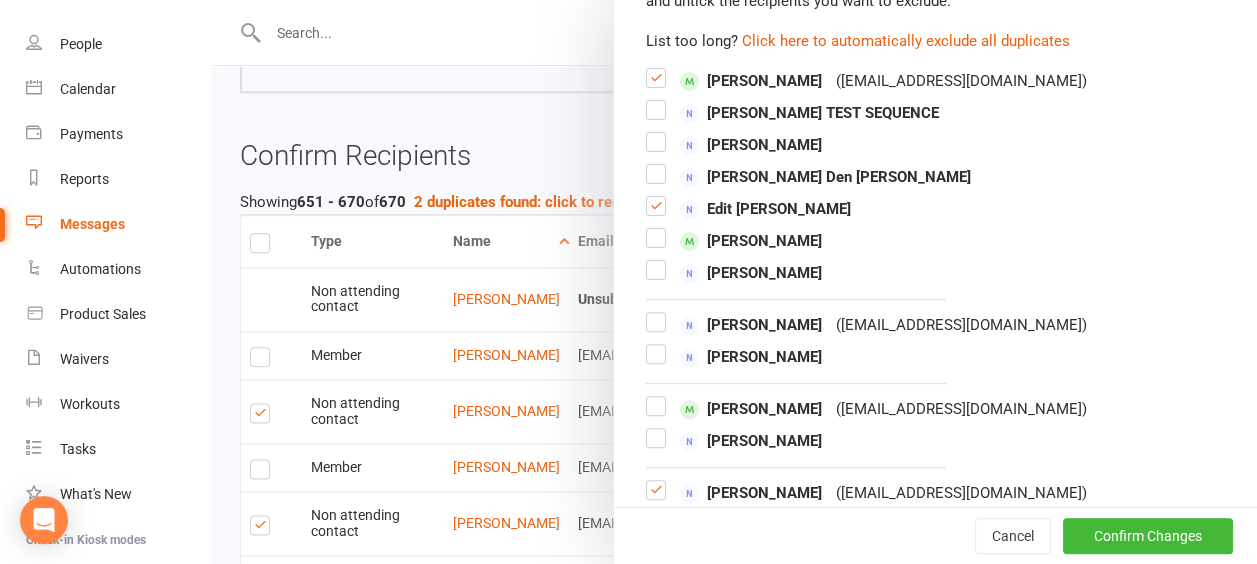 scroll, scrollTop: 200, scrollLeft: 0, axis: vertical 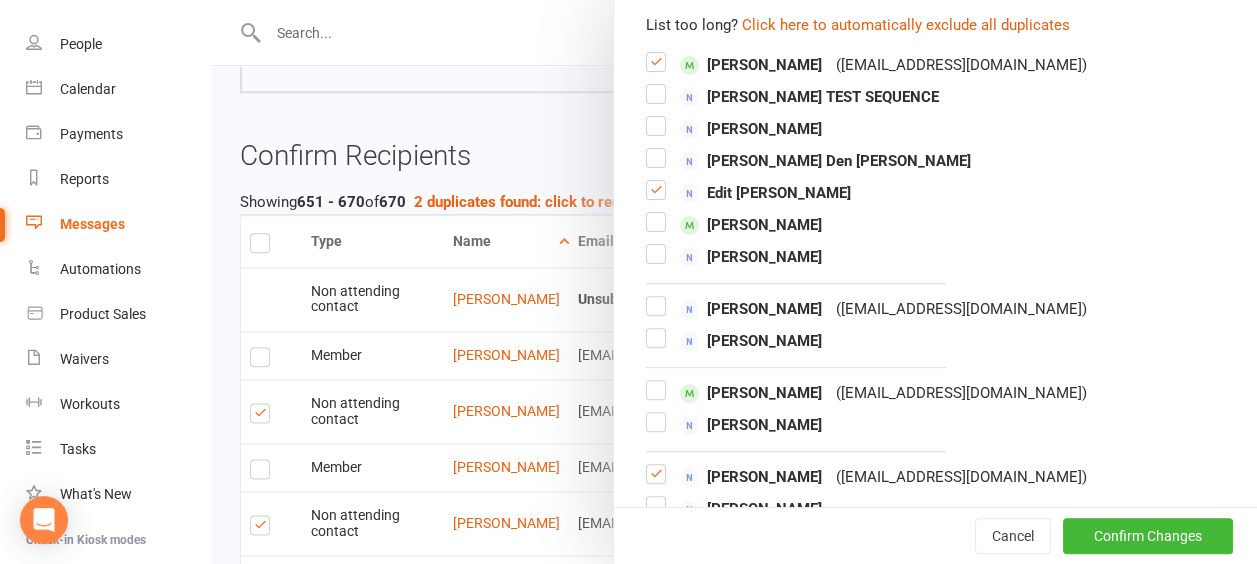 click at bounding box center [656, 198] 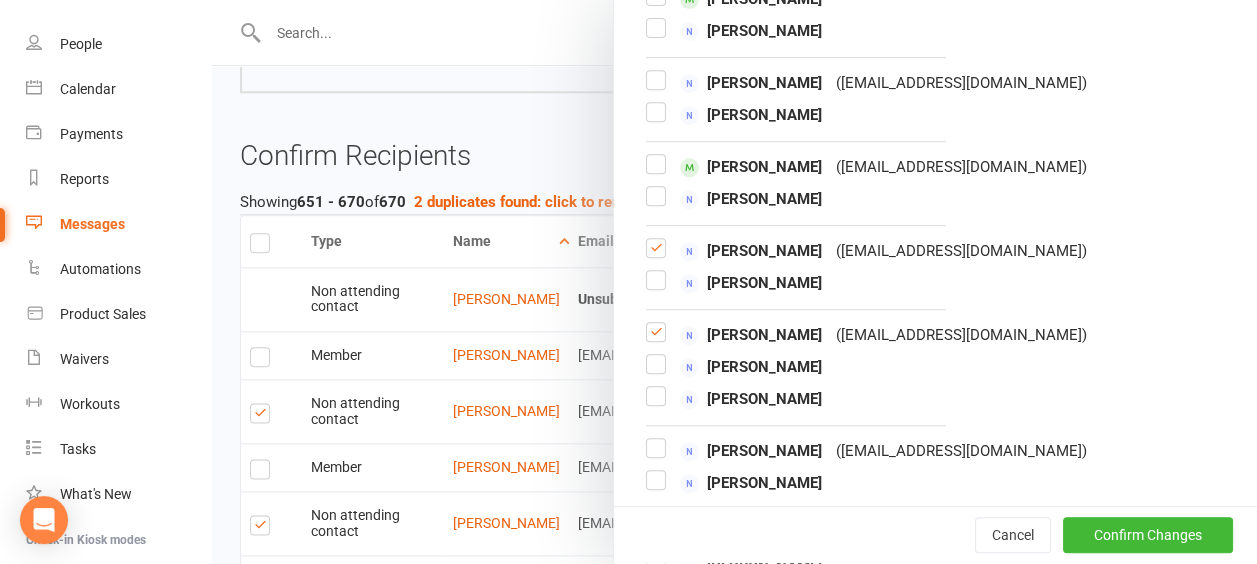 scroll, scrollTop: 500, scrollLeft: 0, axis: vertical 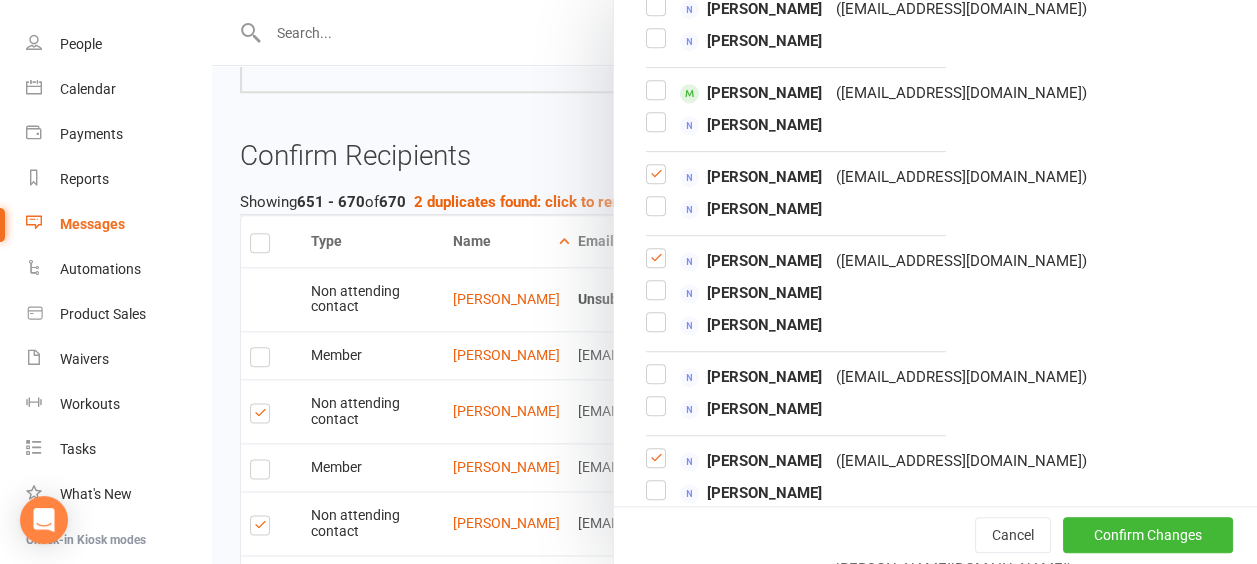 click at bounding box center [656, 266] 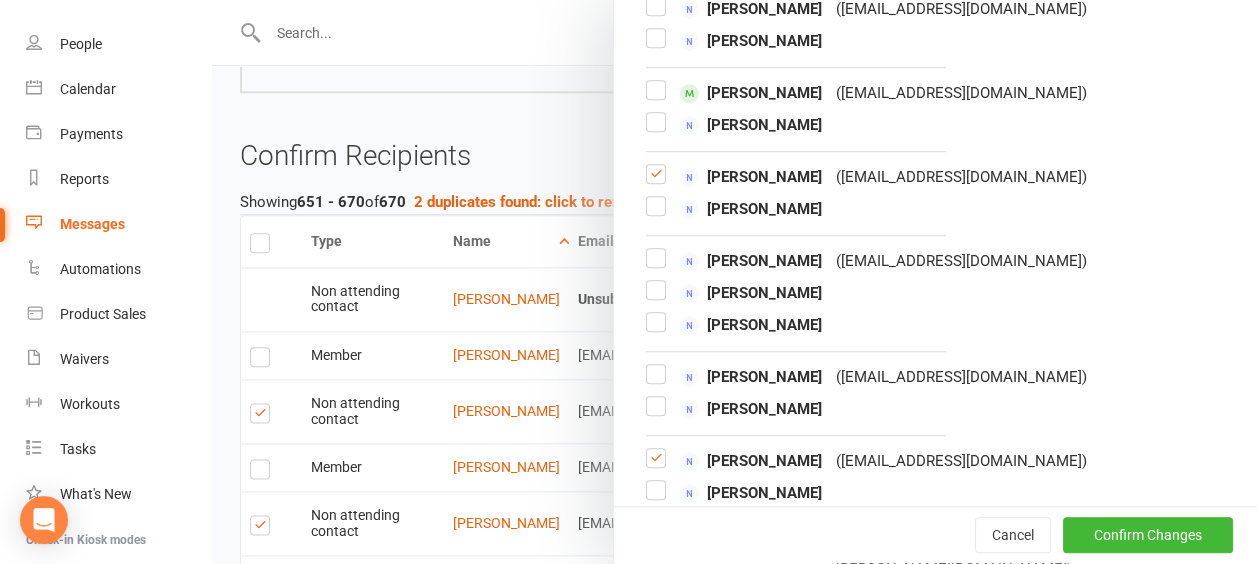 drag, startPoint x: 640, startPoint y: 172, endPoint x: 824, endPoint y: 193, distance: 185.19449 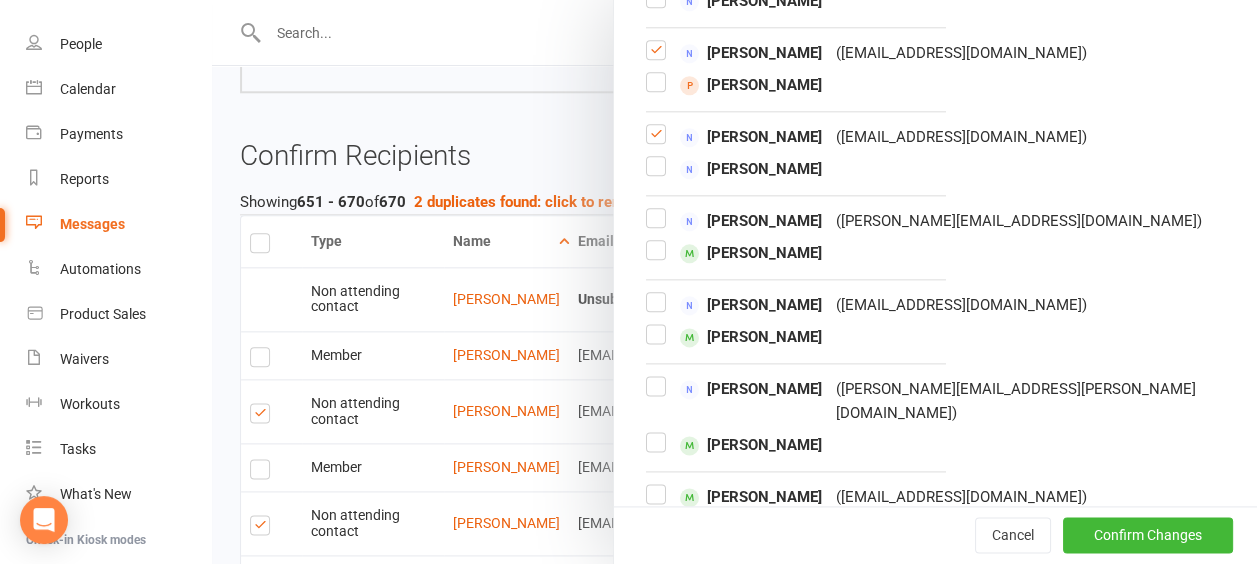scroll, scrollTop: 1386, scrollLeft: 0, axis: vertical 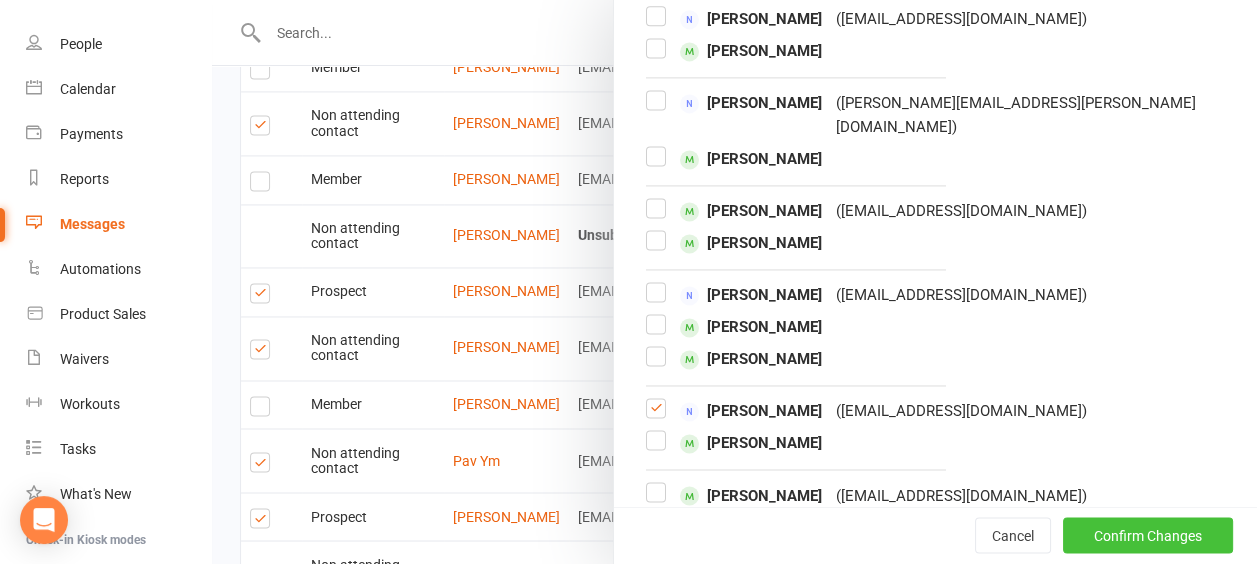 drag, startPoint x: 1074, startPoint y: 530, endPoint x: 1073, endPoint y: 516, distance: 14.035668 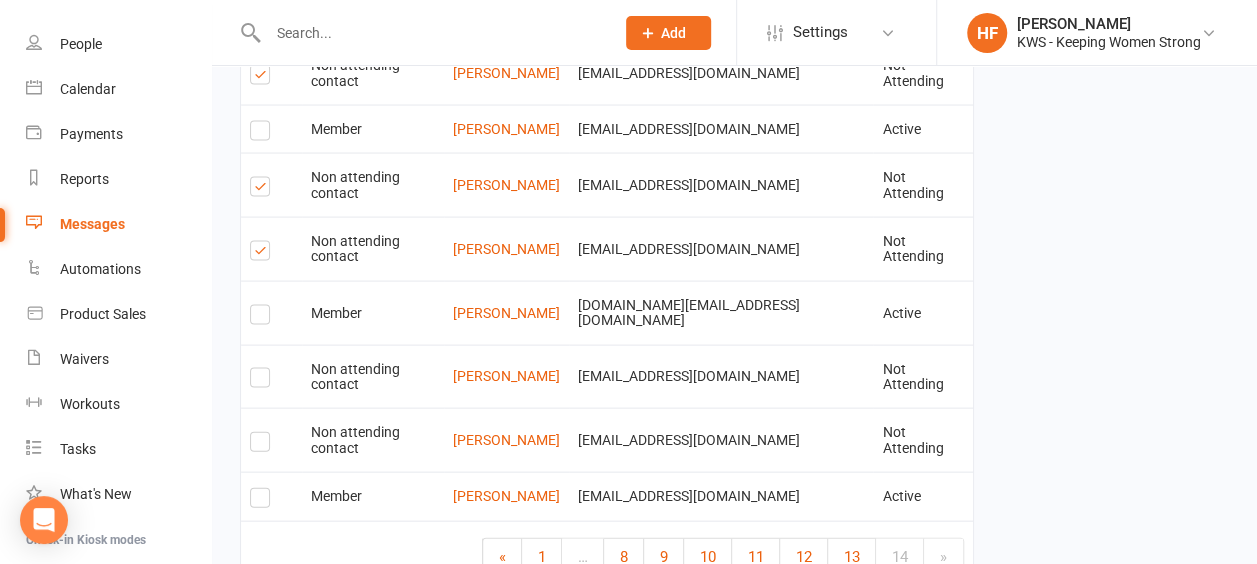 scroll, scrollTop: 1940, scrollLeft: 0, axis: vertical 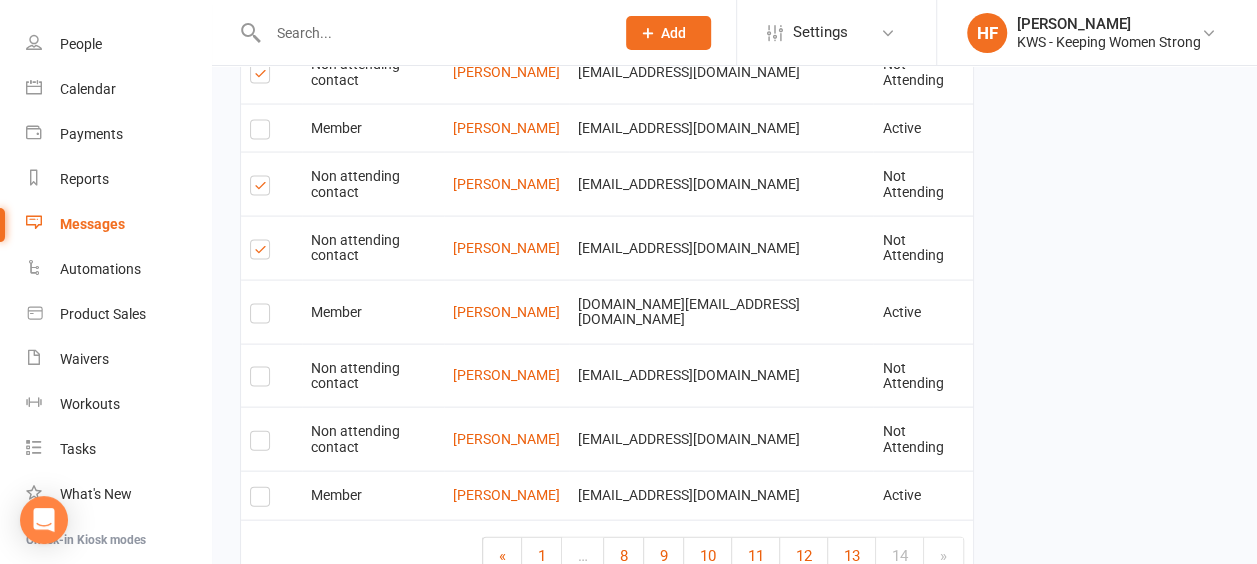 click on "11" at bounding box center [756, 556] 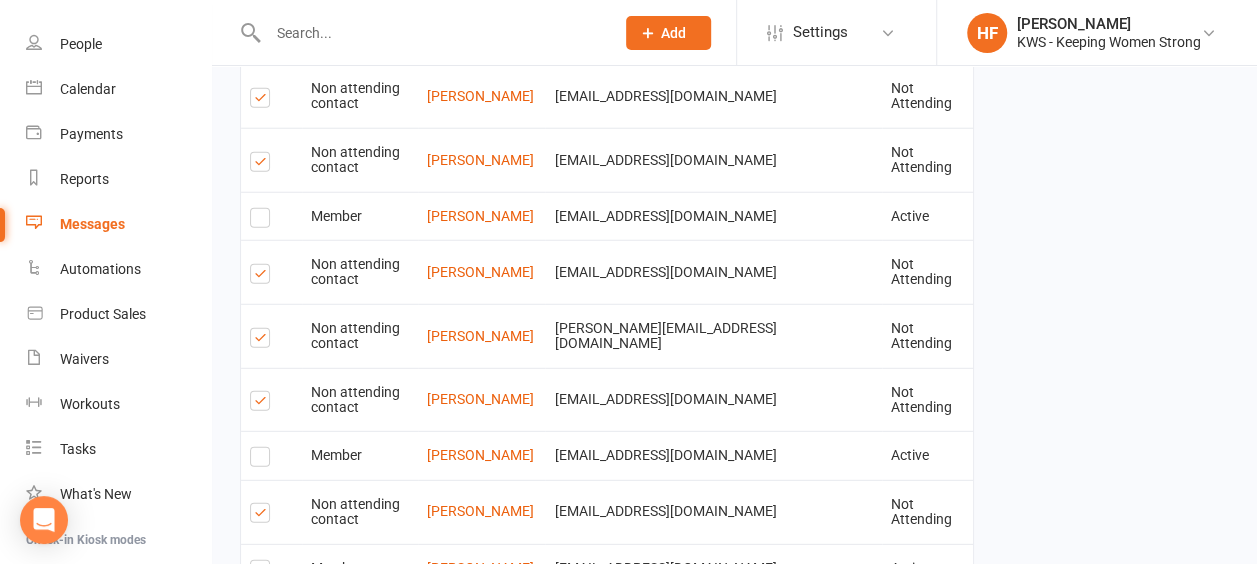 scroll, scrollTop: 2609, scrollLeft: 0, axis: vertical 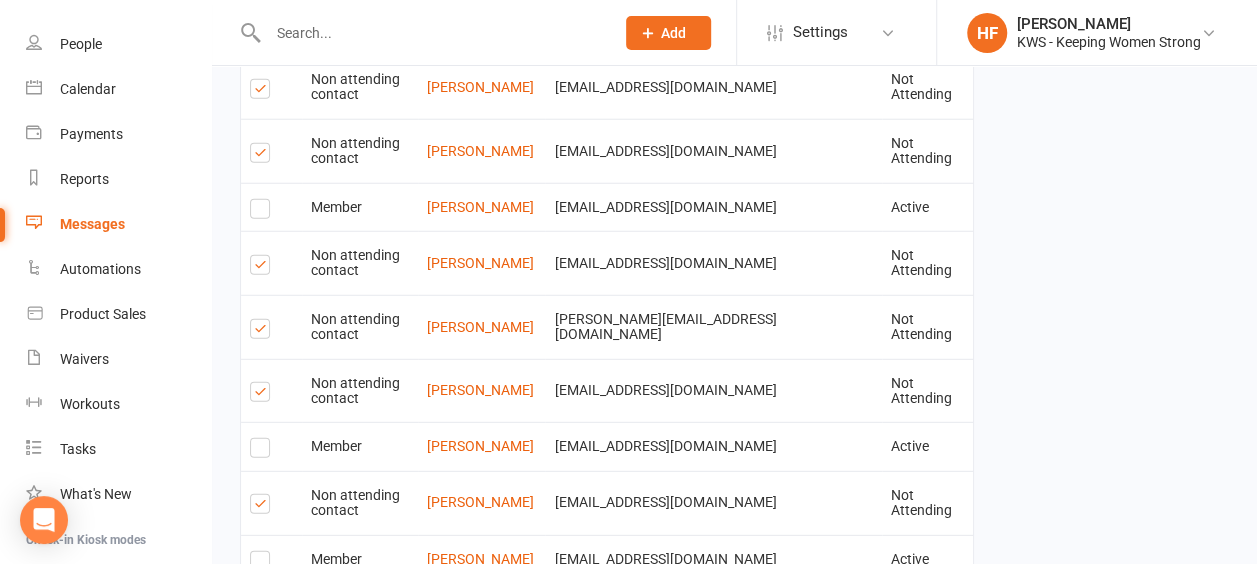 click at bounding box center [263, 332] 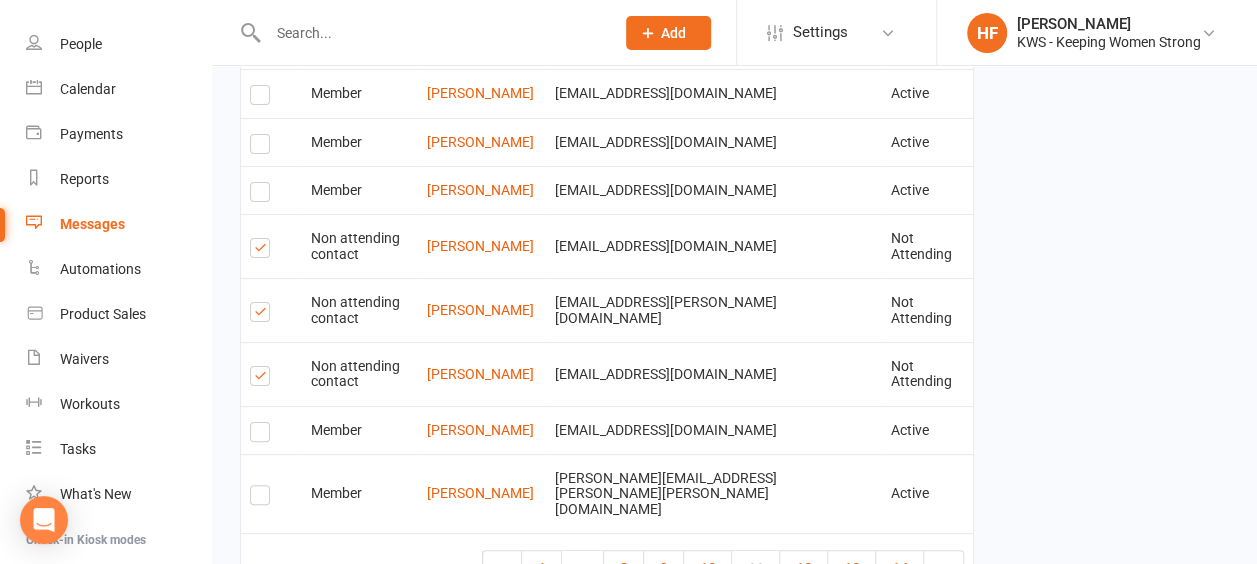 scroll, scrollTop: 3922, scrollLeft: 0, axis: vertical 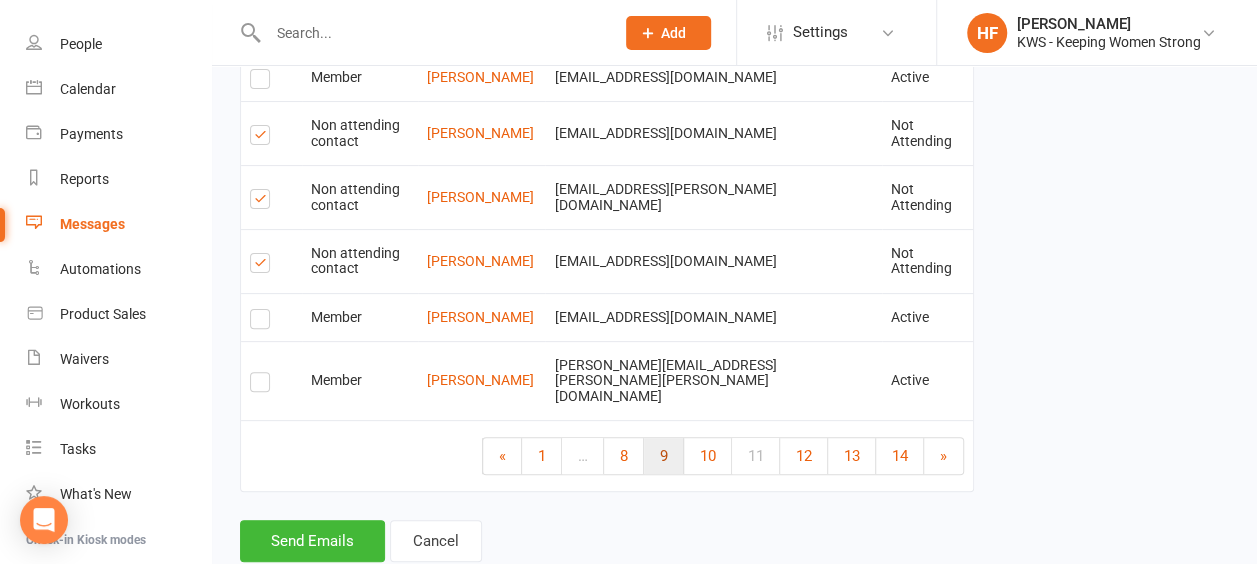 click on "9" at bounding box center (664, 456) 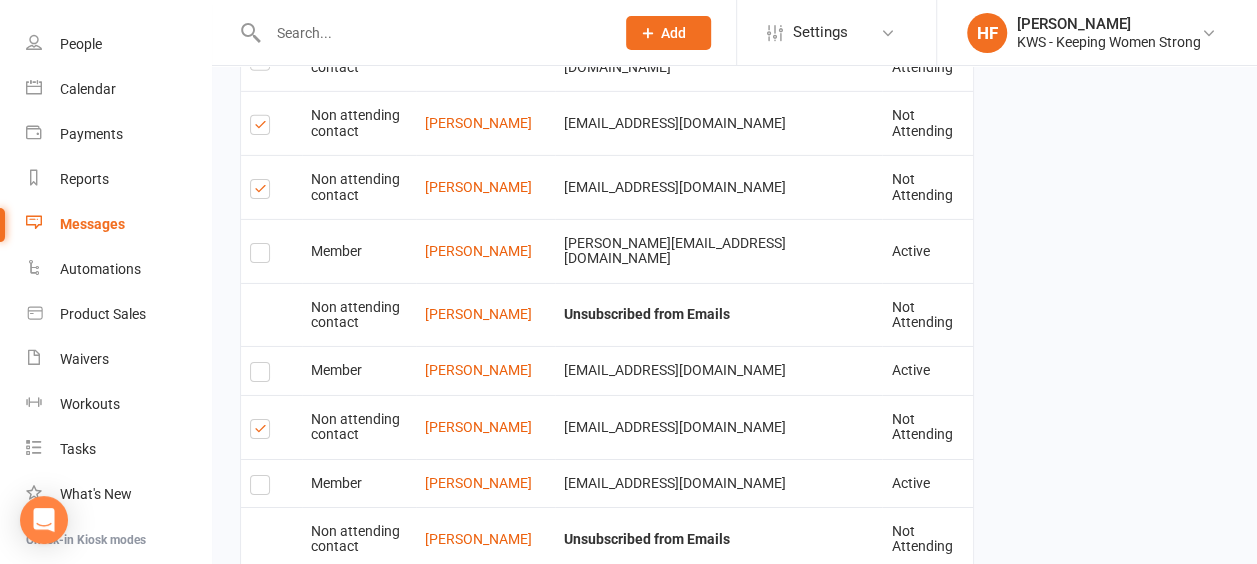scroll, scrollTop: 3082, scrollLeft: 0, axis: vertical 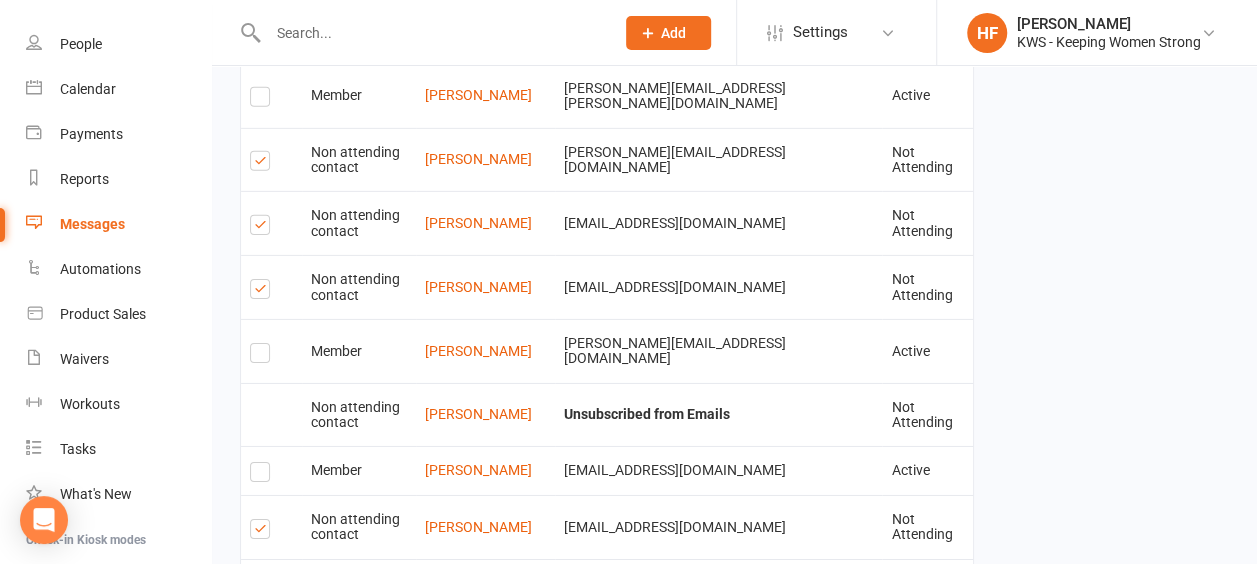 click at bounding box center (263, 914) 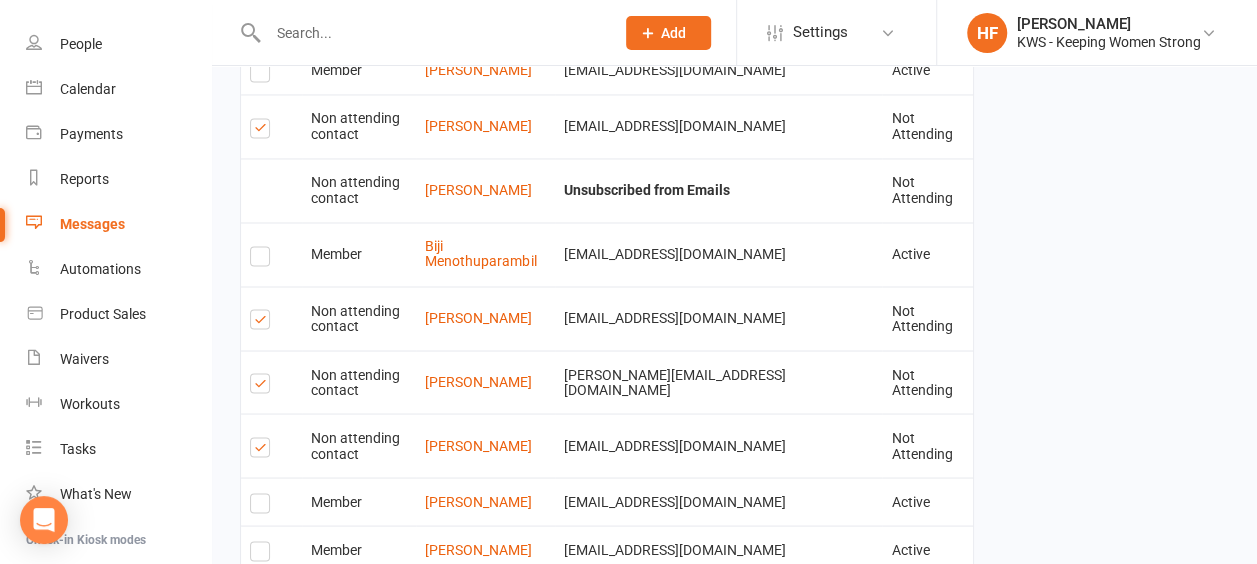 scroll, scrollTop: 1582, scrollLeft: 0, axis: vertical 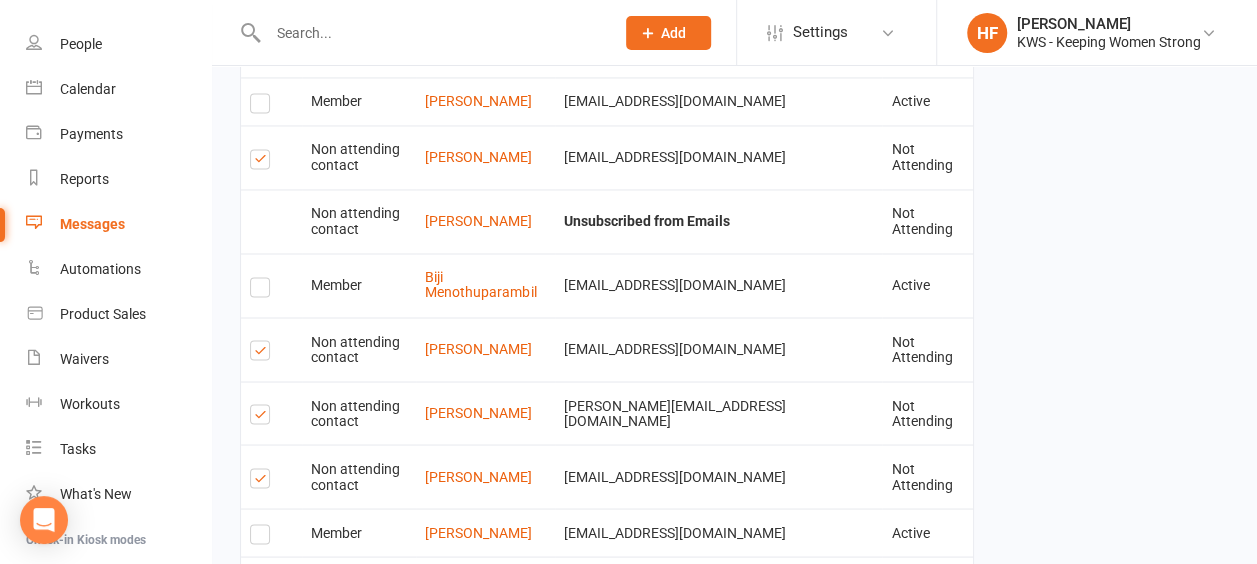 drag, startPoint x: 262, startPoint y: 351, endPoint x: 272, endPoint y: 342, distance: 13.453624 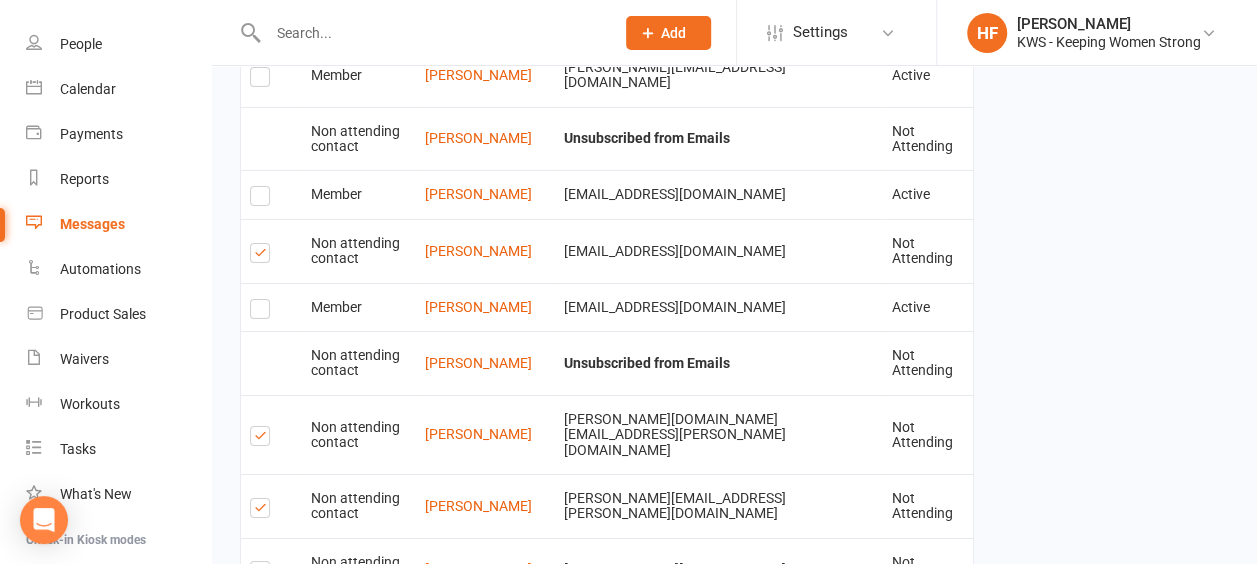 scroll, scrollTop: 3382, scrollLeft: 0, axis: vertical 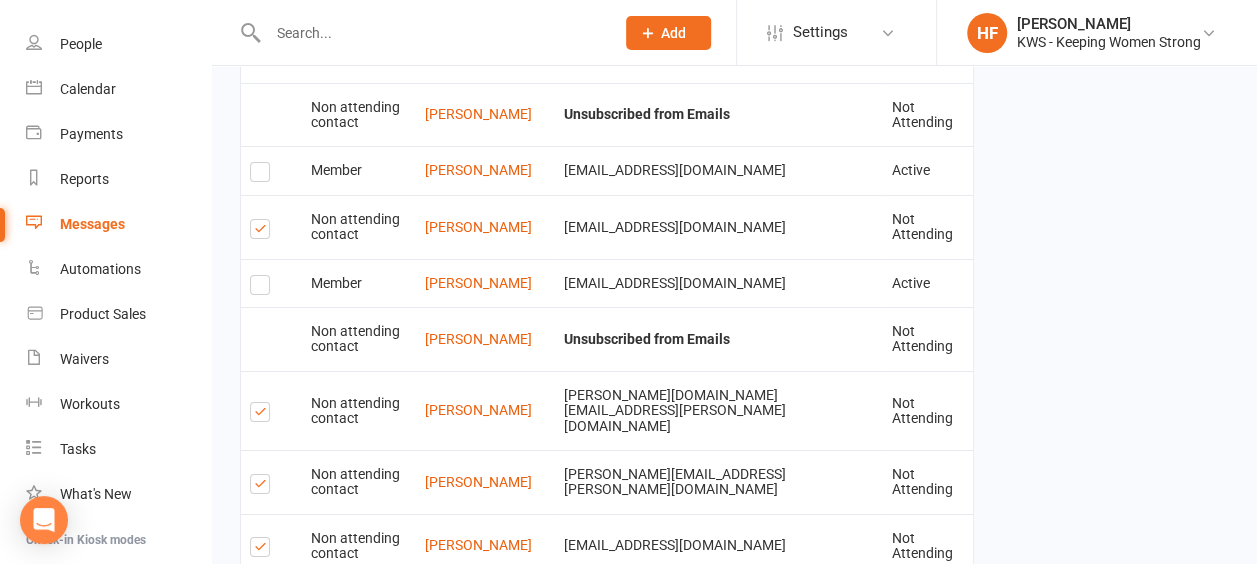 click on "7" at bounding box center [638, 950] 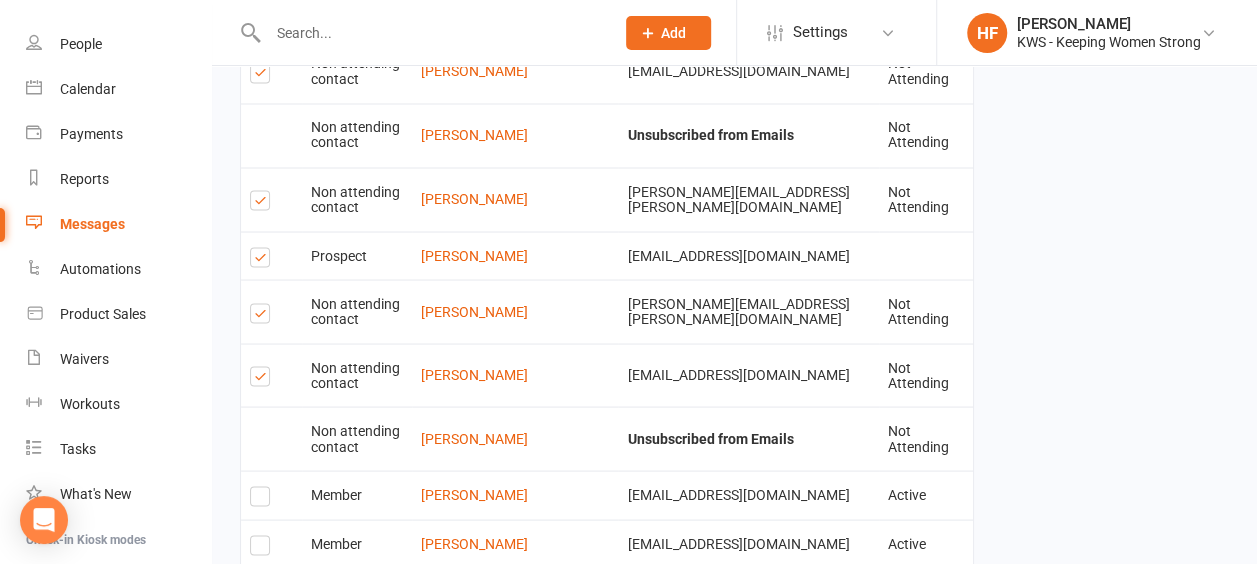 scroll, scrollTop: 1667, scrollLeft: 0, axis: vertical 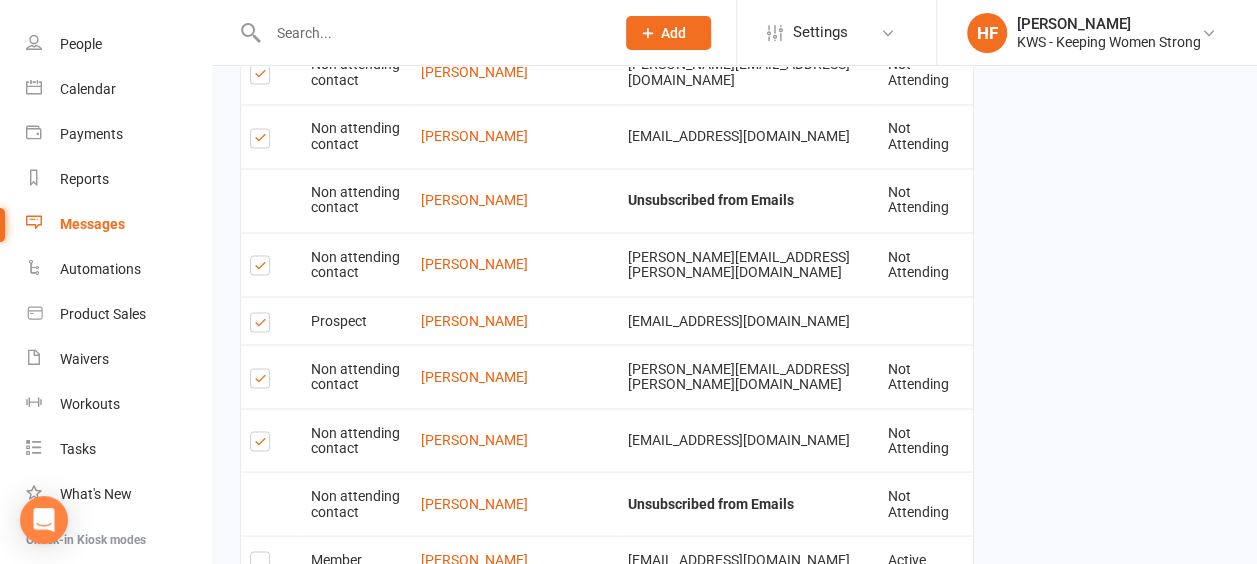 click at bounding box center [263, 325] 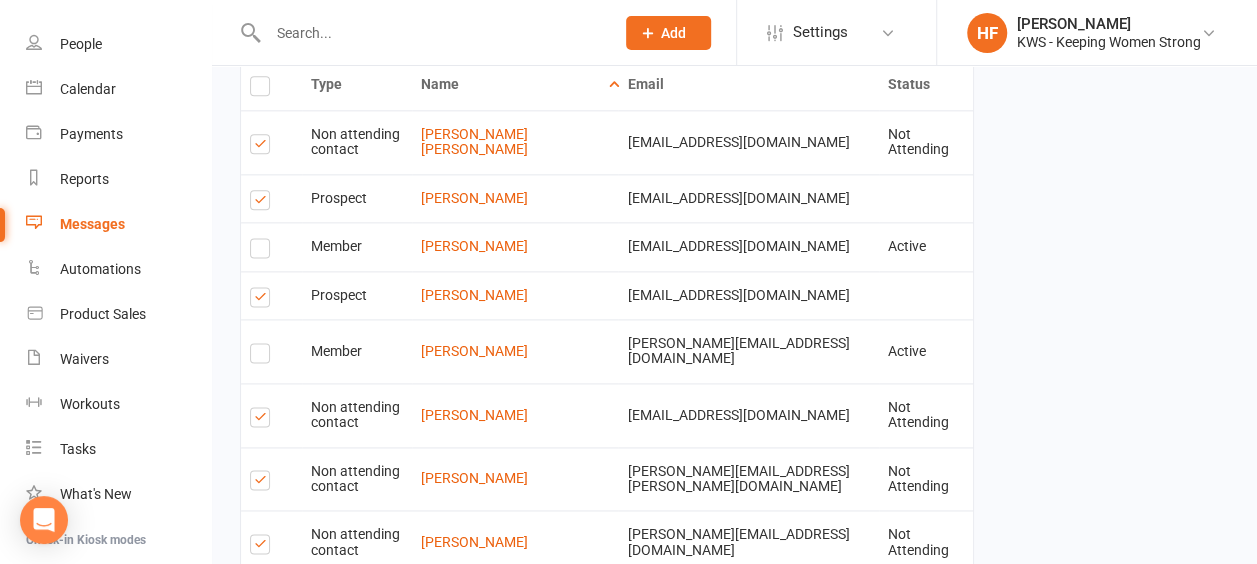 scroll, scrollTop: 1167, scrollLeft: 0, axis: vertical 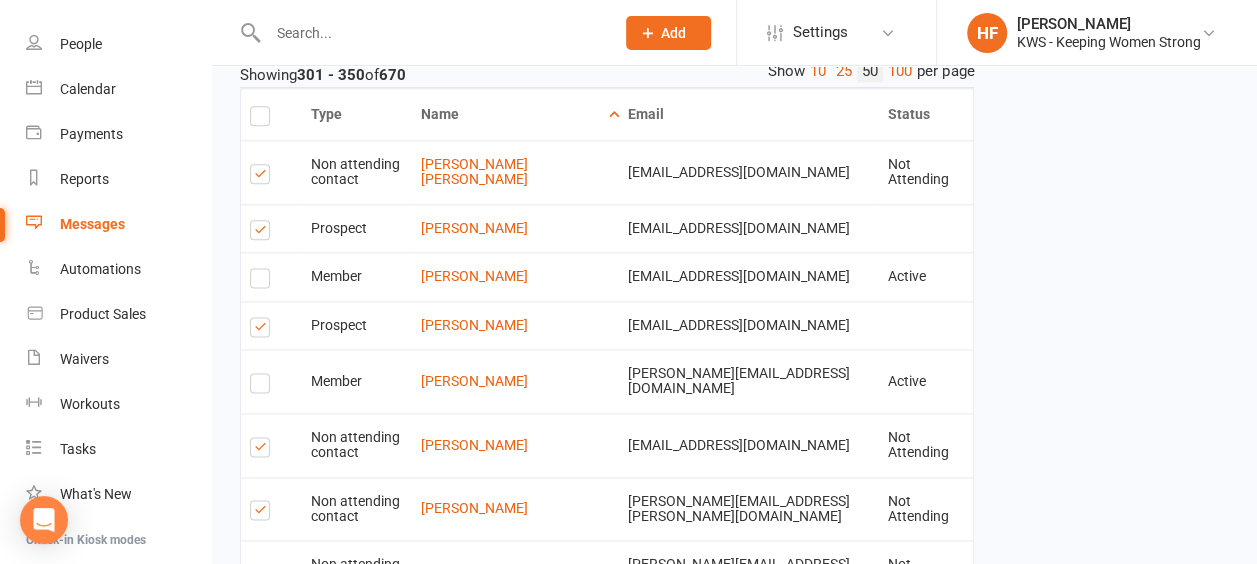 click at bounding box center (263, 177) 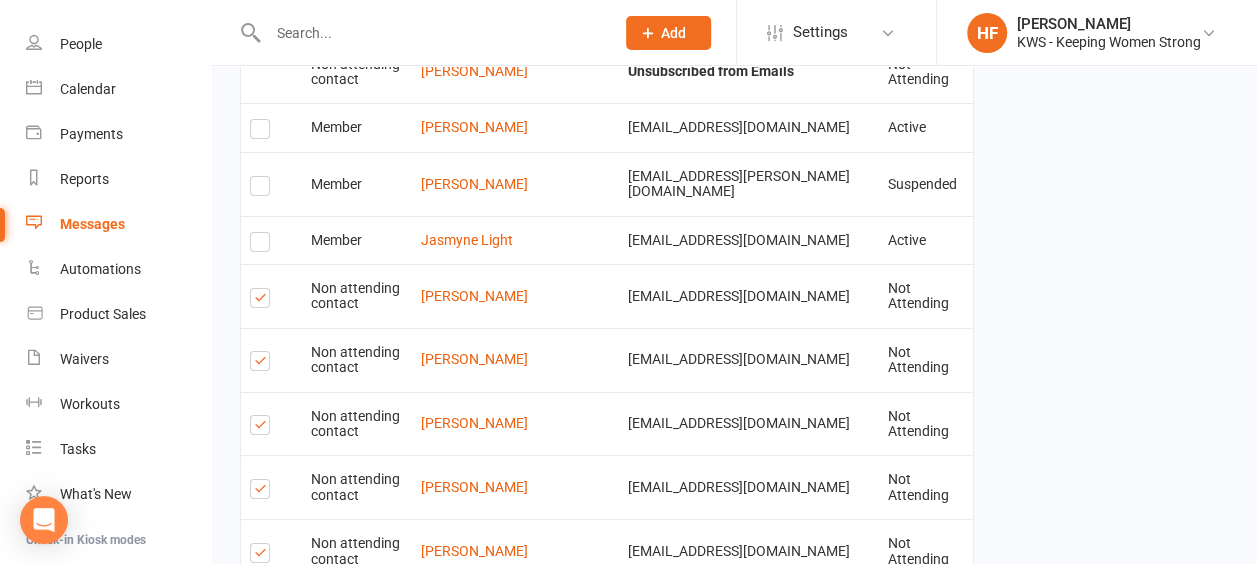 scroll, scrollTop: 3844, scrollLeft: 0, axis: vertical 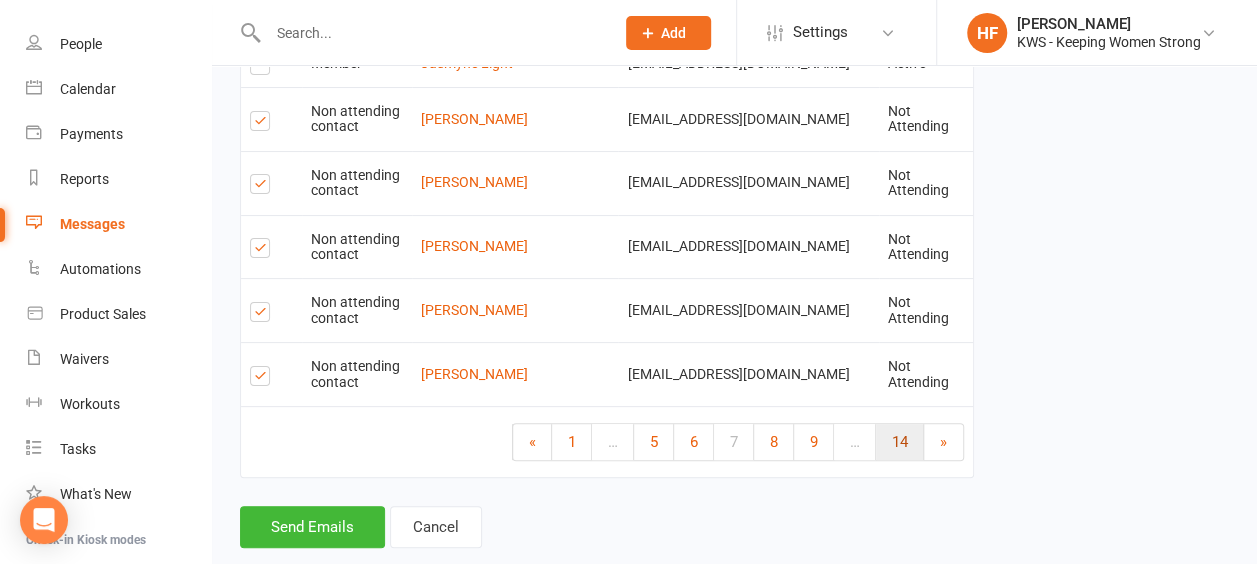 click on "14" at bounding box center [900, 442] 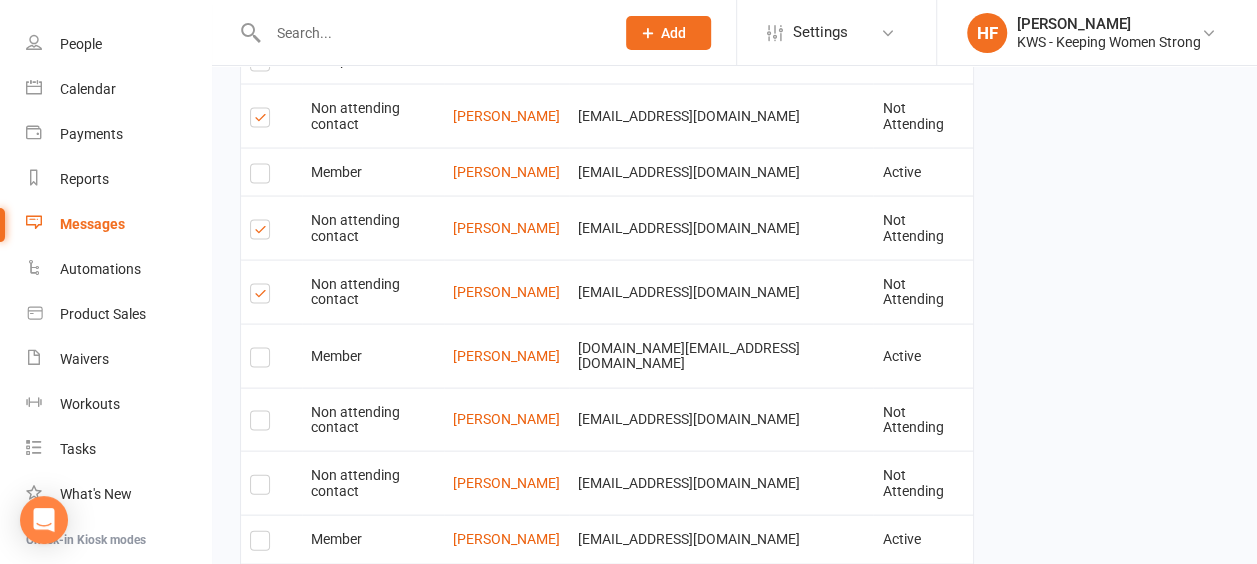 scroll, scrollTop: 1940, scrollLeft: 0, axis: vertical 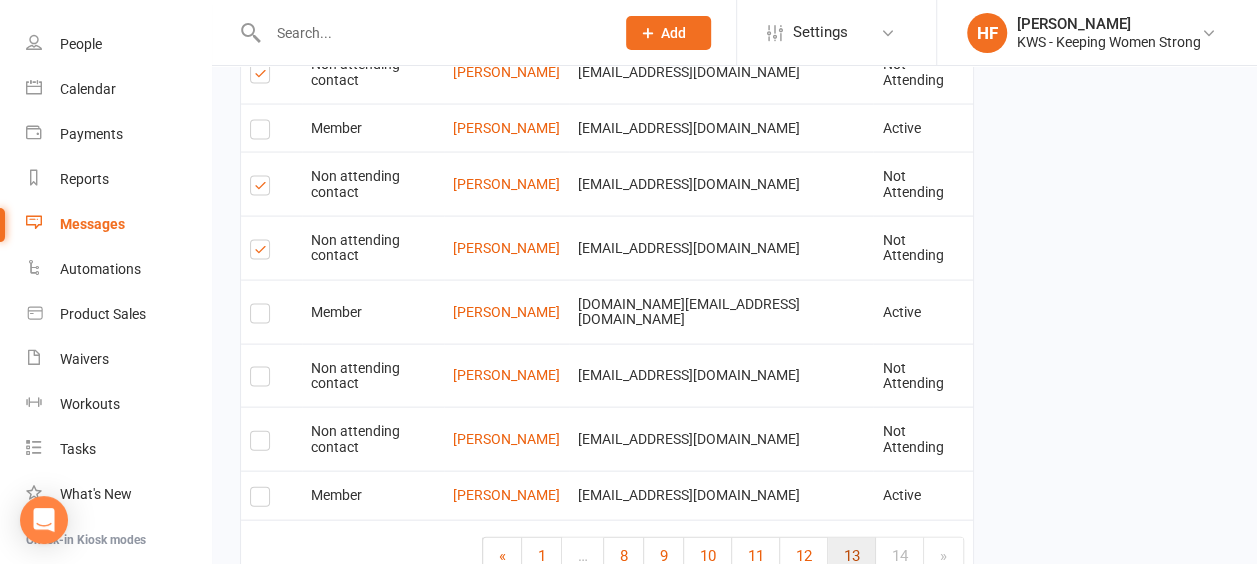 click on "13" at bounding box center [852, 556] 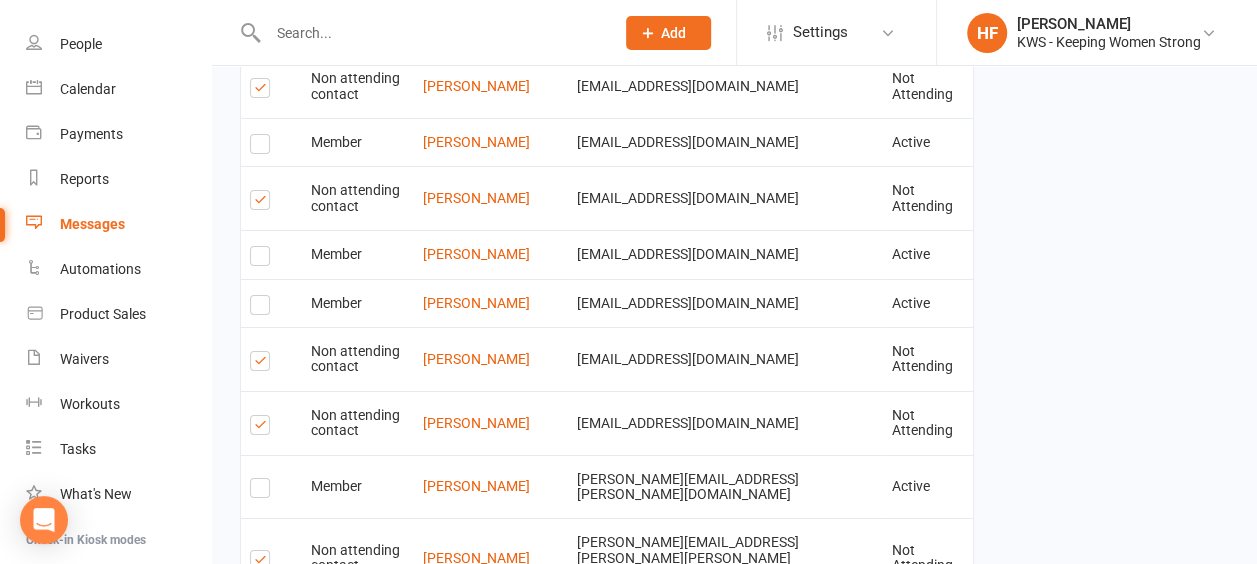 scroll, scrollTop: 3382, scrollLeft: 0, axis: vertical 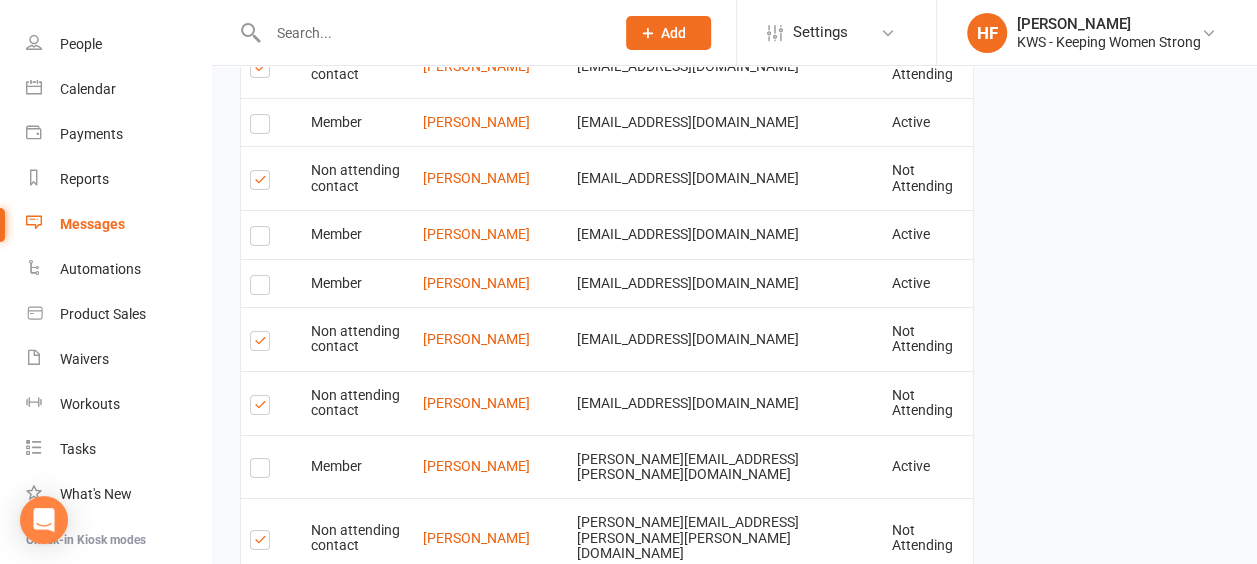 click on "12" at bounding box center (804, 965) 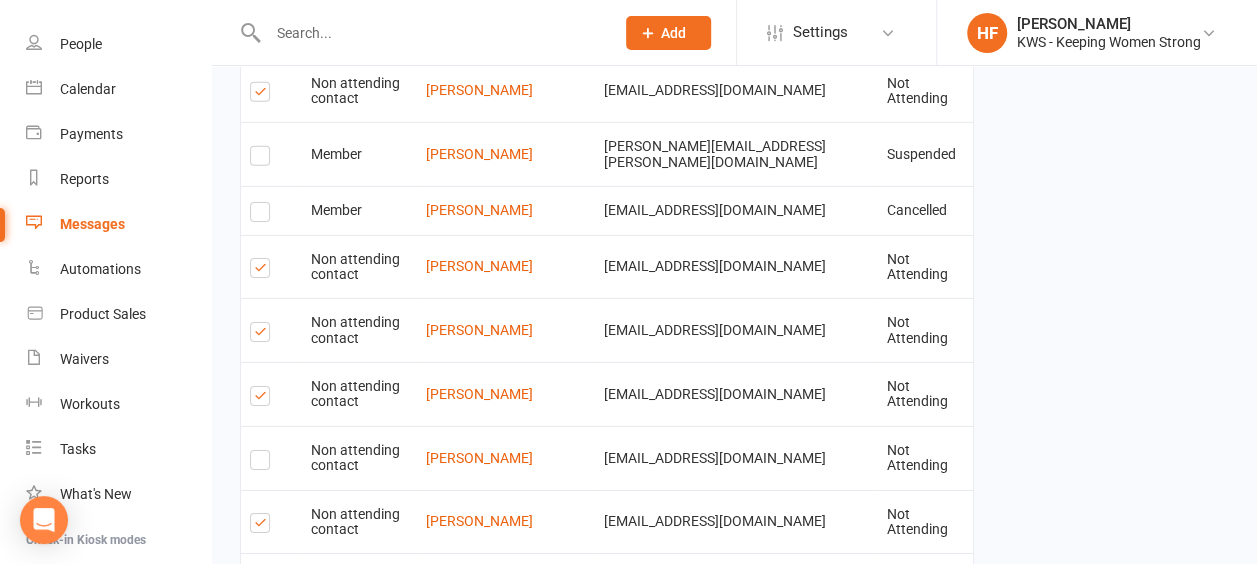 scroll, scrollTop: 3382, scrollLeft: 0, axis: vertical 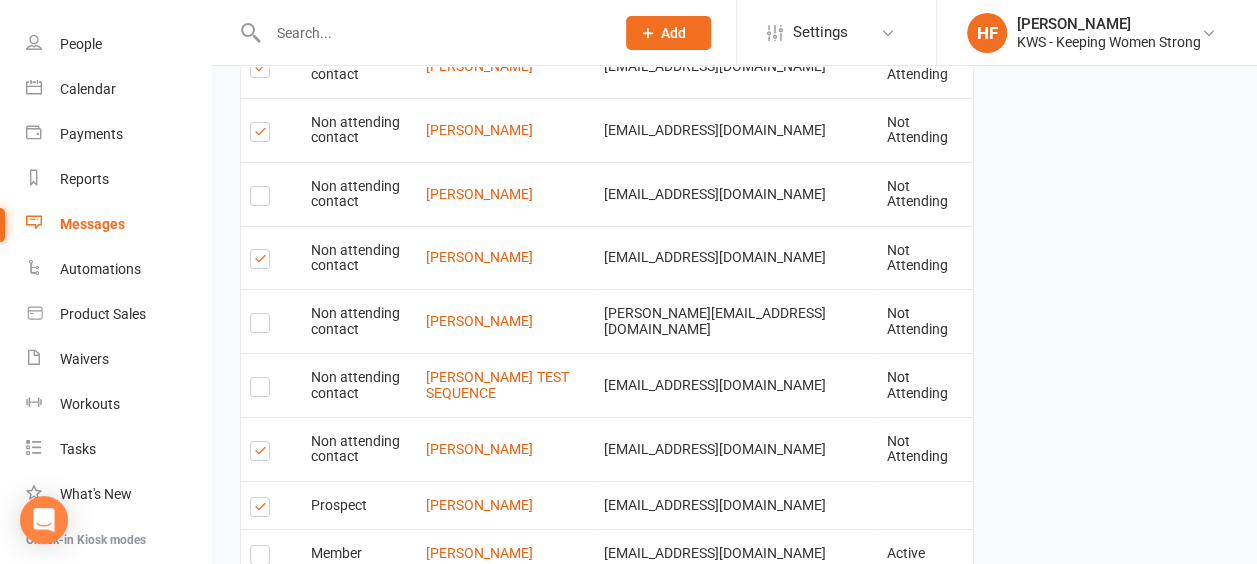 click on "11" at bounding box center (756, 981) 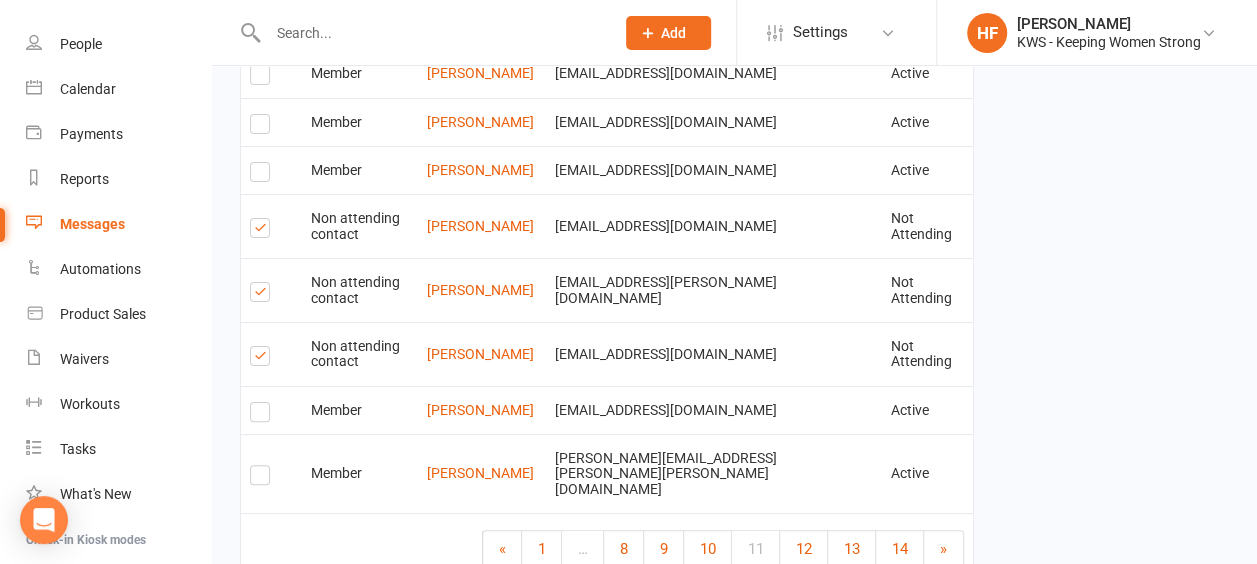 scroll, scrollTop: 3922, scrollLeft: 0, axis: vertical 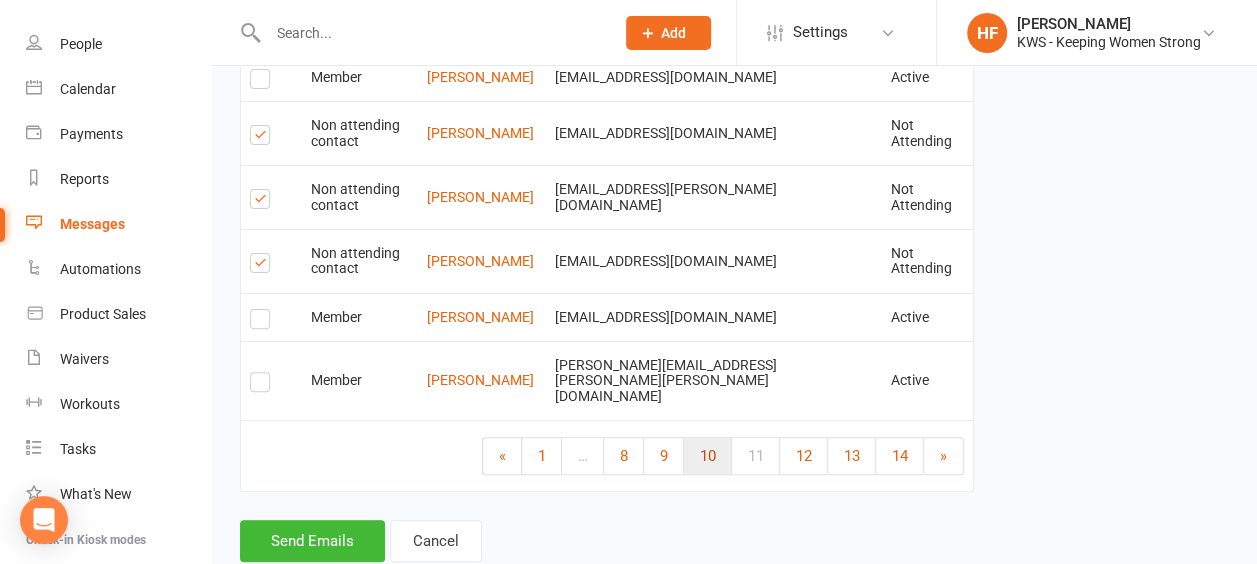 click on "10" at bounding box center [708, 456] 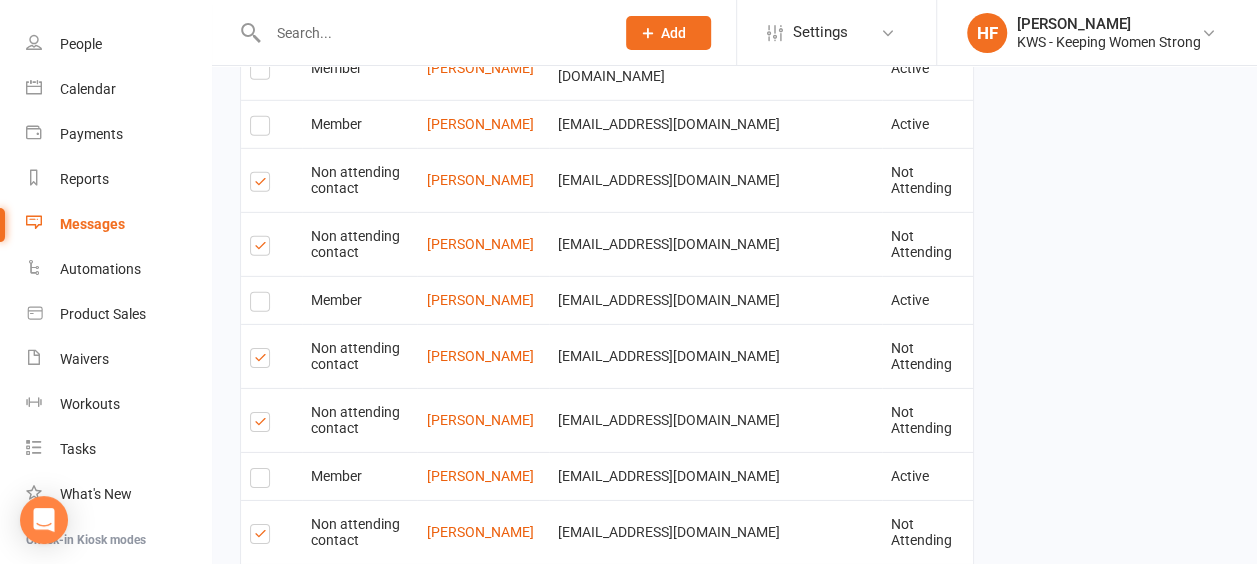 scroll, scrollTop: 3382, scrollLeft: 0, axis: vertical 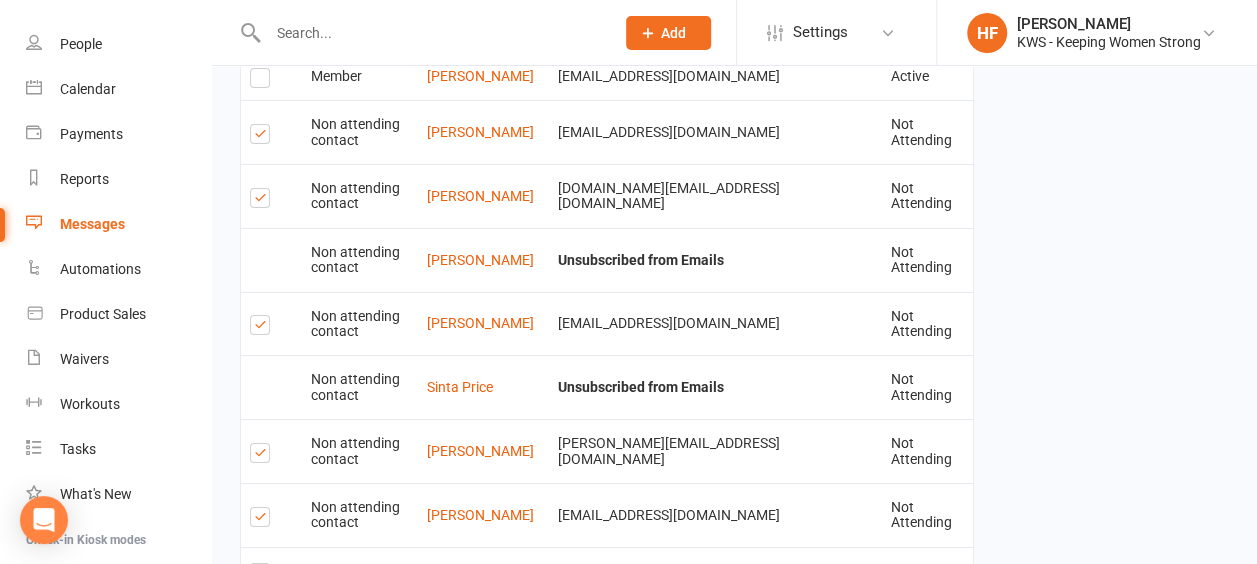 click on "9" at bounding box center (664, 935) 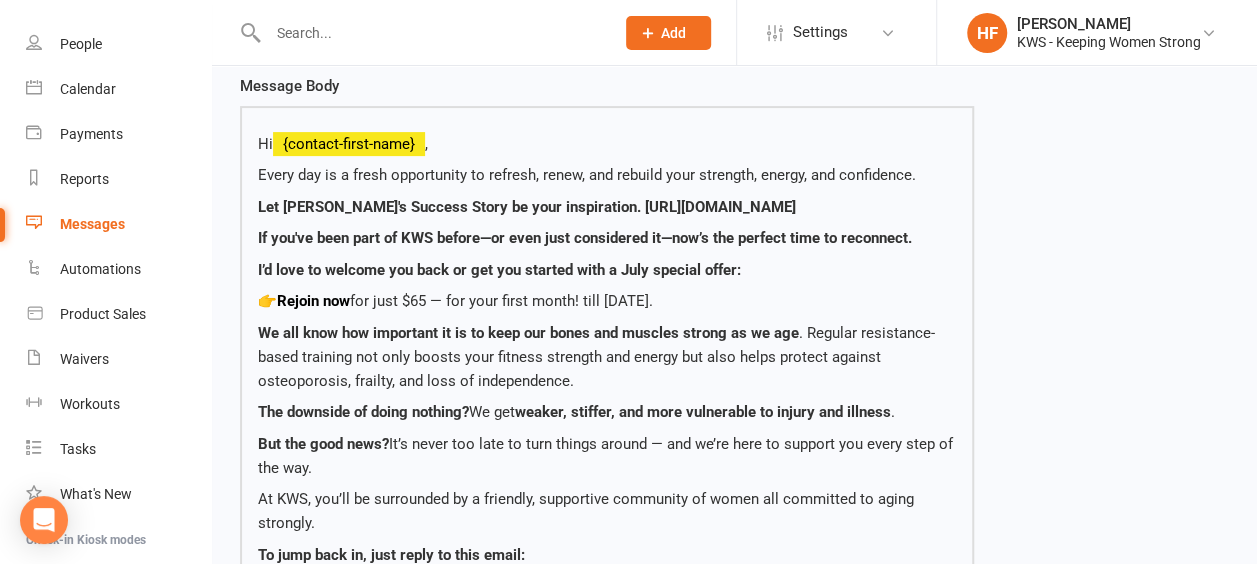 scroll, scrollTop: 382, scrollLeft: 0, axis: vertical 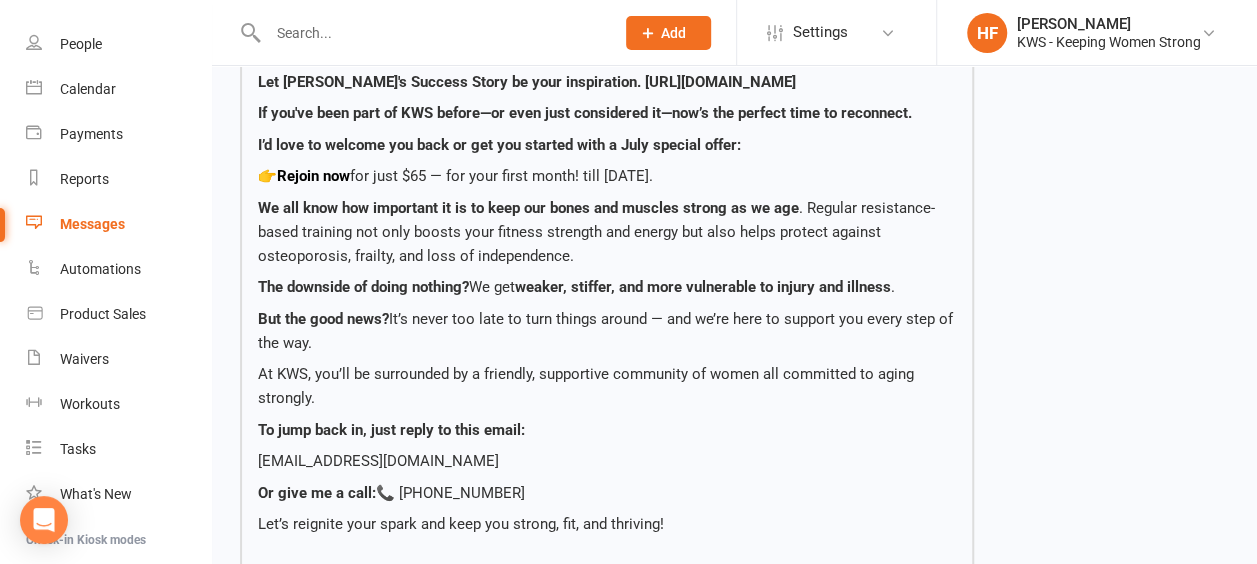click on "I’d love to welcome you back or get you started with a July special offer:" at bounding box center (499, 145) 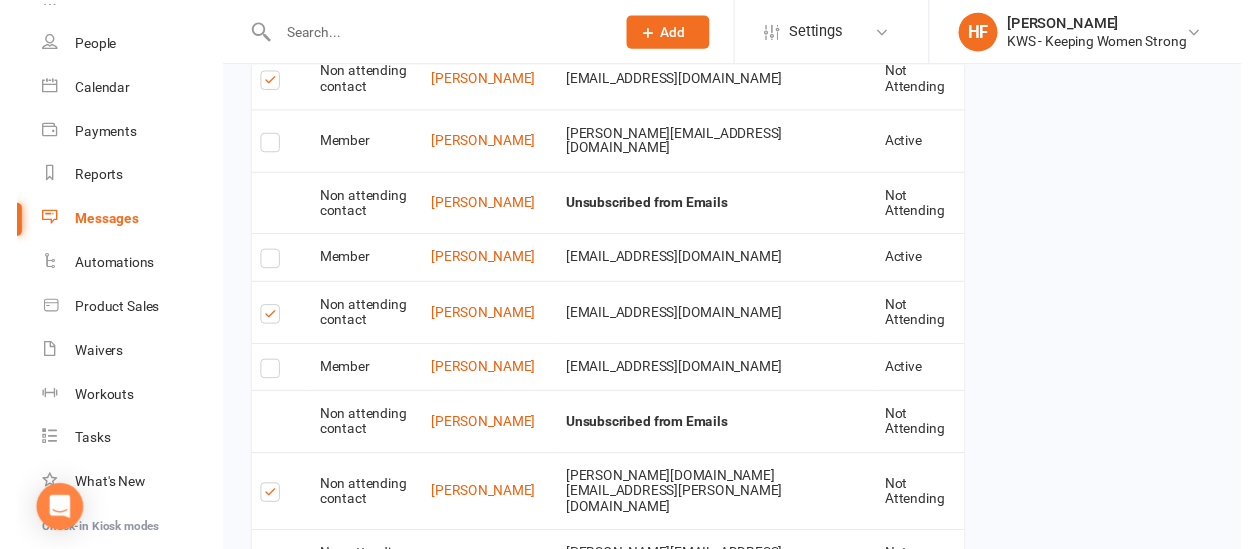 scroll, scrollTop: 3382, scrollLeft: 0, axis: vertical 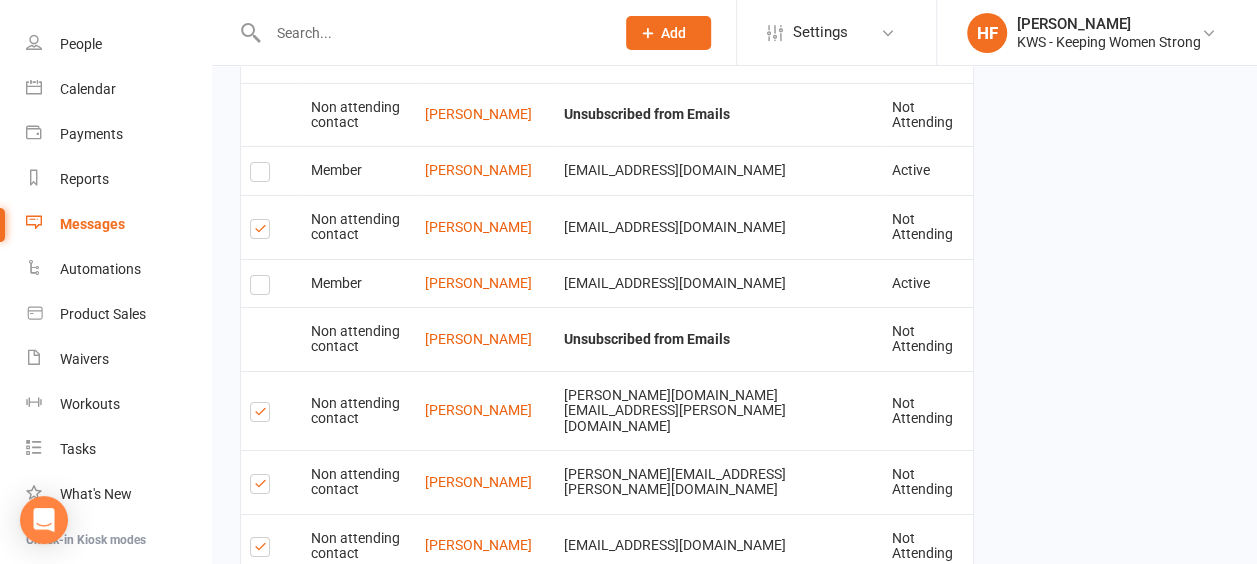 click on "Send Emails" at bounding box center (312, 1035) 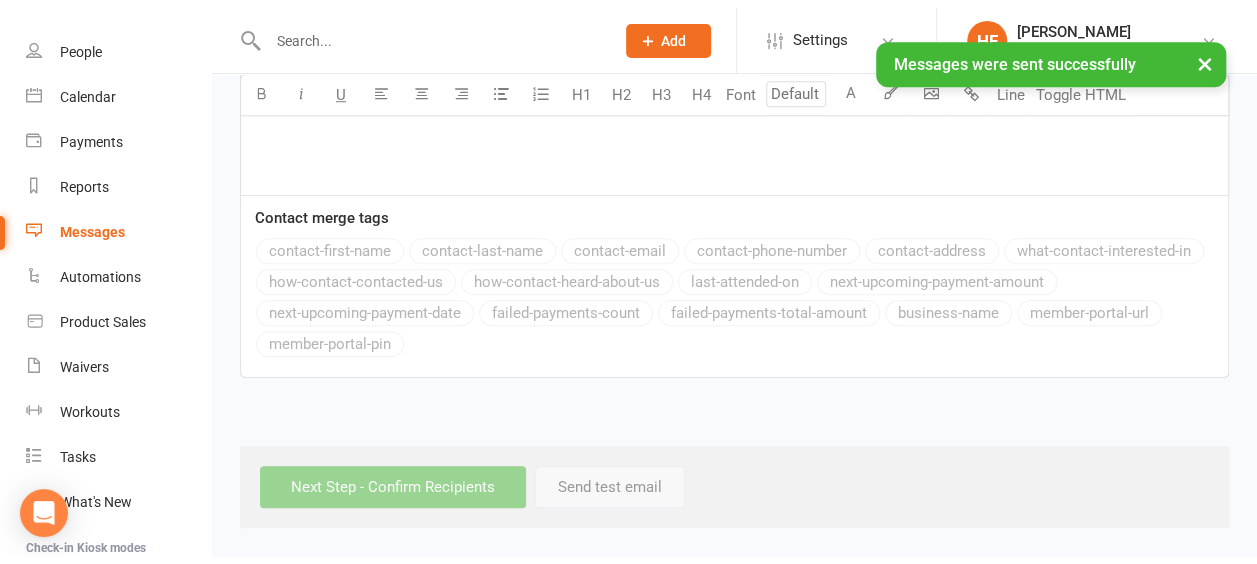 scroll, scrollTop: 0, scrollLeft: 0, axis: both 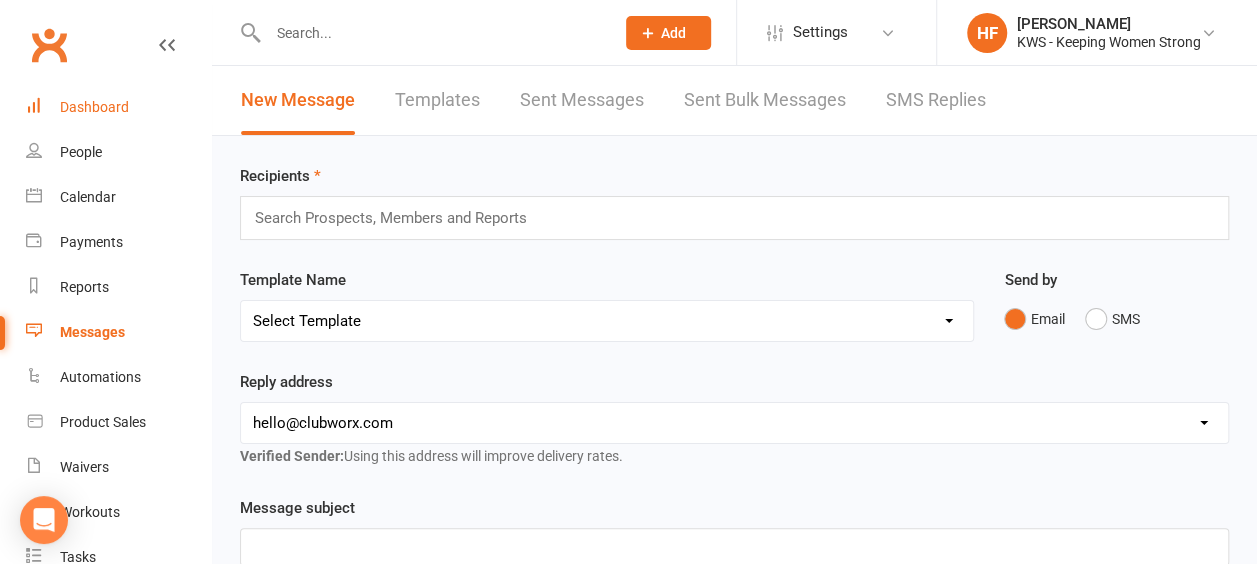 click on "Dashboard" at bounding box center [94, 107] 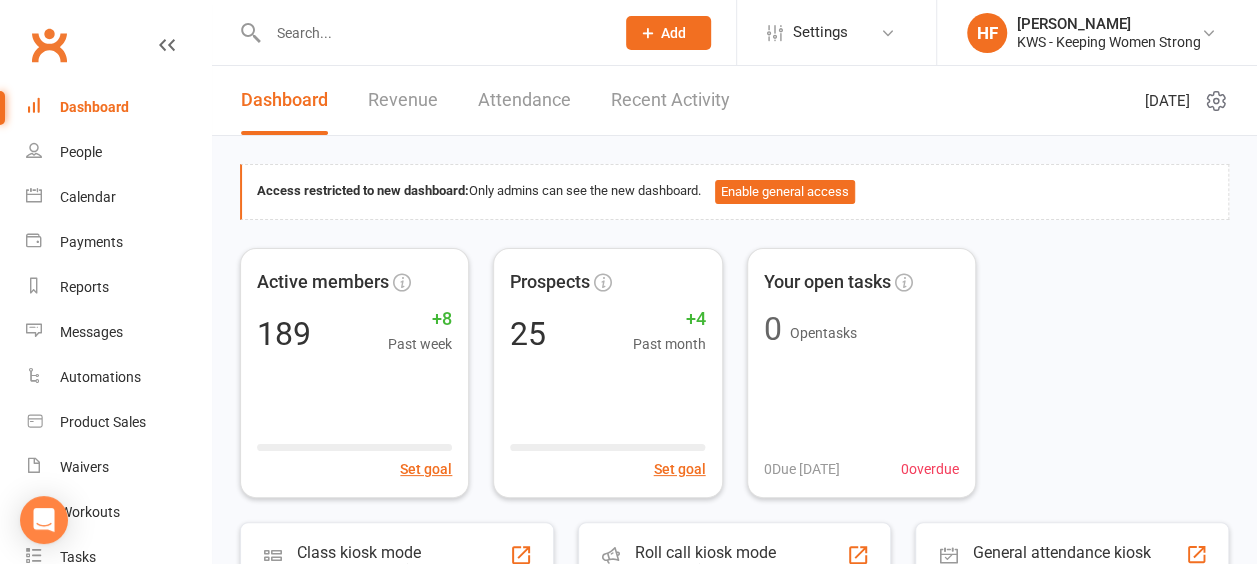 click on "Recent Activity" at bounding box center (670, 100) 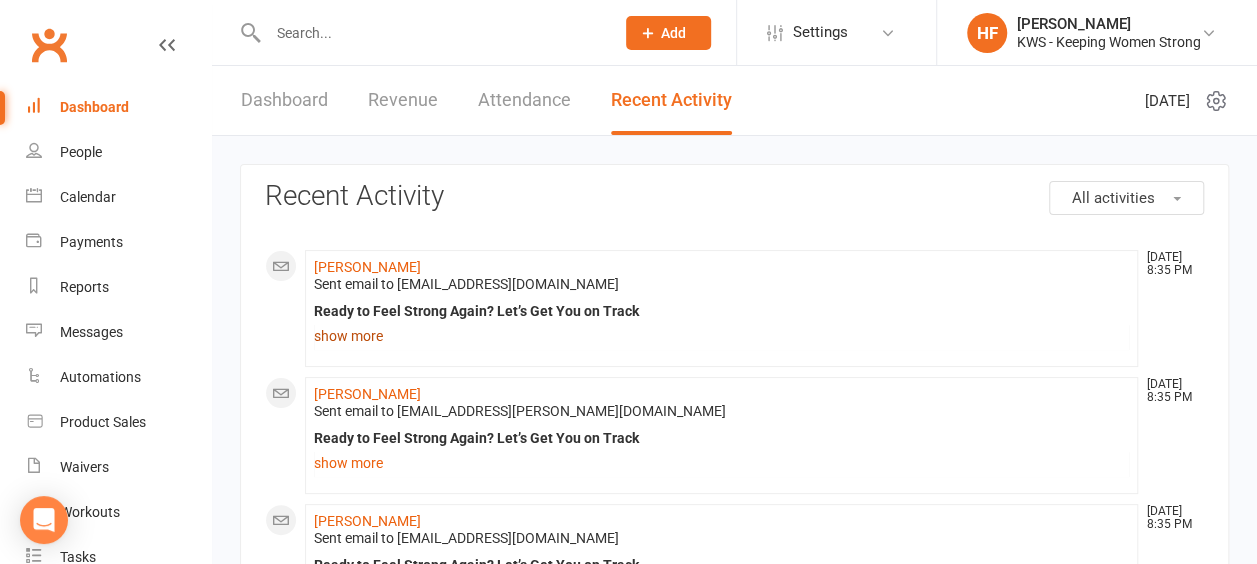 click on "show more" at bounding box center (721, 336) 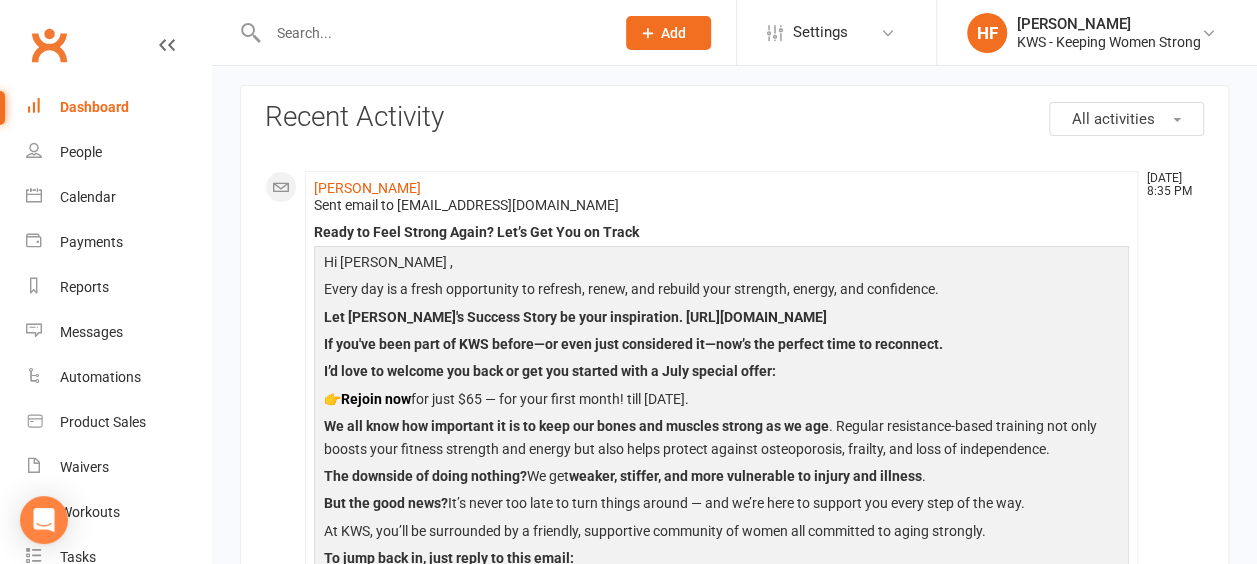 scroll, scrollTop: 0, scrollLeft: 0, axis: both 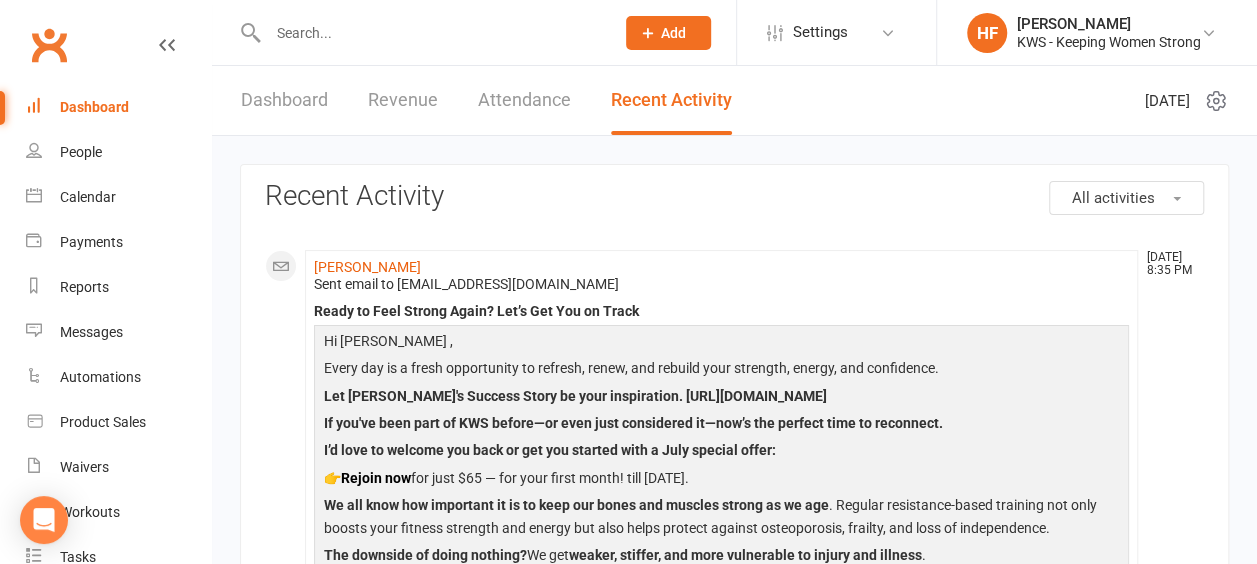 click on "Dashboard" at bounding box center (94, 107) 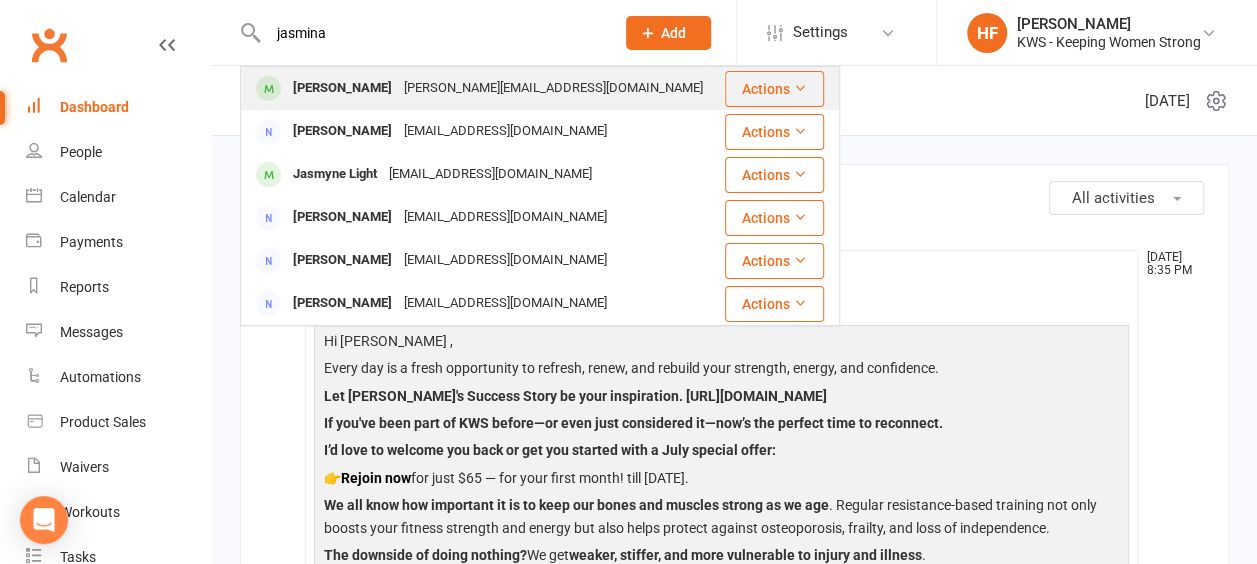 type on "jasmina" 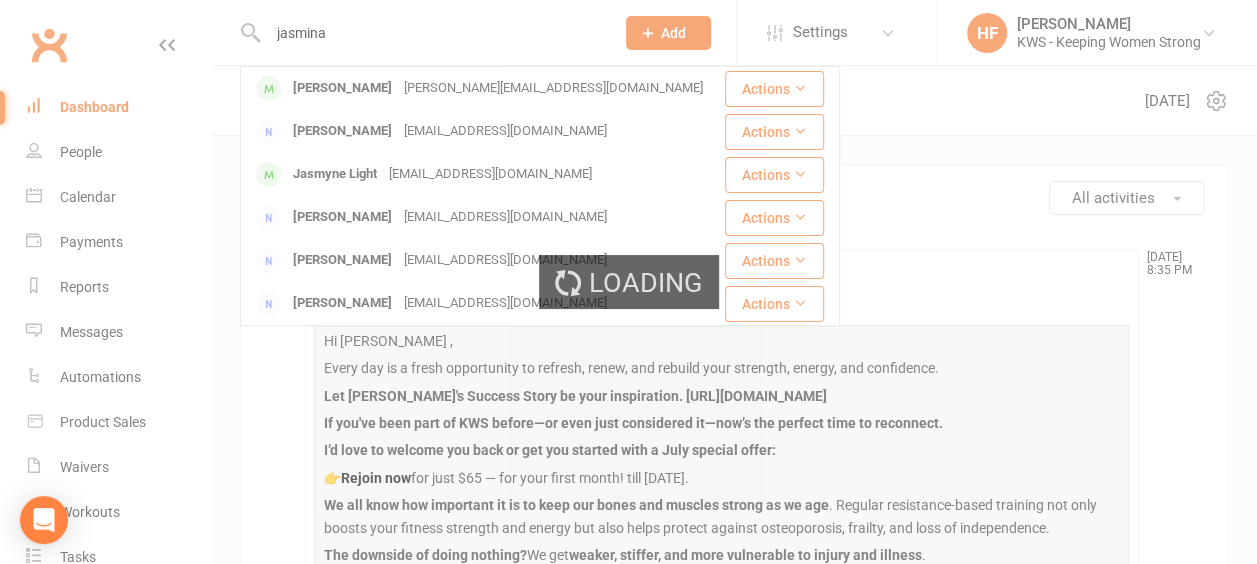 type 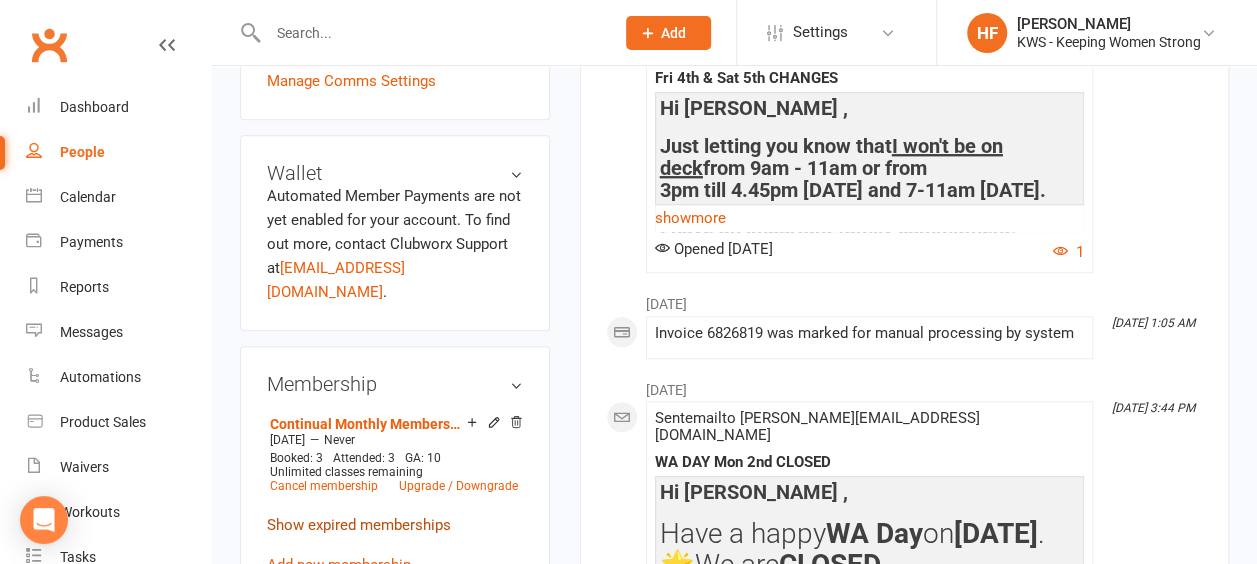 scroll, scrollTop: 700, scrollLeft: 0, axis: vertical 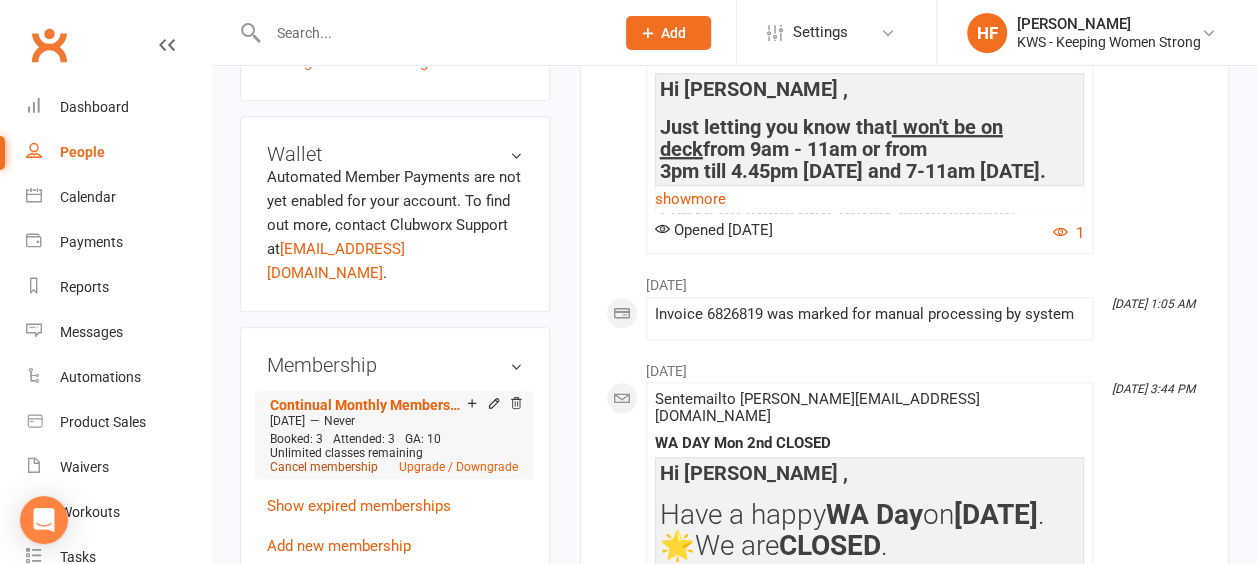 click on "Cancel membership" at bounding box center [324, 467] 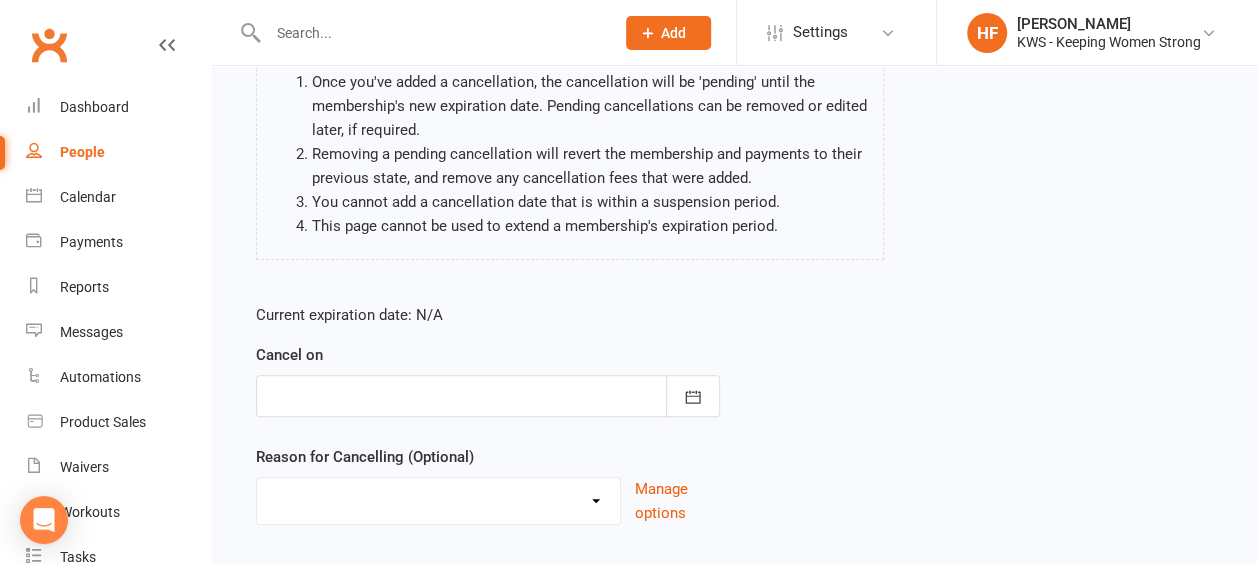 scroll, scrollTop: 322, scrollLeft: 0, axis: vertical 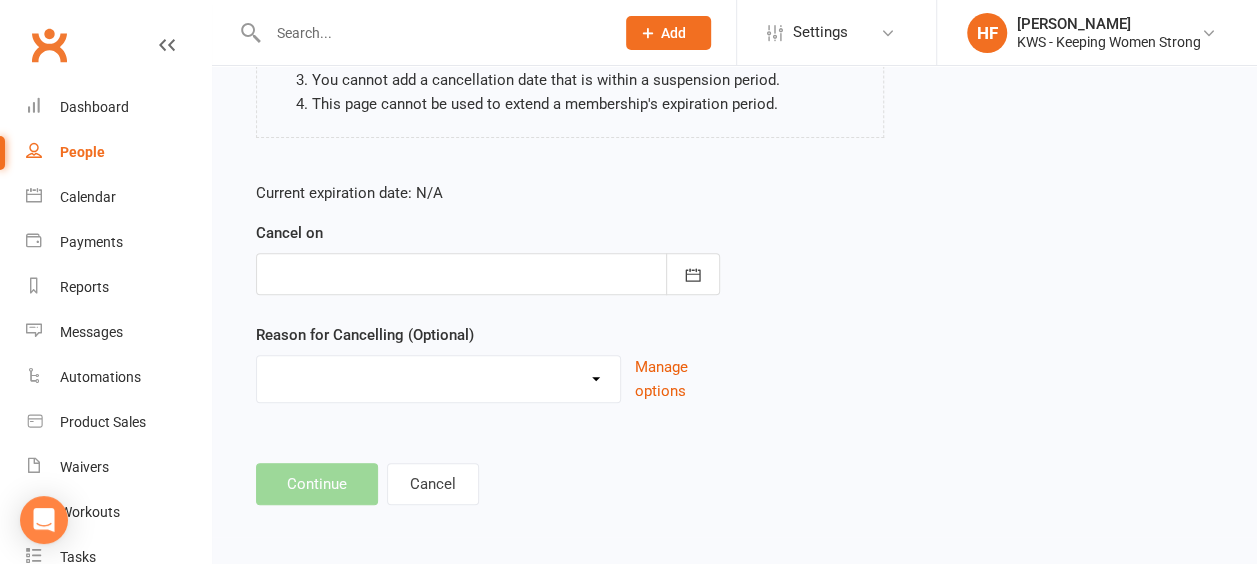 click at bounding box center [488, 274] 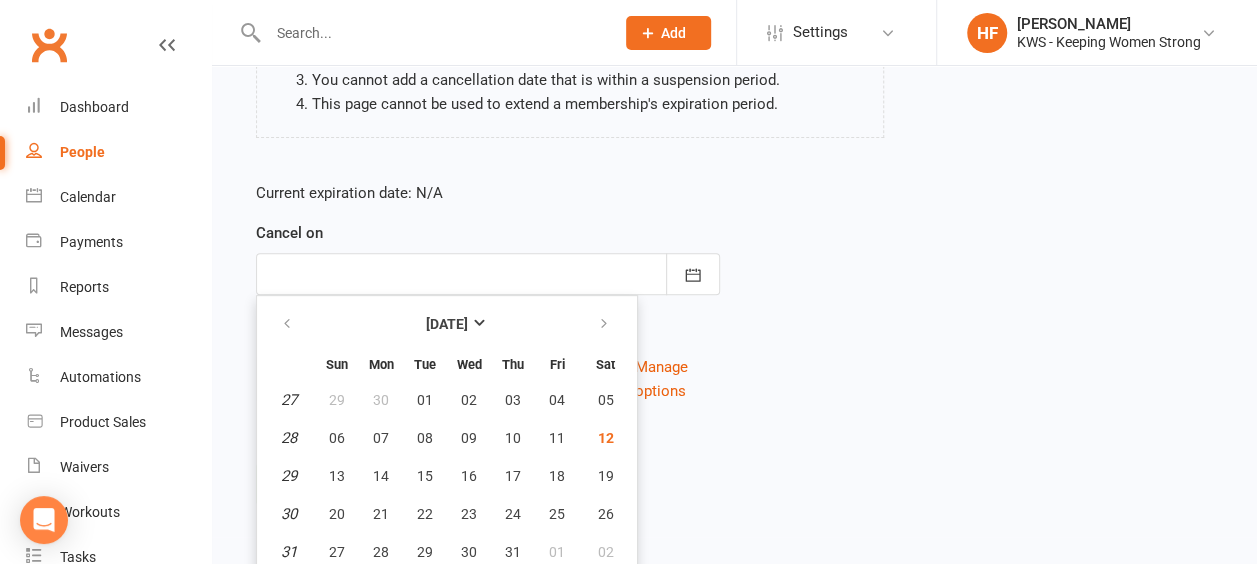 scroll, scrollTop: 366, scrollLeft: 0, axis: vertical 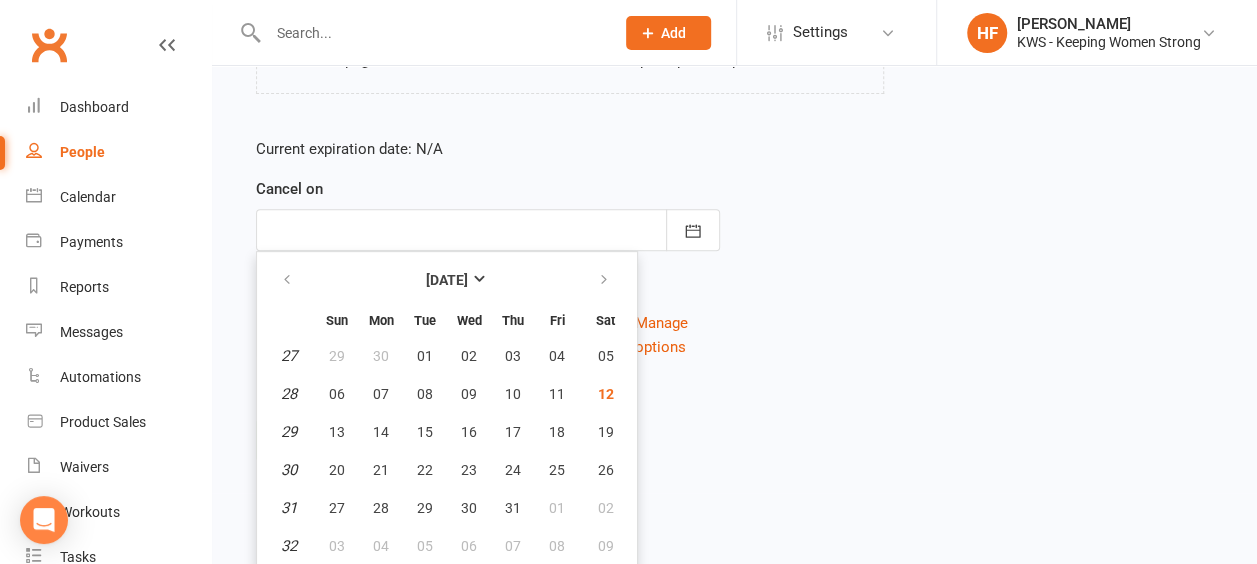 drag, startPoint x: 812, startPoint y: 228, endPoint x: 719, endPoint y: 224, distance: 93.08598 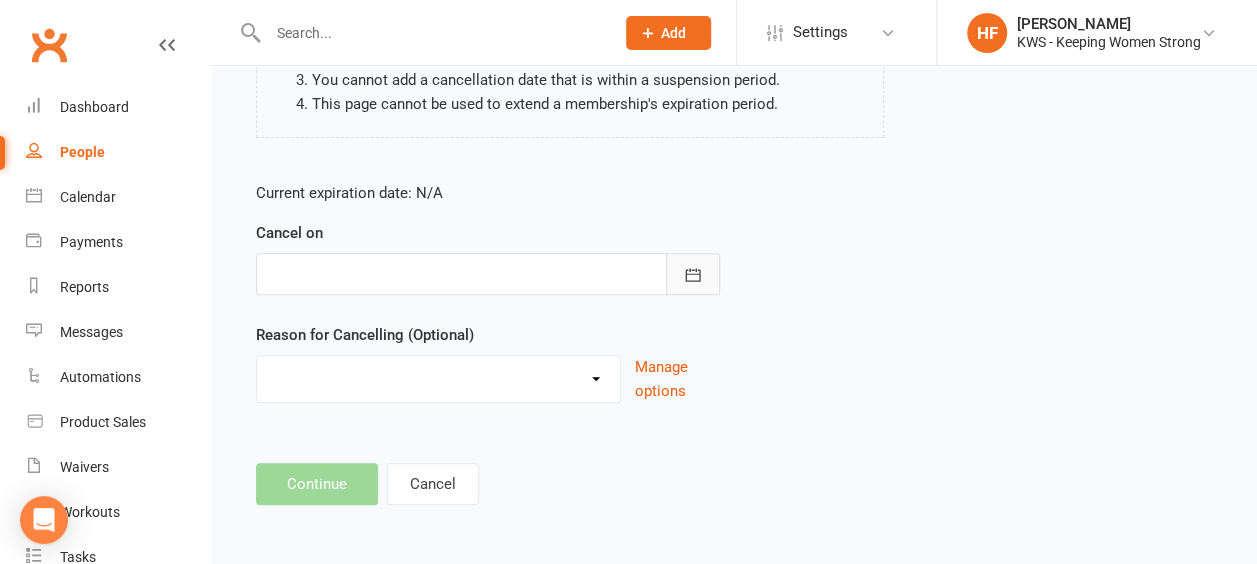 click 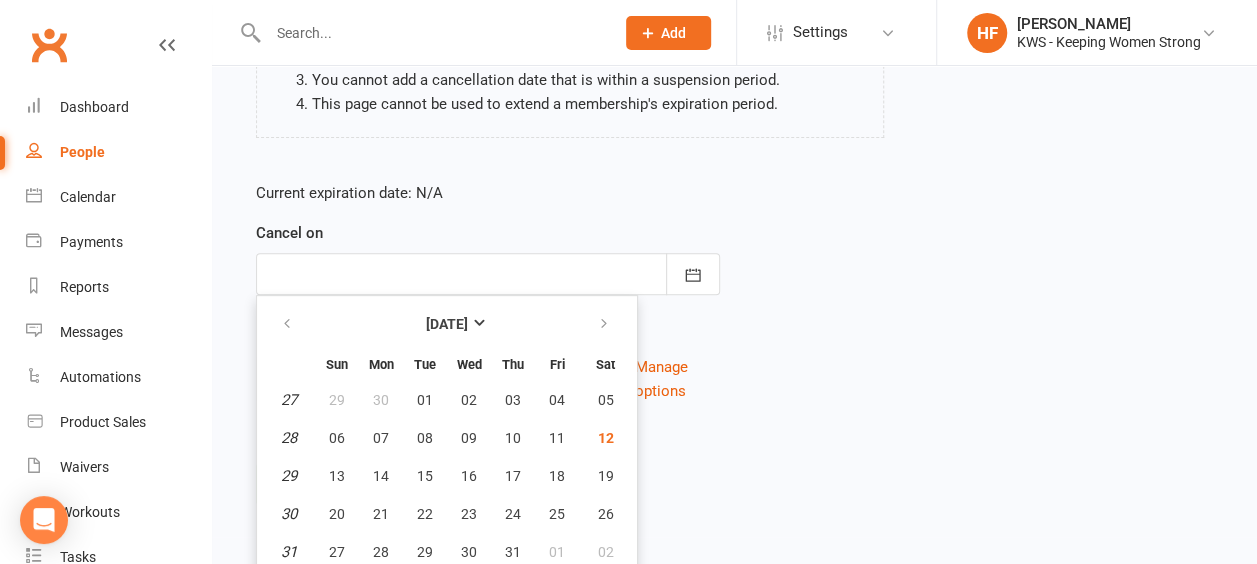 scroll, scrollTop: 366, scrollLeft: 0, axis: vertical 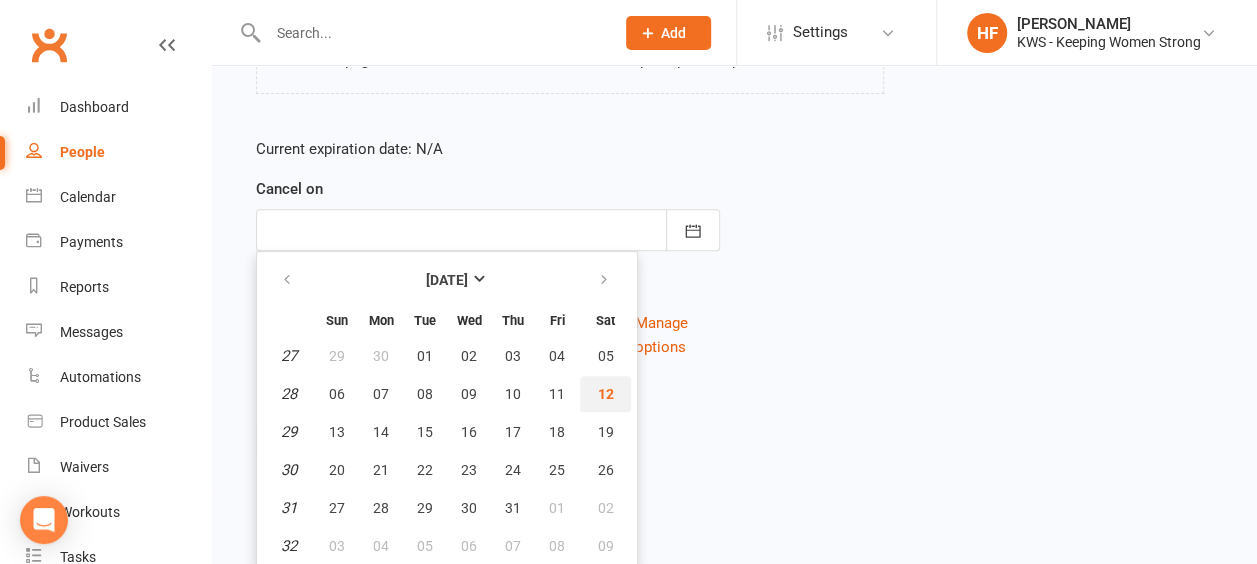 click on "12" at bounding box center [606, 394] 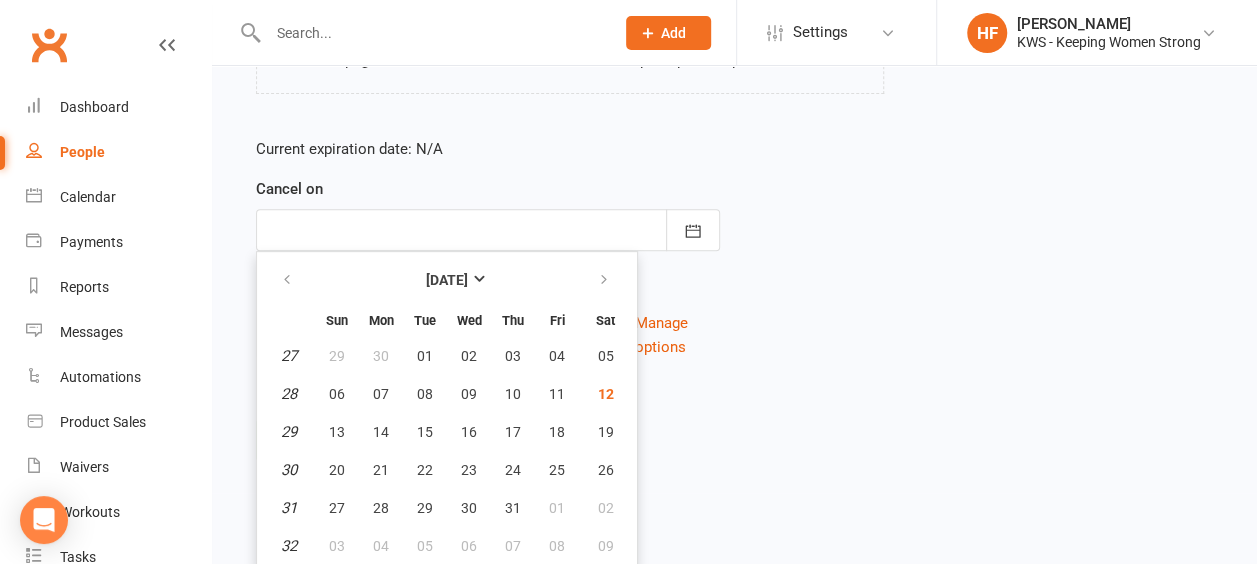 type on "[DATE]" 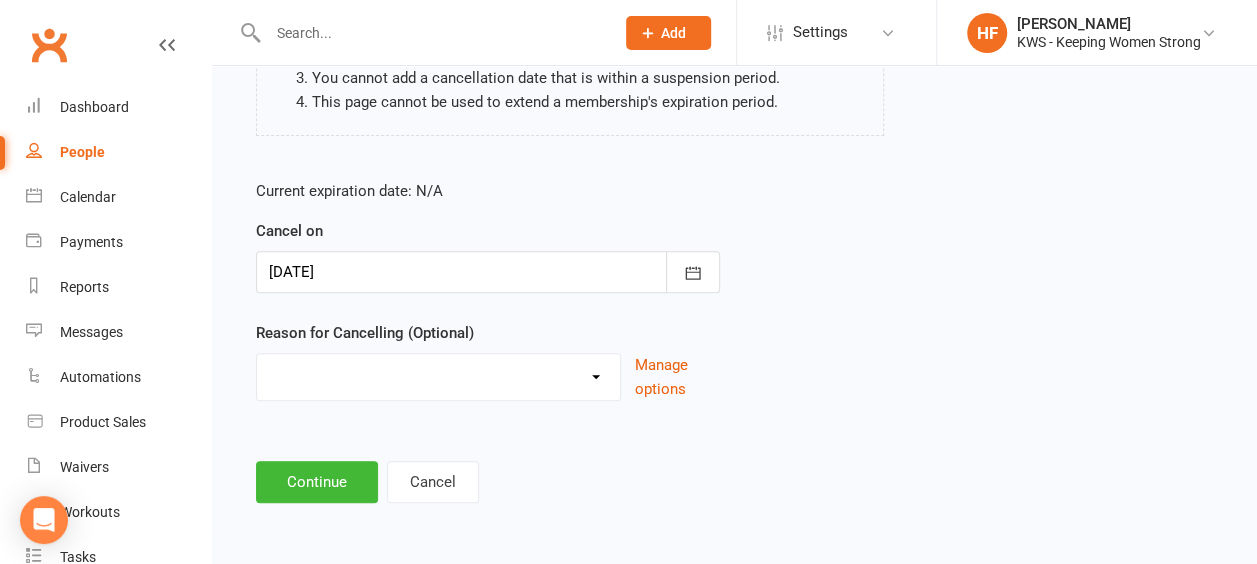 scroll, scrollTop: 322, scrollLeft: 0, axis: vertical 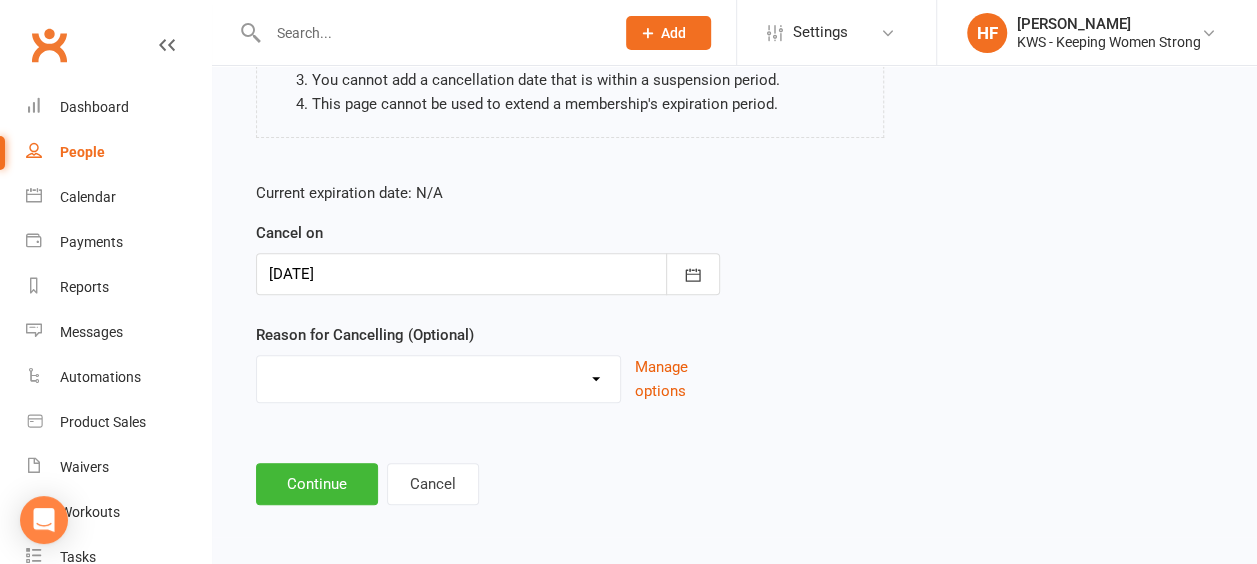 click on "Holiday Injury Other reason" at bounding box center [438, 376] 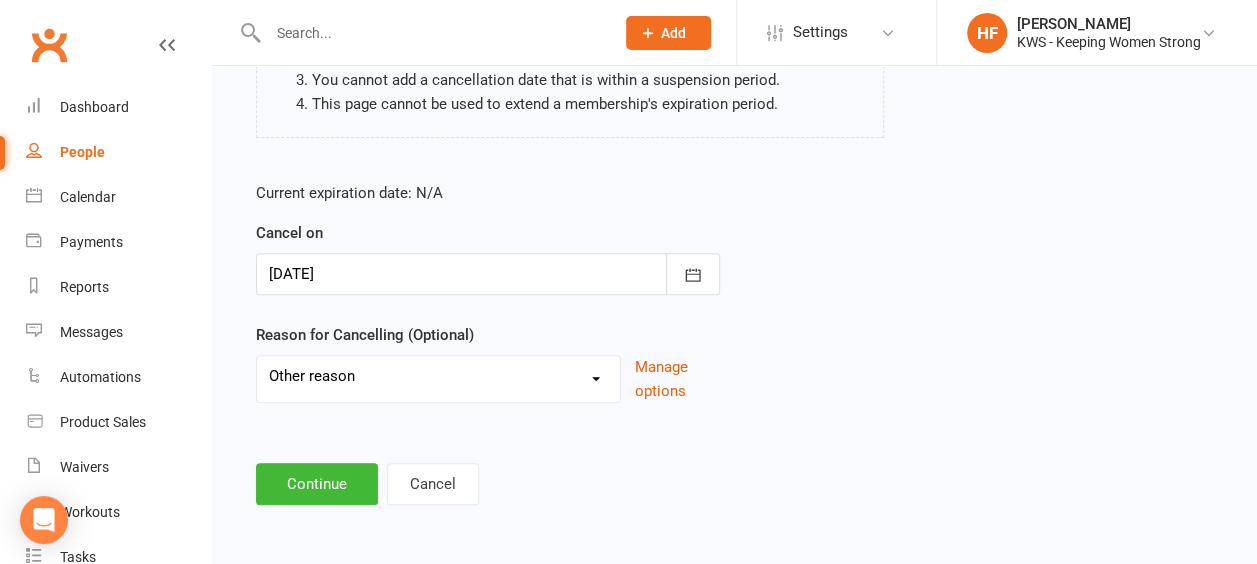 click on "Holiday Injury Other reason" at bounding box center (438, 376) 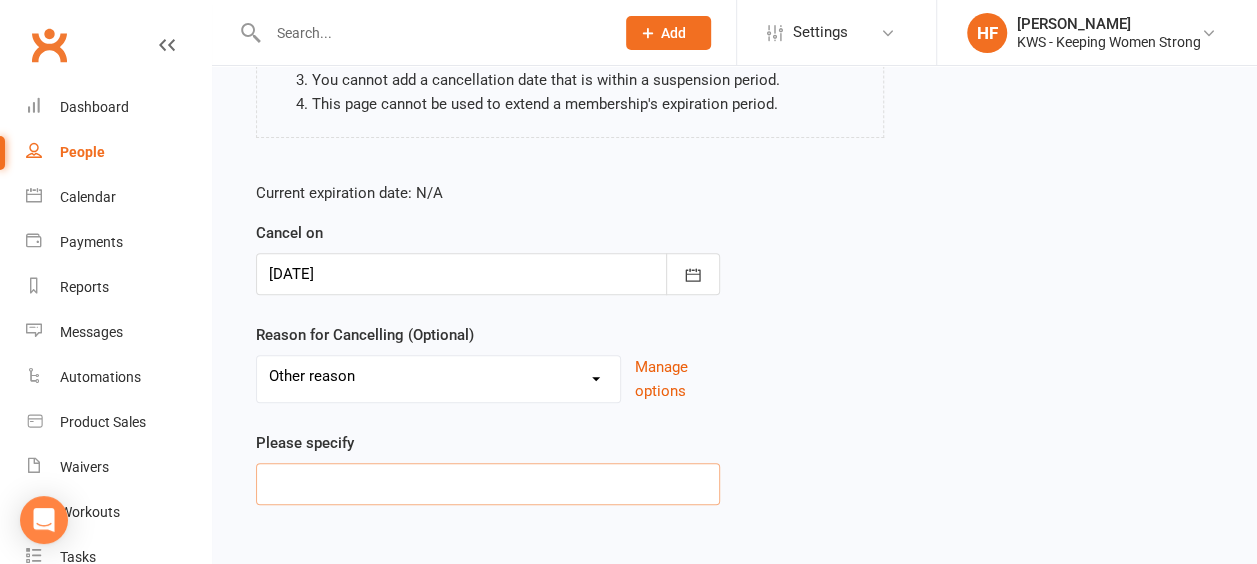 click at bounding box center [488, 484] 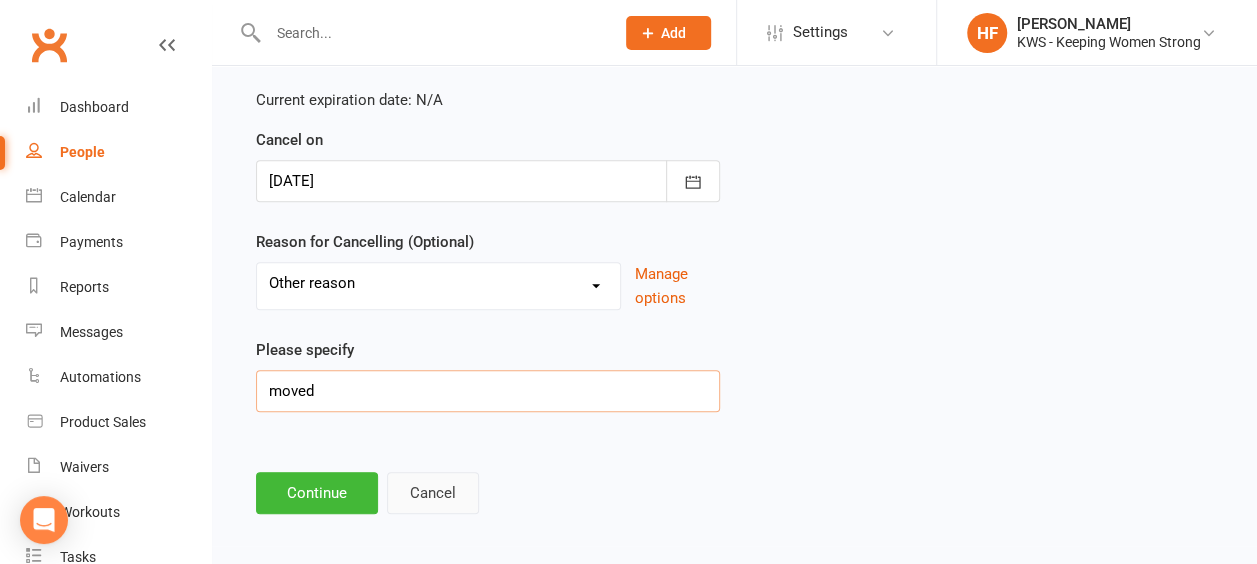 scroll, scrollTop: 423, scrollLeft: 0, axis: vertical 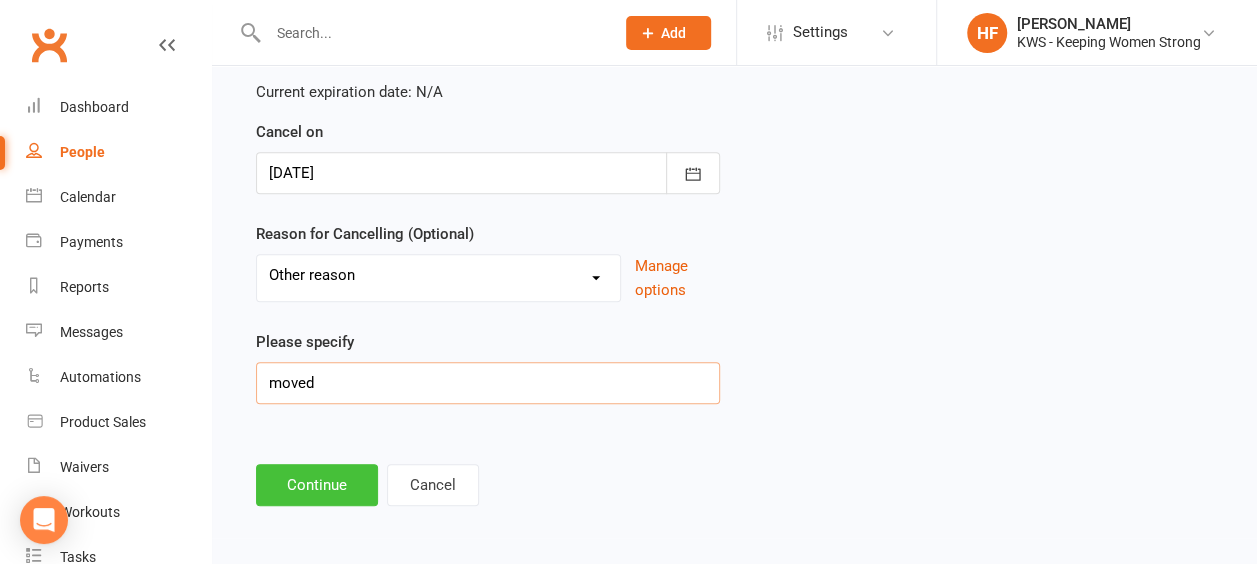 type on "moved" 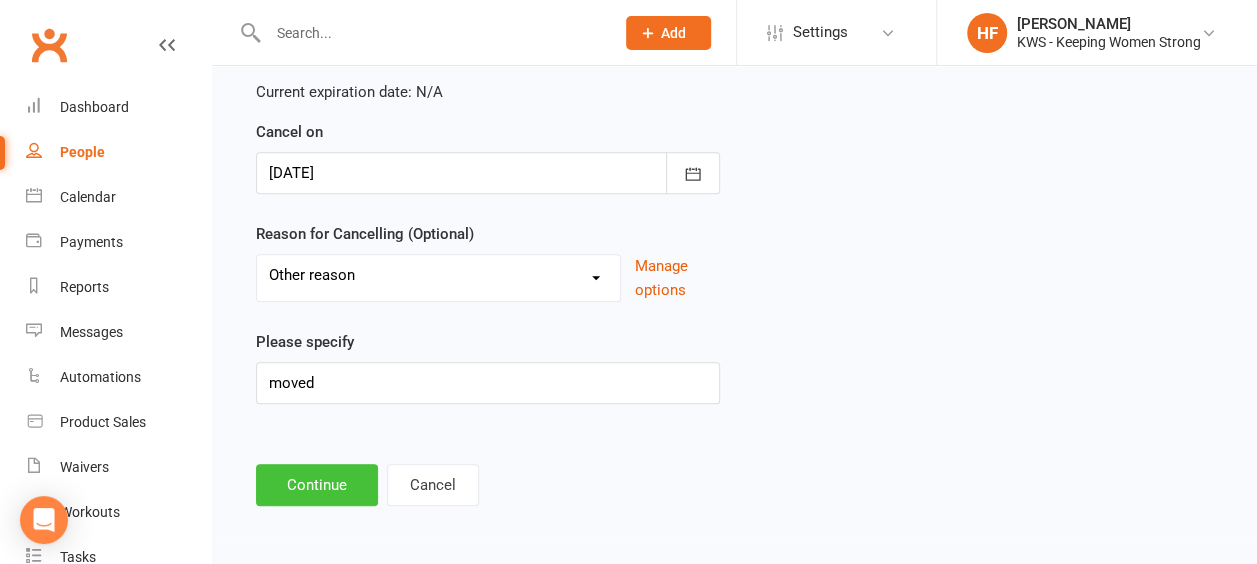 click on "Continue" at bounding box center [317, 485] 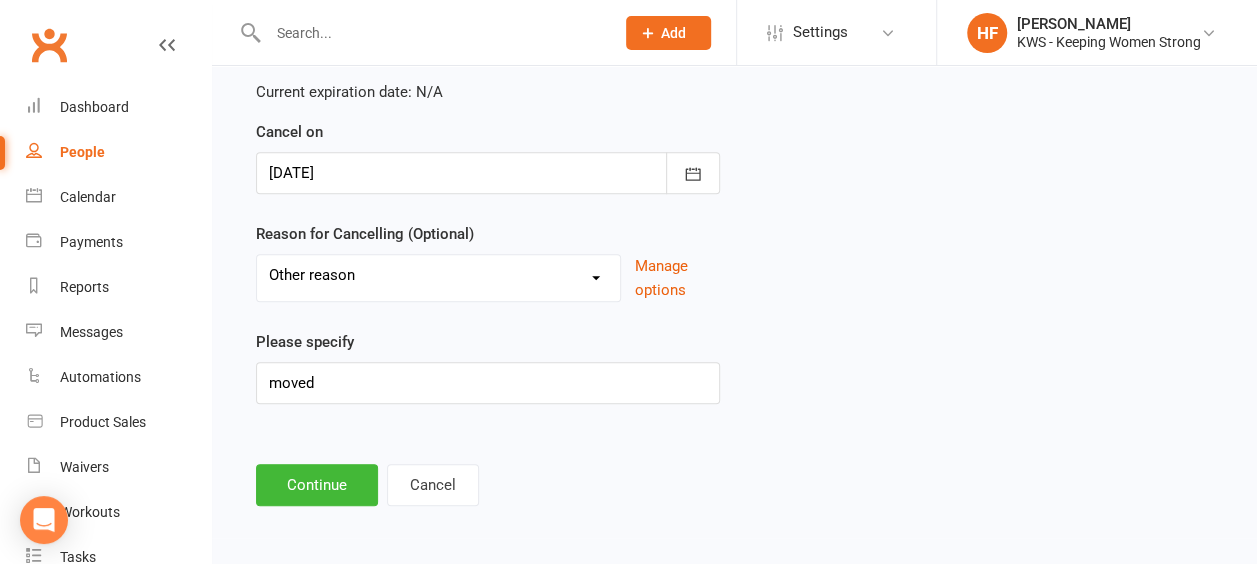 scroll, scrollTop: 0, scrollLeft: 0, axis: both 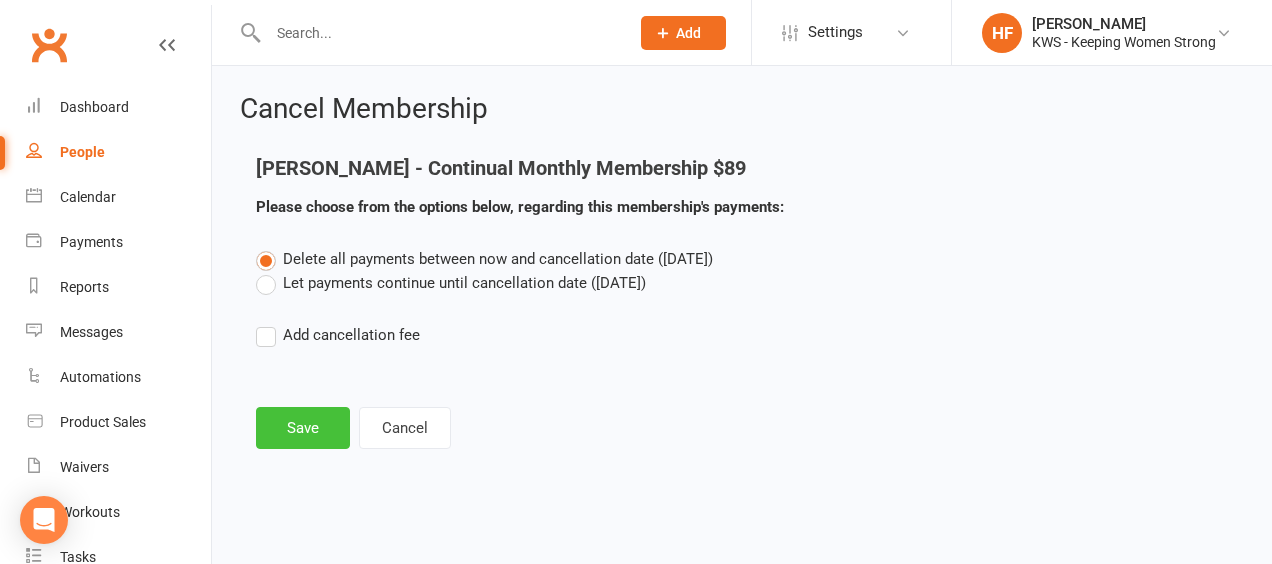 click on "Save" at bounding box center (303, 428) 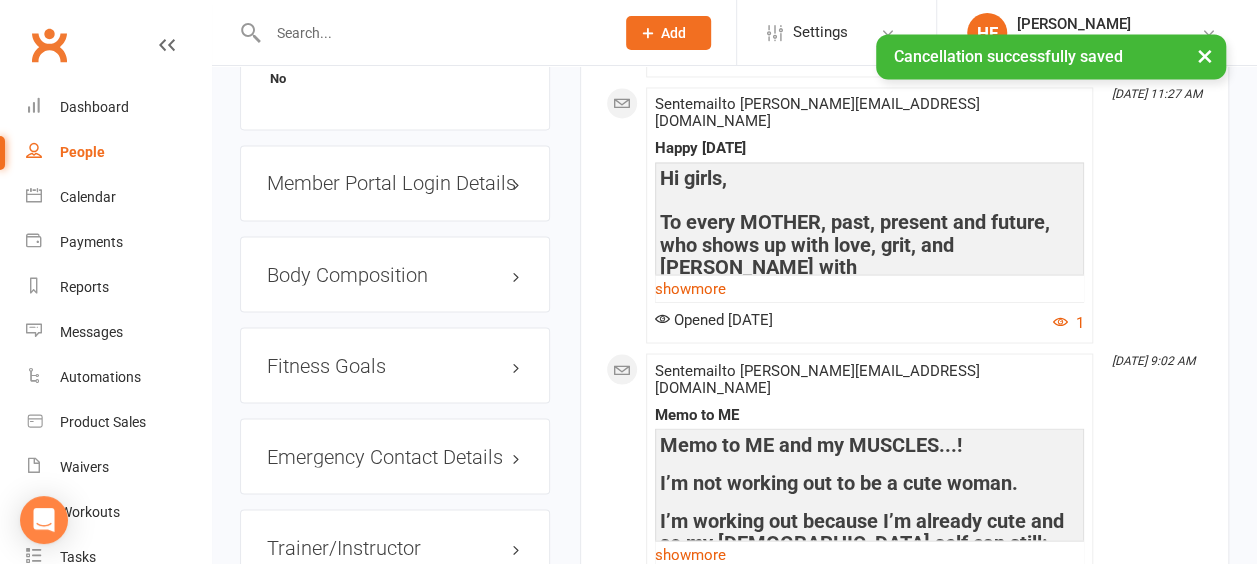 scroll, scrollTop: 1800, scrollLeft: 0, axis: vertical 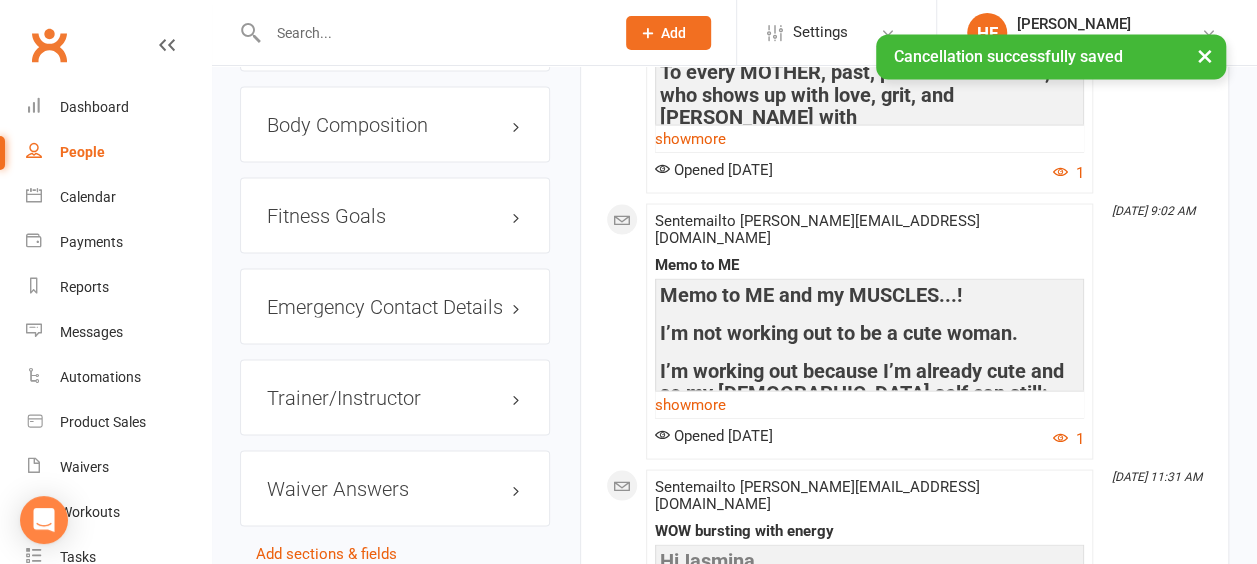 click on "Convert to NAC" at bounding box center (308, 577) 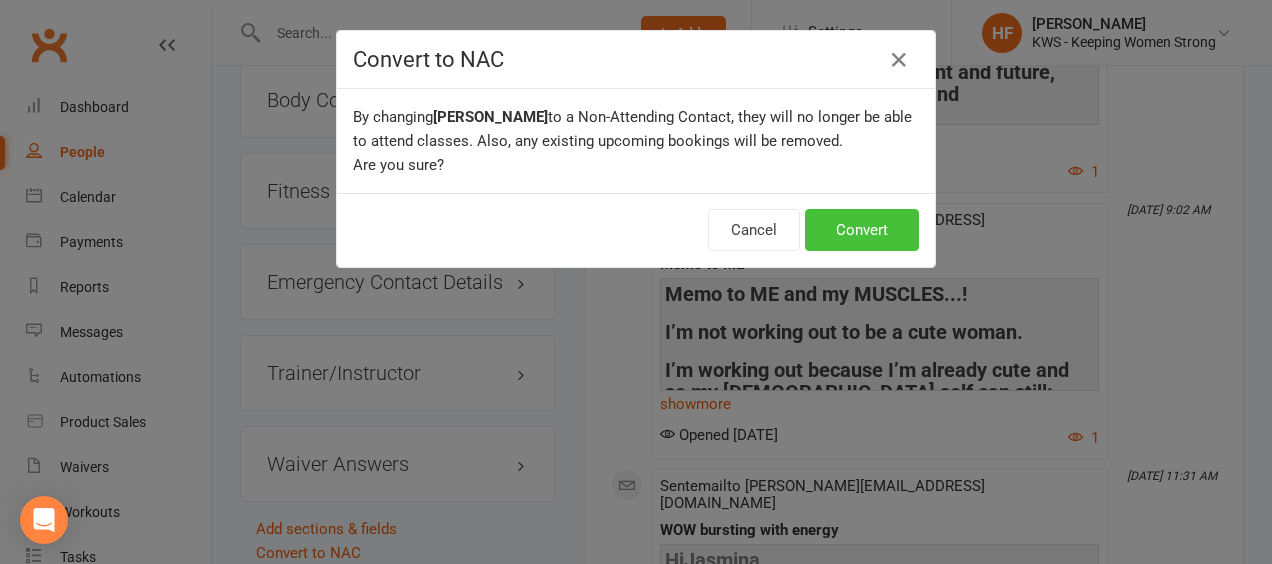 click on "Convert" at bounding box center [862, 230] 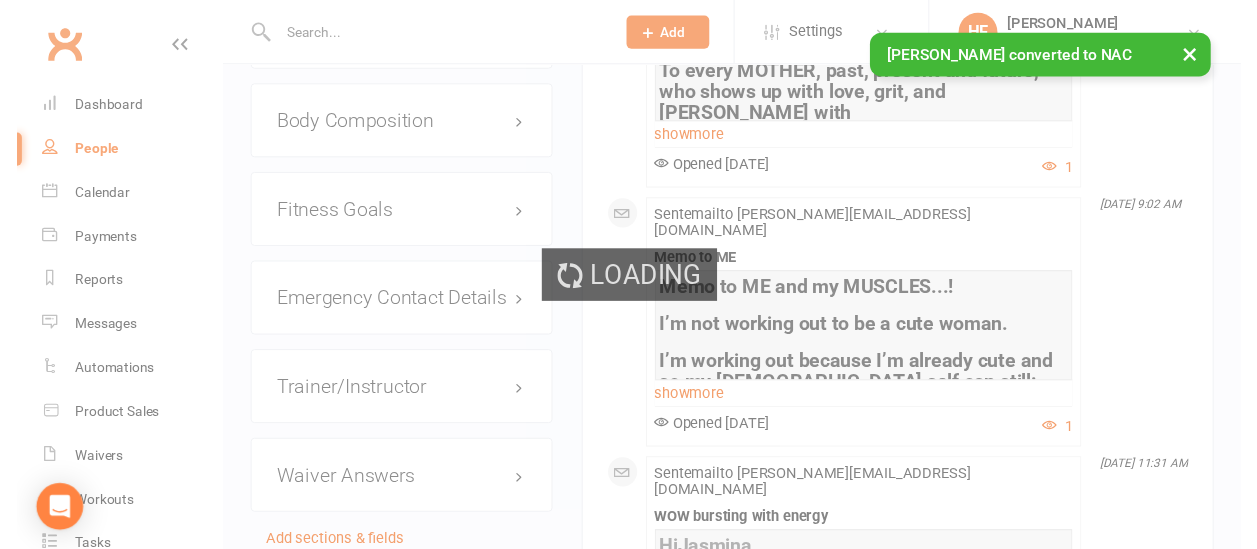 scroll, scrollTop: 0, scrollLeft: 0, axis: both 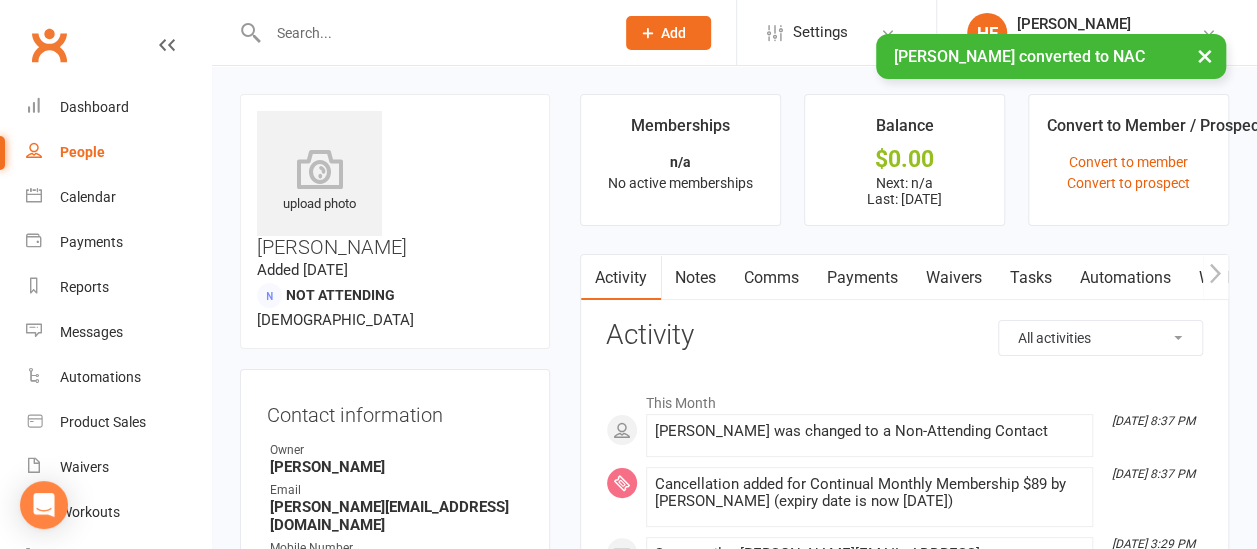 click at bounding box center [431, 33] 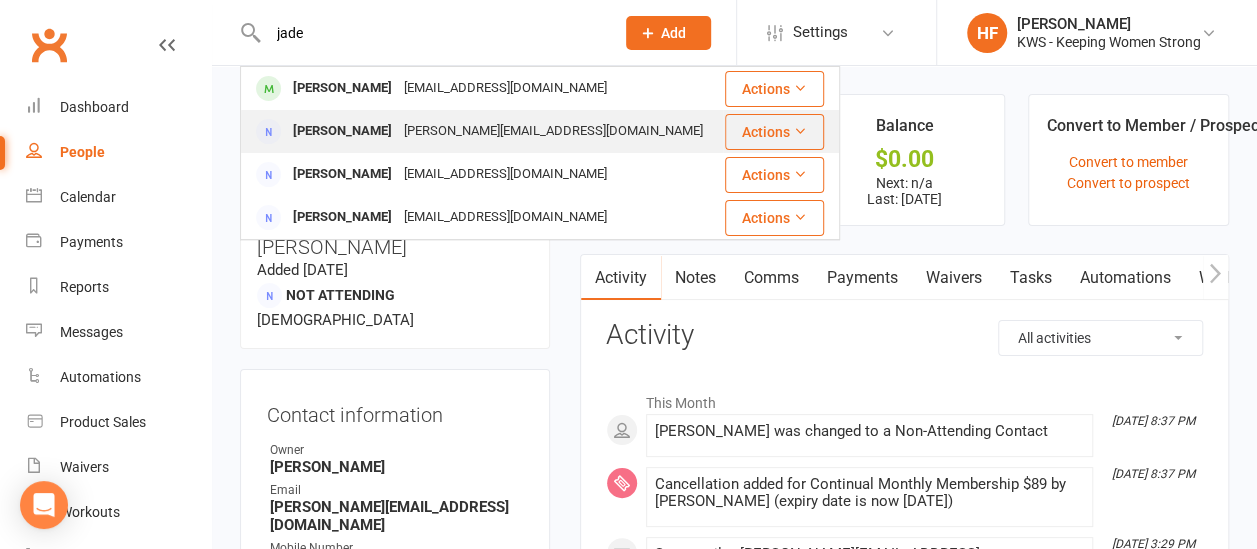 type on "jade" 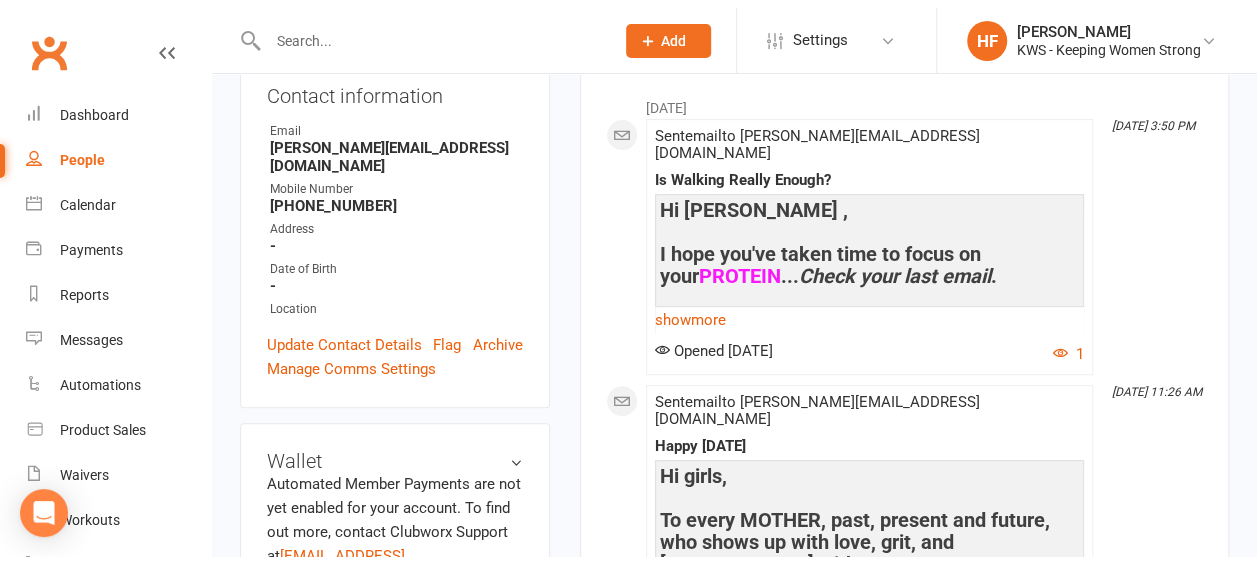 scroll, scrollTop: 0, scrollLeft: 0, axis: both 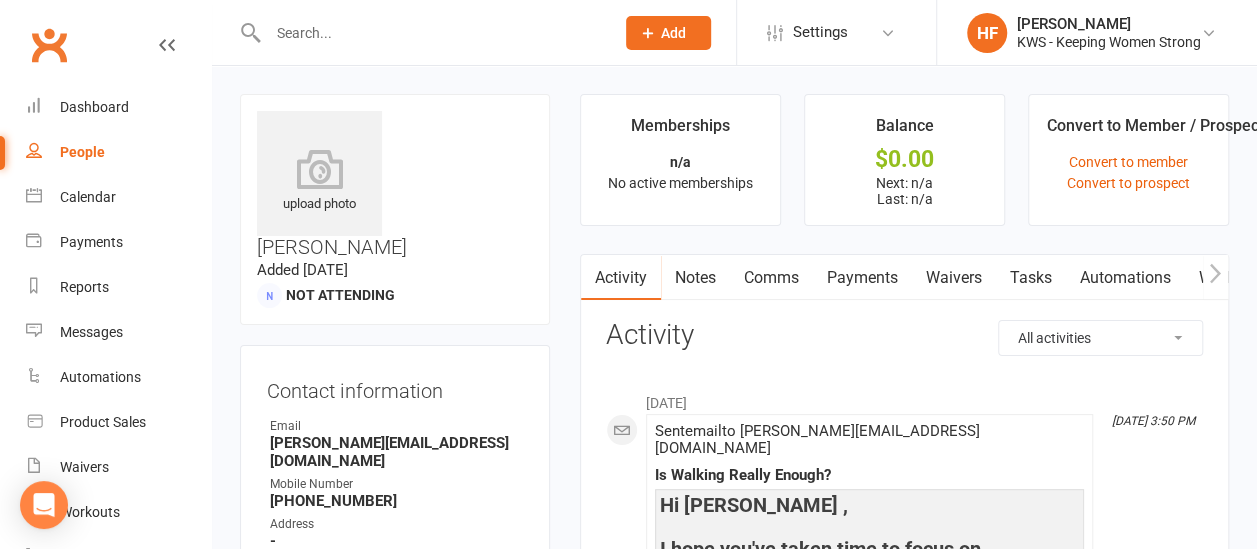 click at bounding box center [420, 32] 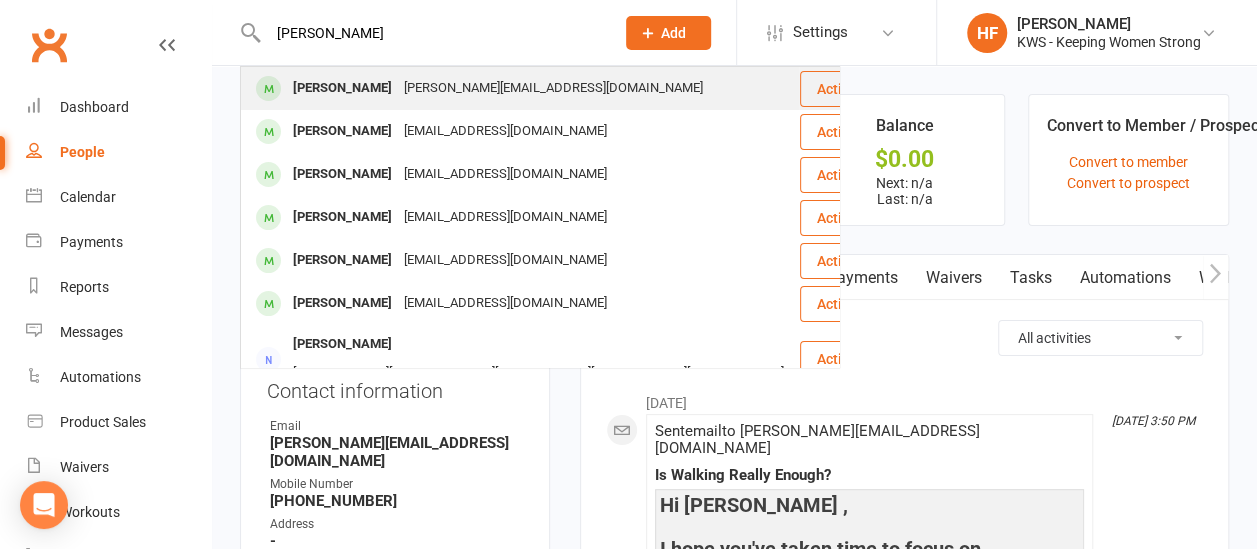 type on "[PERSON_NAME]" 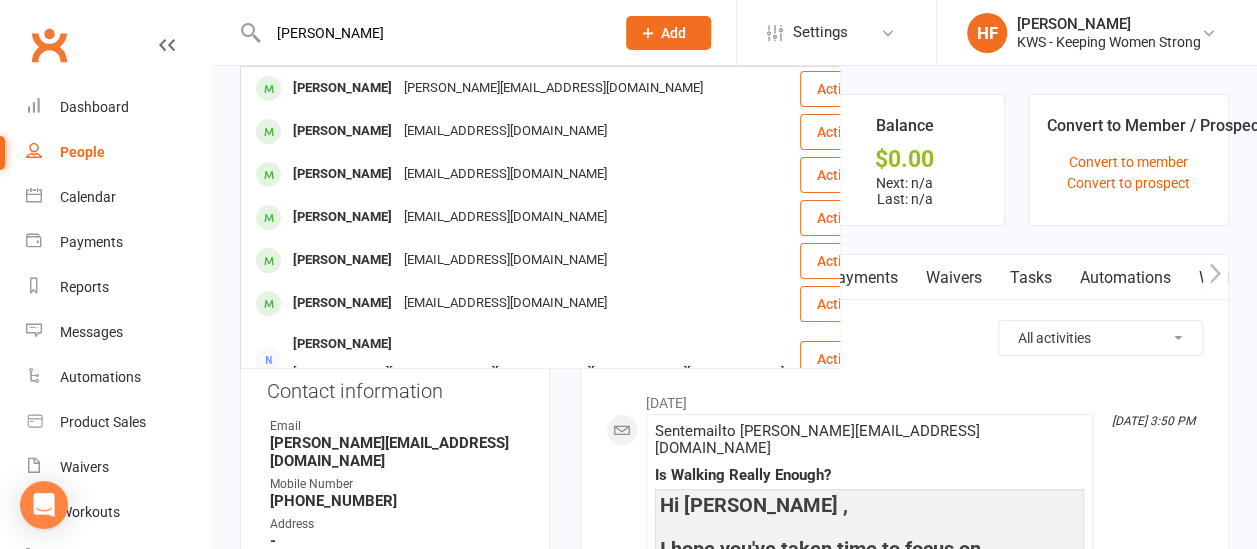 type 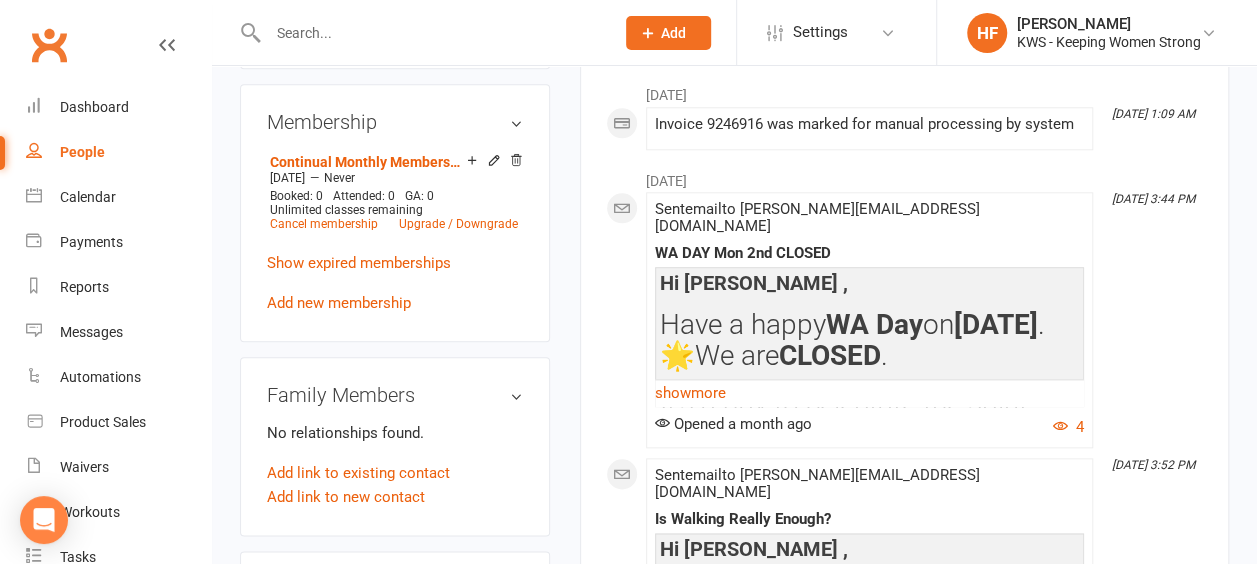 scroll, scrollTop: 900, scrollLeft: 0, axis: vertical 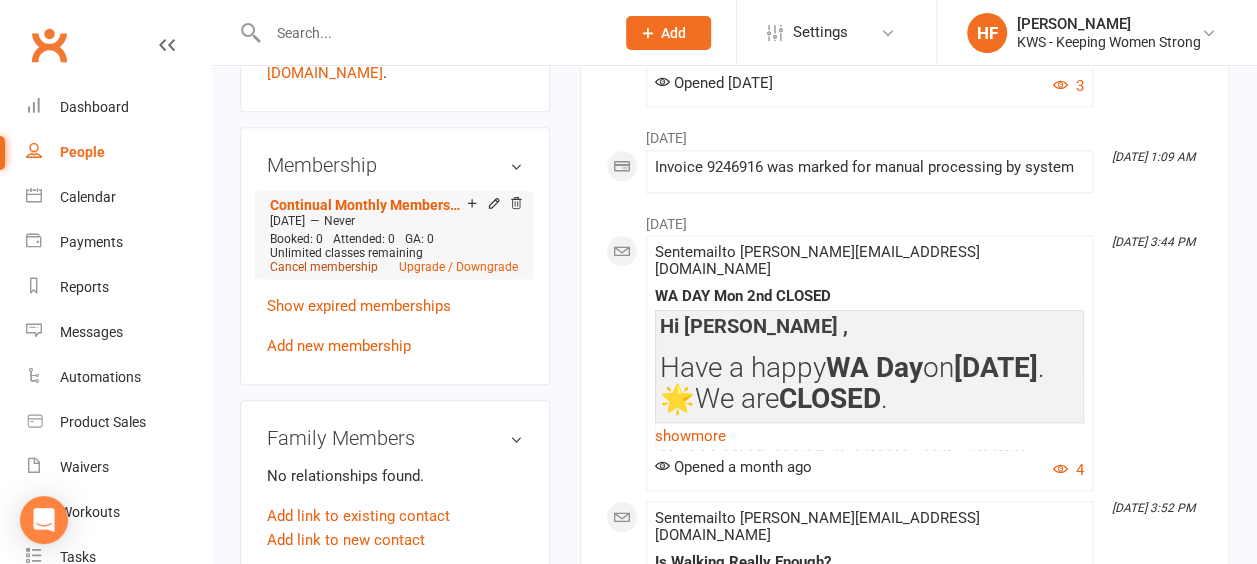 click on "Cancel membership" at bounding box center [324, 267] 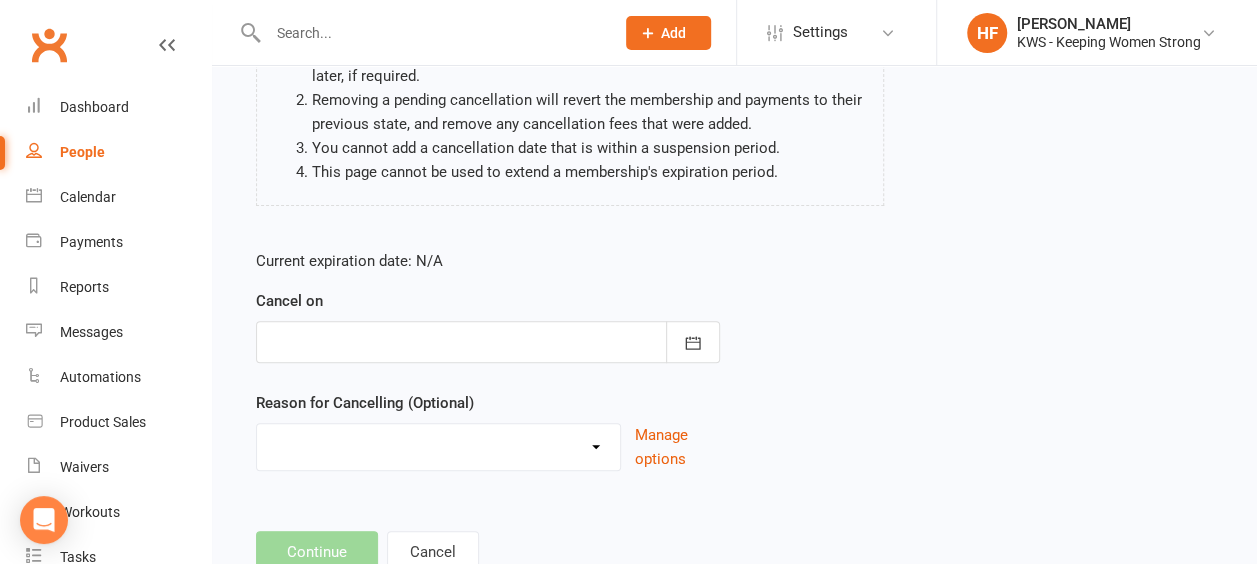 scroll, scrollTop: 322, scrollLeft: 0, axis: vertical 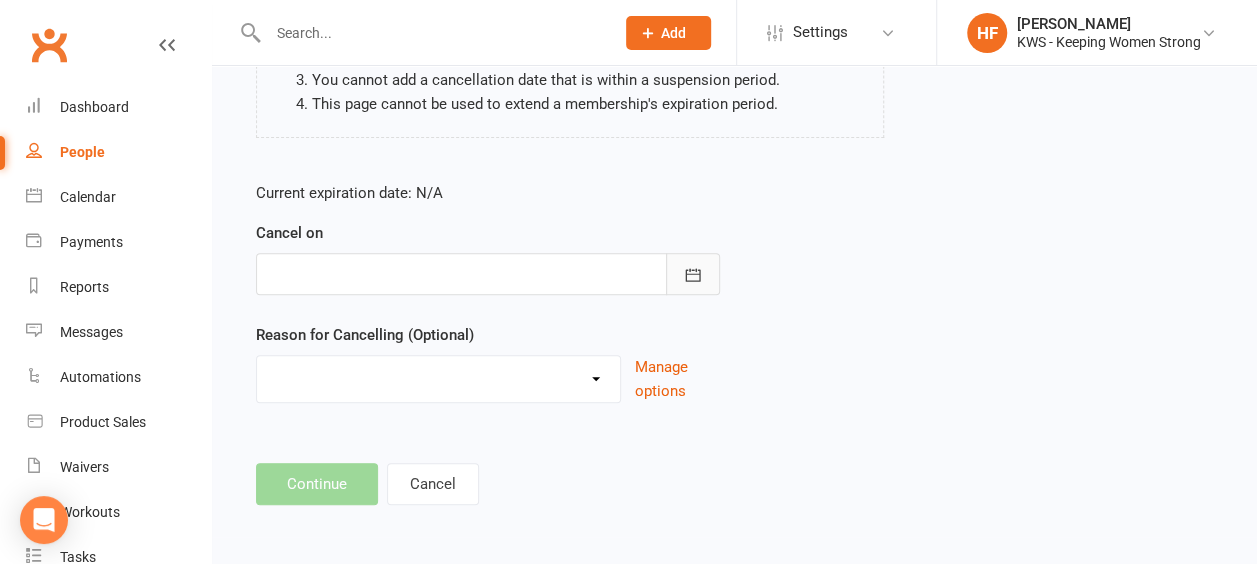 click 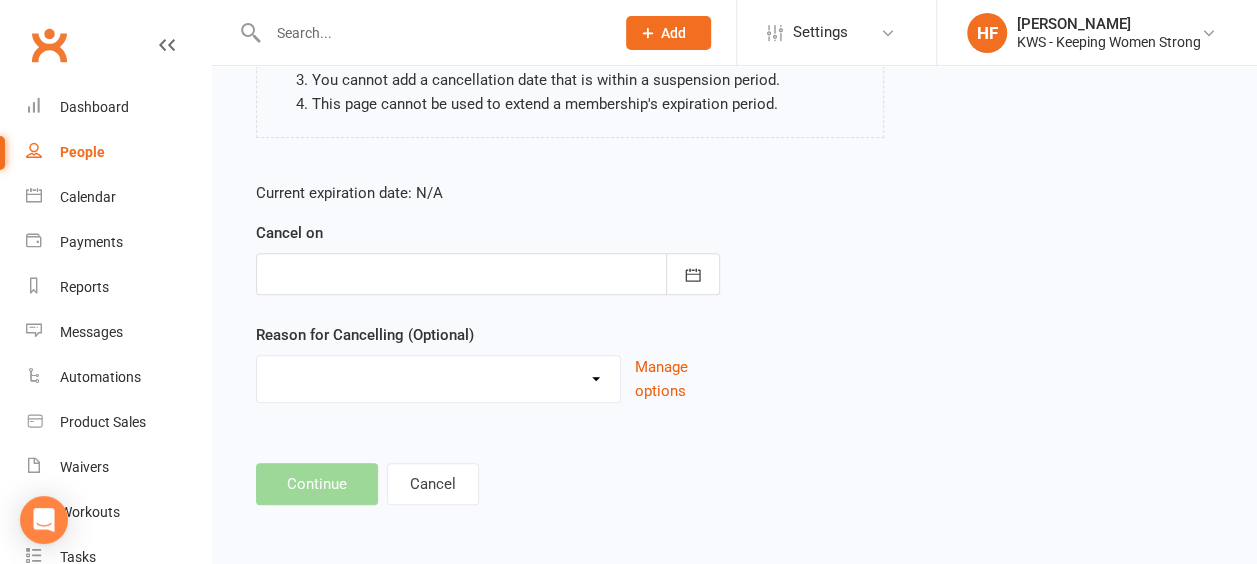 scroll, scrollTop: 366, scrollLeft: 0, axis: vertical 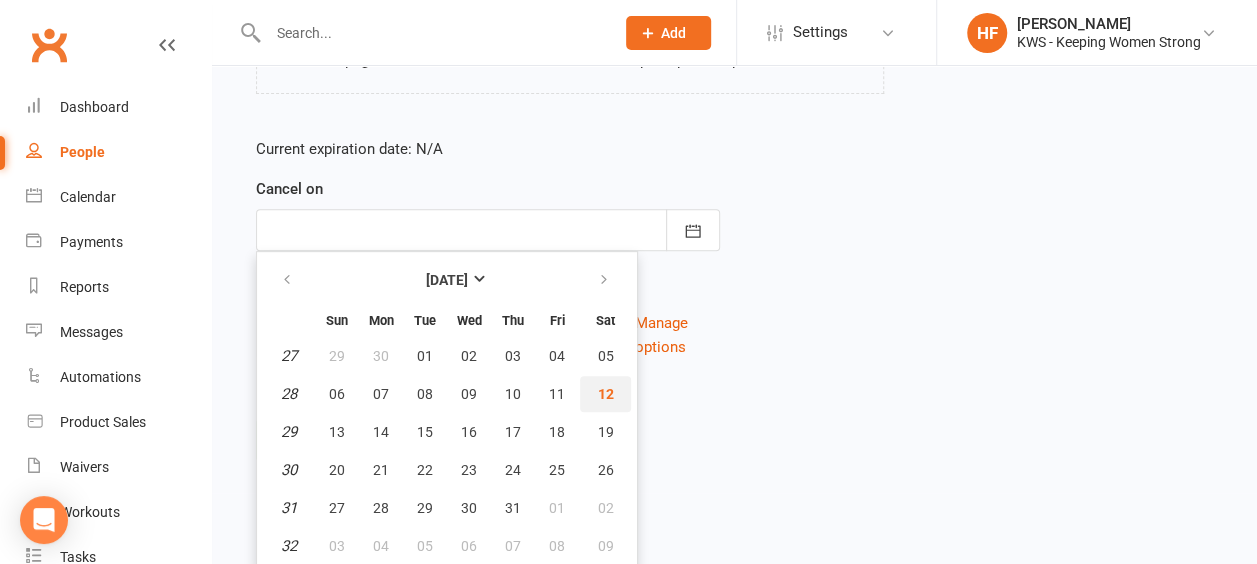 click on "12" at bounding box center [606, 394] 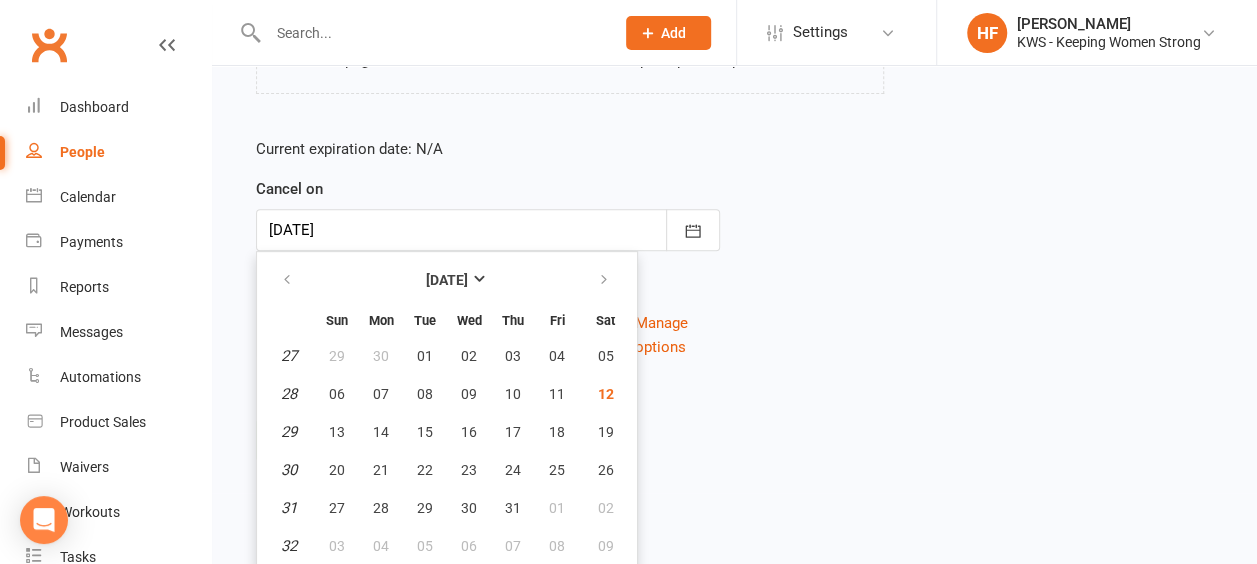 scroll, scrollTop: 322, scrollLeft: 0, axis: vertical 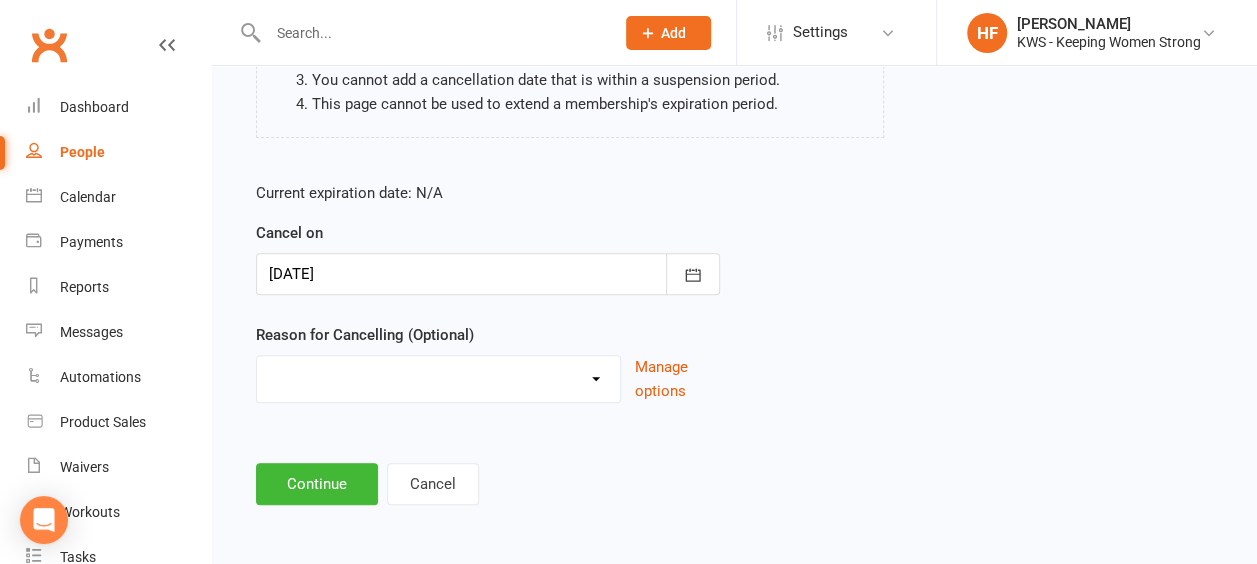 click on "Holiday Injury Other reason" at bounding box center (438, 376) 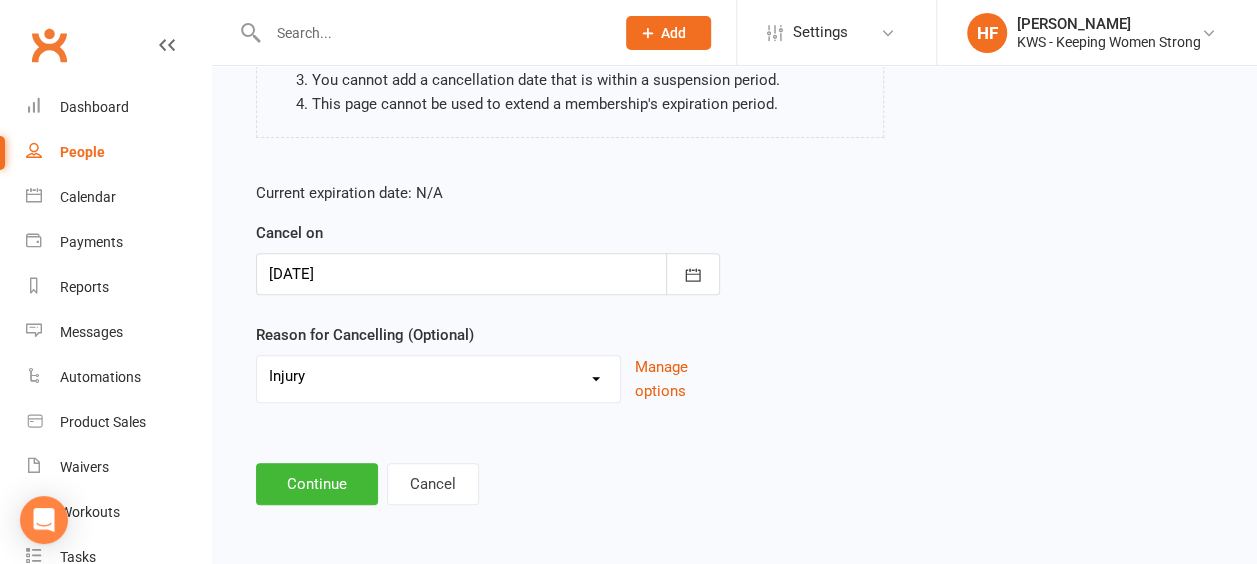 click on "Holiday Injury Other reason" at bounding box center (438, 376) 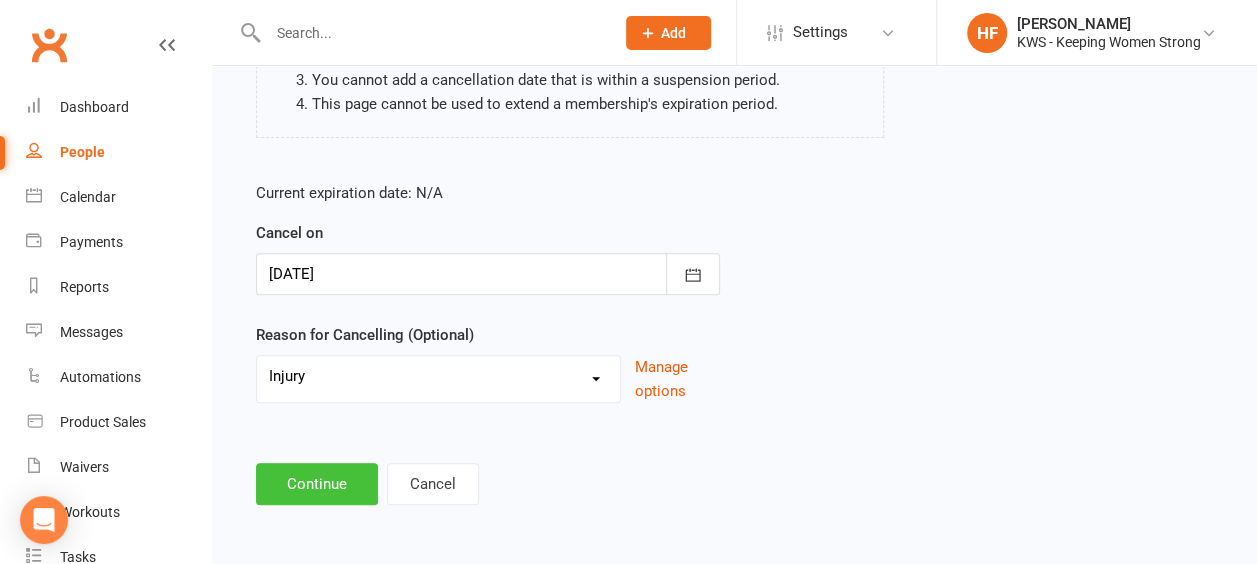 click on "Continue" at bounding box center (317, 484) 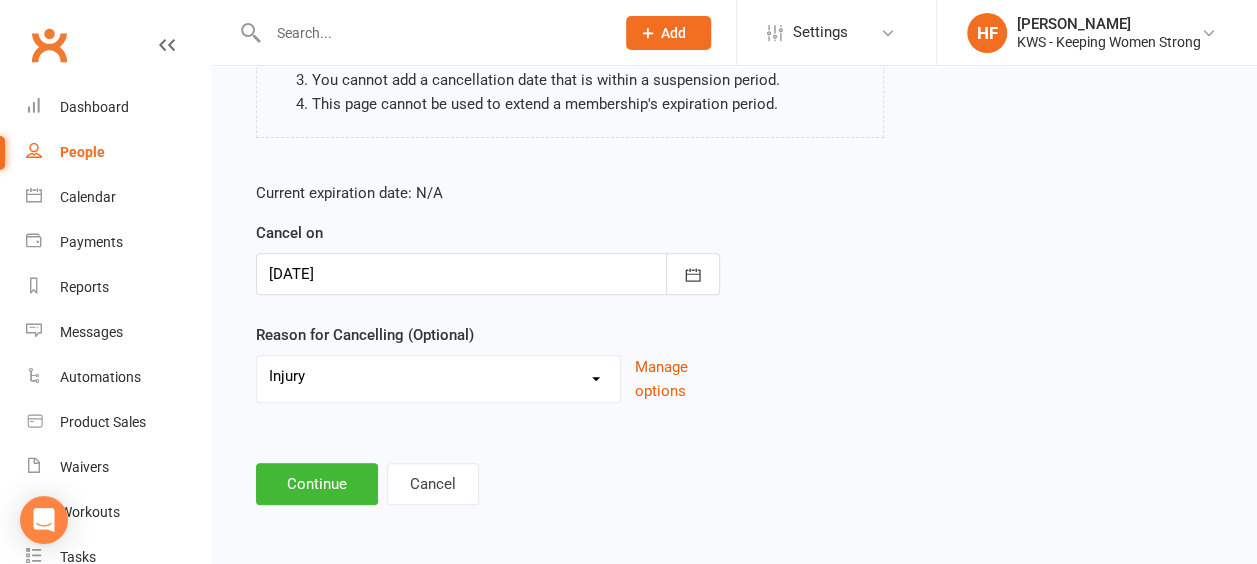 scroll, scrollTop: 0, scrollLeft: 0, axis: both 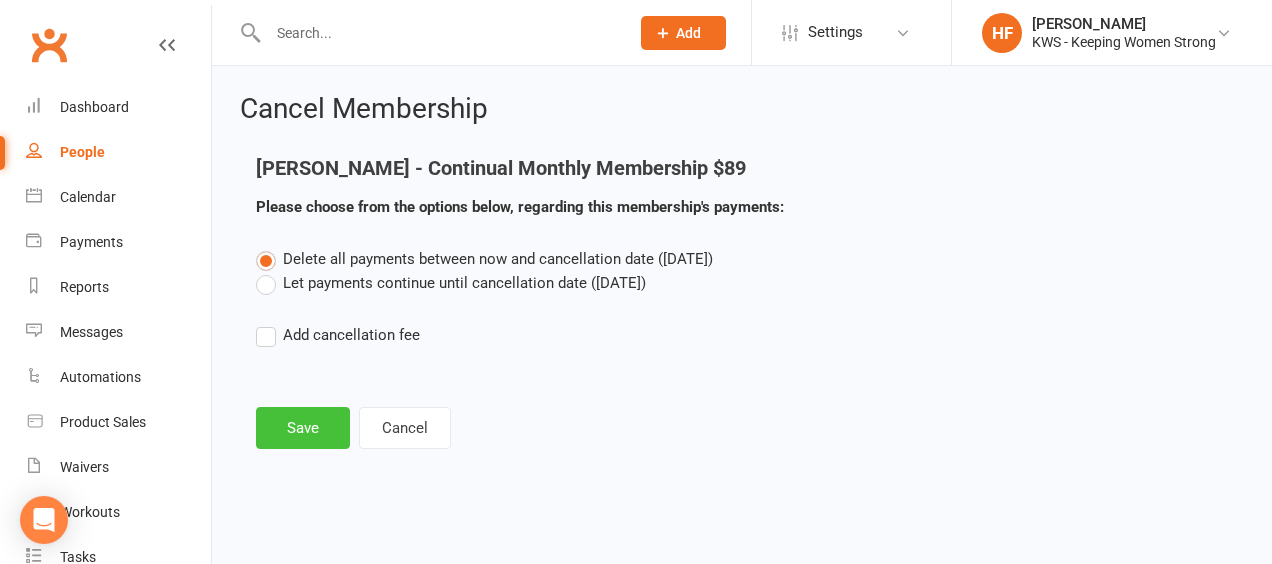 click on "Save" at bounding box center [303, 428] 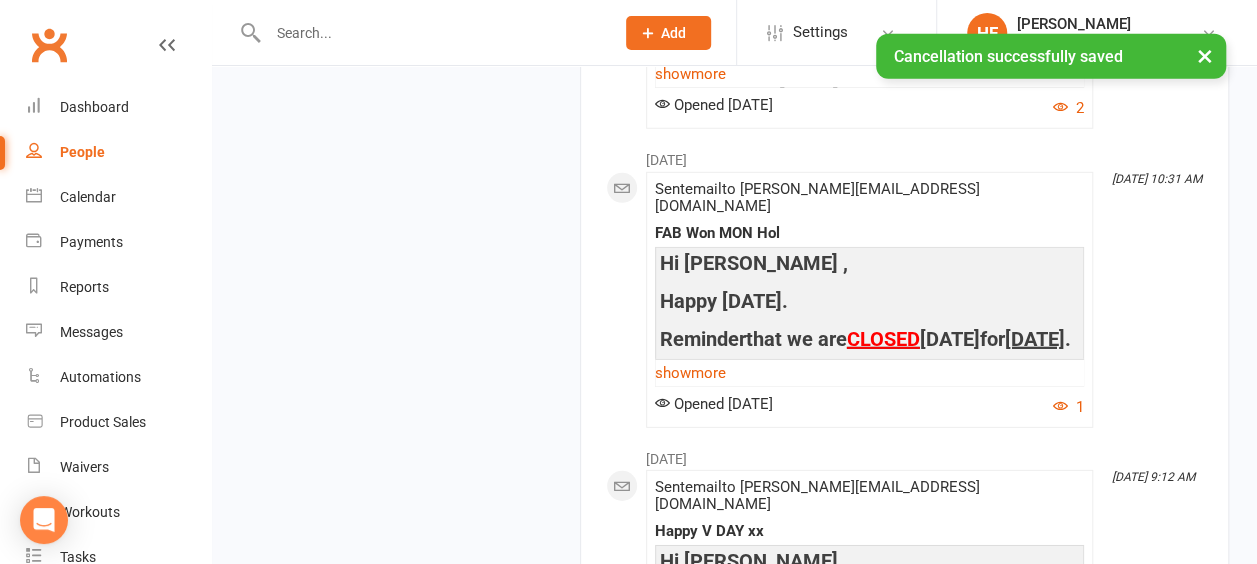 scroll, scrollTop: 2100, scrollLeft: 0, axis: vertical 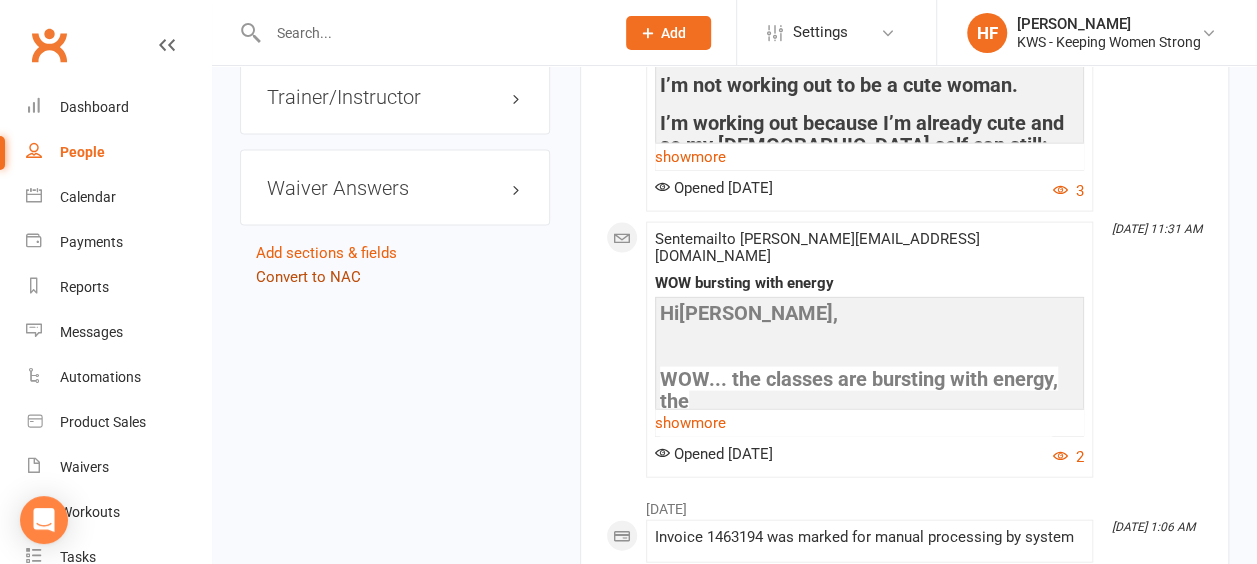 click on "Convert to NAC" at bounding box center (308, 277) 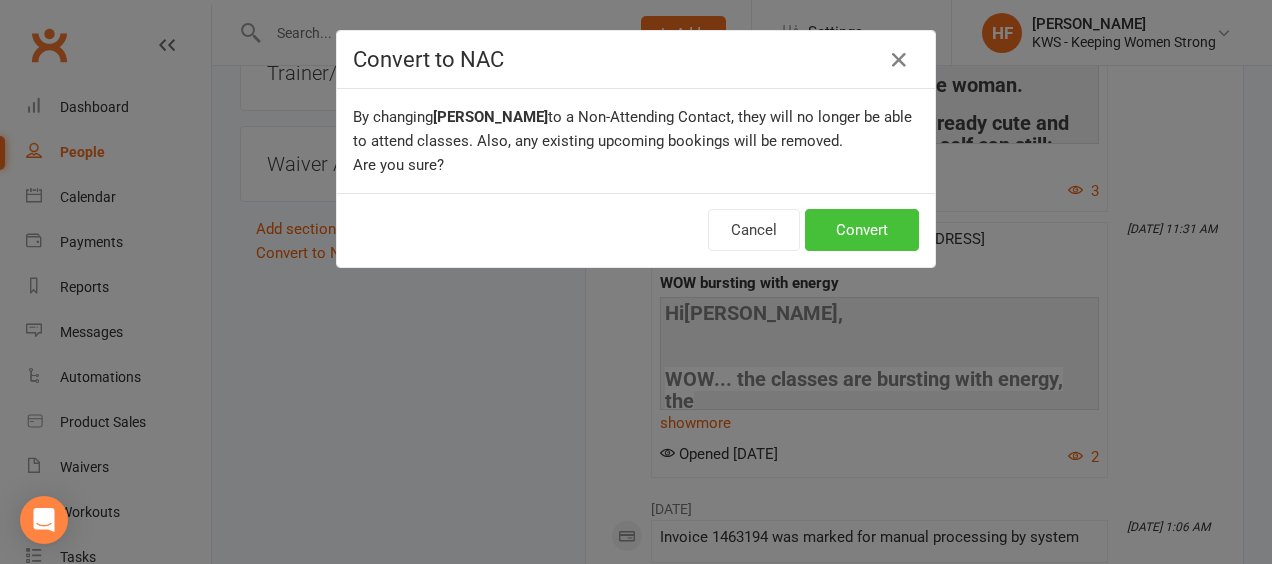 click on "Convert" at bounding box center [862, 230] 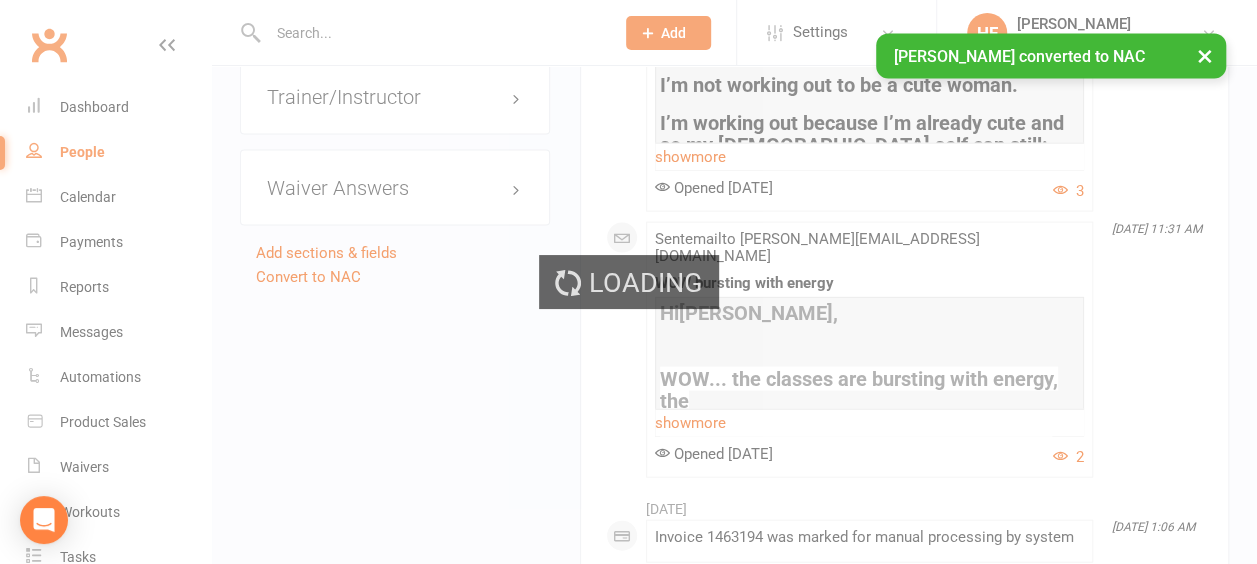scroll, scrollTop: 0, scrollLeft: 0, axis: both 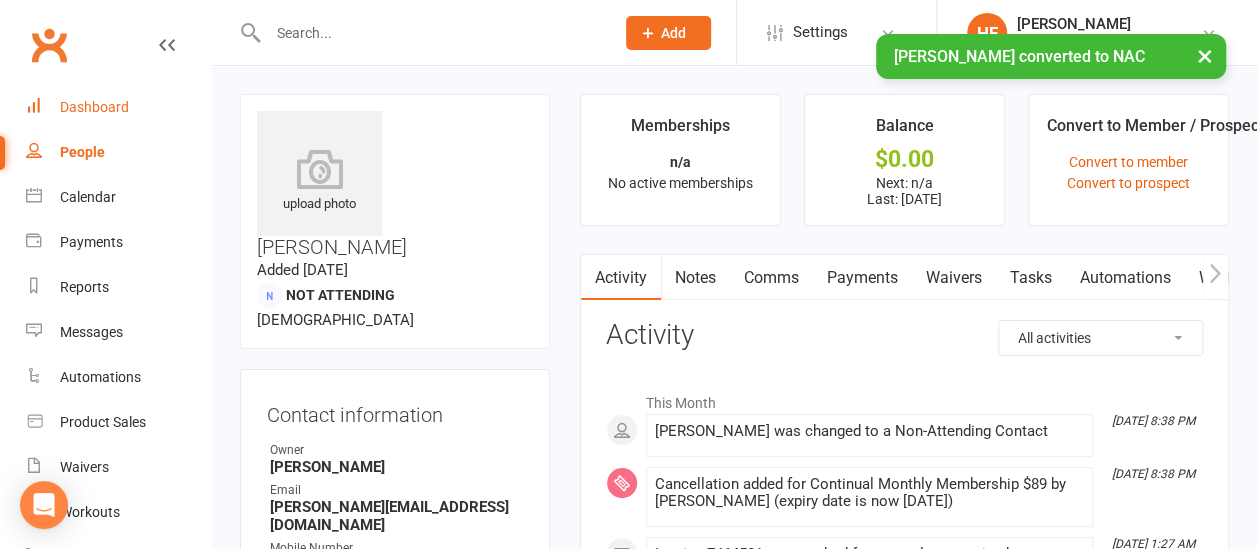 click on "Dashboard" at bounding box center [94, 107] 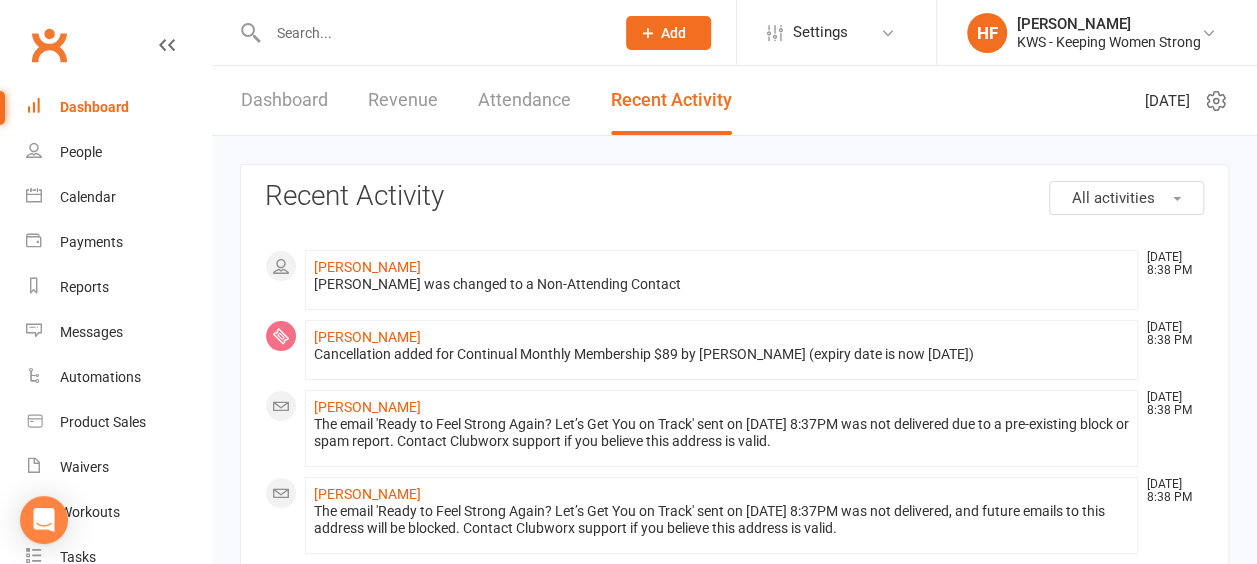click on "Dashboard" at bounding box center (284, 100) 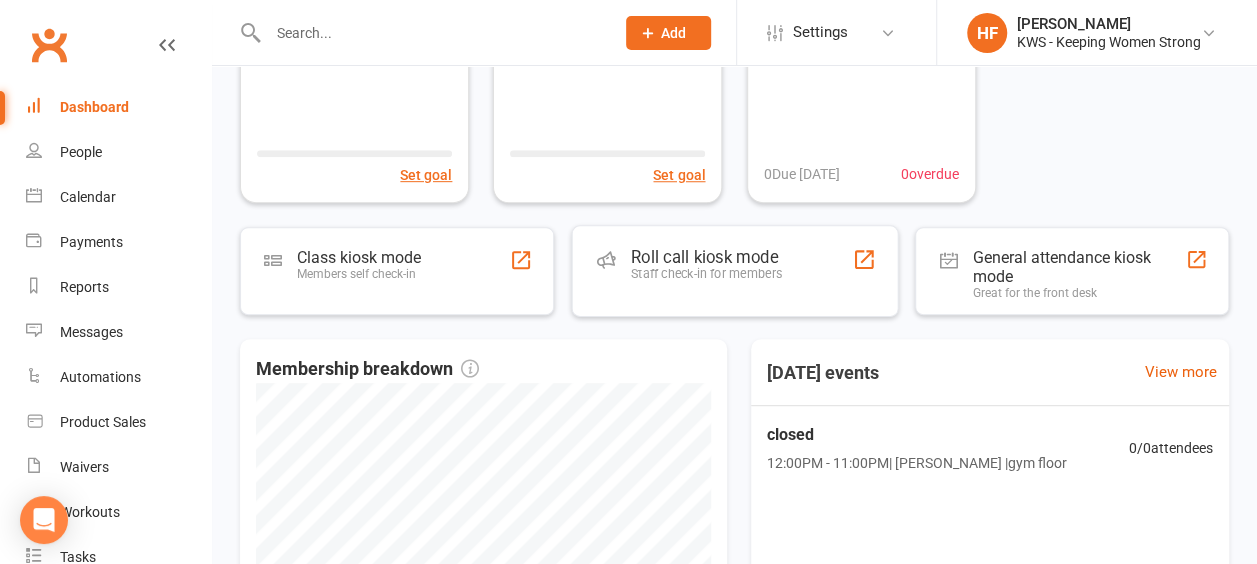 scroll, scrollTop: 0, scrollLeft: 0, axis: both 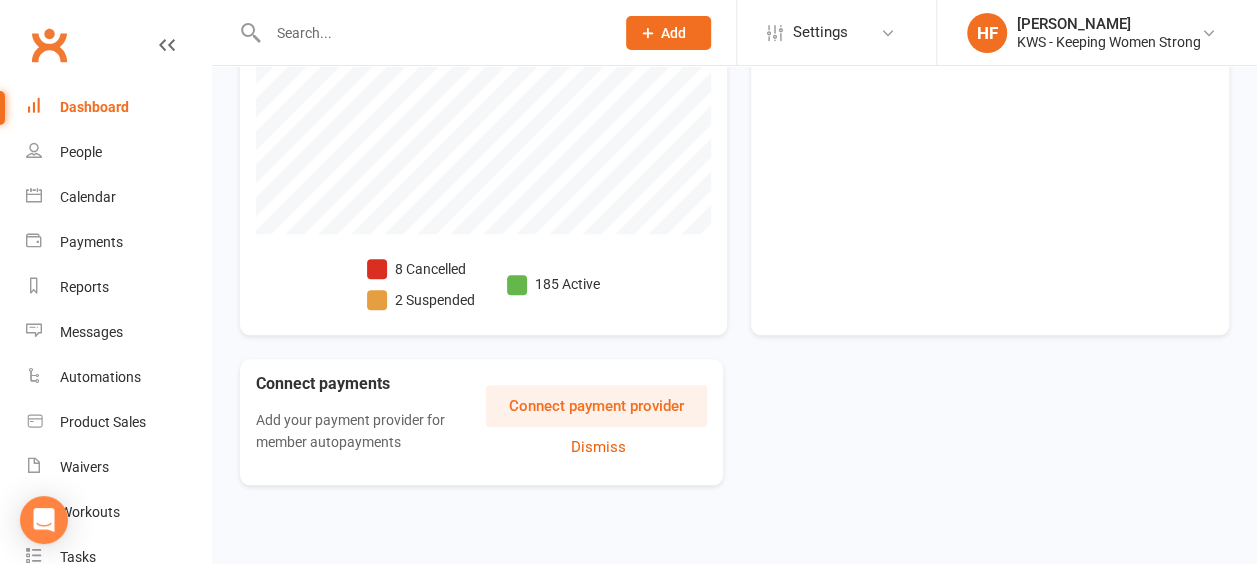 click at bounding box center [377, 269] 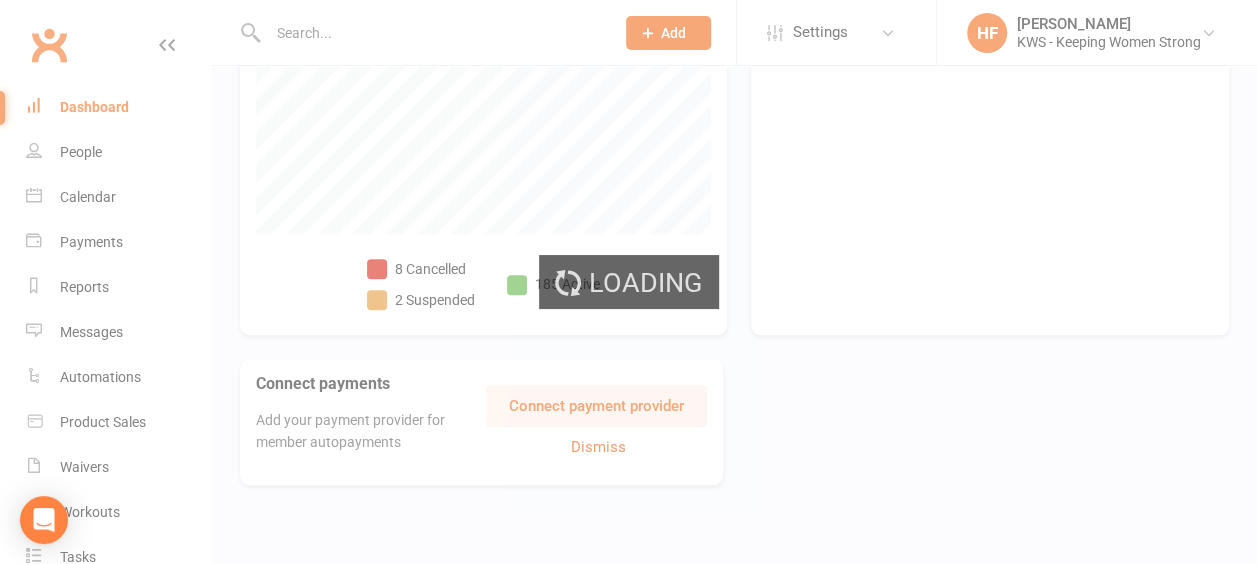 scroll, scrollTop: 0, scrollLeft: 0, axis: both 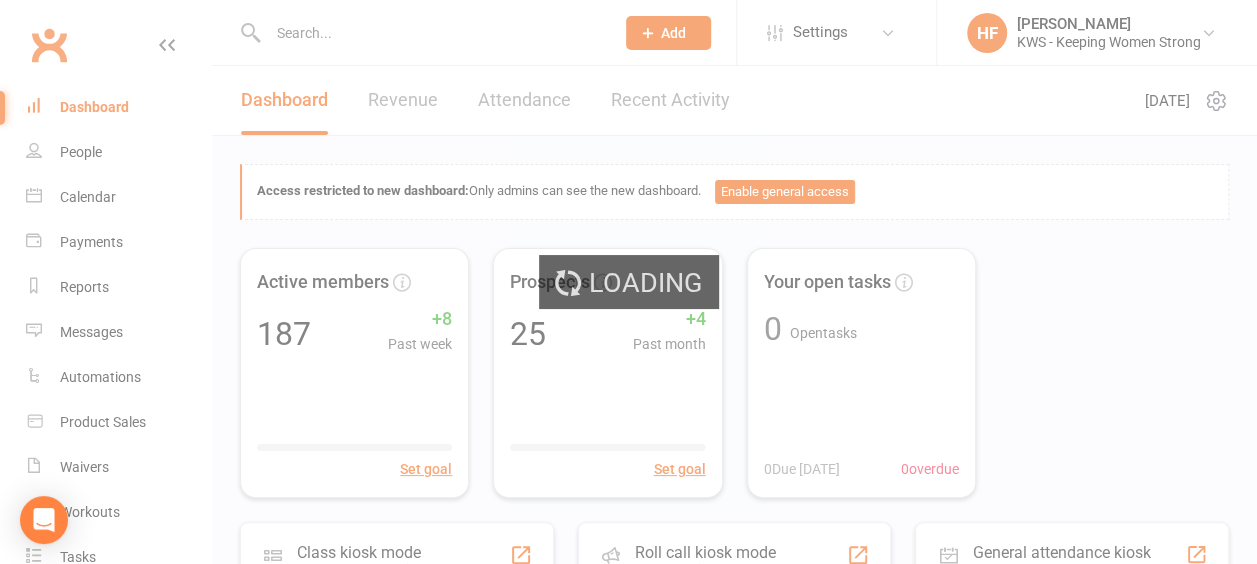 select on "no_trial" 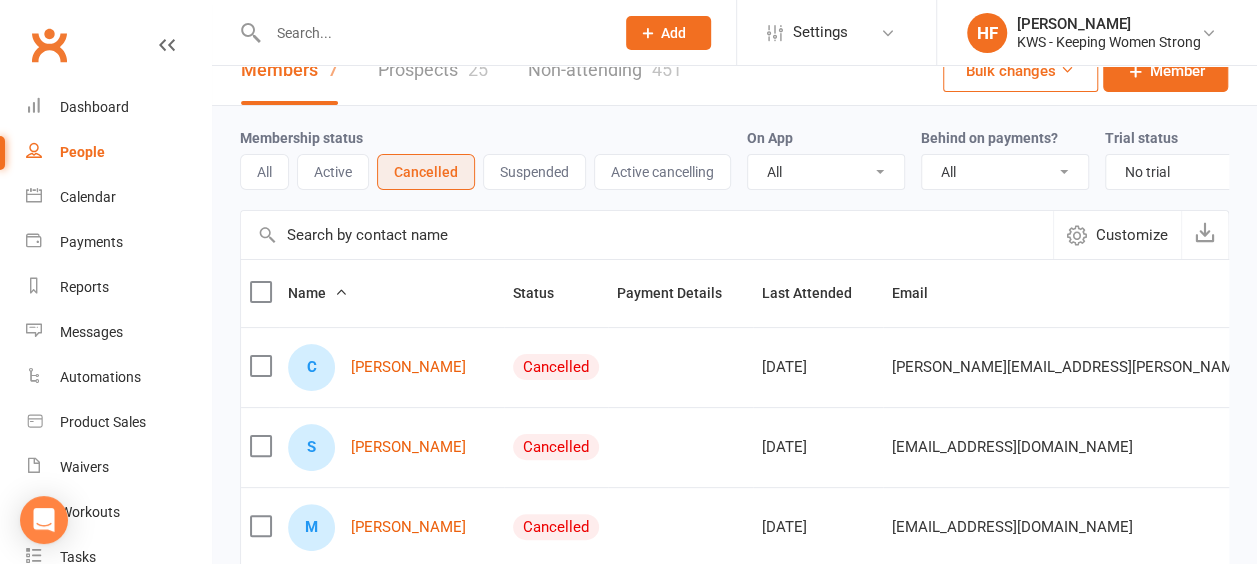 scroll, scrollTop: 0, scrollLeft: 0, axis: both 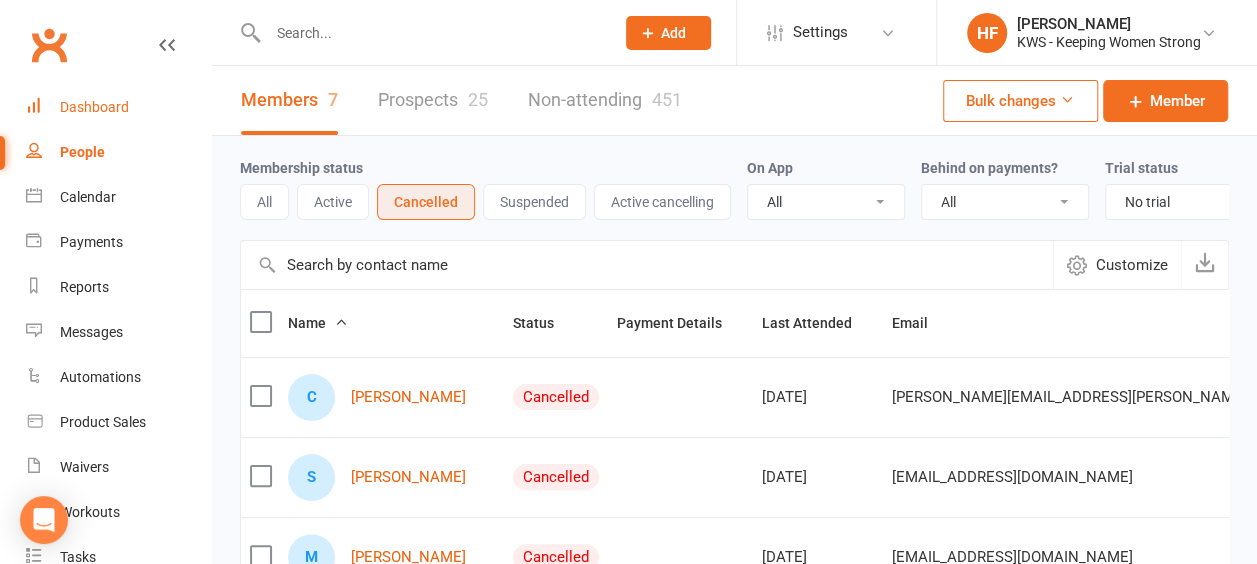 click on "Dashboard" at bounding box center (94, 107) 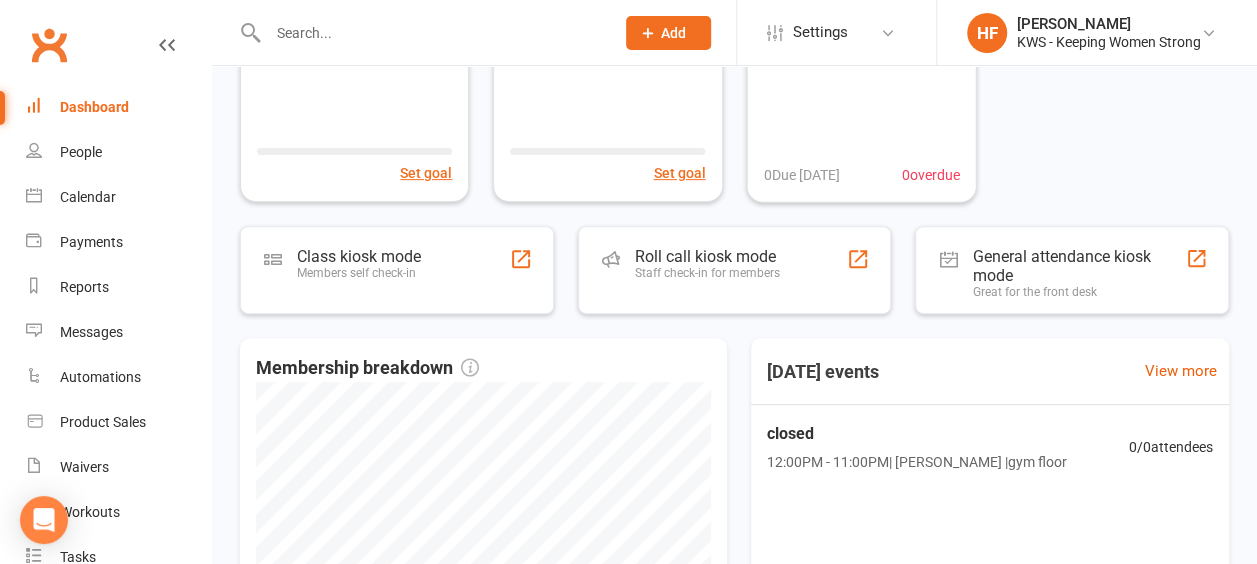 scroll, scrollTop: 0, scrollLeft: 0, axis: both 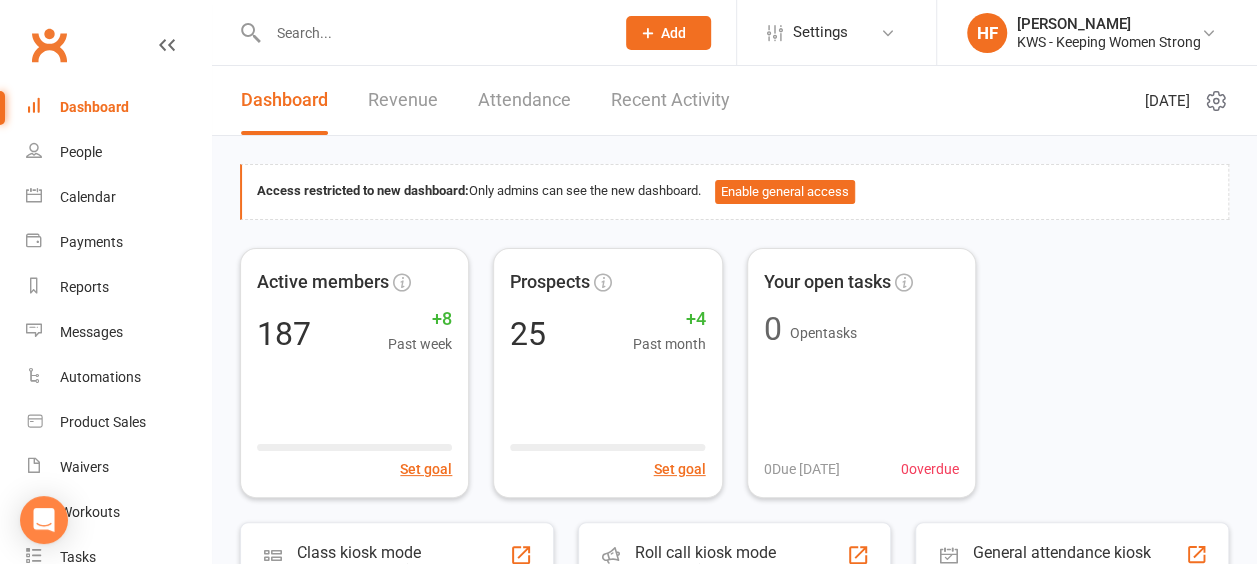 click on "Recent Activity" at bounding box center [670, 100] 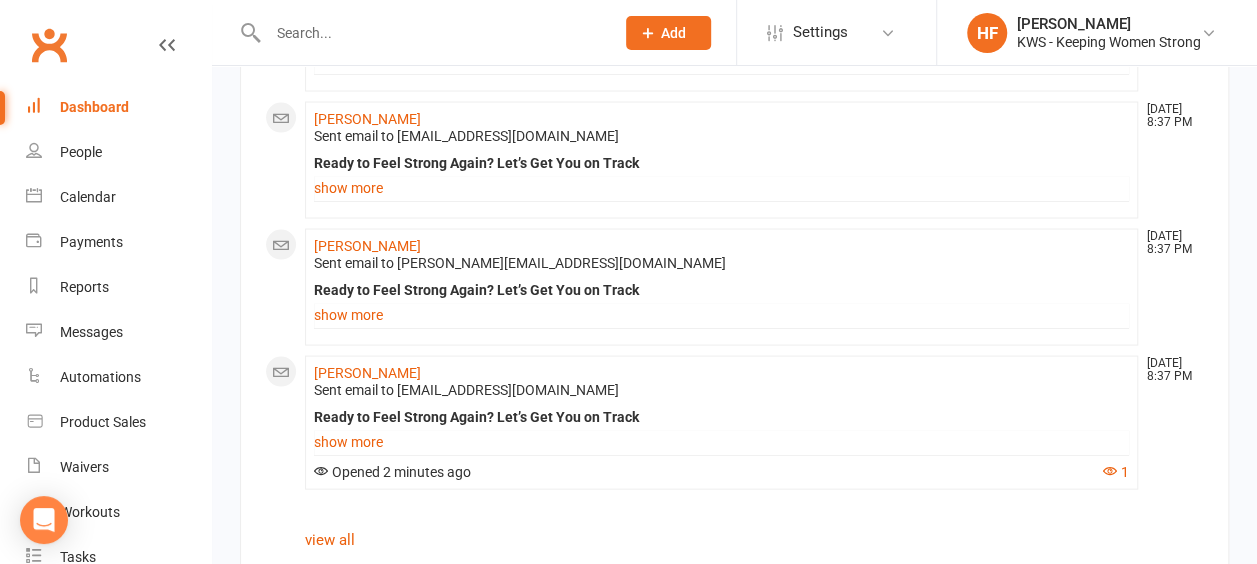 scroll, scrollTop: 1852, scrollLeft: 0, axis: vertical 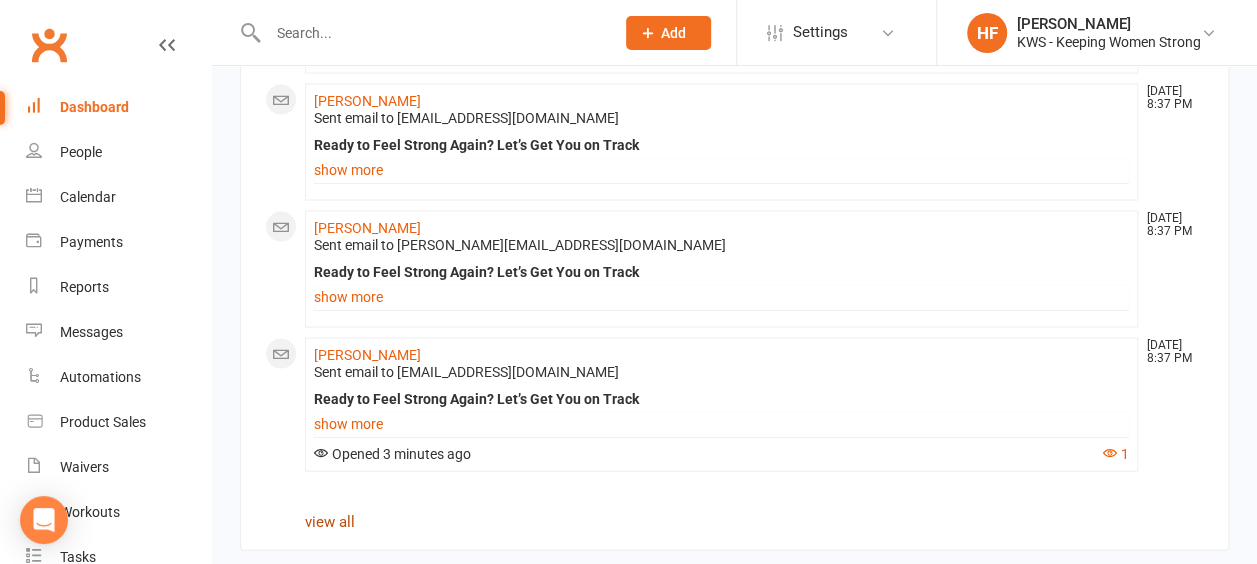 click on "view all" at bounding box center (330, 521) 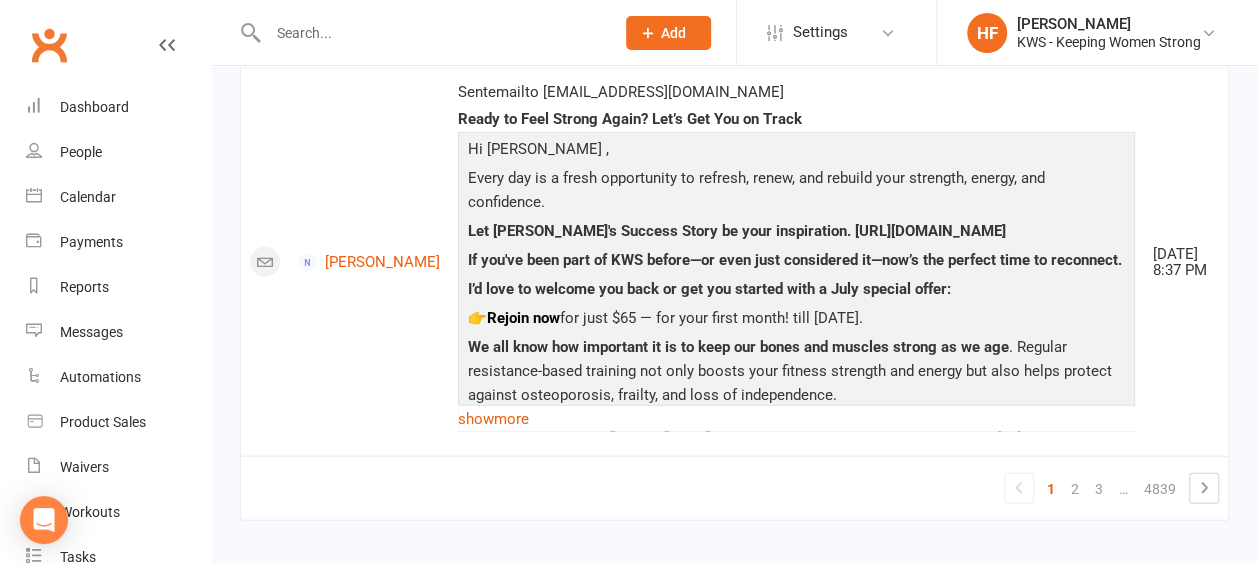 scroll, scrollTop: 5916, scrollLeft: 0, axis: vertical 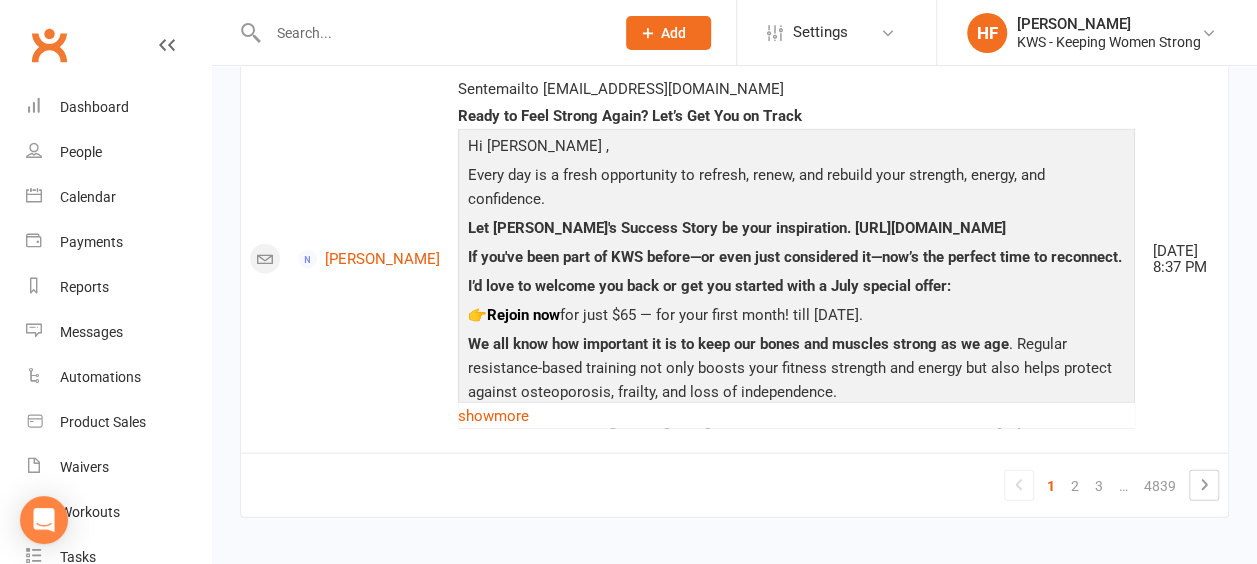 click on "2" at bounding box center [1075, 486] 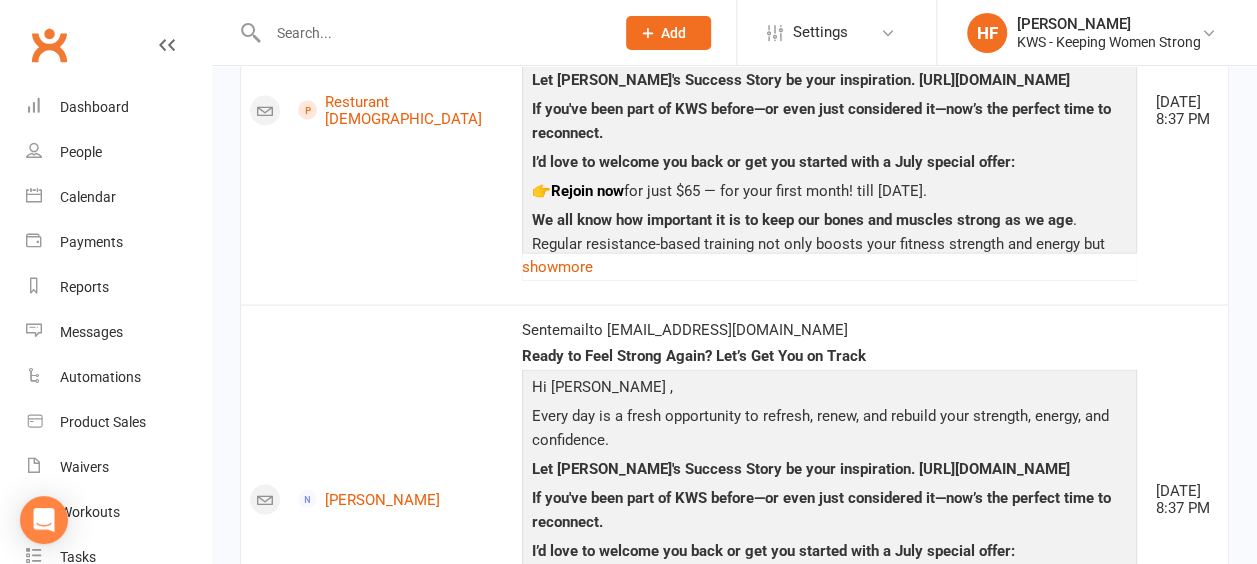 scroll, scrollTop: 9587, scrollLeft: 0, axis: vertical 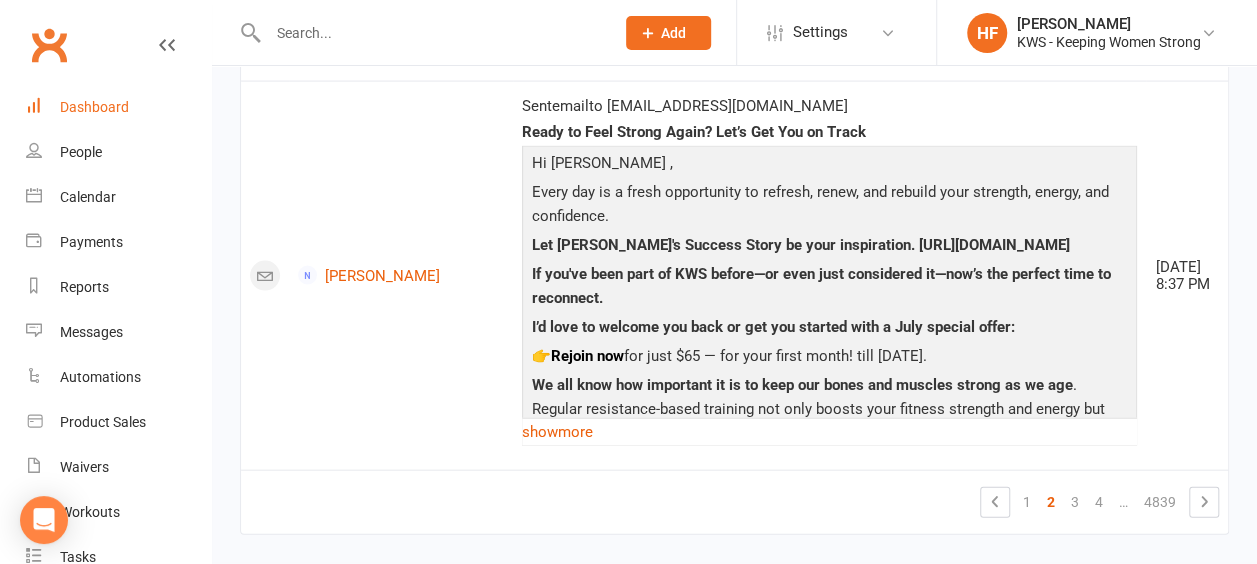 click on "Dashboard" at bounding box center (94, 107) 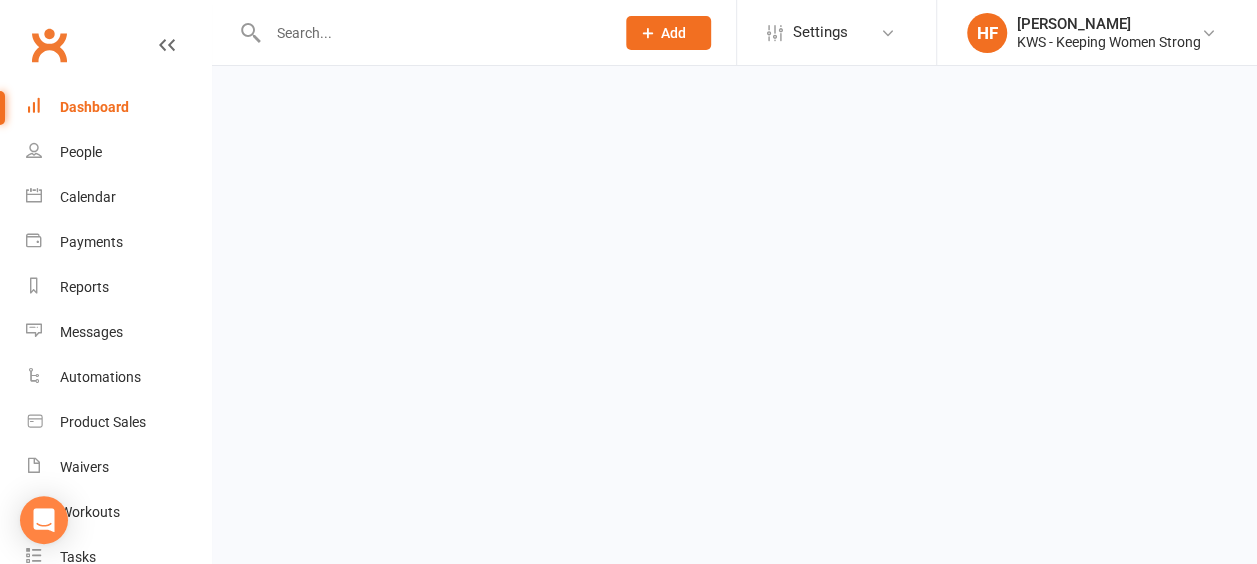 scroll, scrollTop: 0, scrollLeft: 0, axis: both 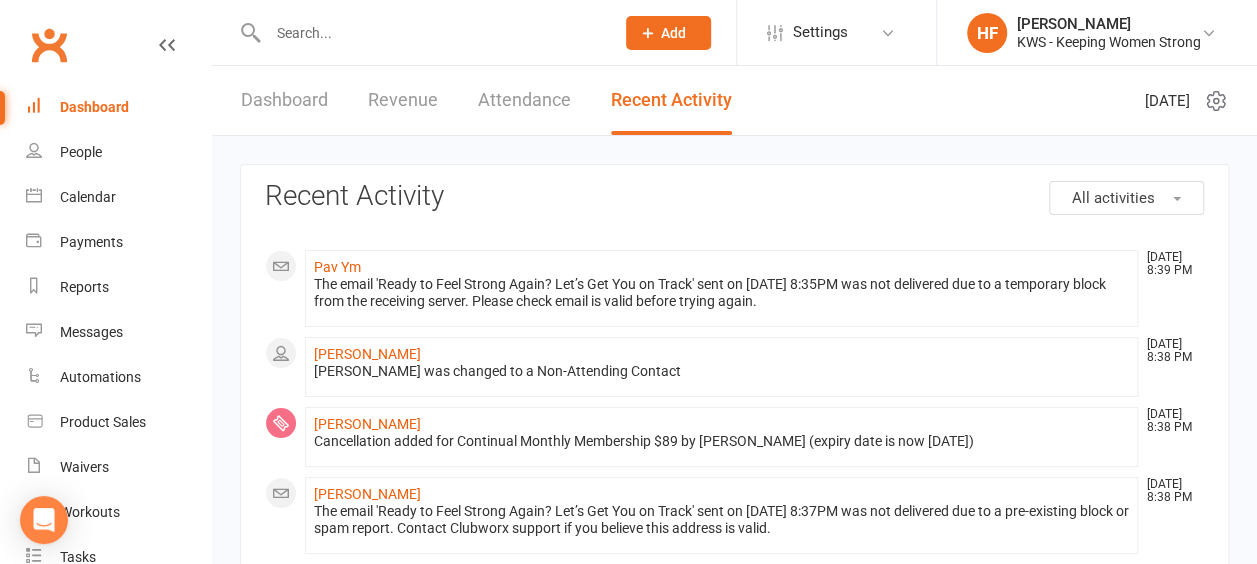 click on "Dashboard" at bounding box center [284, 100] 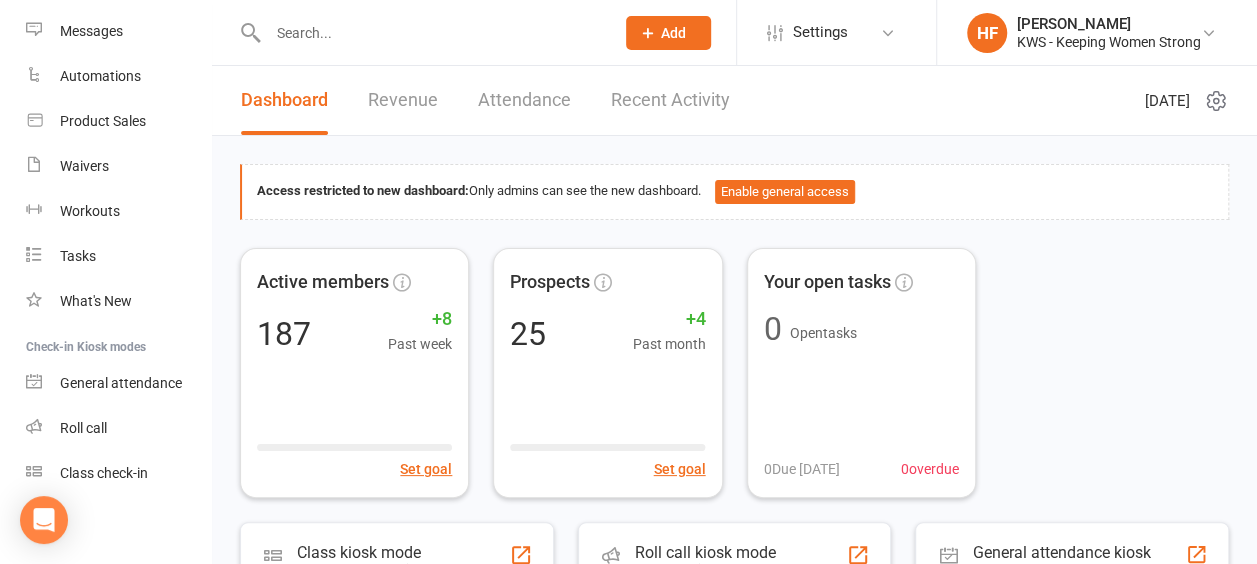 scroll, scrollTop: 308, scrollLeft: 0, axis: vertical 